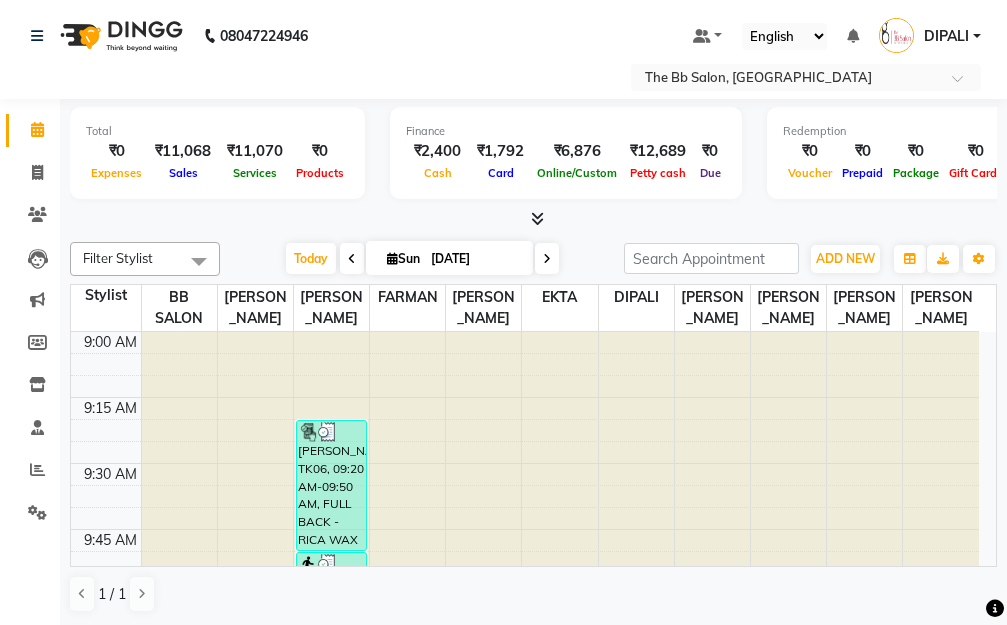 scroll, scrollTop: 1, scrollLeft: 0, axis: vertical 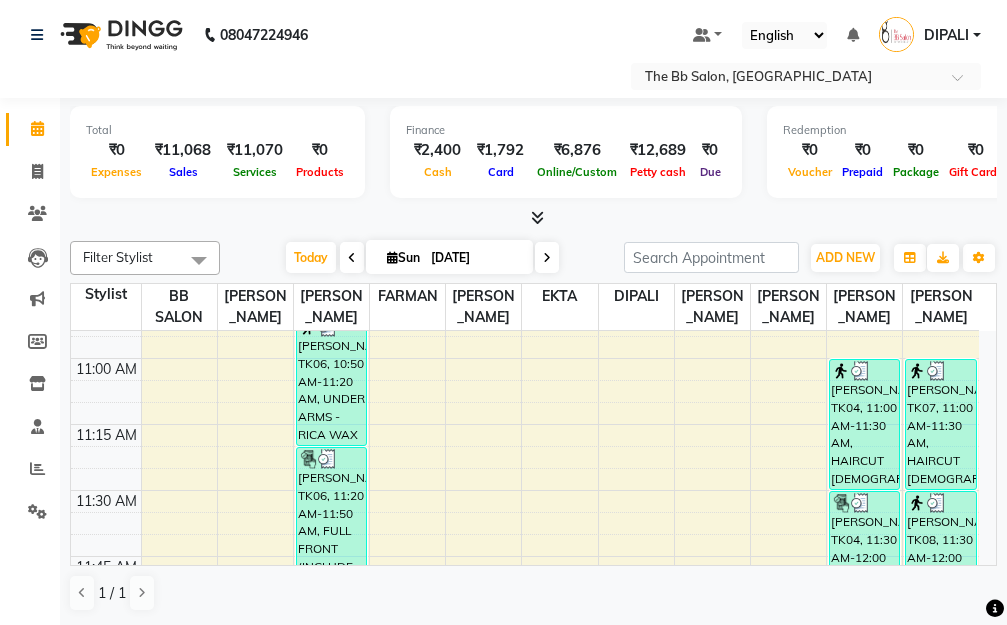 click at bounding box center (352, 257) 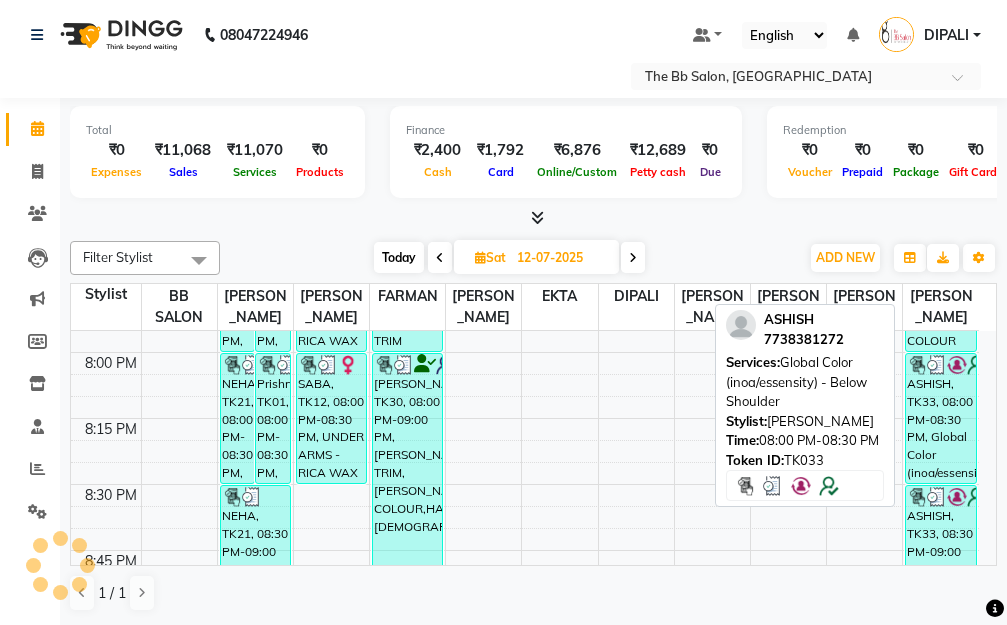scroll, scrollTop: 2682, scrollLeft: 0, axis: vertical 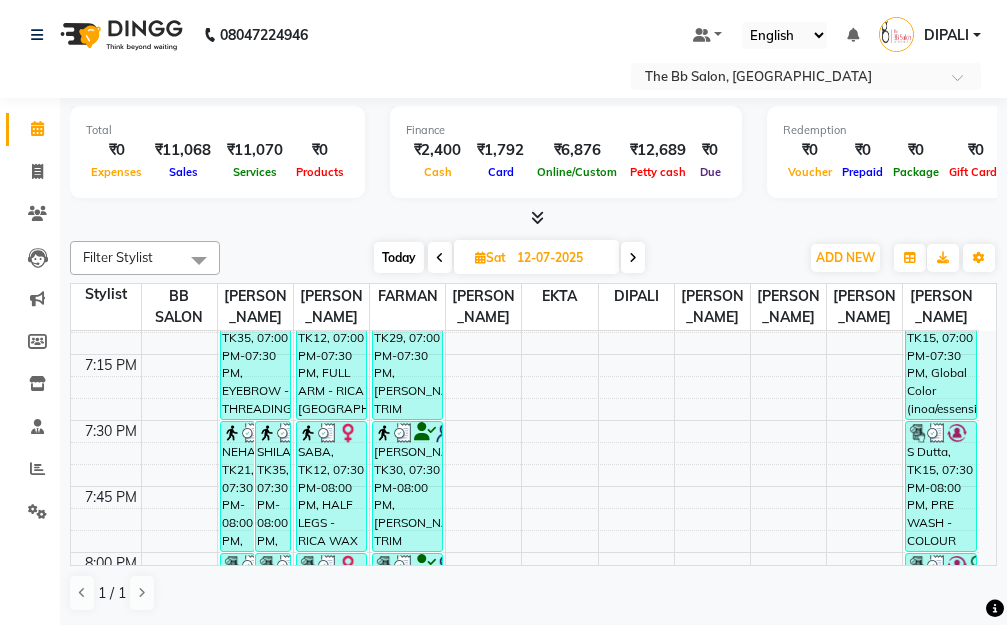 click on "Filter Stylist Select All BB SALON DIPALI EKTA FARMAN GOUSIYA SHAIKH MANGESH TAVARE Nazim Shaikh Rupesh Chavan Sanjay Pawar SHILPA YADAV WILSON Today  Sat 12-07-2025 Toggle Dropdown Add Appointment Add Invoice Add Expense Add Attendance Add Client Add Transaction Toggle Dropdown Add Appointment Add Invoice Add Expense Add Attendance Add Client ADD NEW Toggle Dropdown Add Appointment Add Invoice Add Expense Add Attendance Add Client Add Transaction Filter Stylist Select All BB SALON DIPALI EKTA FARMAN GOUSIYA SHAIKH MANGESH TAVARE Nazim Shaikh Rupesh Chavan Sanjay Pawar SHILPA YADAV WILSON Group By  Staff View   Room View  View as Vertical  Vertical - Week View  Horizontal  Horizontal - Week View  List  Toggle Dropdown Calendar Settings Manage Tags   Arrange Stylists   Reset Stylists  Full Screen Appointment Form Zoom 300% Staff/Room Display Count 11 Stylist BB SALON GOUSIYA SHAIKH SHILPA YADAV FARMAN WILSON EKTA DIPALI Nazim Shaikh Rupesh Chavan Sanjay Pawar MANGESH TAVARE 9:00 AM 9:15 AM 9:30 AM 9:45 AM" 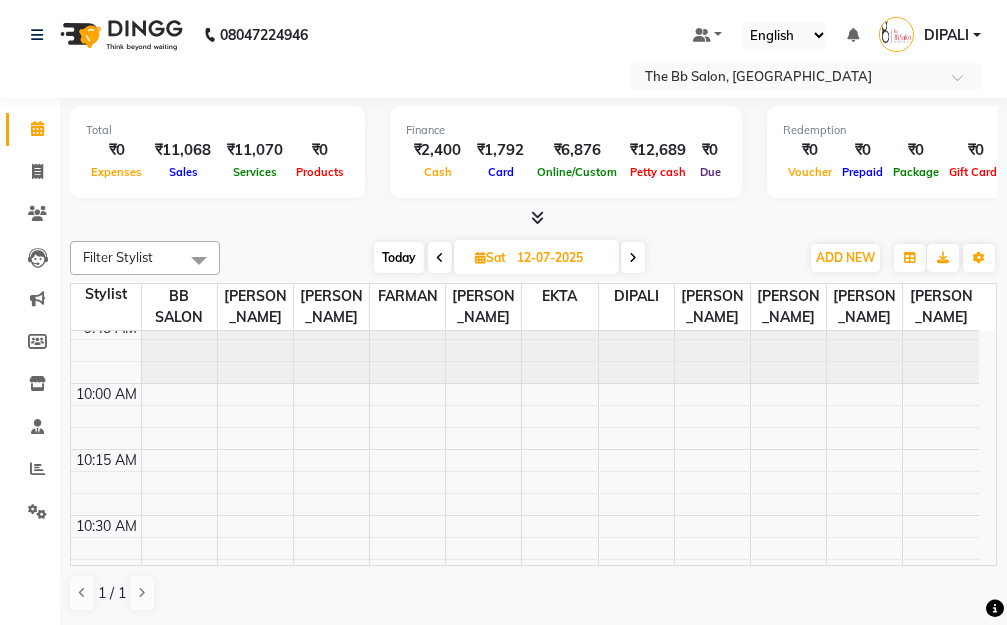 scroll, scrollTop: 0, scrollLeft: 0, axis: both 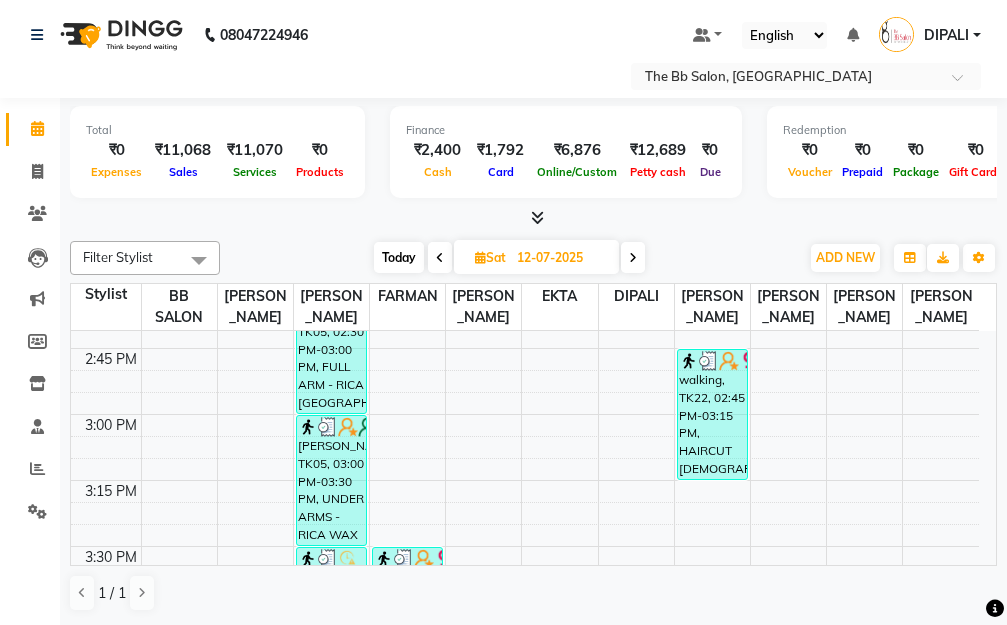 click on "Today  Sat 12-07-2025" at bounding box center (509, 258) 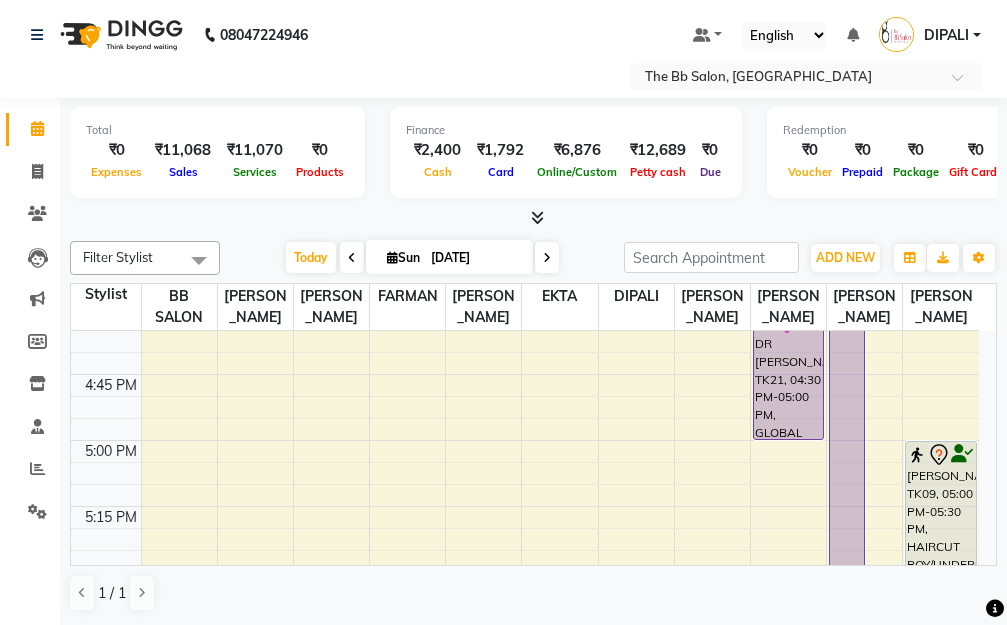 scroll, scrollTop: 2049, scrollLeft: 0, axis: vertical 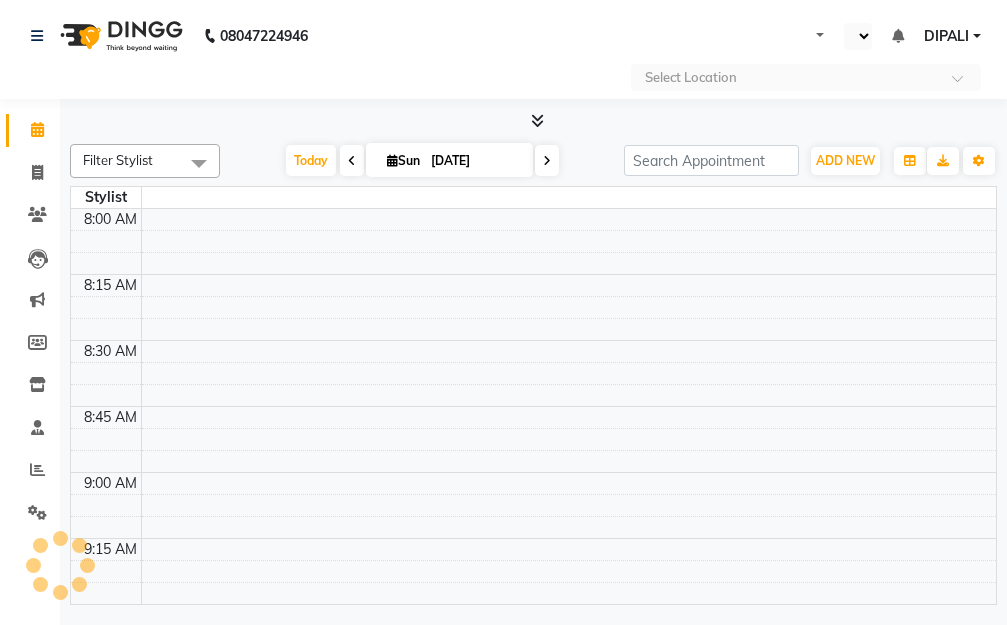 select on "en" 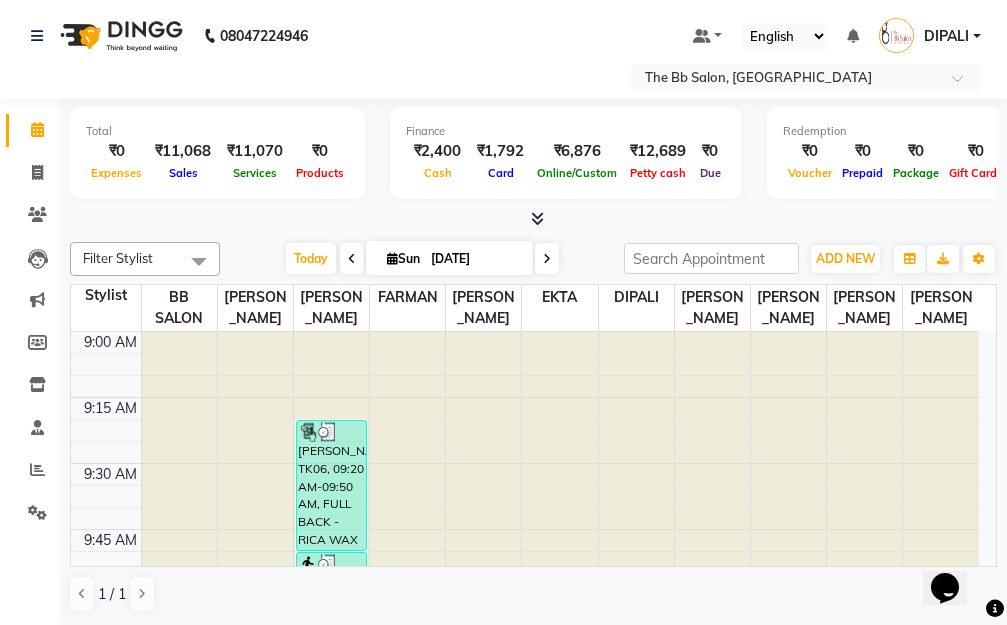 scroll, scrollTop: 0, scrollLeft: 0, axis: both 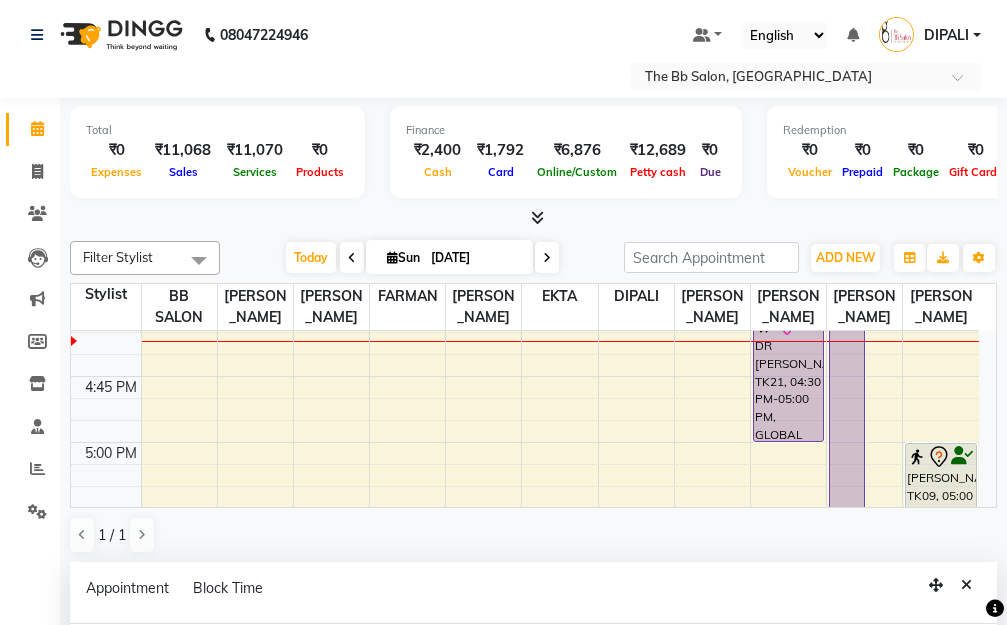 select on "83516" 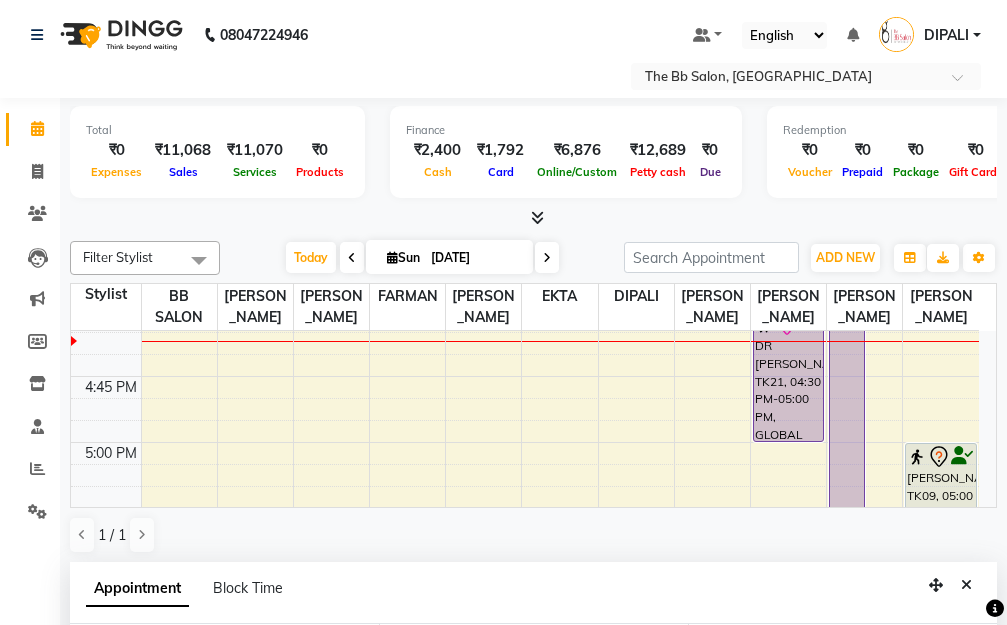 scroll, scrollTop: 365, scrollLeft: 0, axis: vertical 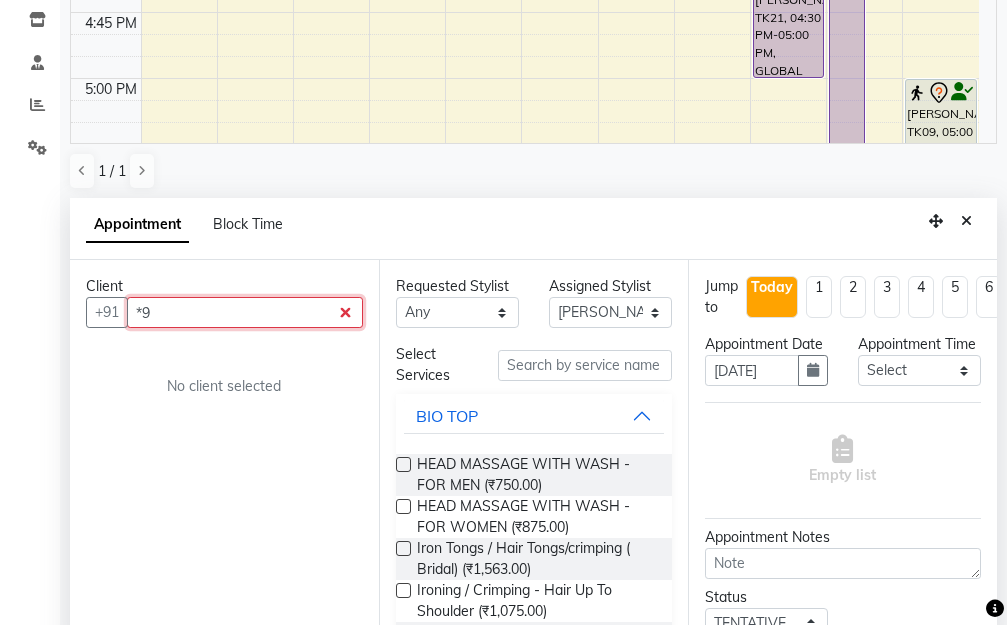 type on "*" 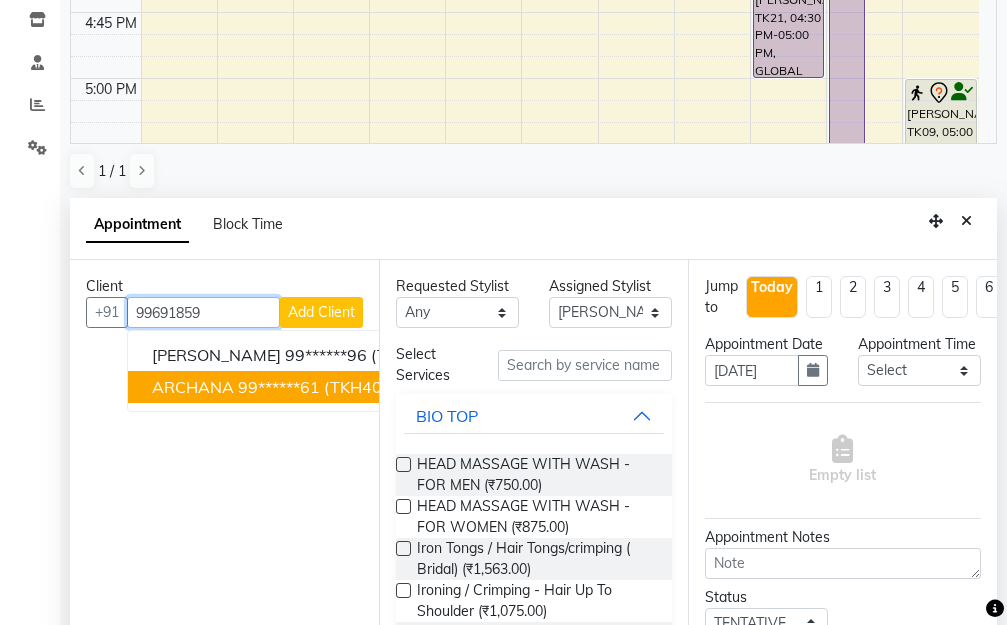 click on "ARCHANA  99******61 (TKH4062)" at bounding box center [305, 387] 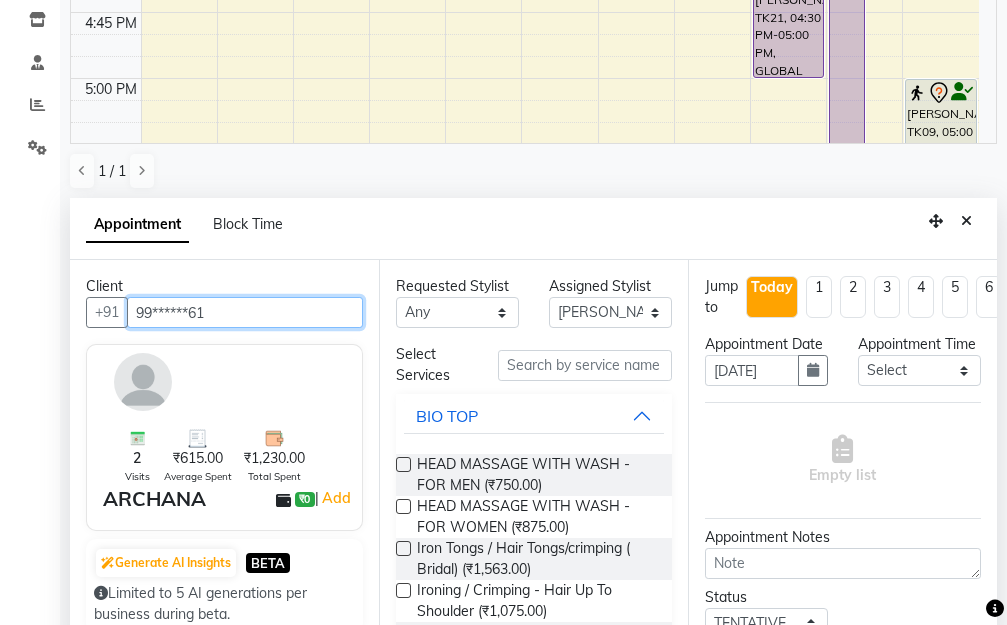 type on "99******61" 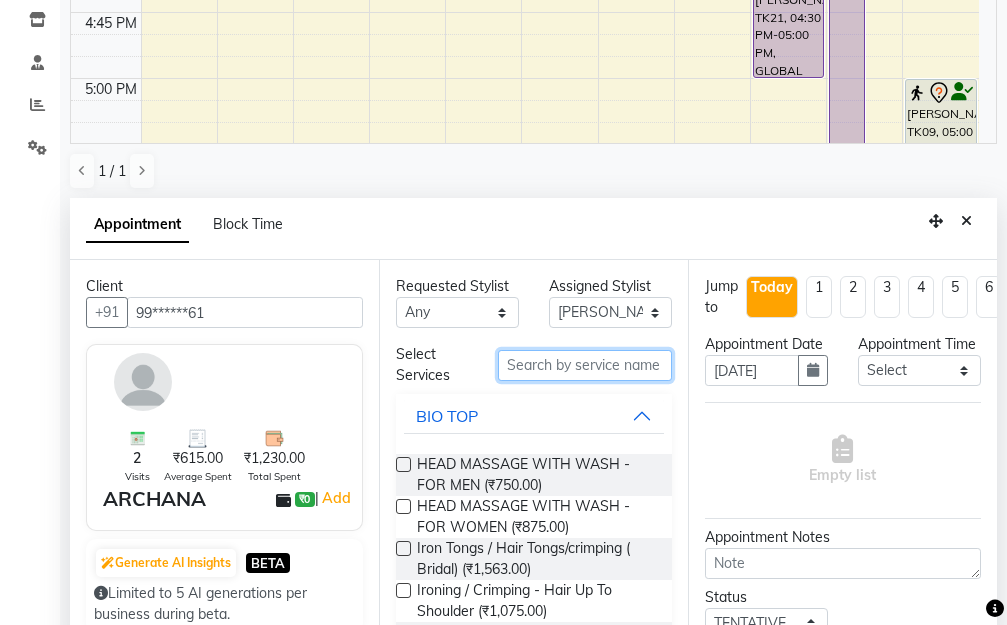 click at bounding box center [585, 365] 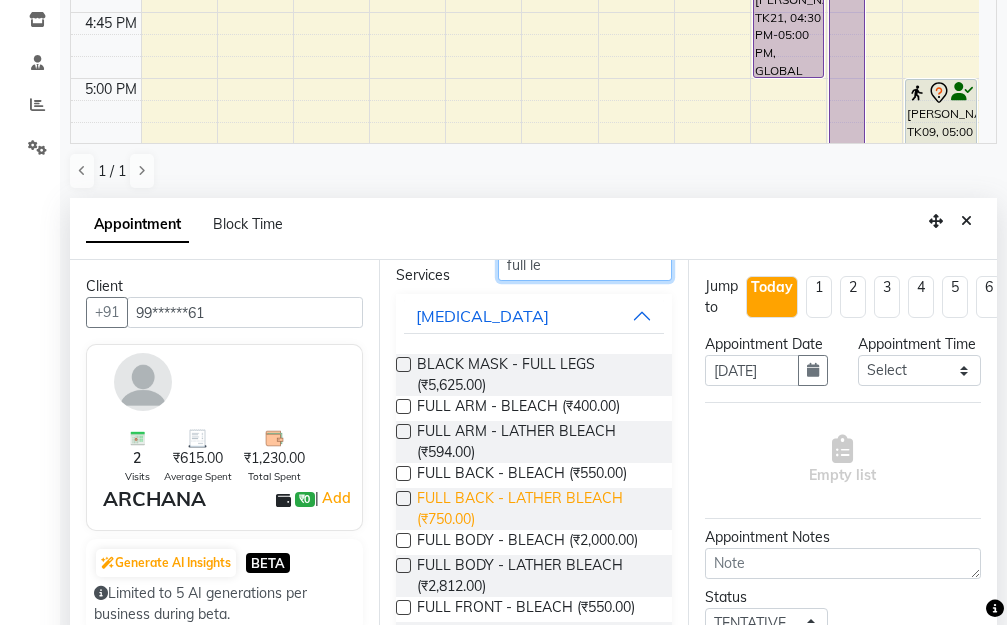 scroll, scrollTop: 259, scrollLeft: 0, axis: vertical 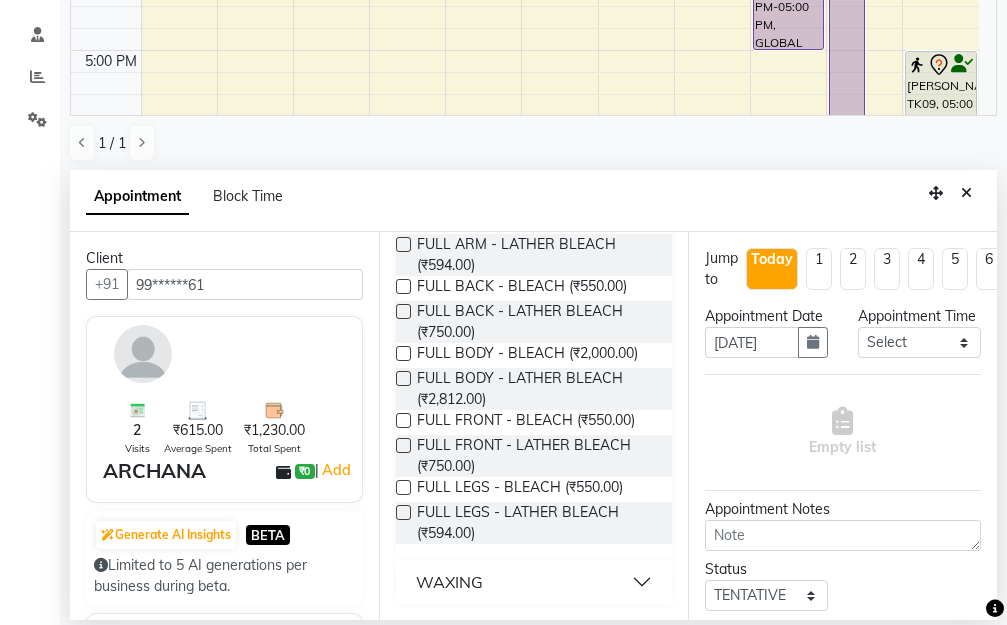 type on "full le" 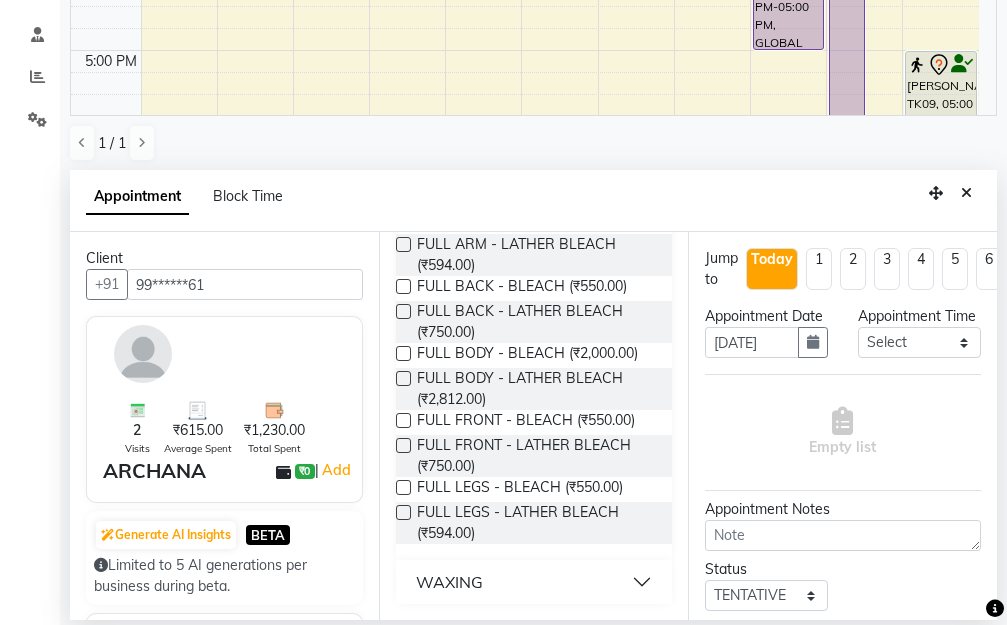 click on "WAXING" at bounding box center (449, 582) 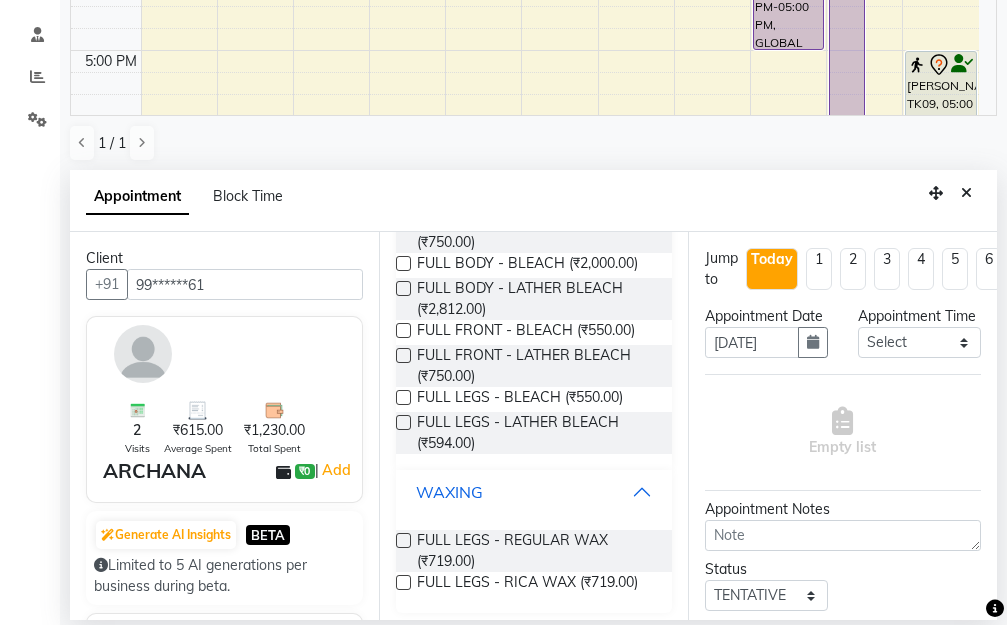 scroll, scrollTop: 351, scrollLeft: 0, axis: vertical 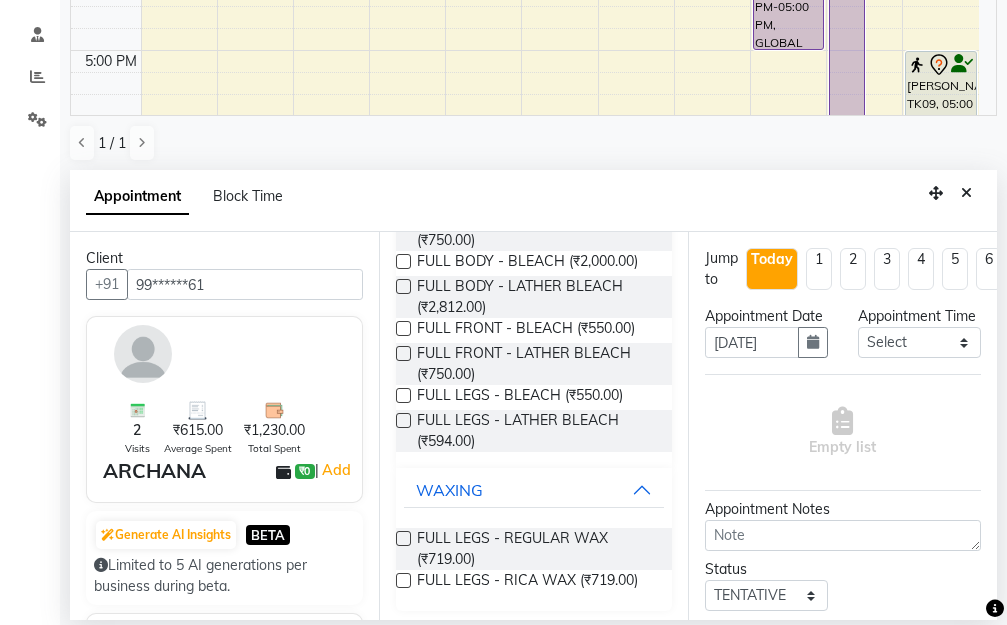 click at bounding box center (403, 580) 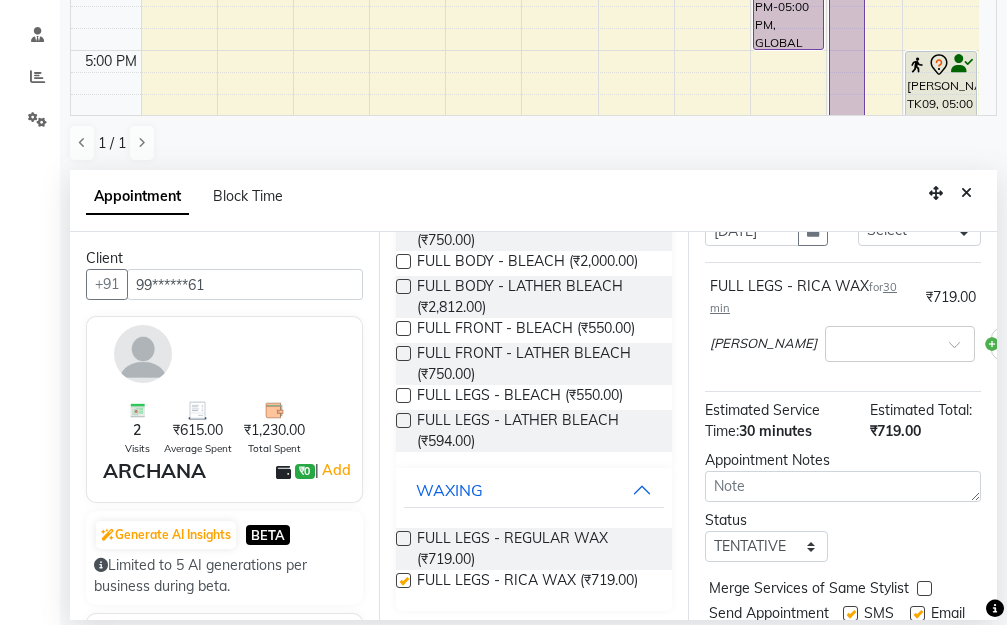 checkbox on "false" 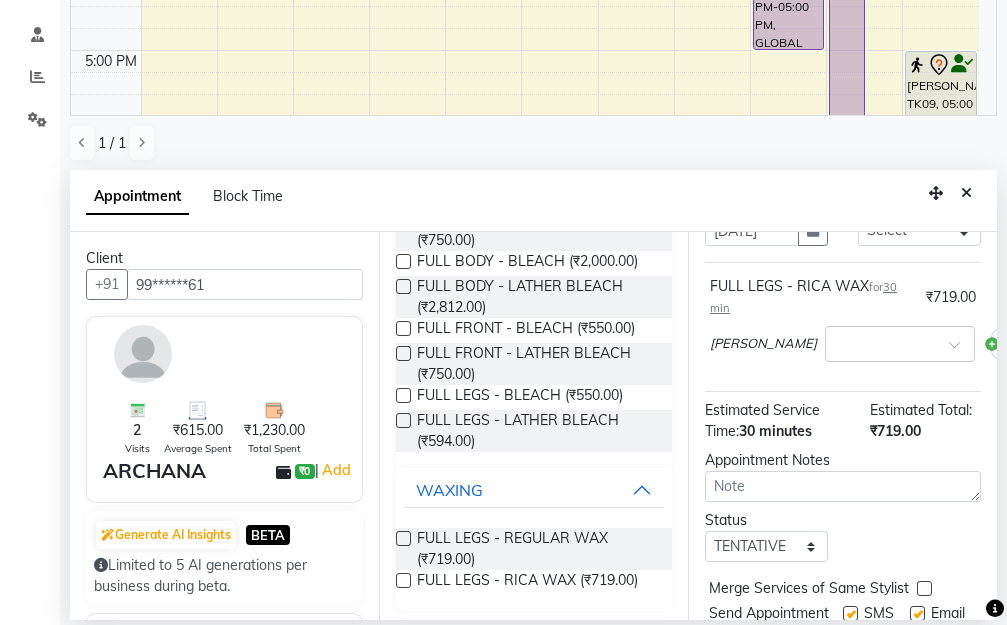 scroll, scrollTop: 259, scrollLeft: 0, axis: vertical 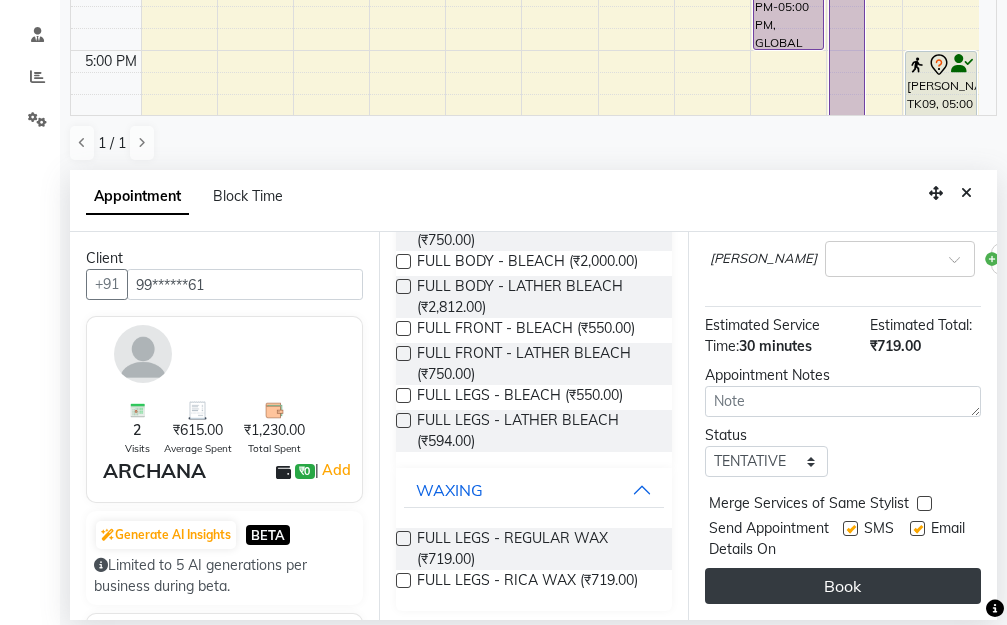 click on "Book" at bounding box center (843, 586) 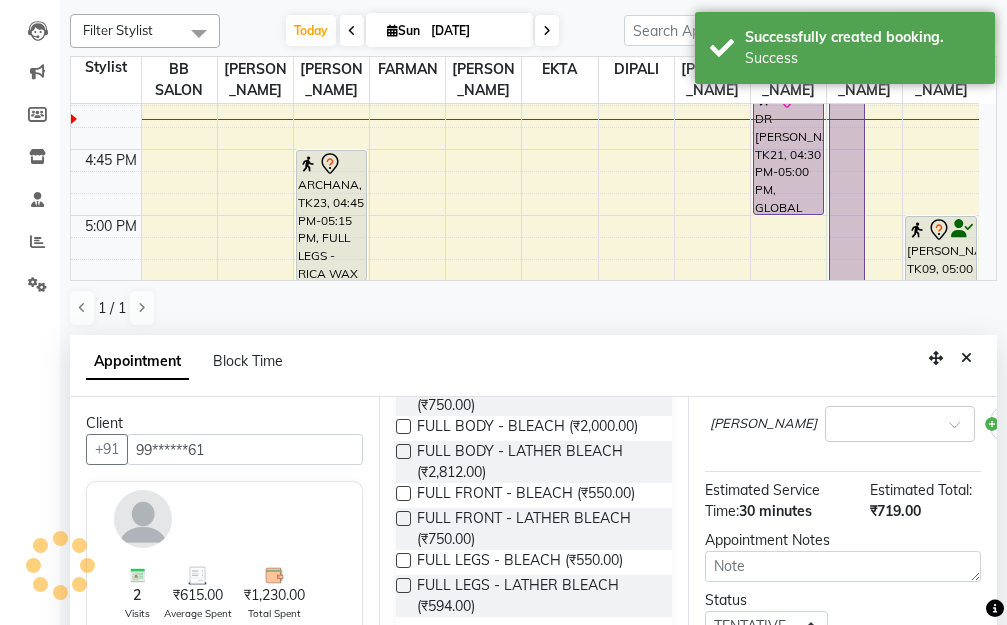 scroll, scrollTop: 0, scrollLeft: 0, axis: both 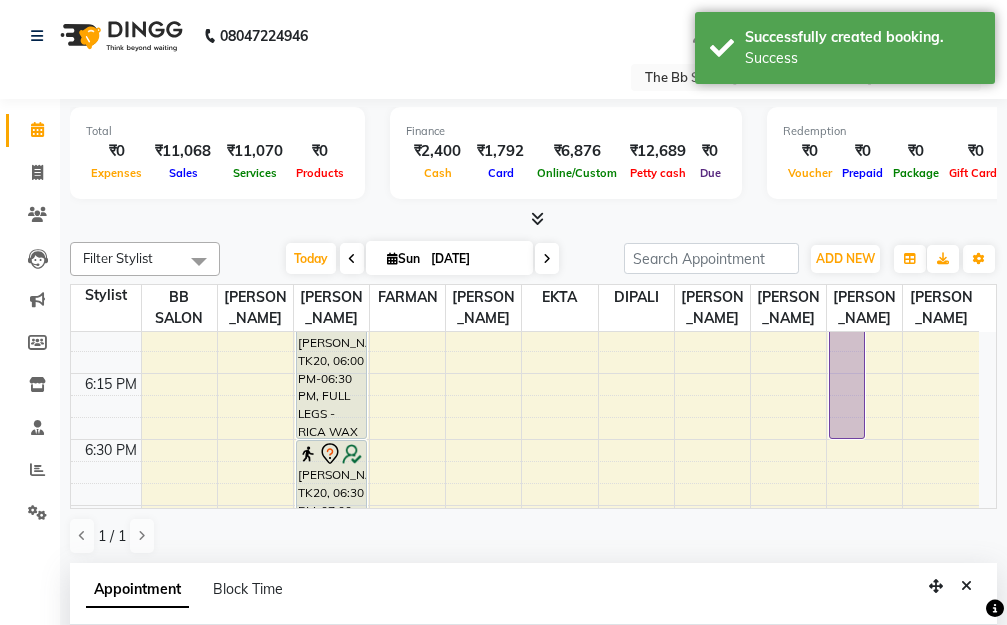 click at bounding box center (966, 586) 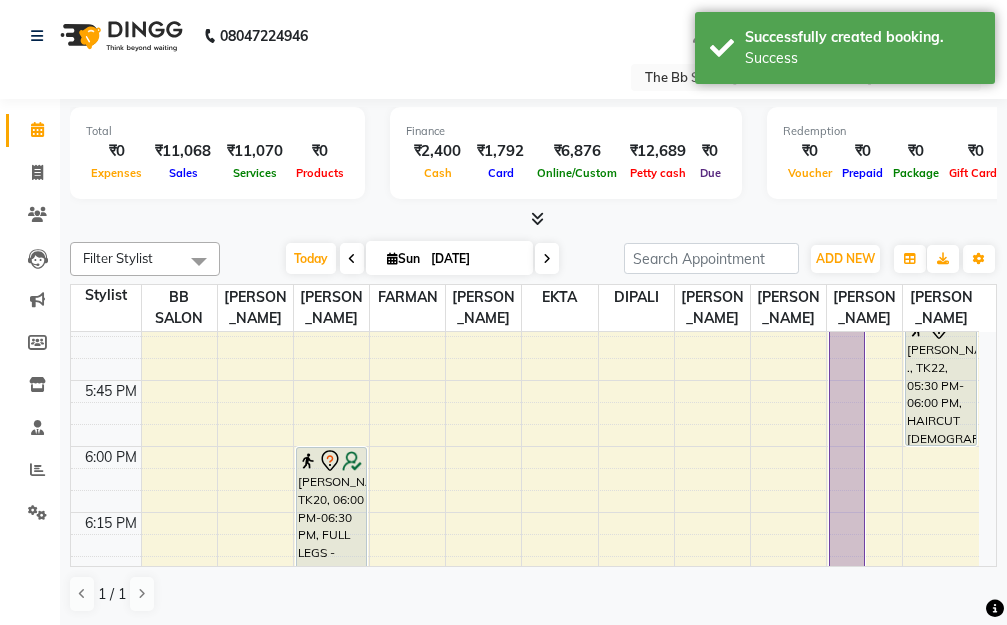 scroll, scrollTop: 2000, scrollLeft: 0, axis: vertical 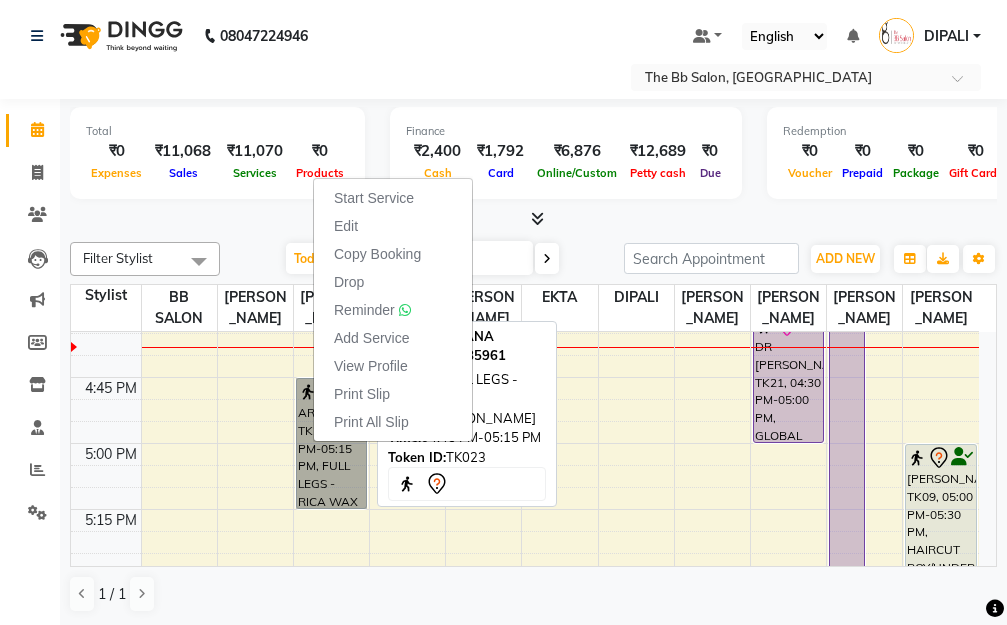click on "ARCHANA, TK23, 04:45 PM-05:15 PM, FULL LEGS - RICA WAX" at bounding box center [331, 443] 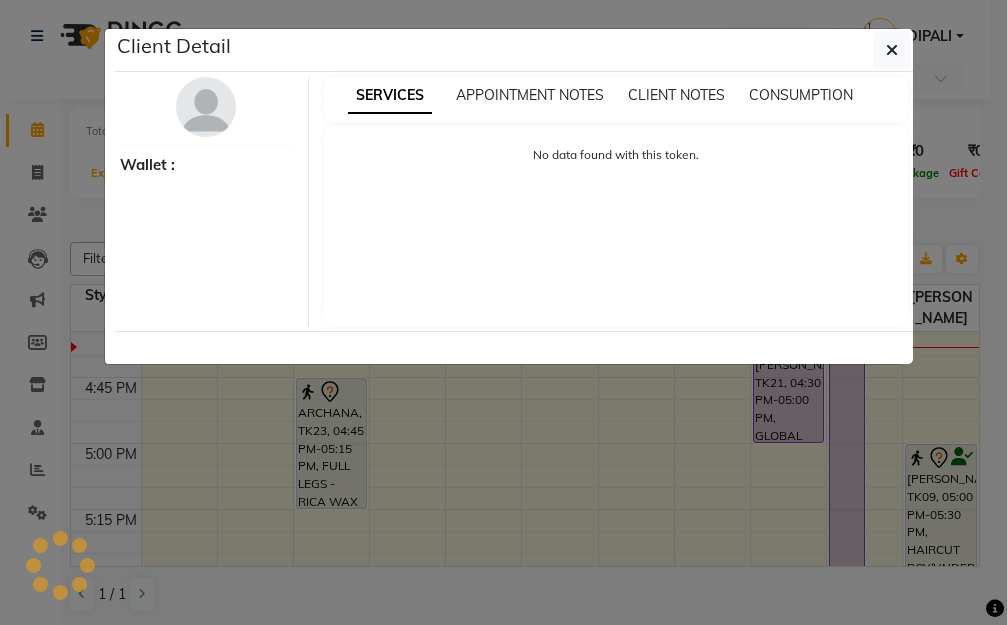 select on "7" 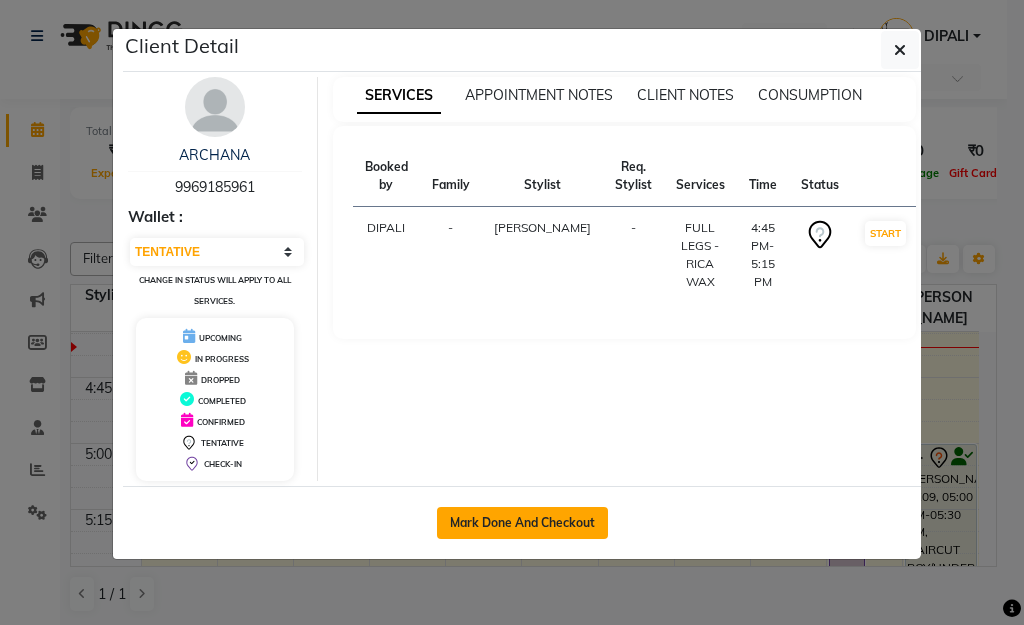click on "Mark Done And Checkout" 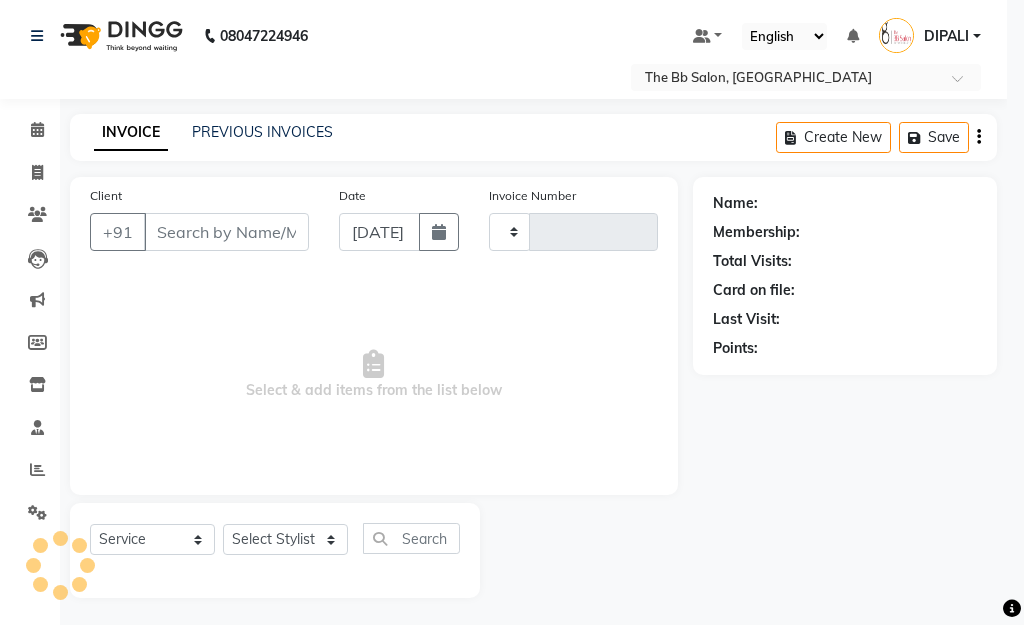 type on "2317" 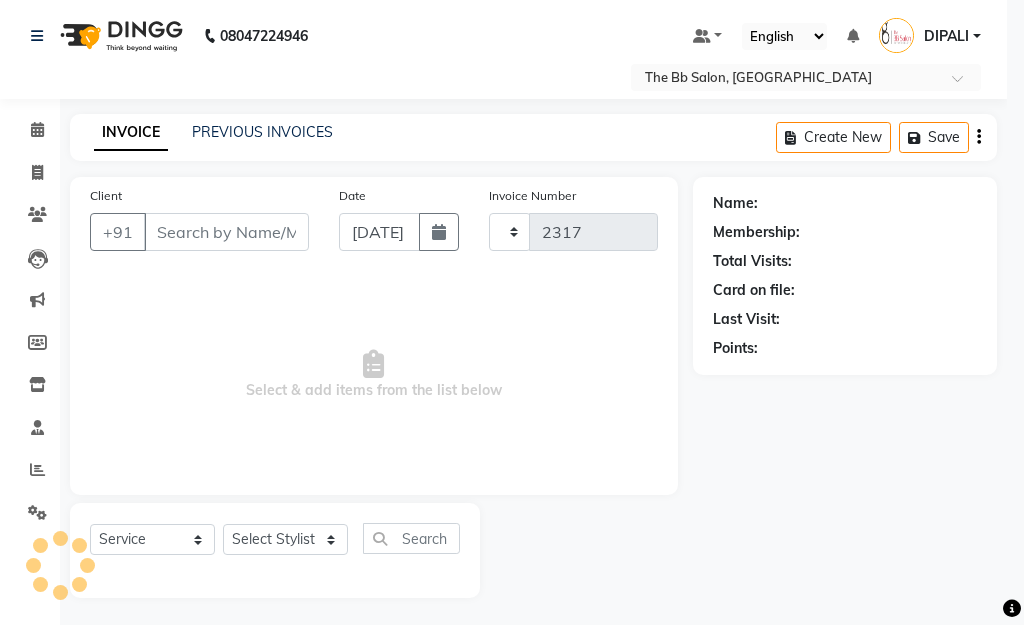 select on "6231" 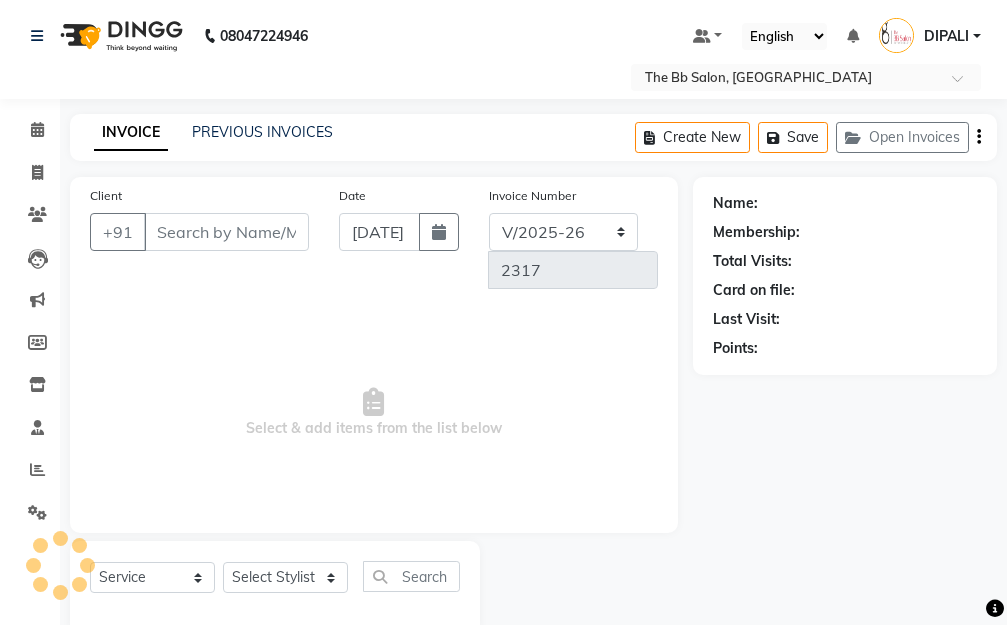 type on "99******61" 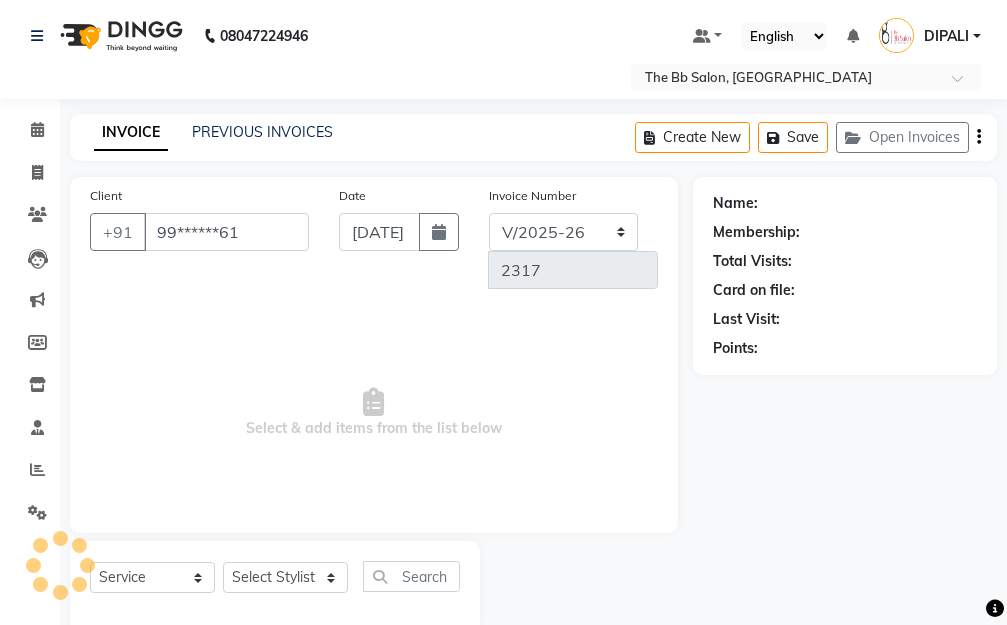 select on "83516" 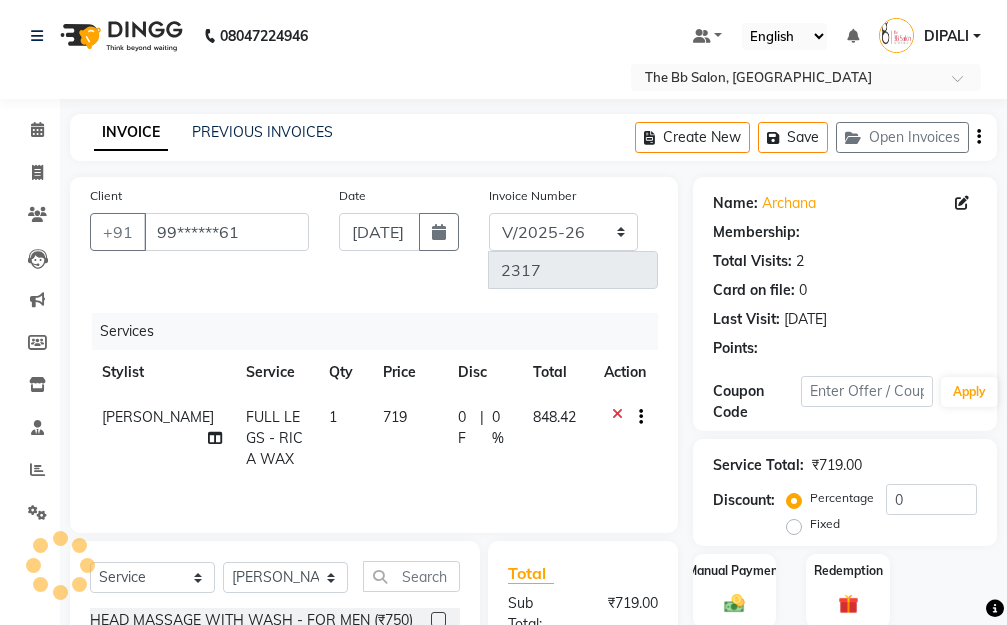 select on "1: Object" 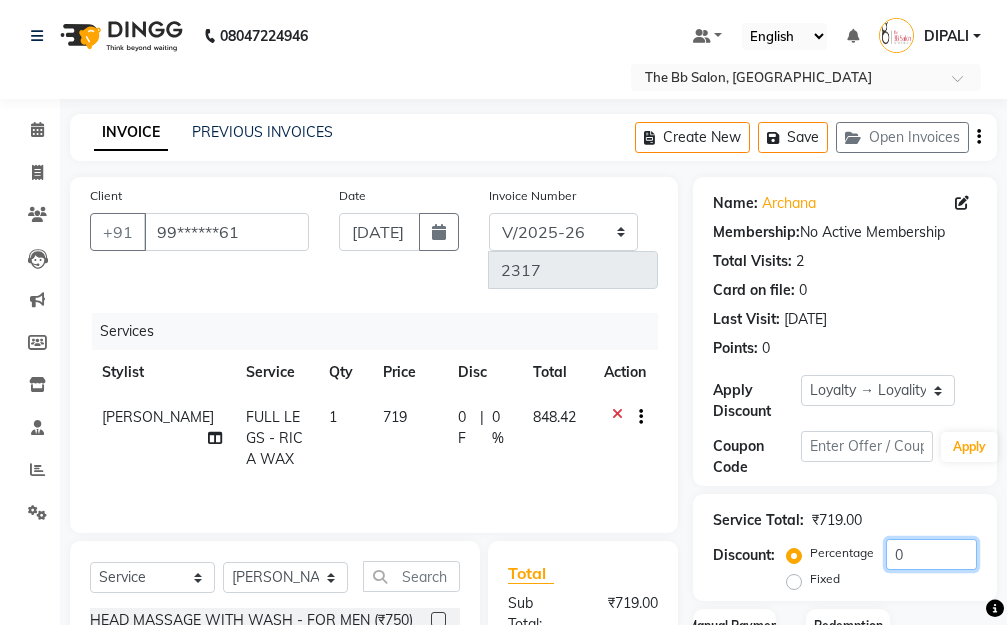 click on "0" 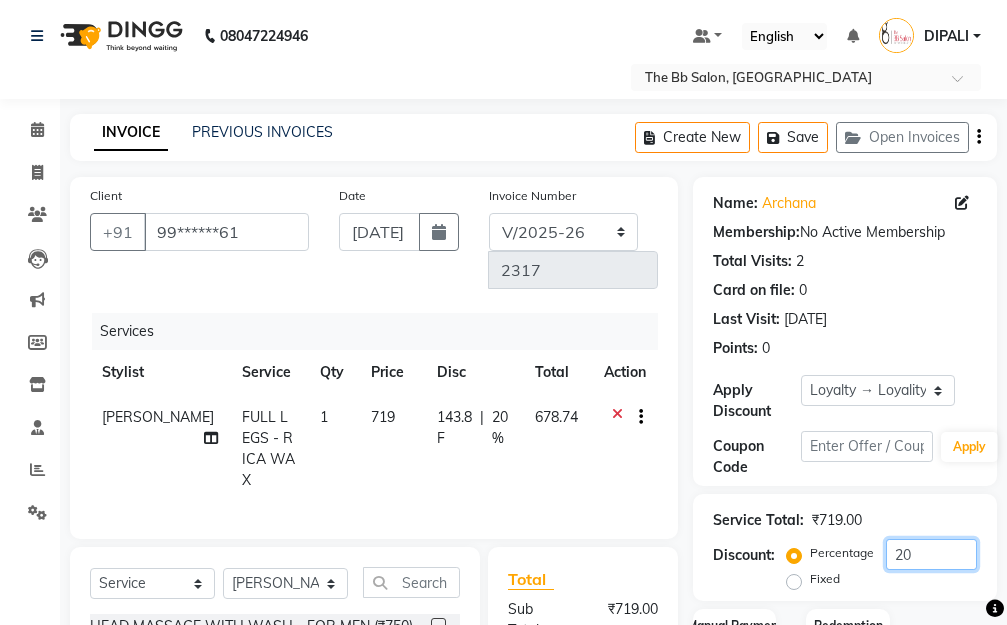 scroll, scrollTop: 392, scrollLeft: 0, axis: vertical 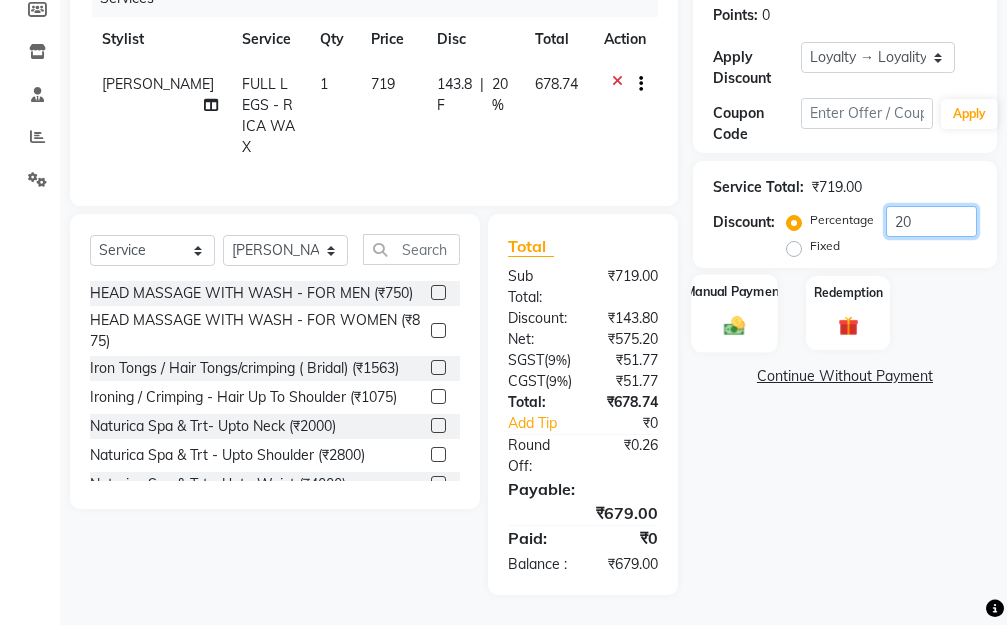 type on "20" 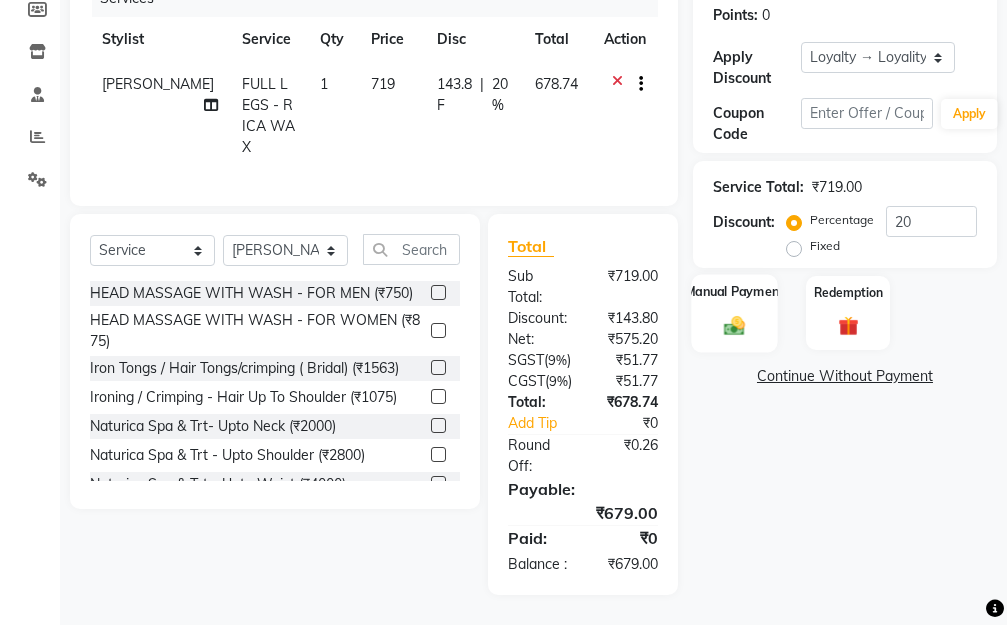click 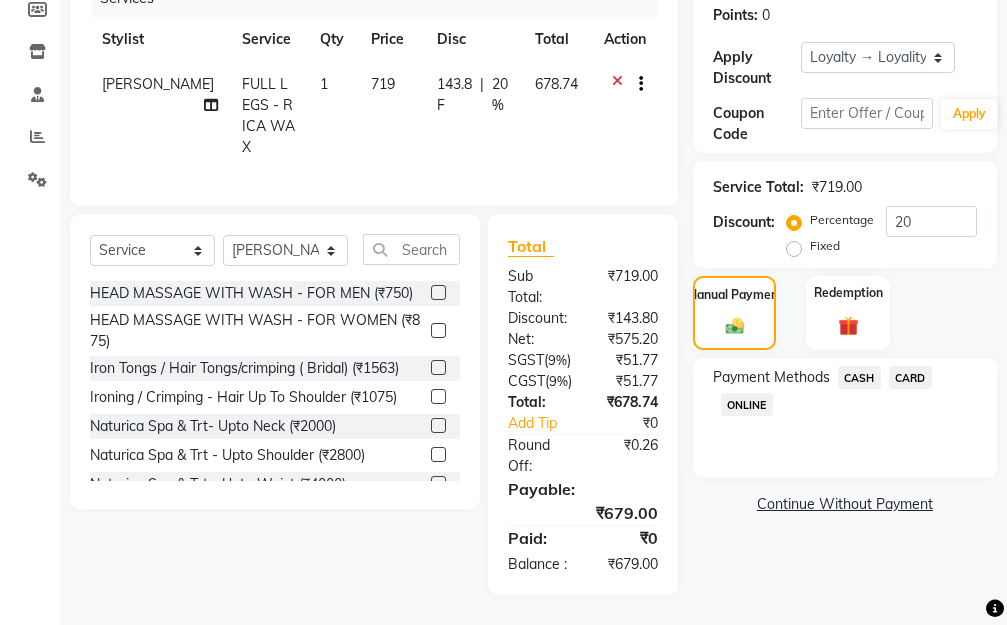 click on "ONLINE" 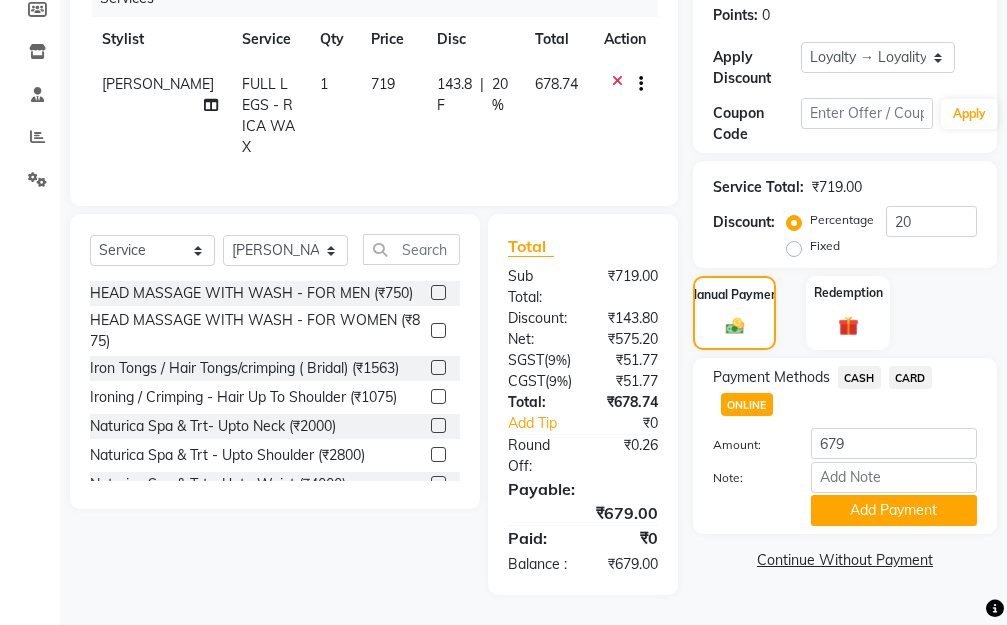 click on "CARD" 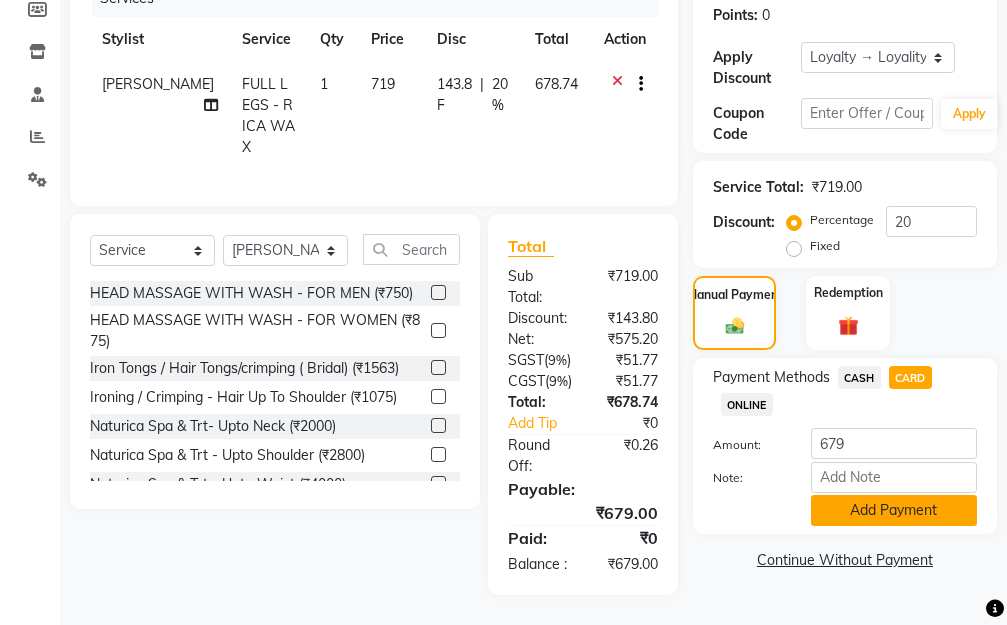 click on "Add Payment" 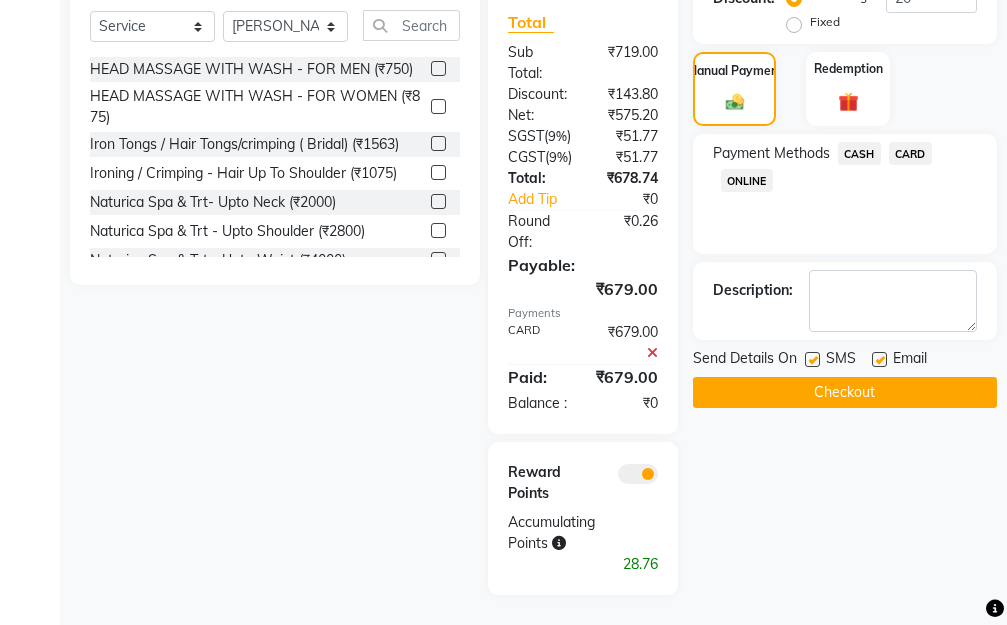 scroll, scrollTop: 616, scrollLeft: 0, axis: vertical 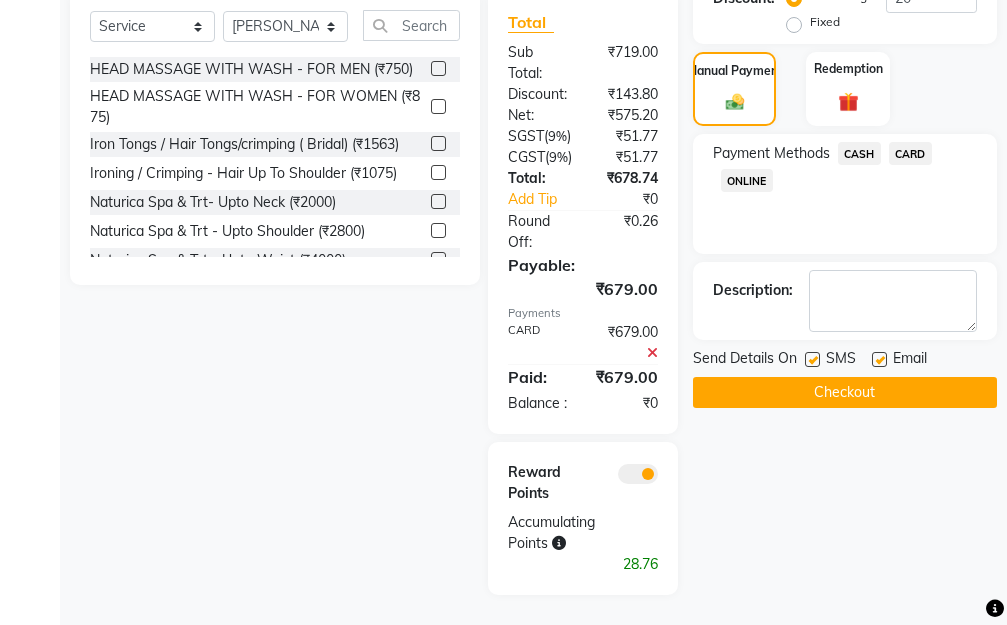 click on "Checkout" 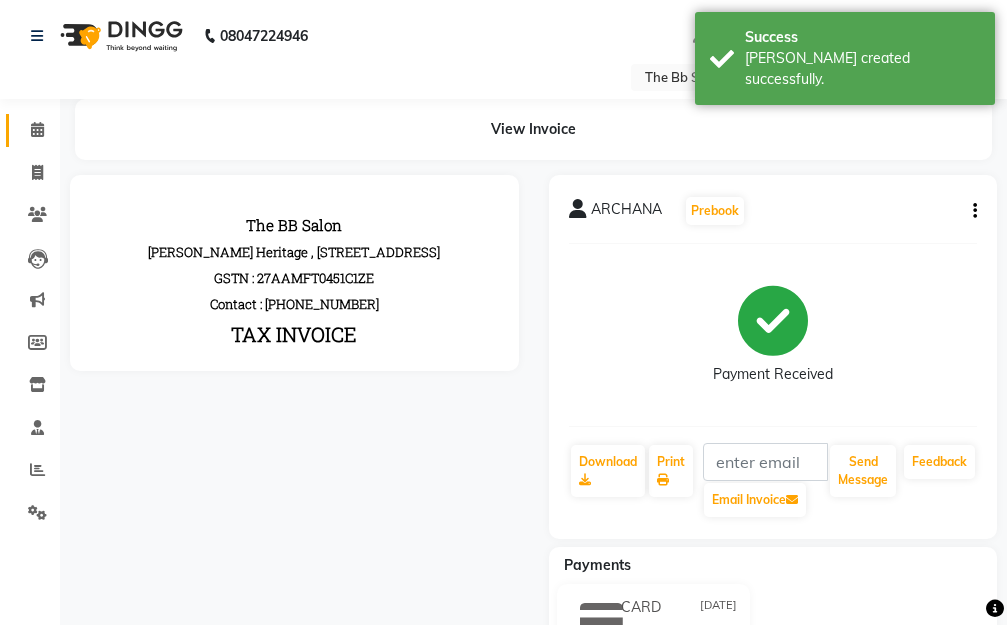 scroll, scrollTop: 0, scrollLeft: 0, axis: both 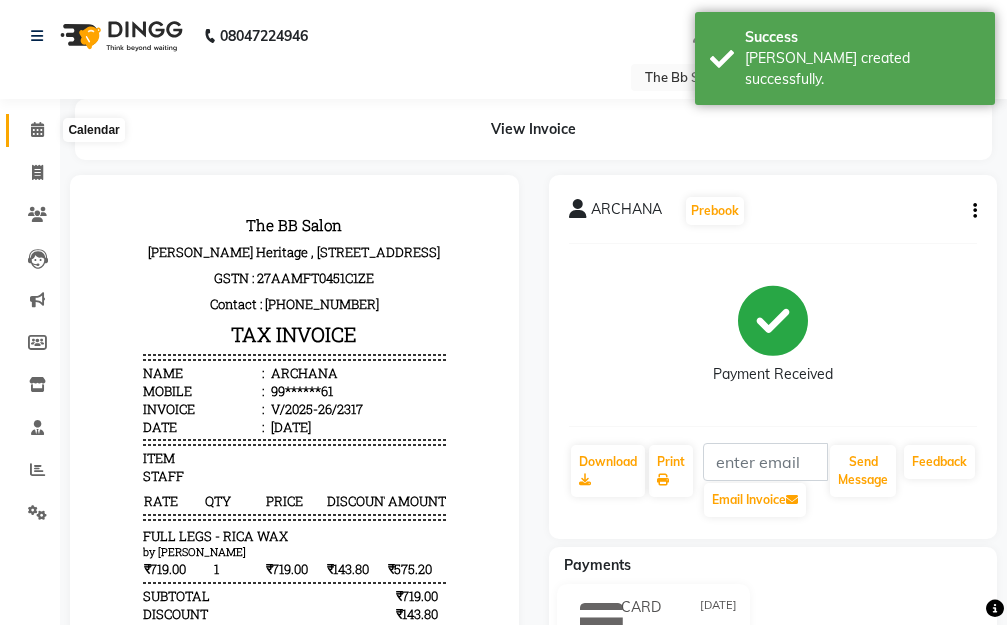 click 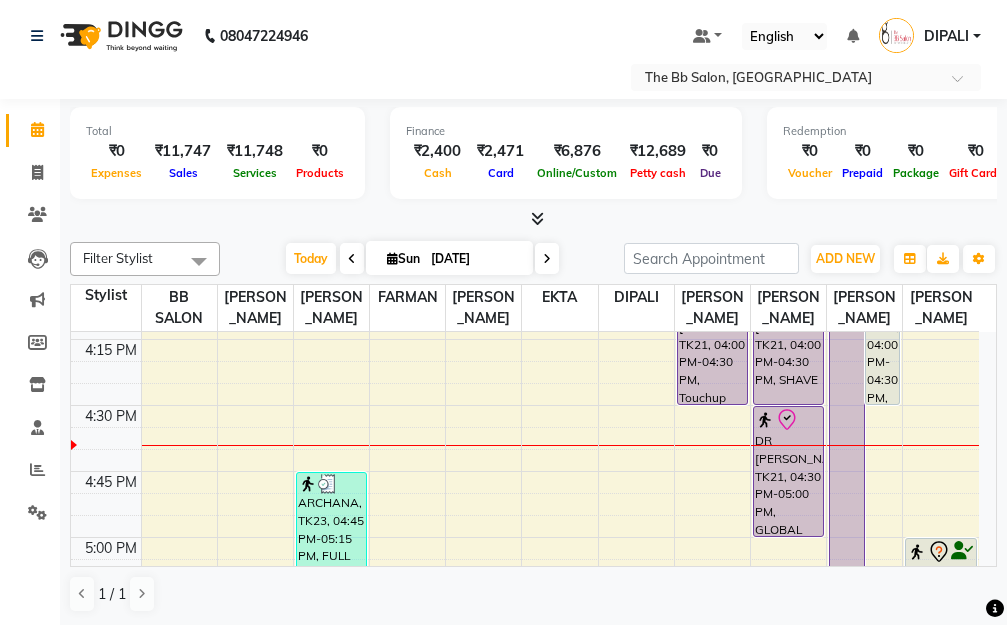 scroll, scrollTop: 1900, scrollLeft: 0, axis: vertical 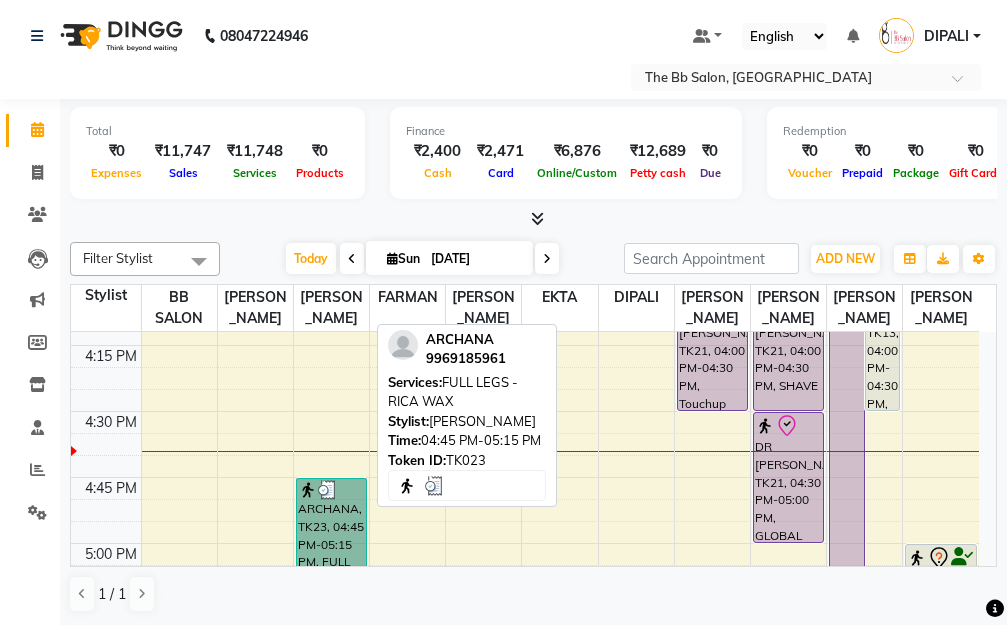 drag, startPoint x: 316, startPoint y: 518, endPoint x: 299, endPoint y: 515, distance: 17.262676 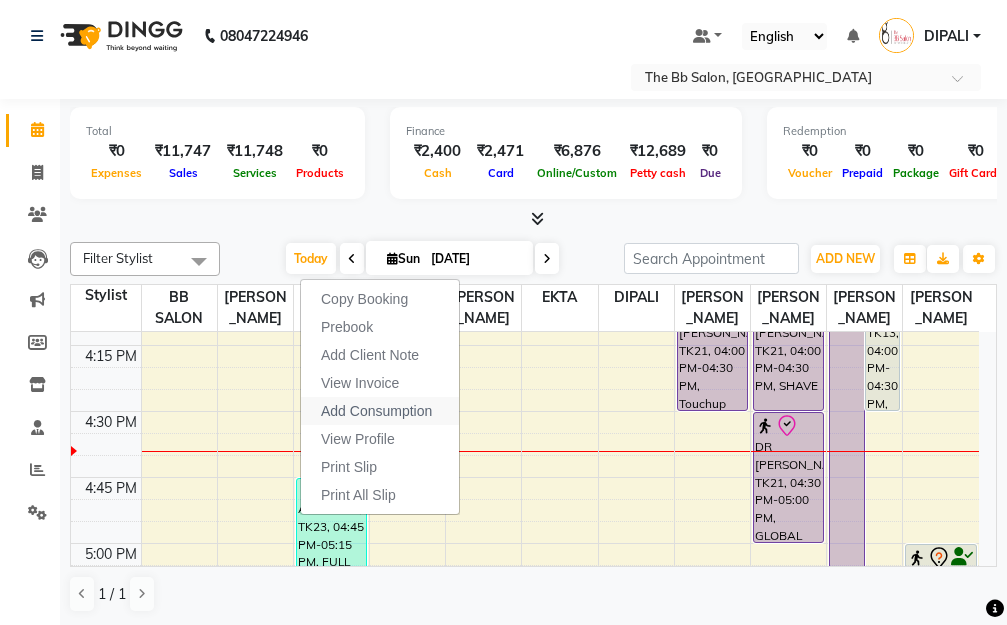 click on "Add Consumption" at bounding box center [376, 411] 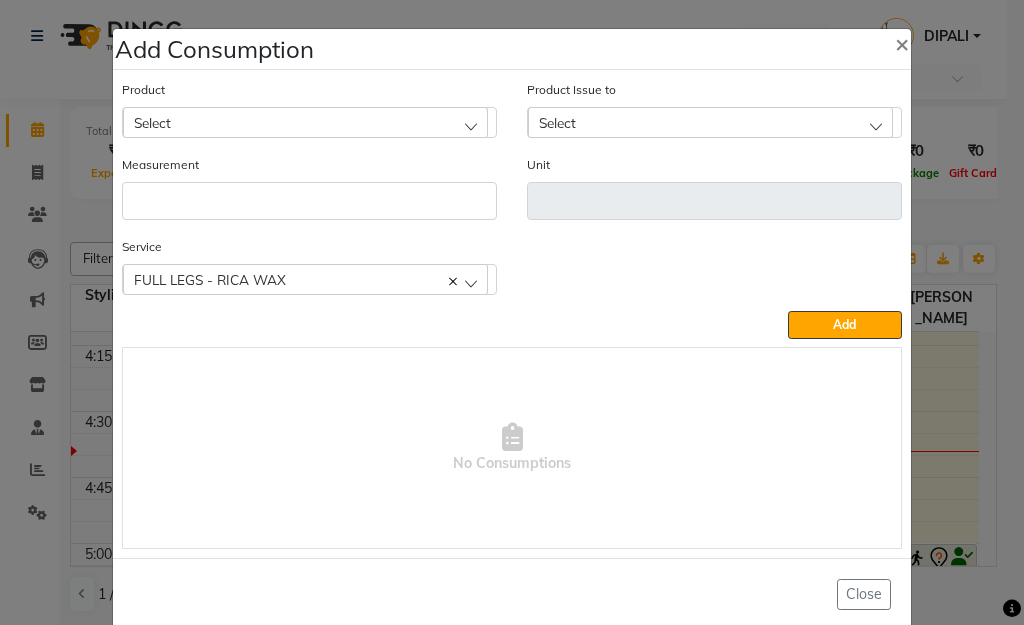 click on "Select" 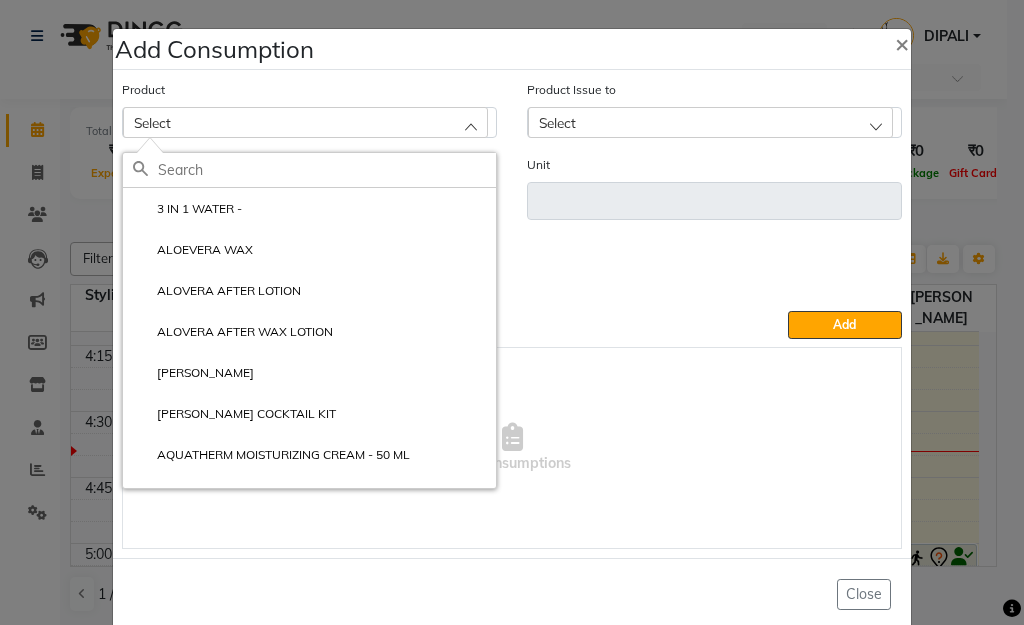 click 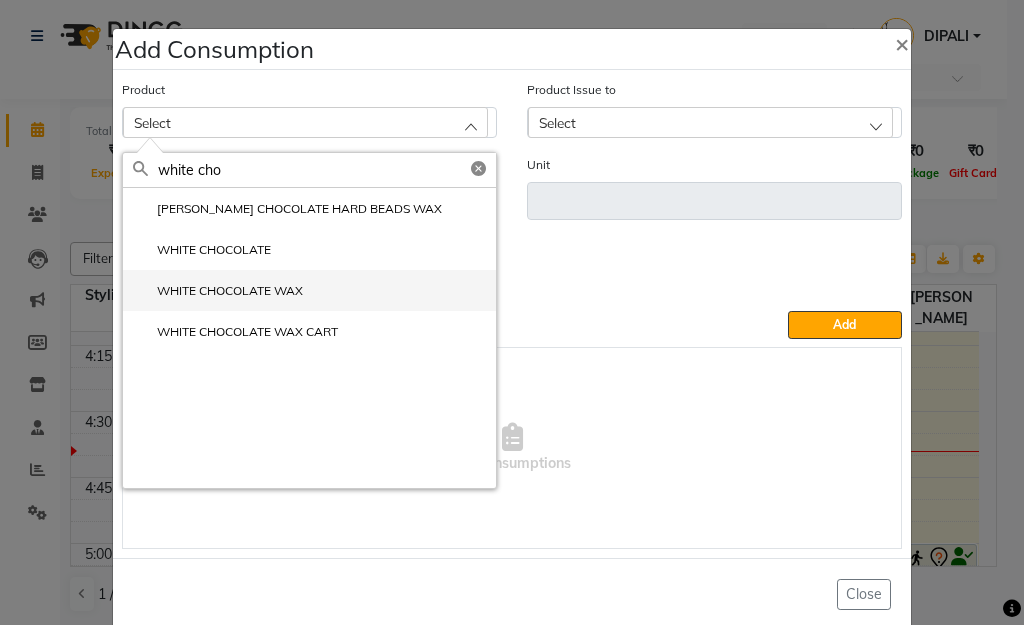 type on "white cho" 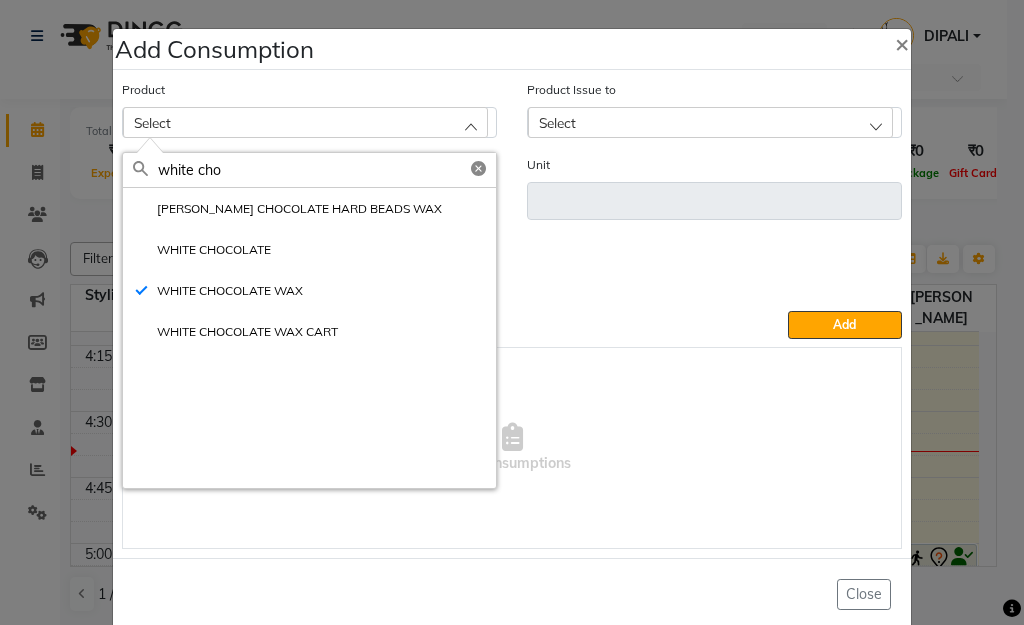 type on "ML" 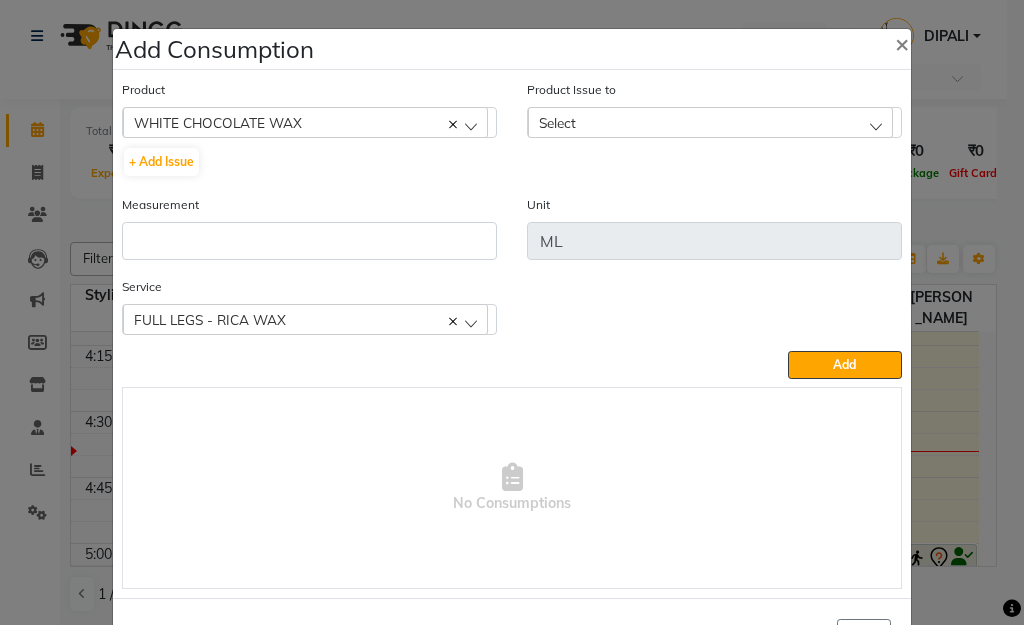 click on "Select" 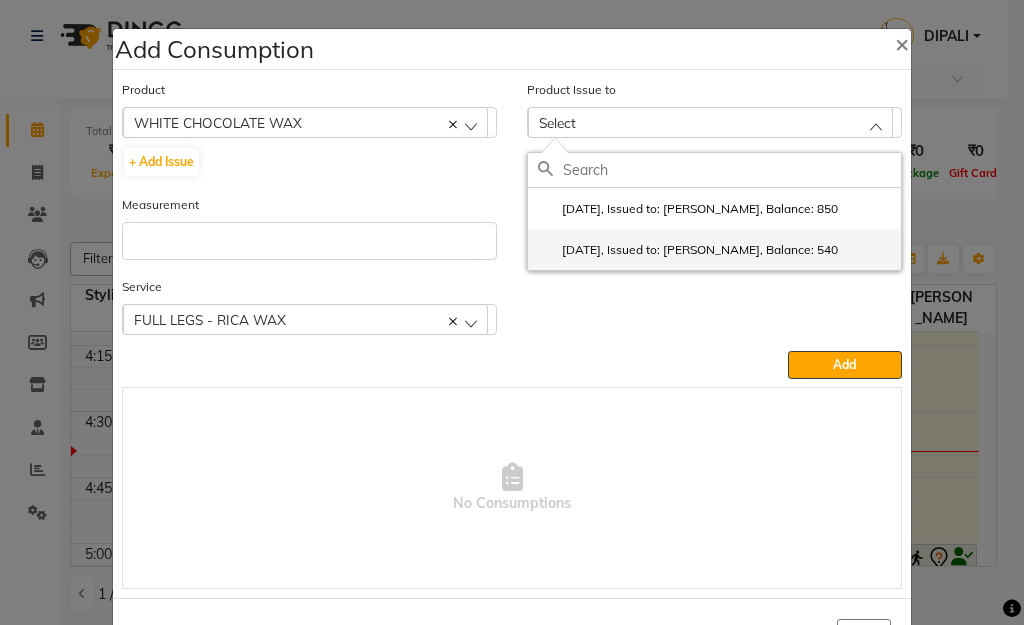click on "2025-07-12, Issued to: SHILPA YADAV, Balance: 540" 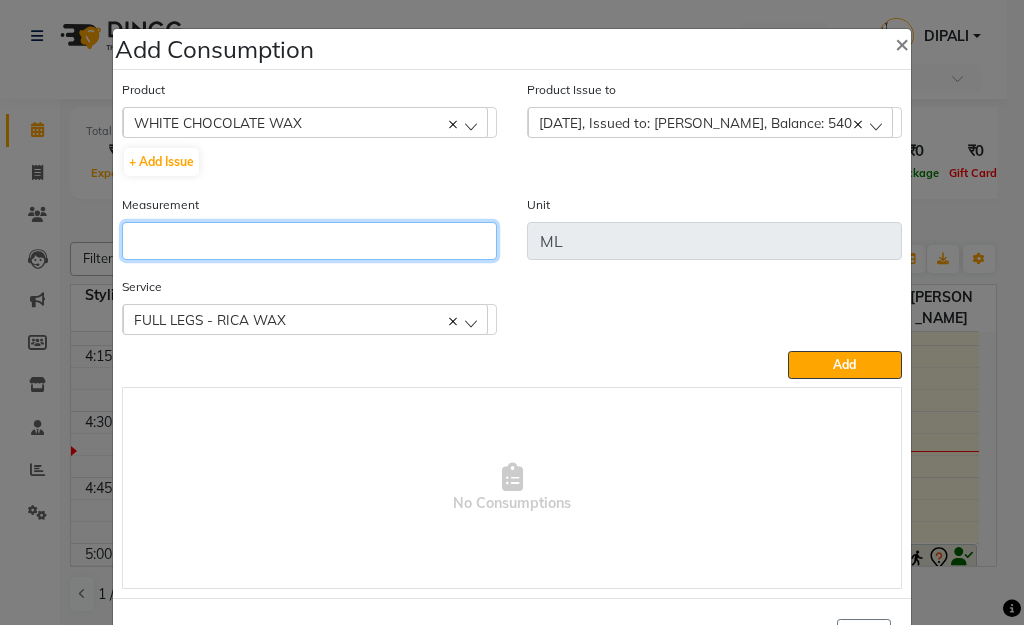 click 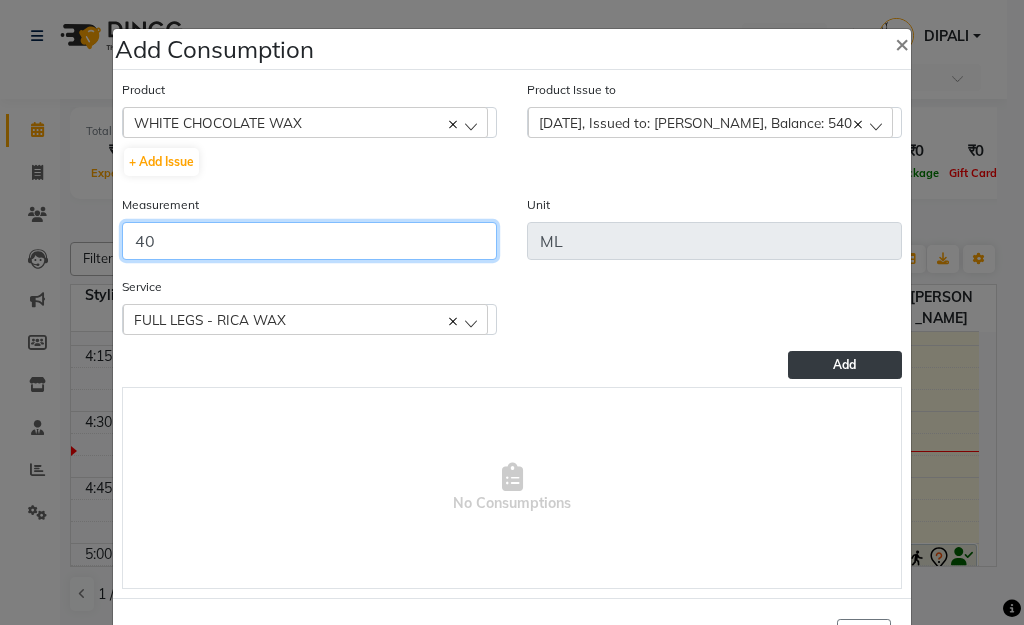 type on "40" 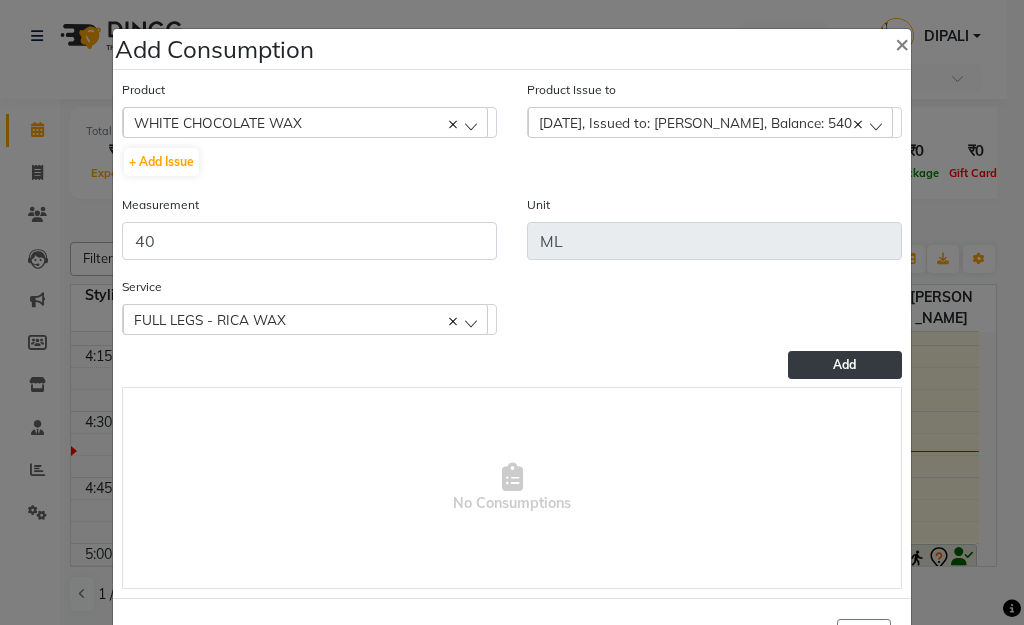 click on "Add" 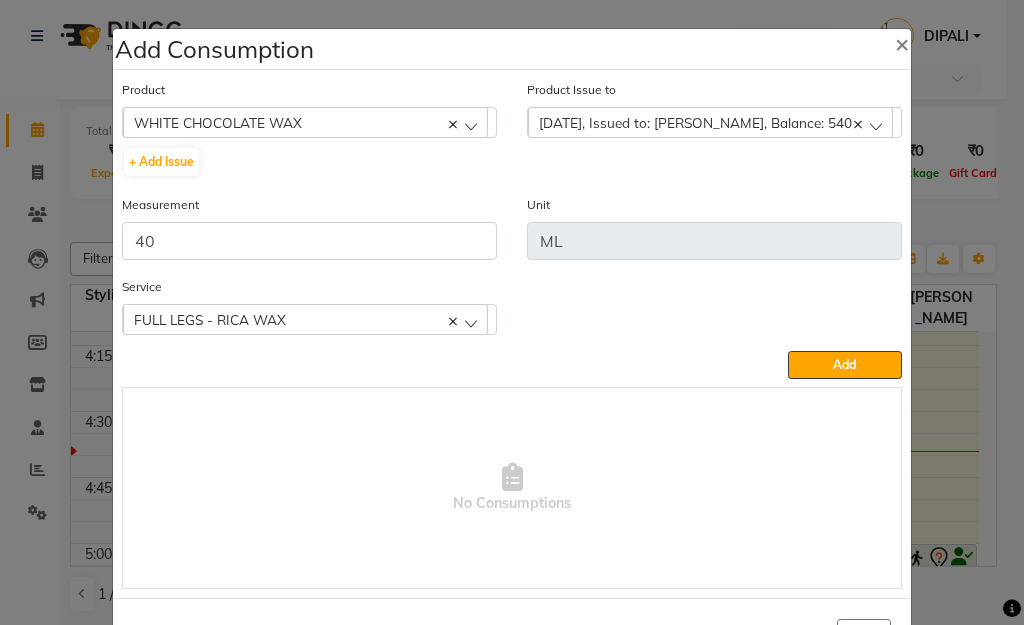 type 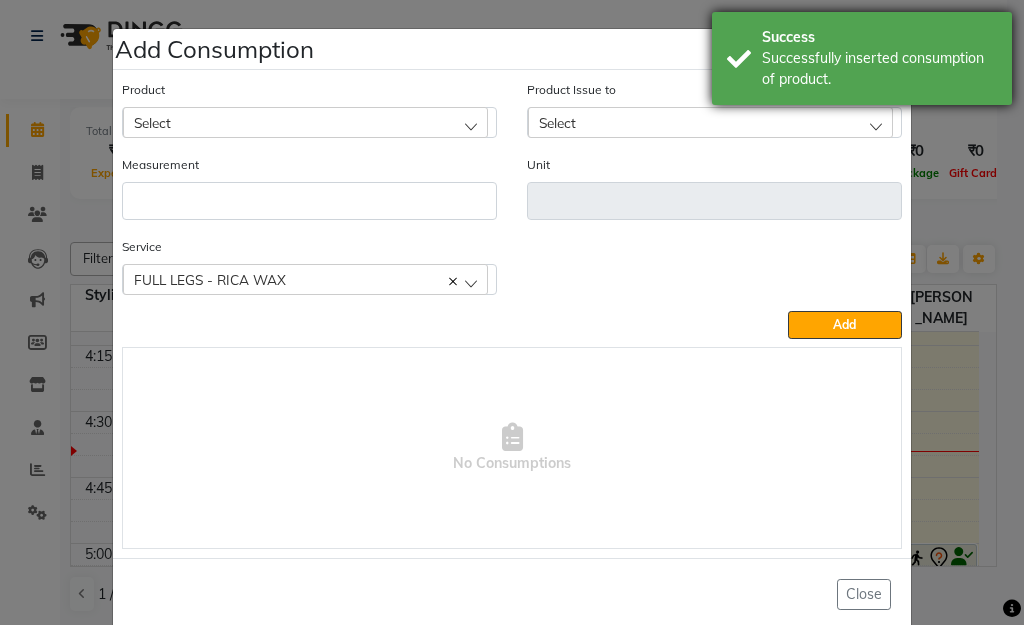 click on "Success" at bounding box center (879, 37) 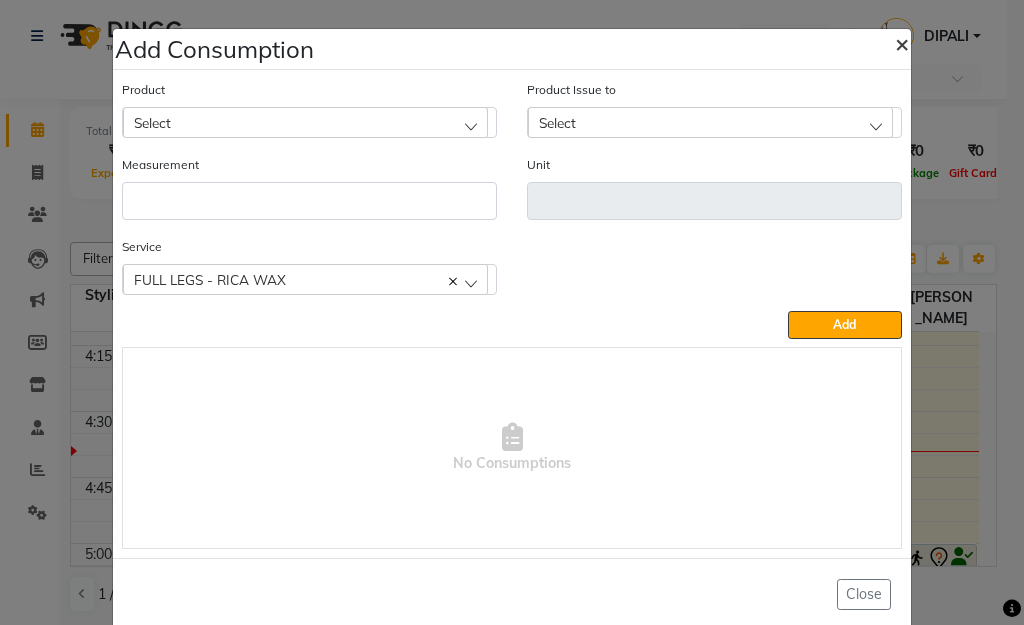 click on "×" 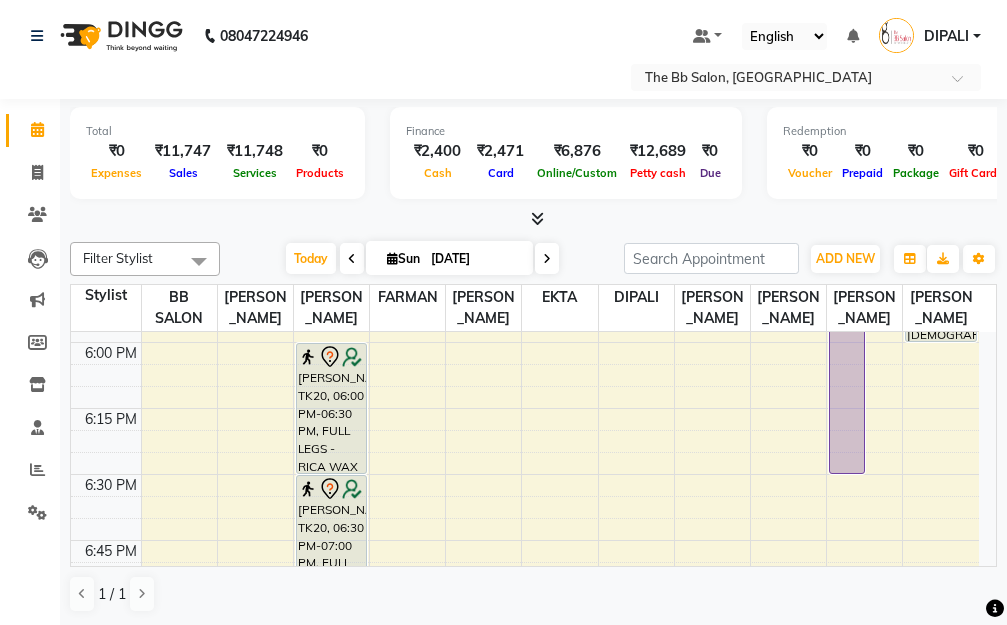 scroll, scrollTop: 2400, scrollLeft: 0, axis: vertical 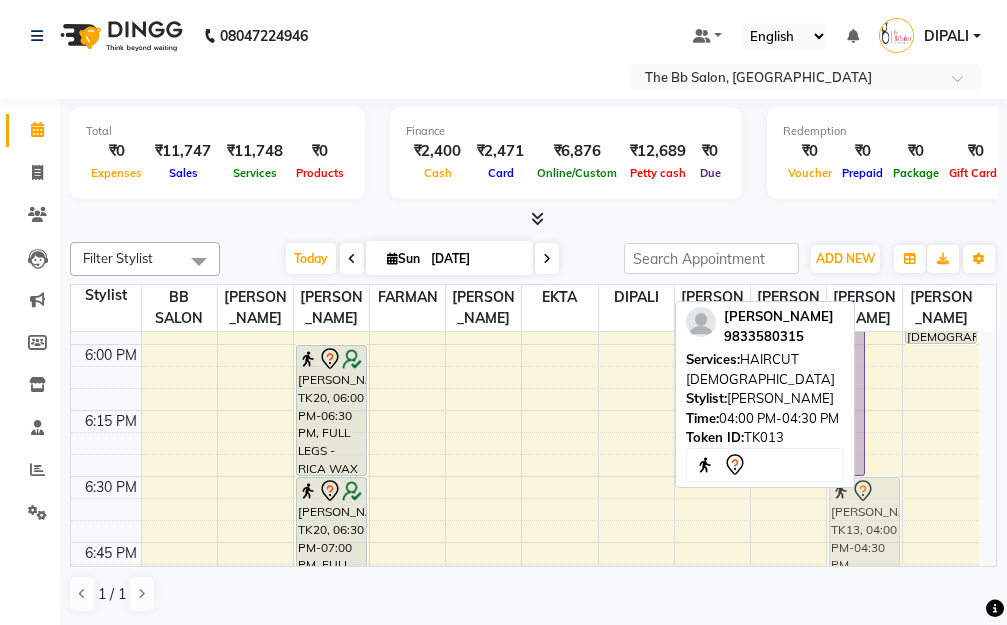 drag, startPoint x: 878, startPoint y: 528, endPoint x: 877, endPoint y: 551, distance: 23.021729 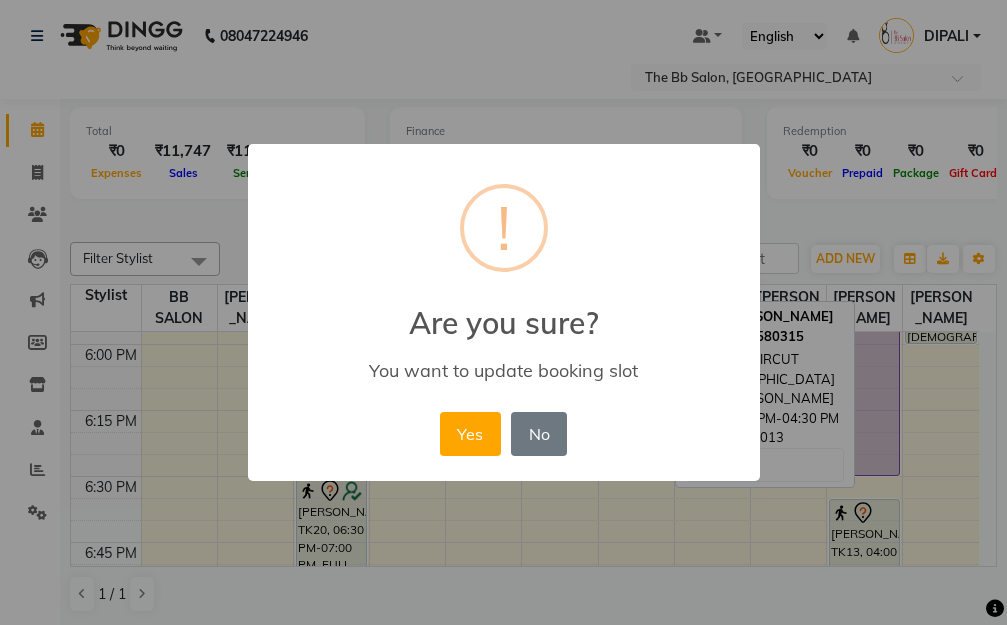 scroll, scrollTop: 2375, scrollLeft: 0, axis: vertical 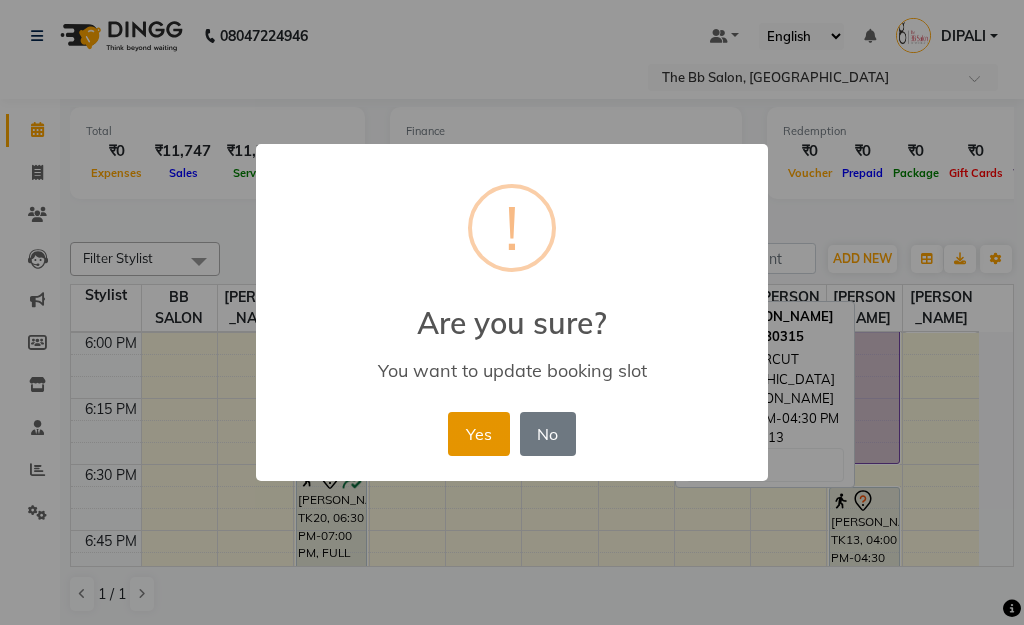 click on "Yes" at bounding box center [478, 434] 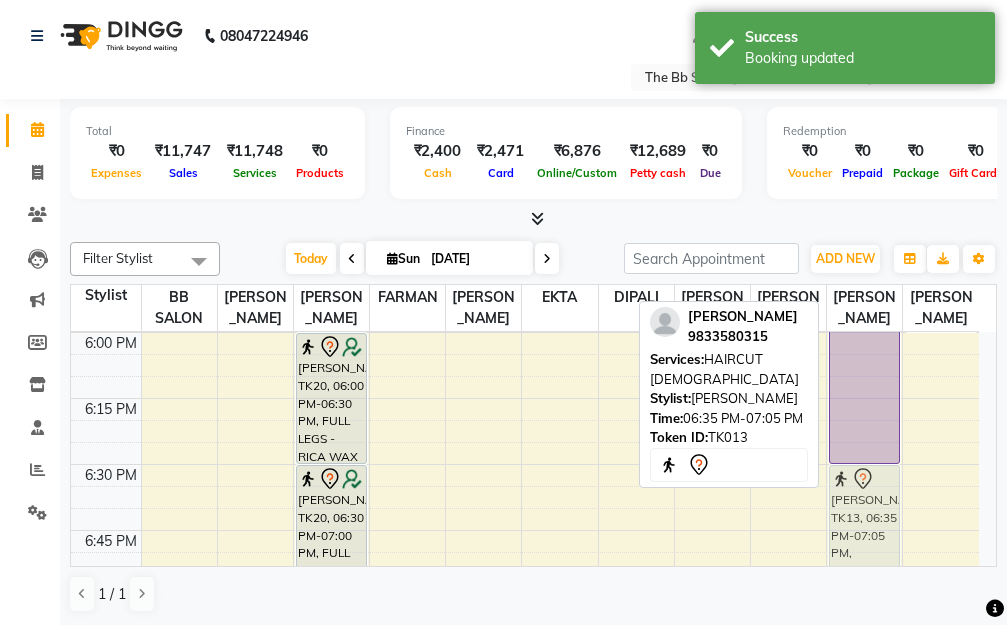 drag, startPoint x: 874, startPoint y: 535, endPoint x: 874, endPoint y: 516, distance: 19 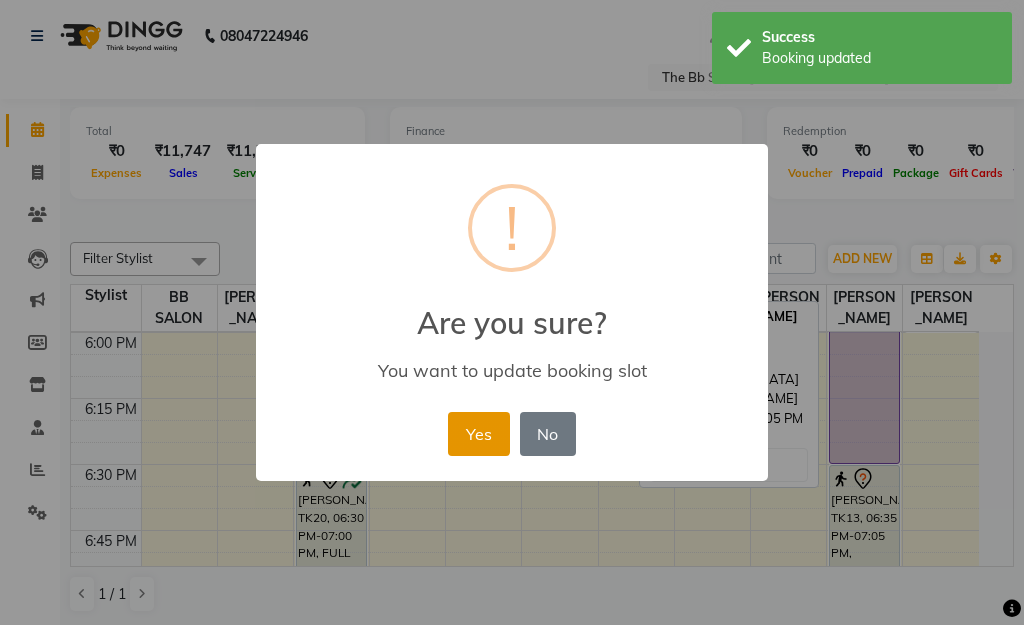 click on "Yes" at bounding box center [478, 434] 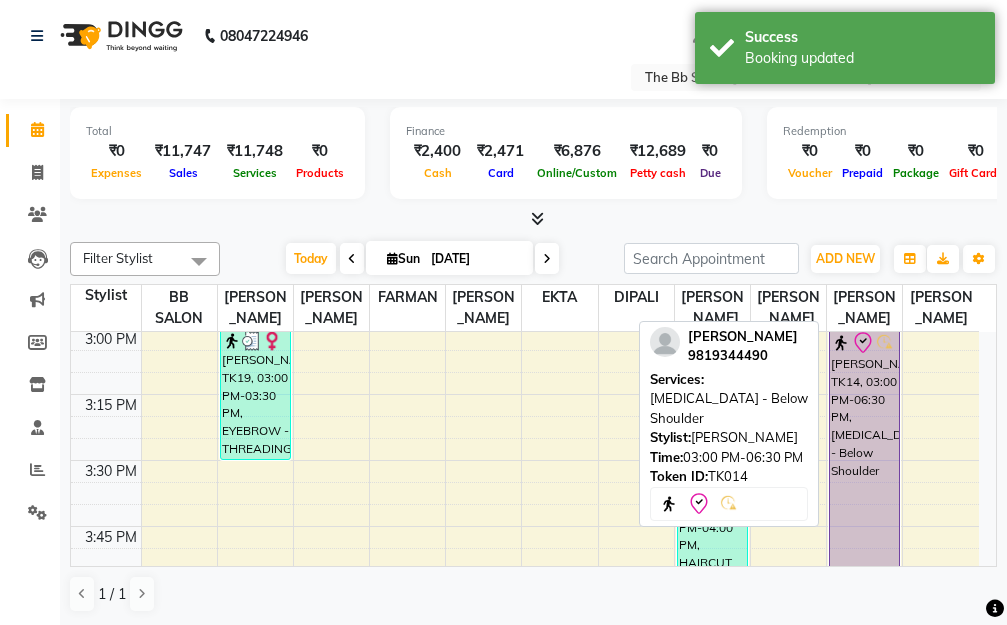 scroll, scrollTop: 1575, scrollLeft: 0, axis: vertical 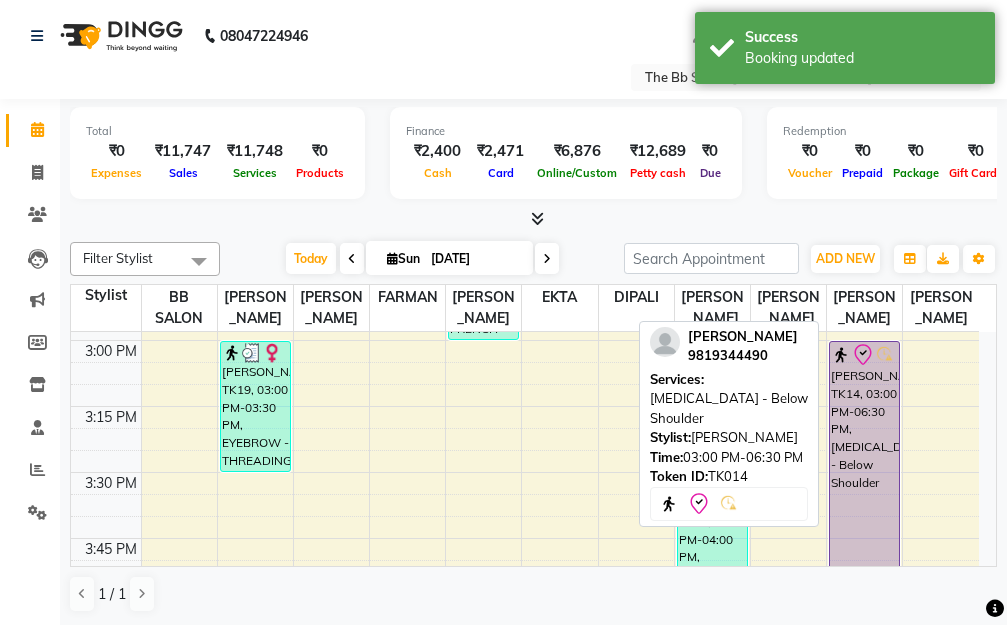 click on "KISHORI THAKUR, TK14, 03:00 PM-06:30 PM, Botox - Below Shoulder" at bounding box center [864, 802] 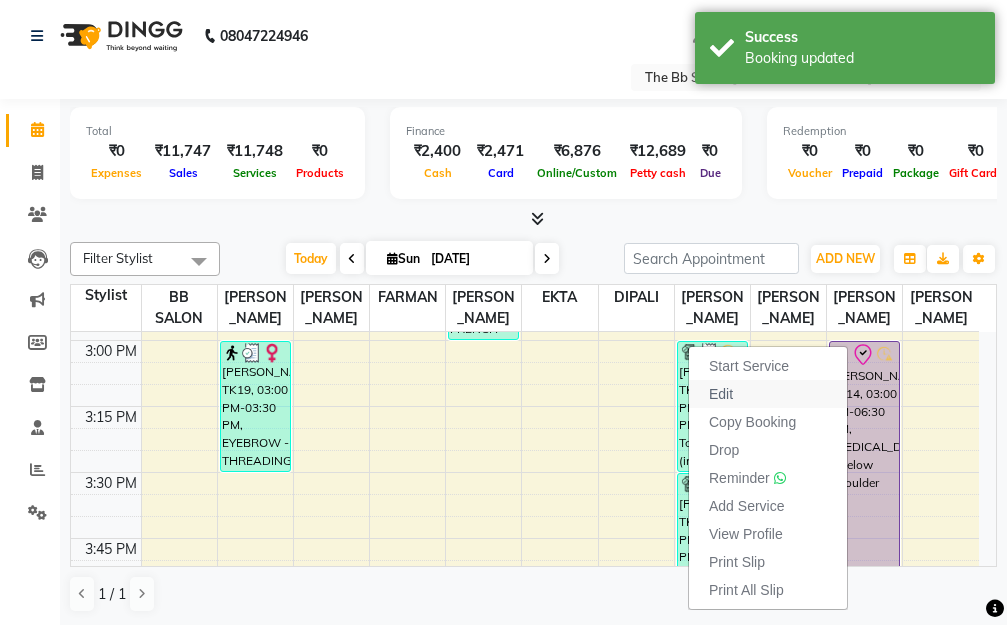 click on "Edit" at bounding box center [721, 394] 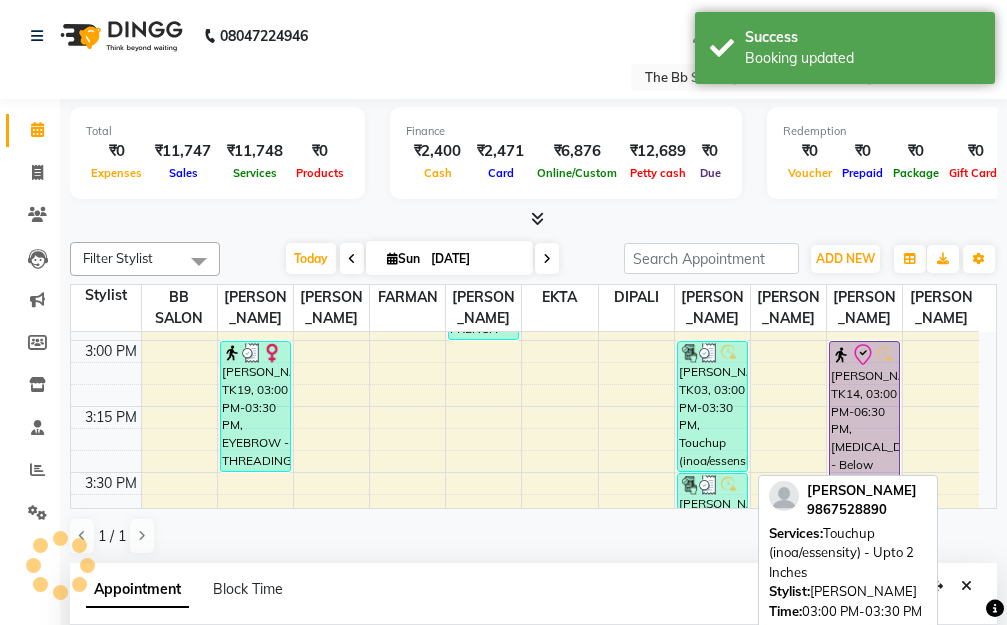 scroll, scrollTop: 8, scrollLeft: 0, axis: vertical 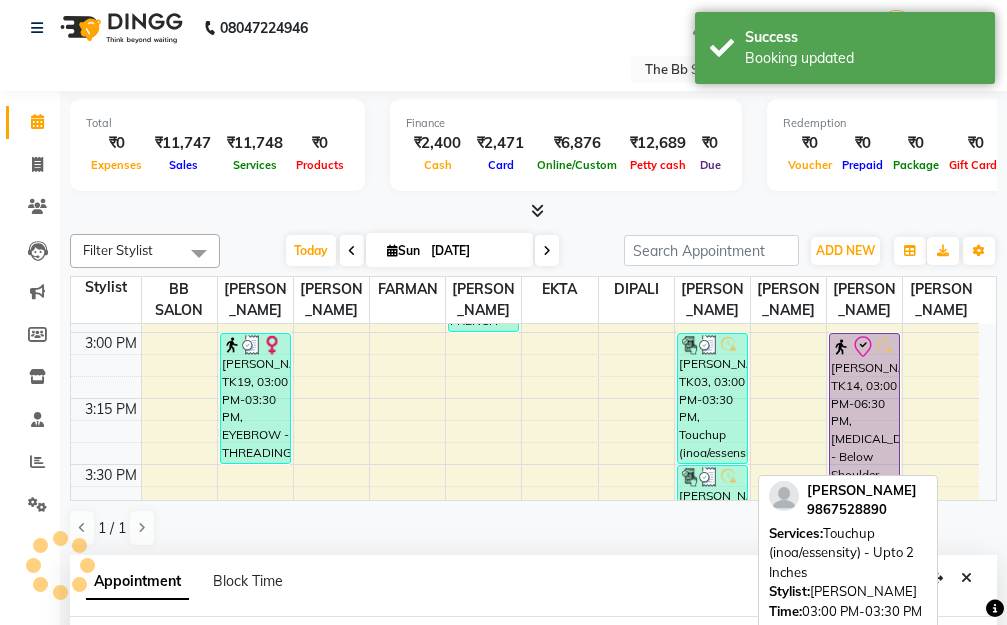 select on "tentative" 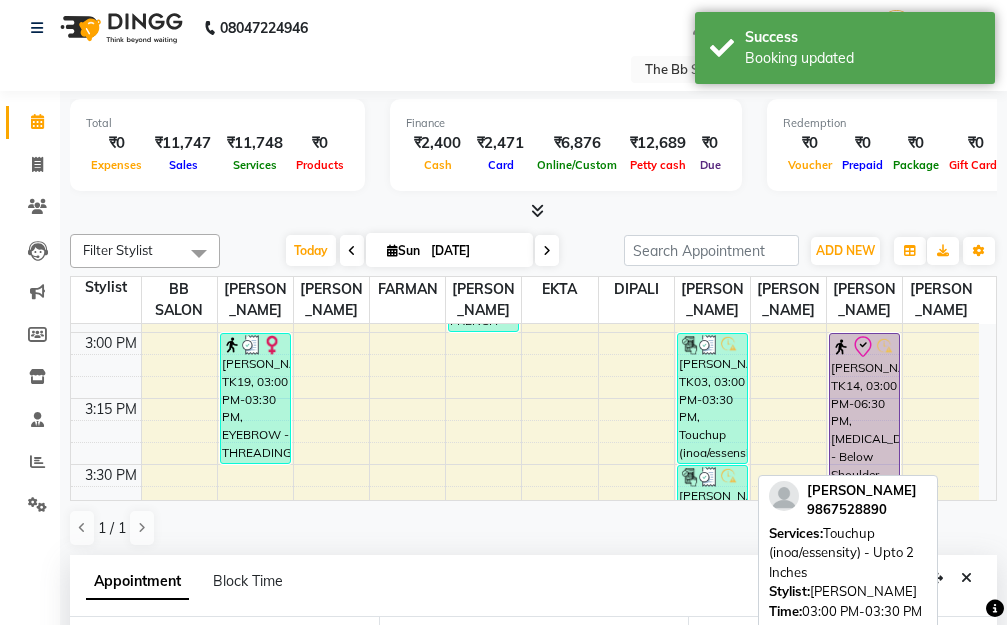 type on "[DATE]" 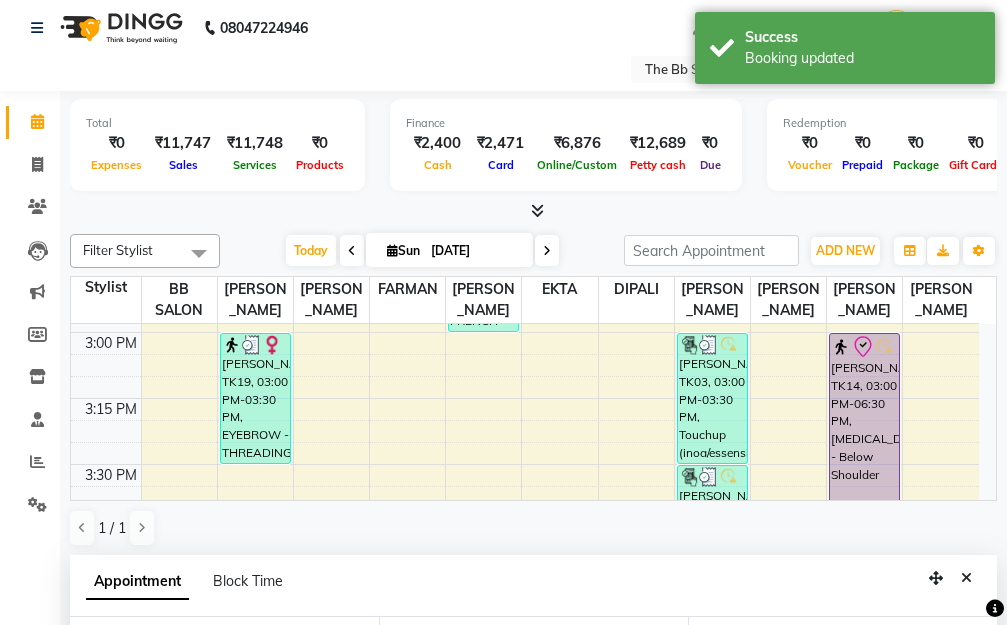 scroll, scrollTop: 2113, scrollLeft: 0, axis: vertical 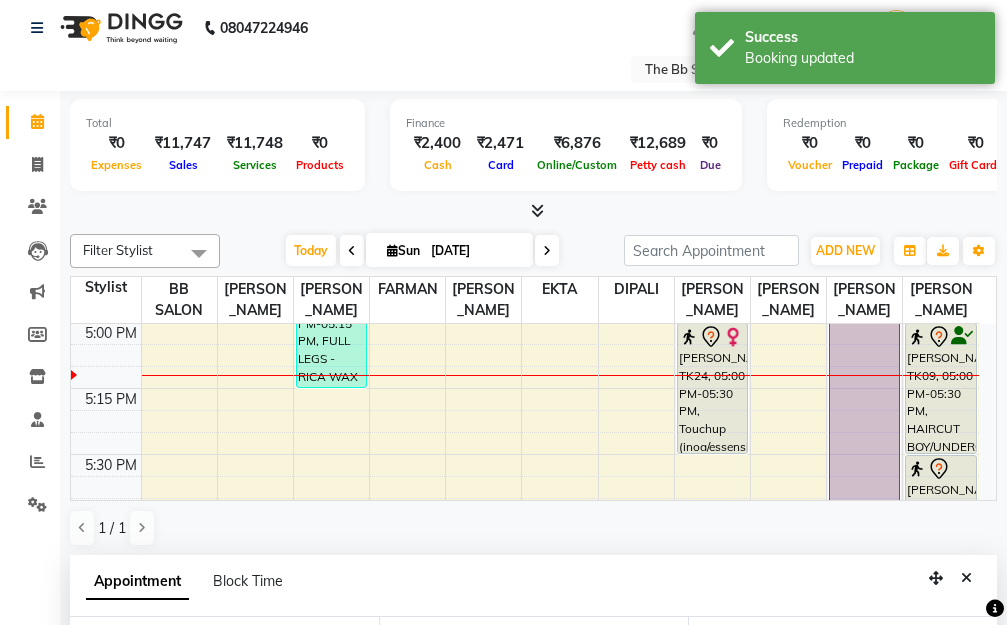 select on "900" 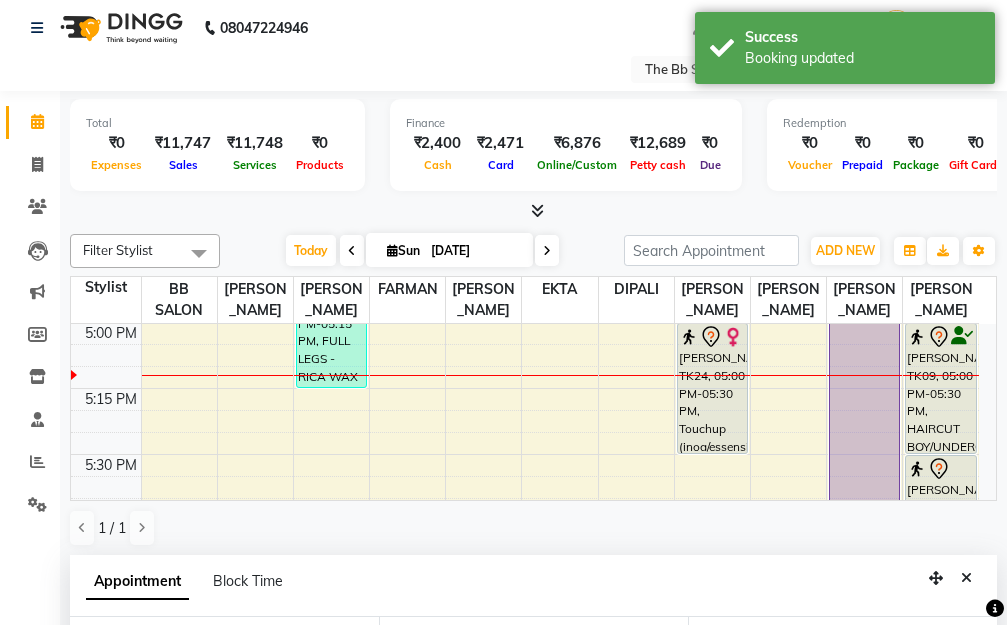 select on "83660" 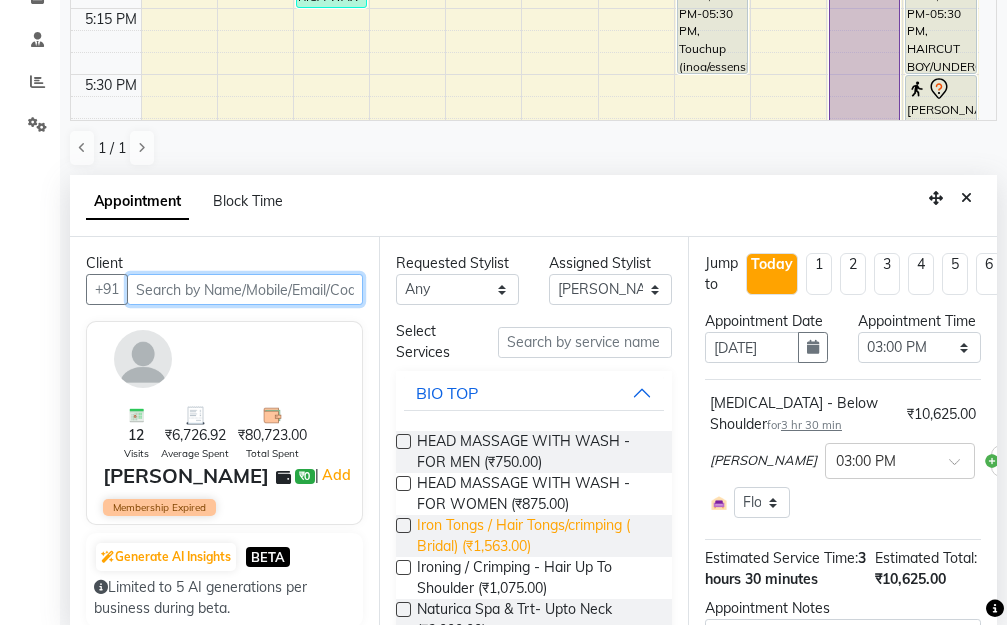 scroll, scrollTop: 393, scrollLeft: 0, axis: vertical 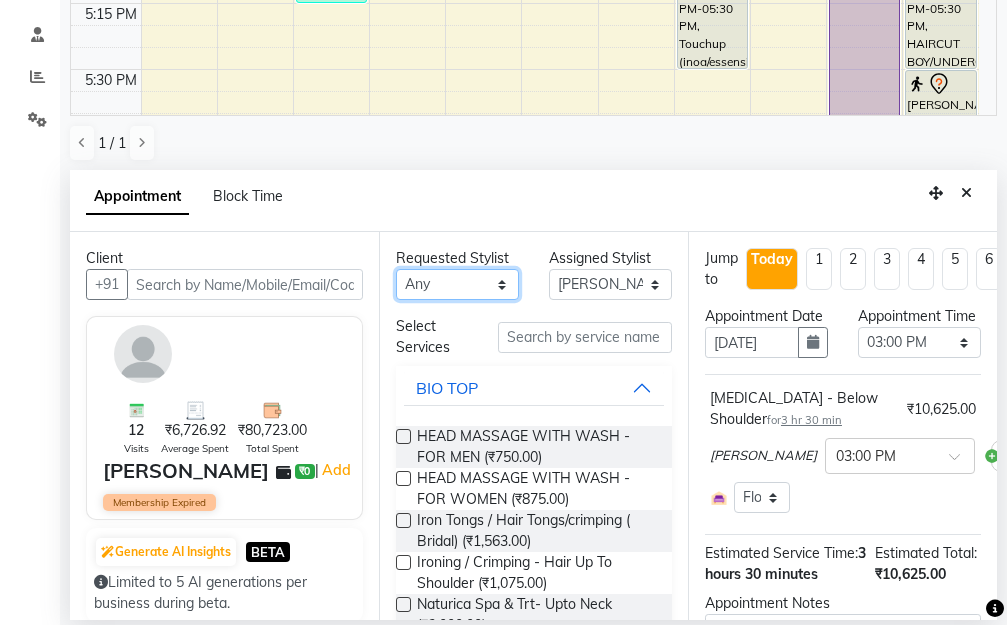 click on "Any BB SALON DIPALI EKTA FARMAN GOUSIYA SHAIKH MANGESH TAVARE Nazim Shaikh Rupesh Chavan Sanjay Pawar SHILPA YADAV WILSON" at bounding box center (457, 284) 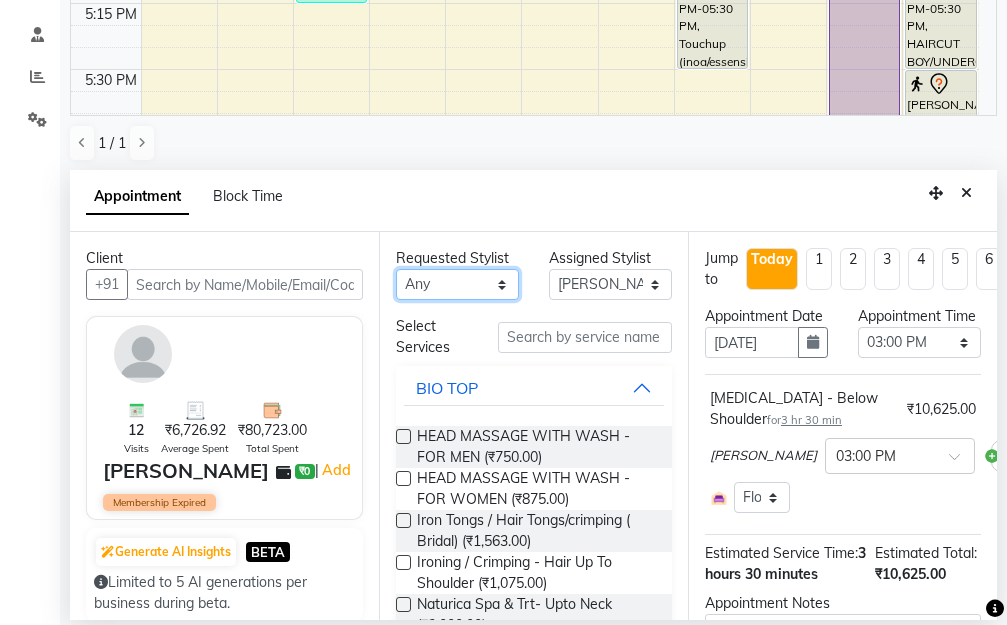 select on "83516" 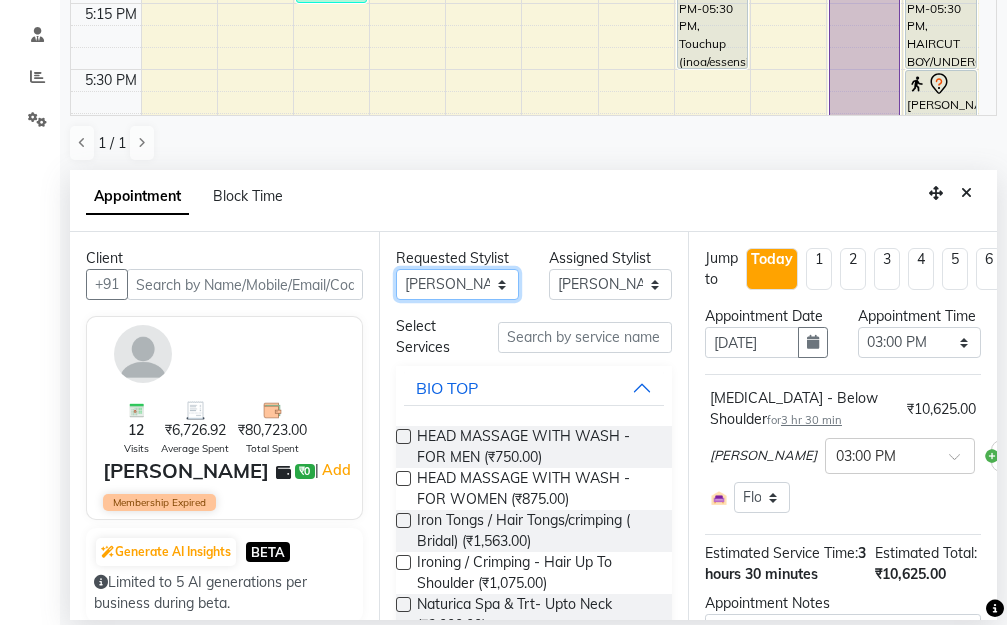 click on "Any BB SALON DIPALI EKTA FARMAN GOUSIYA SHAIKH MANGESH TAVARE Nazim Shaikh Rupesh Chavan Sanjay Pawar SHILPA YADAV WILSON" at bounding box center (457, 284) 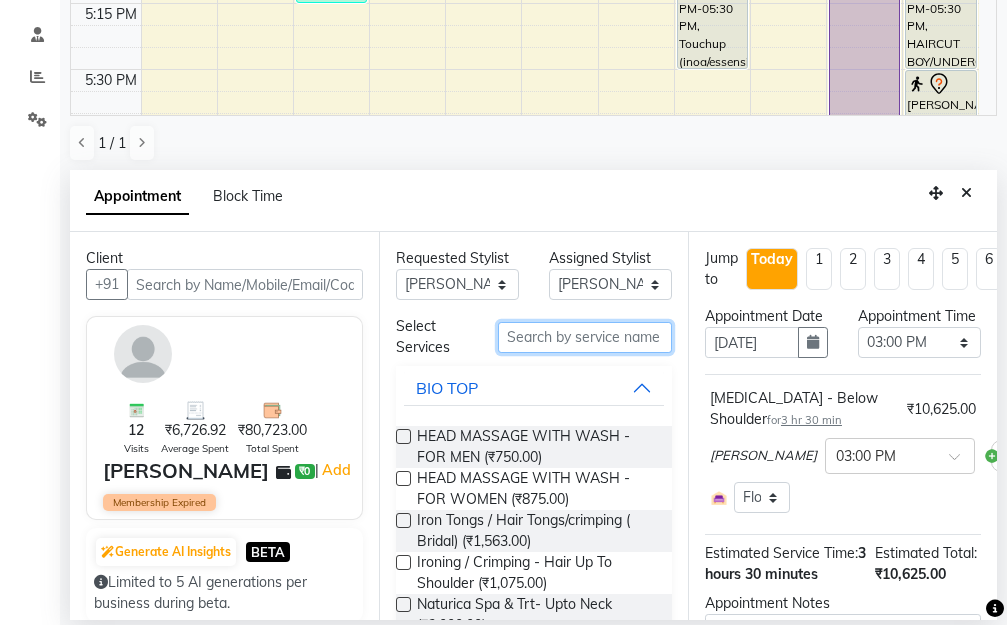 click at bounding box center [585, 337] 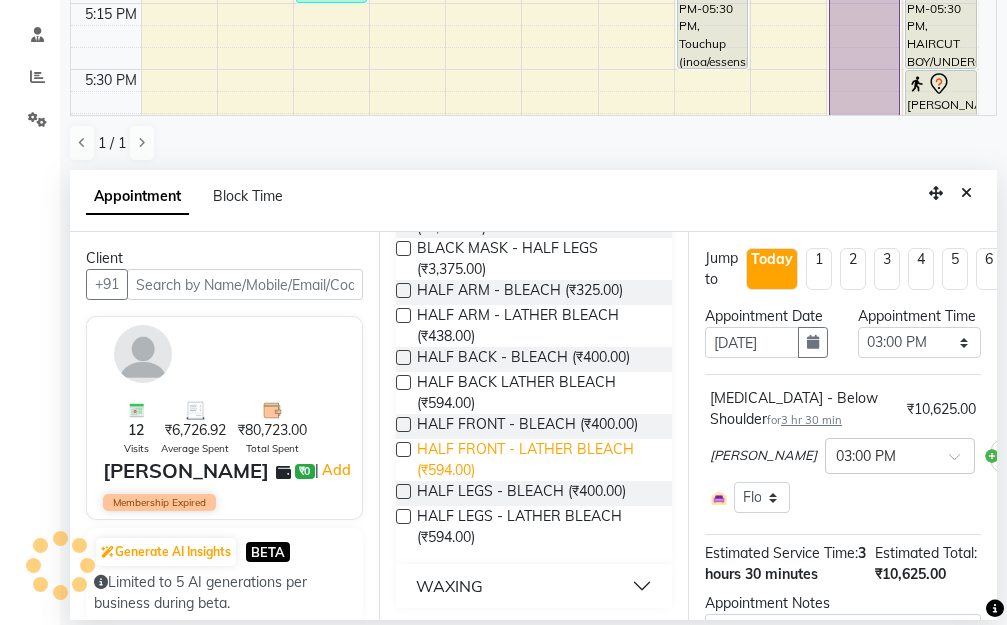 scroll, scrollTop: 234, scrollLeft: 0, axis: vertical 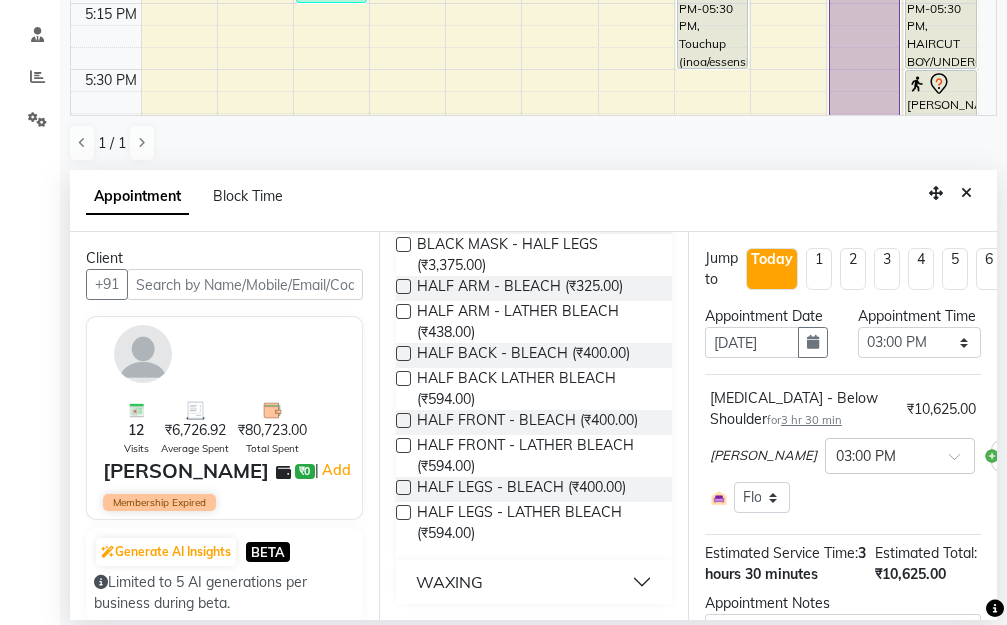 type on "hal" 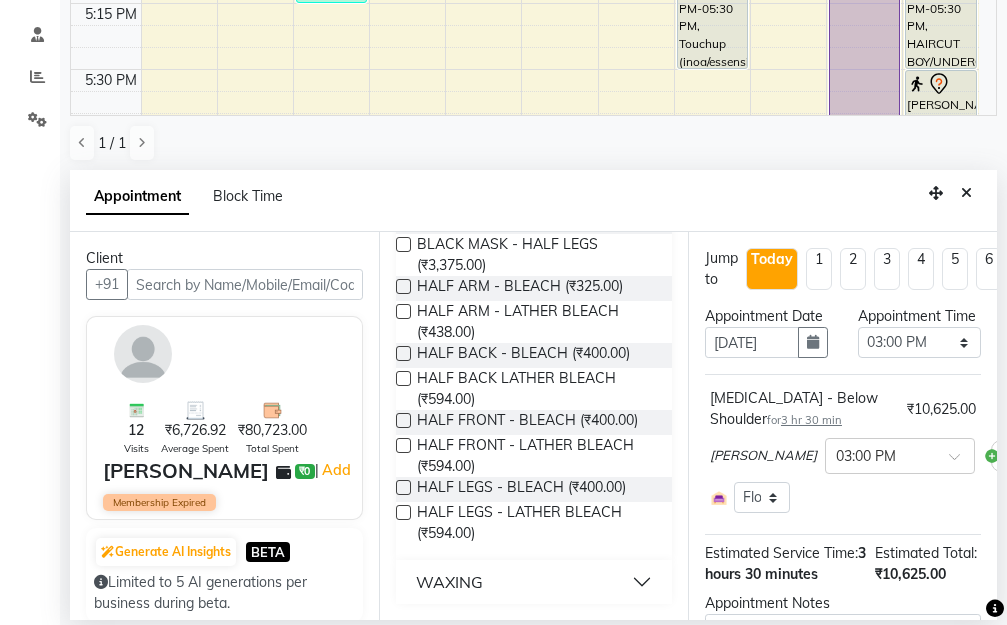click on "WAXING" at bounding box center (534, 582) 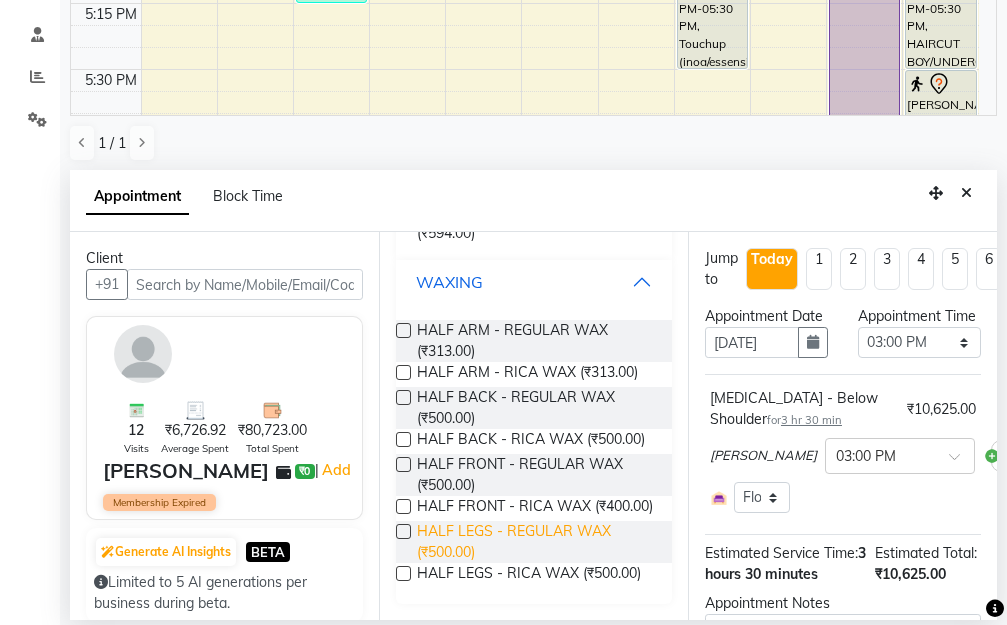 scroll, scrollTop: 585, scrollLeft: 0, axis: vertical 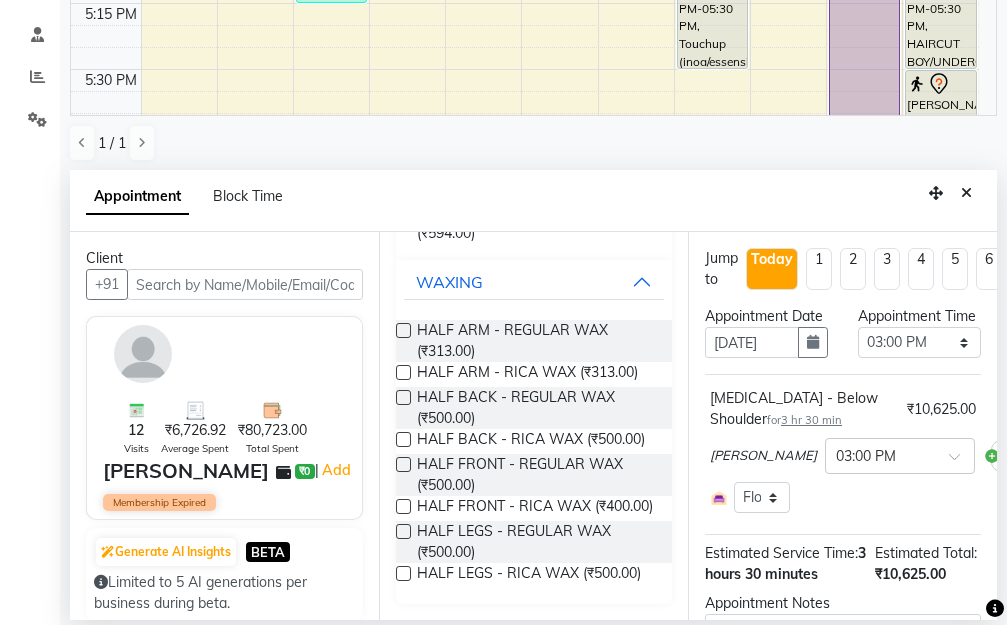 click at bounding box center [403, 573] 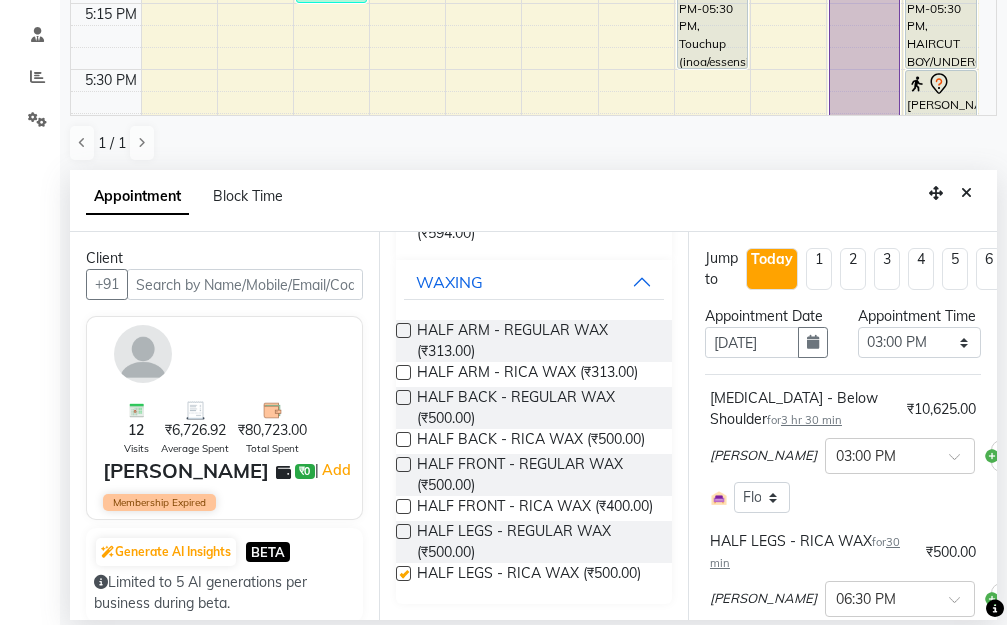 checkbox on "false" 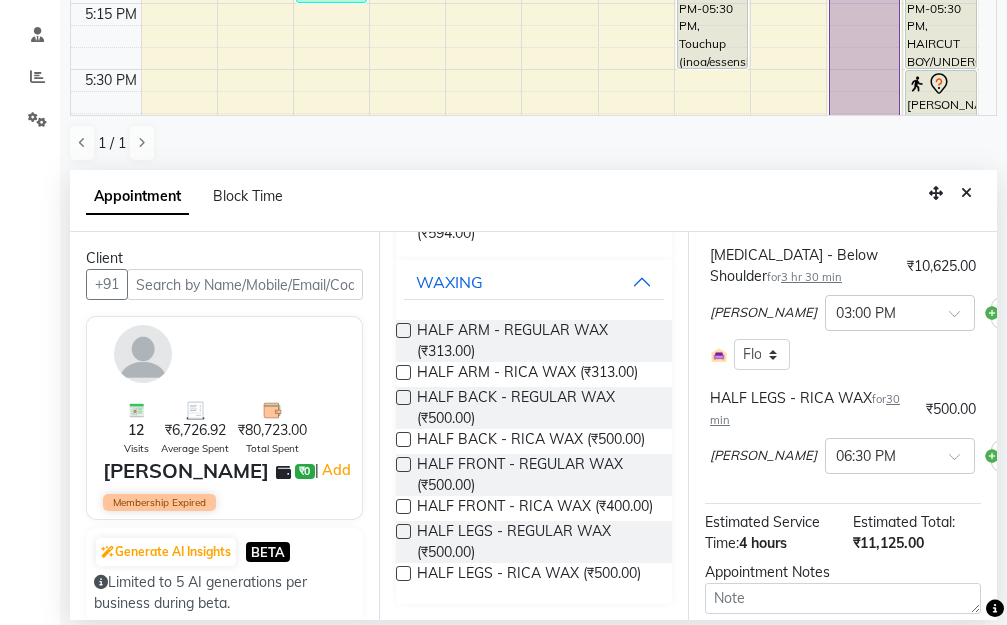 scroll, scrollTop: 309, scrollLeft: 0, axis: vertical 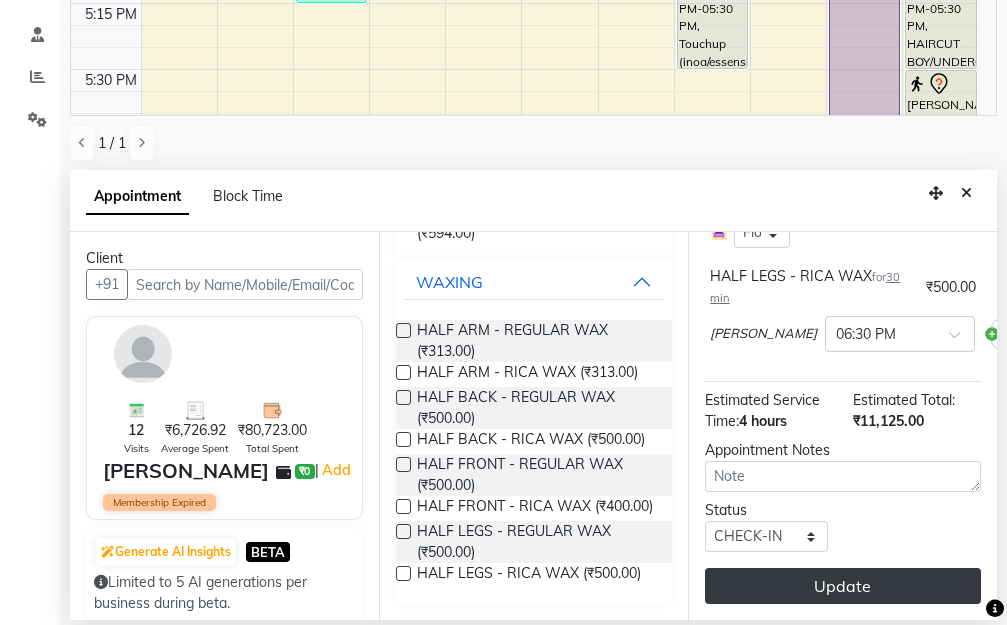 click on "Update" at bounding box center (843, 586) 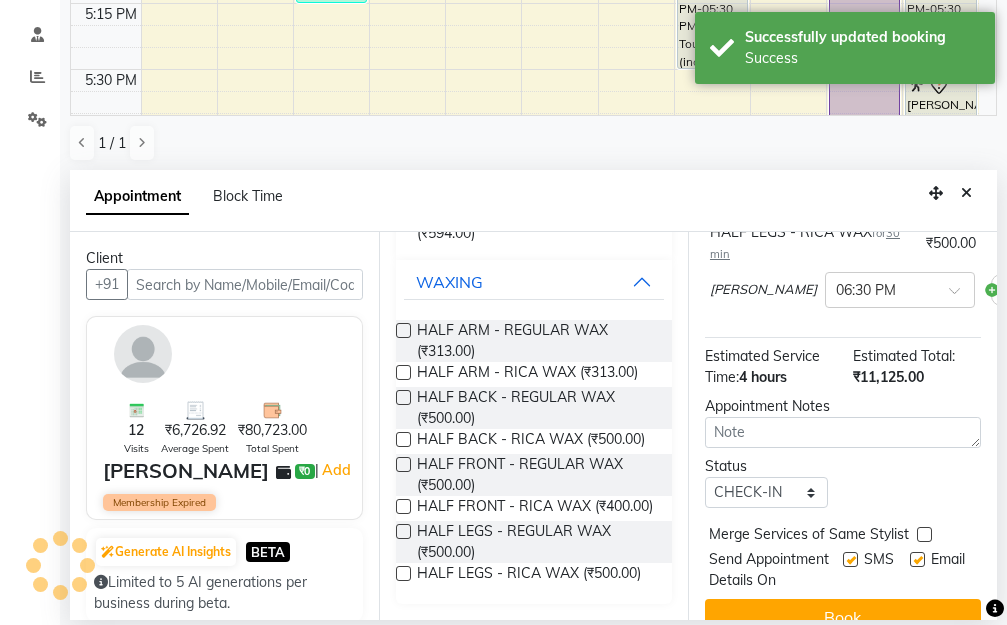 scroll, scrollTop: 0, scrollLeft: 0, axis: both 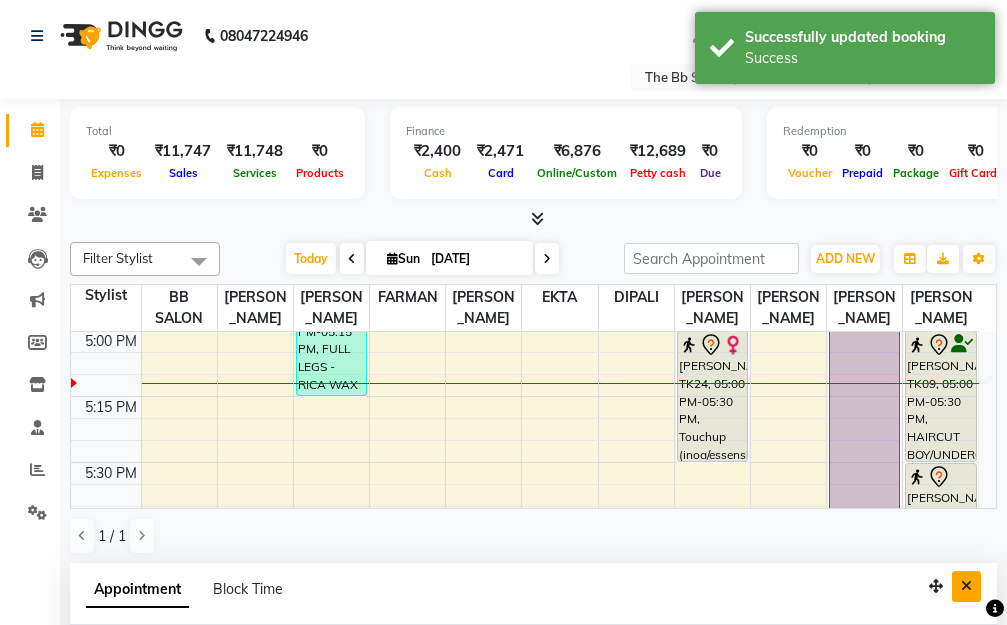 click at bounding box center [966, 586] 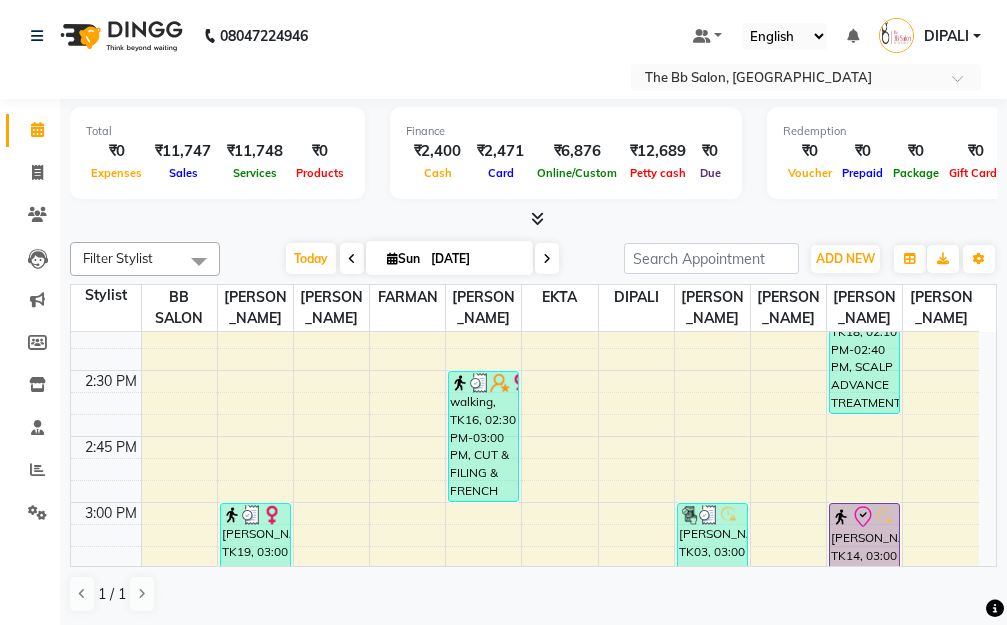 scroll, scrollTop: 1513, scrollLeft: 0, axis: vertical 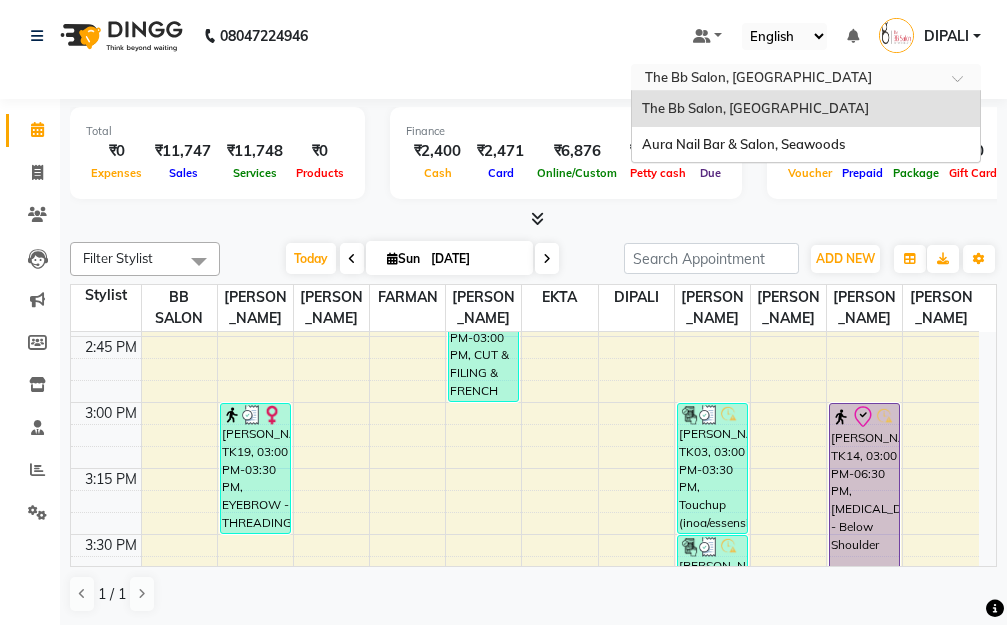 click at bounding box center (964, 84) 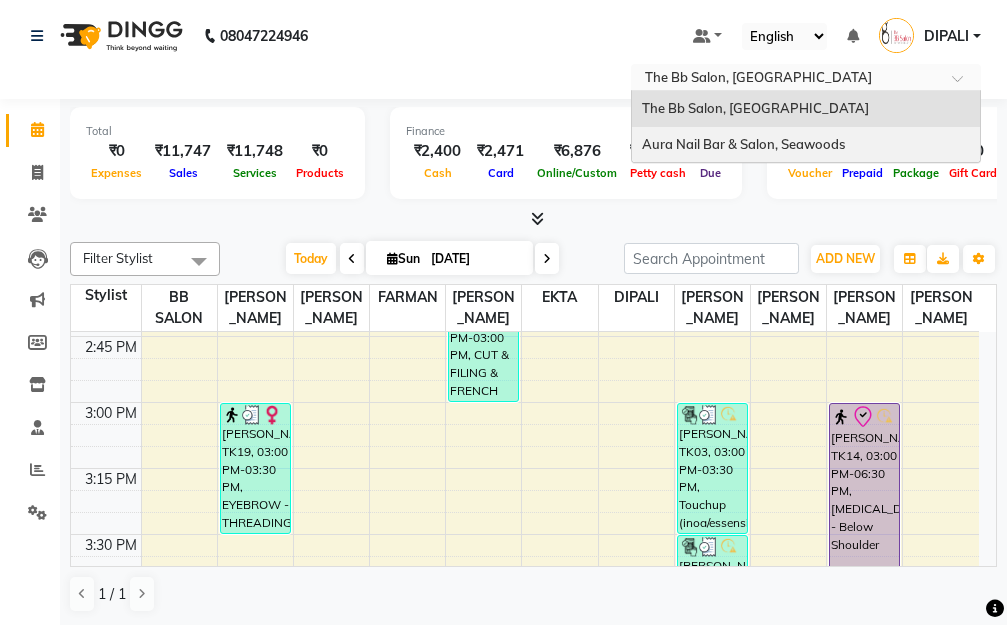 click on "Aura Nail Bar & Salon, Seawoods" at bounding box center [743, 144] 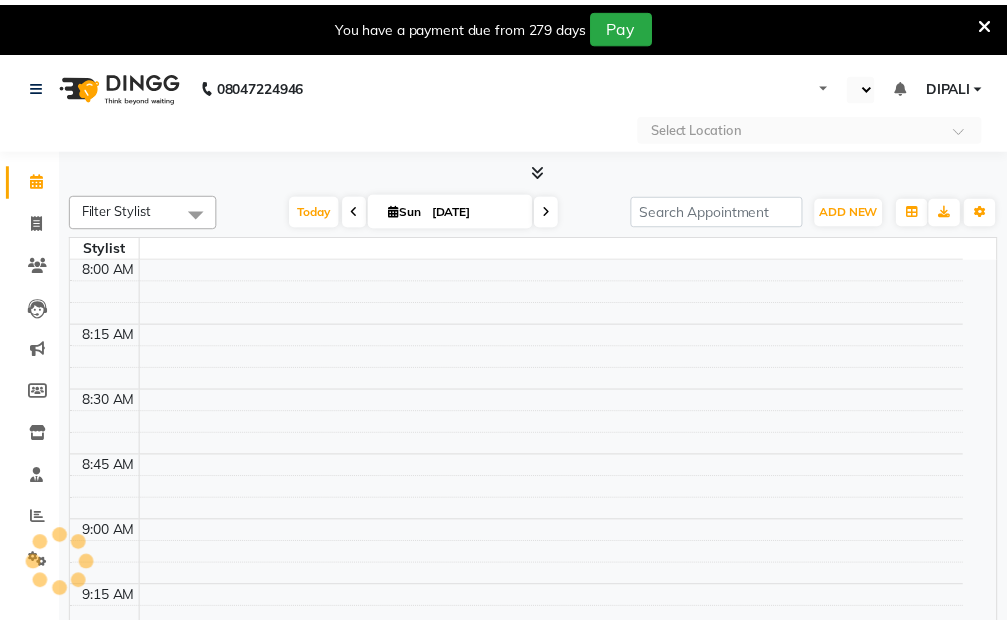 scroll, scrollTop: 0, scrollLeft: 0, axis: both 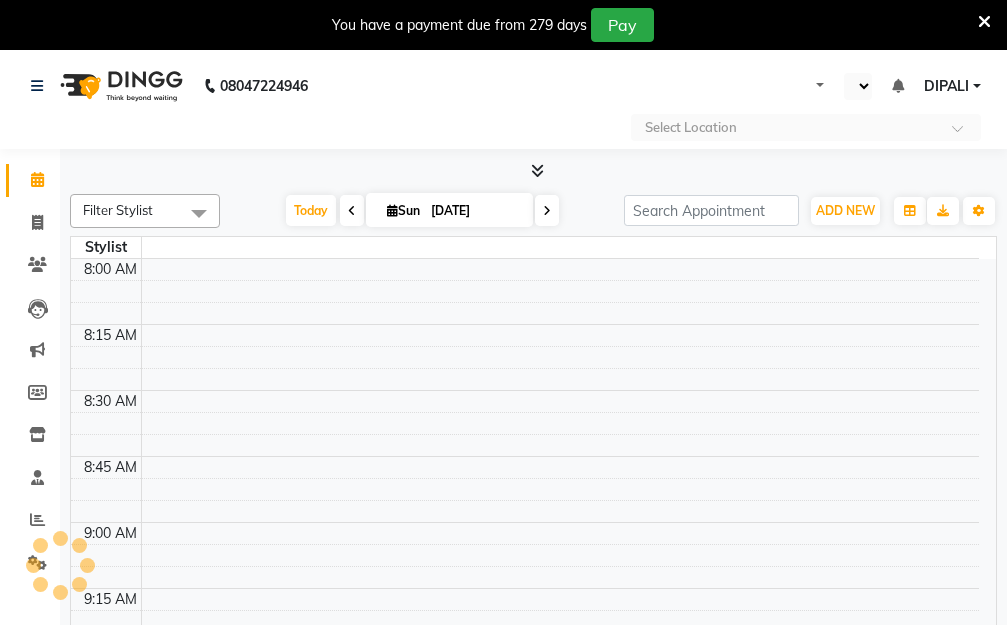 select on "en" 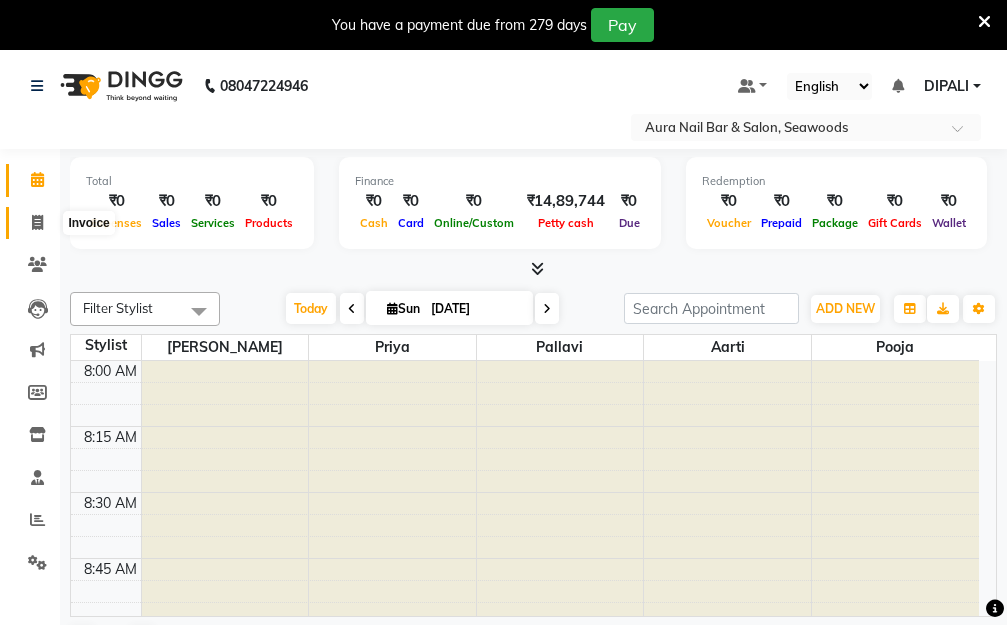 click 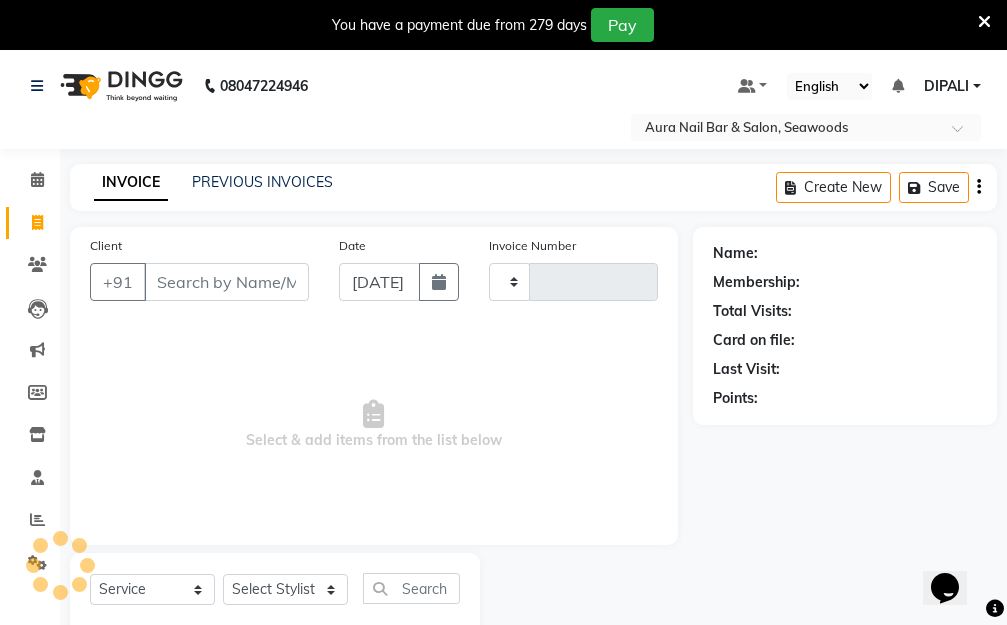 scroll, scrollTop: 0, scrollLeft: 0, axis: both 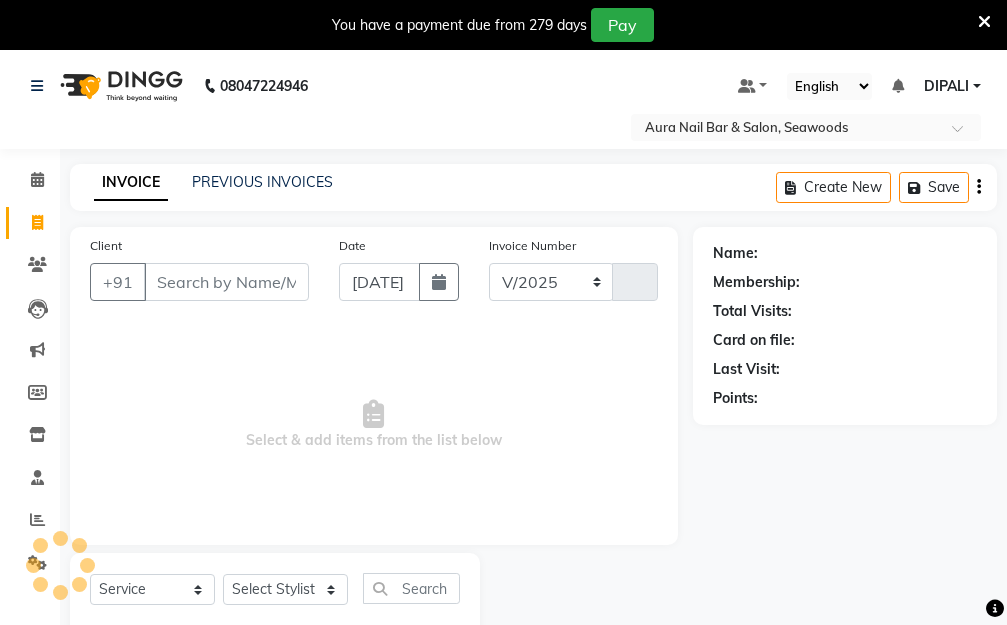 select on "4994" 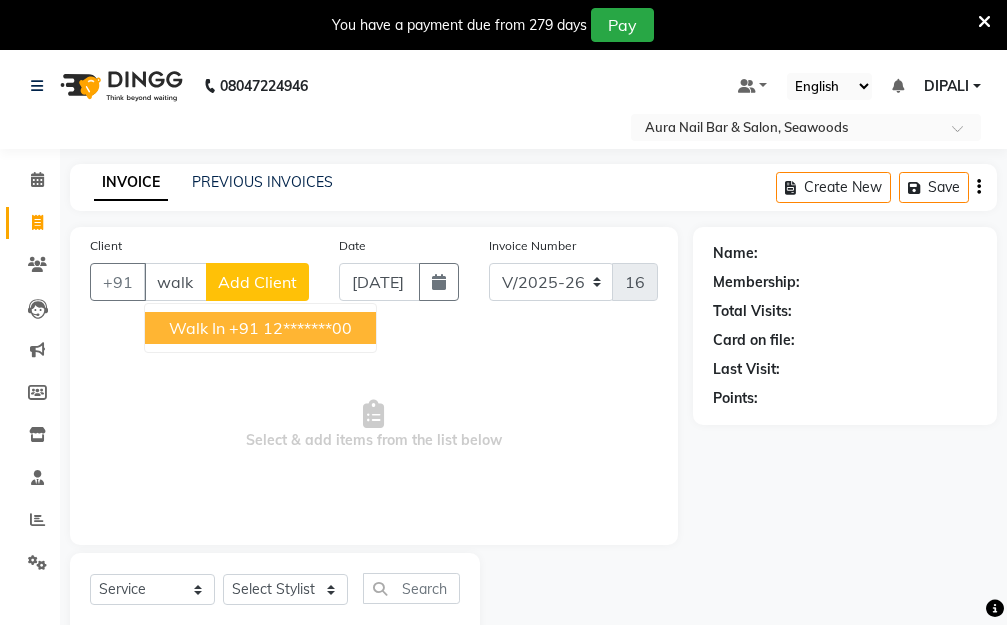 click on "Walk In +91  12*******00" at bounding box center [260, 328] 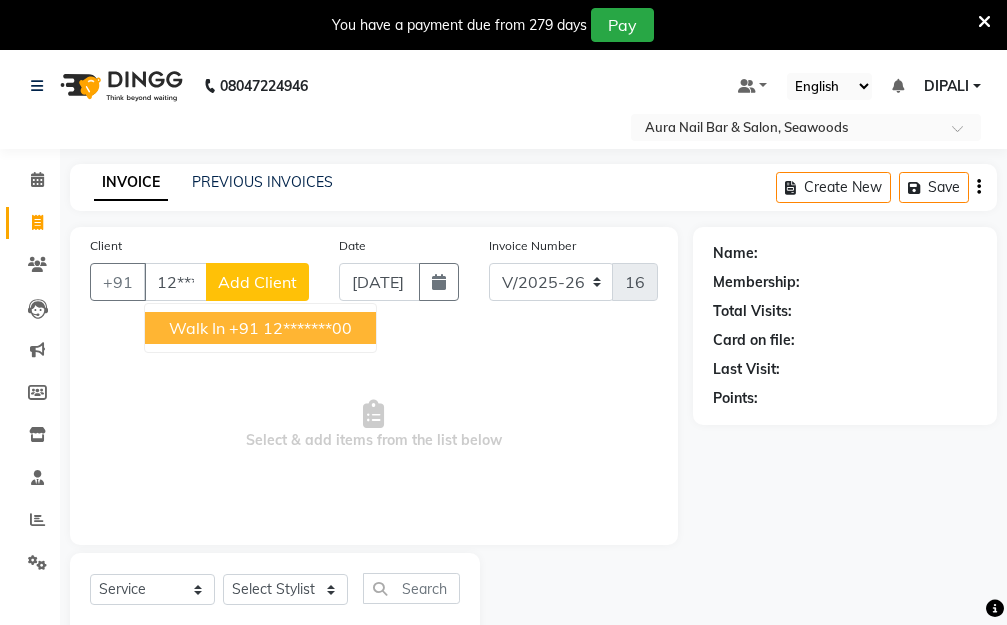type on "12*******00" 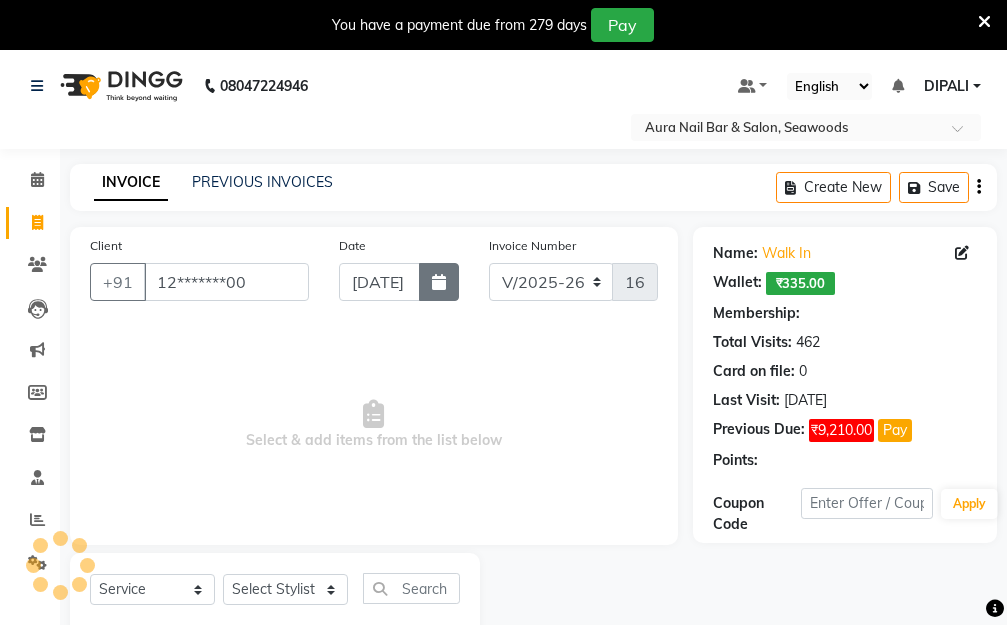 select on "1: Object" 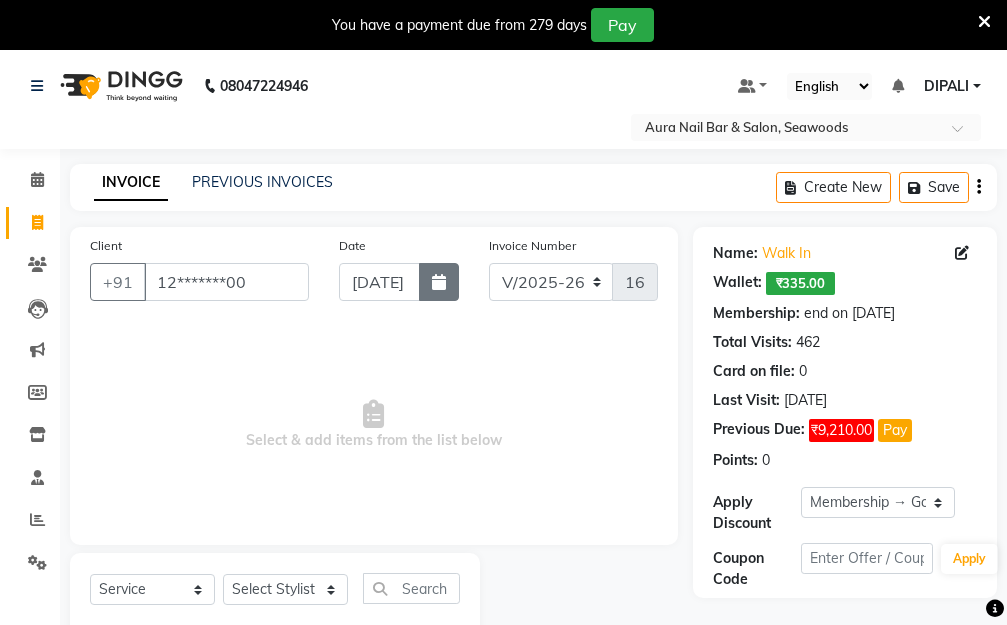 click 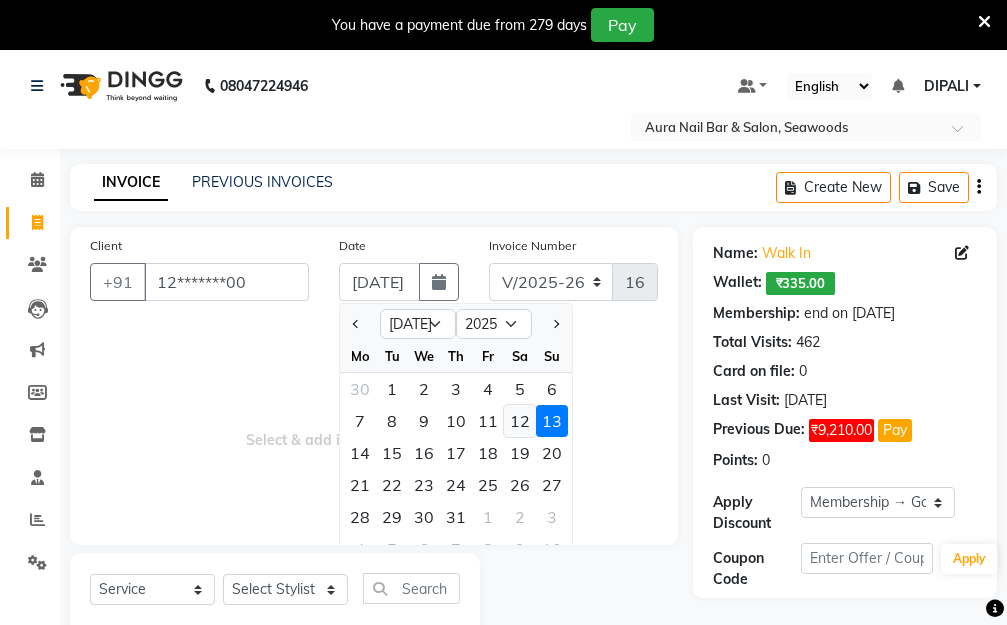click on "12" 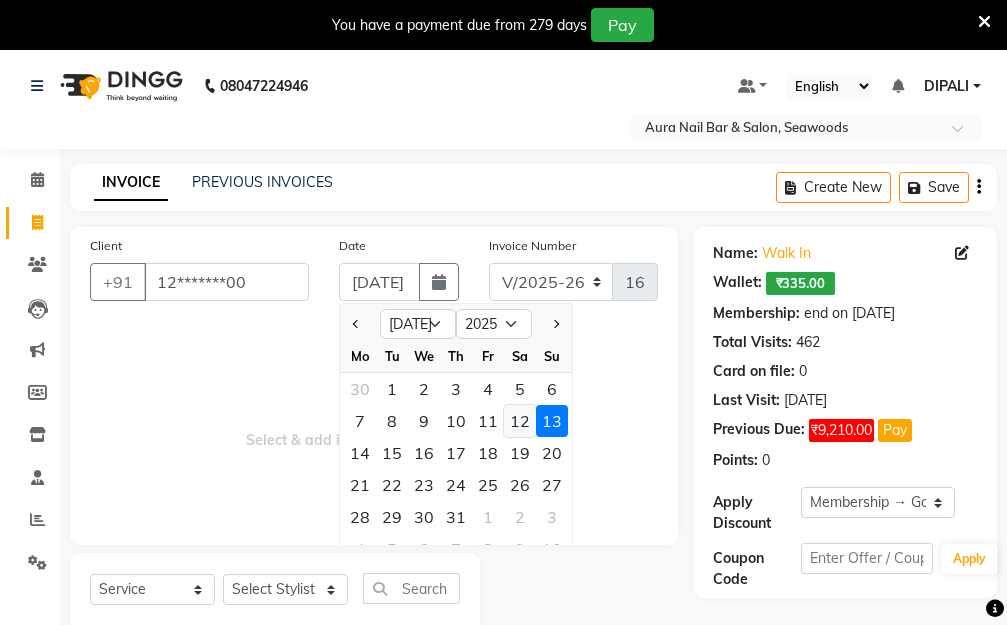 type on "12-07-2025" 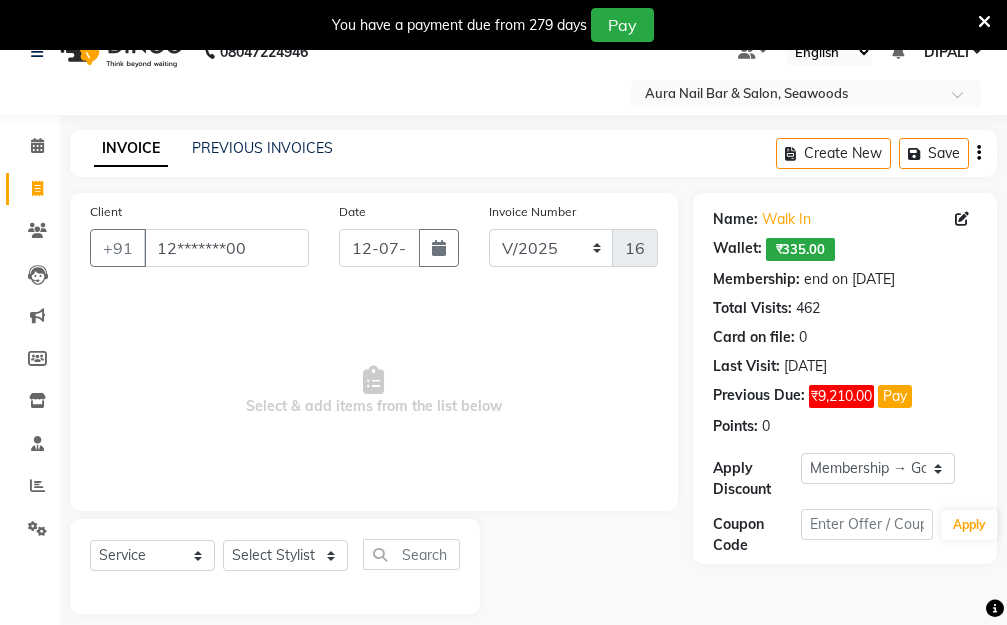 scroll, scrollTop: 53, scrollLeft: 0, axis: vertical 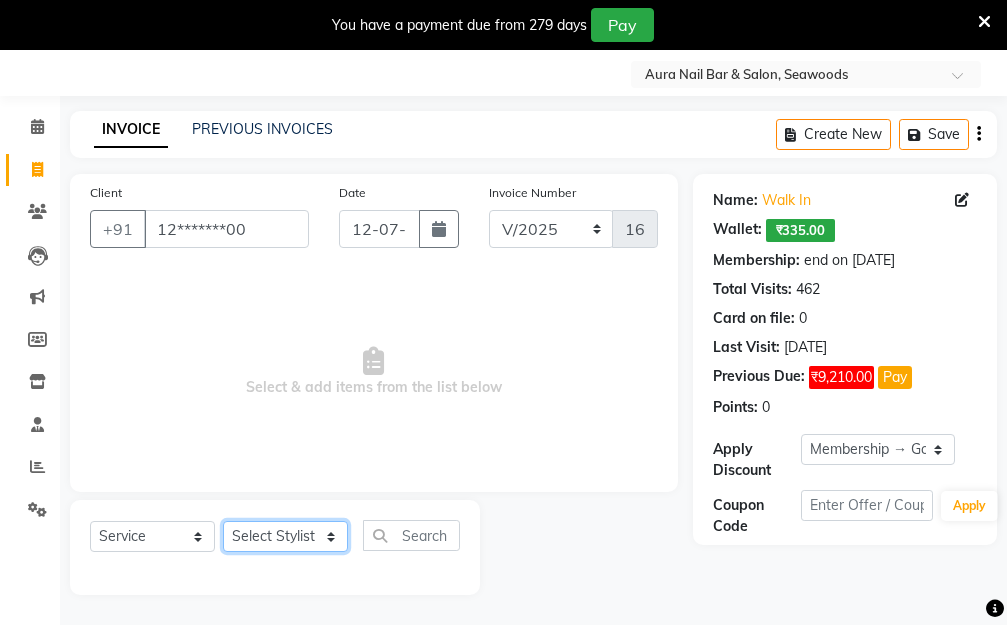 click on "Select Stylist Aarti Dipti  Manager Pallavi  pooja Priya" 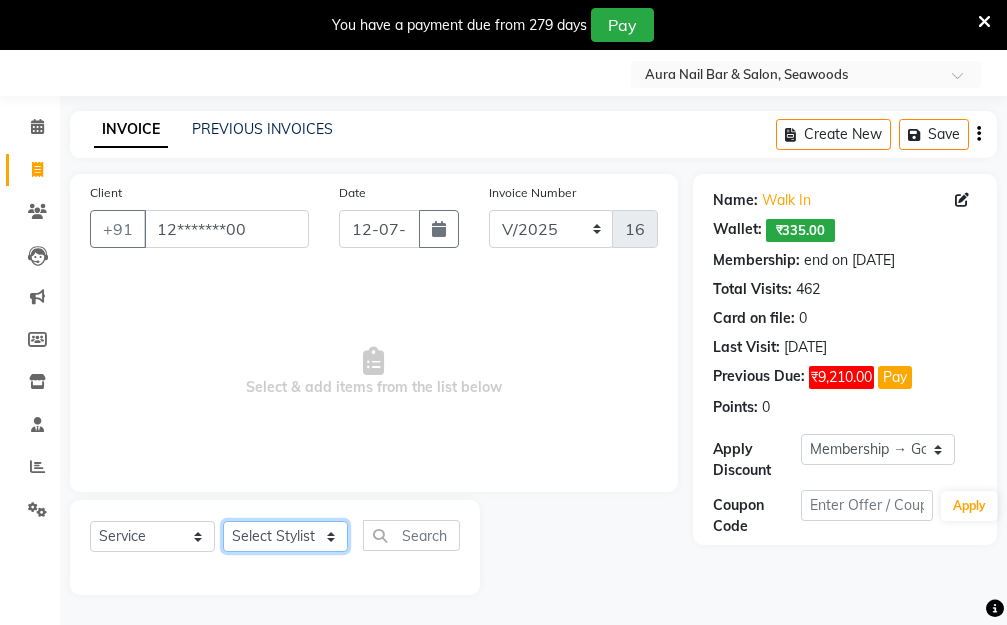 select on "31261" 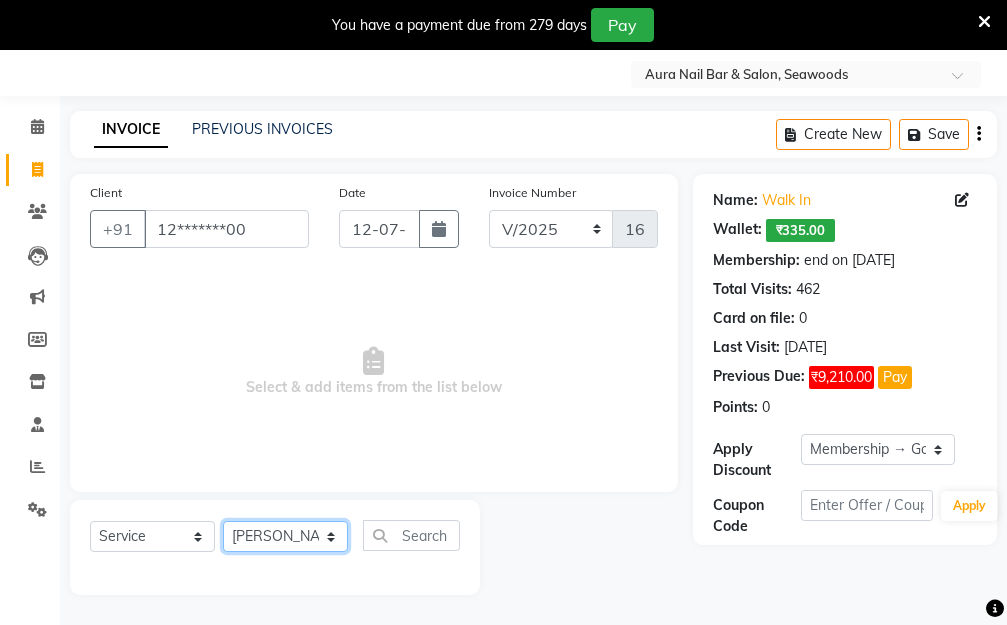click on "Select Stylist Aarti Dipti  Manager Pallavi  pooja Priya" 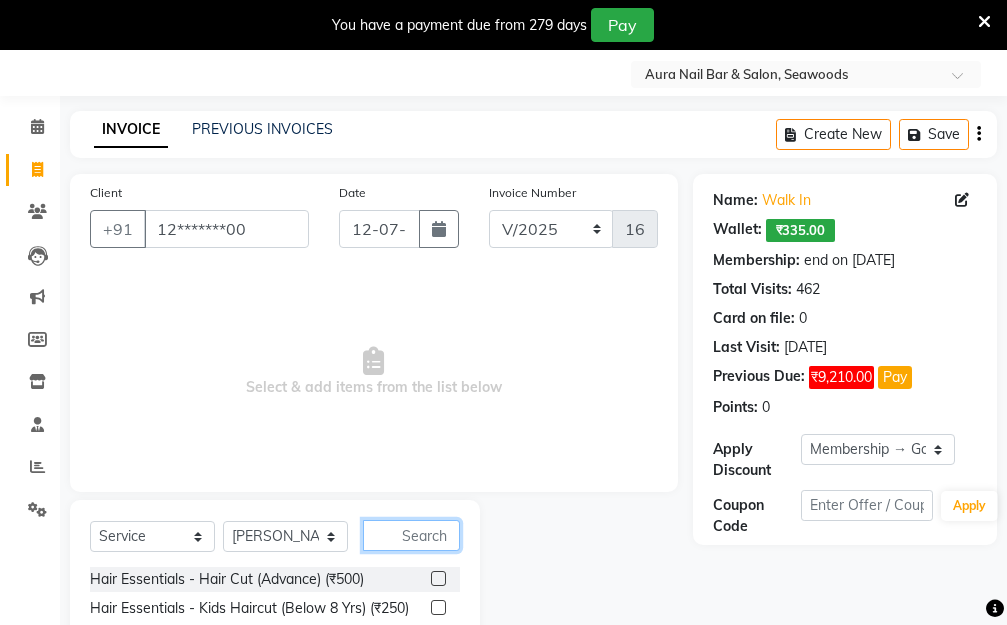 click 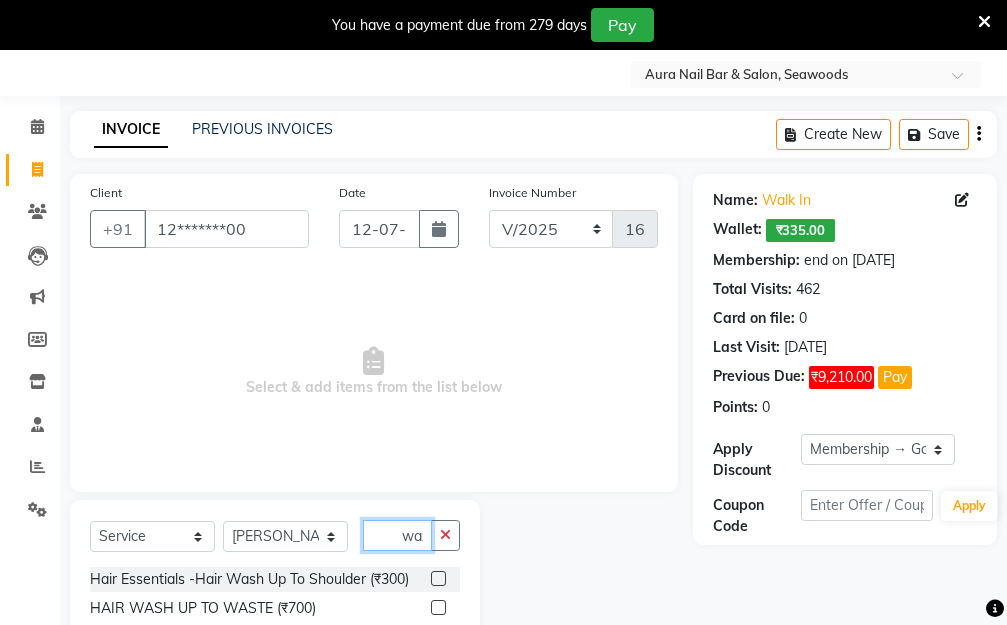 scroll, scrollTop: 0, scrollLeft: 4, axis: horizontal 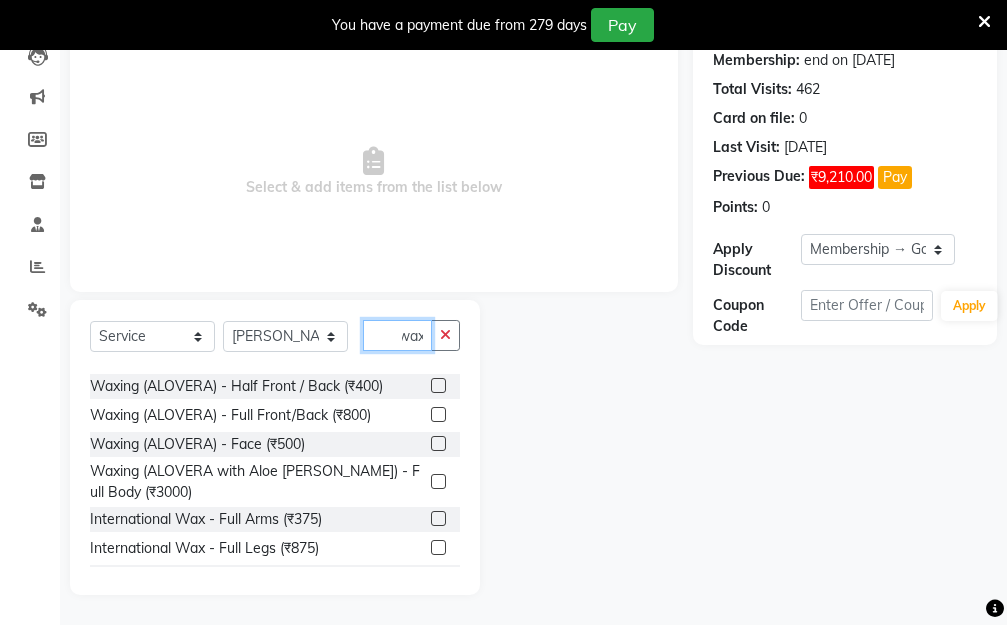 type on "wax" 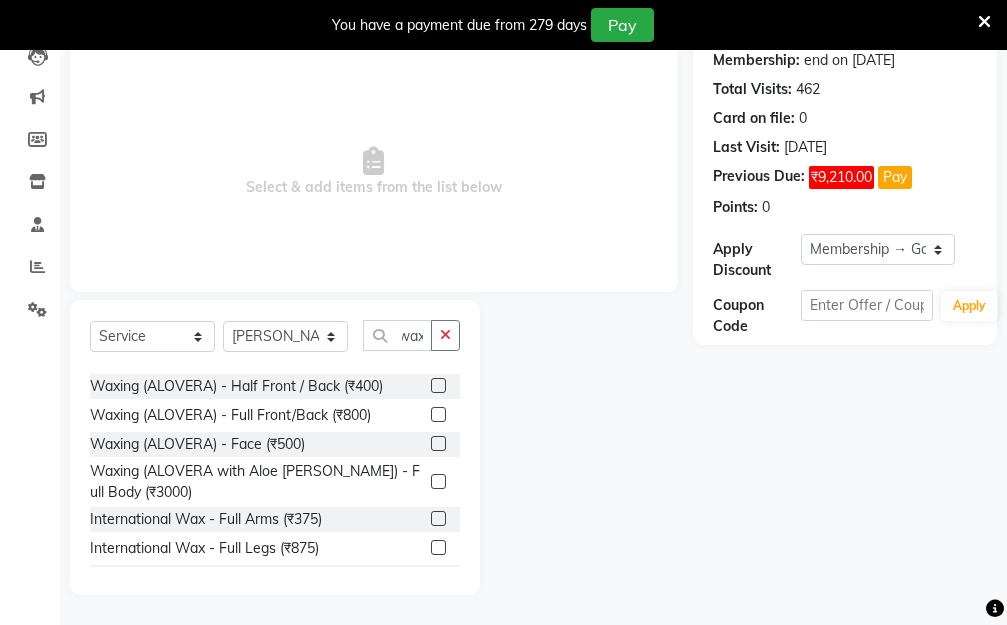 scroll, scrollTop: 0, scrollLeft: 0, axis: both 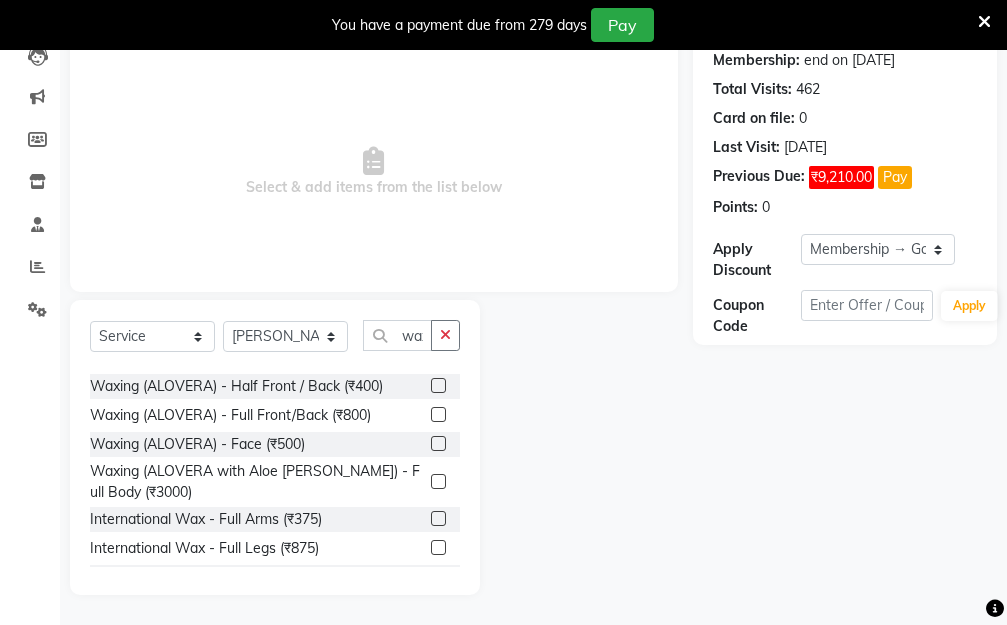 click 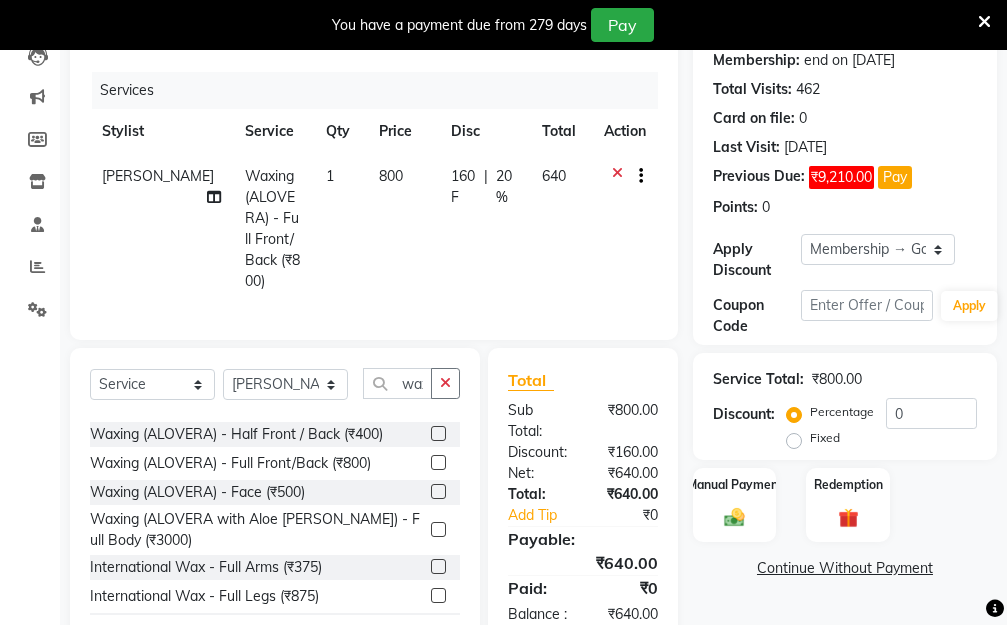 checkbox on "false" 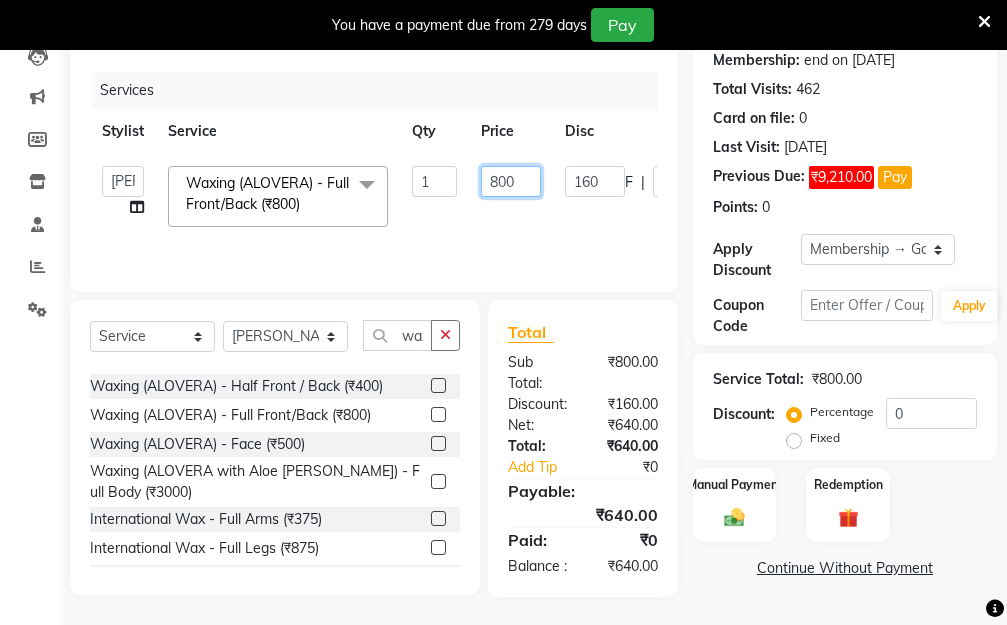drag, startPoint x: 525, startPoint y: 177, endPoint x: 435, endPoint y: 189, distance: 90.79648 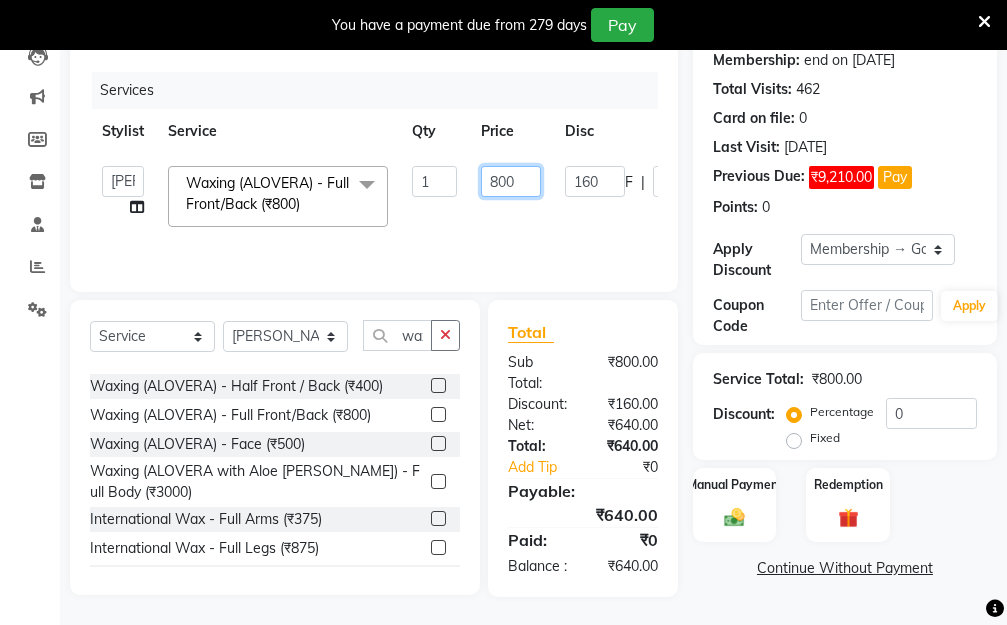 click on "Aarti   Dipti    Manager   Pallavi    pooja   Priya   Waxing (ALOVERA) - Full Front/Back (₹800)  x Hair Essentials - Hair Cut (Advance) (₹500) Hair Essentials - Kids Haircut (Below 8 Yrs) (₹250) Hair Essentials -Hair Wash Up To Shoulder (₹300) Hair Essentials - Hair Cut  (₹350) HAIR WASH UP TO WASTE (₹700) DANDRUFF TERATMENT (₹1500) Shampoo & Conditioning + Blast Dry - Upto Shoulder (₹350) Shampoo & Conditioning + Blast Dry - Below Shoulder (₹550) Shampoo & Conditioning + Blast Dry - Upto Waist (₹750) Shampoo & Conditioning + Blast Dry - Add: Charge For Morocon/Riviver/ Keratin (₹600) Blow Dry/Outcurl/Straight - Upto Shoulder (₹449) Blow Dry/Outcurl/Straight - Below Shoulder (₹650) Blow Dry/Outcurl/Straight - Upto Waist (₹850) Ironing - Upto Shoulder (₹650) Ironing - Below Shoulder (₹850) Ironing - Upto Waist (₹1000) Ironing - Add Charge For Thick Hair (₹300) Tongs - Upto Shoulder (₹800) Tongs - Below Shoulder (₹960) Tongs - Upto Waist (₹1500) BOTOX (₹5000) 1 800" 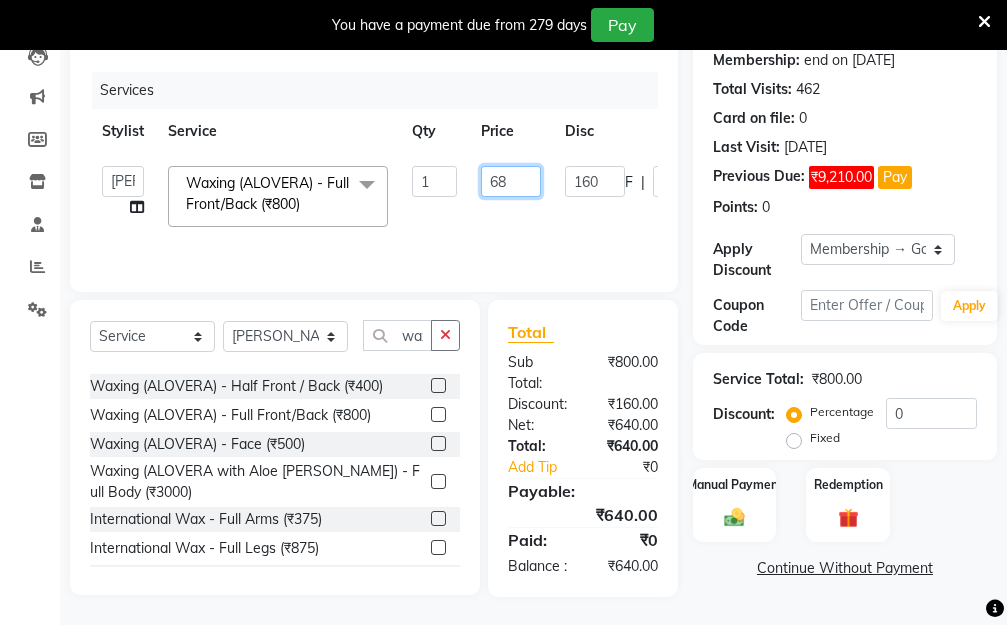 type on "680" 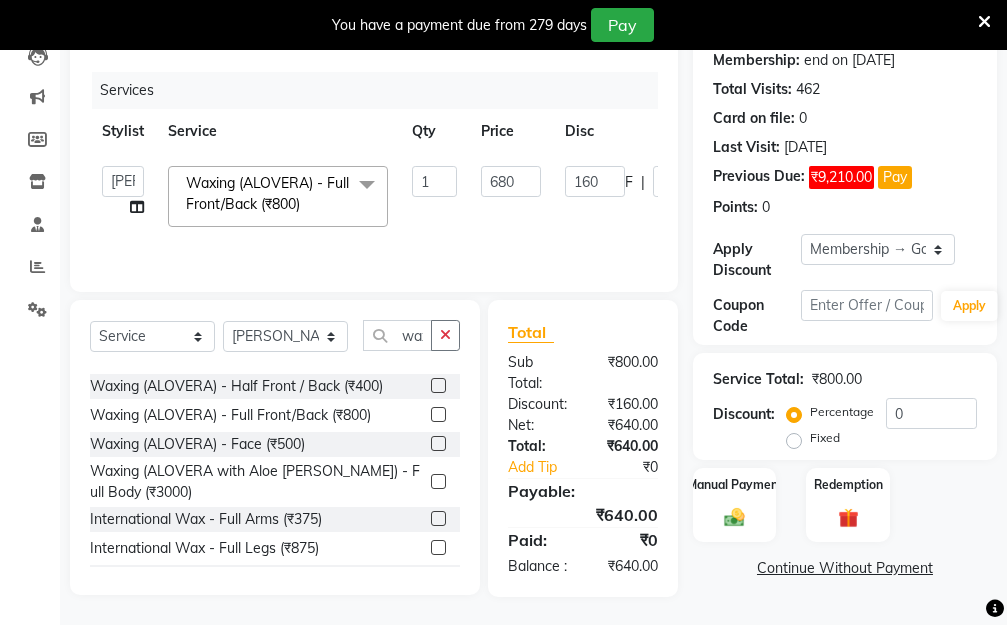 click on "Aarti   Dipti    Manager   Pallavi    pooja   Priya   Waxing (ALOVERA) - Full Front/Back (₹800)  x Hair Essentials - Hair Cut (Advance) (₹500) Hair Essentials - Kids Haircut (Below 8 Yrs) (₹250) Hair Essentials -Hair Wash Up To Shoulder (₹300) Hair Essentials - Hair Cut  (₹350) HAIR WASH UP TO WASTE (₹700) DANDRUFF TERATMENT (₹1500) Shampoo & Conditioning + Blast Dry - Upto Shoulder (₹350) Shampoo & Conditioning + Blast Dry - Below Shoulder (₹550) Shampoo & Conditioning + Blast Dry - Upto Waist (₹750) Shampoo & Conditioning + Blast Dry - Add: Charge For Morocon/Riviver/ Keratin (₹600) Blow Dry/Outcurl/Straight - Upto Shoulder (₹449) Blow Dry/Outcurl/Straight - Below Shoulder (₹650) Blow Dry/Outcurl/Straight - Upto Waist (₹850) Ironing - Upto Shoulder (₹650) Ironing - Below Shoulder (₹850) Ironing - Upto Waist (₹1000) Ironing - Add Charge For Thick Hair (₹300) Tongs - Upto Shoulder (₹800) Tongs - Below Shoulder (₹960) Tongs - Upto Waist (₹1500) BOTOX (₹5000) 1 680" 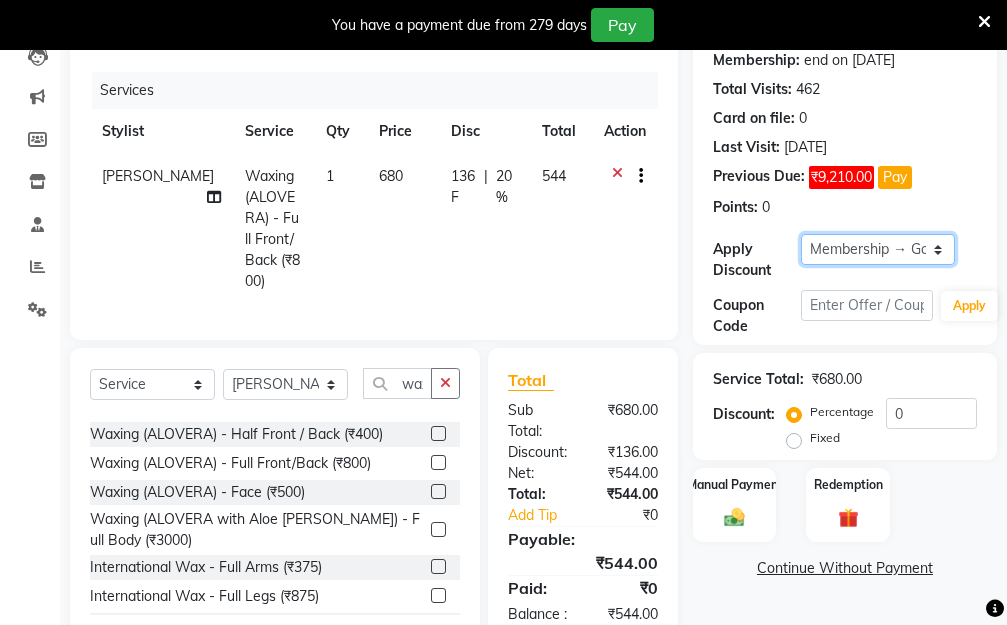 click on "Select Membership → Golden Membership Membership → Golden Membership Membership → Golden Membership Membership → Golden Membership Membership → Golden Membership Membership → Golden Membership Membership → Golden Membership Membership → Golden Membership Membership → Golden Membership Membership → Golden Membership Membership → Golden Membership Membership → Golden Membership Membership → Golden Membership Membership → Golden Membership Membership → Golden Membership Membership → Golden Membership Membership → Golden Membership Membership → Golden Membership Membership → Golden Membership Membership → Golden Membership Membership → Golden Membership Membership → Golden Membership Membership → Golden Membership Membership → Golden Membership Membership → Golden Membership Membership → Golden Membership Membership → Golden Membership Membership → Golden Membership Membership → Golden Membership Membership → Golden Membership" 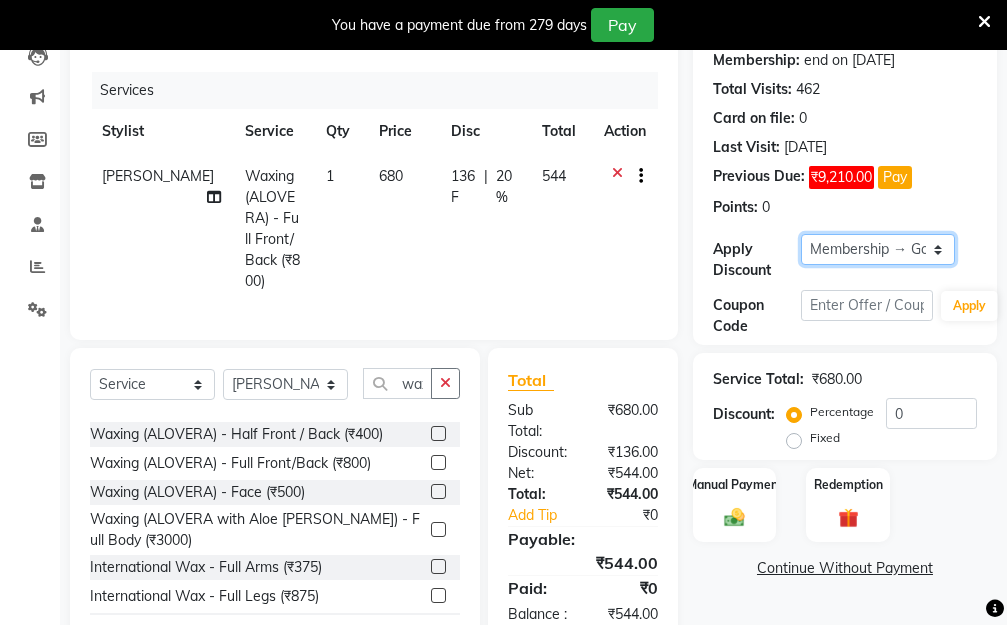 select on "0:" 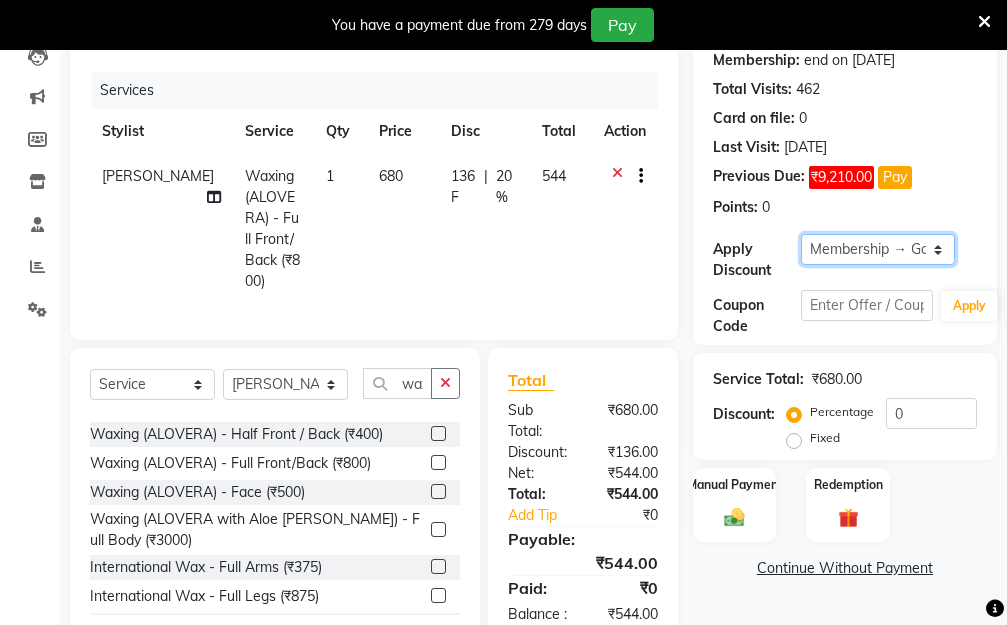 click on "Select Membership → Golden Membership Membership → Golden Membership Membership → Golden Membership Membership → Golden Membership Membership → Golden Membership Membership → Golden Membership Membership → Golden Membership Membership → Golden Membership Membership → Golden Membership Membership → Golden Membership Membership → Golden Membership Membership → Golden Membership Membership → Golden Membership Membership → Golden Membership Membership → Golden Membership Membership → Golden Membership Membership → Golden Membership Membership → Golden Membership Membership → Golden Membership Membership → Golden Membership Membership → Golden Membership Membership → Golden Membership Membership → Golden Membership Membership → Golden Membership Membership → Golden Membership Membership → Golden Membership Membership → Golden Membership Membership → Golden Membership Membership → Golden Membership Membership → Golden Membership" 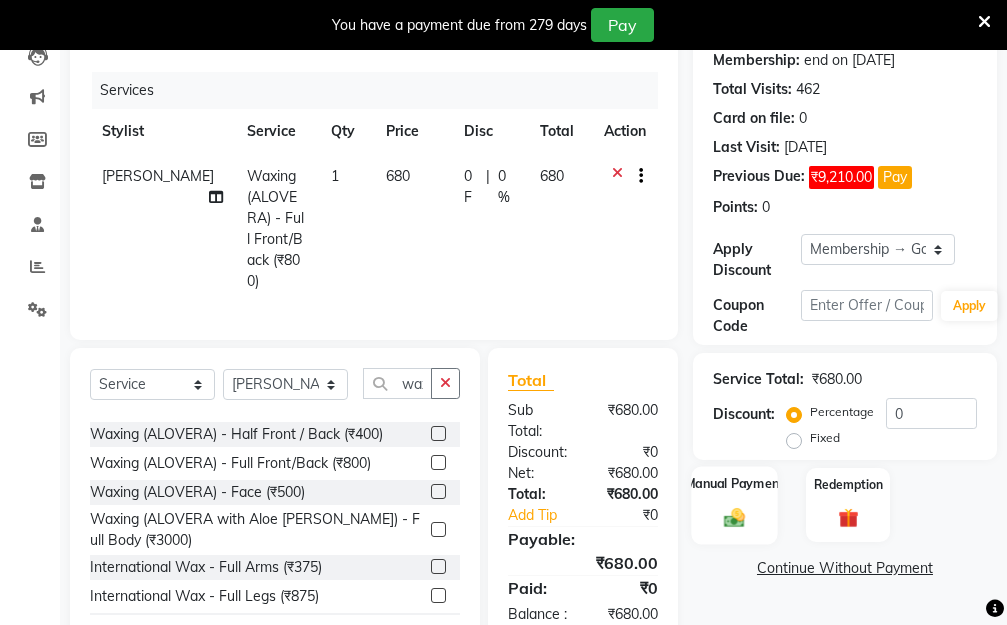 click 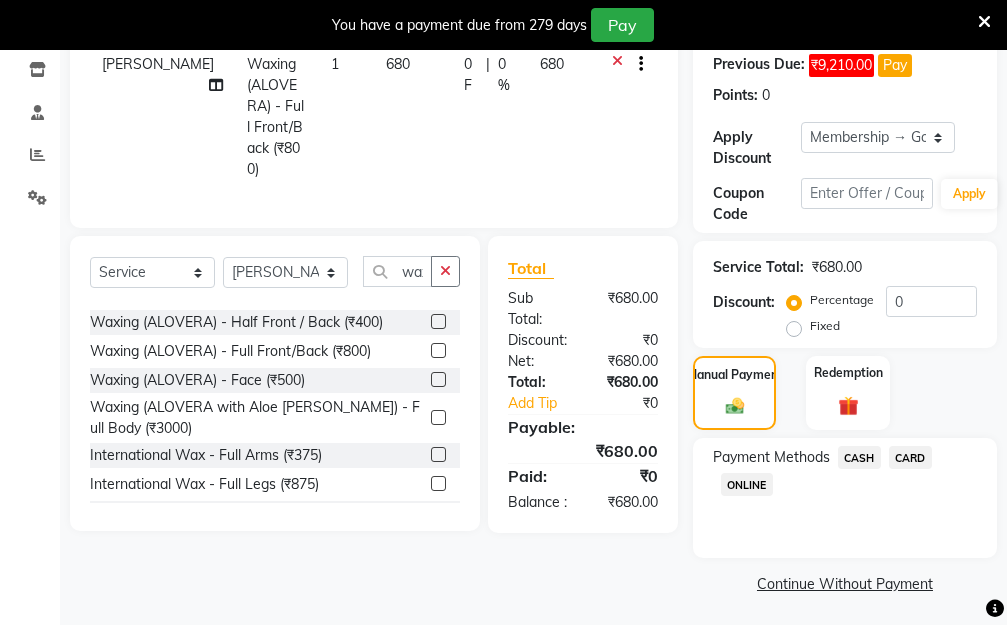 scroll, scrollTop: 369, scrollLeft: 0, axis: vertical 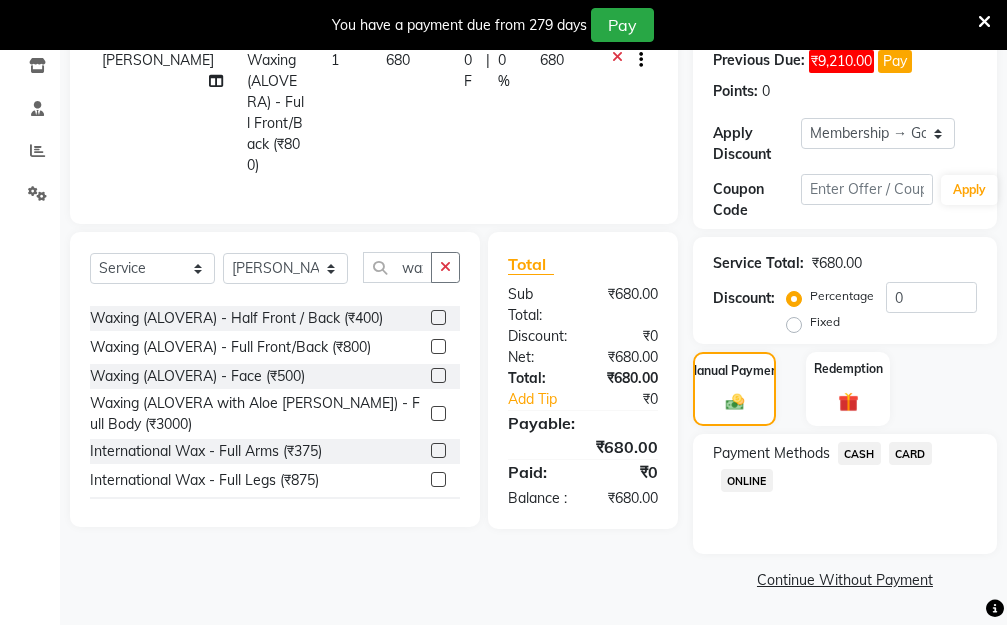 click on "CASH" 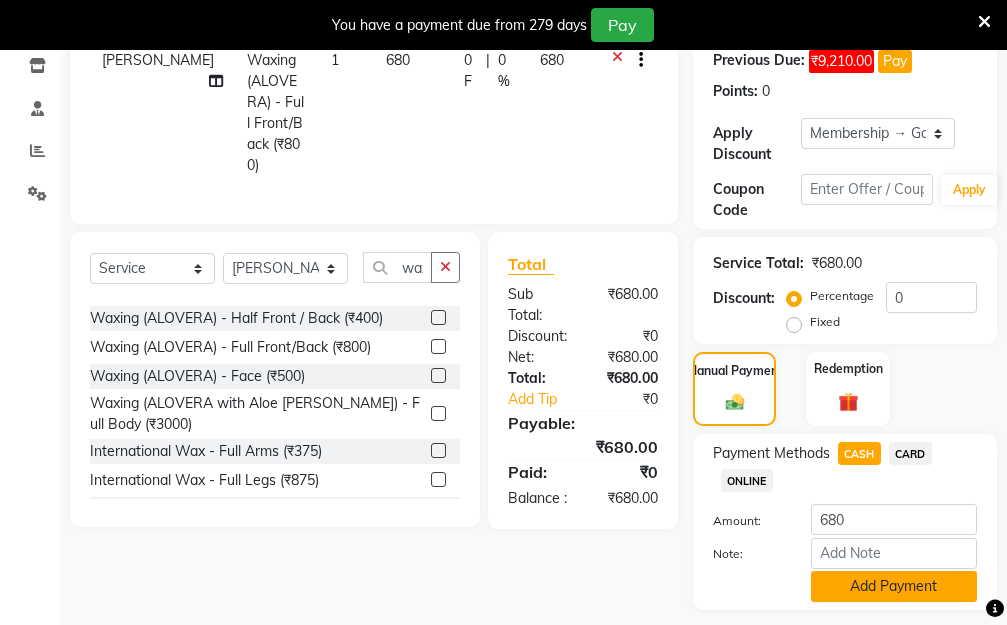 click on "Add Payment" 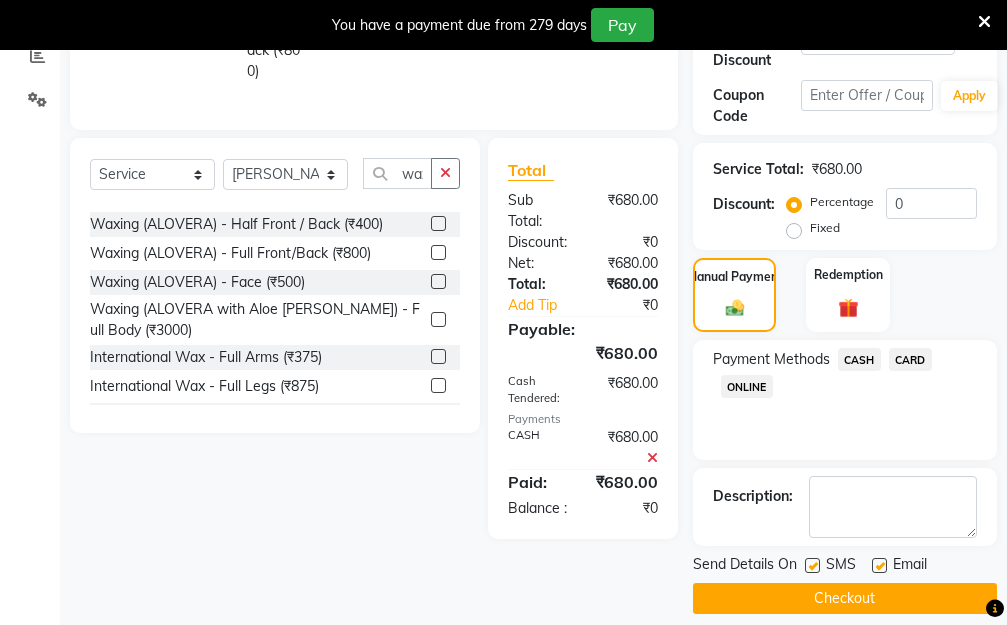 scroll, scrollTop: 482, scrollLeft: 0, axis: vertical 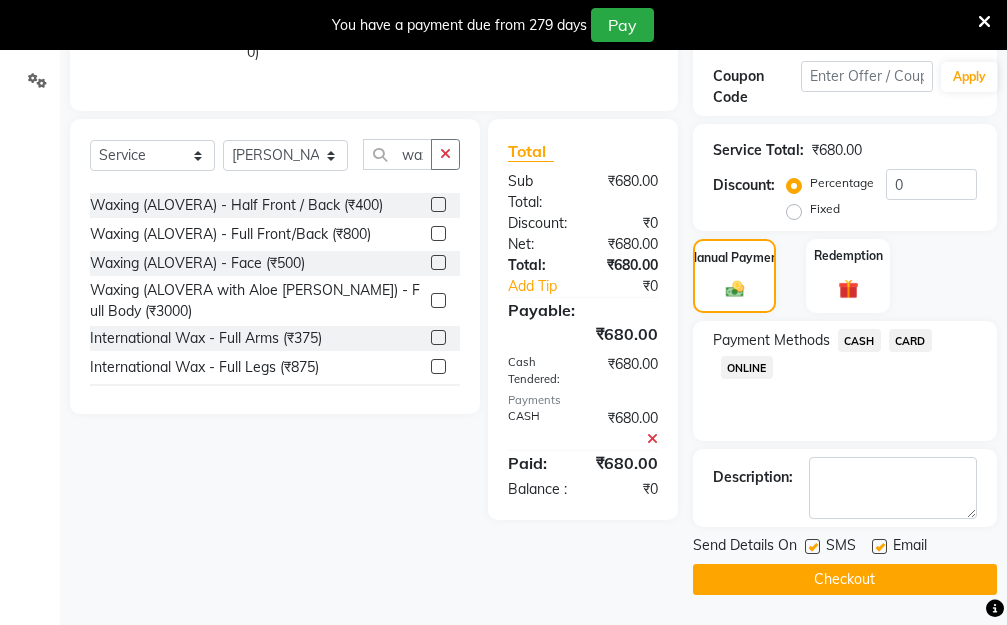 click on "Checkout" 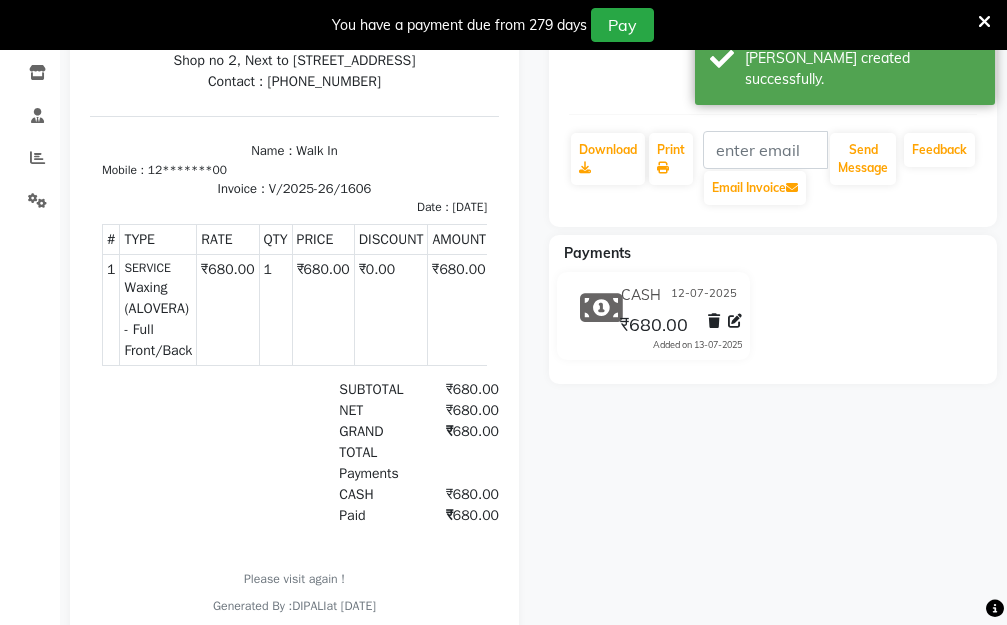 scroll, scrollTop: 55, scrollLeft: 0, axis: vertical 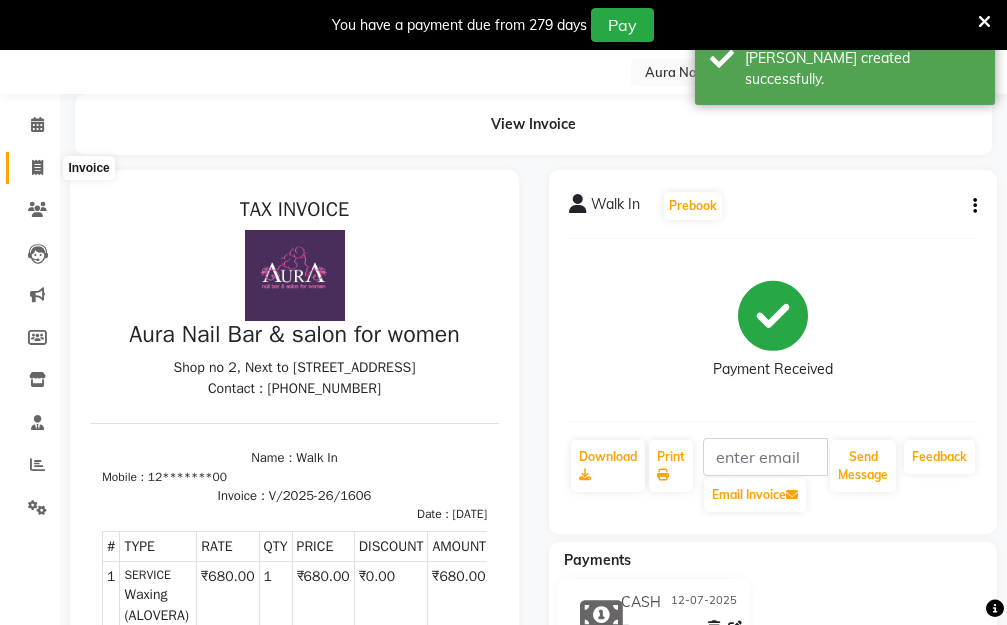 click 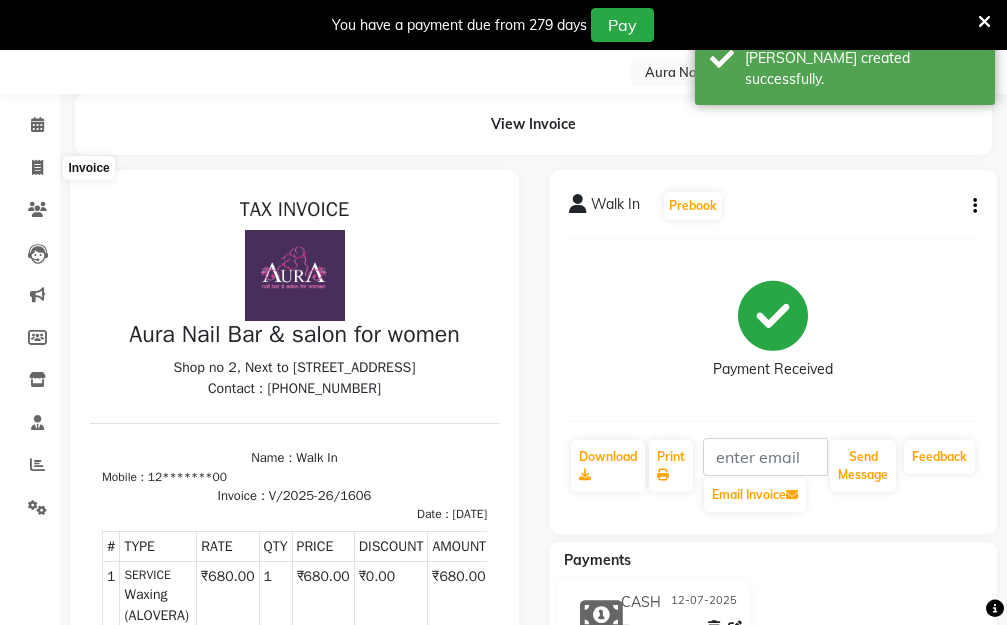 scroll, scrollTop: 53, scrollLeft: 0, axis: vertical 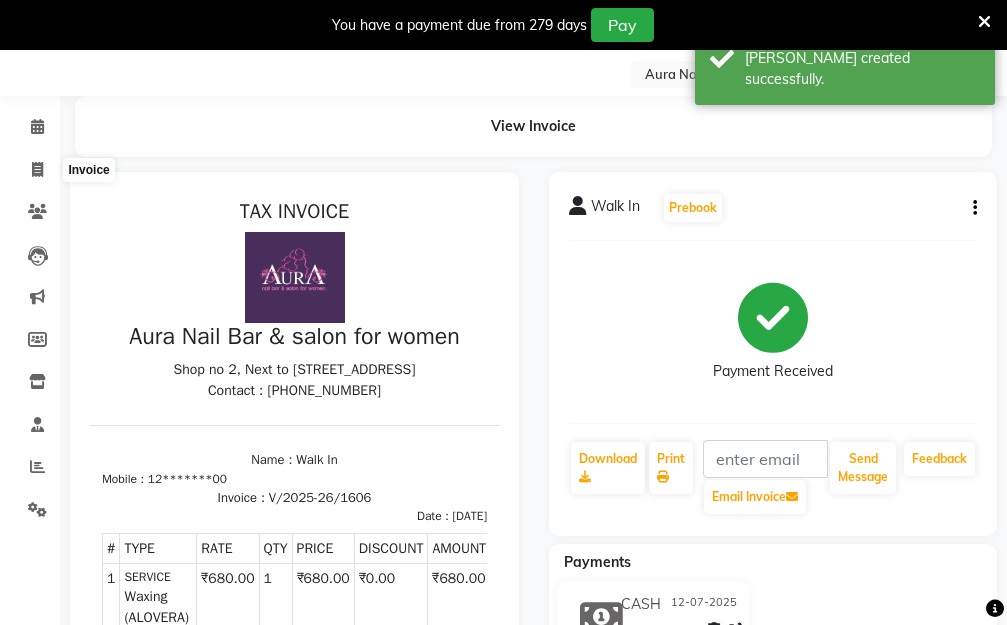 select on "4994" 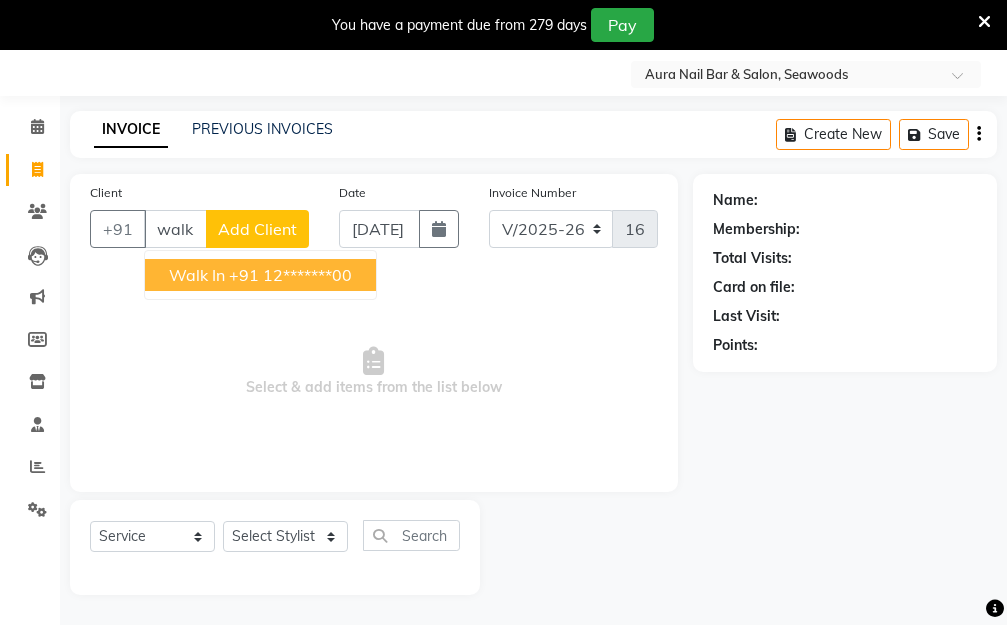 scroll, scrollTop: 53, scrollLeft: 0, axis: vertical 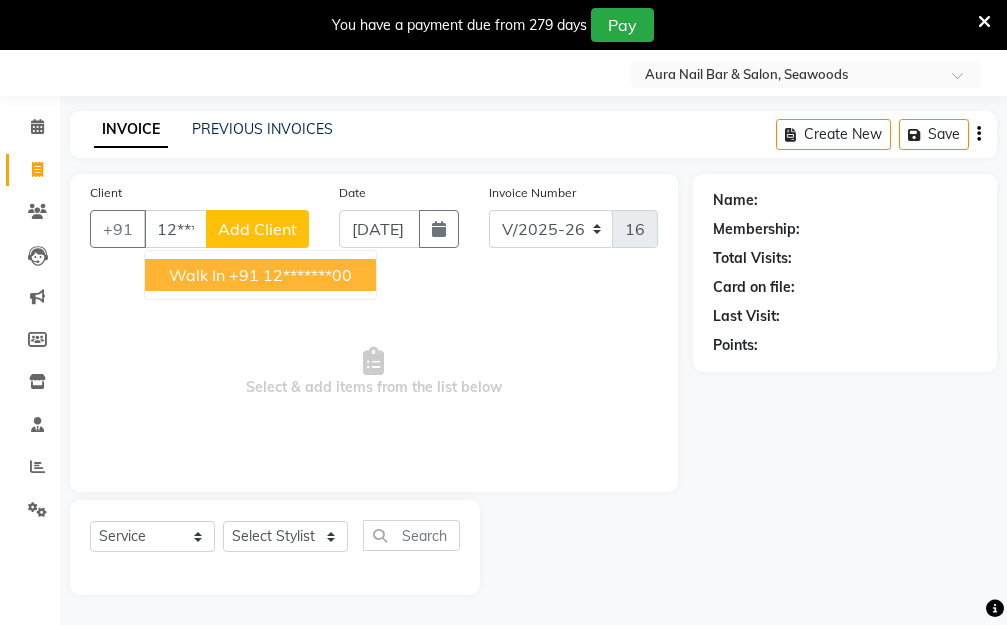 type on "12*******00" 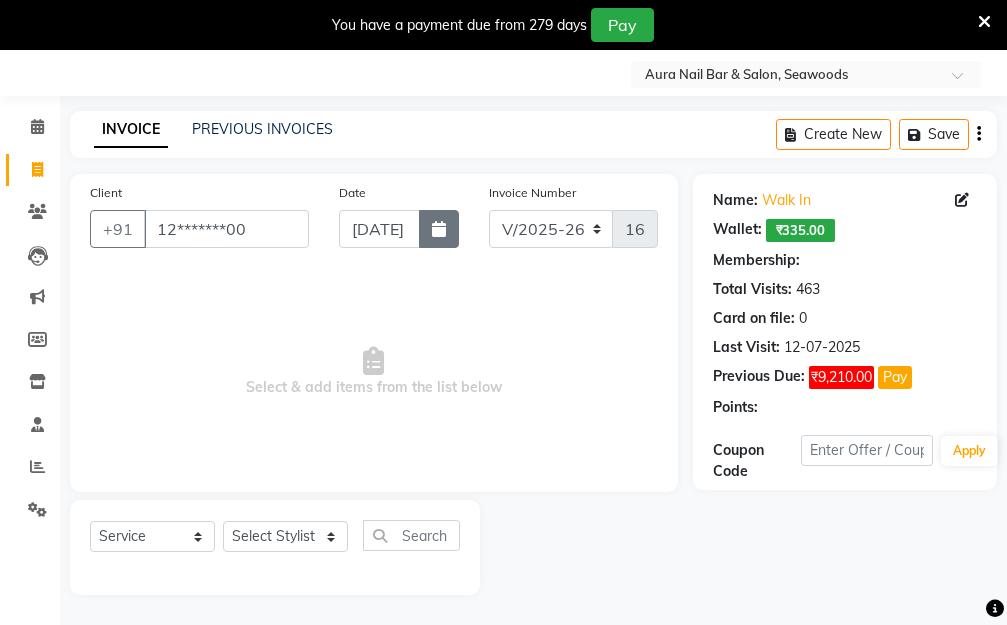 select on "1: Object" 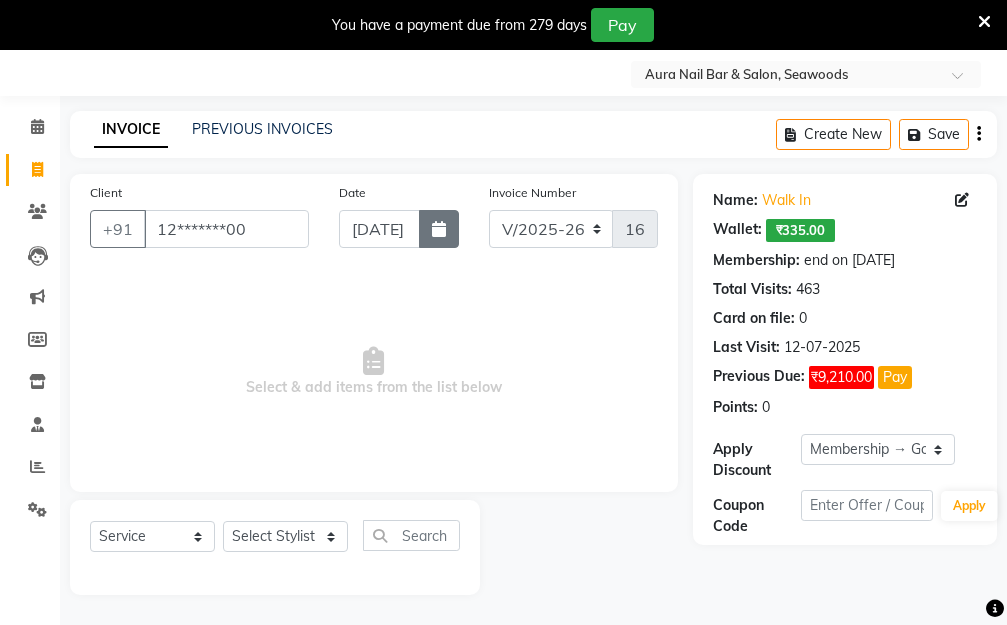 click 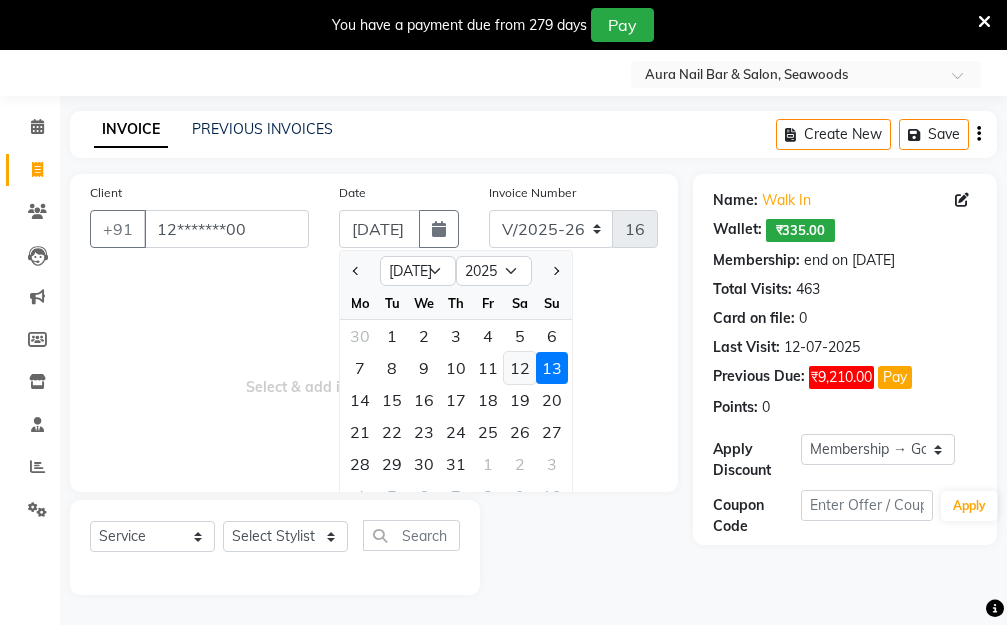 click on "12" 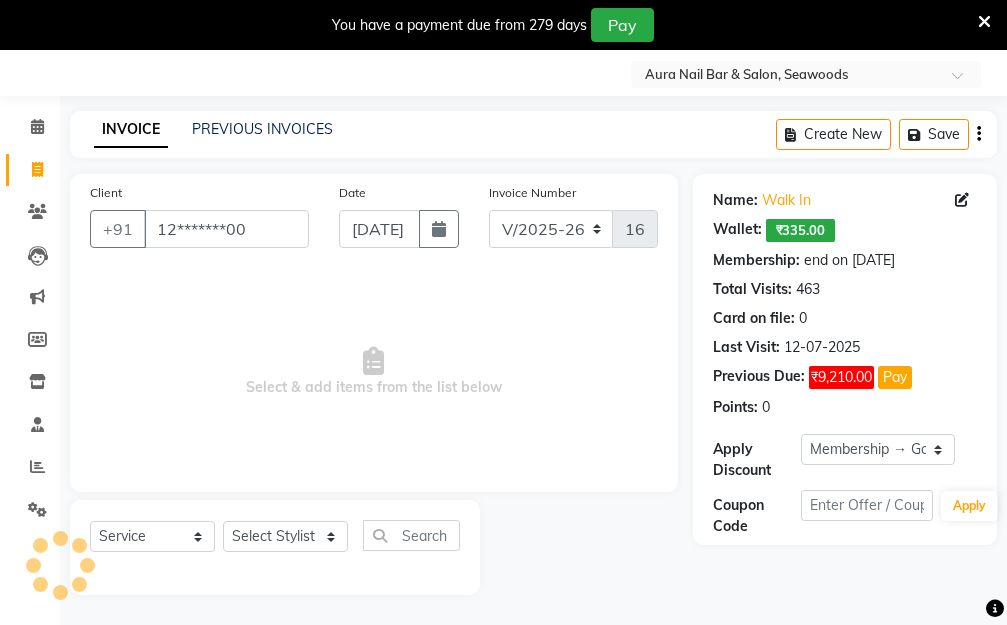 type on "12-07-2025" 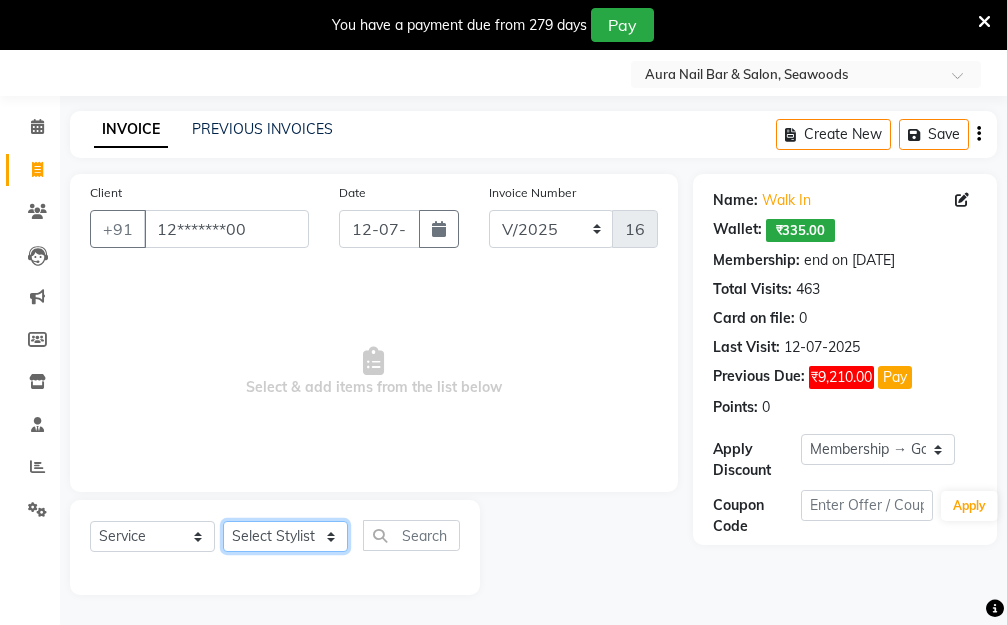 click on "Select Stylist Aarti Dipti  Manager Pallavi  pooja Priya" 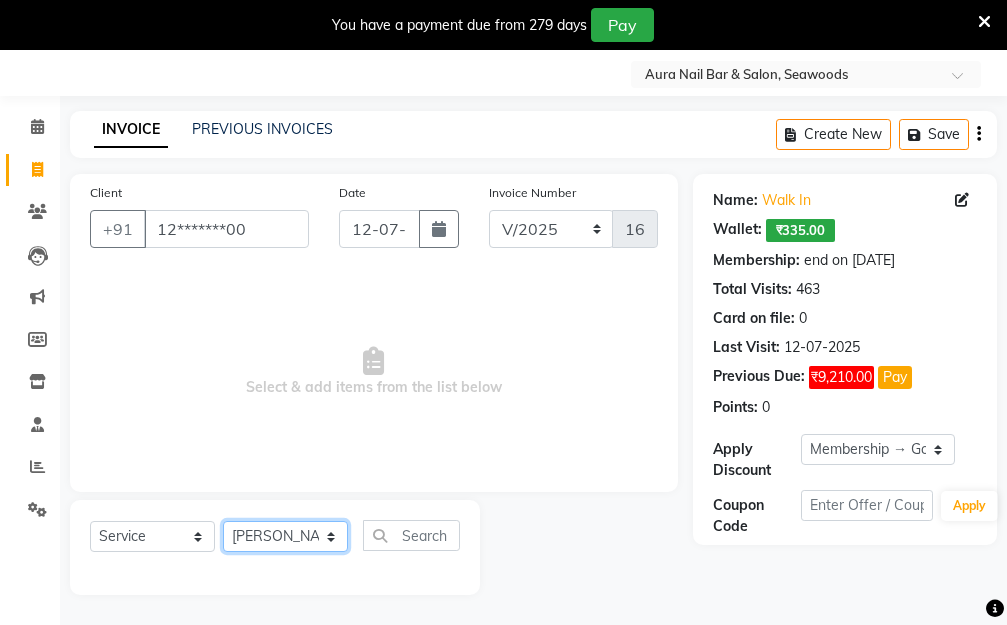 click on "Select Stylist Aarti Dipti  Manager Pallavi  pooja Priya" 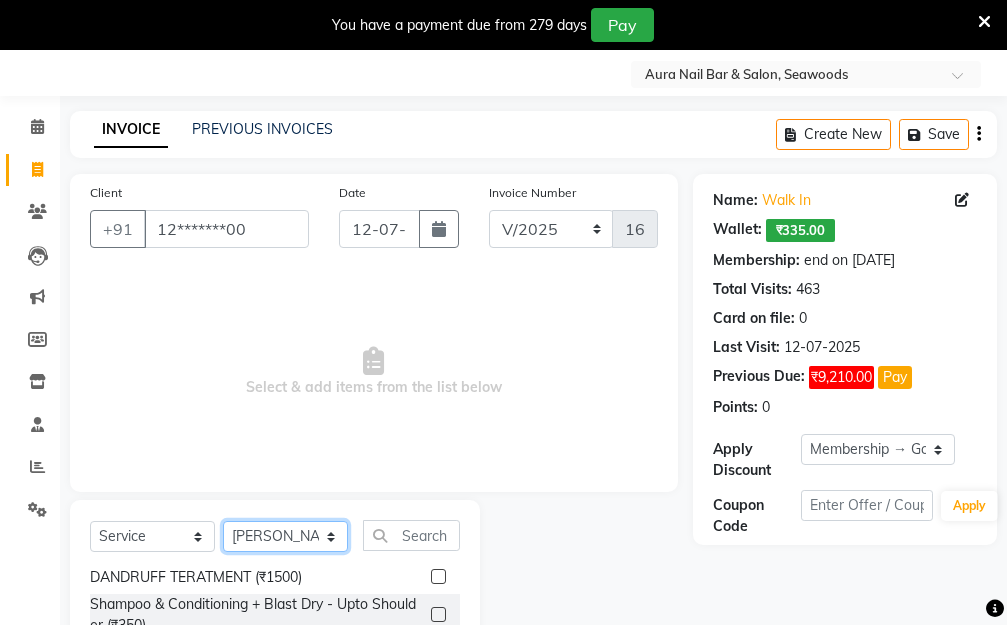 scroll, scrollTop: 400, scrollLeft: 0, axis: vertical 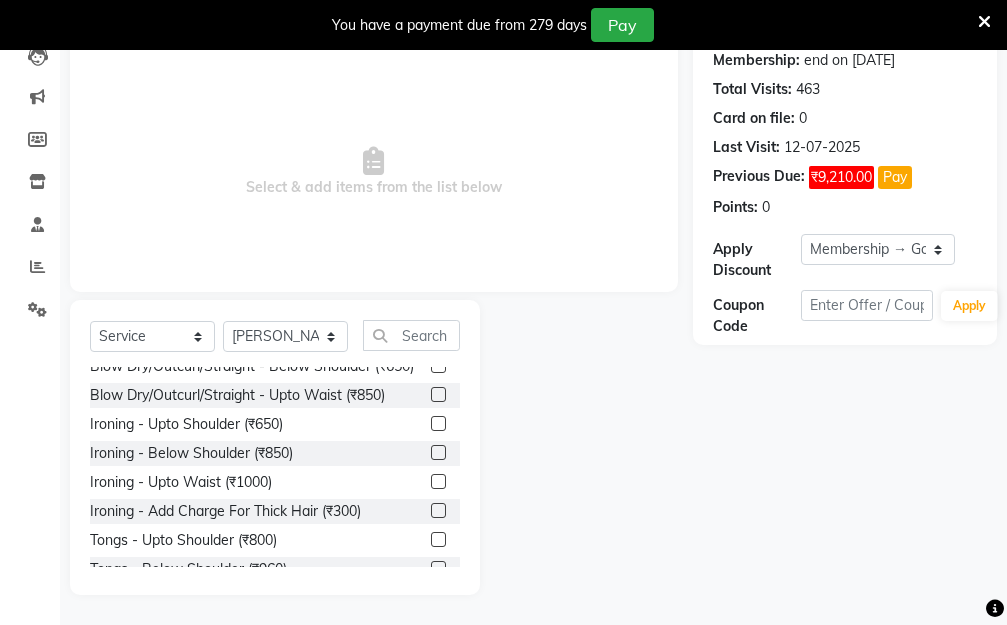 click 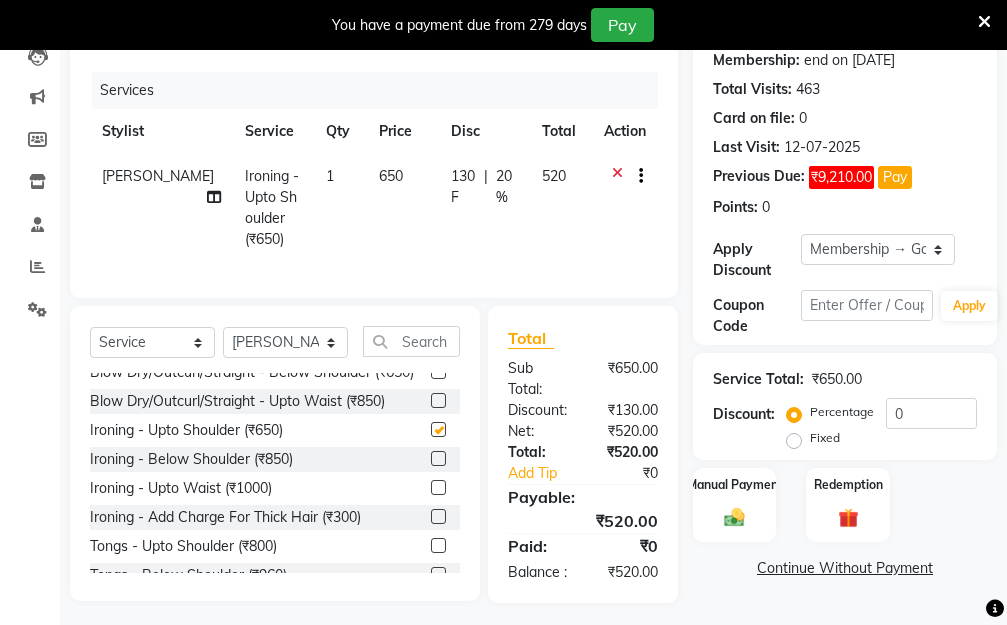 checkbox on "false" 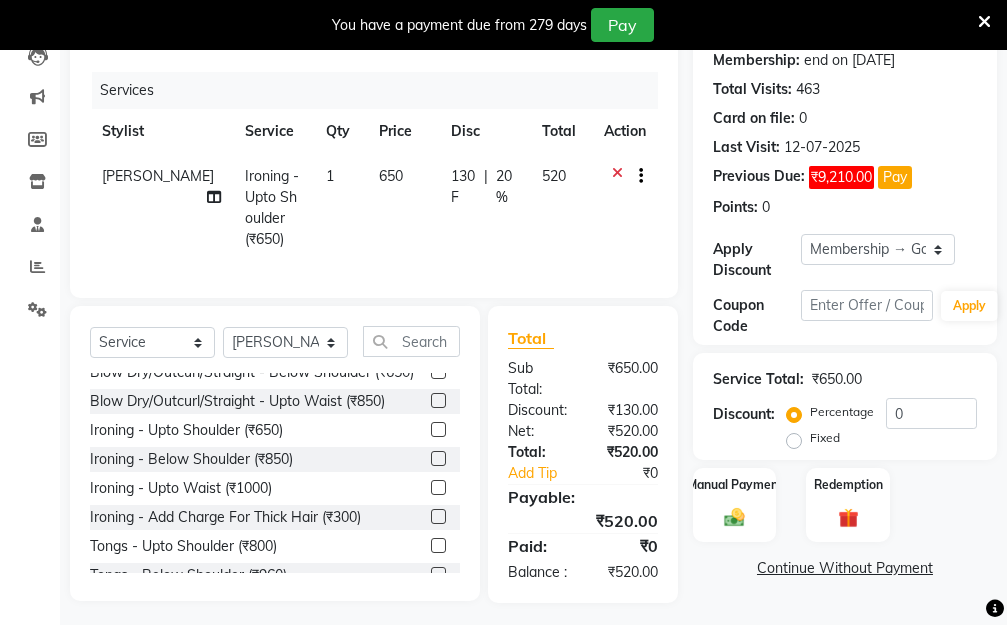 click on "650" 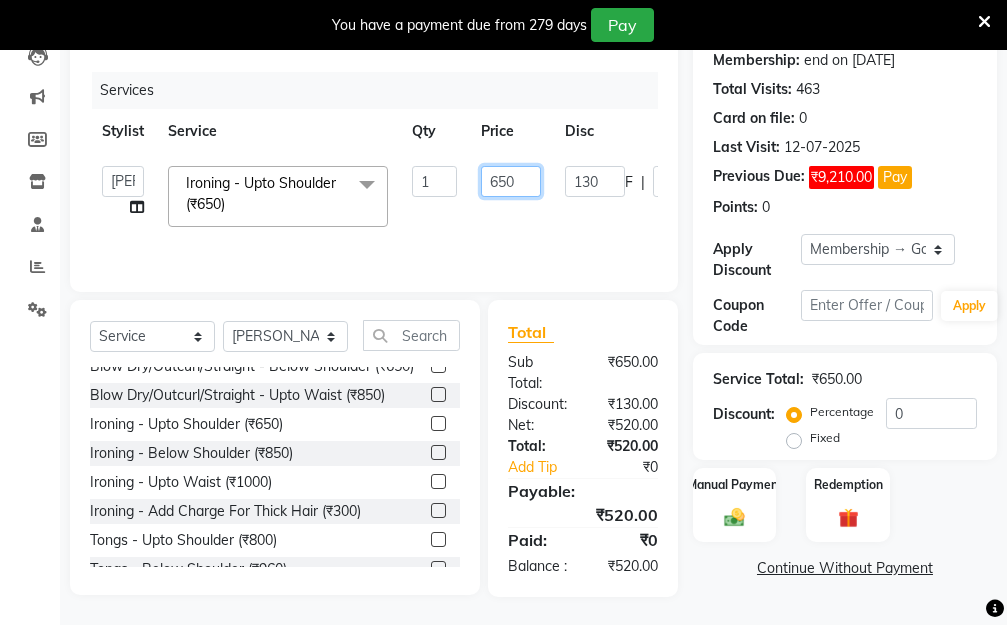 drag, startPoint x: 528, startPoint y: 177, endPoint x: 445, endPoint y: 175, distance: 83.02409 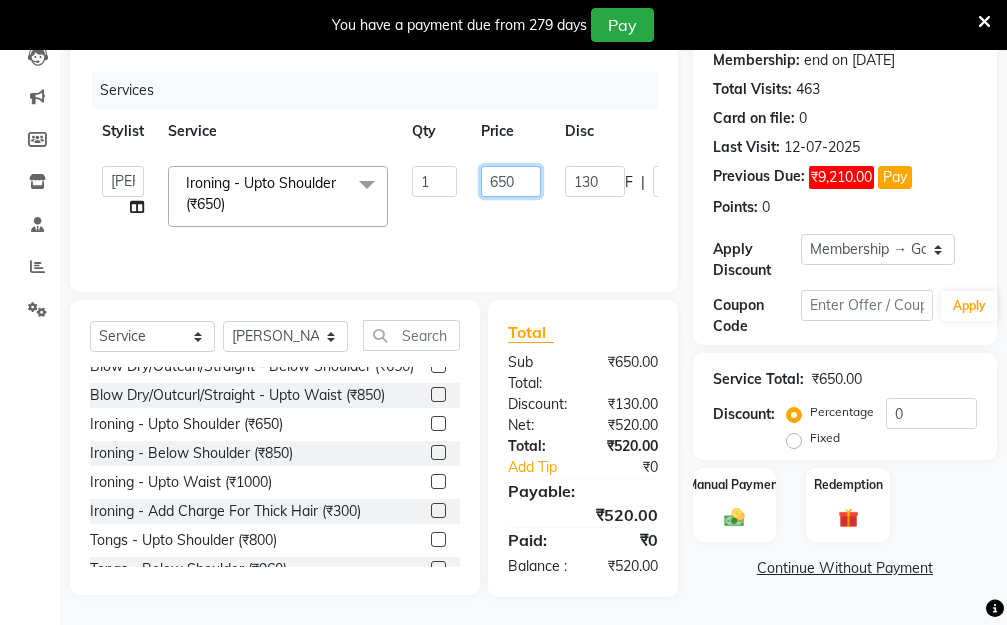 click on "Aarti   Dipti    Manager   Pallavi    pooja   Priya   Ironing - Upto Shoulder (₹650)  x Hair Essentials - Hair Cut (Advance) (₹500) Hair Essentials - Kids Haircut (Below 8 Yrs) (₹250) Hair Essentials -Hair Wash Up To Shoulder (₹300) Hair Essentials - Hair Cut  (₹350) HAIR WASH UP TO WASTE (₹700) DANDRUFF TERATMENT (₹1500) Shampoo & Conditioning + Blast Dry - Upto Shoulder (₹350) Shampoo & Conditioning + Blast Dry - Below Shoulder (₹550) Shampoo & Conditioning + Blast Dry - Upto Waist (₹750) Shampoo & Conditioning + Blast Dry - Add: Charge For Morocon/Riviver/ Keratin (₹600) Blow Dry/Outcurl/Straight - Upto Shoulder (₹449) Blow Dry/Outcurl/Straight - Below Shoulder (₹650) Blow Dry/Outcurl/Straight - Upto Waist (₹850) Ironing - Upto Shoulder (₹650) Ironing - Below Shoulder (₹850) Ironing - Upto Waist (₹1000) Ironing - Add Charge For Thick Hair (₹300) Tongs - Upto Shoulder (₹800) Tongs - Below Shoulder (₹960) Tongs - Upto Waist (₹1500) Hair Spa - Upto Waist (₹2750) 1" 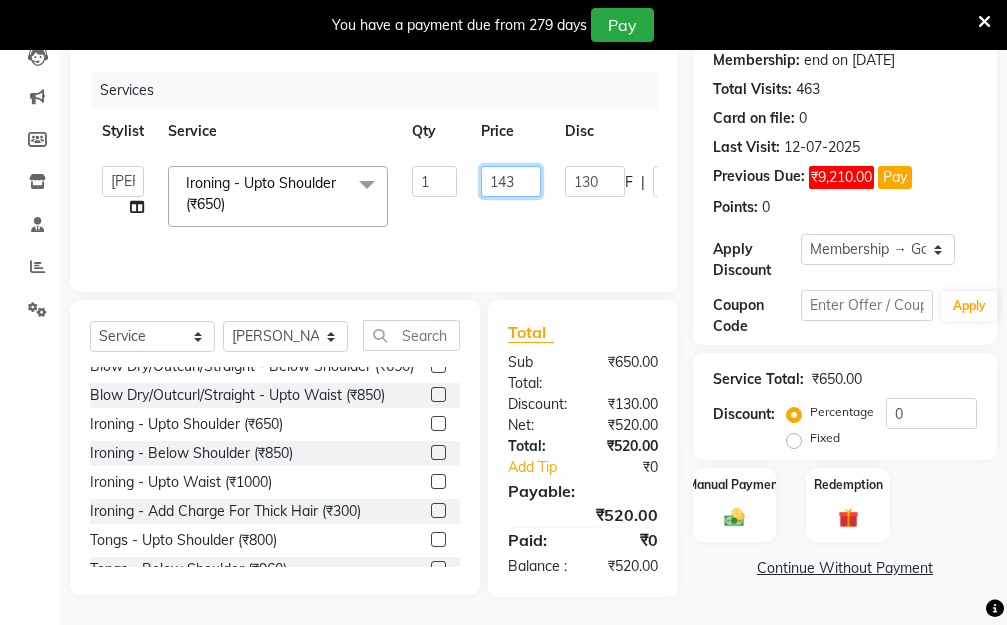type on "1430" 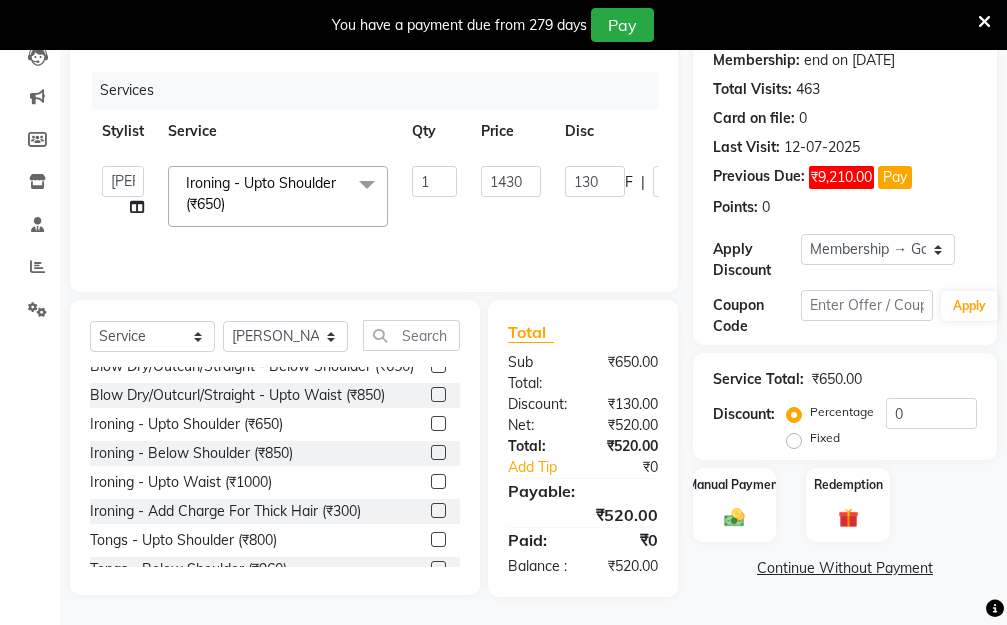 click on "Aarti   Dipti    Manager   Pallavi    pooja   Priya   Ironing - Upto Shoulder (₹650)  x Hair Essentials - Hair Cut (Advance) (₹500) Hair Essentials - Kids Haircut (Below 8 Yrs) (₹250) Hair Essentials -Hair Wash Up To Shoulder (₹300) Hair Essentials - Hair Cut  (₹350) HAIR WASH UP TO WASTE (₹700) DANDRUFF TERATMENT (₹1500) Shampoo & Conditioning + Blast Dry - Upto Shoulder (₹350) Shampoo & Conditioning + Blast Dry - Below Shoulder (₹550) Shampoo & Conditioning + Blast Dry - Upto Waist (₹750) Shampoo & Conditioning + Blast Dry - Add: Charge For Morocon/Riviver/ Keratin (₹600) Blow Dry/Outcurl/Straight - Upto Shoulder (₹449) Blow Dry/Outcurl/Straight - Below Shoulder (₹650) Blow Dry/Outcurl/Straight - Upto Waist (₹850) Ironing - Upto Shoulder (₹650) Ironing - Below Shoulder (₹850) Ironing - Upto Waist (₹1000) Ironing - Add Charge For Thick Hair (₹300) Tongs - Upto Shoulder (₹800) Tongs - Below Shoulder (₹960) Tongs - Upto Waist (₹1500) Hair Spa - Upto Waist (₹2750) 1" 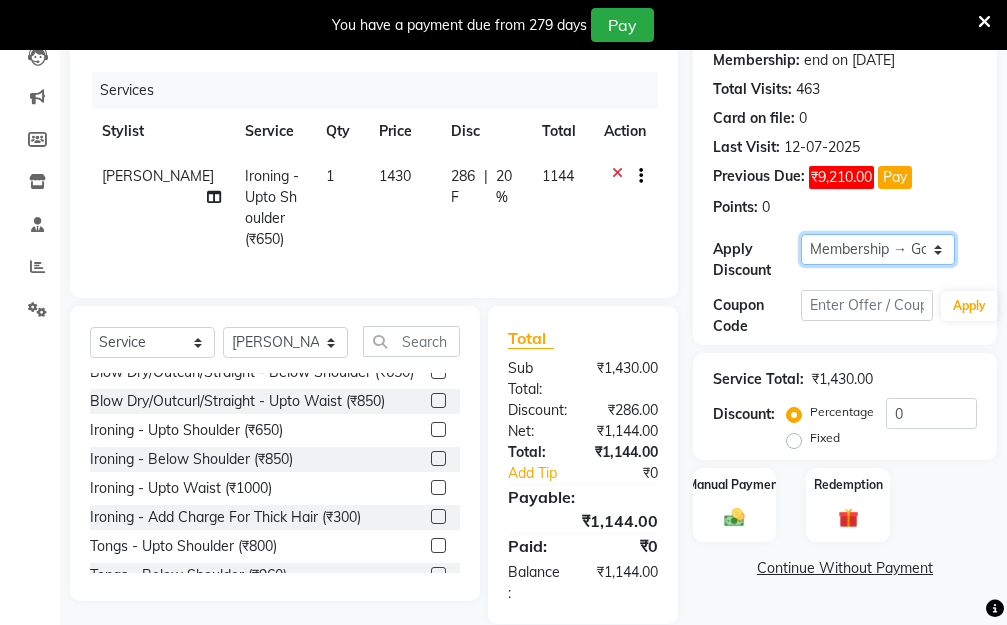click on "Select Membership → Golden Membership Membership → Golden Membership Membership → Golden Membership Membership → Golden Membership Membership → Golden Membership Membership → Golden Membership Membership → Golden Membership Membership → Golden Membership Membership → Golden Membership Membership → Golden Membership Membership → Golden Membership Membership → Golden Membership Membership → Golden Membership Membership → Golden Membership Membership → Golden Membership Membership → Golden Membership Membership → Golden Membership Membership → Golden Membership Membership → Golden Membership Membership → Golden Membership Membership → Golden Membership Membership → Golden Membership Membership → Golden Membership Membership → Golden Membership Membership → Golden Membership Membership → Golden Membership Membership → Golden Membership Membership → Golden Membership Membership → Golden Membership Membership → Golden Membership" 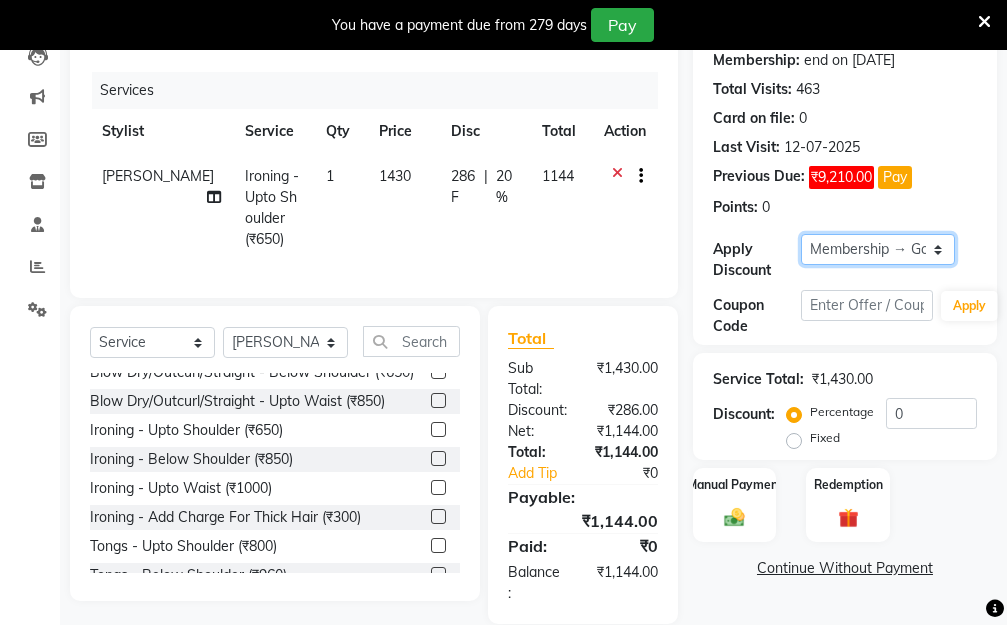 select on "0:" 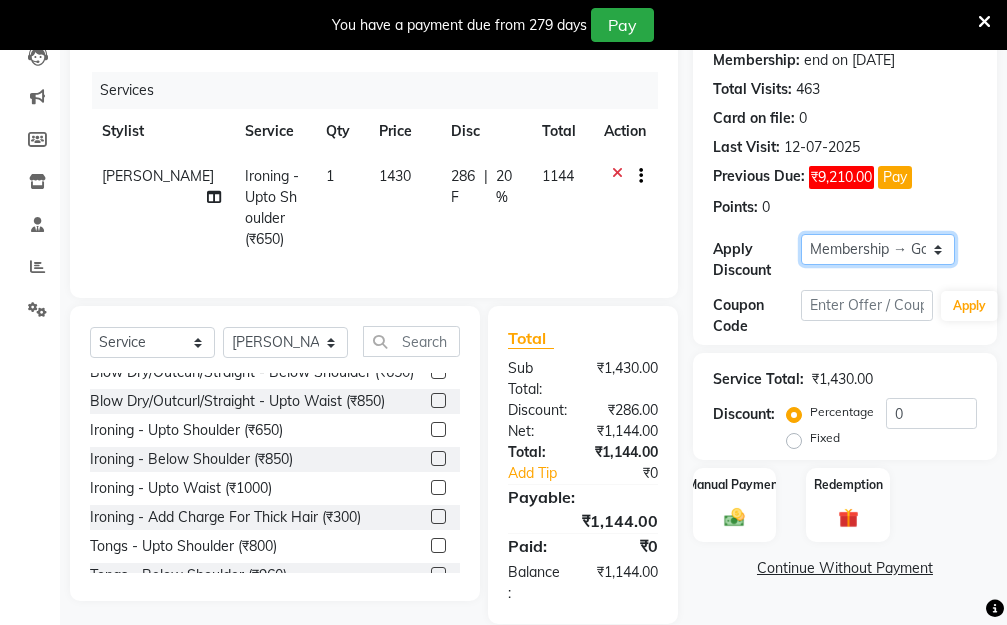 click on "Select Membership → Golden Membership Membership → Golden Membership Membership → Golden Membership Membership → Golden Membership Membership → Golden Membership Membership → Golden Membership Membership → Golden Membership Membership → Golden Membership Membership → Golden Membership Membership → Golden Membership Membership → Golden Membership Membership → Golden Membership Membership → Golden Membership Membership → Golden Membership Membership → Golden Membership Membership → Golden Membership Membership → Golden Membership Membership → Golden Membership Membership → Golden Membership Membership → Golden Membership Membership → Golden Membership Membership → Golden Membership Membership → Golden Membership Membership → Golden Membership Membership → Golden Membership Membership → Golden Membership Membership → Golden Membership Membership → Golden Membership Membership → Golden Membership Membership → Golden Membership" 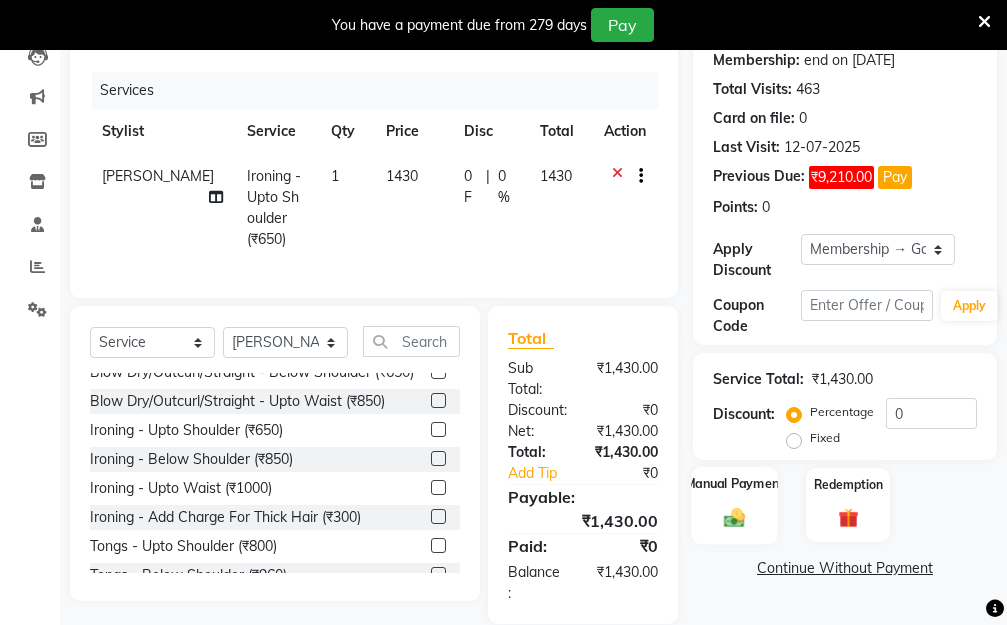 click on "Manual Payment" 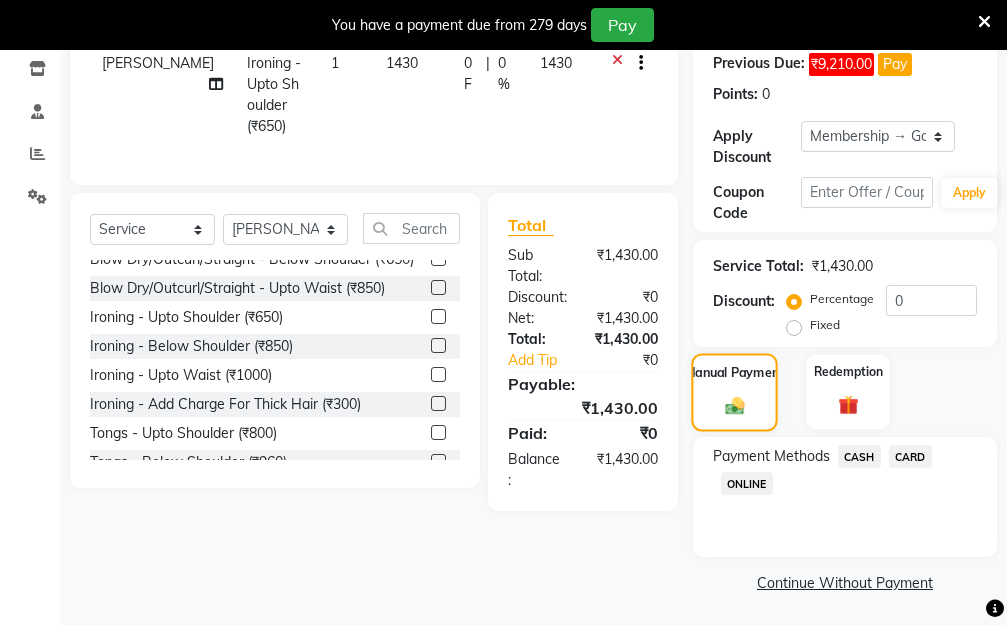scroll, scrollTop: 369, scrollLeft: 0, axis: vertical 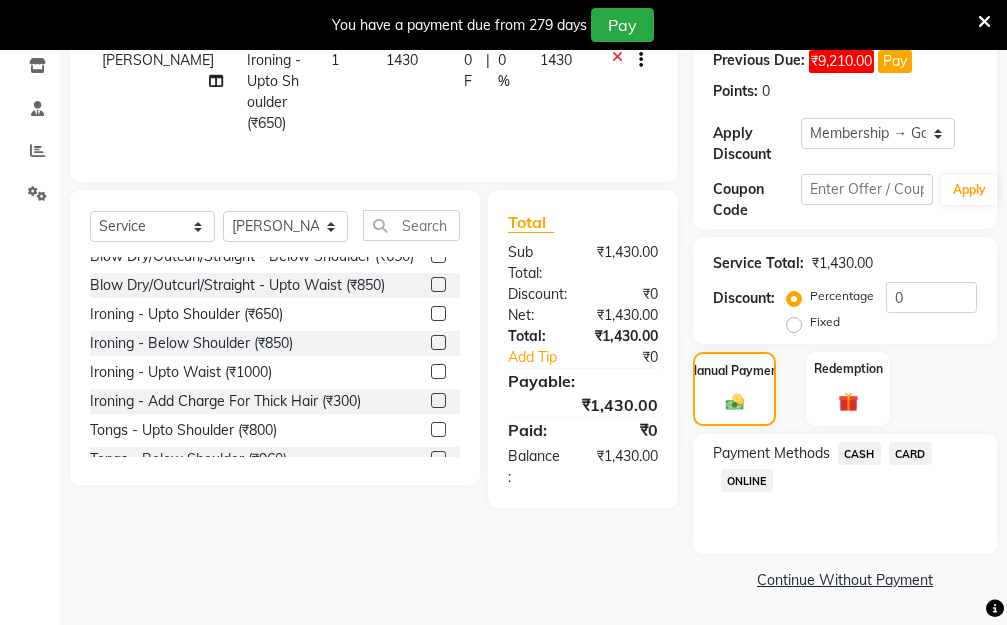 click on "ONLINE" 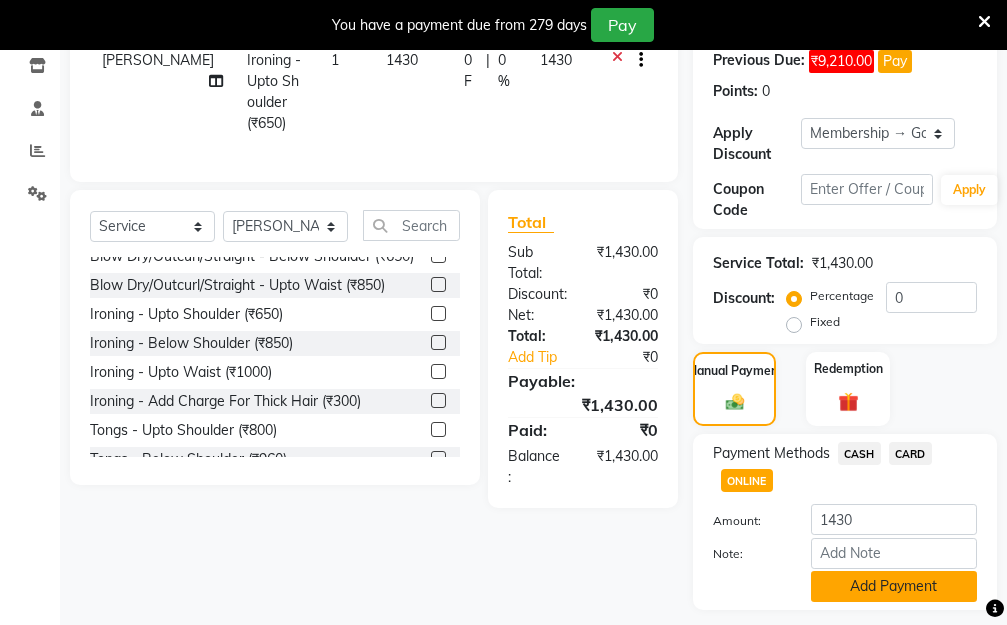 click on "Add Payment" 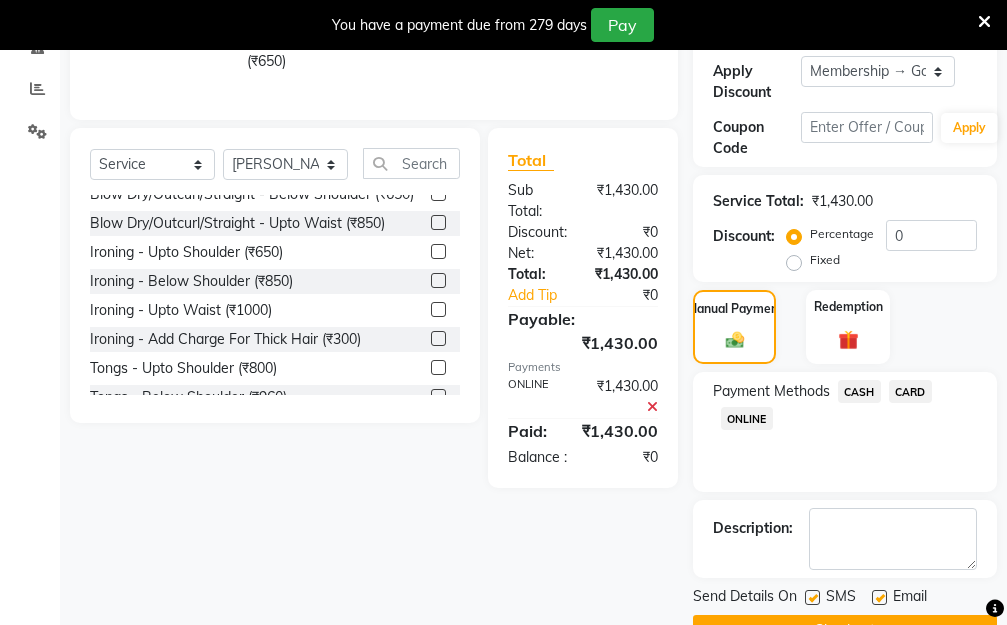scroll, scrollTop: 482, scrollLeft: 0, axis: vertical 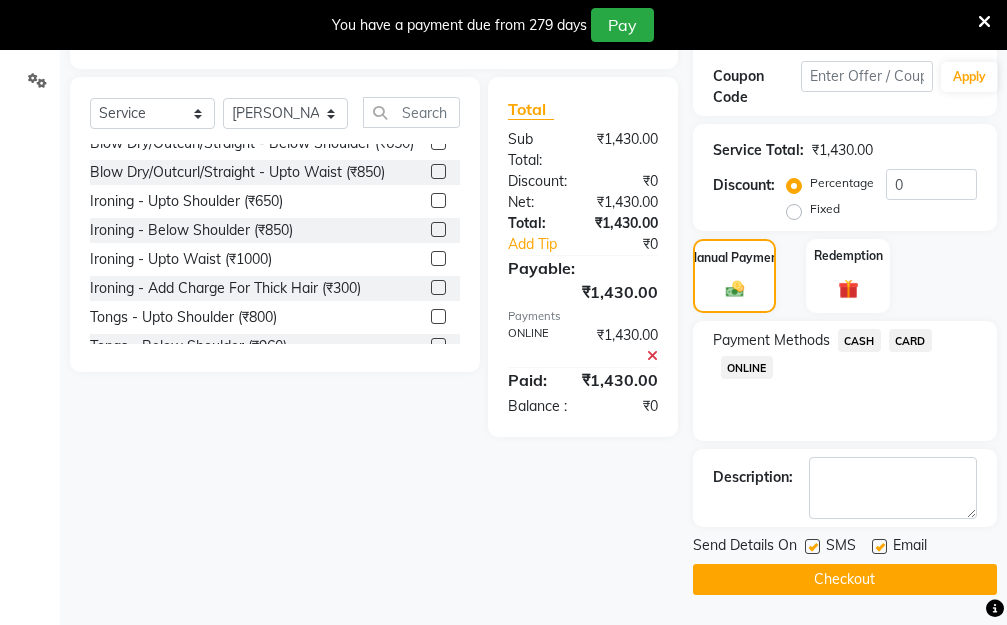 click on "Checkout" 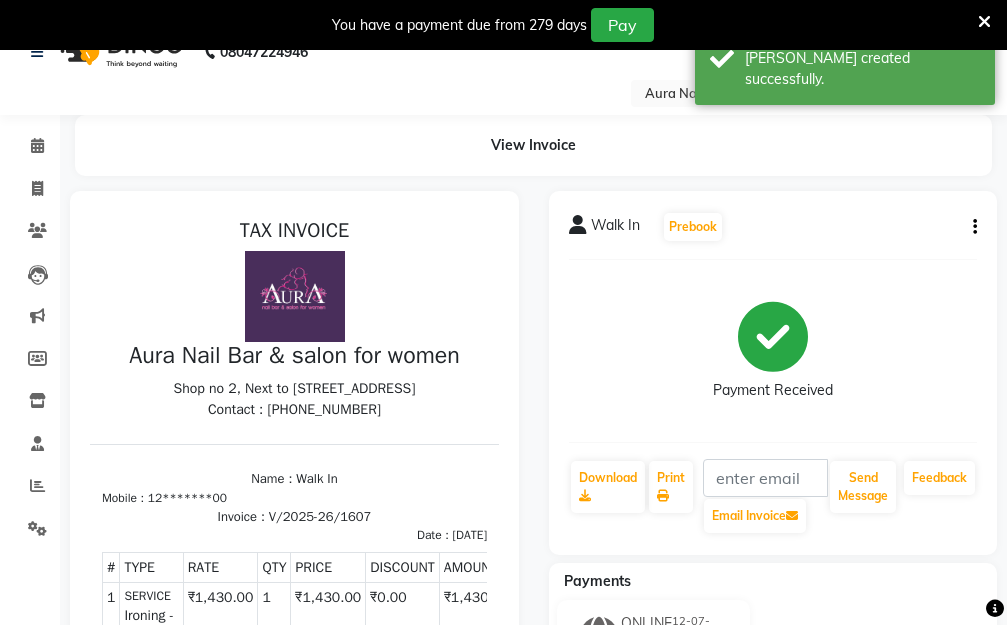 scroll, scrollTop: 0, scrollLeft: 0, axis: both 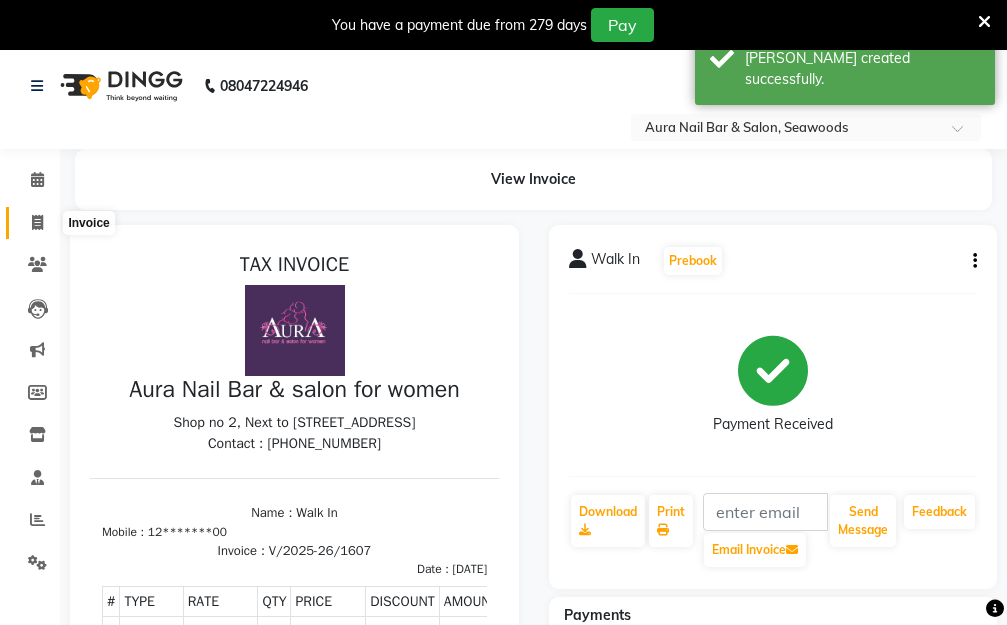click 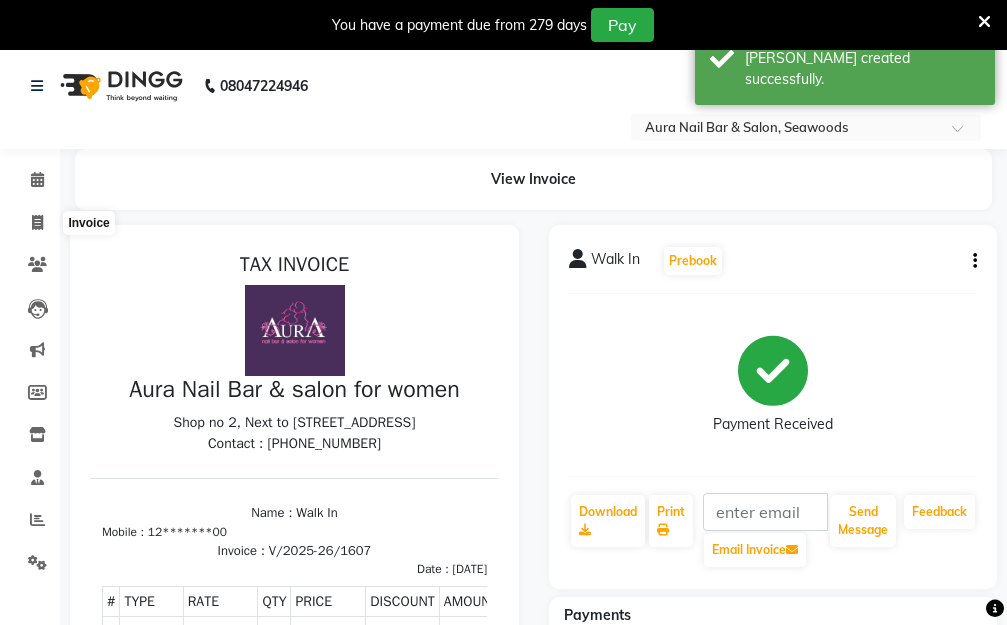 select on "service" 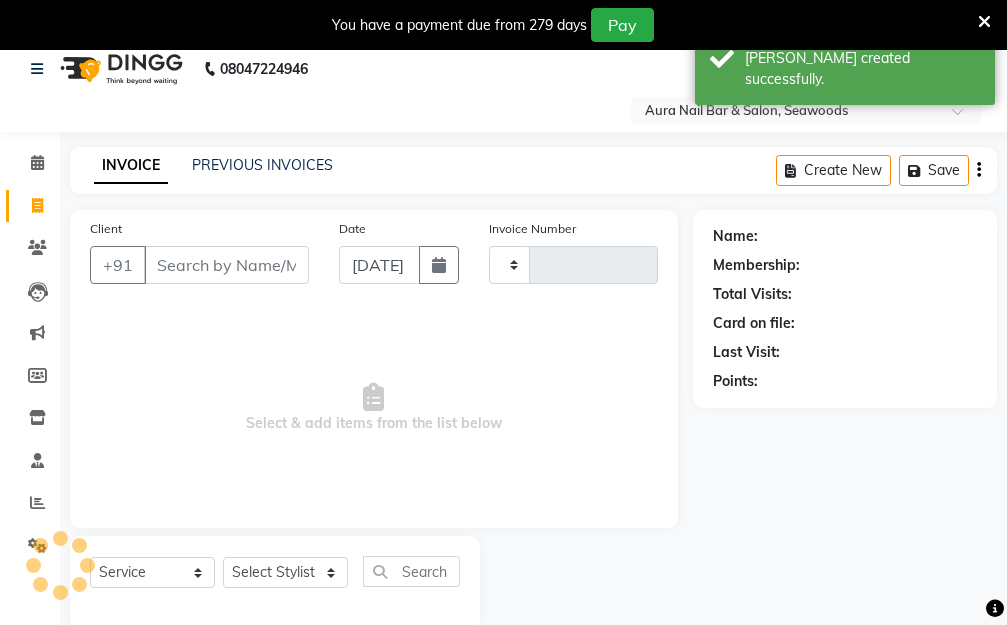 type on "1608" 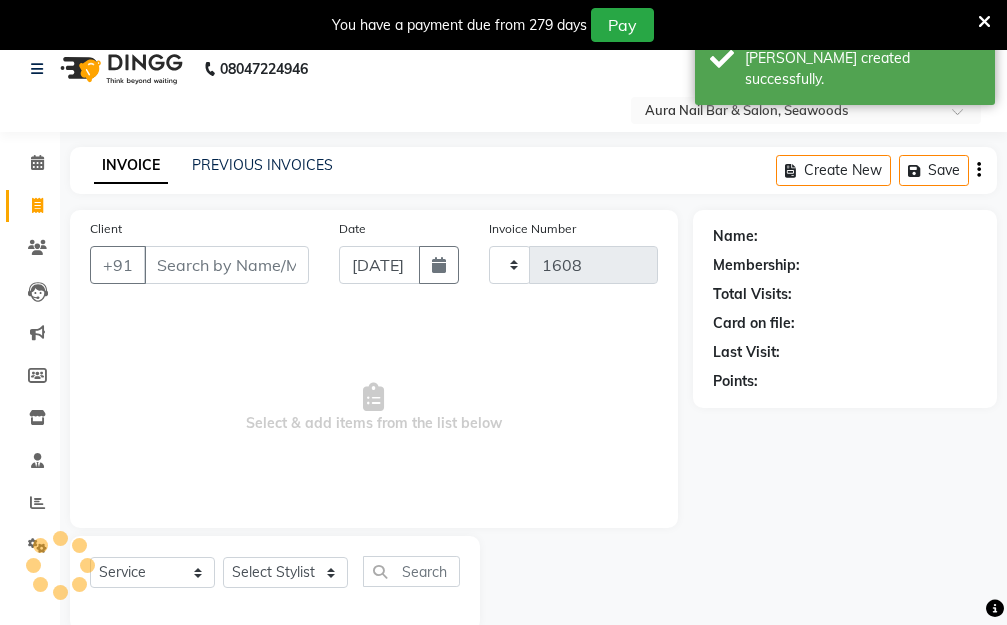 select on "4994" 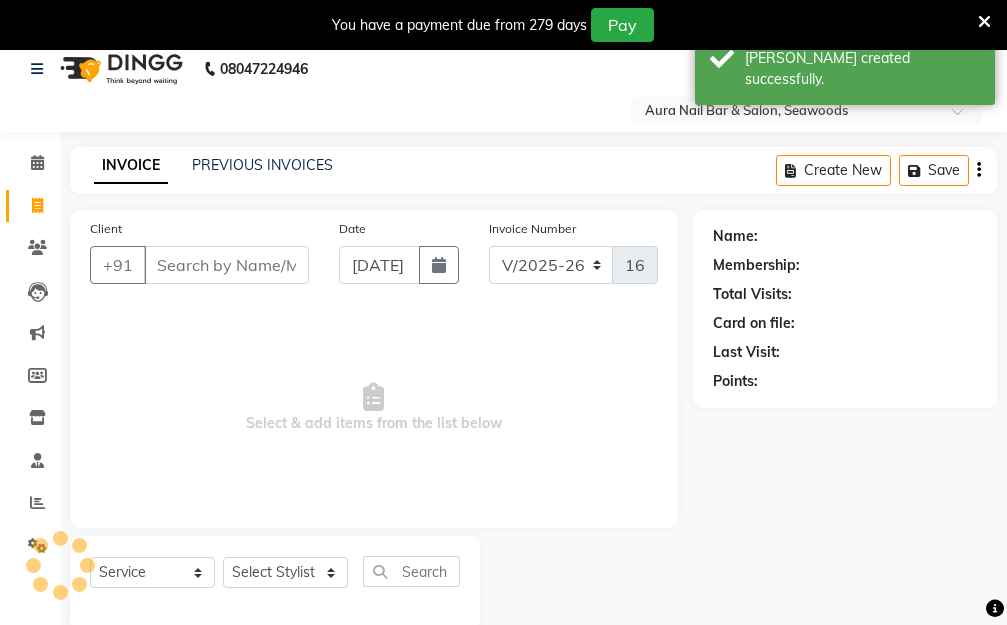 scroll, scrollTop: 53, scrollLeft: 0, axis: vertical 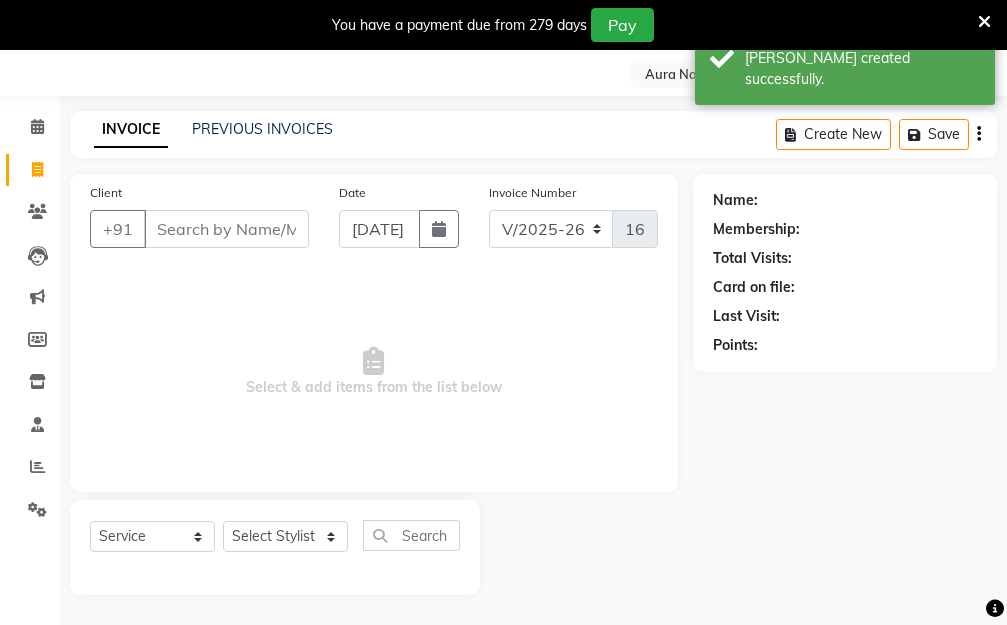 click on "Client" at bounding box center [226, 229] 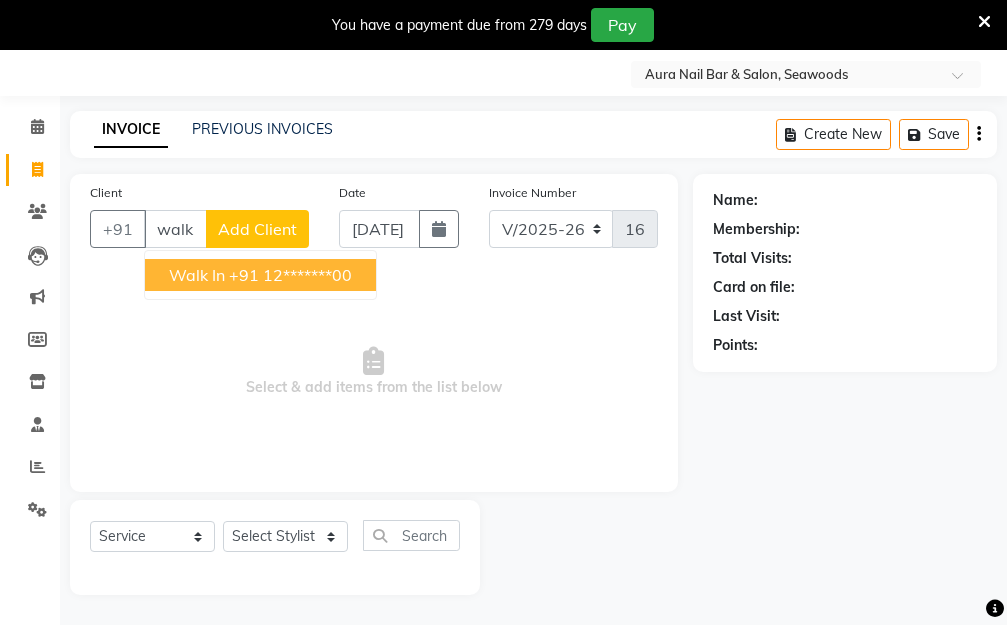 click on "+91  12*******00" at bounding box center (290, 275) 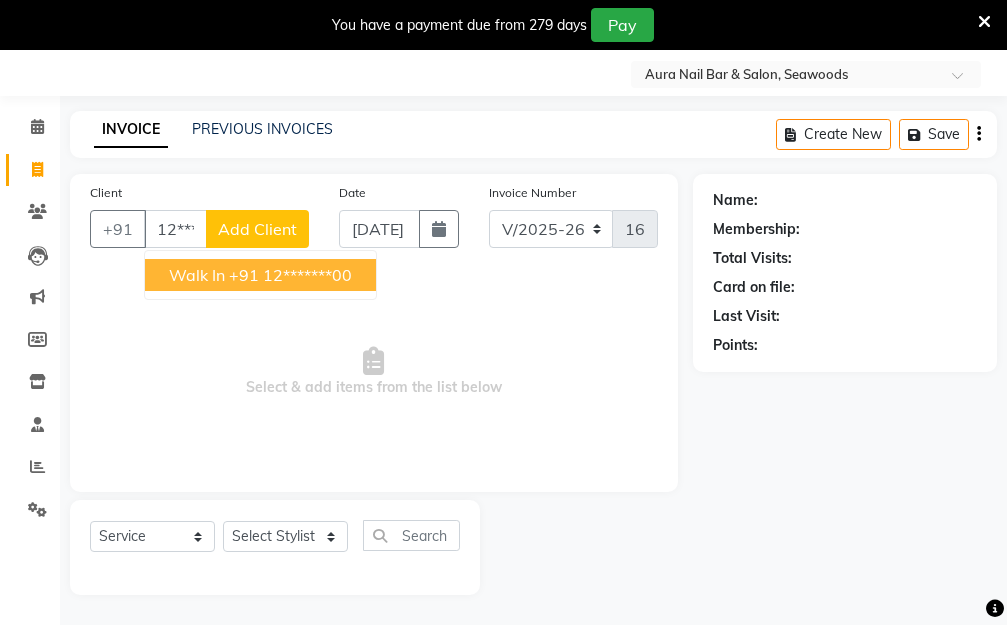 type on "12*******00" 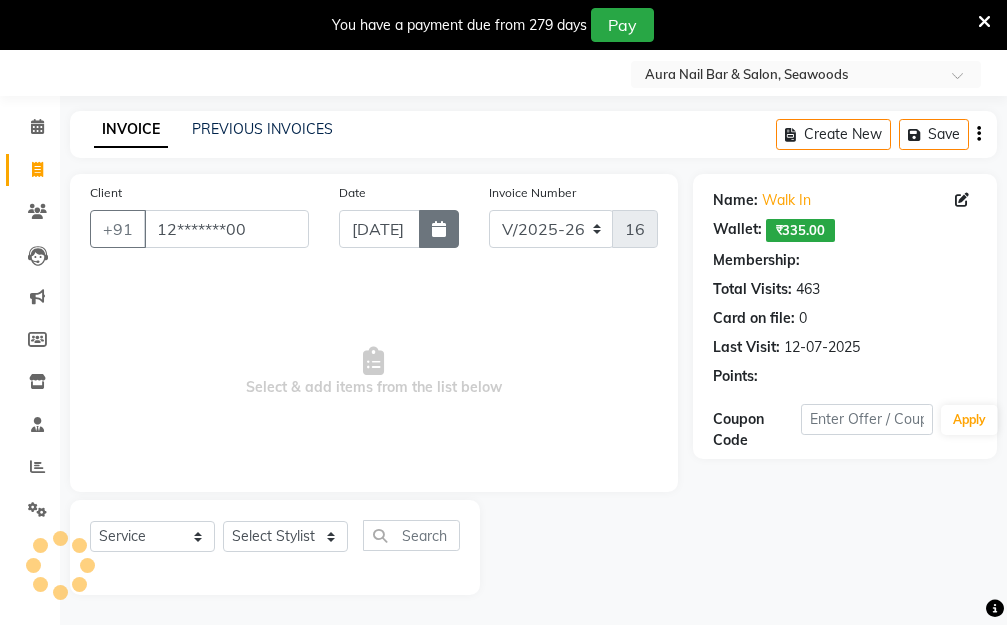 select on "1: Object" 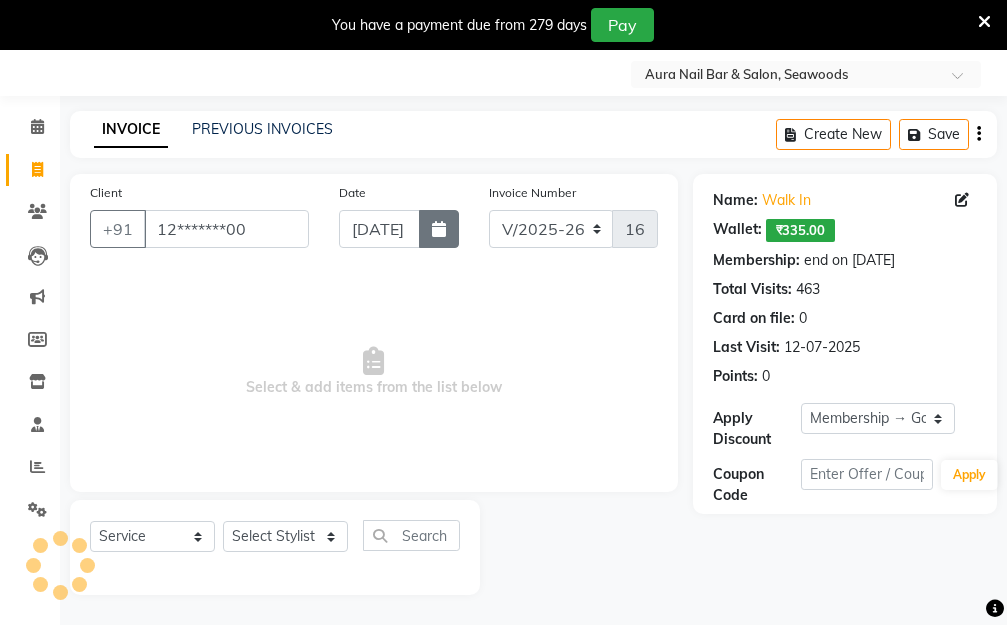 click 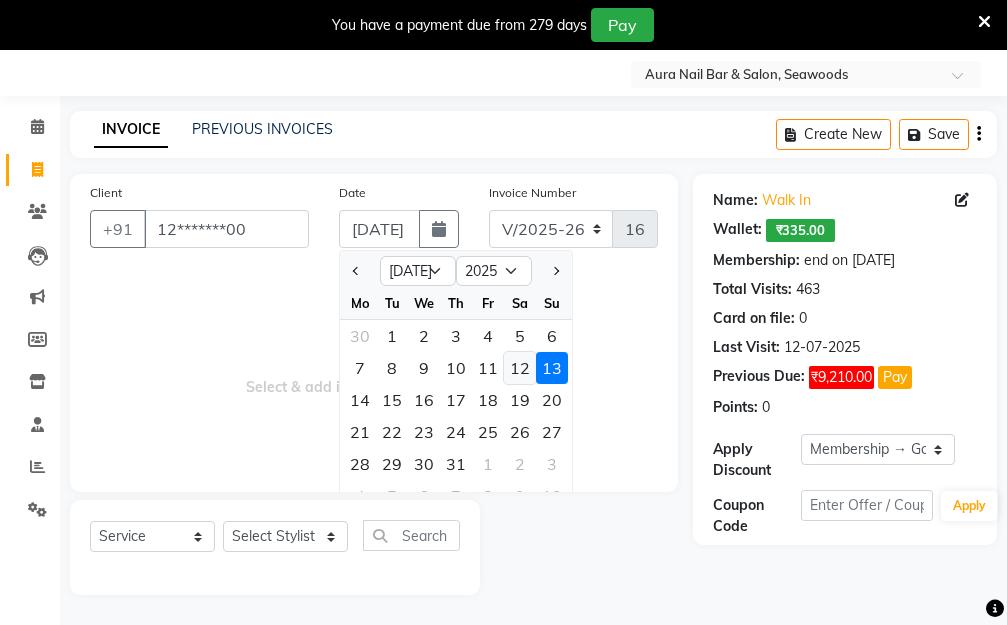click on "12" 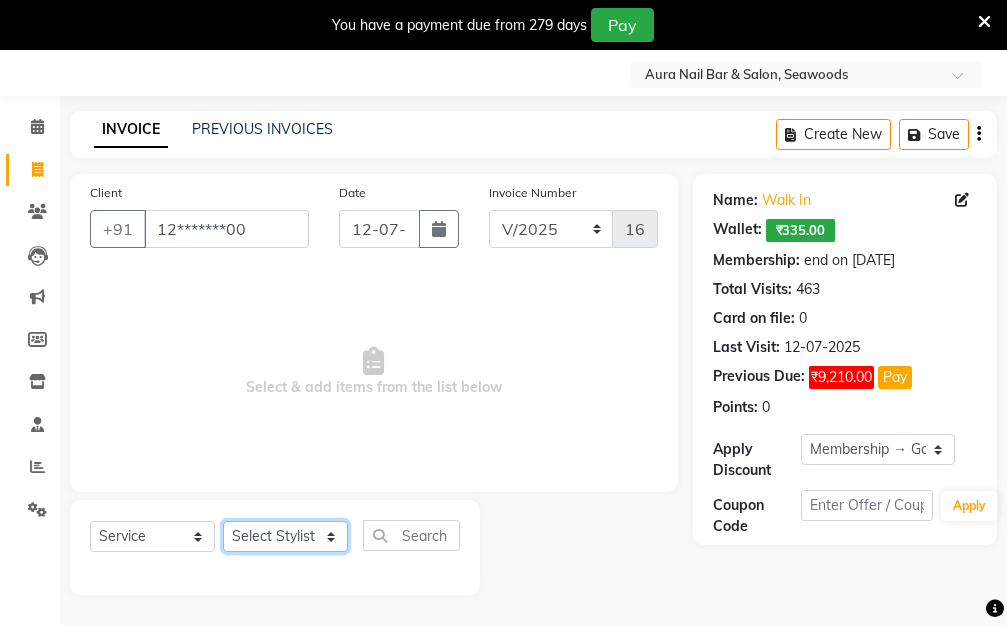 click on "Select Stylist Aarti Dipti  Manager Pallavi  pooja Priya" 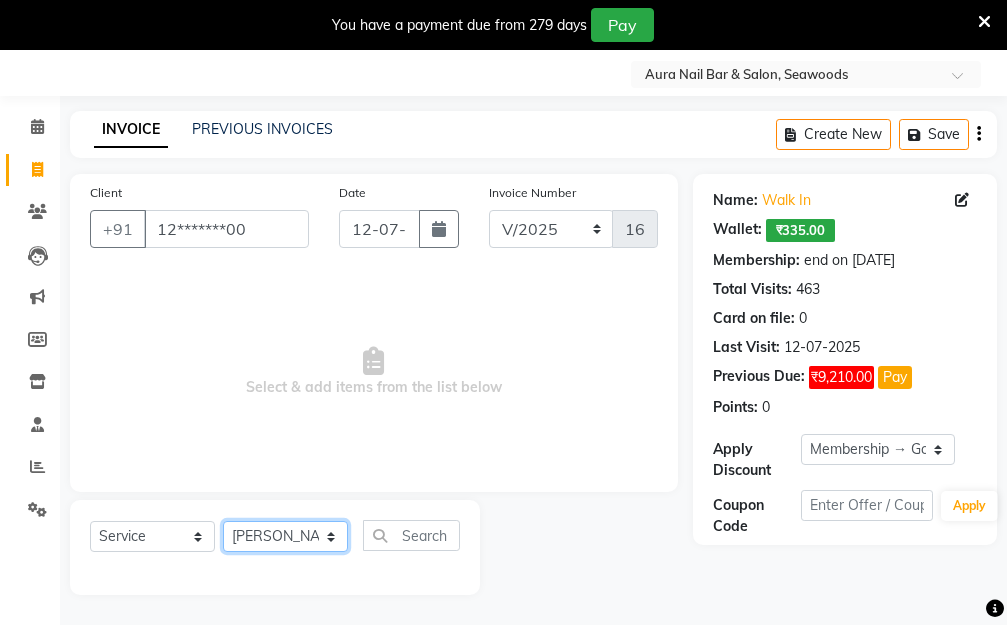 click on "Select Stylist Aarti Dipti  Manager Pallavi  pooja Priya" 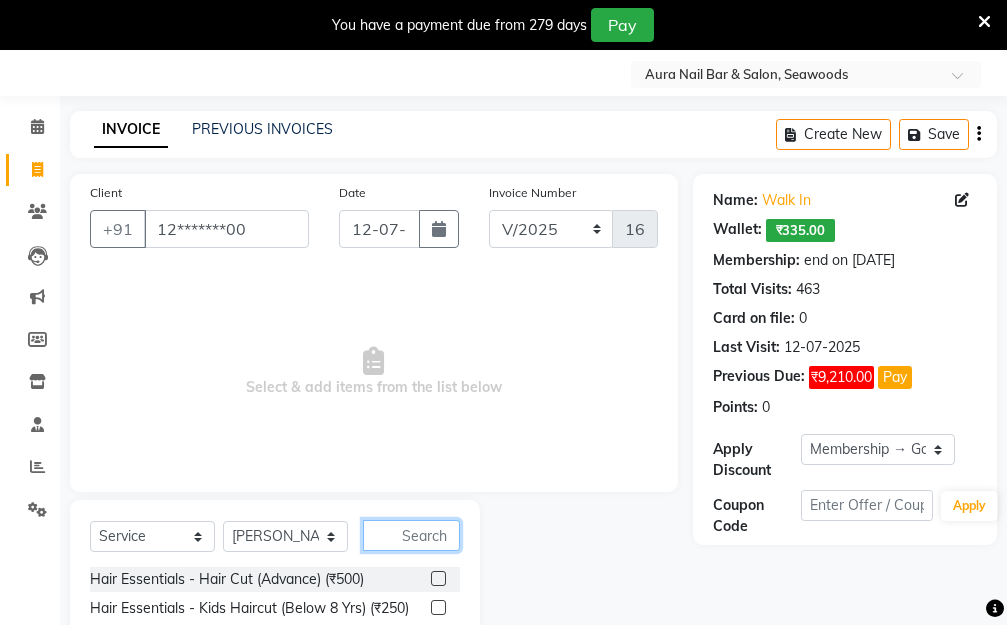click 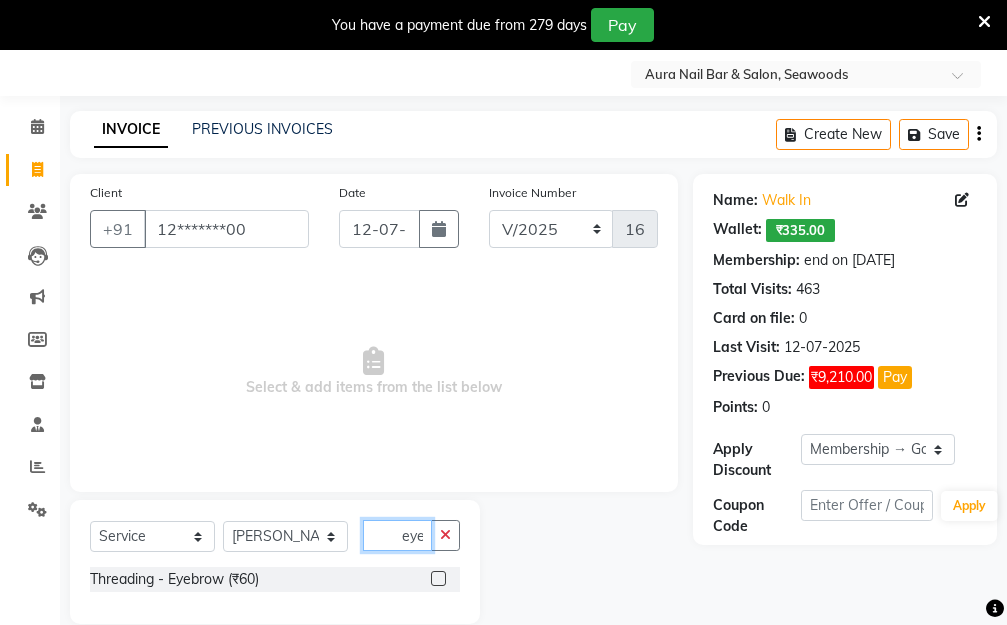 type on "eye" 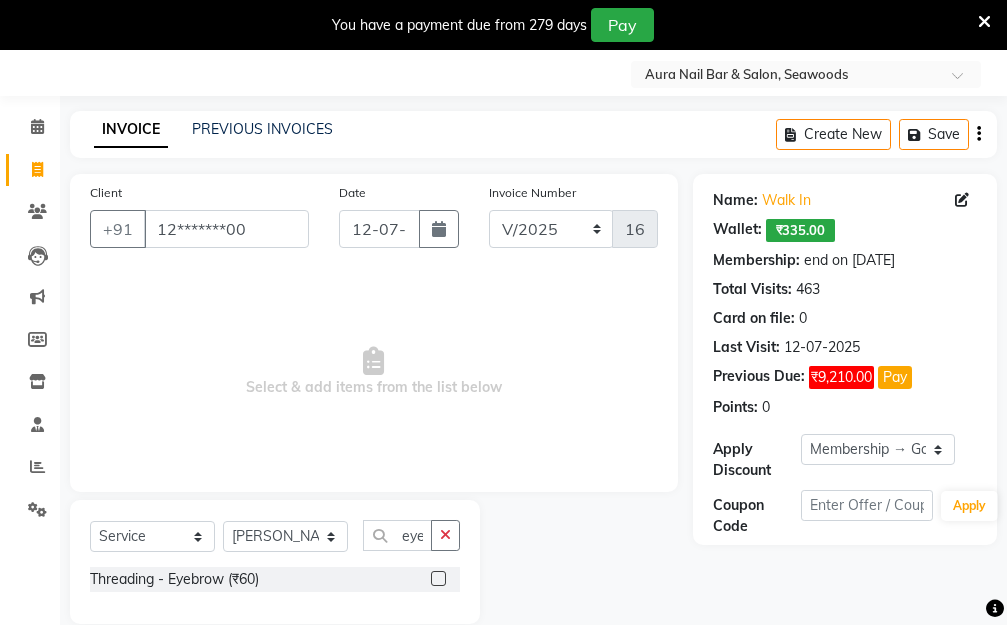 click 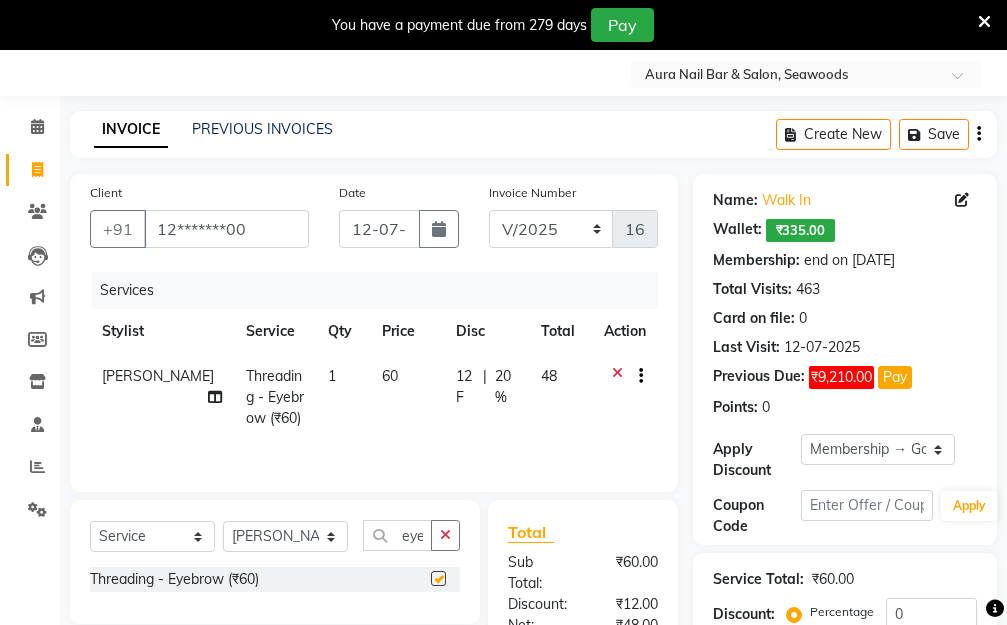 checkbox on "false" 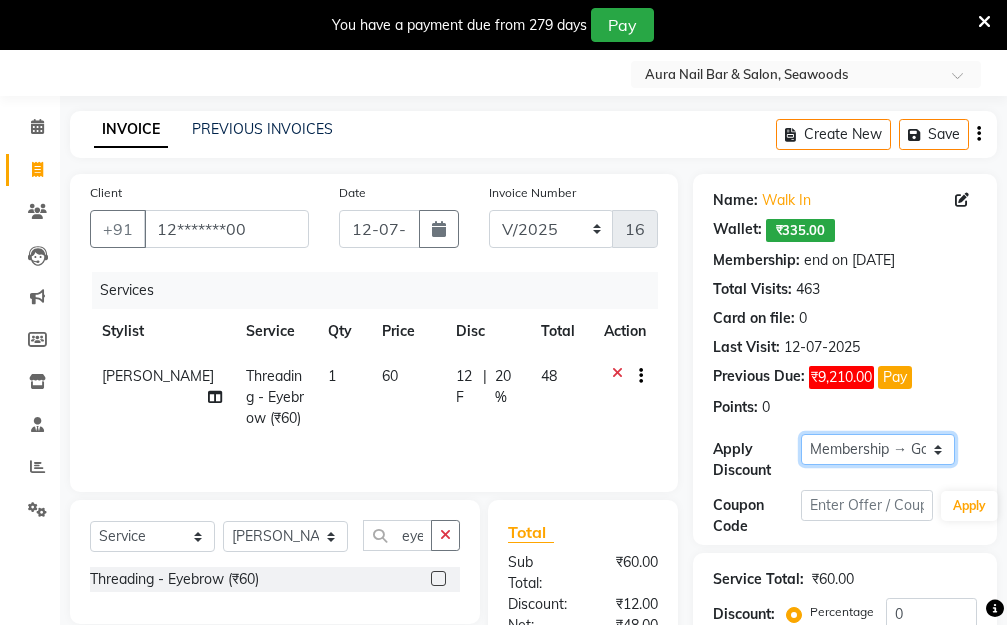 click on "Select Membership → Golden Membership Membership → Golden Membership Membership → Golden Membership Membership → Golden Membership Membership → Golden Membership Membership → Golden Membership Membership → Golden Membership Membership → Golden Membership Membership → Golden Membership Membership → Golden Membership Membership → Golden Membership Membership → Golden Membership Membership → Golden Membership Membership → Golden Membership Membership → Golden Membership Membership → Golden Membership Membership → Golden Membership Membership → Golden Membership Membership → Golden Membership Membership → Golden Membership Membership → Golden Membership Membership → Golden Membership Membership → Golden Membership Membership → Golden Membership Membership → Golden Membership Membership → Golden Membership Membership → Golden Membership Membership → Golden Membership Membership → Golden Membership Membership → Golden Membership" 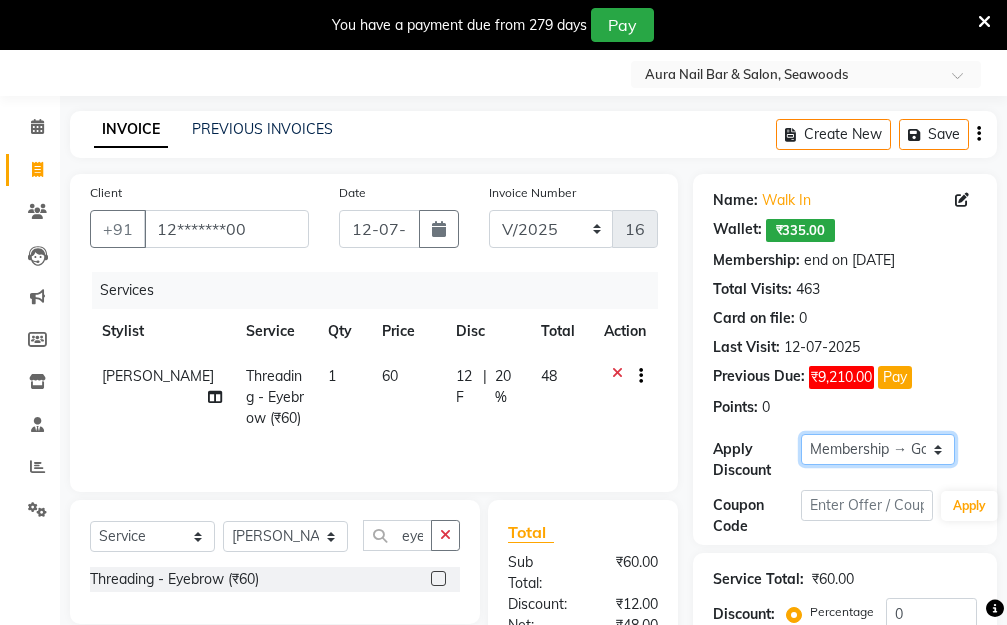 select on "0:" 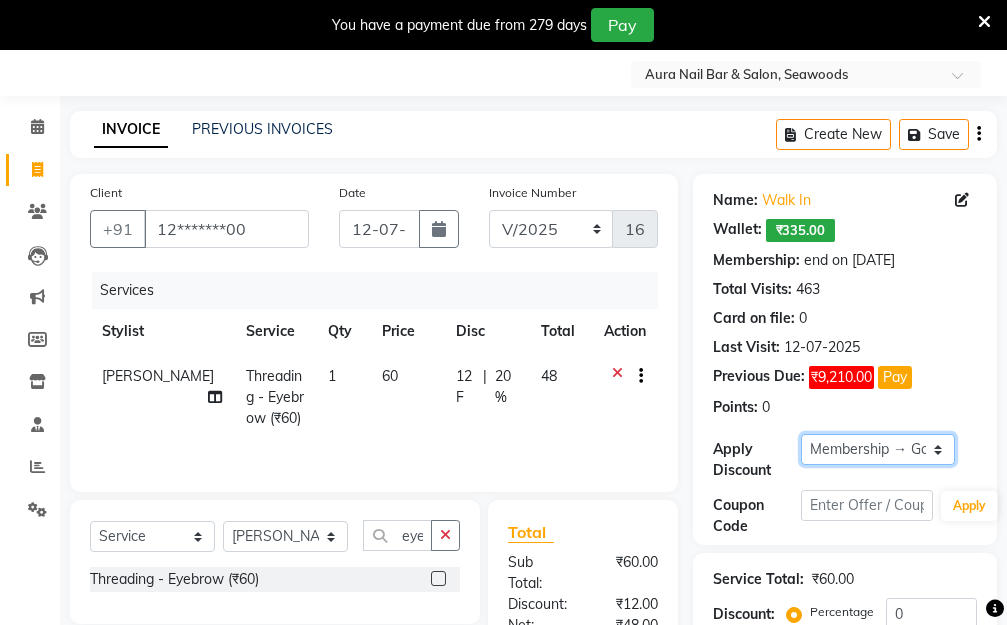 click on "Select Membership → Golden Membership Membership → Golden Membership Membership → Golden Membership Membership → Golden Membership Membership → Golden Membership Membership → Golden Membership Membership → Golden Membership Membership → Golden Membership Membership → Golden Membership Membership → Golden Membership Membership → Golden Membership Membership → Golden Membership Membership → Golden Membership Membership → Golden Membership Membership → Golden Membership Membership → Golden Membership Membership → Golden Membership Membership → Golden Membership Membership → Golden Membership Membership → Golden Membership Membership → Golden Membership Membership → Golden Membership Membership → Golden Membership Membership → Golden Membership Membership → Golden Membership Membership → Golden Membership Membership → Golden Membership Membership → Golden Membership Membership → Golden Membership Membership → Golden Membership" 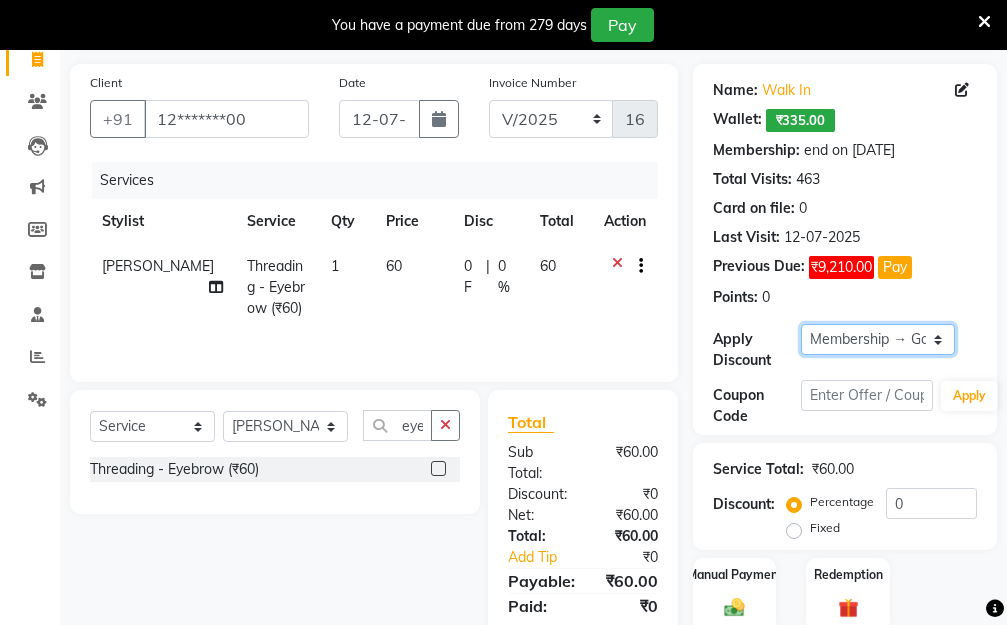 scroll, scrollTop: 278, scrollLeft: 0, axis: vertical 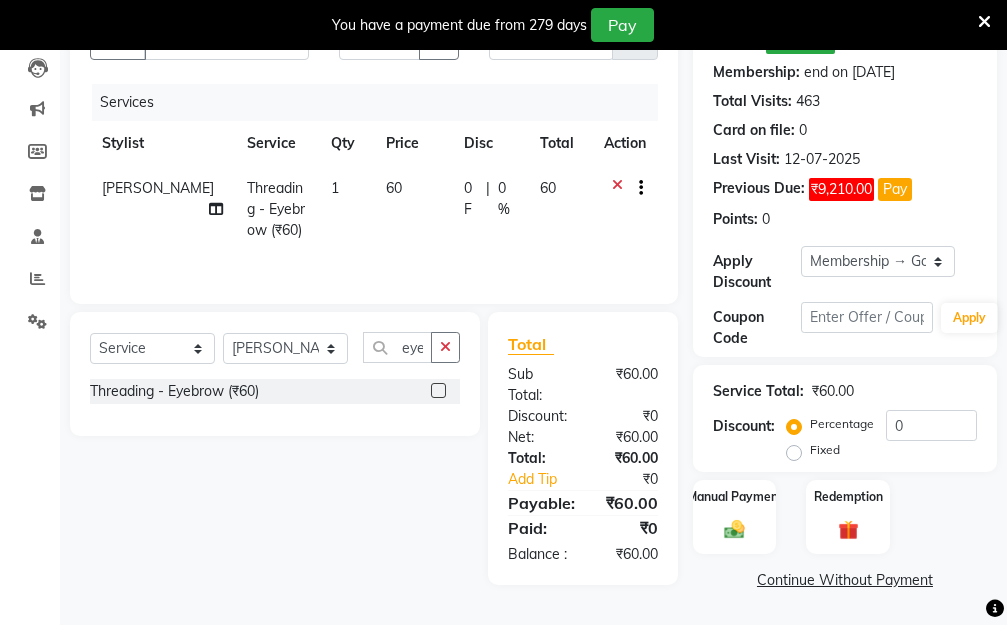 click on "60" 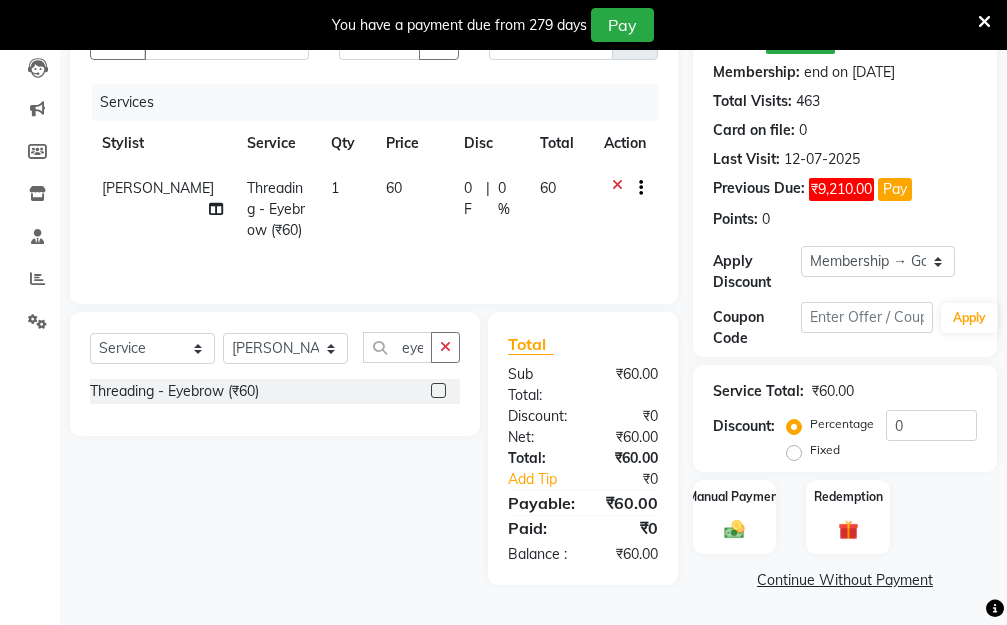 select on "31261" 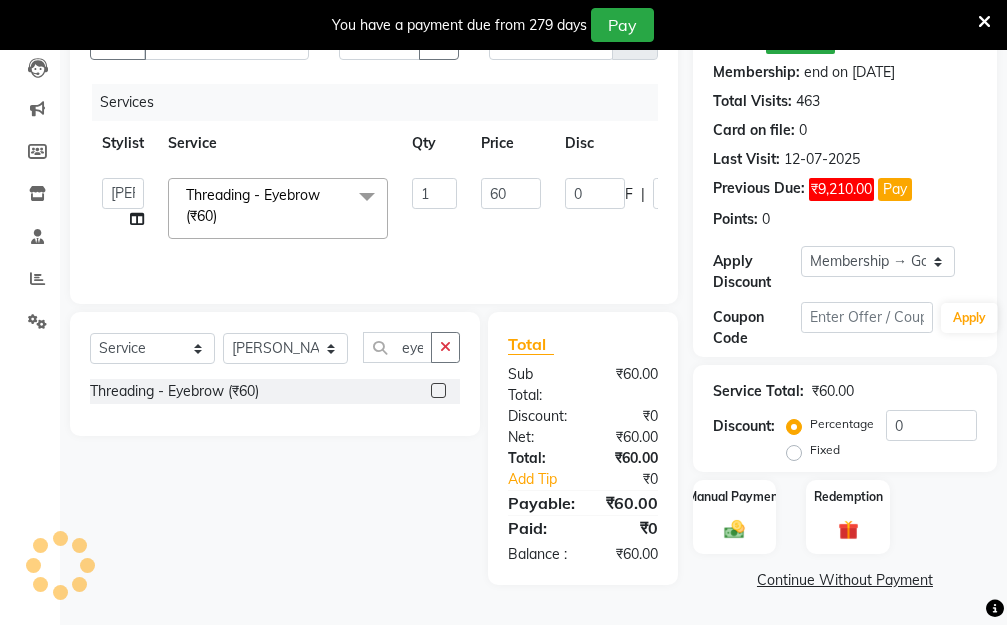 scroll, scrollTop: 276, scrollLeft: 0, axis: vertical 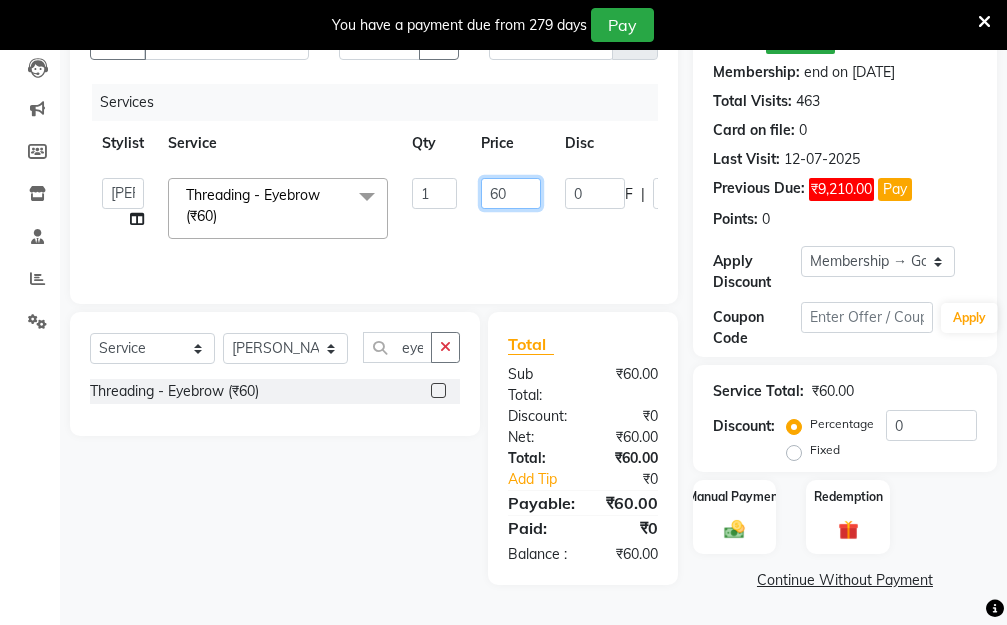 drag, startPoint x: 512, startPoint y: 152, endPoint x: 482, endPoint y: 157, distance: 30.413813 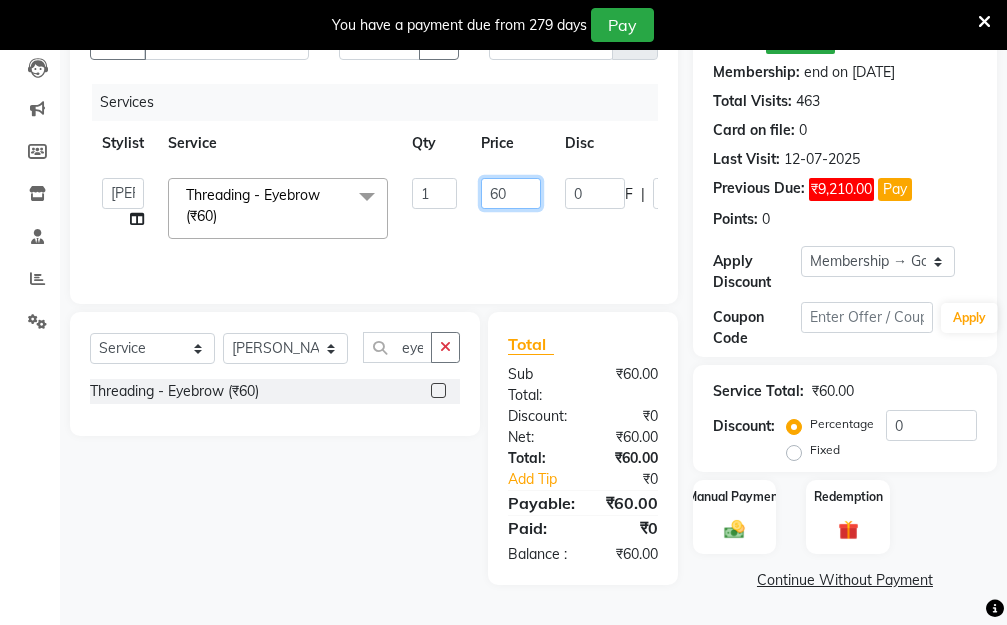 click on "60" 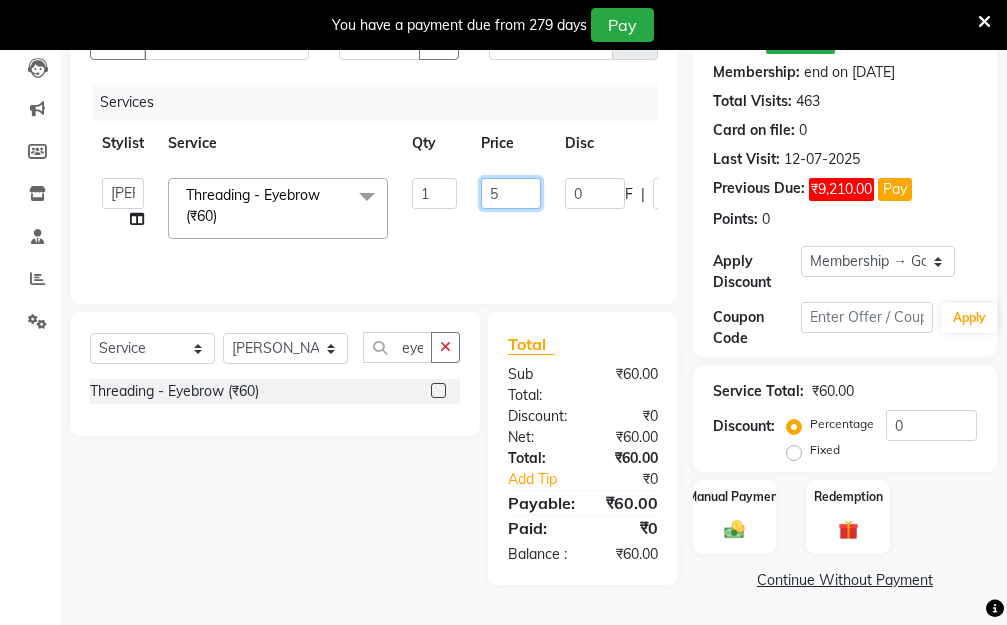 type on "50" 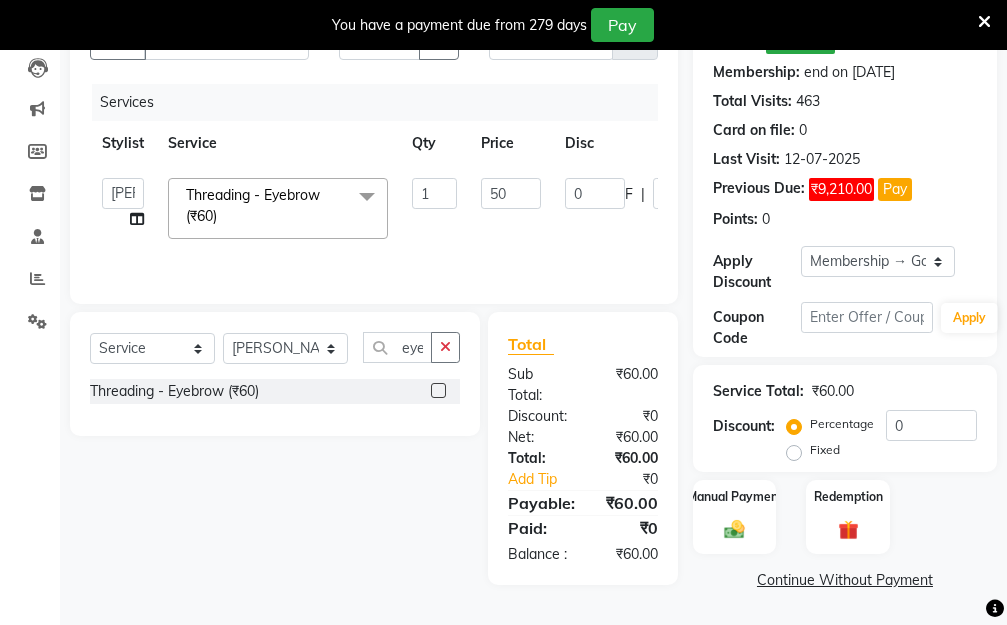 click on "Aarti   Dipti    Manager   Pallavi    pooja   Priya   Threading - Eyebrow (₹60)  x Hair Essentials - Hair Cut (Advance) (₹500) Hair Essentials - Kids Haircut (Below 8 Yrs) (₹250) Hair Essentials -Hair Wash Up To Shoulder (₹300) Hair Essentials - Hair Cut  (₹350) HAIR WASH UP TO WASTE (₹700) DANDRUFF TERATMENT (₹1500) Shampoo & Conditioning + Blast Dry - Upto Shoulder (₹350) Shampoo & Conditioning + Blast Dry - Below Shoulder (₹550) Shampoo & Conditioning + Blast Dry - Upto Waist (₹750) Shampoo & Conditioning + Blast Dry - Add: Charge For Morocon/Riviver/ Keratin (₹600) Blow Dry/Outcurl/Straight - Upto Shoulder (₹449) Blow Dry/Outcurl/Straight - Below Shoulder (₹650) Blow Dry/Outcurl/Straight - Upto Waist (₹850) Ironing - Upto Shoulder (₹650) Ironing - Below Shoulder (₹850) Ironing - Upto Waist (₹1000) Ironing - Add Charge For Thick Hair (₹300) Tongs - Upto Shoulder (₹800) Tongs - Below Shoulder (₹960) Tongs - Upto Waist (₹1500) Hair Spa - Upto Shoulder (₹1800) 1 0" 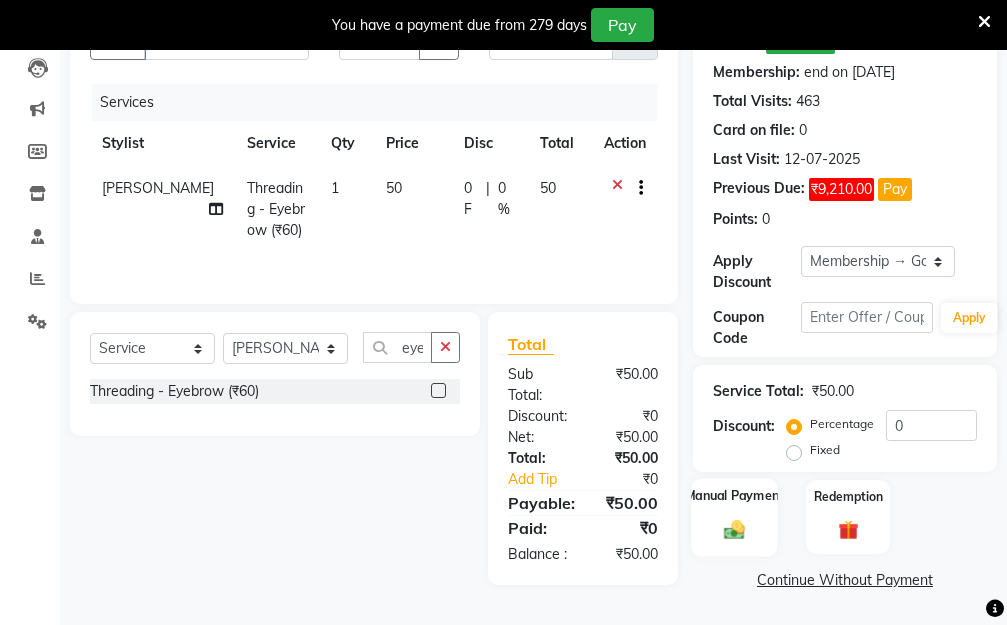 click 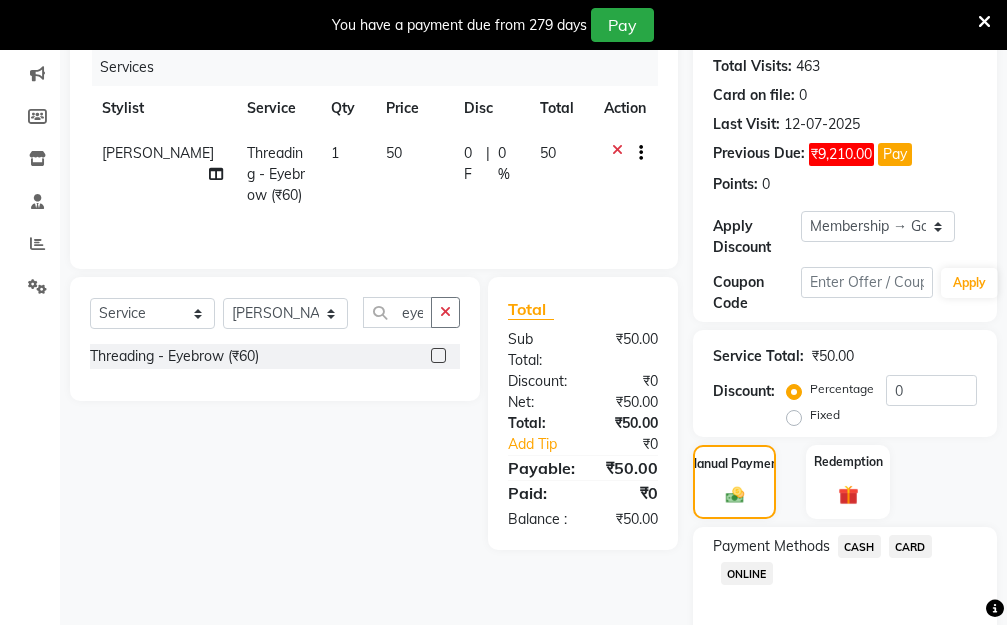 click on "ONLINE" 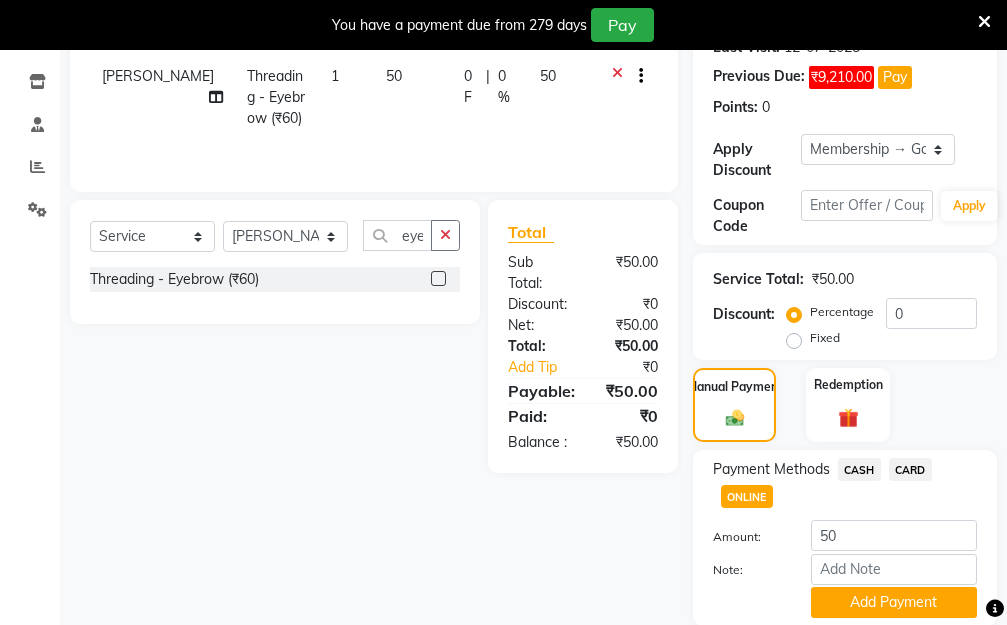 scroll, scrollTop: 425, scrollLeft: 0, axis: vertical 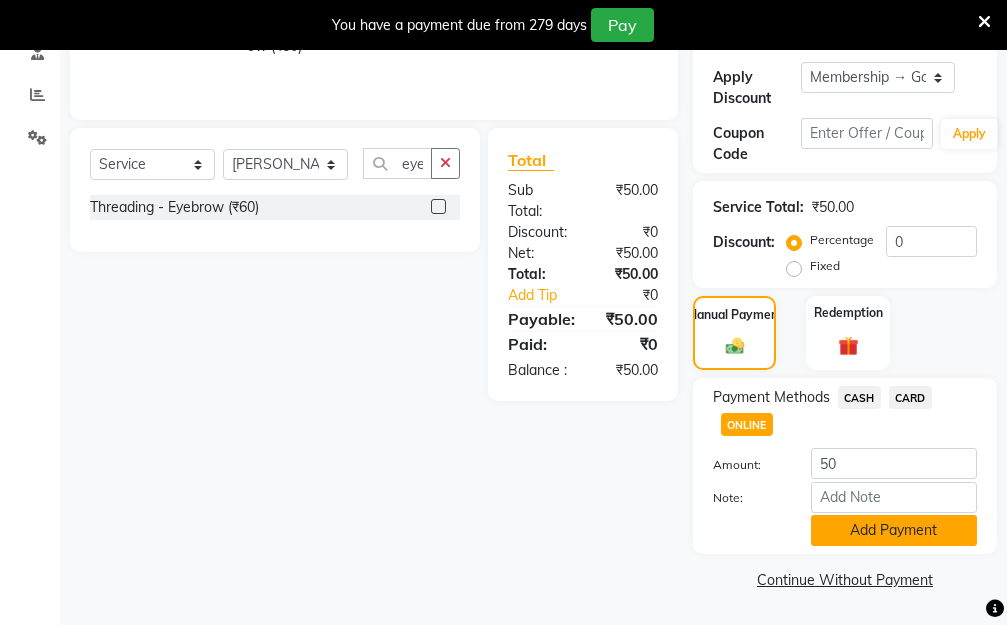 click on "Add Payment" 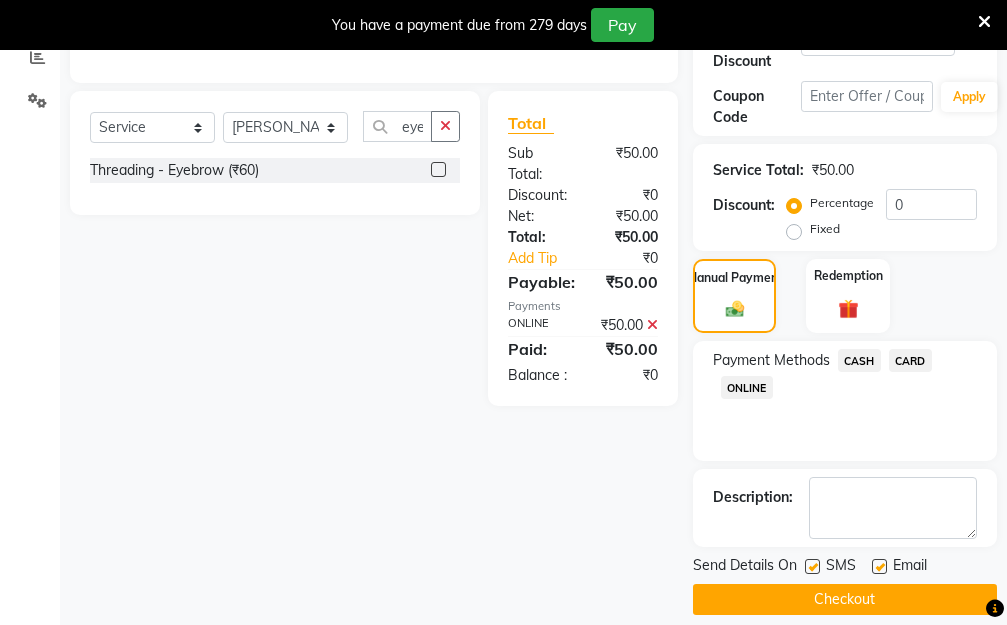scroll, scrollTop: 482, scrollLeft: 0, axis: vertical 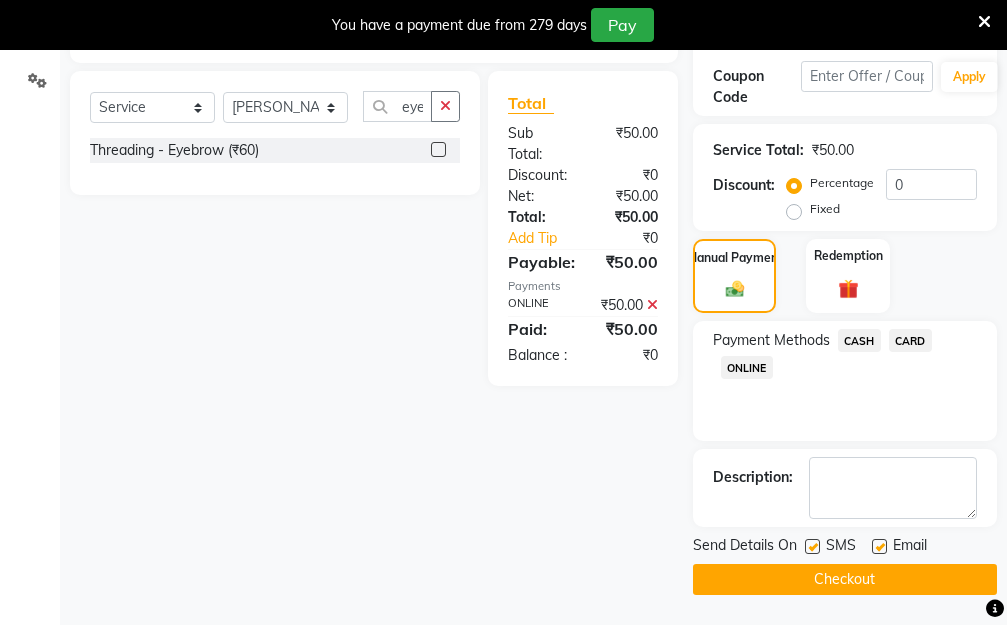click on "Checkout" 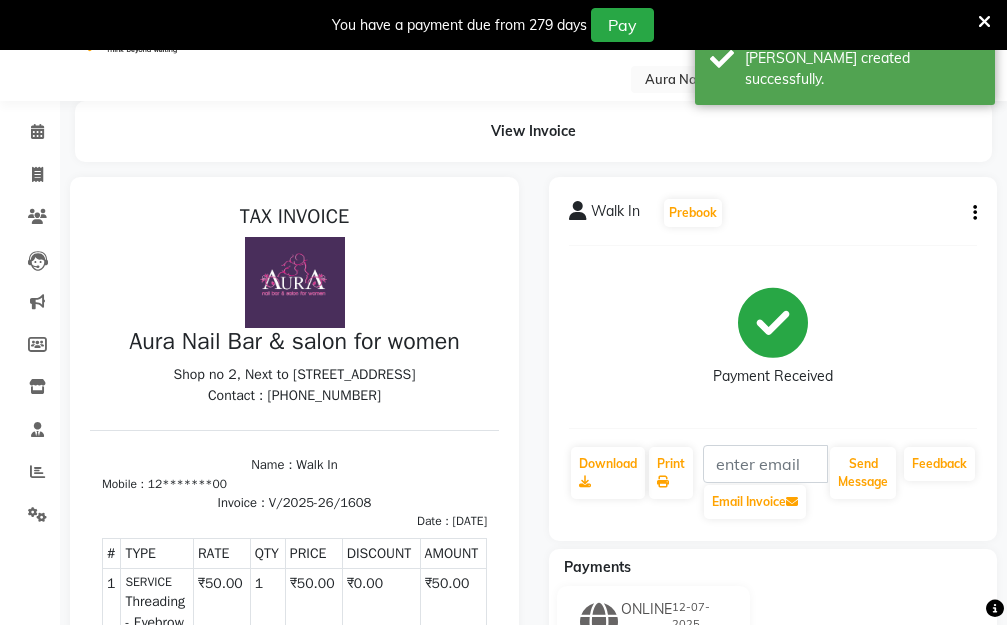 scroll, scrollTop: 13, scrollLeft: 0, axis: vertical 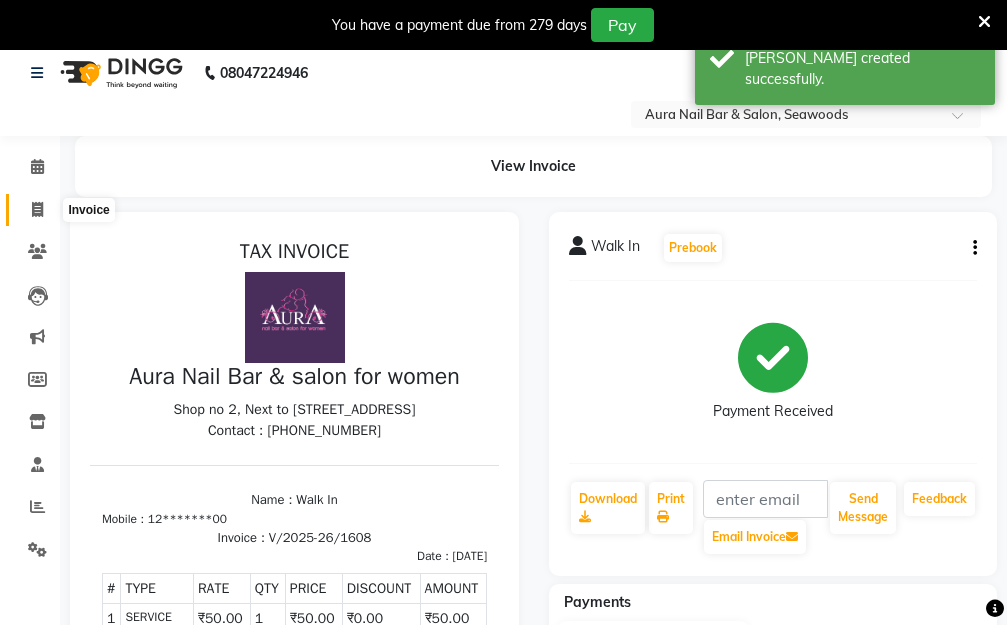 click 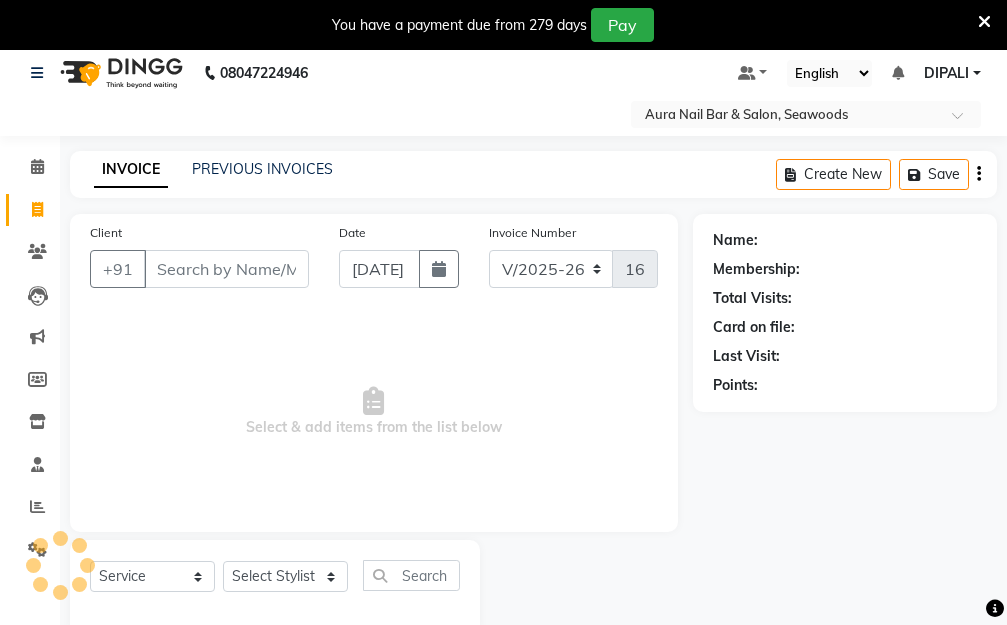 scroll, scrollTop: 53, scrollLeft: 0, axis: vertical 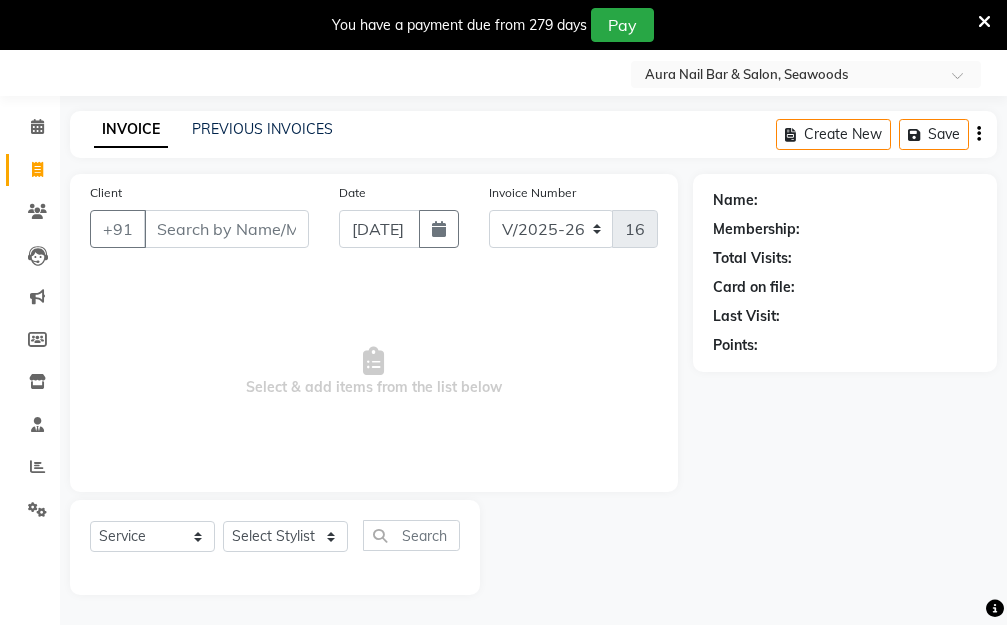 click on "Client" at bounding box center [226, 229] 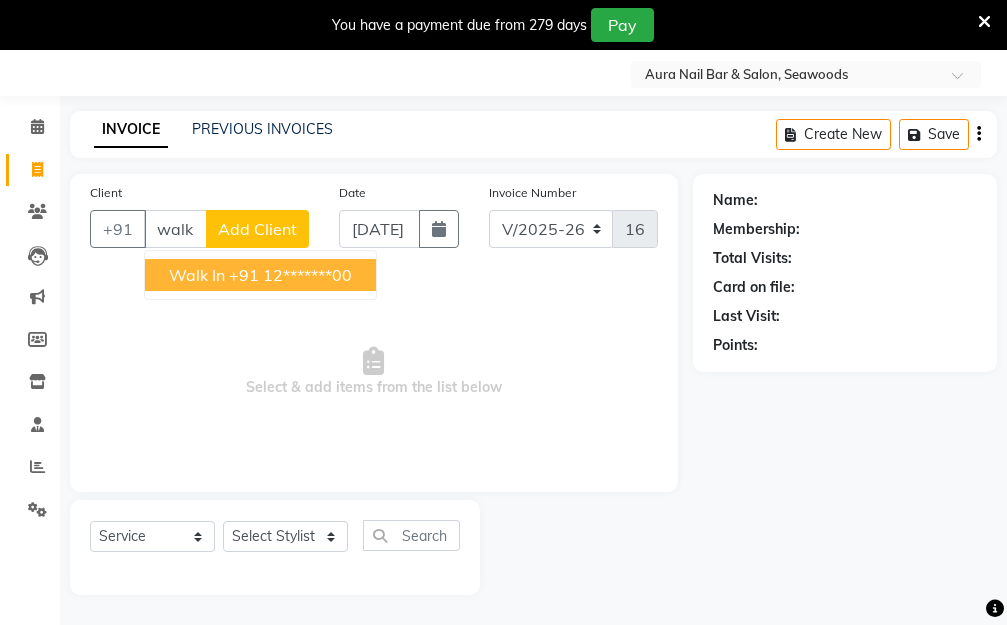 click on "+91  12*******00" at bounding box center [290, 275] 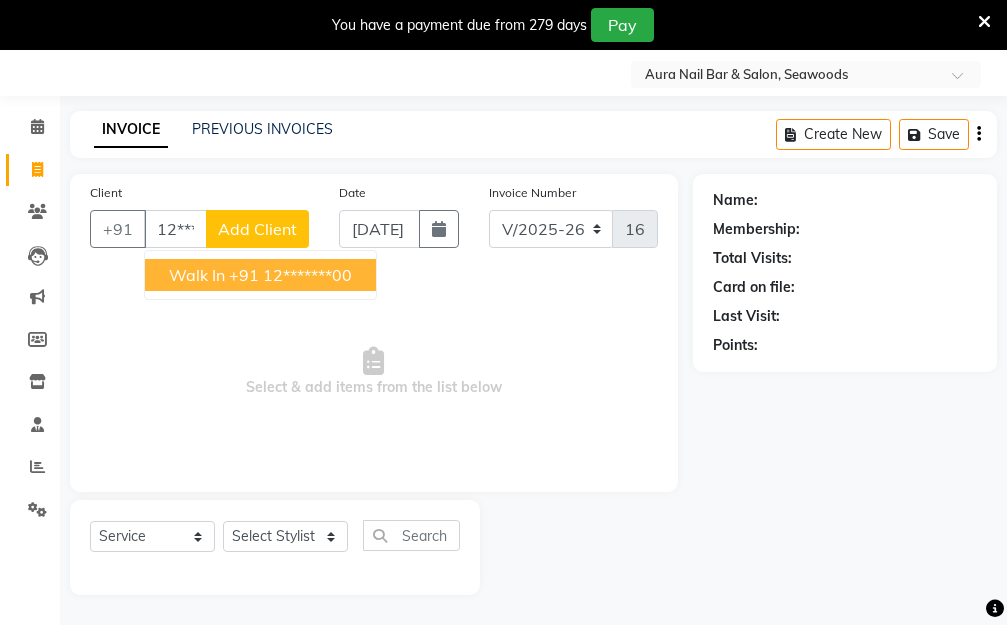 type on "12*******00" 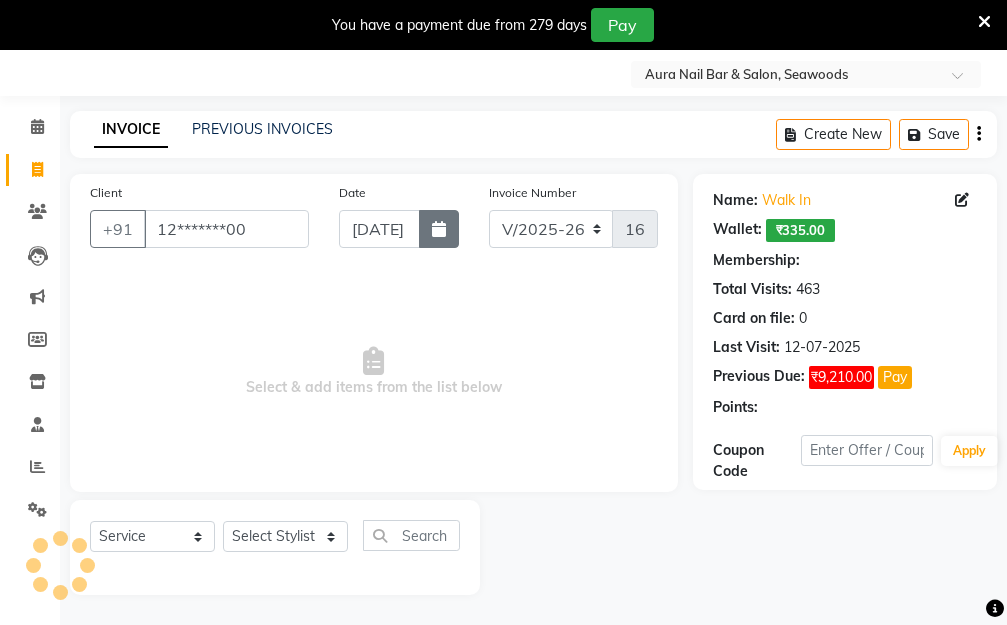 click 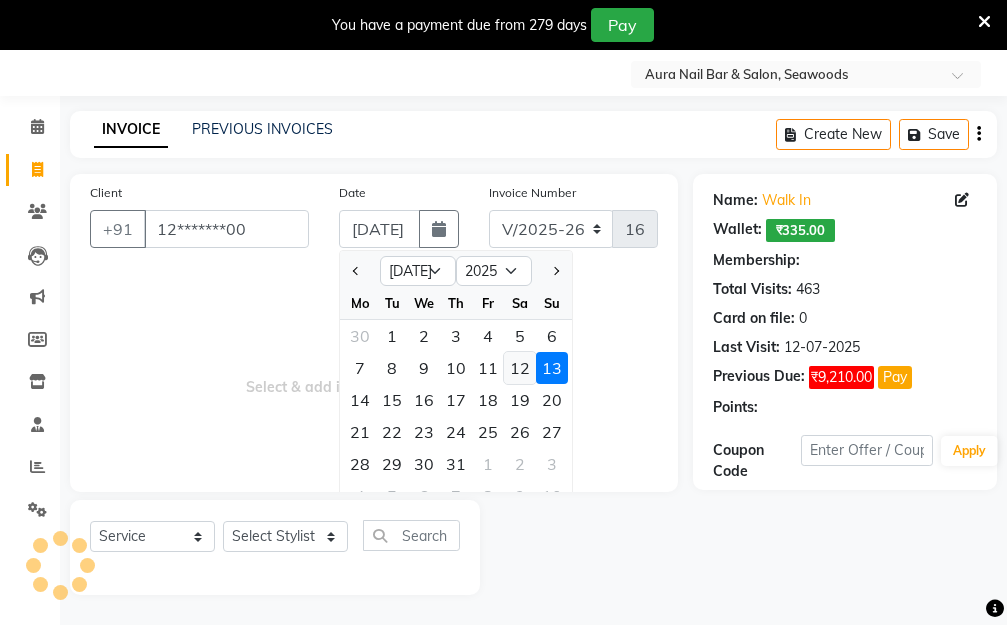 click on "12" 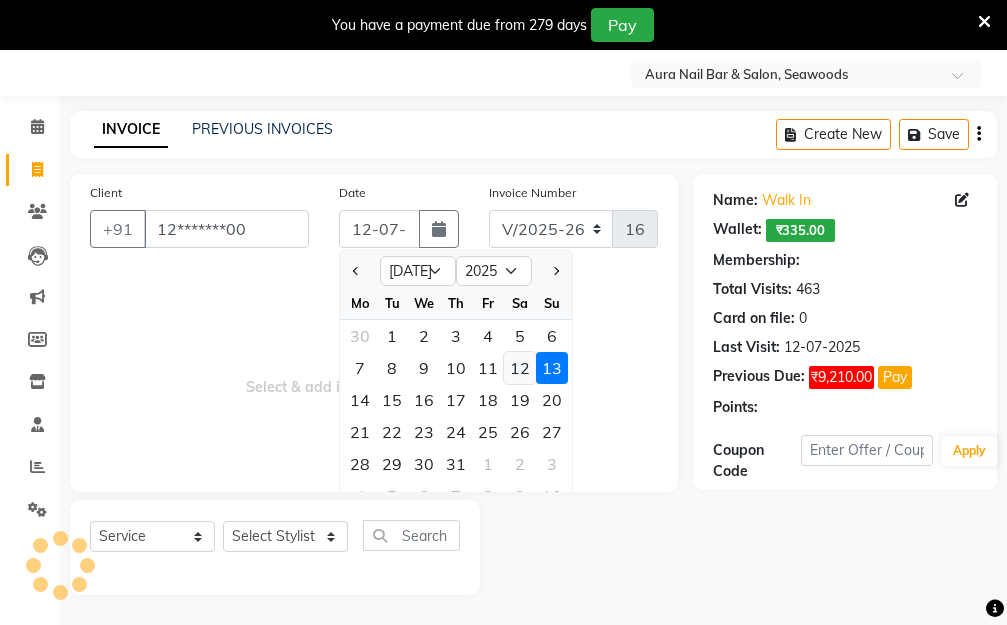select on "1: Object" 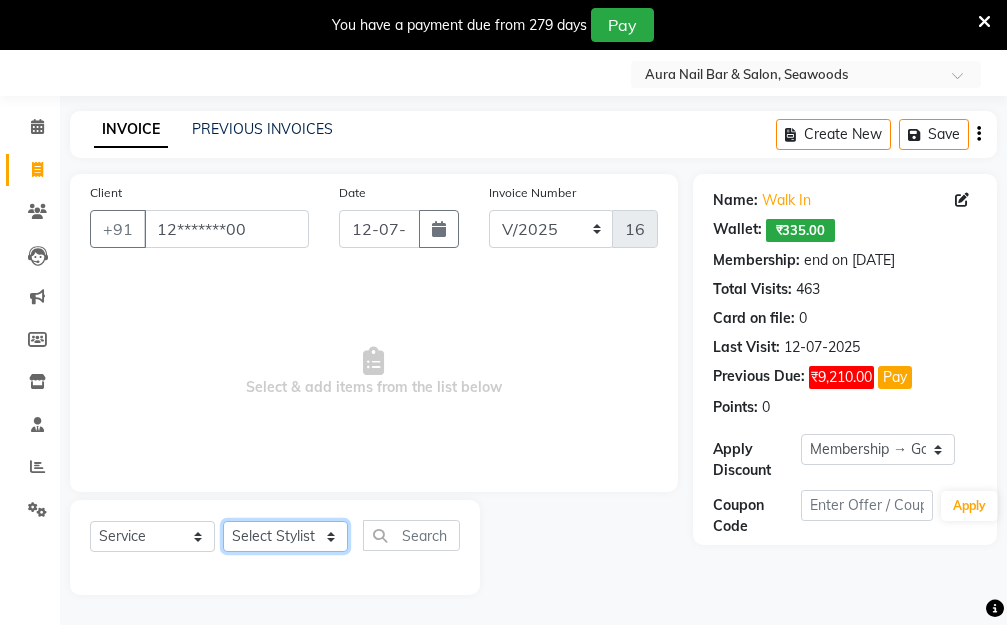 click on "Select Stylist Aarti Dipti  Manager Pallavi  pooja Priya" 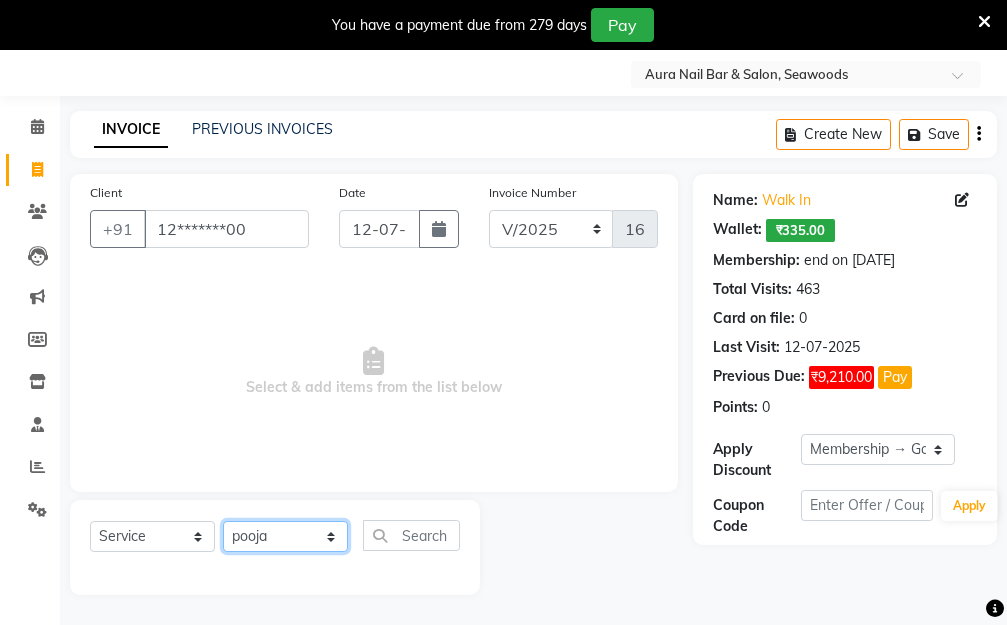 click on "Select Stylist Aarti Dipti  Manager Pallavi  pooja Priya" 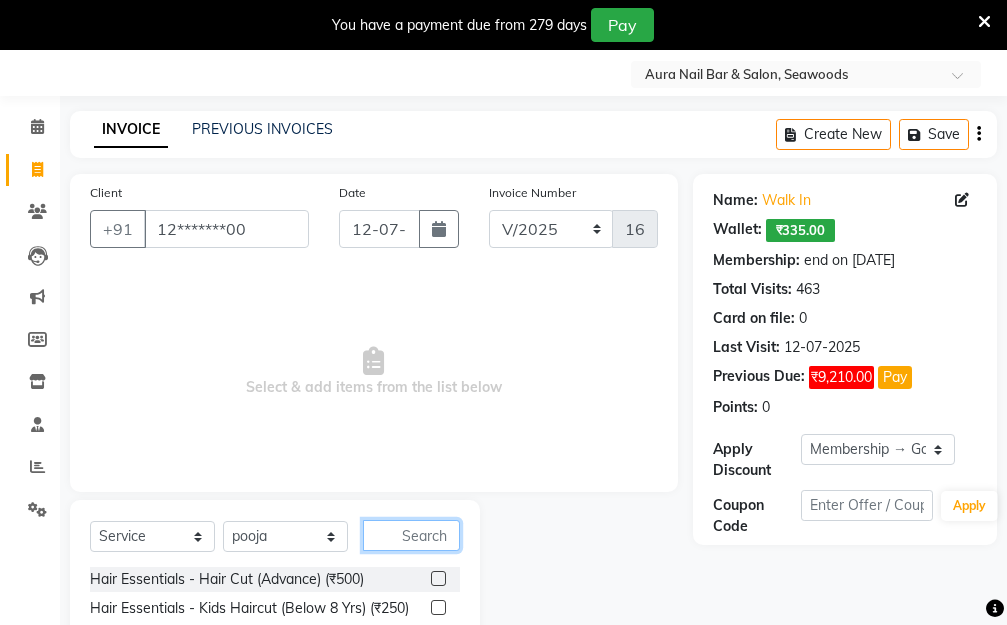 click 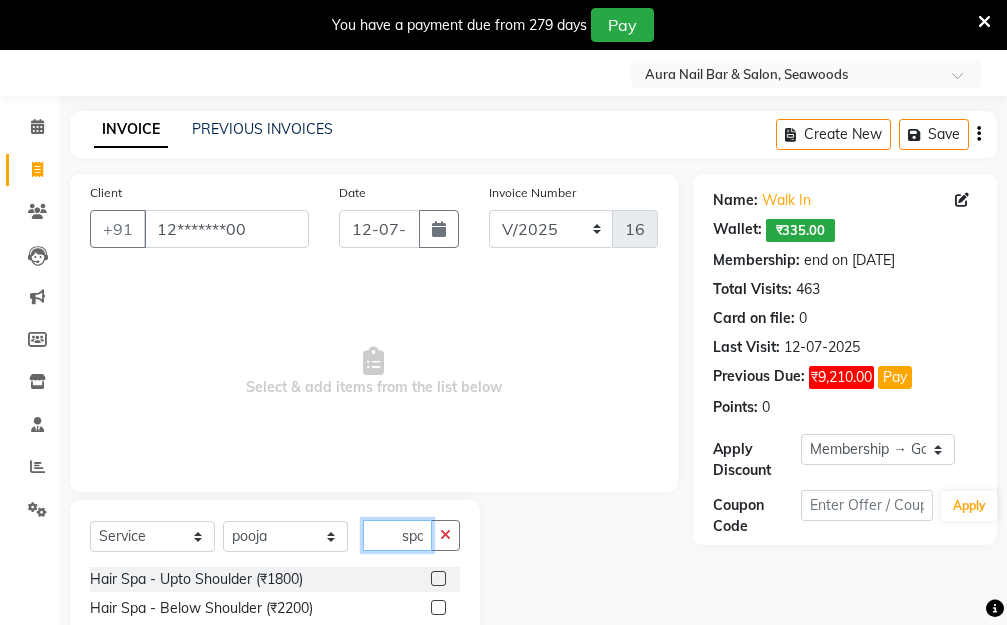 scroll, scrollTop: 0, scrollLeft: 1, axis: horizontal 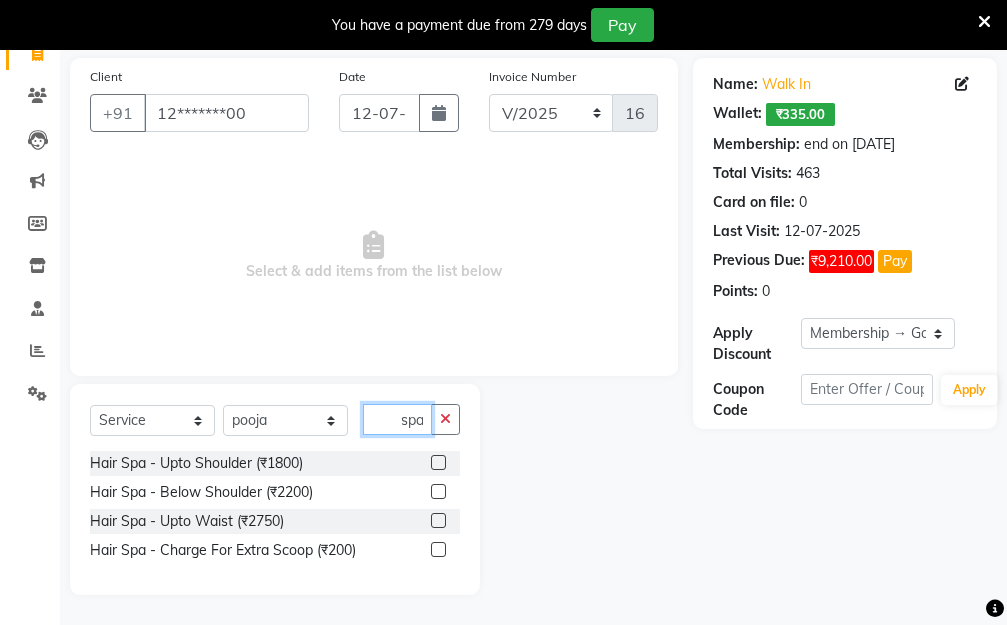type on "spa" 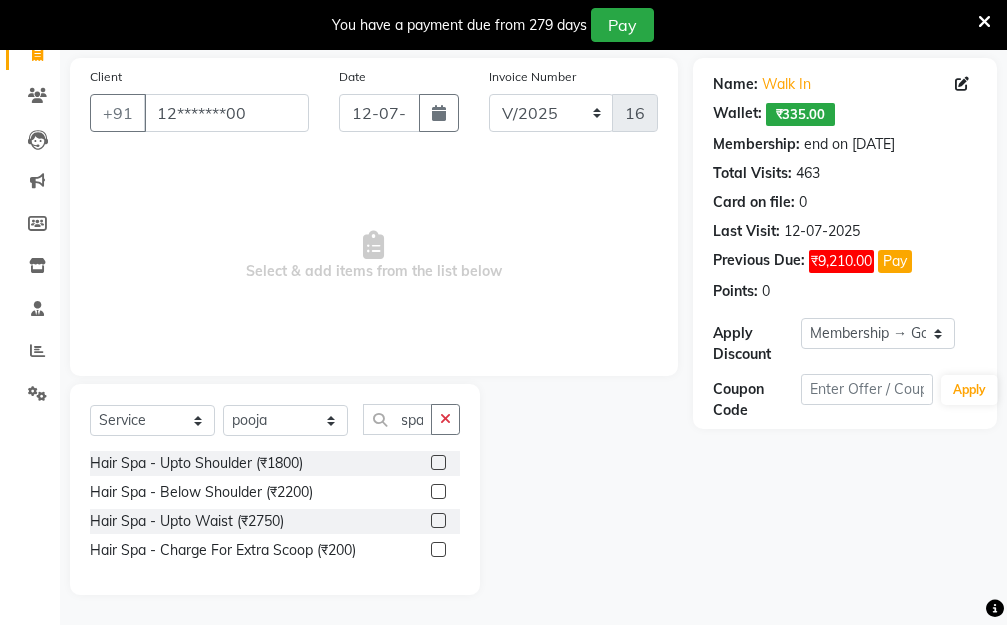 scroll, scrollTop: 0, scrollLeft: 0, axis: both 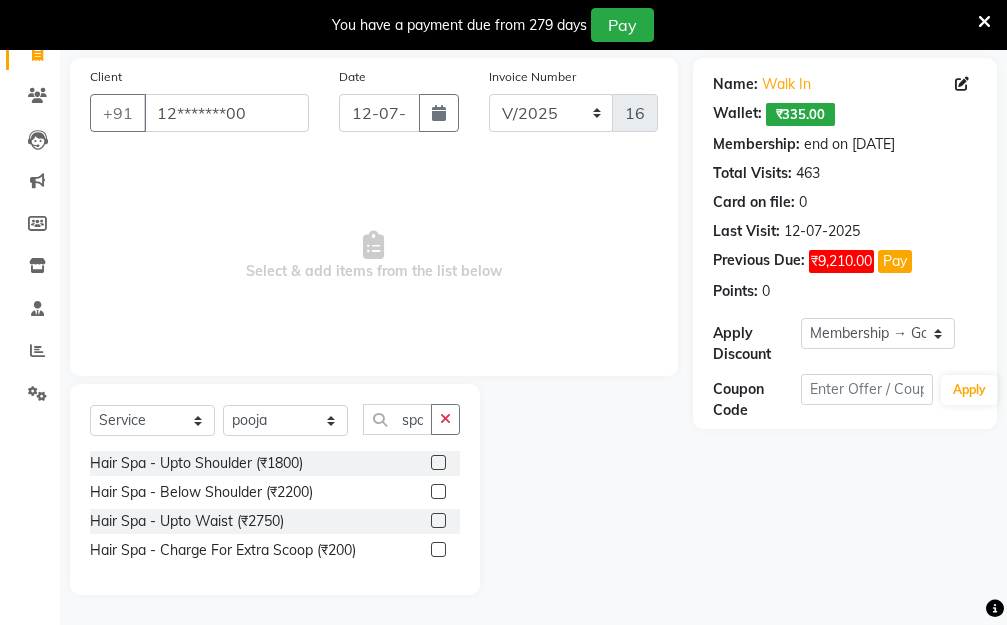 click 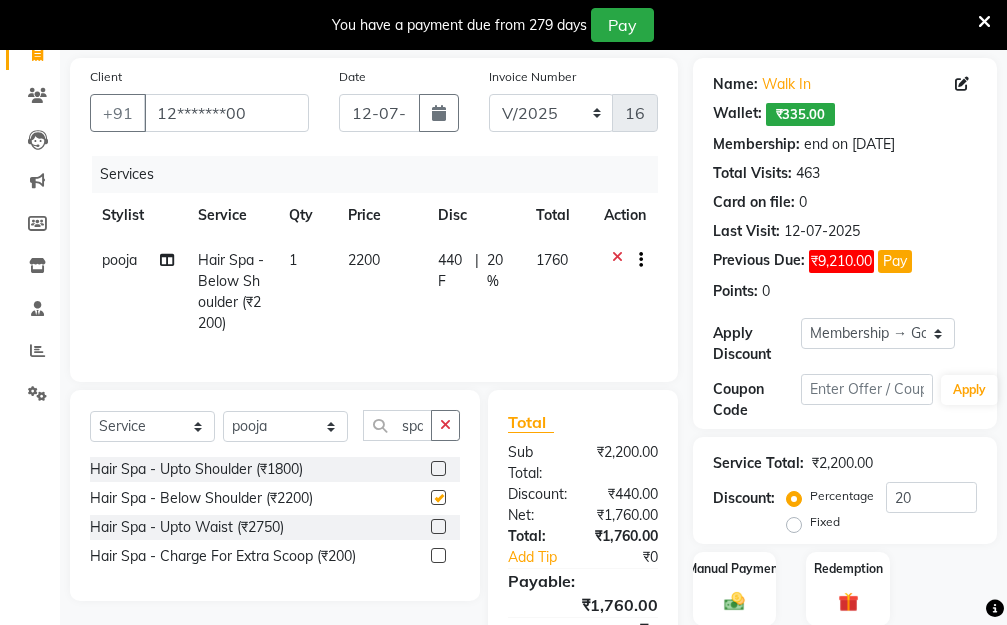 checkbox on "false" 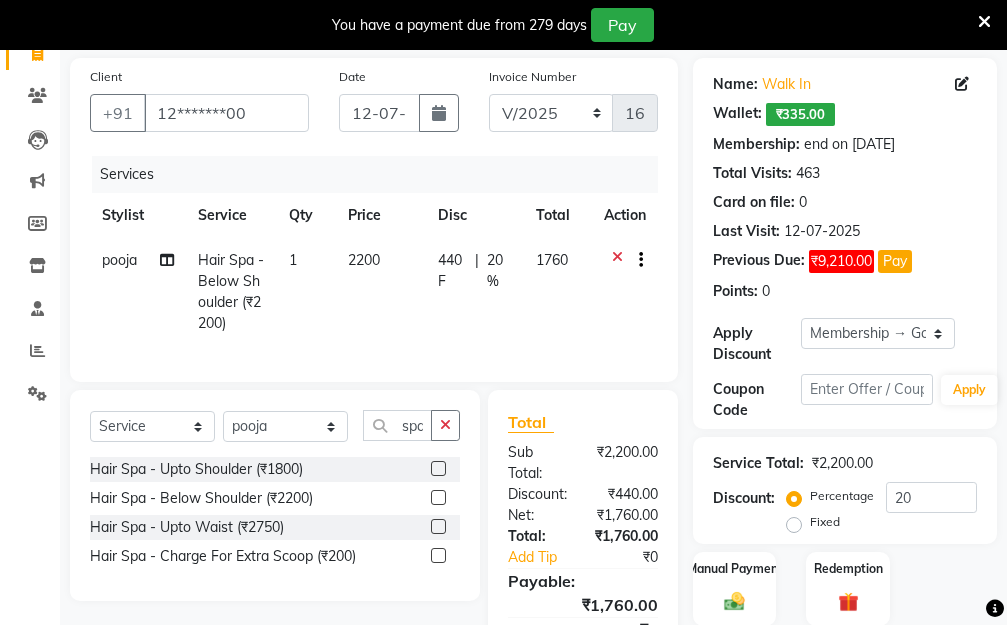 click on "2200" 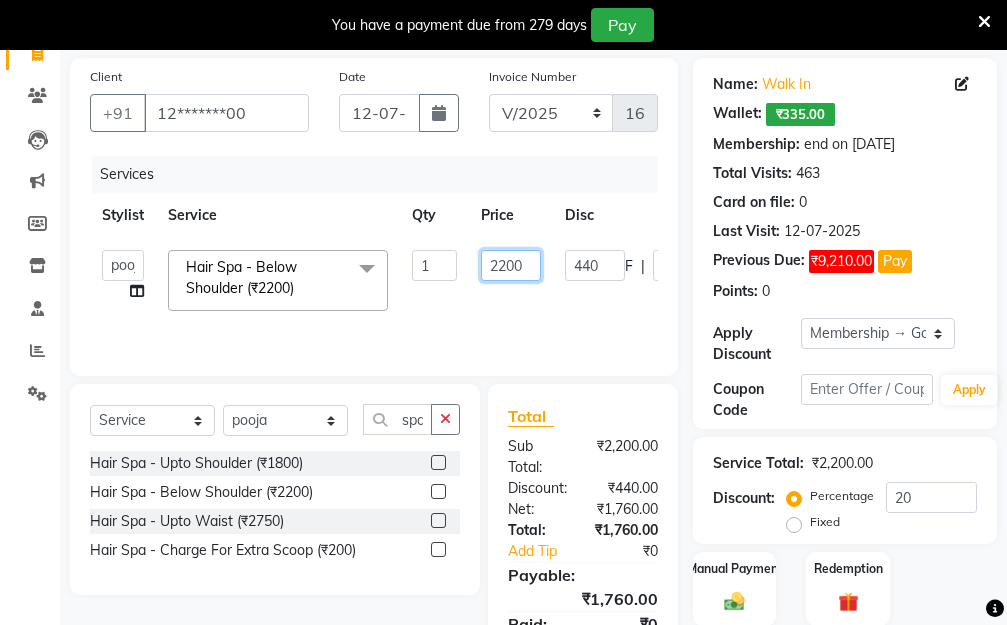 drag, startPoint x: 515, startPoint y: 256, endPoint x: 424, endPoint y: 254, distance: 91.02197 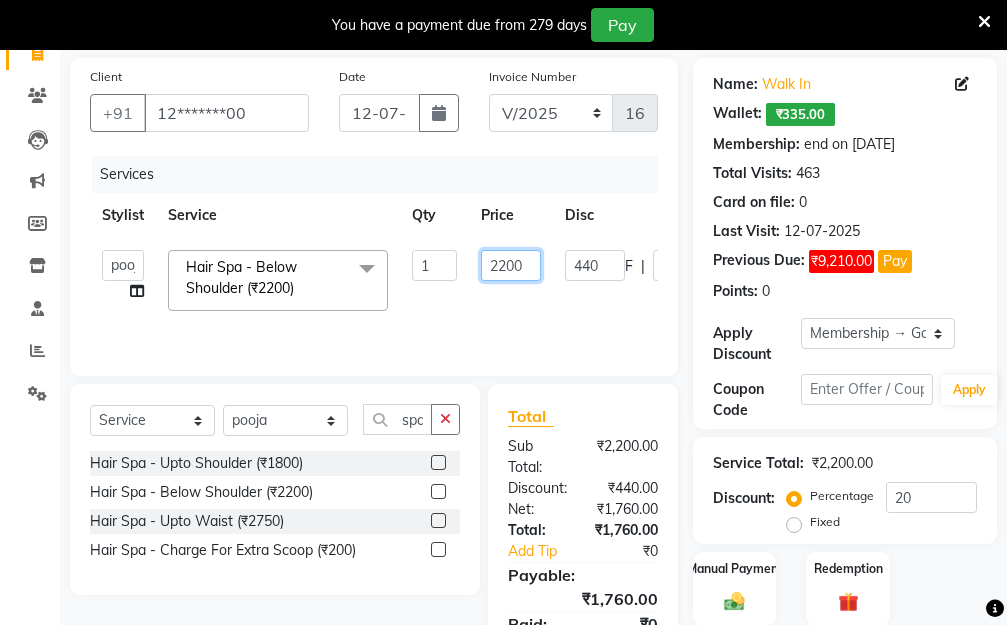 click on "Aarti   Dipti    Manager   Pallavi    pooja   Priya   Hair Spa - Below Shoulder (₹2200)  x Hair Essentials - Hair Cut (Advance) (₹500) Hair Essentials - Kids Haircut (Below 8 Yrs) (₹250) Hair Essentials -Hair Wash Up To Shoulder (₹300) Hair Essentials - Hair Cut  (₹350) HAIR WASH UP TO WASTE (₹700) HAIR WASH (₹300) DANDRUFF TERATMENT (₹1500) Shampoo & Conditioning + Blast Dry - Upto Shoulder (₹350) Shampoo & Conditioning + Blast Dry - Below Shoulder (₹550) Shampoo & Conditioning + Blast Dry - Upto Waist (₹750) Shampoo & Conditioning + Blast Dry - Add: Charge For Morocon/Riviver/ Keratin (₹600) Blow Dry/Outcurl/Straight - Upto Shoulder (₹449) Blow Dry/Outcurl/Straight - Below Shoulder (₹650) Blow Dry/Outcurl/Straight - Upto Waist (₹850) Ironing - Upto Shoulder (₹650) Ironing - Below Shoulder (₹850) Ironing - Upto Waist (₹1000) Ironing - Add Charge For Thick Hair (₹300) Tongs - Upto Shoulder (₹800) Tongs - Below Shoulder (₹960) Tongs - Upto Waist (₹1500) 1 2200 440" 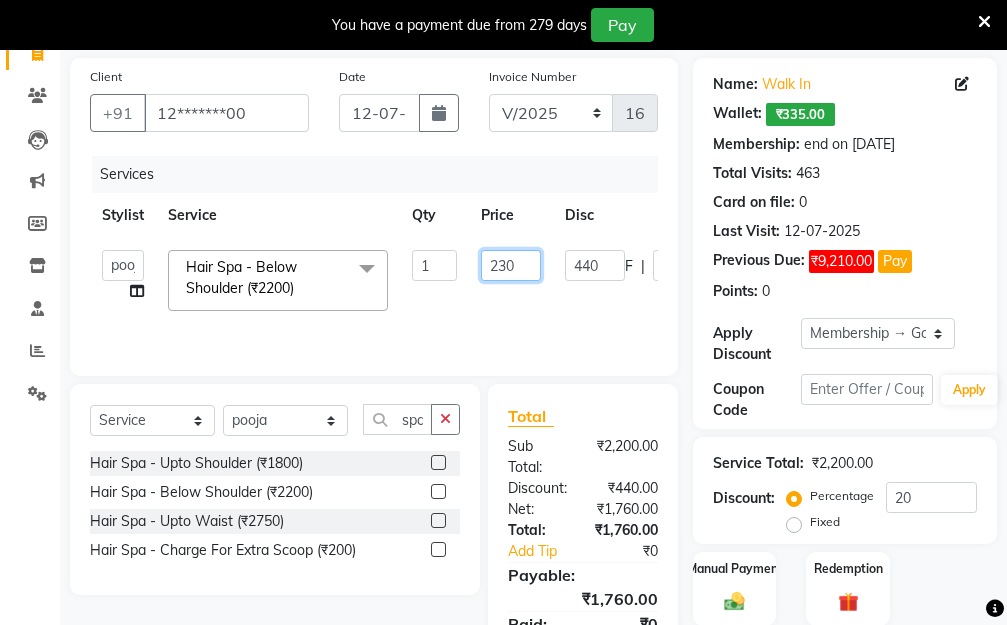 type on "2300" 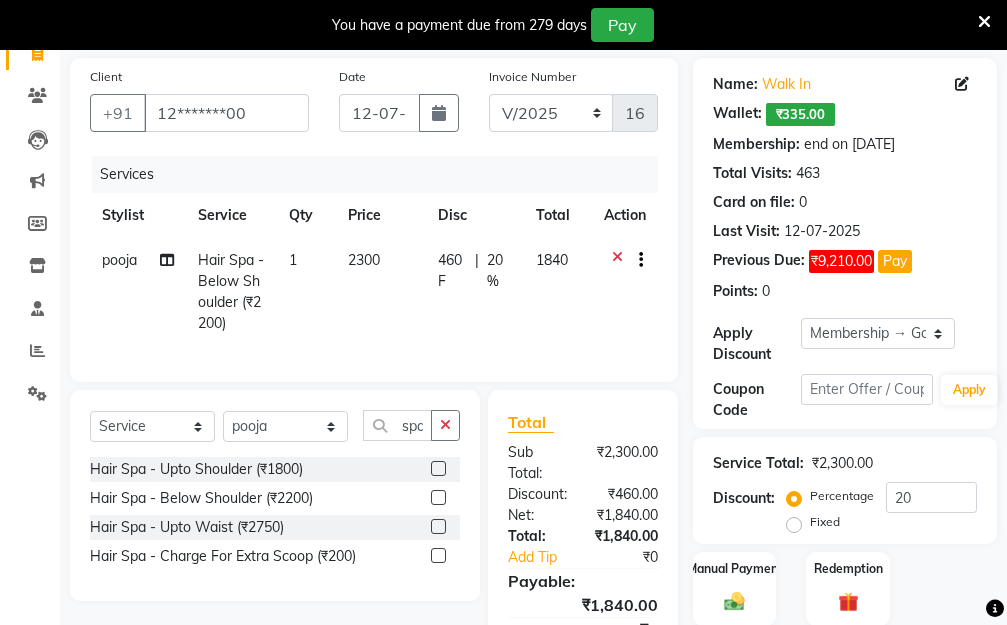 drag, startPoint x: 566, startPoint y: 304, endPoint x: 720, endPoint y: 326, distance: 155.56349 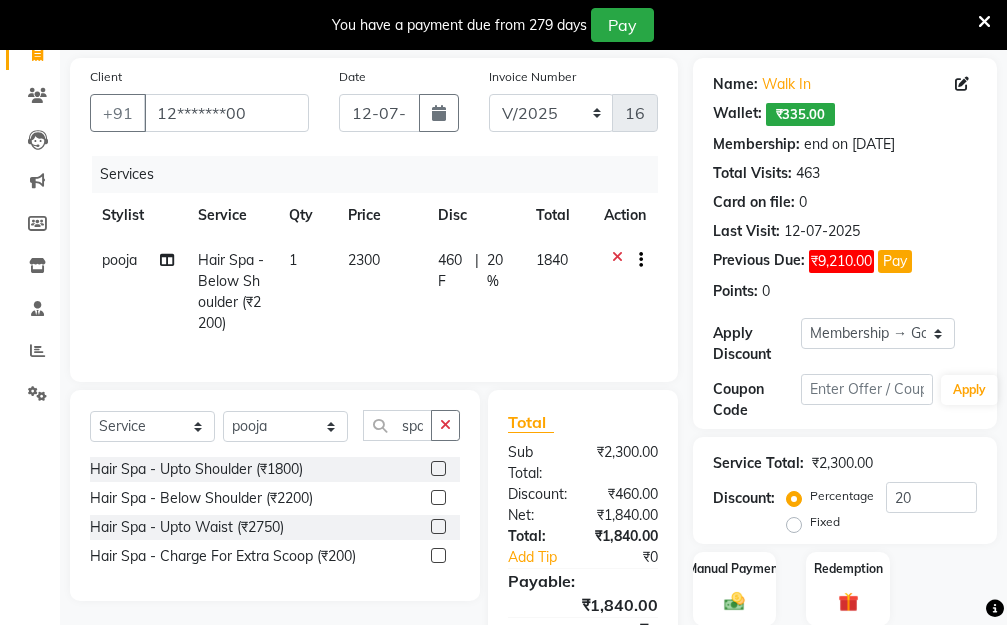 click on "pooja Hair Spa - Below Shoulder (₹2200) 1 2300 460 F | 20 % 1840" 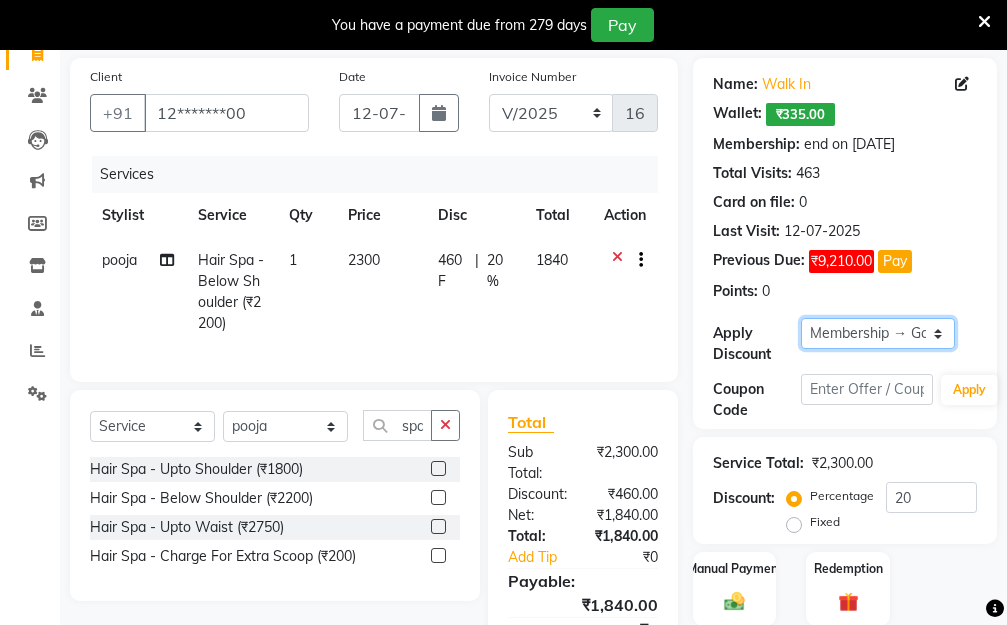 click on "Select Membership → Golden Membership Membership → Golden Membership Membership → Golden Membership Membership → Golden Membership Membership → Golden Membership Membership → Golden Membership Membership → Golden Membership Membership → Golden Membership Membership → Golden Membership Membership → Golden Membership Membership → Golden Membership Membership → Golden Membership Membership → Golden Membership Membership → Golden Membership Membership → Golden Membership Membership → Golden Membership Membership → Golden Membership Membership → Golden Membership Membership → Golden Membership Membership → Golden Membership Membership → Golden Membership Membership → Golden Membership Membership → Golden Membership Membership → Golden Membership Membership → Golden Membership Membership → Golden Membership Membership → Golden Membership Membership → Golden Membership Membership → Golden Membership Membership → Golden Membership" 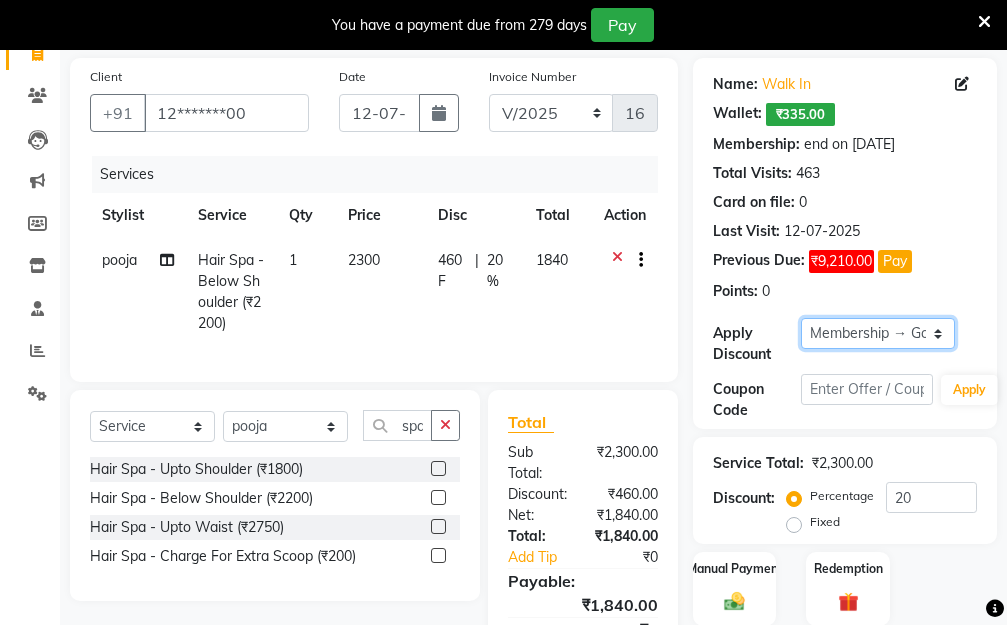 select on "0:" 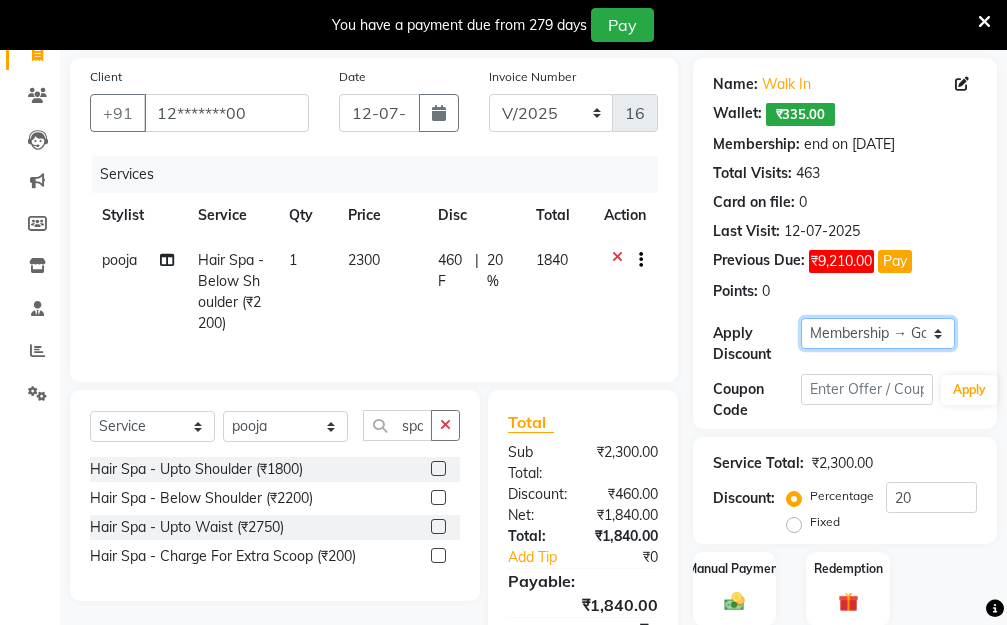 click on "Select Membership → Golden Membership Membership → Golden Membership Membership → Golden Membership Membership → Golden Membership Membership → Golden Membership Membership → Golden Membership Membership → Golden Membership Membership → Golden Membership Membership → Golden Membership Membership → Golden Membership Membership → Golden Membership Membership → Golden Membership Membership → Golden Membership Membership → Golden Membership Membership → Golden Membership Membership → Golden Membership Membership → Golden Membership Membership → Golden Membership Membership → Golden Membership Membership → Golden Membership Membership → Golden Membership Membership → Golden Membership Membership → Golden Membership Membership → Golden Membership Membership → Golden Membership Membership → Golden Membership Membership → Golden Membership Membership → Golden Membership Membership → Golden Membership Membership → Golden Membership" 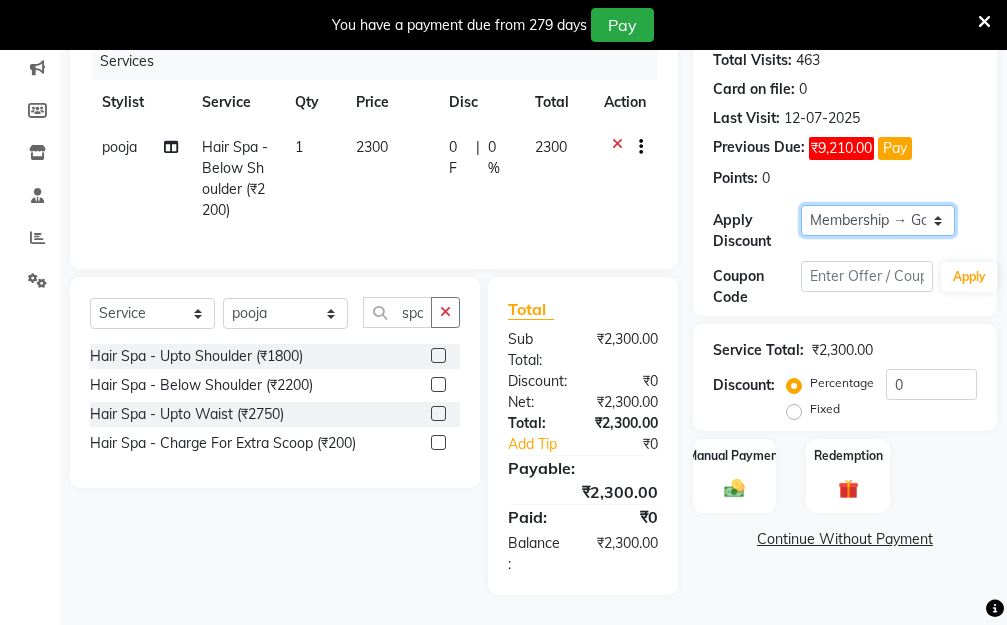 scroll, scrollTop: 299, scrollLeft: 0, axis: vertical 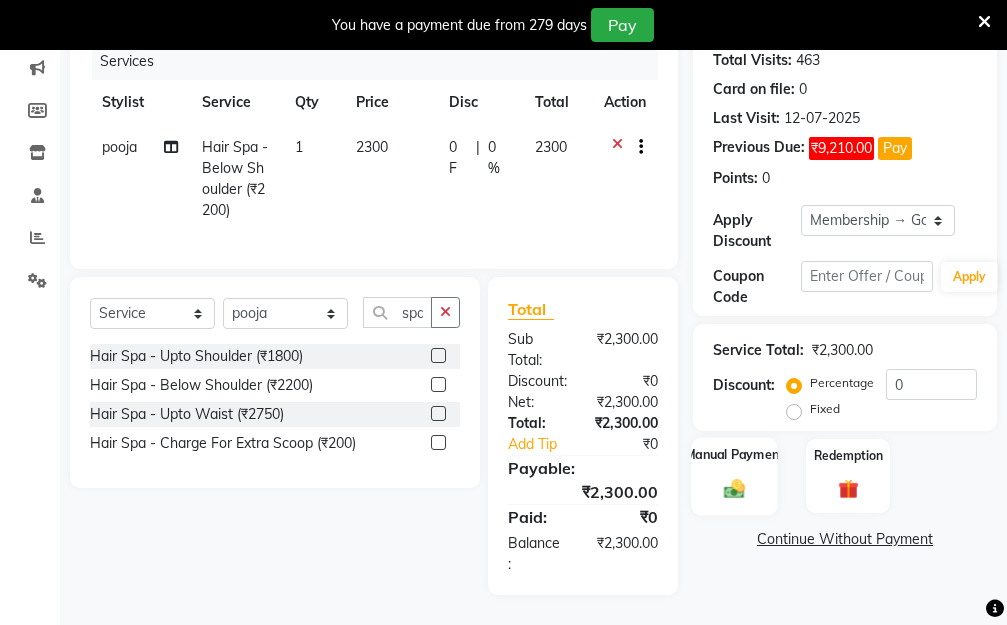 click 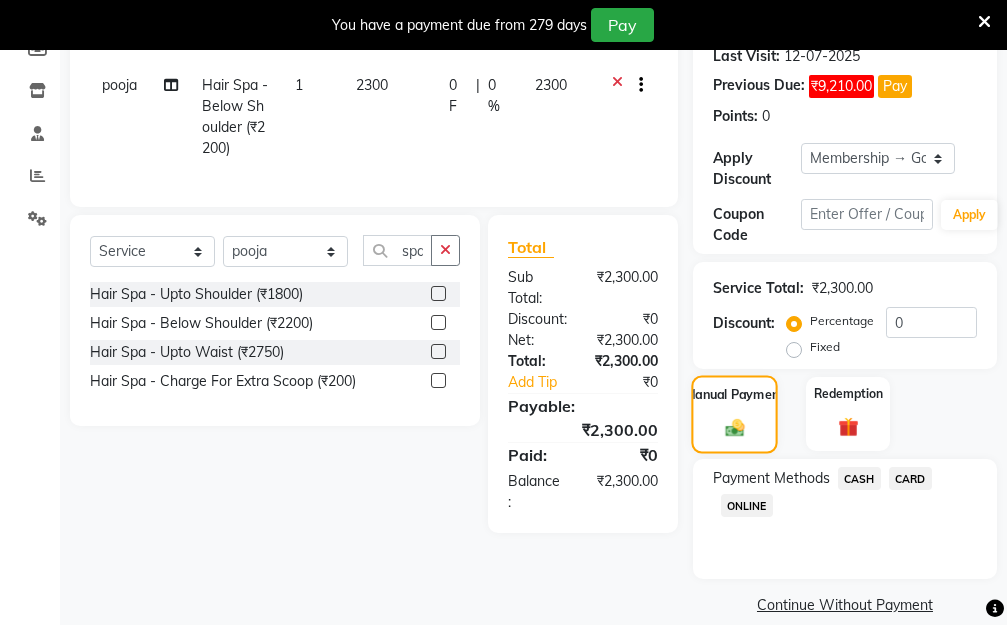 scroll, scrollTop: 369, scrollLeft: 0, axis: vertical 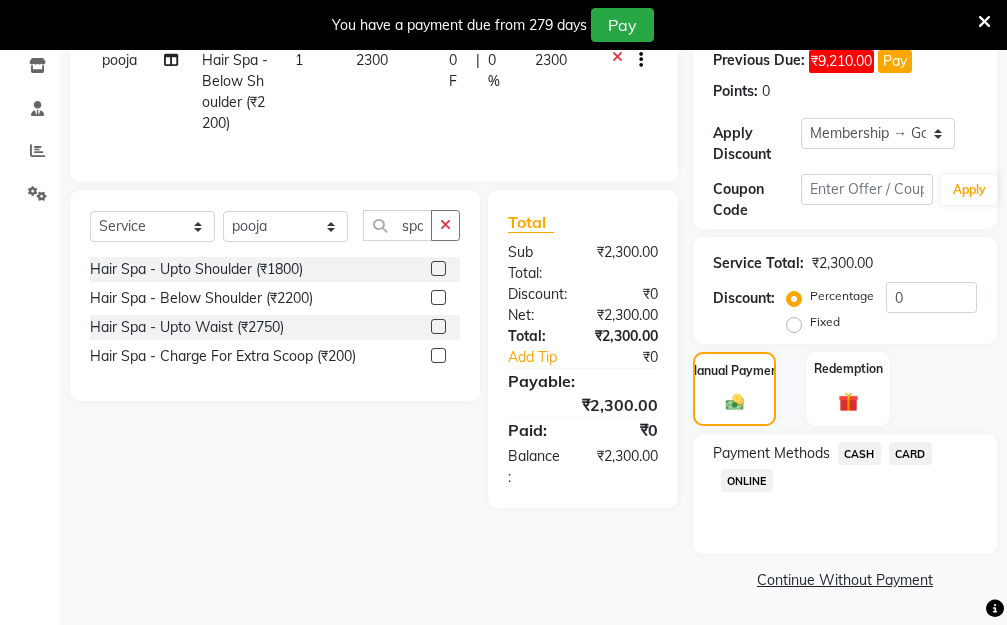 click on "CASH" 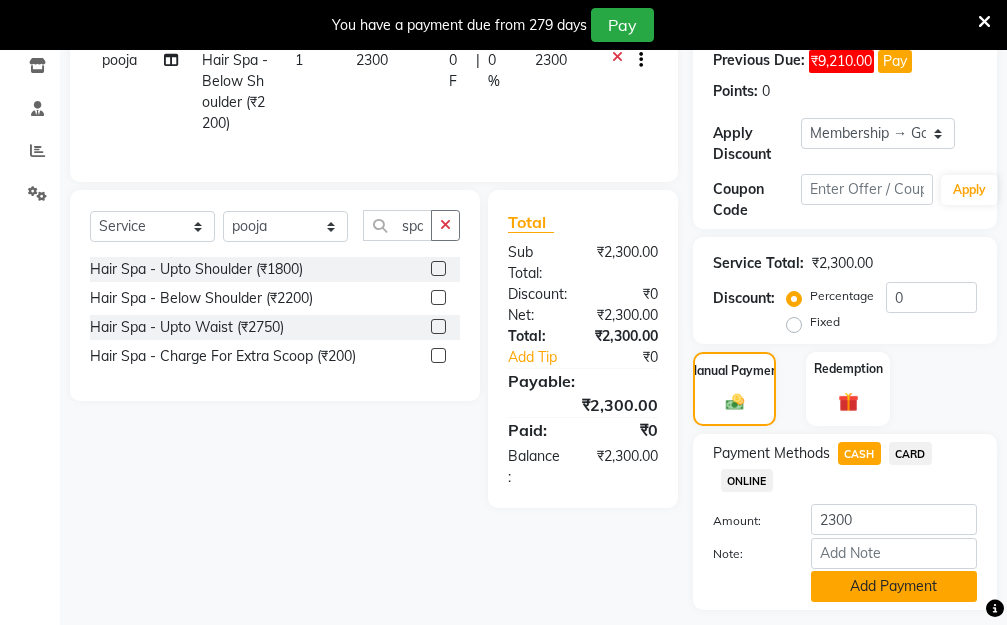 click on "Add Payment" 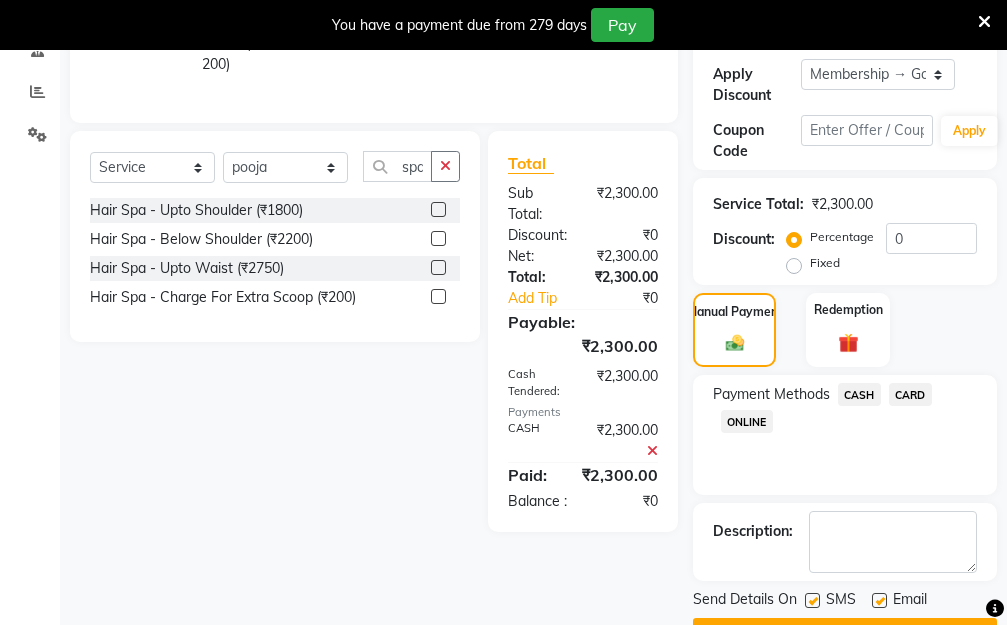scroll, scrollTop: 482, scrollLeft: 0, axis: vertical 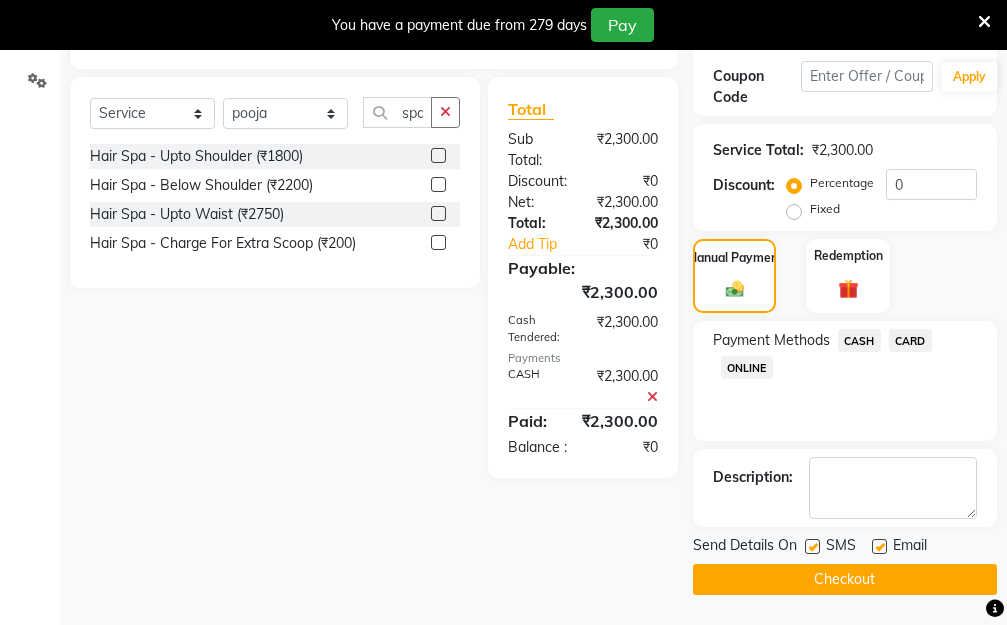 click on "Checkout" 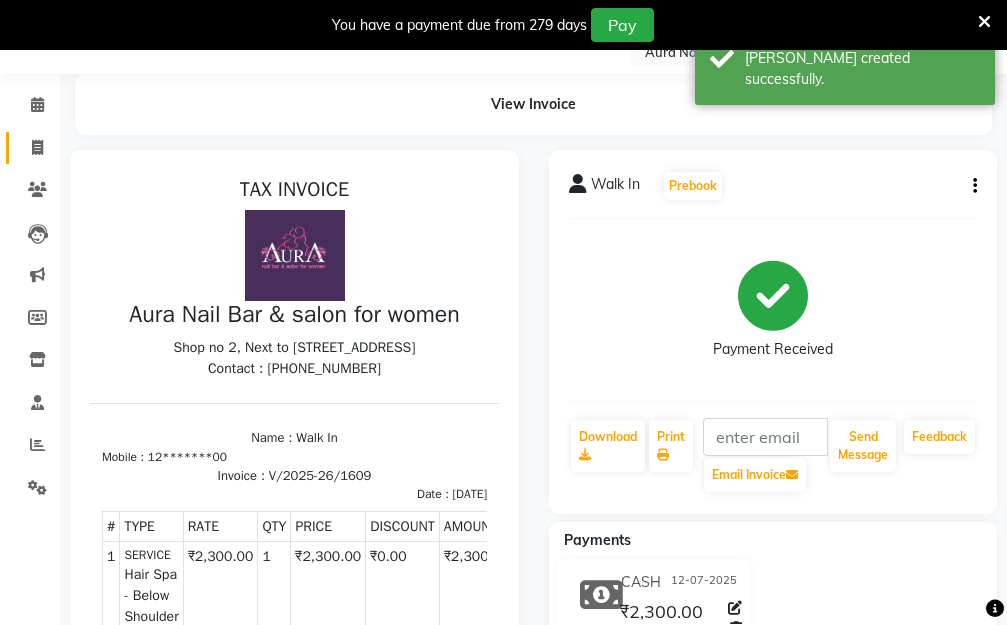scroll, scrollTop: 34, scrollLeft: 0, axis: vertical 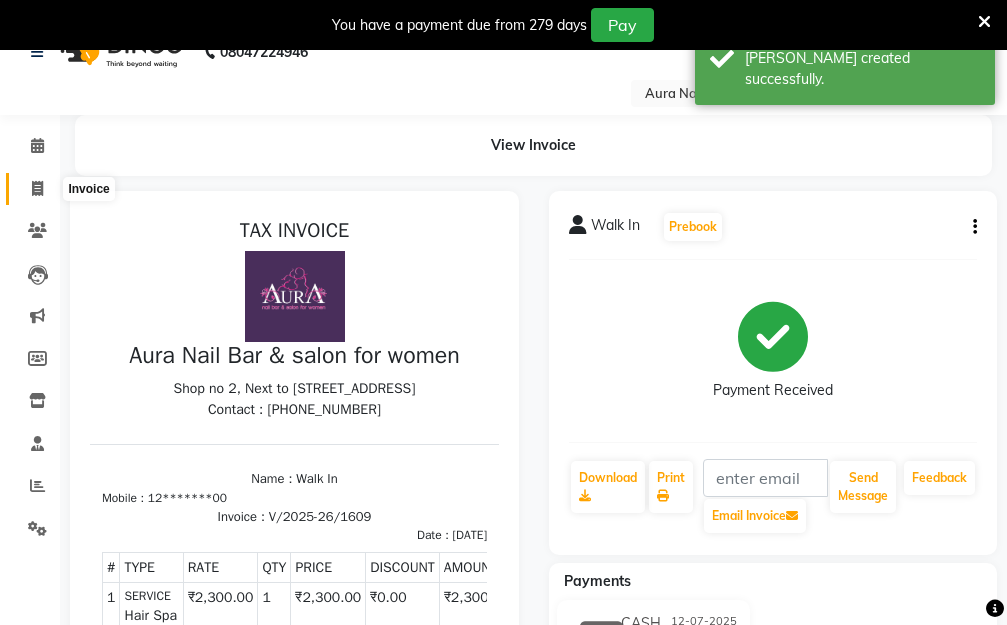 click 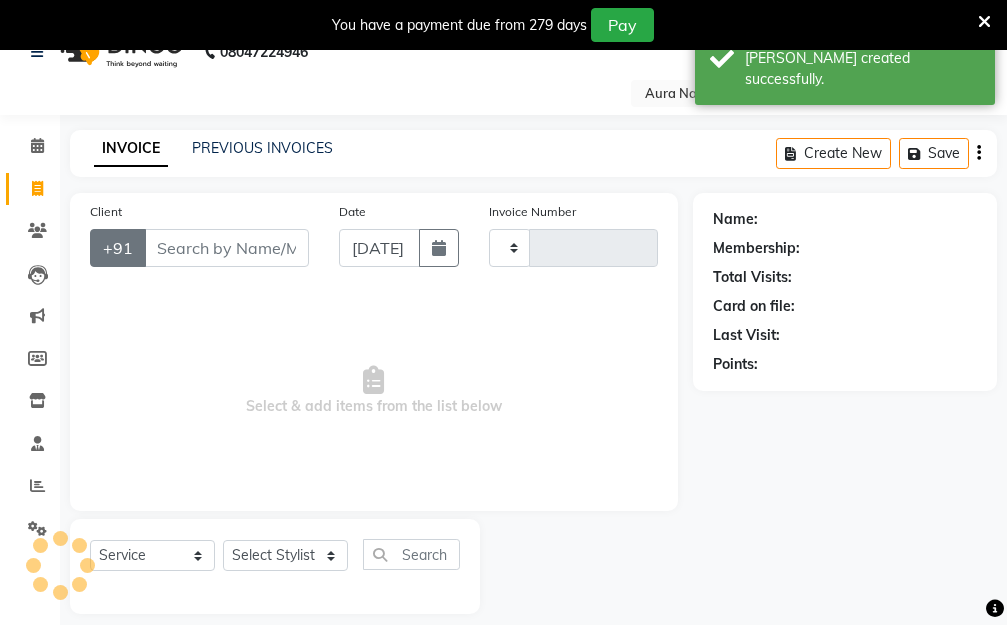 scroll, scrollTop: 44, scrollLeft: 0, axis: vertical 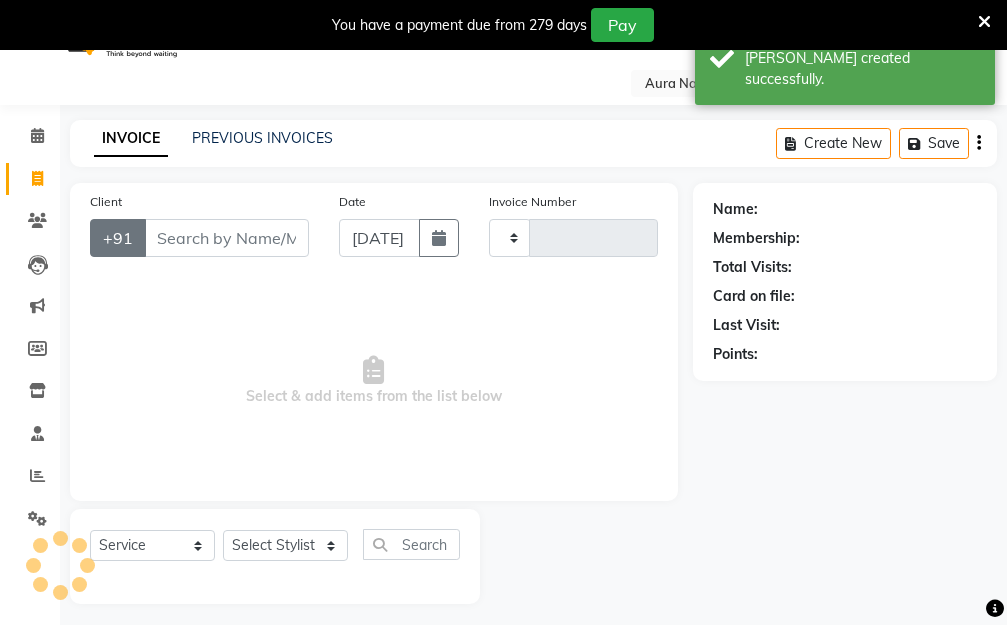 type on "1610" 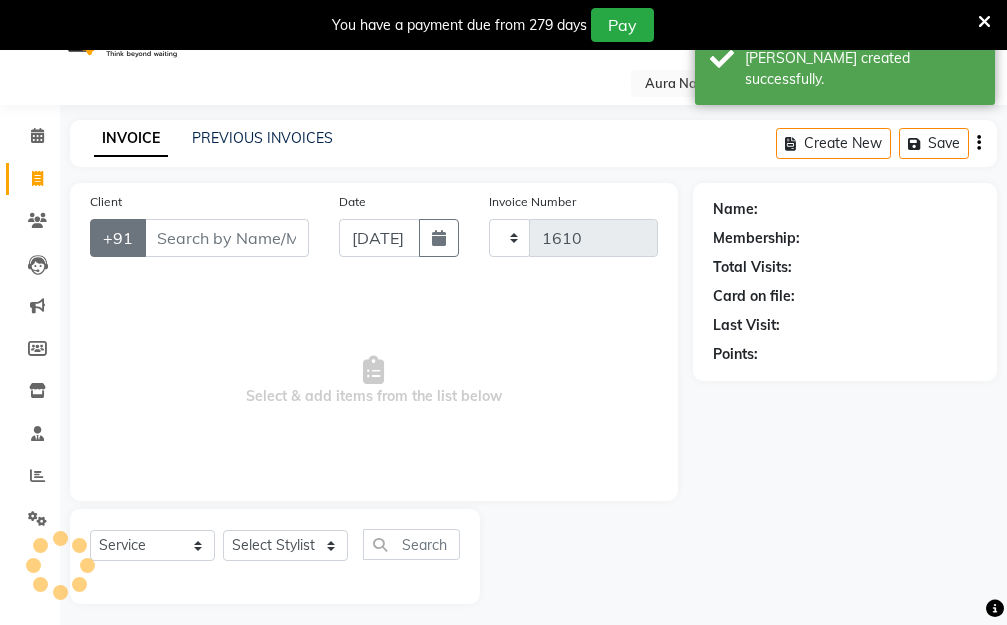 select on "4994" 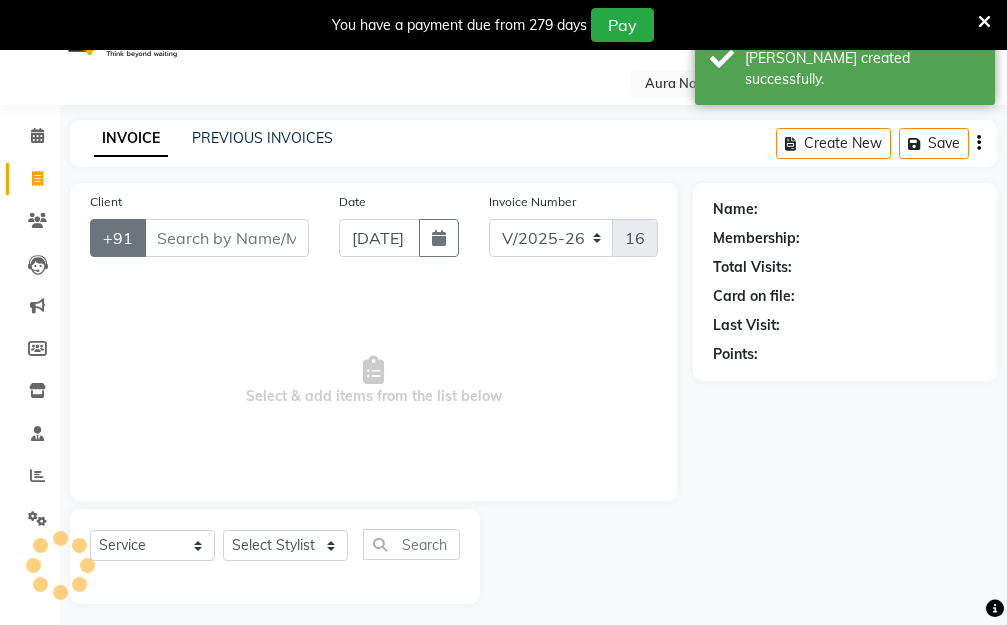 scroll, scrollTop: 0, scrollLeft: 0, axis: both 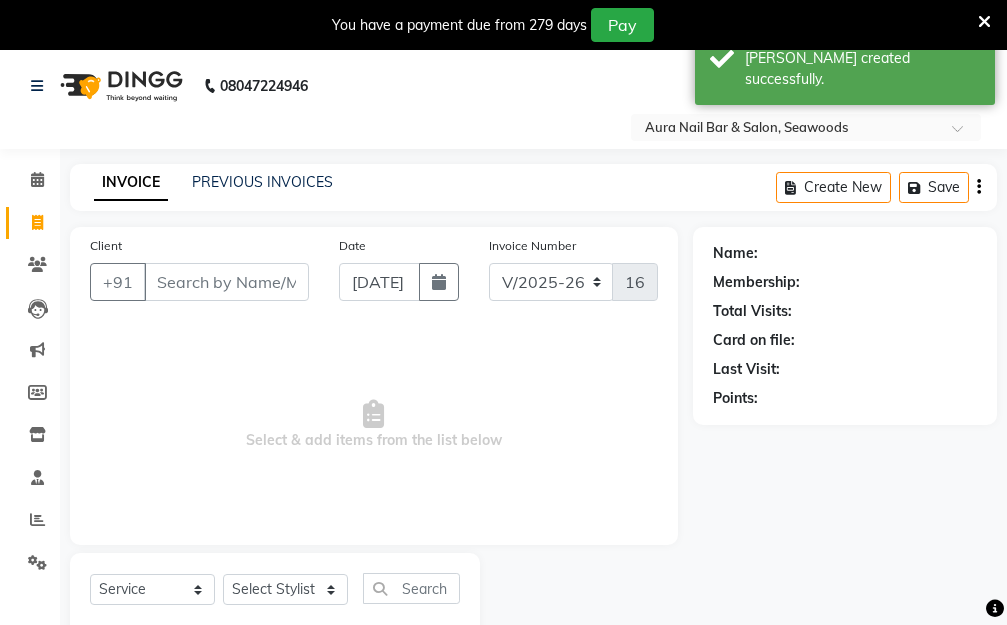 click on "Client" at bounding box center [226, 282] 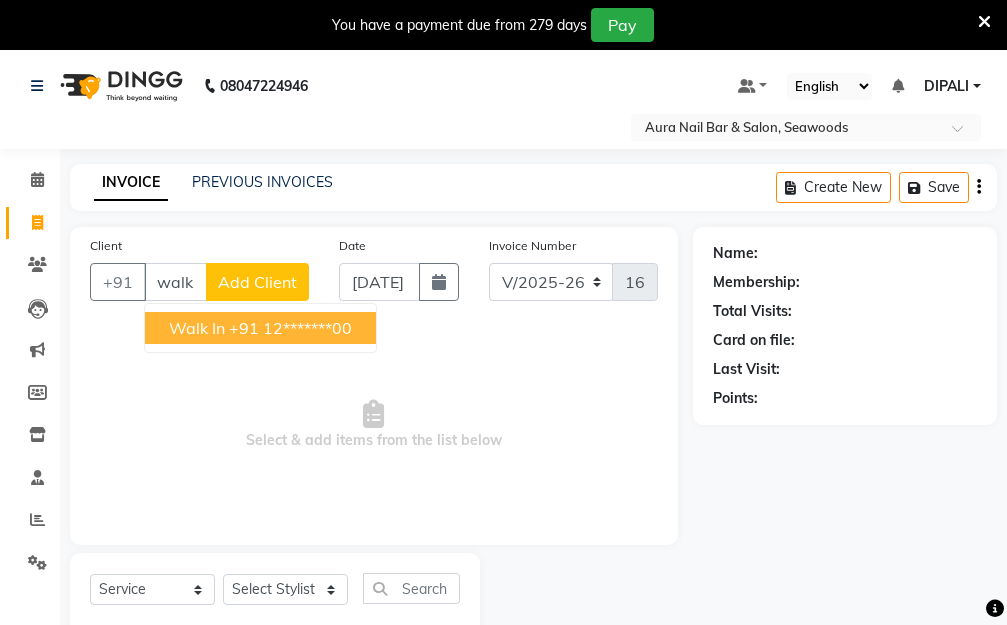 click on "+91  12*******00" at bounding box center [290, 328] 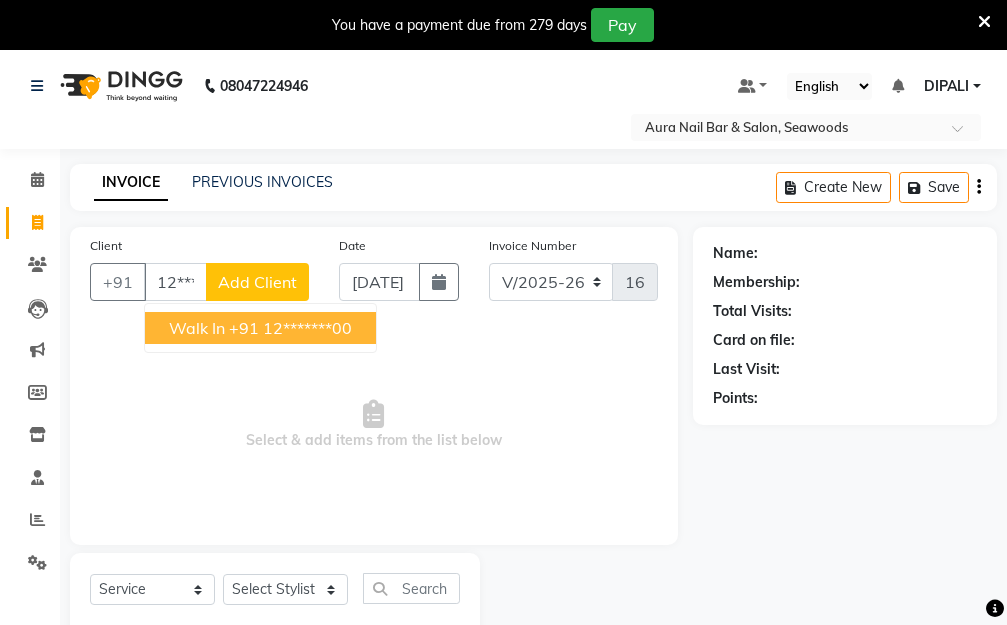 type on "12*******00" 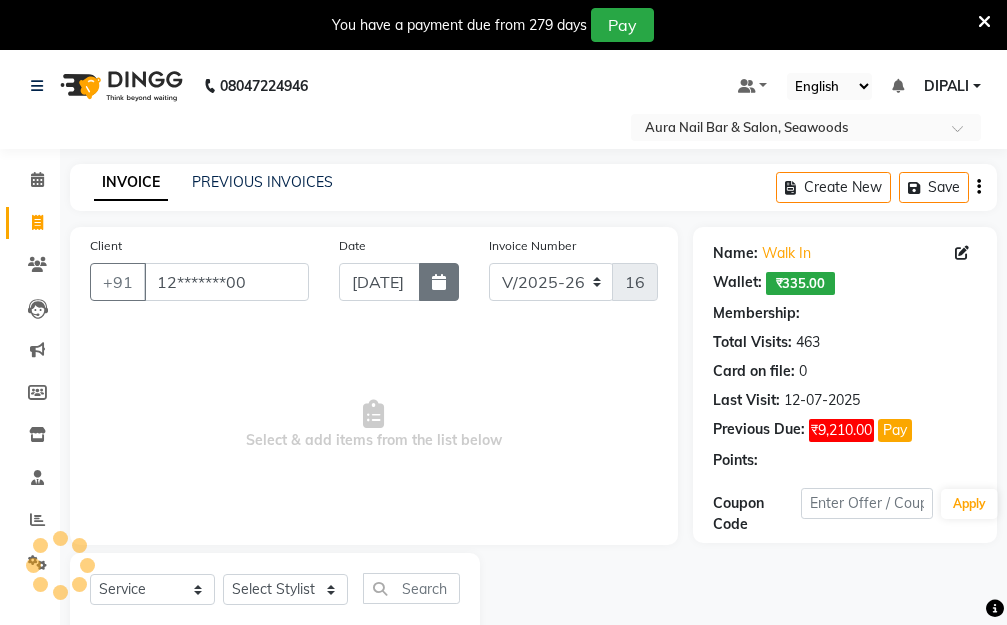 select on "1: Object" 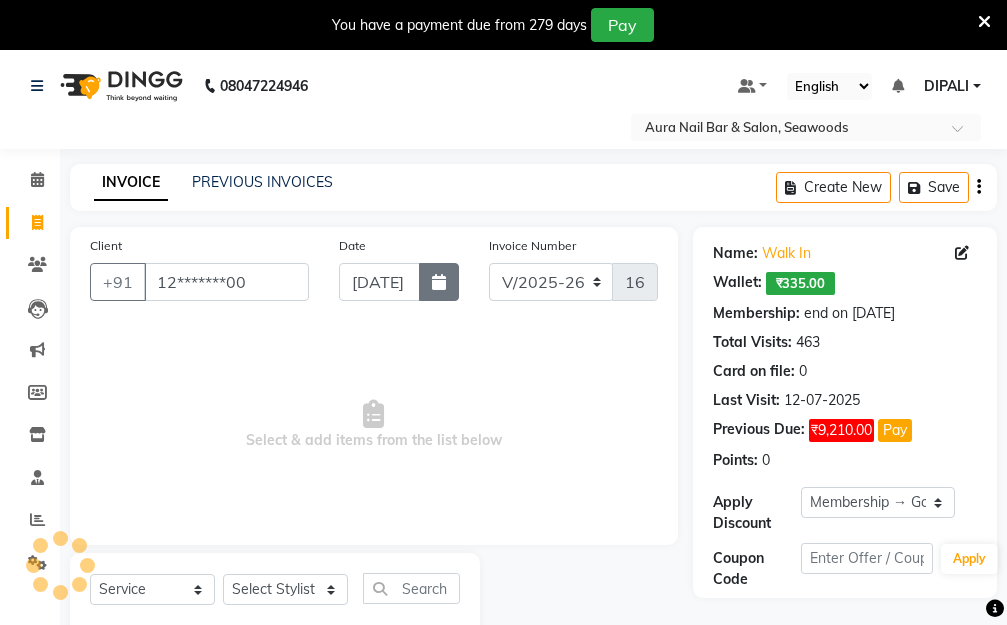 click 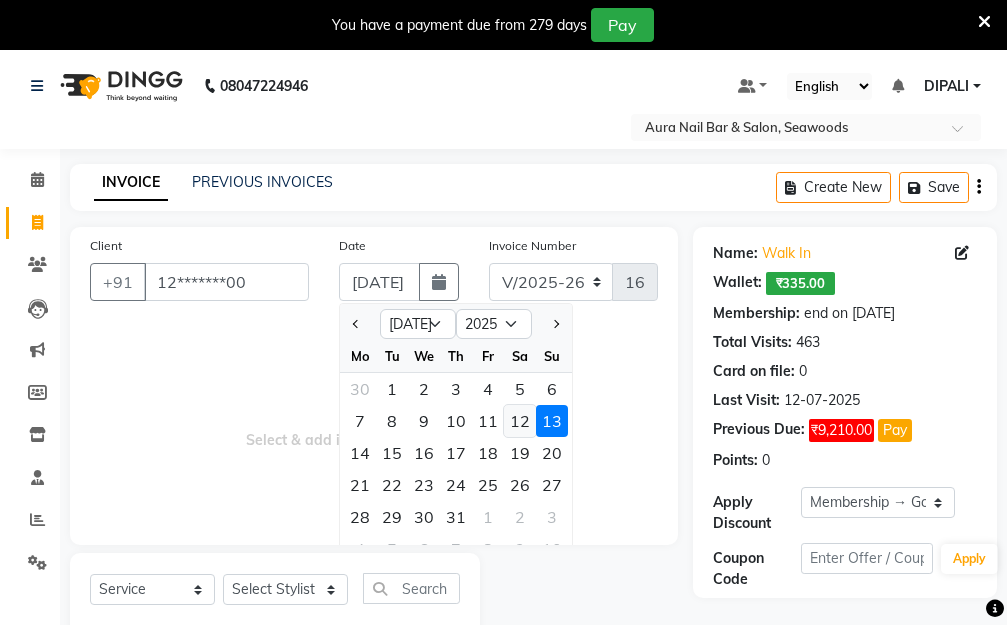 click on "12" 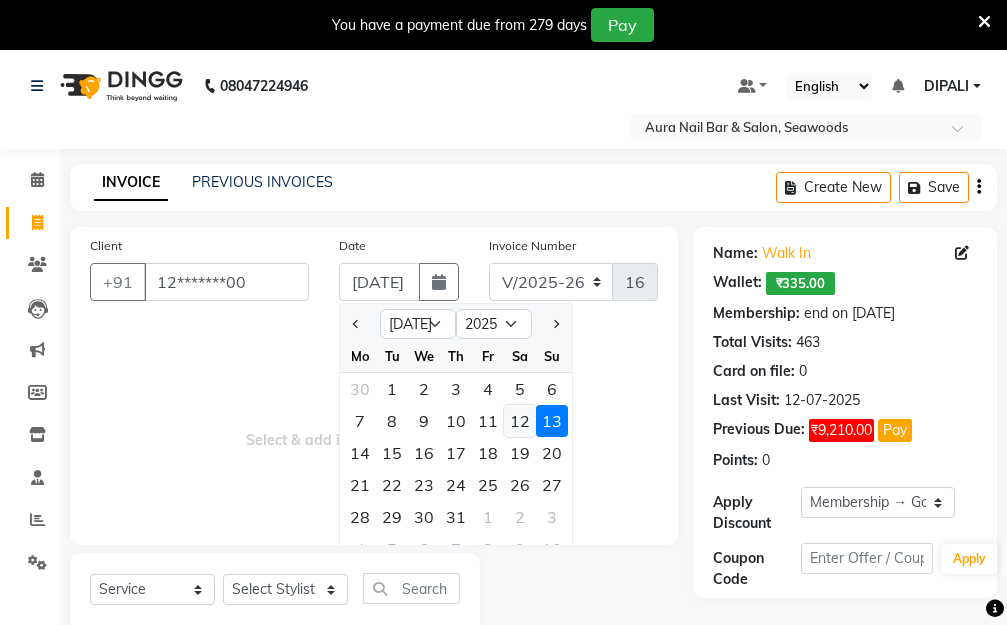 type on "12-07-2025" 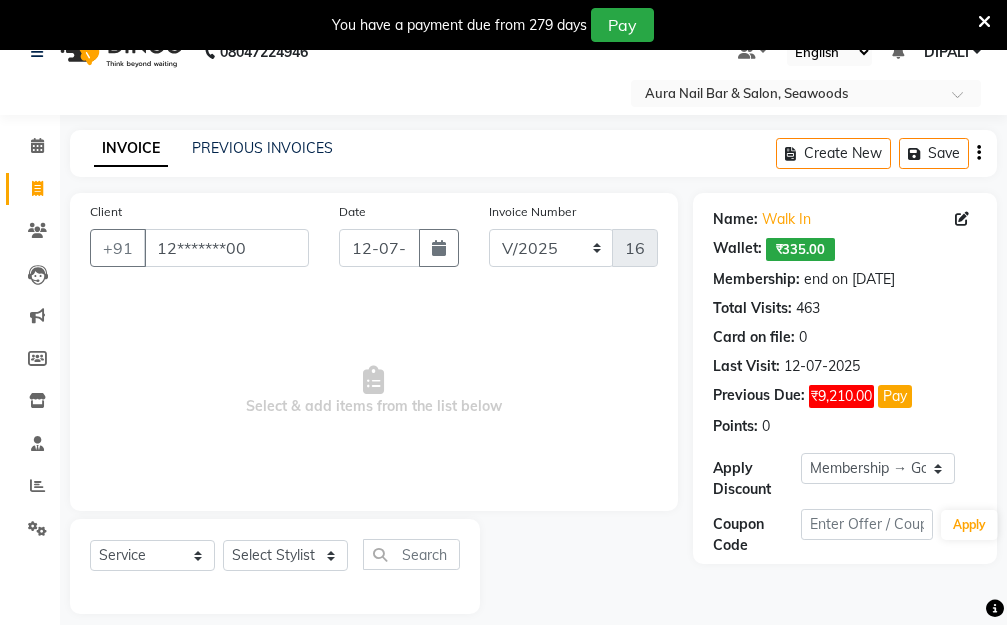 scroll, scrollTop: 53, scrollLeft: 0, axis: vertical 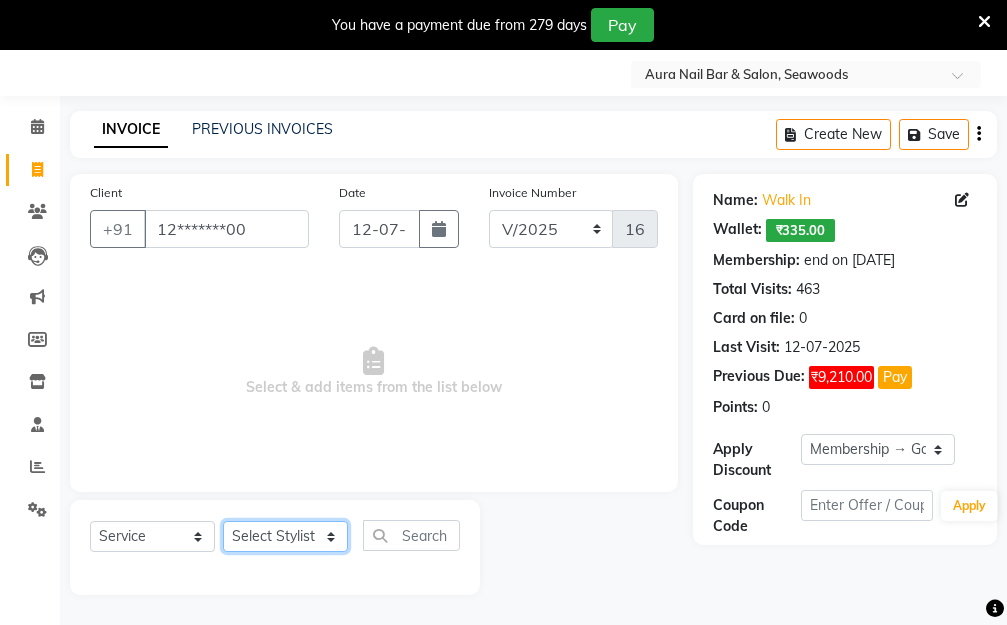 click on "Select Stylist Aarti Dipti  Manager Pallavi  pooja Priya" 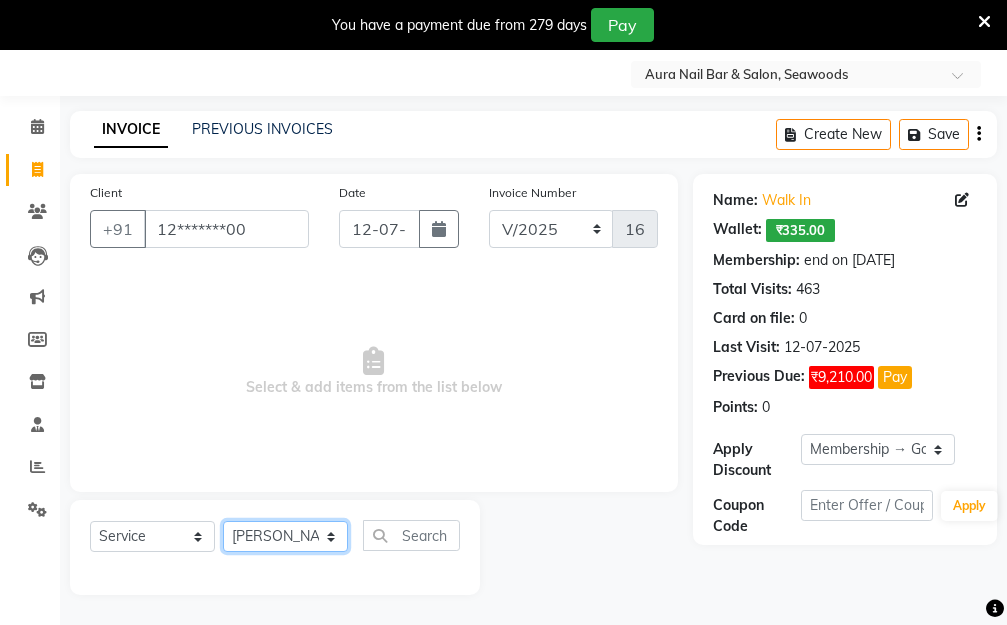click on "Select Stylist Aarti Dipti  Manager Pallavi  pooja Priya" 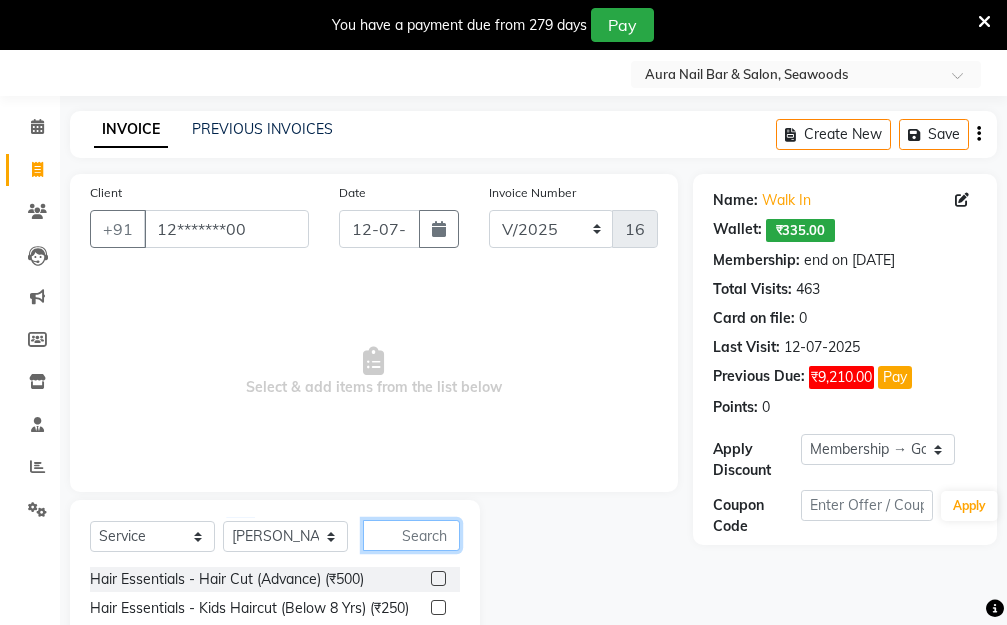 click 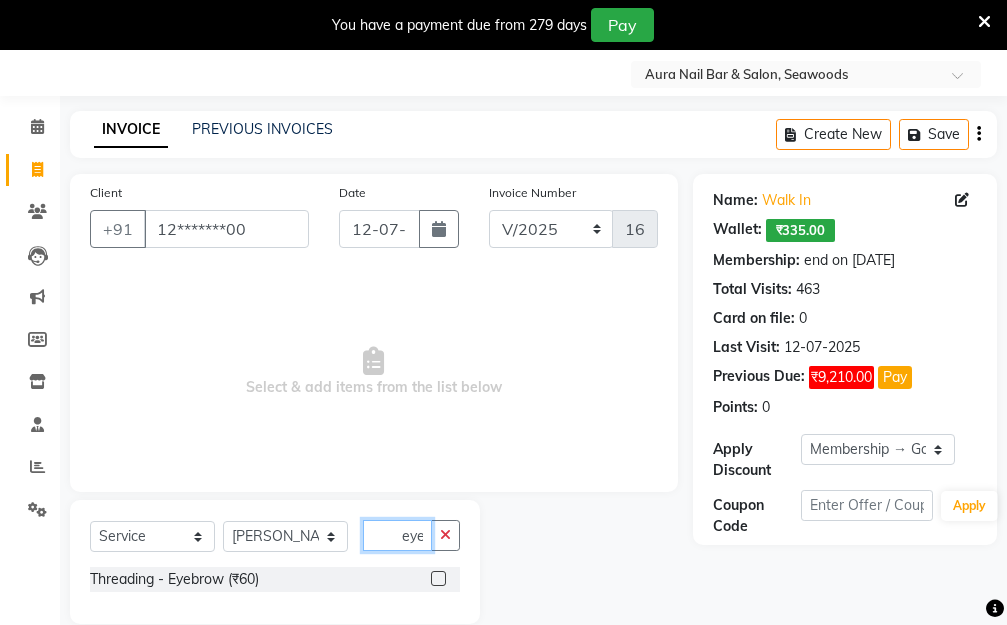 type on "eye" 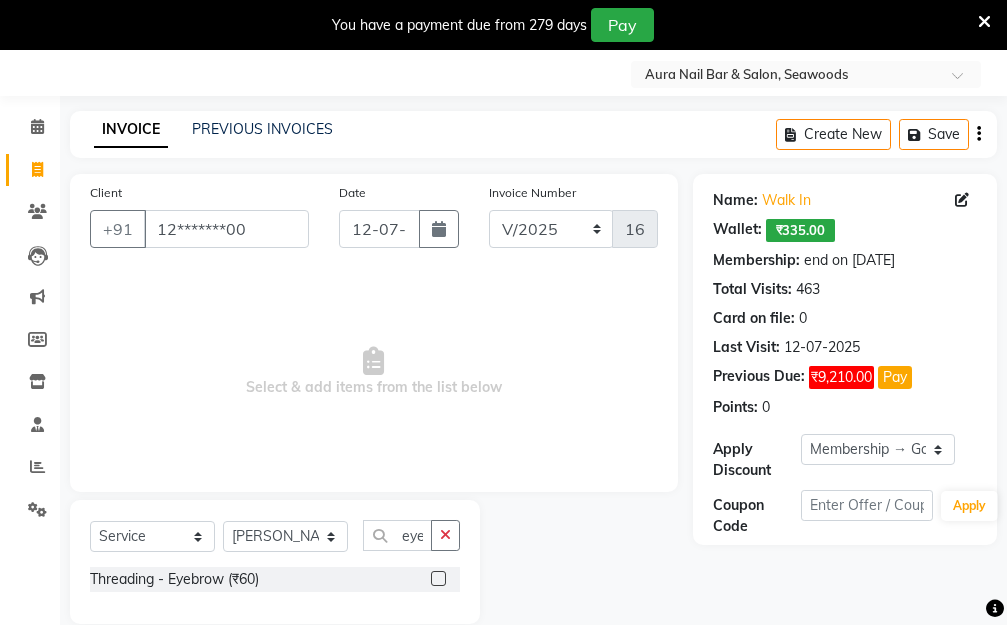 click 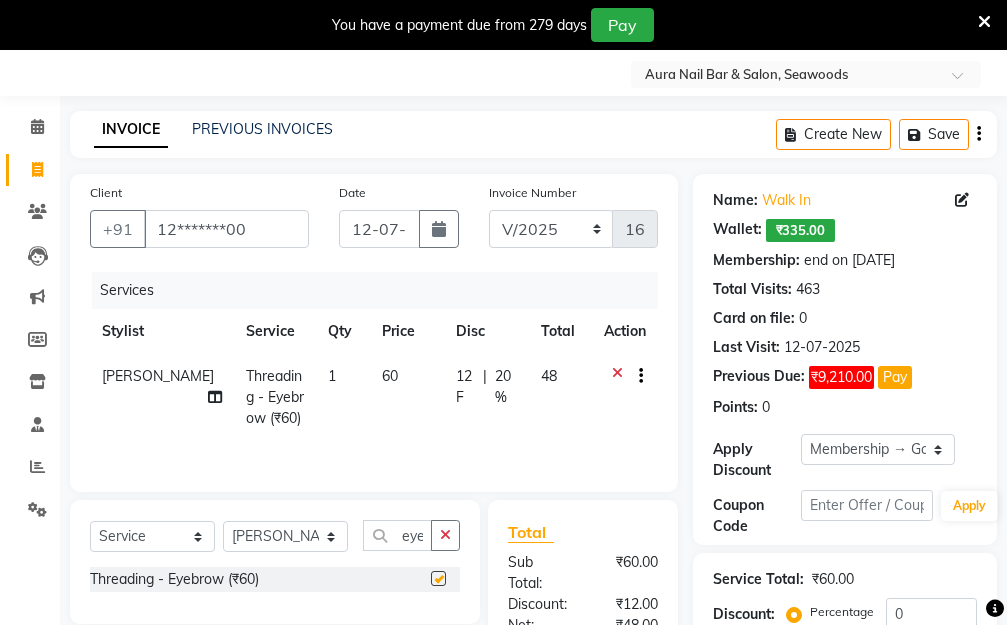 checkbox on "false" 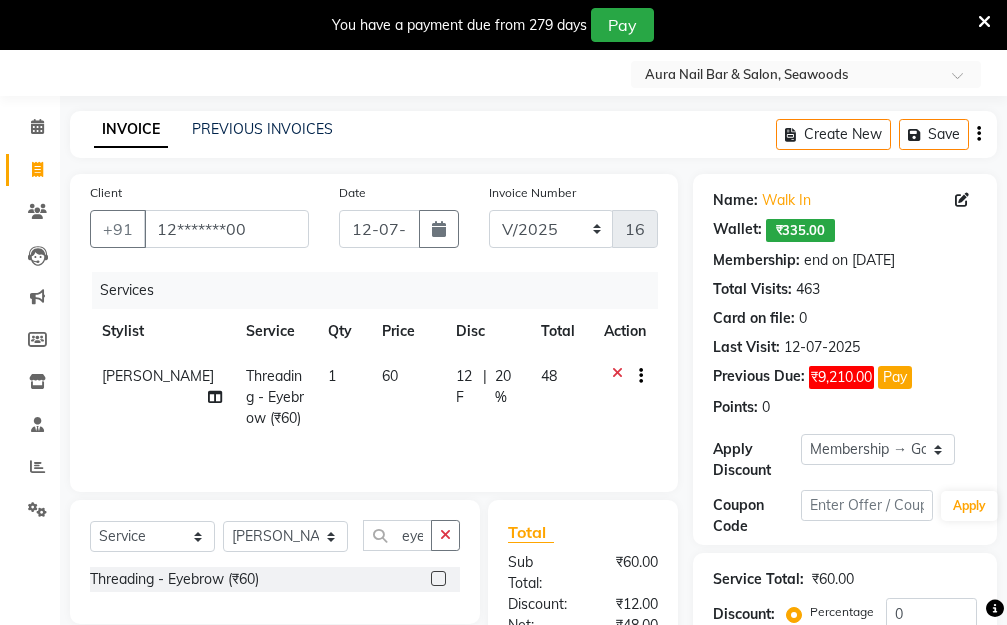 click on "12 F | 20 %" 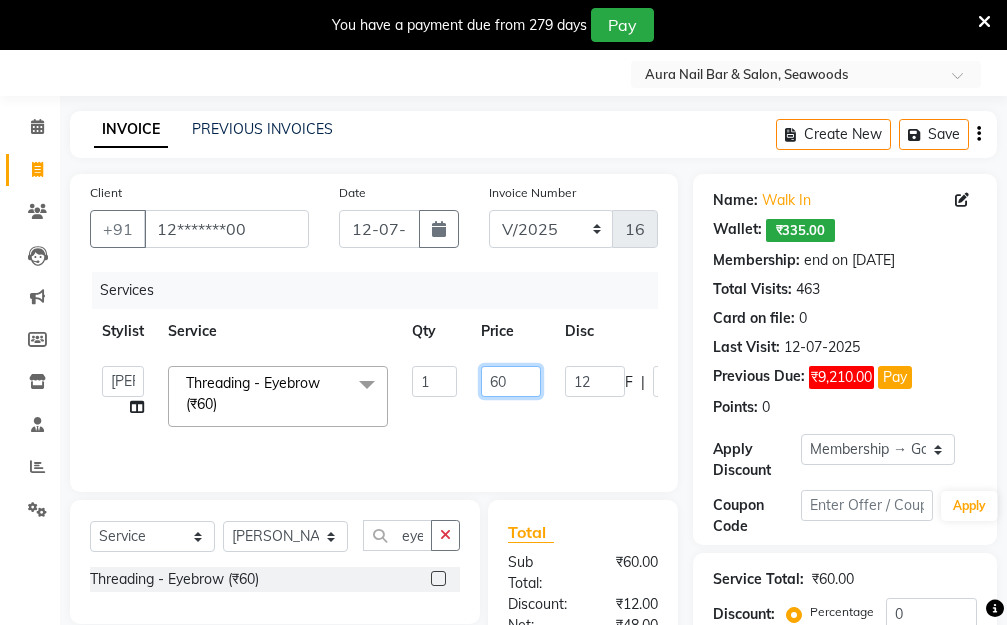 drag, startPoint x: 508, startPoint y: 372, endPoint x: 445, endPoint y: 382, distance: 63.788715 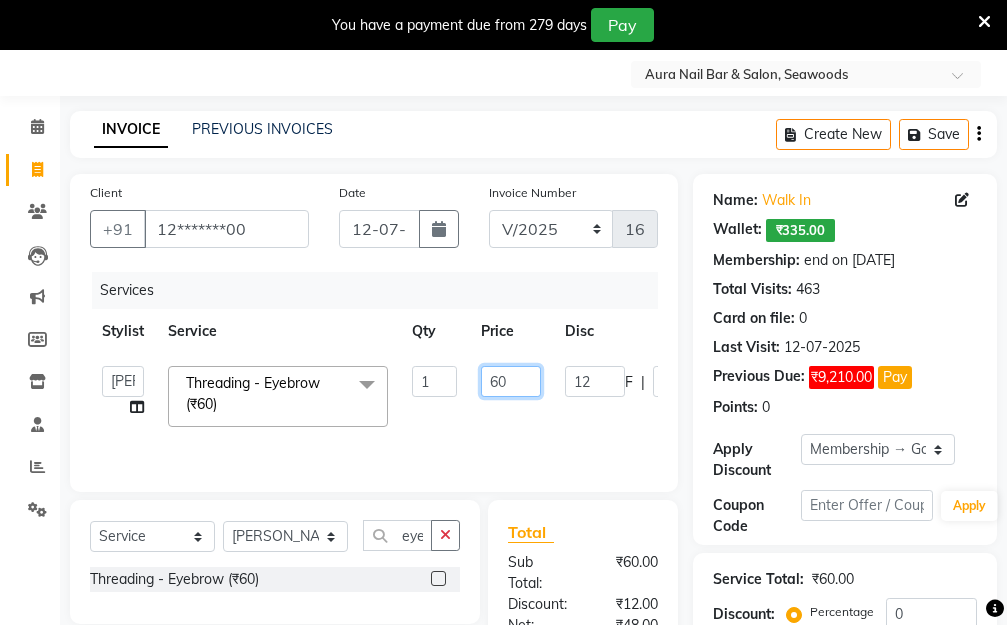click on "60" 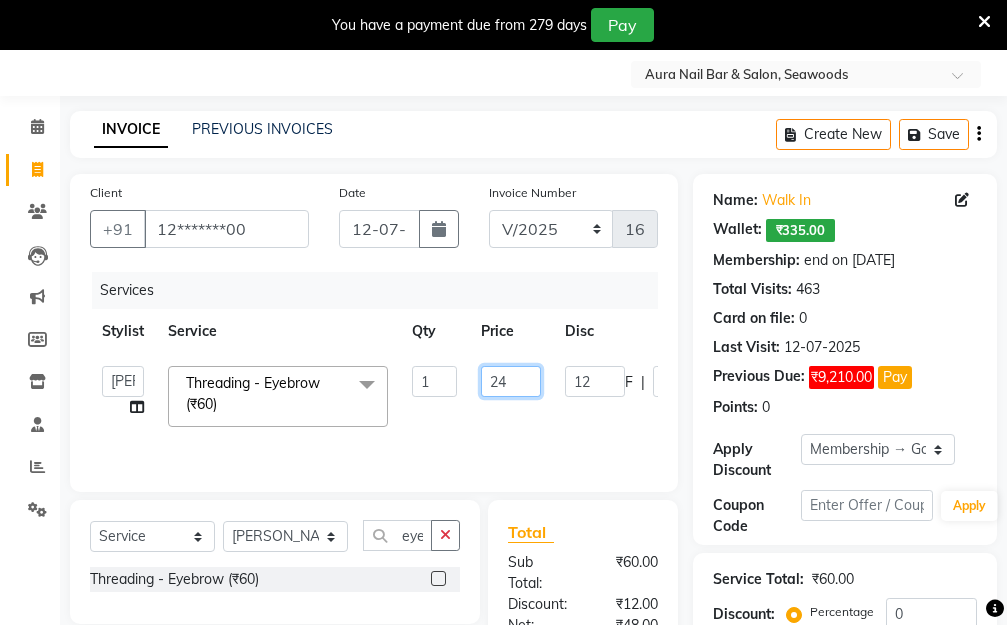 type on "240" 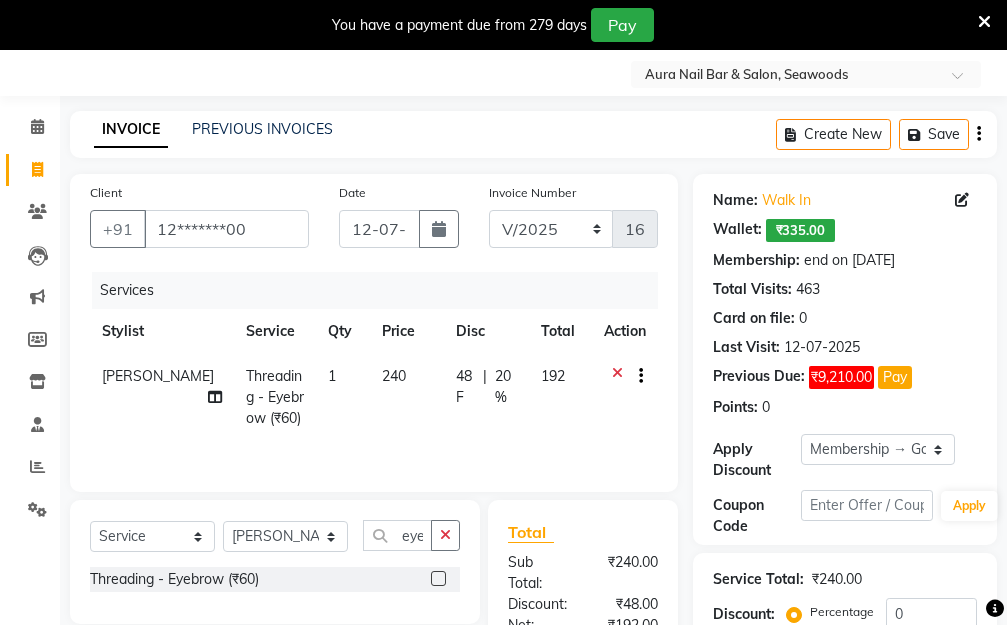 click on "Dipti  Threading - Eyebrow (₹60) 1 240 48 F | 20 % 192" 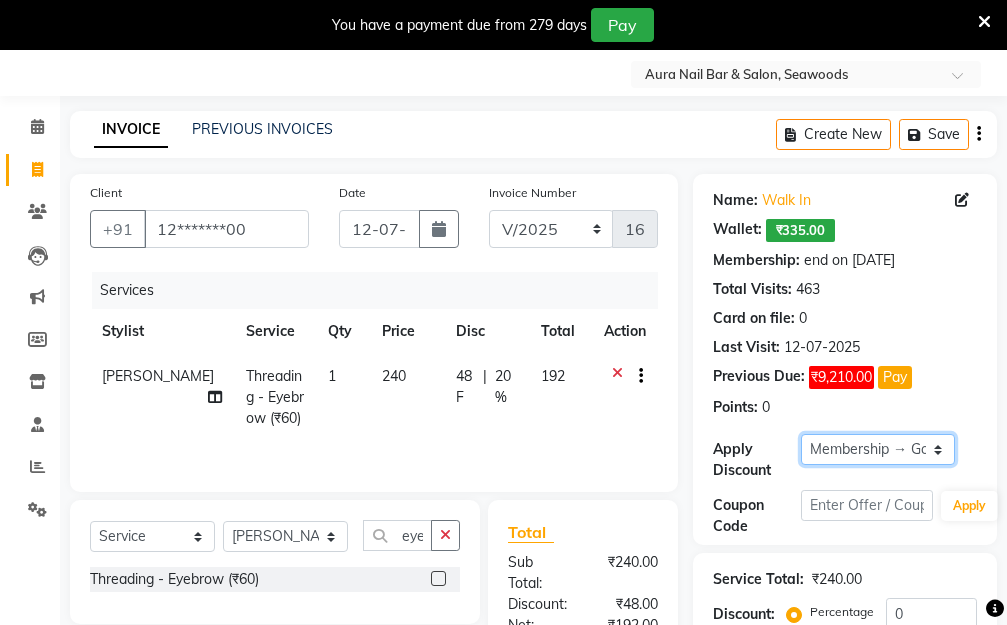 click on "Select Membership → Golden Membership Membership → Golden Membership Membership → Golden Membership Membership → Golden Membership Membership → Golden Membership Membership → Golden Membership Membership → Golden Membership Membership → Golden Membership Membership → Golden Membership Membership → Golden Membership Membership → Golden Membership Membership → Golden Membership Membership → Golden Membership Membership → Golden Membership Membership → Golden Membership Membership → Golden Membership Membership → Golden Membership Membership → Golden Membership Membership → Golden Membership Membership → Golden Membership Membership → Golden Membership Membership → Golden Membership Membership → Golden Membership Membership → Golden Membership Membership → Golden Membership Membership → Golden Membership Membership → Golden Membership Membership → Golden Membership Membership → Golden Membership Membership → Golden Membership" 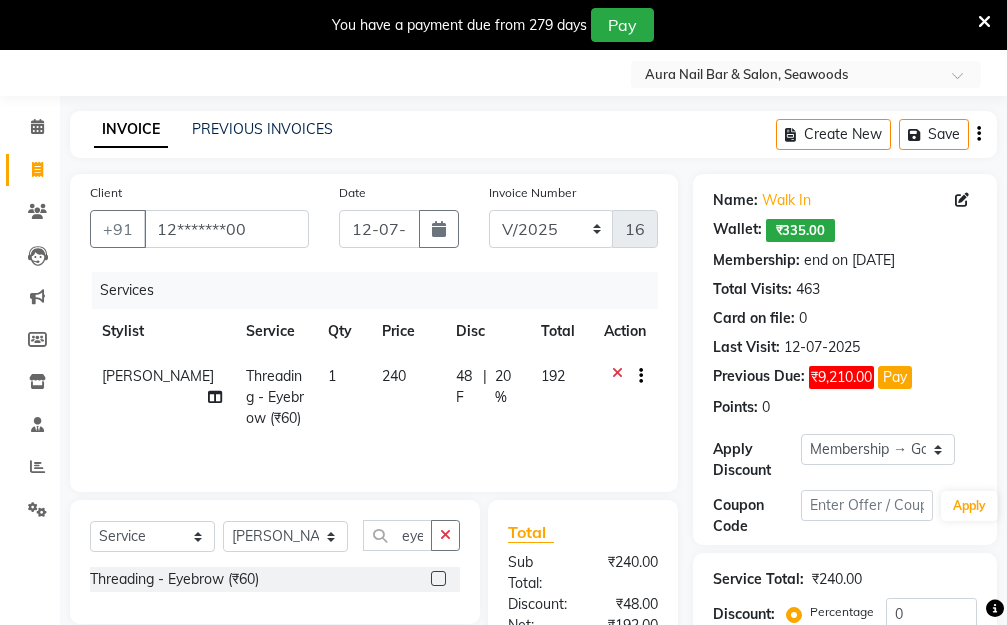 click on "08047224946 Select Location × Aura Nail Bar & Salon, Seawoods Default Panel My Panel English ENGLISH Español العربية मराठी हिंदी ગુજરાતી தமிழ் 中文 Notifications nothing to show DIPALI Manage Profile Change Password Sign out  Version:3.15.4" 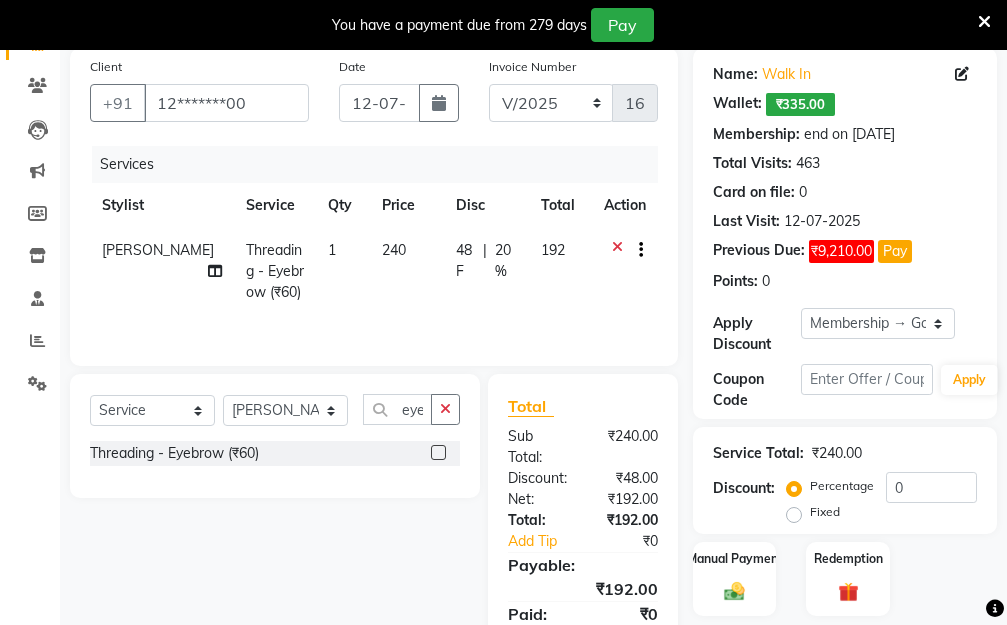 scroll, scrollTop: 278, scrollLeft: 0, axis: vertical 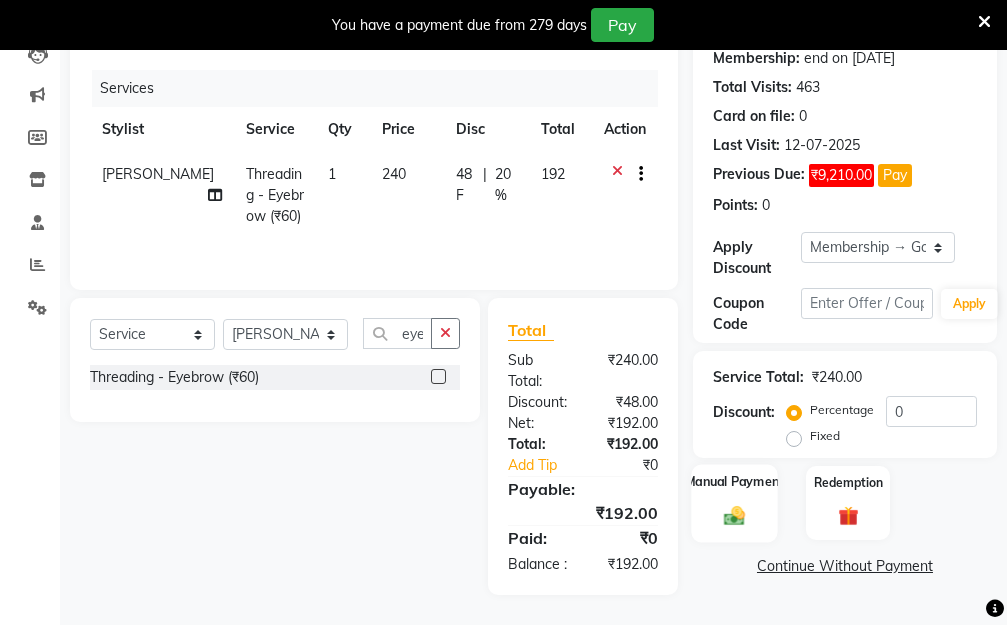click 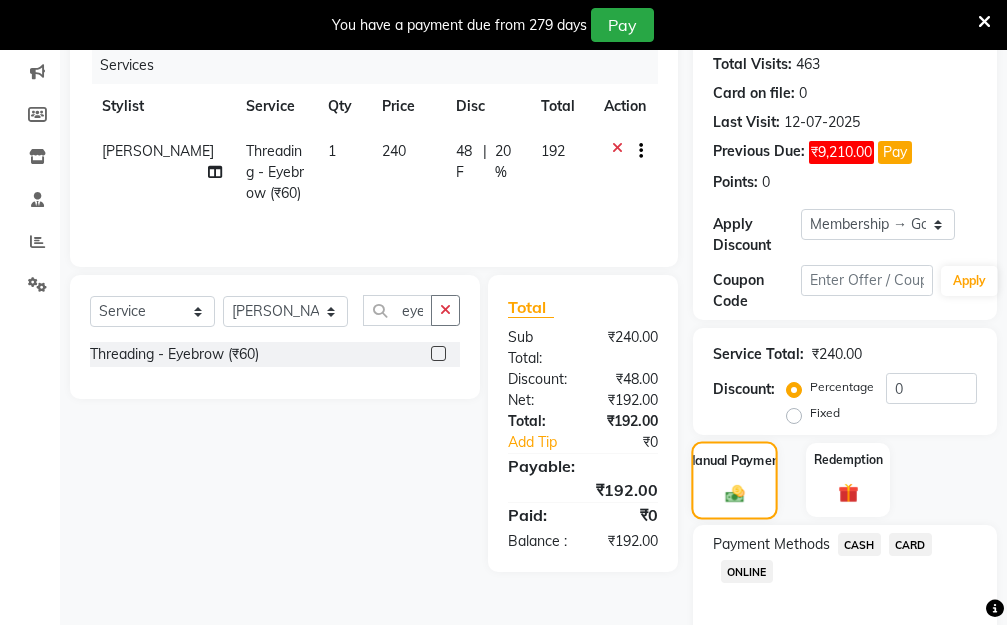 scroll, scrollTop: 369, scrollLeft: 0, axis: vertical 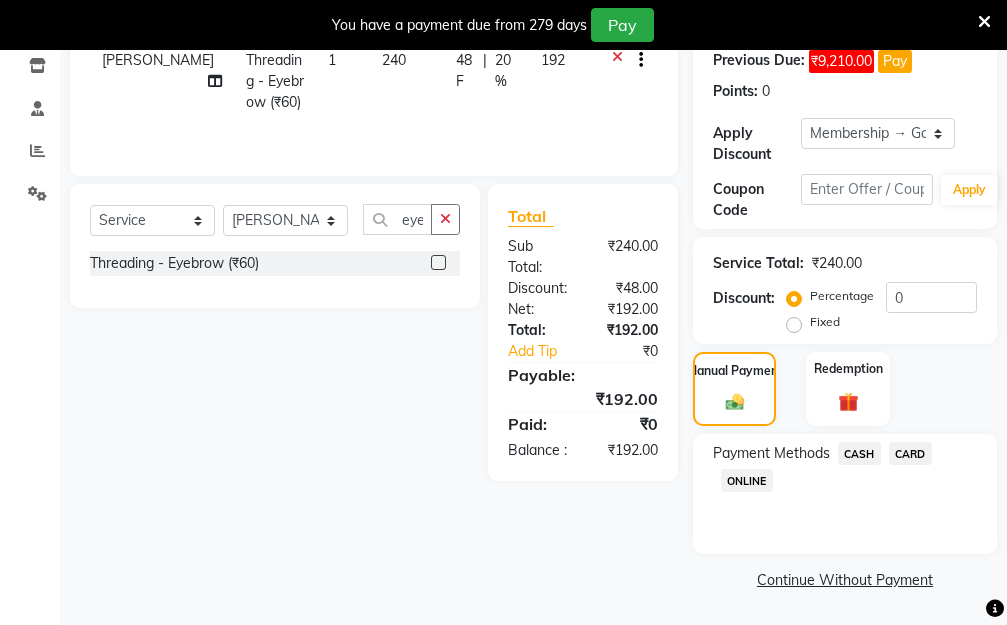 click on "CASH" 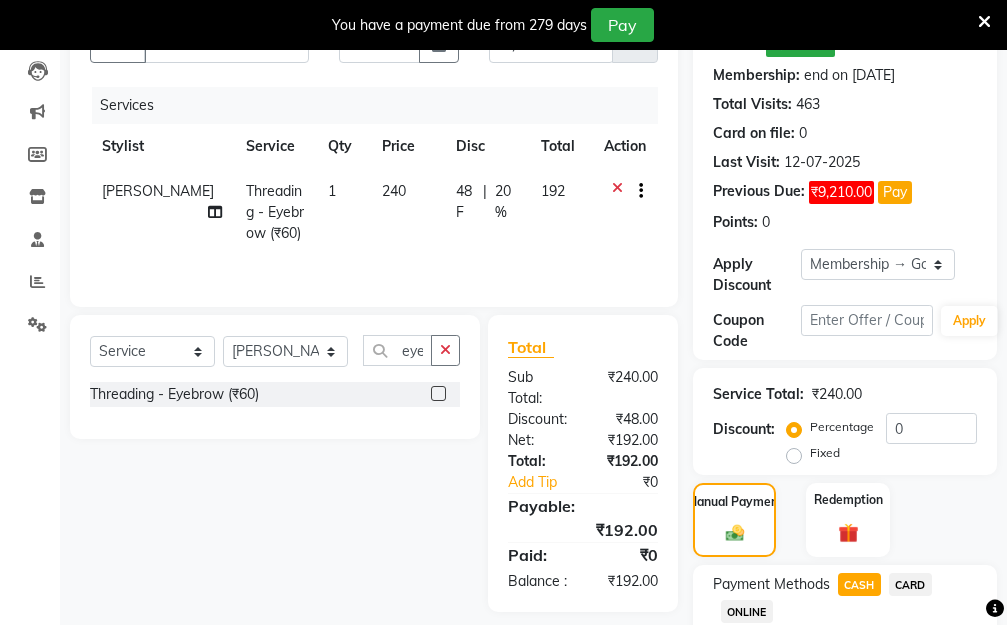 scroll, scrollTop: 169, scrollLeft: 0, axis: vertical 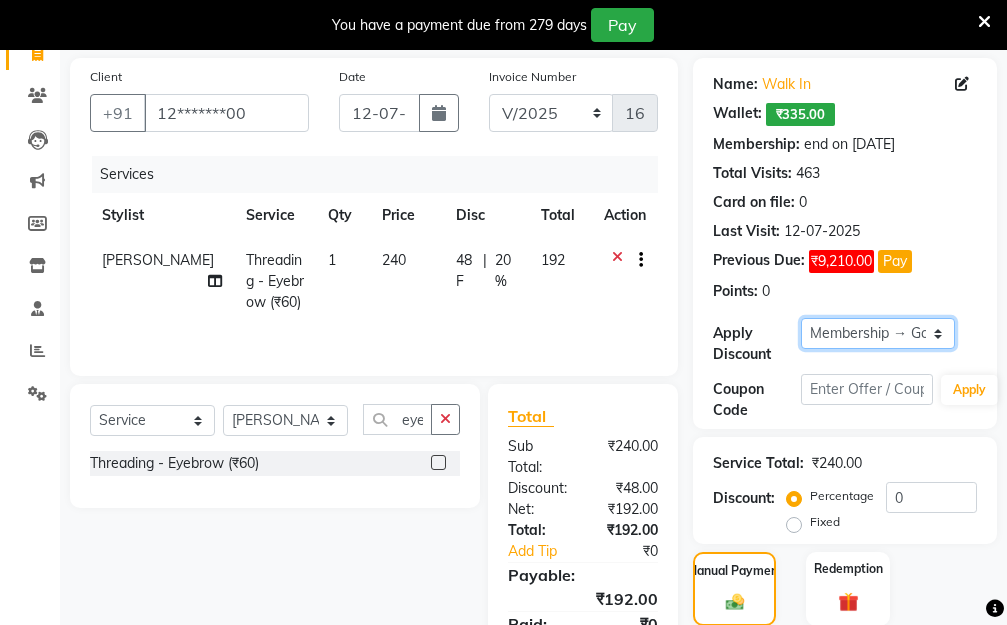 click on "Select Membership → Golden Membership Membership → Golden Membership Membership → Golden Membership Membership → Golden Membership Membership → Golden Membership Membership → Golden Membership Membership → Golden Membership Membership → Golden Membership Membership → Golden Membership Membership → Golden Membership Membership → Golden Membership Membership → Golden Membership Membership → Golden Membership Membership → Golden Membership Membership → Golden Membership Membership → Golden Membership Membership → Golden Membership Membership → Golden Membership Membership → Golden Membership Membership → Golden Membership Membership → Golden Membership Membership → Golden Membership Membership → Golden Membership Membership → Golden Membership Membership → Golden Membership Membership → Golden Membership Membership → Golden Membership Membership → Golden Membership Membership → Golden Membership Membership → Golden Membership" 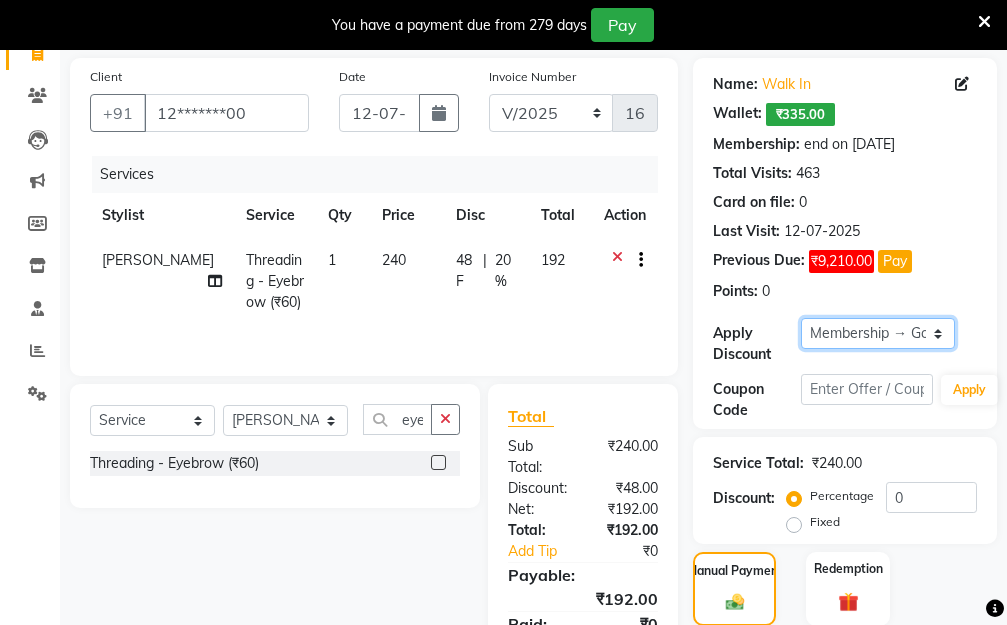 select on "0:" 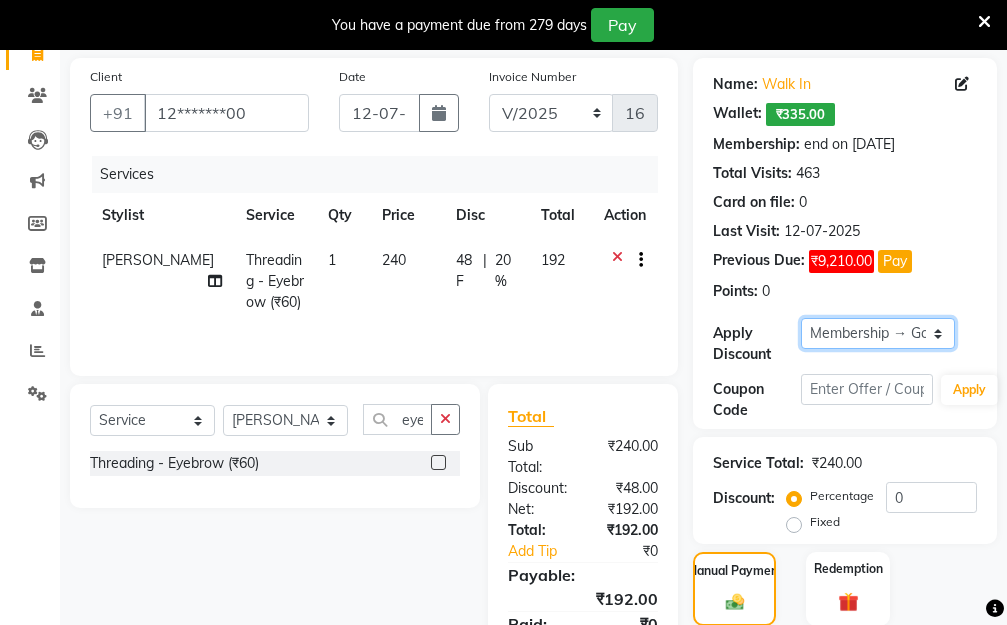 click on "Select Membership → Golden Membership Membership → Golden Membership Membership → Golden Membership Membership → Golden Membership Membership → Golden Membership Membership → Golden Membership Membership → Golden Membership Membership → Golden Membership Membership → Golden Membership Membership → Golden Membership Membership → Golden Membership Membership → Golden Membership Membership → Golden Membership Membership → Golden Membership Membership → Golden Membership Membership → Golden Membership Membership → Golden Membership Membership → Golden Membership Membership → Golden Membership Membership → Golden Membership Membership → Golden Membership Membership → Golden Membership Membership → Golden Membership Membership → Golden Membership Membership → Golden Membership Membership → Golden Membership Membership → Golden Membership Membership → Golden Membership Membership → Golden Membership Membership → Golden Membership" 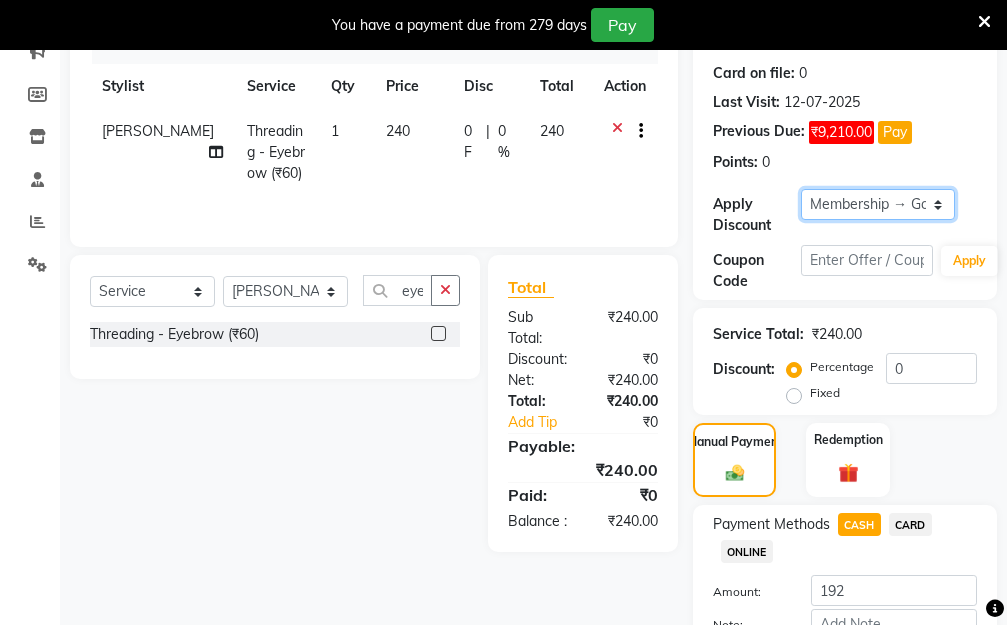 scroll, scrollTop: 425, scrollLeft: 0, axis: vertical 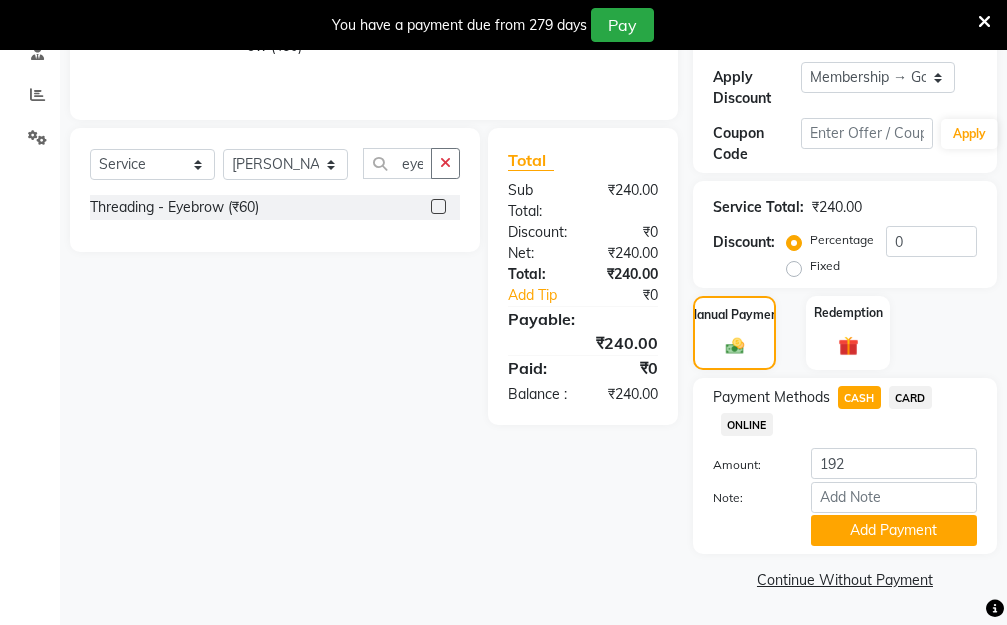 click on "ONLINE" 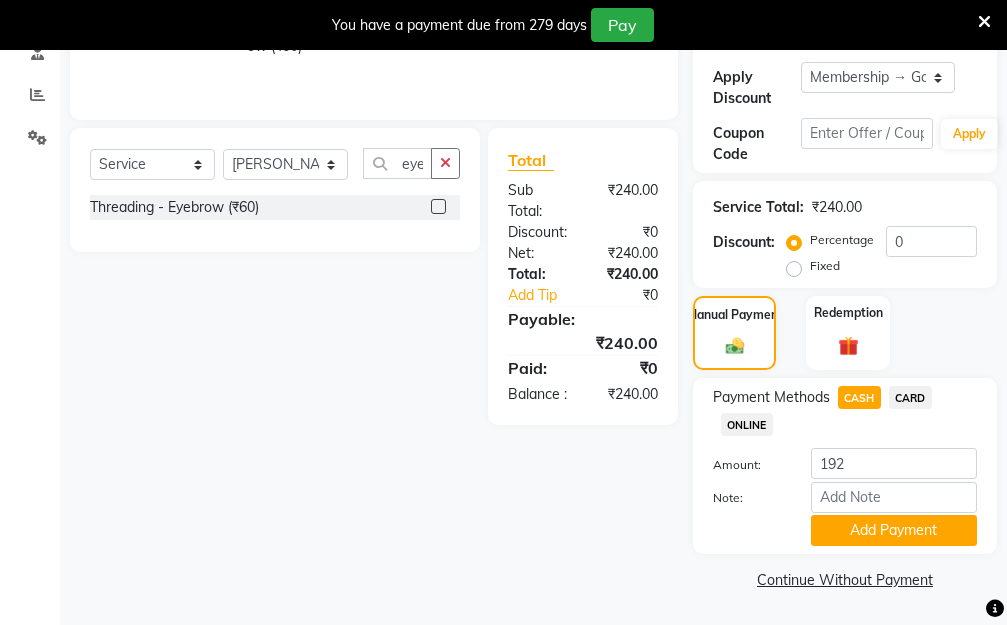 type on "240" 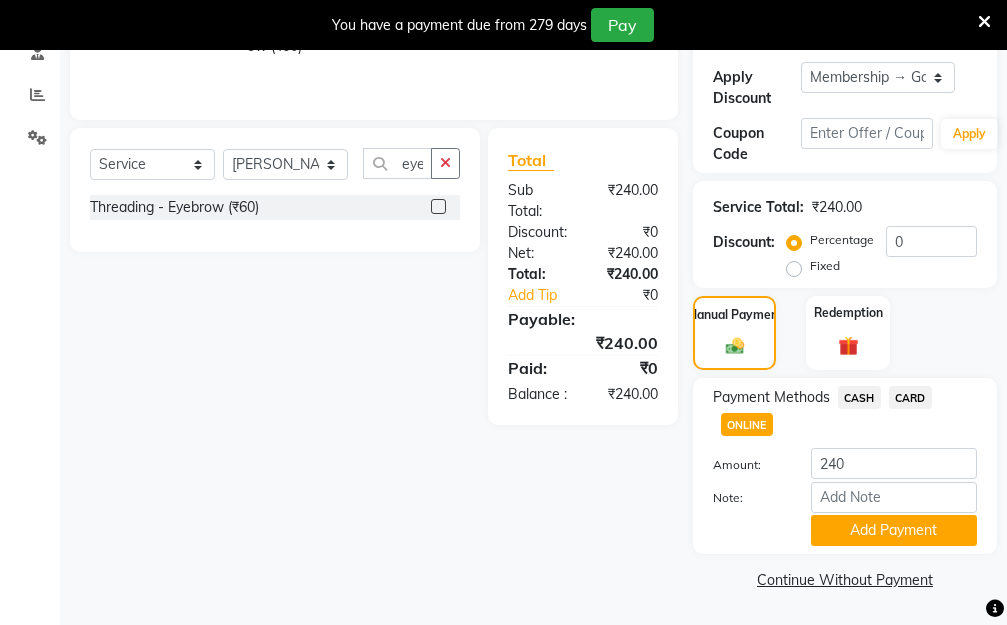 click on "CASH" 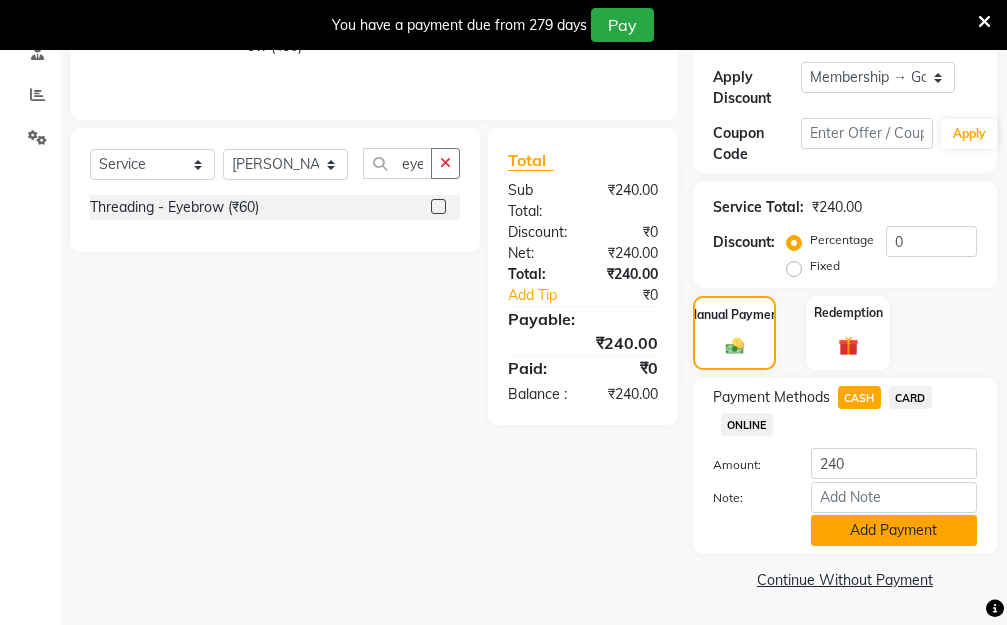 click on "Add Payment" 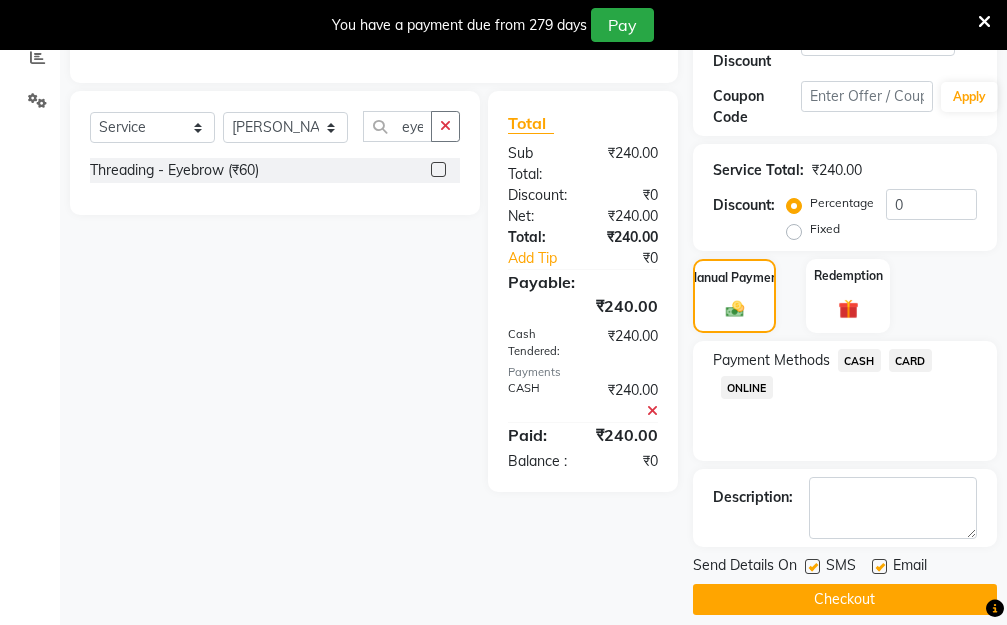 scroll, scrollTop: 482, scrollLeft: 0, axis: vertical 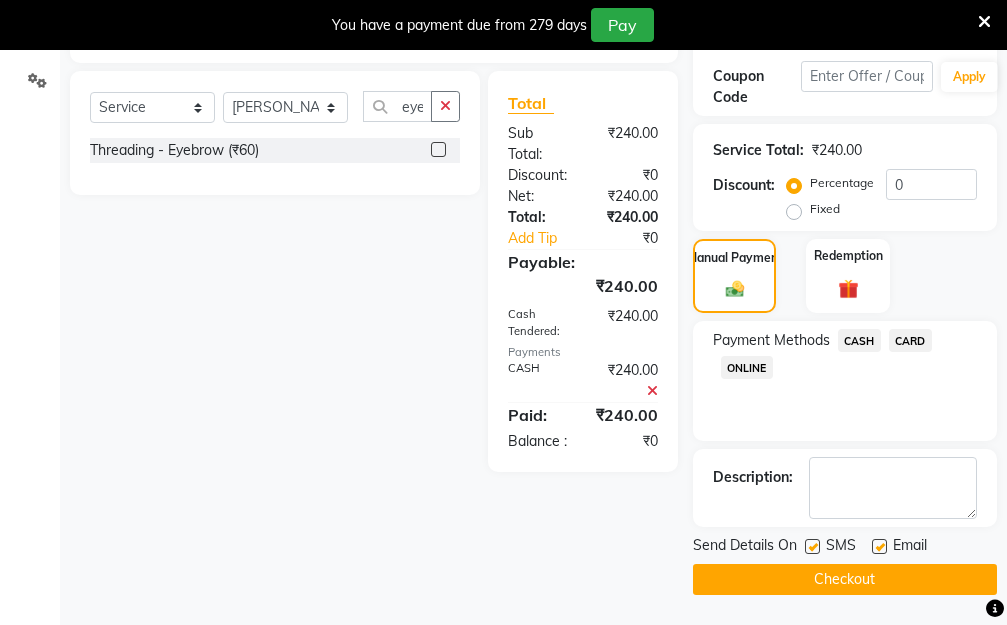 click on "Checkout" 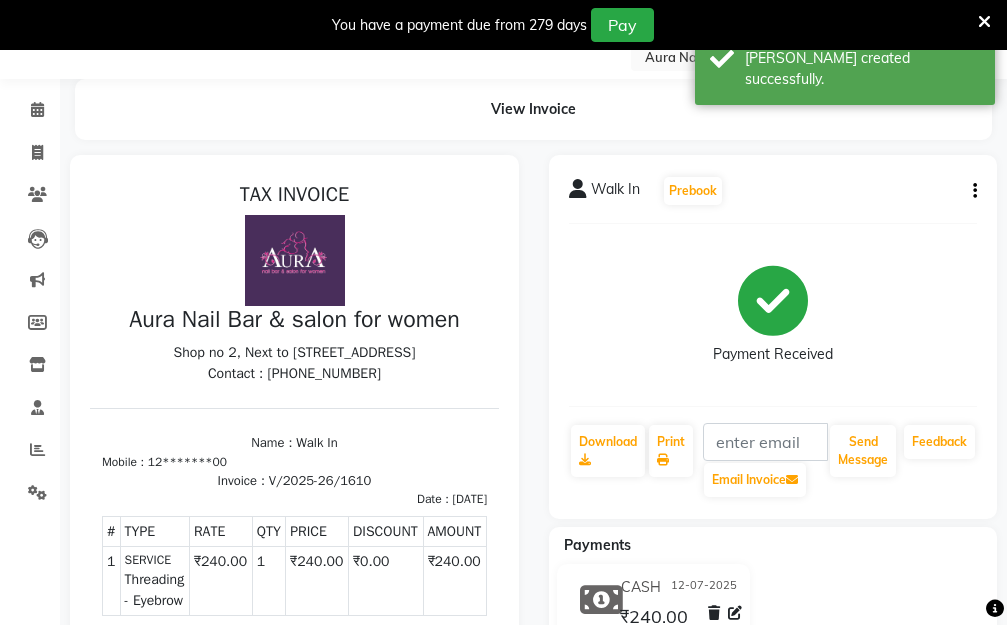scroll, scrollTop: 13, scrollLeft: 0, axis: vertical 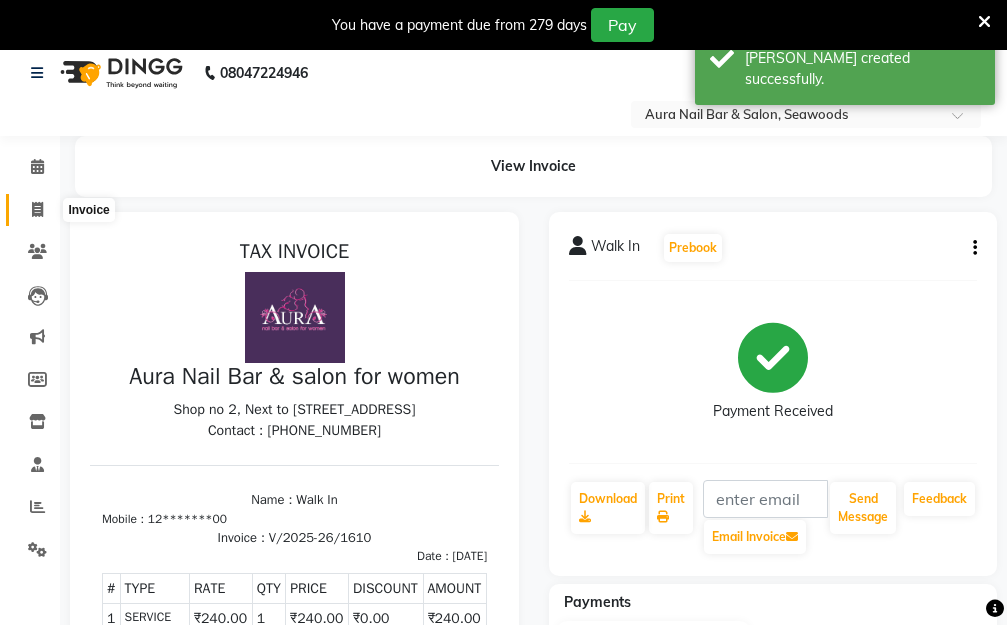 click 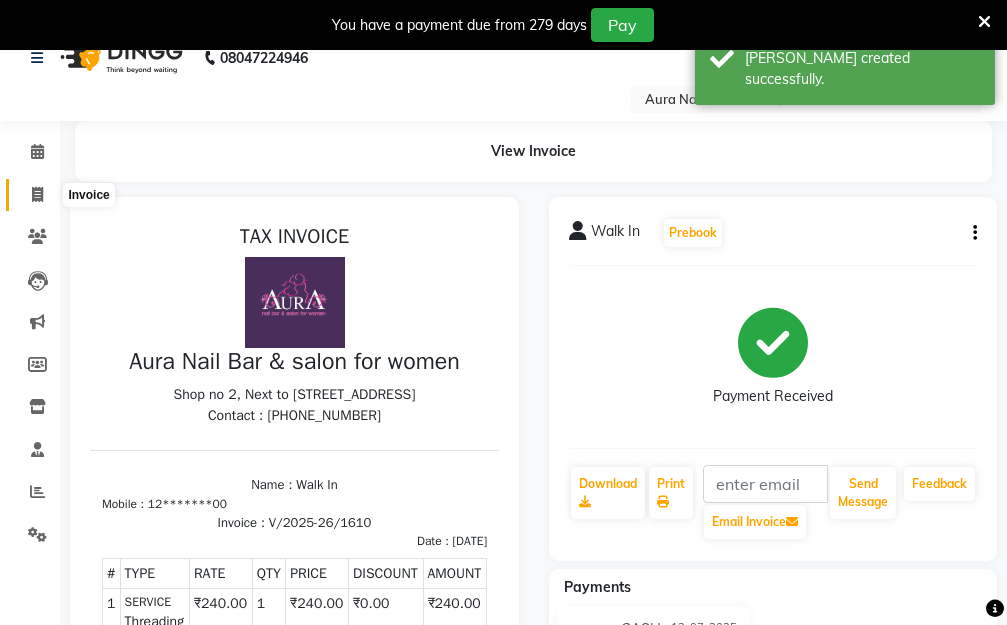 select on "4994" 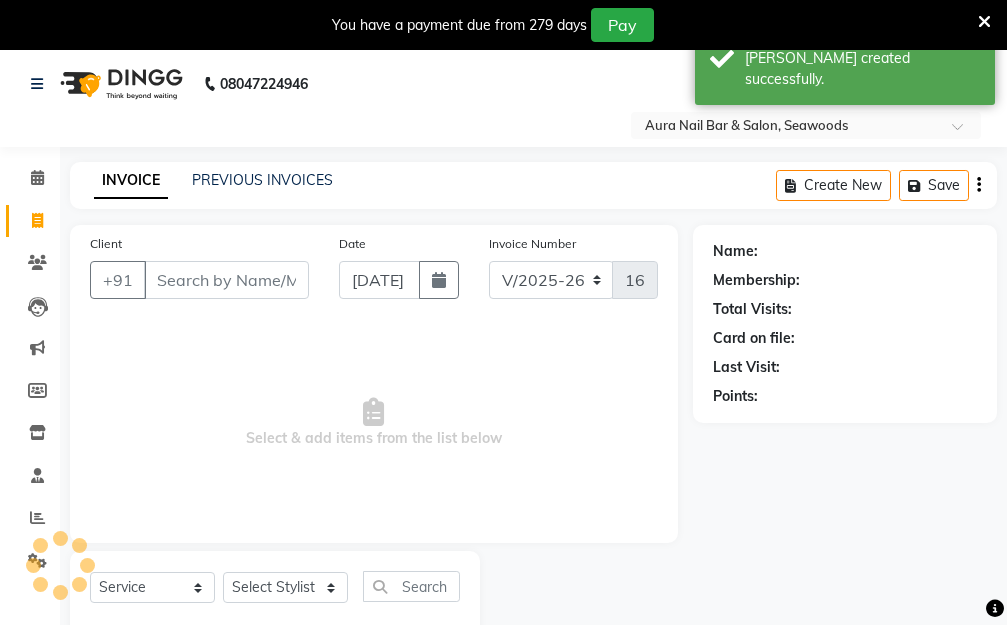 scroll, scrollTop: 0, scrollLeft: 0, axis: both 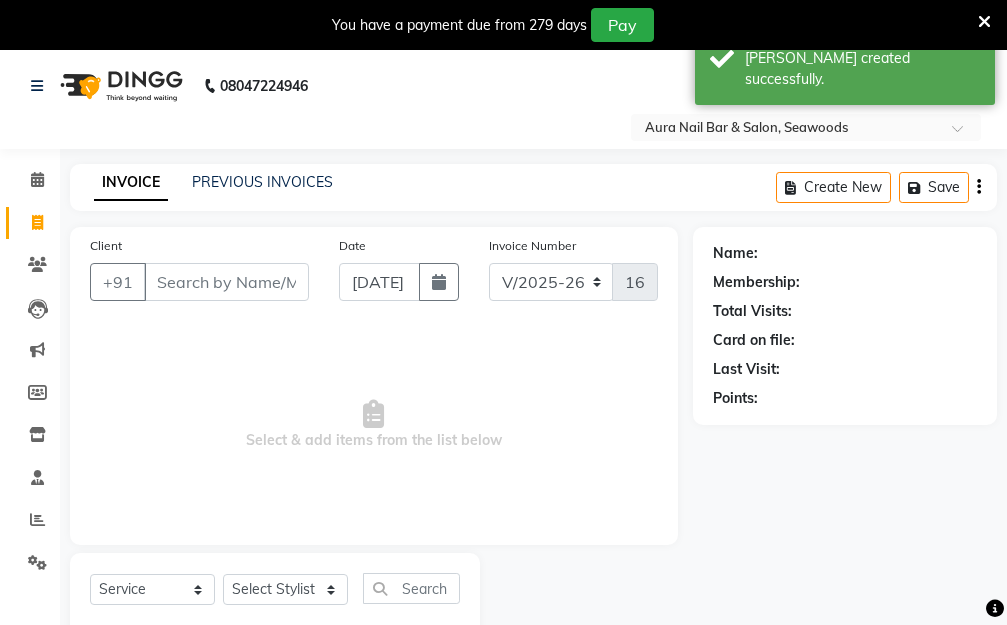 click on "Client" at bounding box center (226, 282) 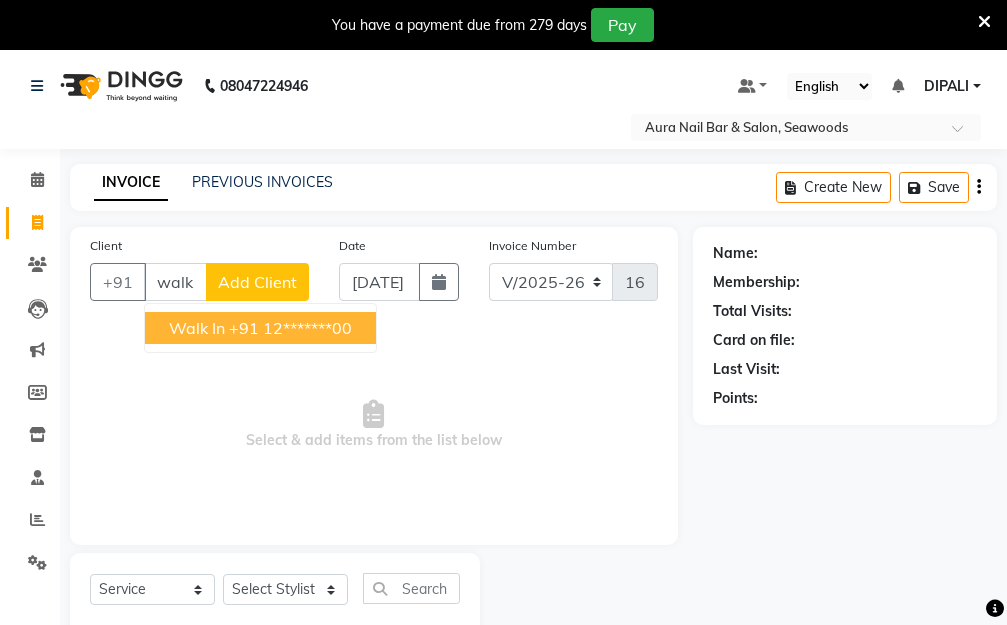 click on "Walk In +91  12*******00" at bounding box center (260, 328) 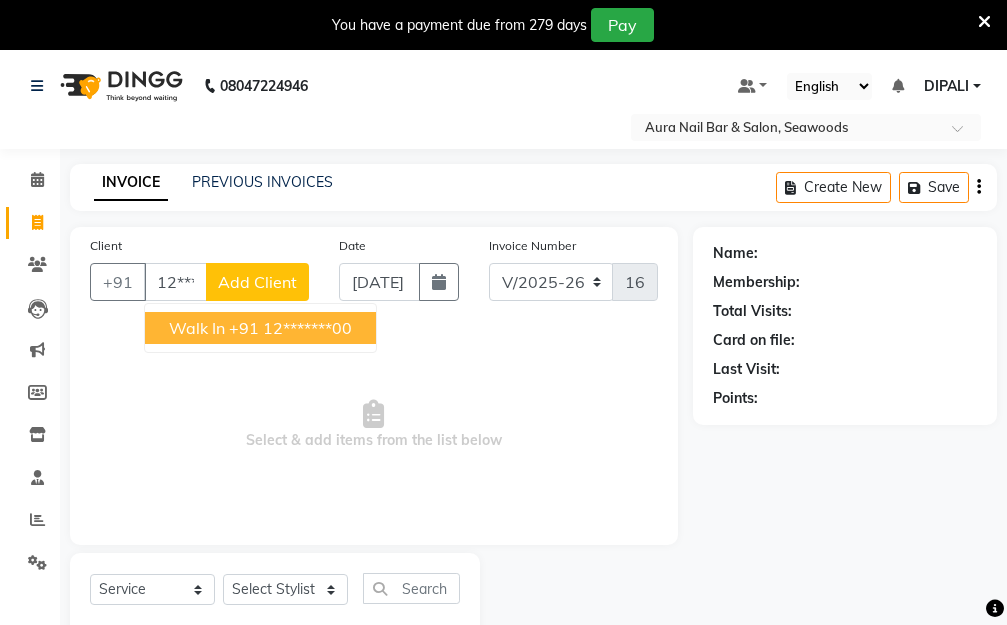 type on "12*******00" 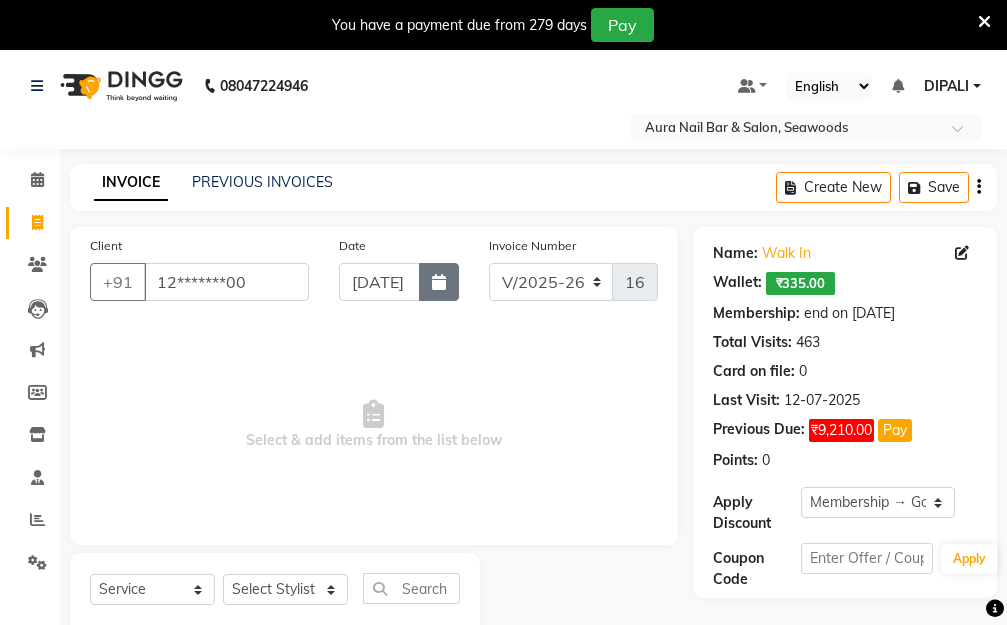 click 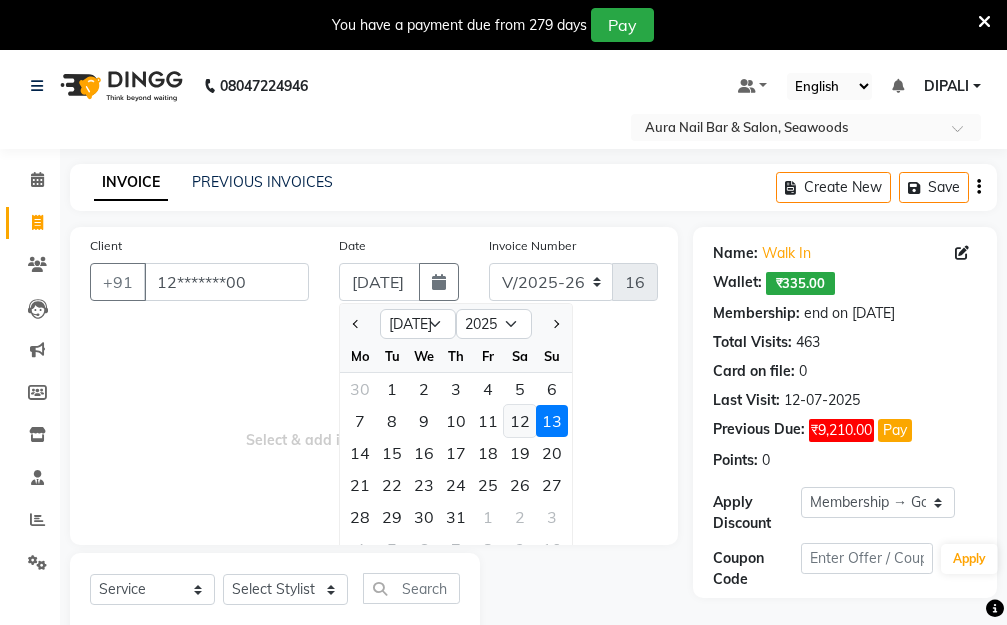 click on "12" 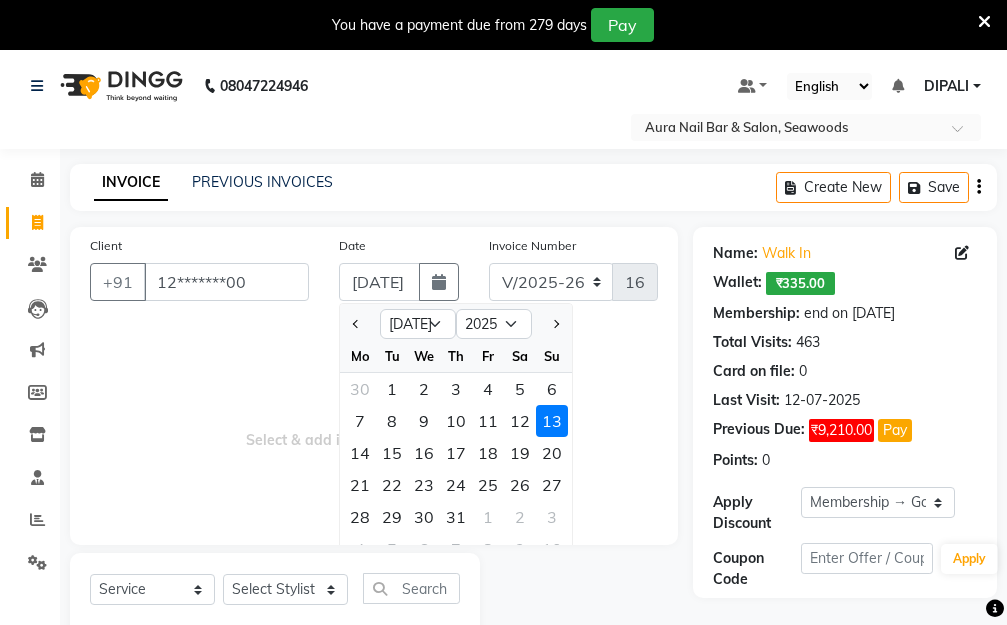 type on "12-07-2025" 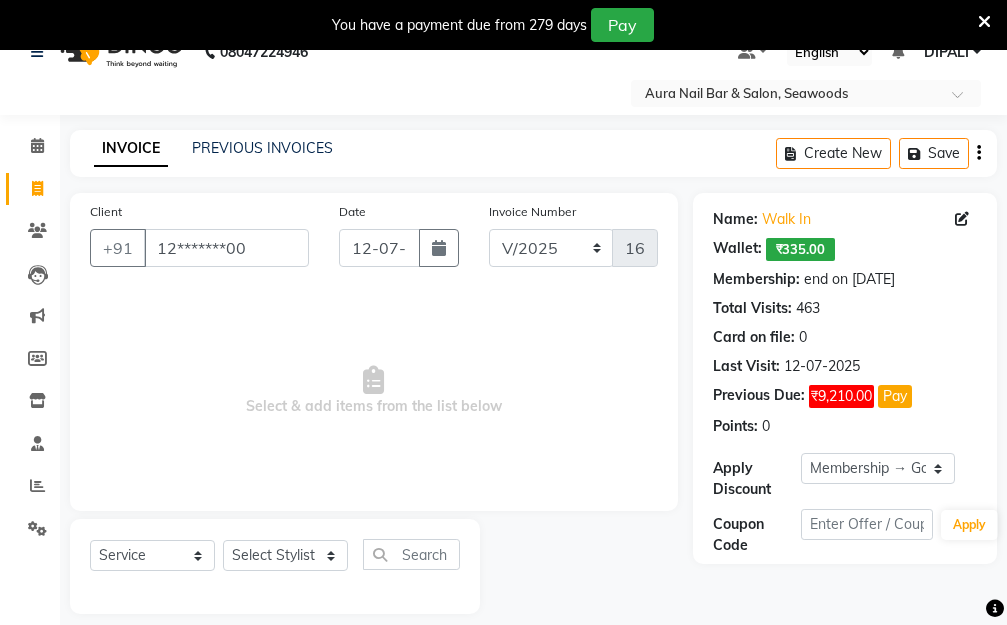 scroll, scrollTop: 53, scrollLeft: 0, axis: vertical 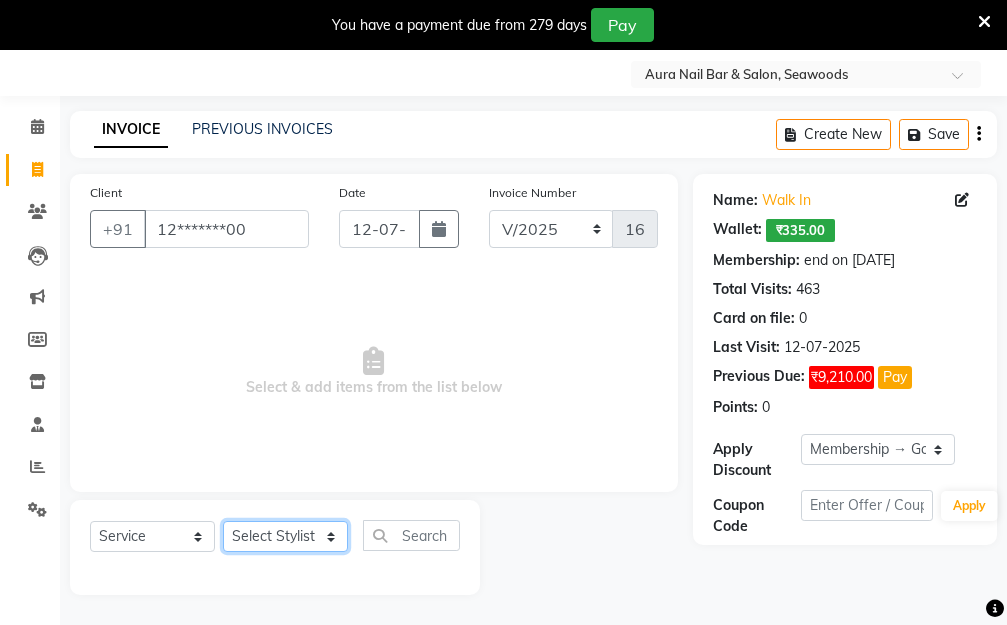 click on "Select Stylist Aarti Dipti  Manager Pallavi  pooja Priya" 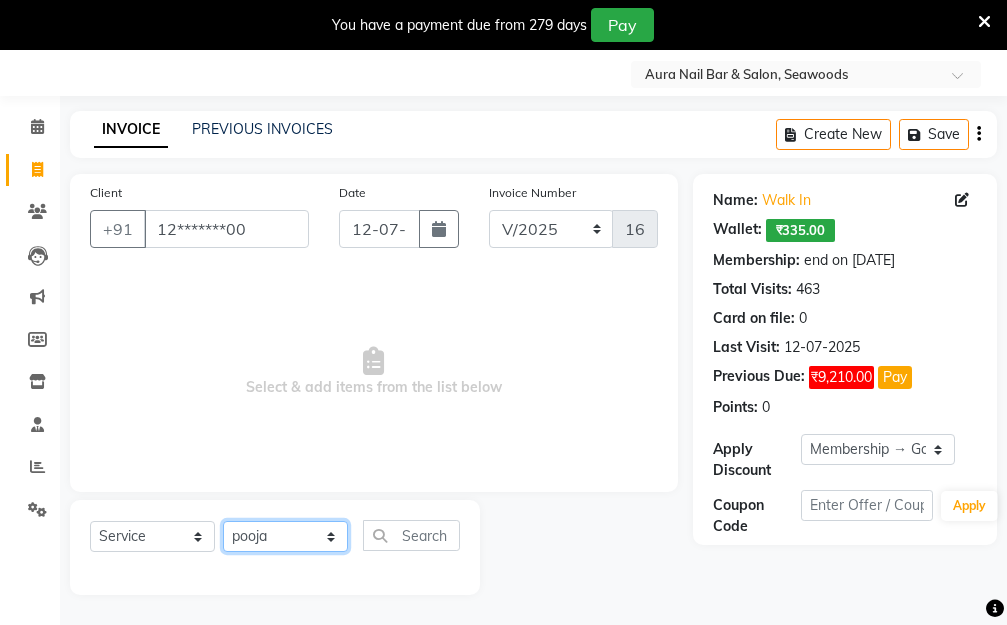 click on "Select Stylist Aarti Dipti  Manager Pallavi  pooja Priya" 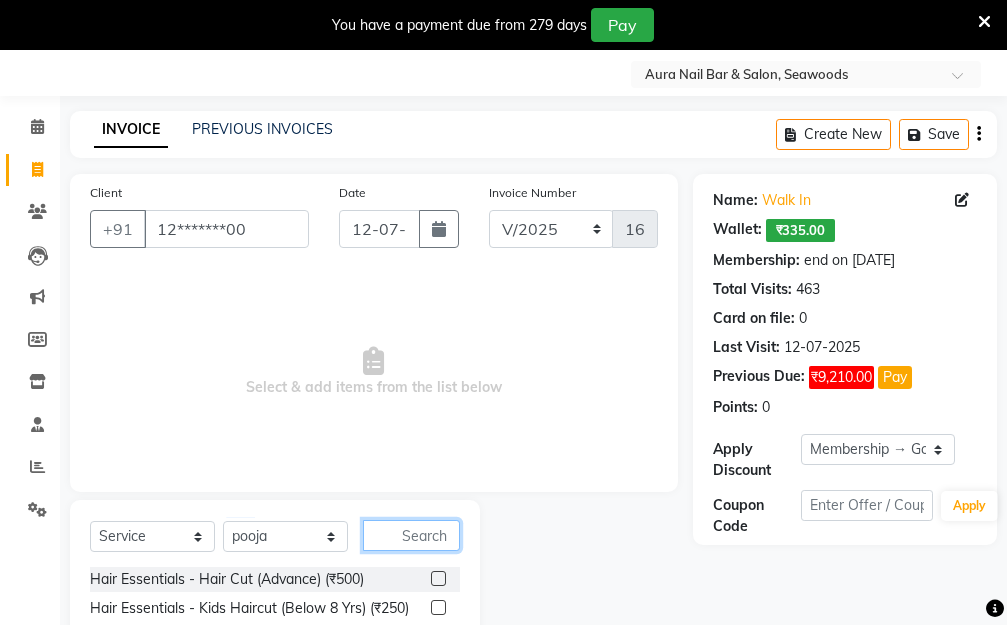 click 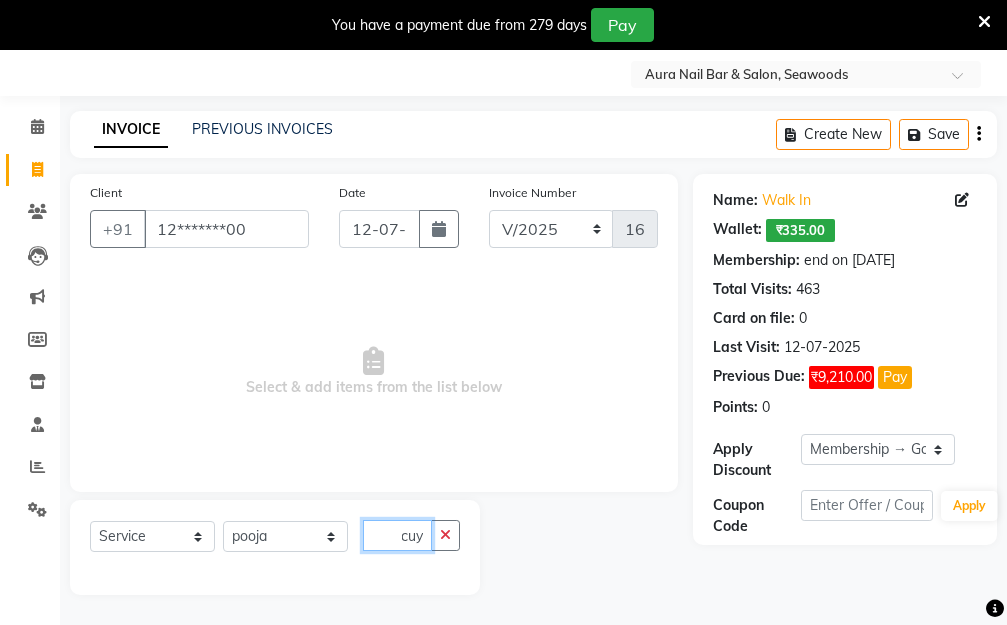 scroll, scrollTop: 0, scrollLeft: 0, axis: both 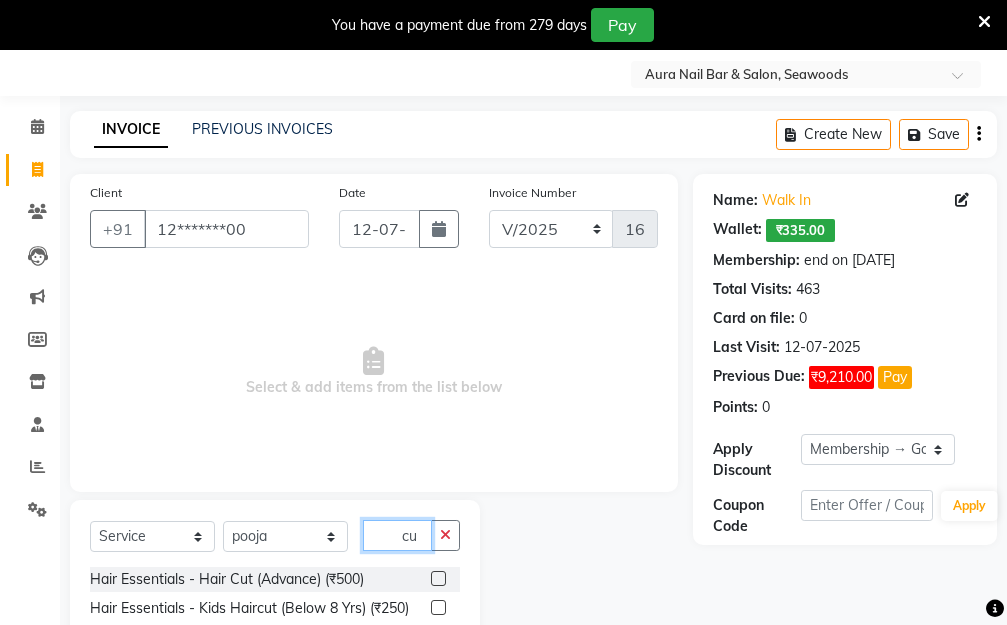 type on "c" 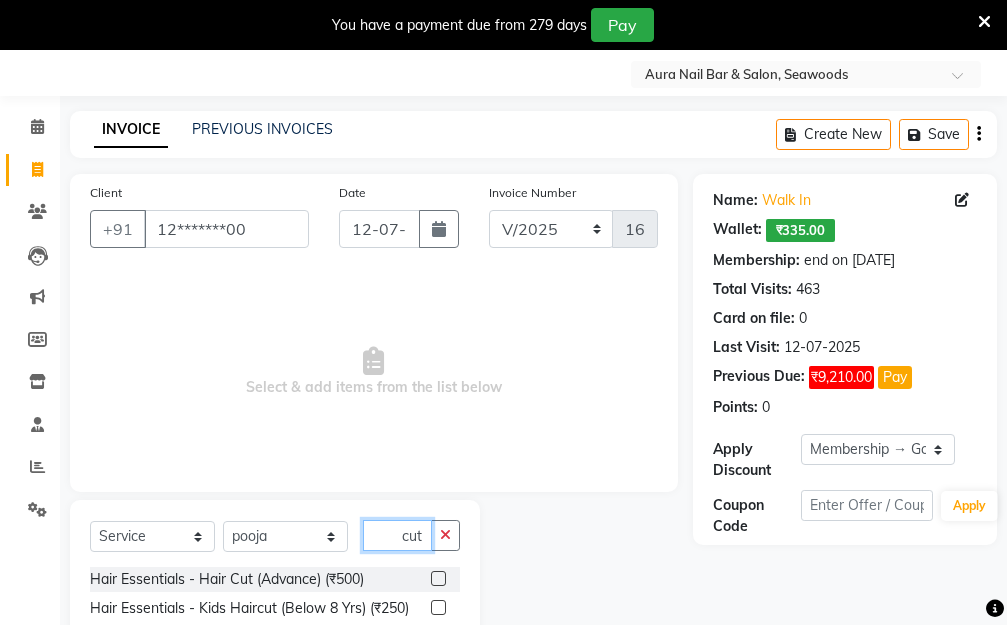 scroll, scrollTop: 140, scrollLeft: 0, axis: vertical 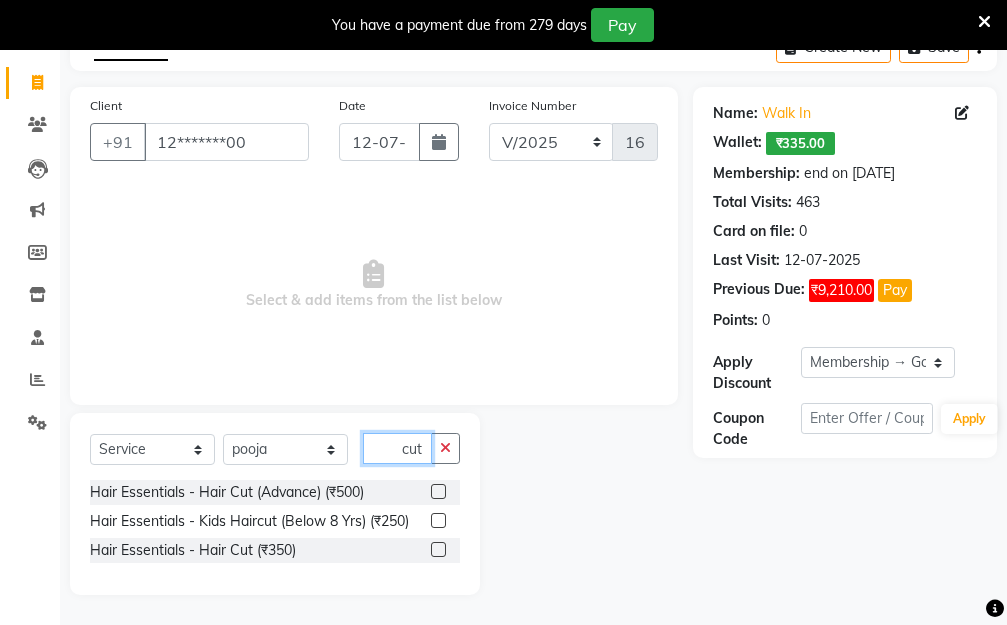 type on "cut" 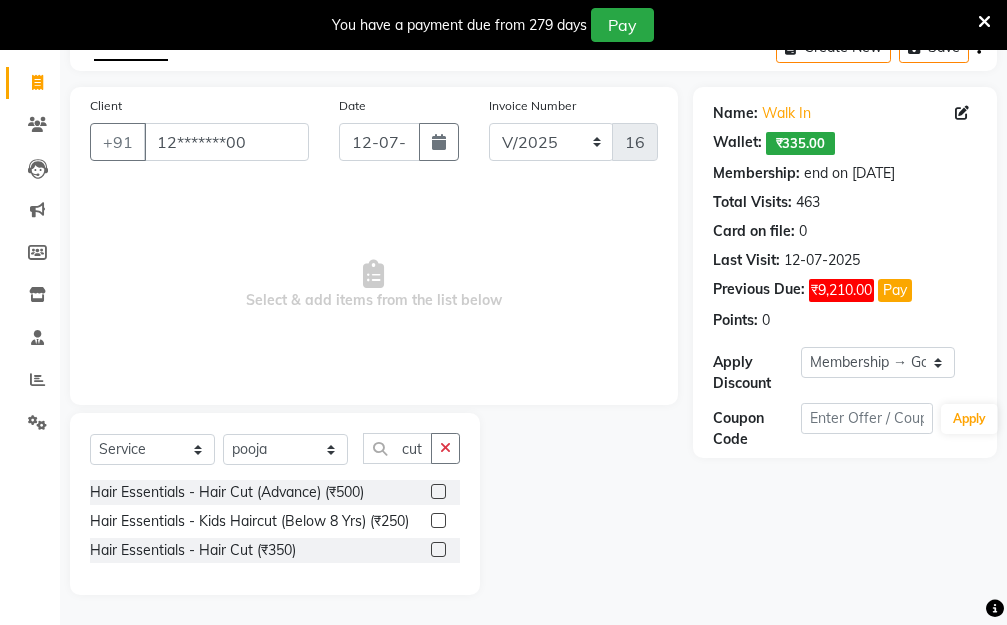 click 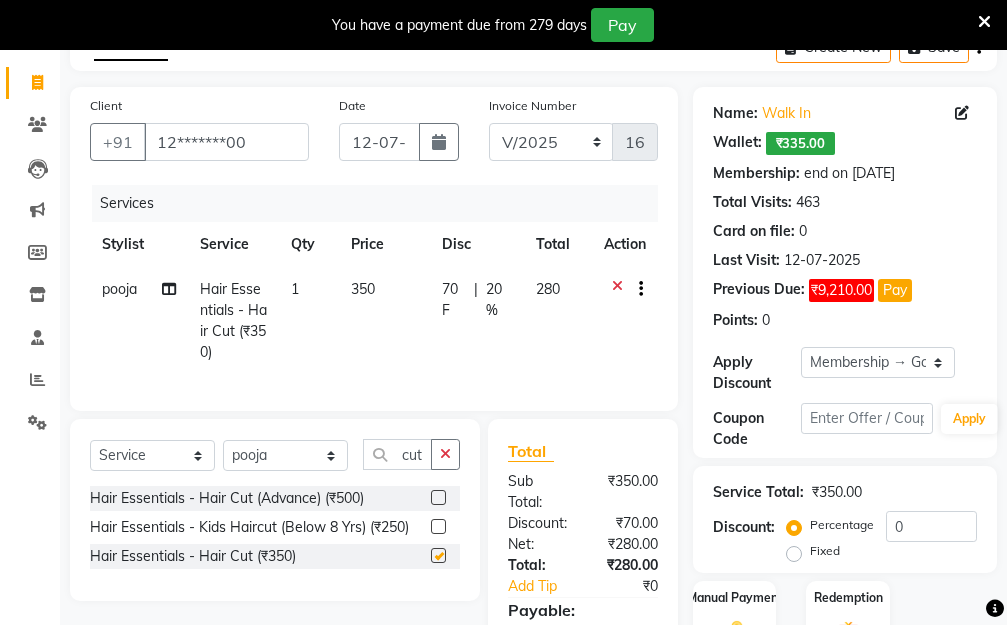 checkbox on "false" 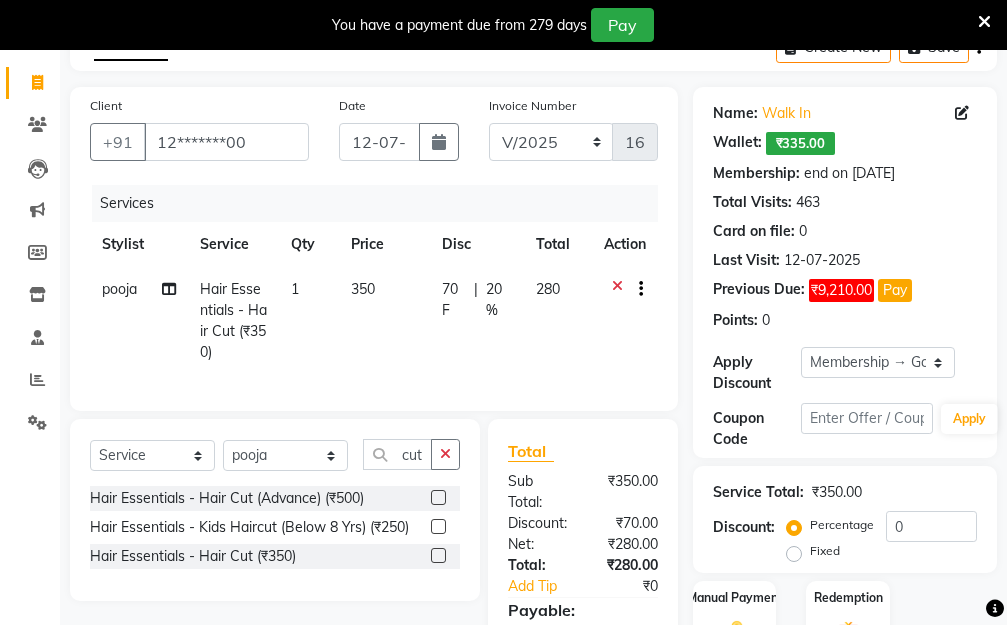 click on "350" 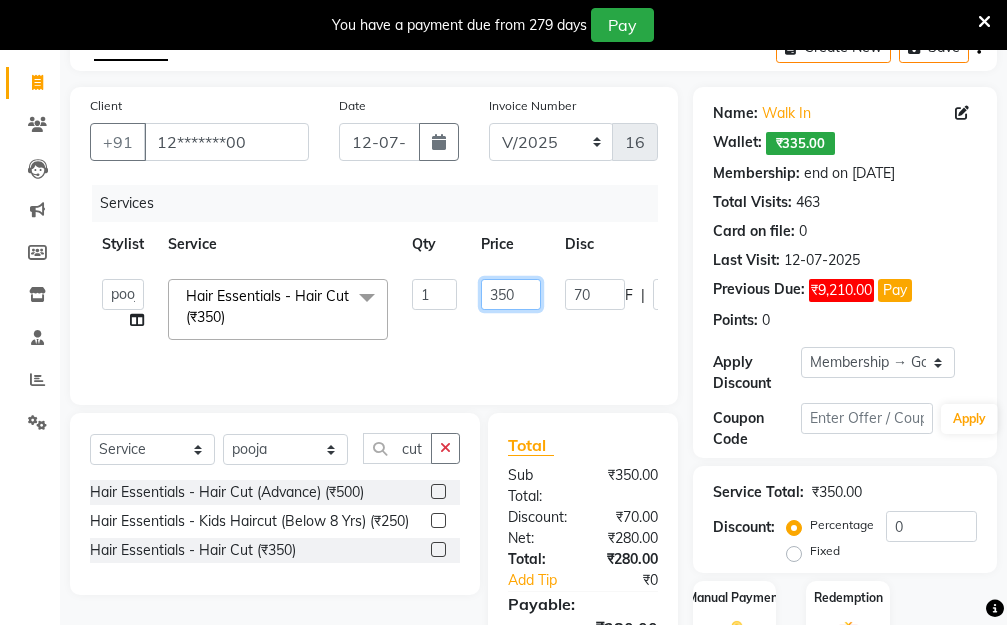 drag, startPoint x: 523, startPoint y: 288, endPoint x: 457, endPoint y: 289, distance: 66.007576 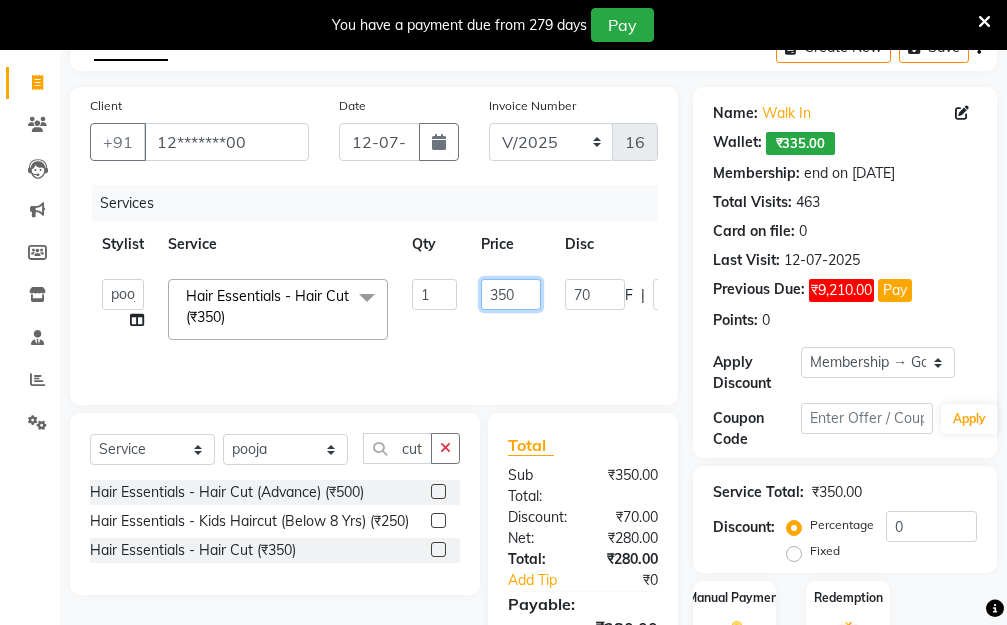 click on "Aarti   Dipti    Manager   Pallavi    pooja   Priya   Hair Essentials - Hair Cut  (₹350)  x Hair Essentials - Hair Cut (Advance) (₹500) Hair Essentials - Kids Haircut (Below 8 Yrs) (₹250) Hair Essentials -Hair Wash Up To Shoulder (₹300) Hair Essentials - Hair Cut  (₹350) HAIR WASH UP TO WASTE (₹700) HAIR WASH (₹300) DANDRUFF TERATMENT (₹1500) Shampoo & Conditioning + Blast Dry - Upto Shoulder (₹350) Shampoo & Conditioning + Blast Dry - Below Shoulder (₹550) Shampoo & Conditioning + Blast Dry - Upto Waist (₹750) Shampoo & Conditioning + Blast Dry - Add: Charge For Morocon/Riviver/ Keratin (₹600) Blow Dry/Outcurl/Straight - Upto Shoulder (₹449) Blow Dry/Outcurl/Straight - Below Shoulder (₹650) Blow Dry/Outcurl/Straight - Upto Waist (₹850) Ironing - Upto Shoulder (₹650) Ironing - Below Shoulder (₹850) Ironing - Upto Waist (₹1000) Ironing - Add Charge For Thick Hair (₹300) Tongs - Upto Shoulder (₹800) Tongs - Below Shoulder (₹960) Tongs - Upto Waist (₹1500) 1 350 70 F" 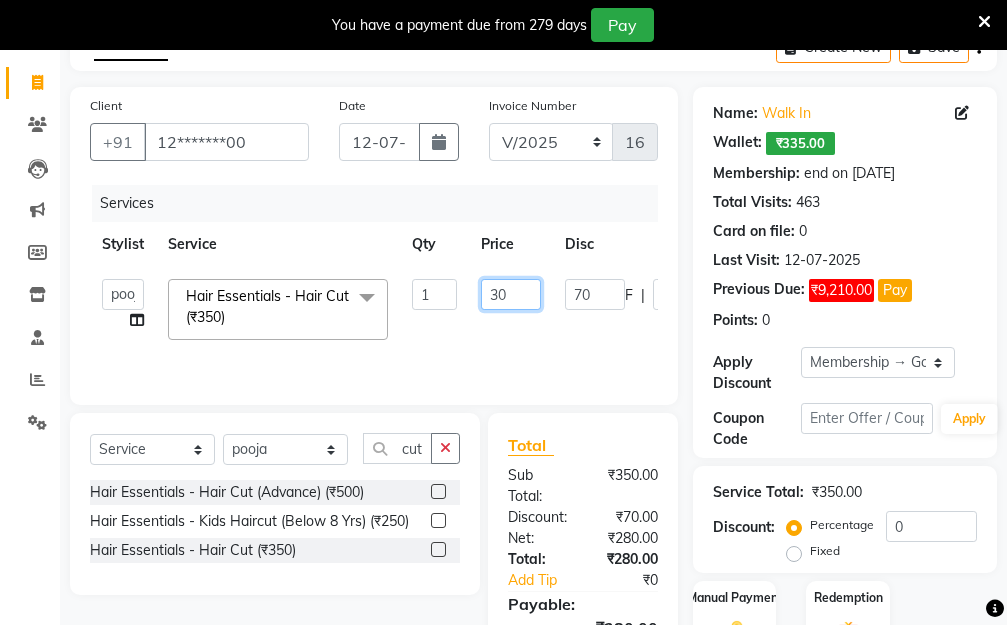 type on "300" 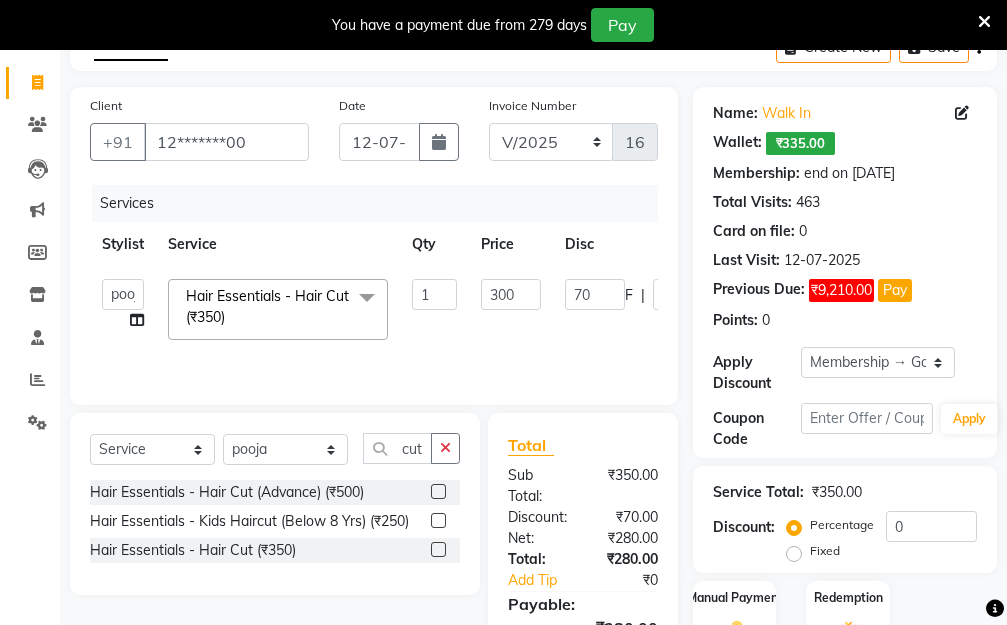 drag, startPoint x: 552, startPoint y: 347, endPoint x: 583, endPoint y: 345, distance: 31.06445 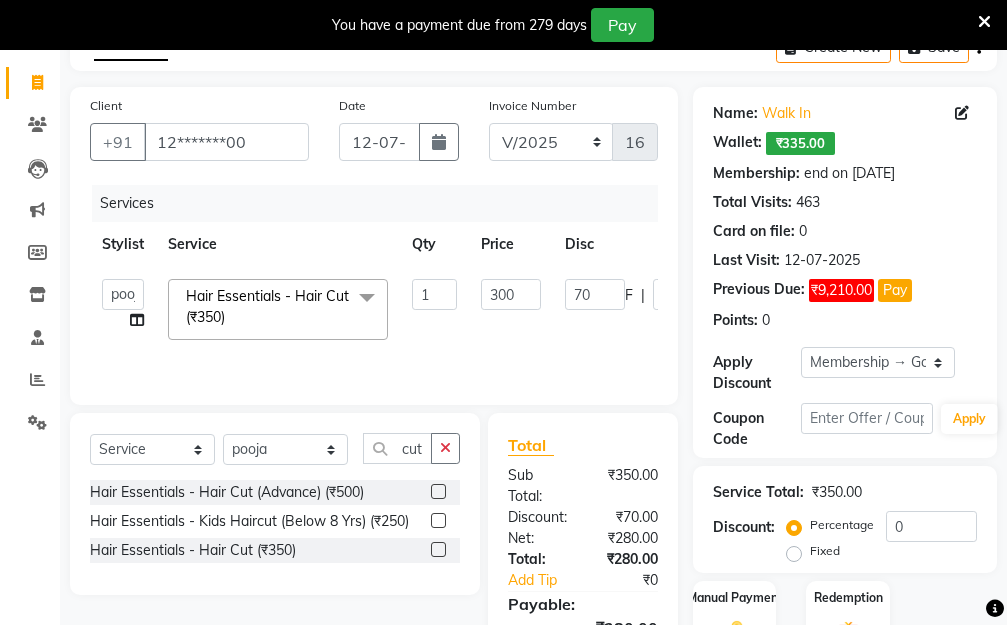click on "Aarti   Dipti    Manager   Pallavi    pooja   Priya   Hair Essentials - Hair Cut  (₹350)  x Hair Essentials - Hair Cut (Advance) (₹500) Hair Essentials - Kids Haircut (Below 8 Yrs) (₹250) Hair Essentials -Hair Wash Up To Shoulder (₹300) Hair Essentials - Hair Cut  (₹350) HAIR WASH UP TO WASTE (₹700) HAIR WASH (₹300) DANDRUFF TERATMENT (₹1500) Shampoo & Conditioning + Blast Dry - Upto Shoulder (₹350) Shampoo & Conditioning + Blast Dry - Below Shoulder (₹550) Shampoo & Conditioning + Blast Dry - Upto Waist (₹750) Shampoo & Conditioning + Blast Dry - Add: Charge For Morocon/Riviver/ Keratin (₹600) Blow Dry/Outcurl/Straight - Upto Shoulder (₹449) Blow Dry/Outcurl/Straight - Below Shoulder (₹650) Blow Dry/Outcurl/Straight - Upto Waist (₹850) Ironing - Upto Shoulder (₹650) Ironing - Below Shoulder (₹850) Ironing - Upto Waist (₹1000) Ironing - Add Charge For Thick Hair (₹300) Tongs - Upto Shoulder (₹800) Tongs - Below Shoulder (₹960) Tongs - Upto Waist (₹1500) 1 300 70 F" 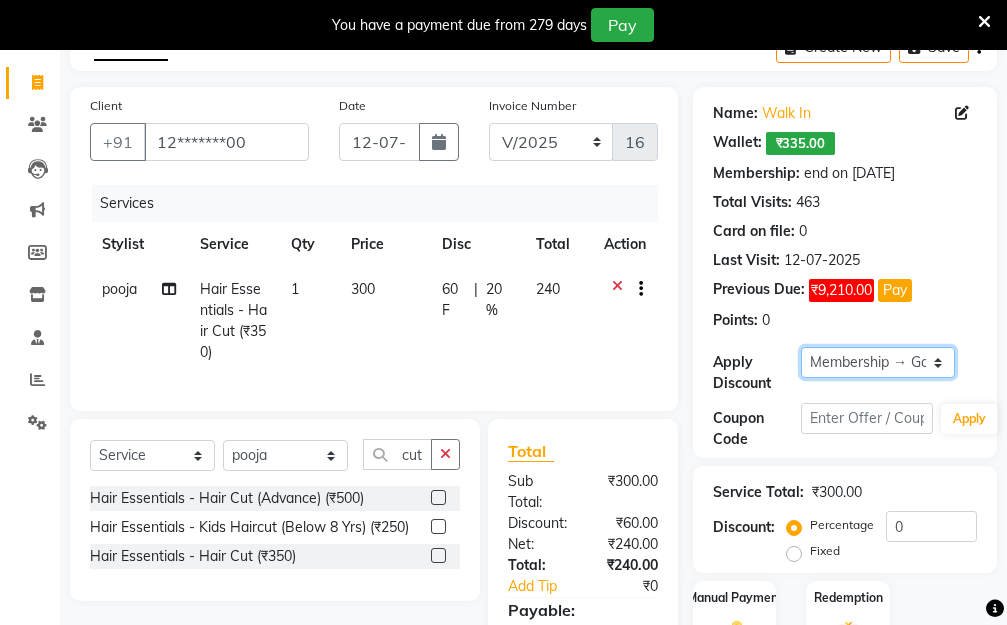 click on "Select Membership → Golden Membership Membership → Golden Membership Membership → Golden Membership Membership → Golden Membership Membership → Golden Membership Membership → Golden Membership Membership → Golden Membership Membership → Golden Membership Membership → Golden Membership Membership → Golden Membership Membership → Golden Membership Membership → Golden Membership Membership → Golden Membership Membership → Golden Membership Membership → Golden Membership Membership → Golden Membership Membership → Golden Membership Membership → Golden Membership Membership → Golden Membership Membership → Golden Membership Membership → Golden Membership Membership → Golden Membership Membership → Golden Membership Membership → Golden Membership Membership → Golden Membership Membership → Golden Membership Membership → Golden Membership Membership → Golden Membership Membership → Golden Membership Membership → Golden Membership" 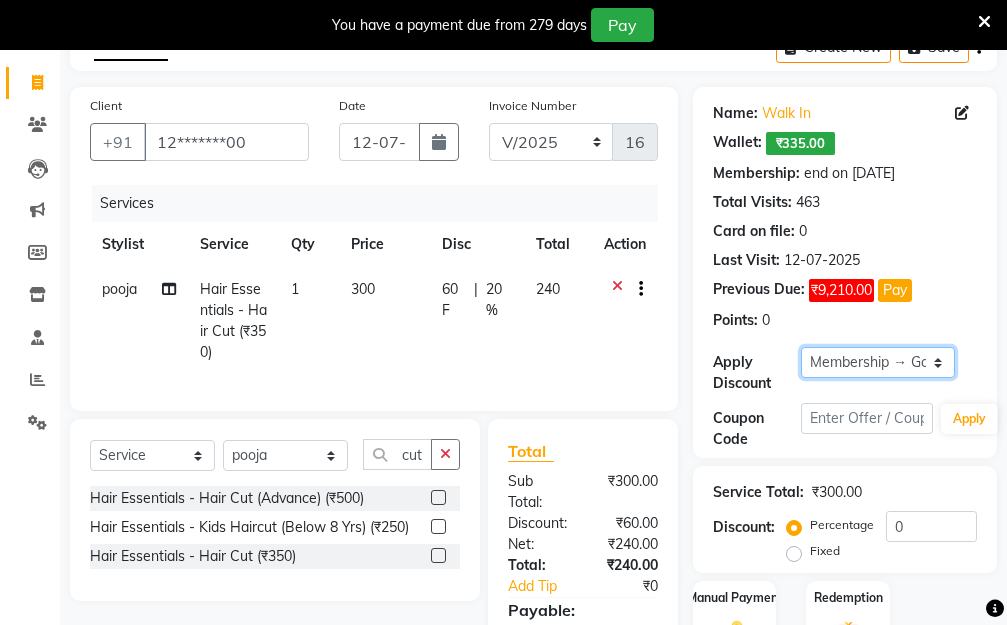 select on "0:" 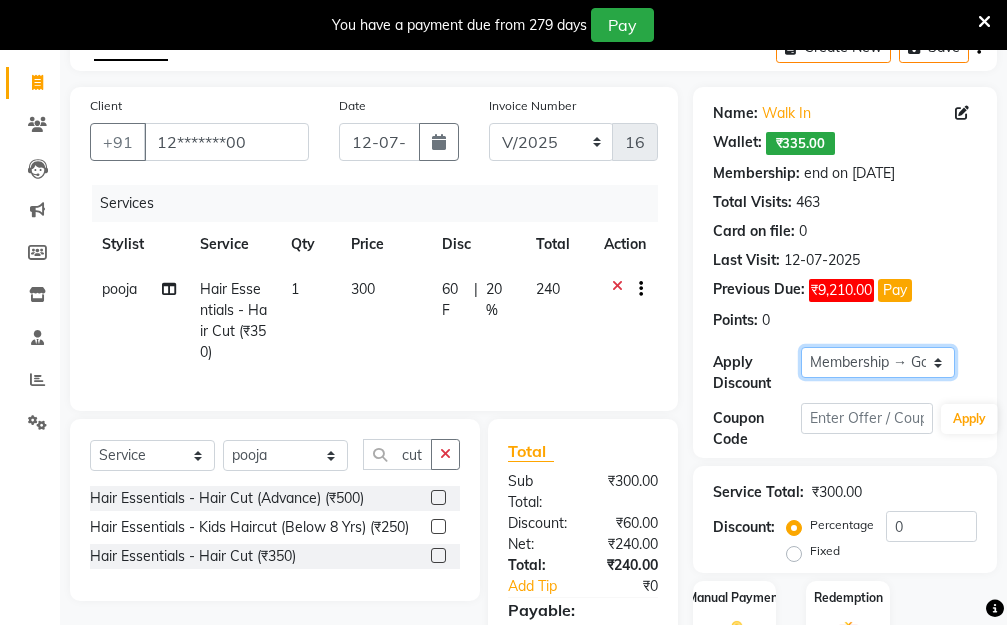 click on "Select Membership → Golden Membership Membership → Golden Membership Membership → Golden Membership Membership → Golden Membership Membership → Golden Membership Membership → Golden Membership Membership → Golden Membership Membership → Golden Membership Membership → Golden Membership Membership → Golden Membership Membership → Golden Membership Membership → Golden Membership Membership → Golden Membership Membership → Golden Membership Membership → Golden Membership Membership → Golden Membership Membership → Golden Membership Membership → Golden Membership Membership → Golden Membership Membership → Golden Membership Membership → Golden Membership Membership → Golden Membership Membership → Golden Membership Membership → Golden Membership Membership → Golden Membership Membership → Golden Membership Membership → Golden Membership Membership → Golden Membership Membership → Golden Membership Membership → Golden Membership" 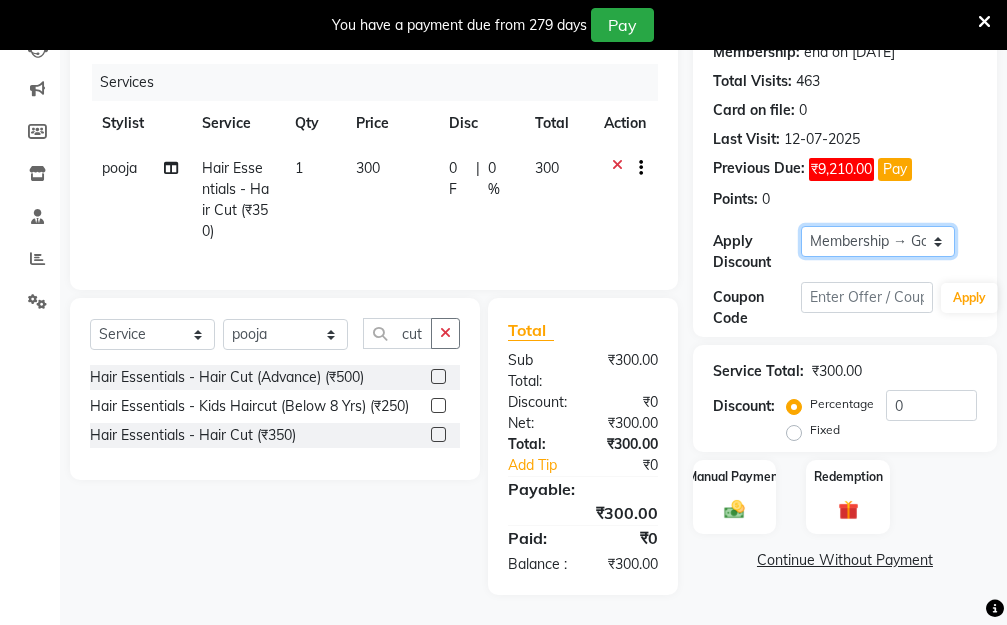 scroll, scrollTop: 299, scrollLeft: 0, axis: vertical 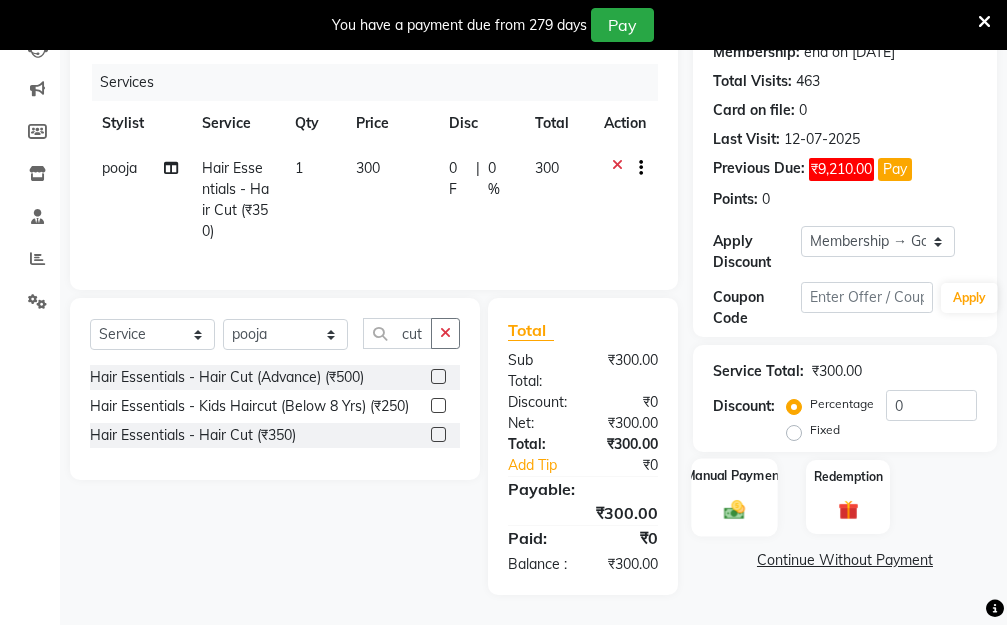 click 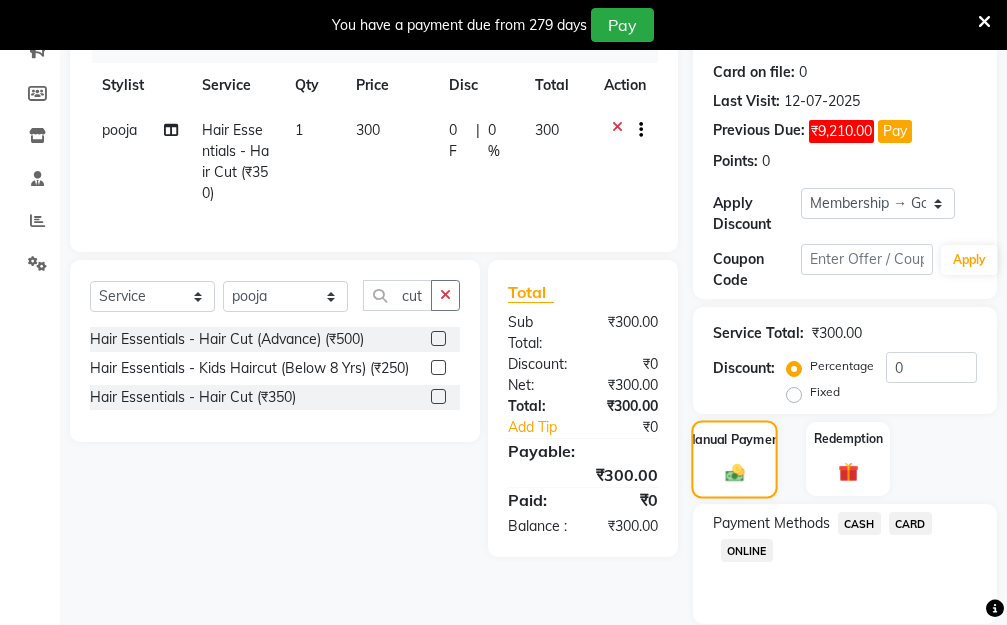 scroll, scrollTop: 369, scrollLeft: 0, axis: vertical 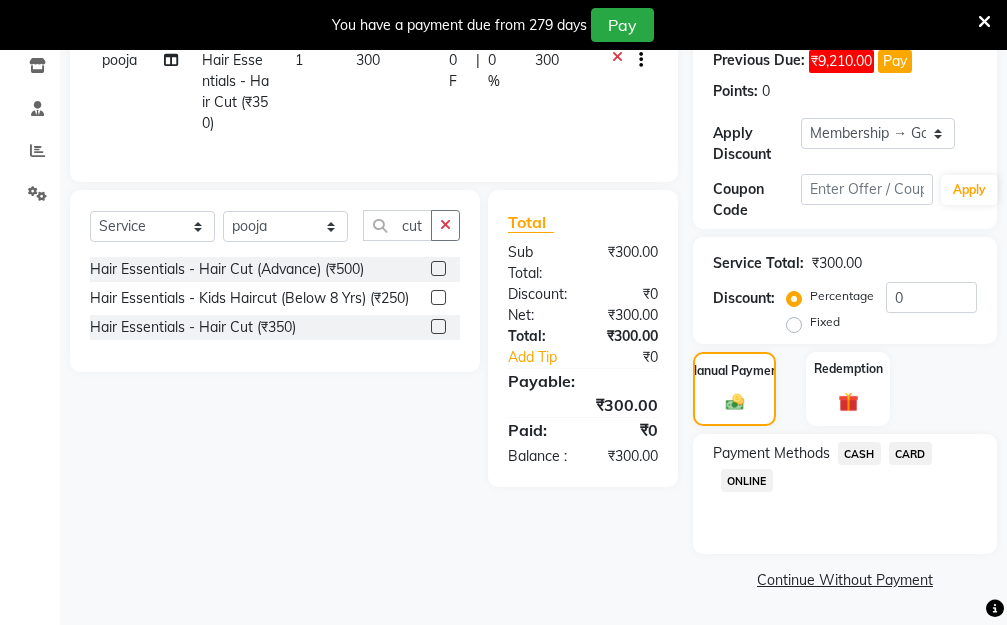 click on "CASH" 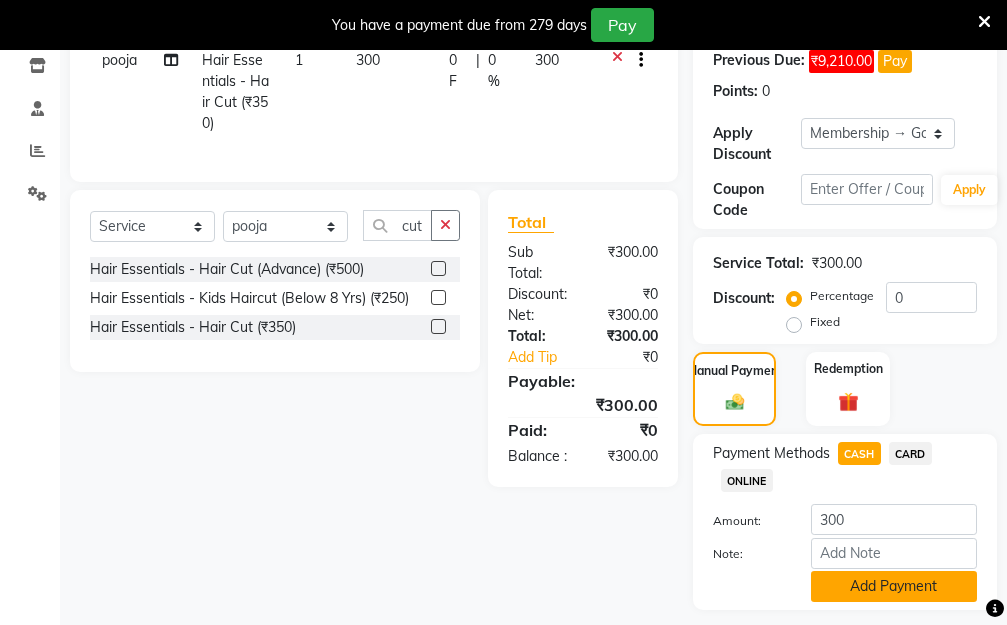 click on "Add Payment" 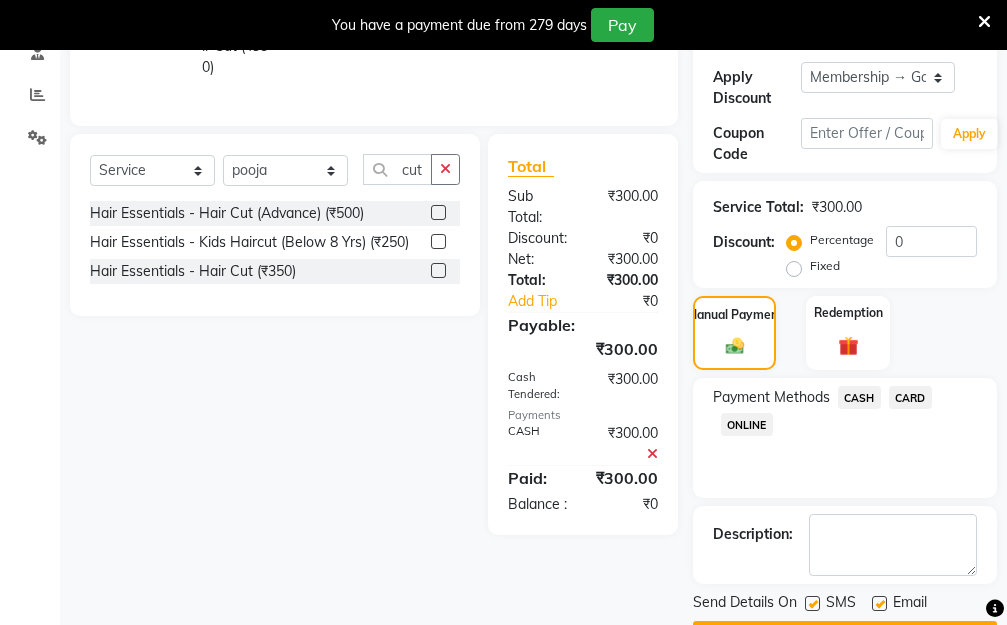 scroll, scrollTop: 482, scrollLeft: 0, axis: vertical 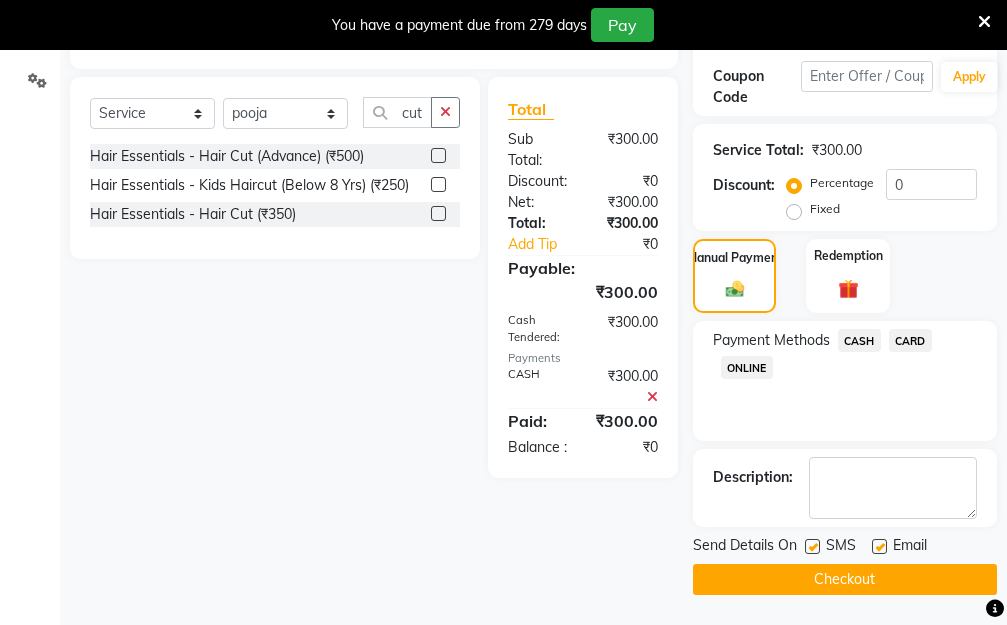 click on "Checkout" 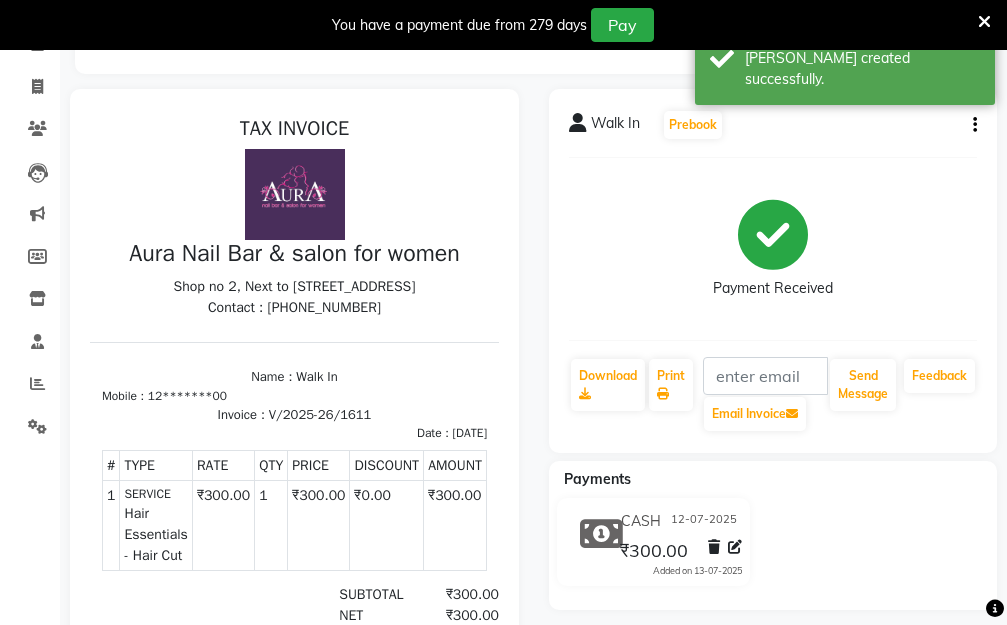 scroll, scrollTop: 55, scrollLeft: 0, axis: vertical 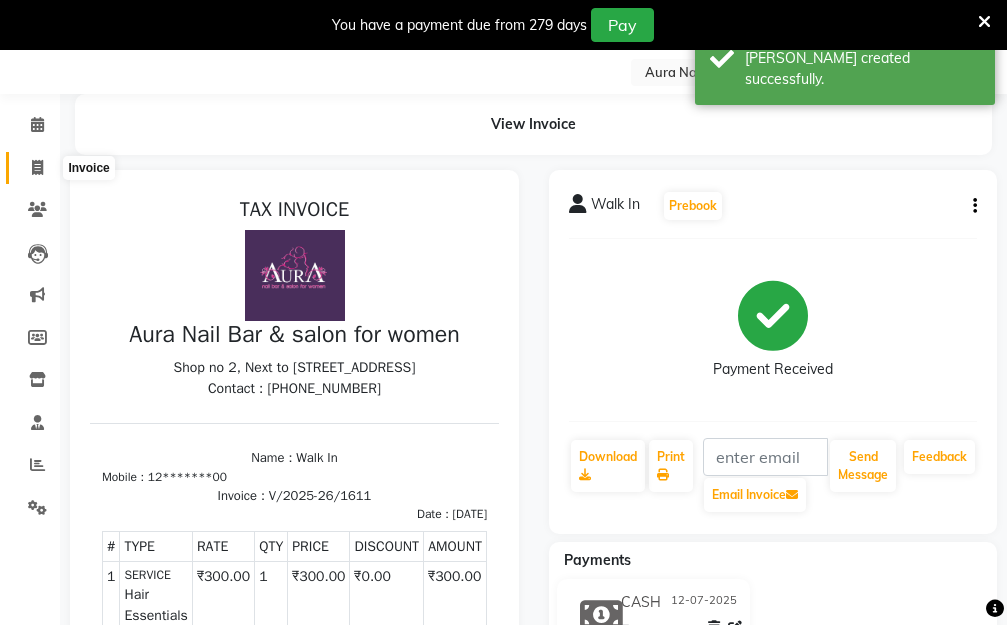 click 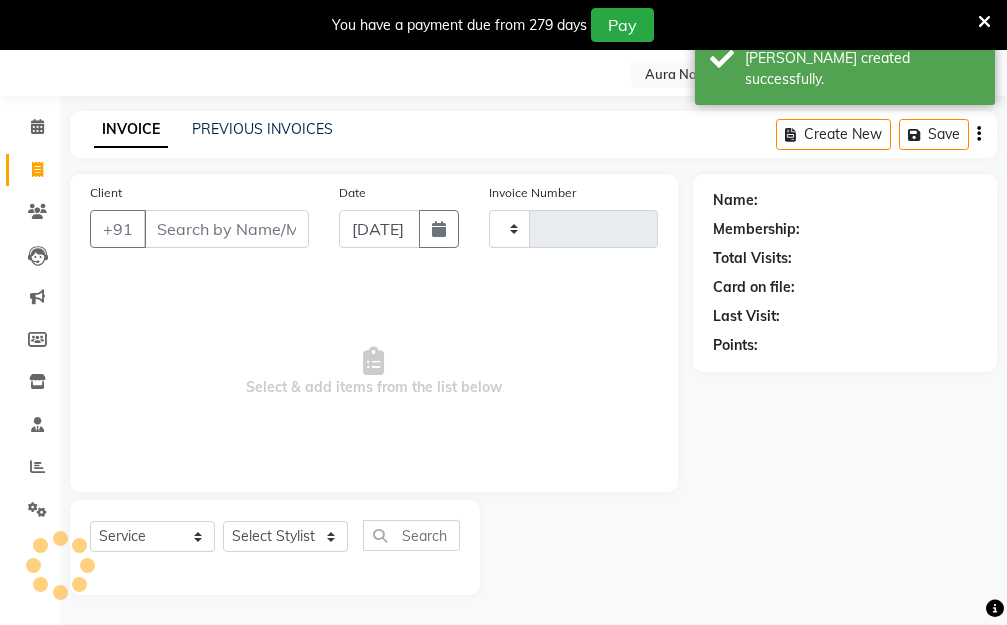 type on "1612" 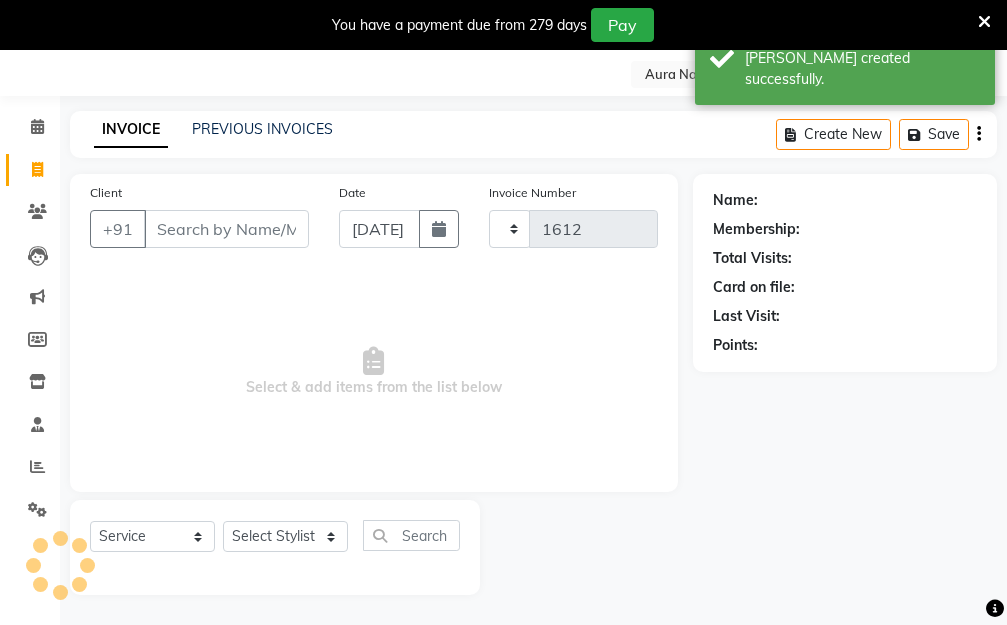 select on "4994" 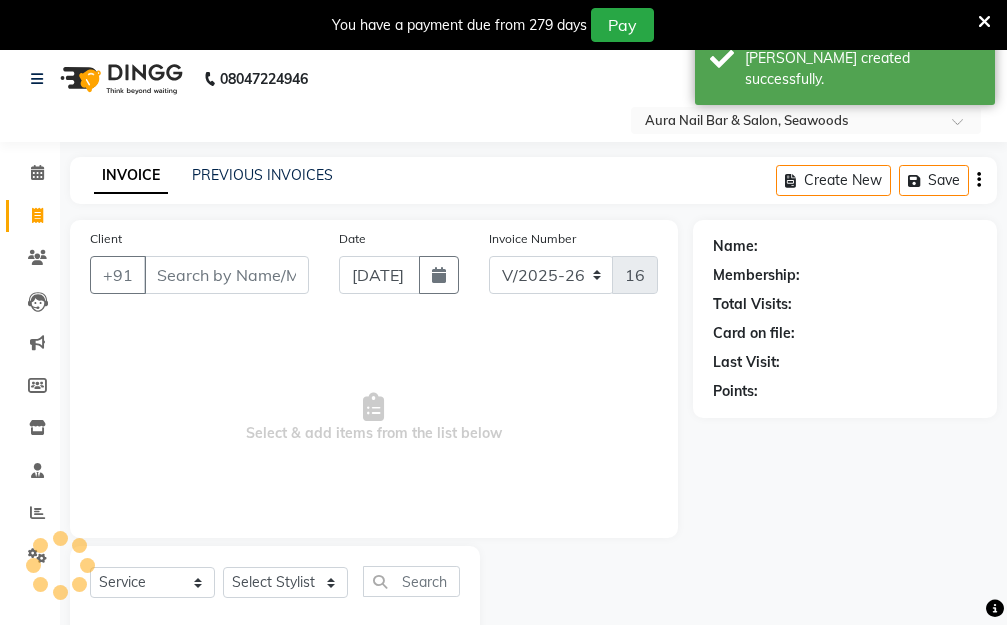 scroll, scrollTop: 0, scrollLeft: 0, axis: both 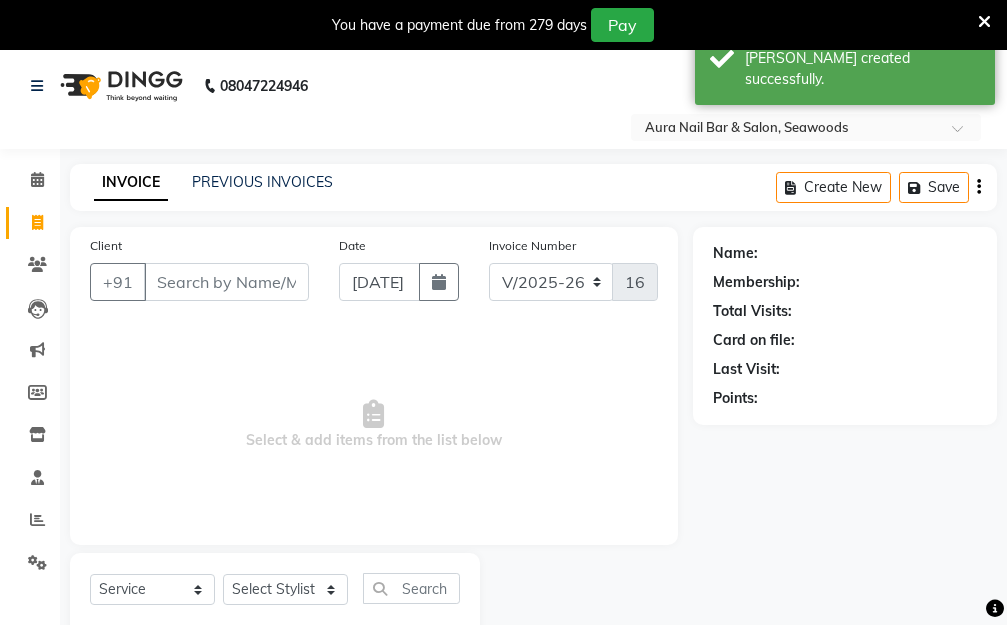 click on "Client" at bounding box center [226, 282] 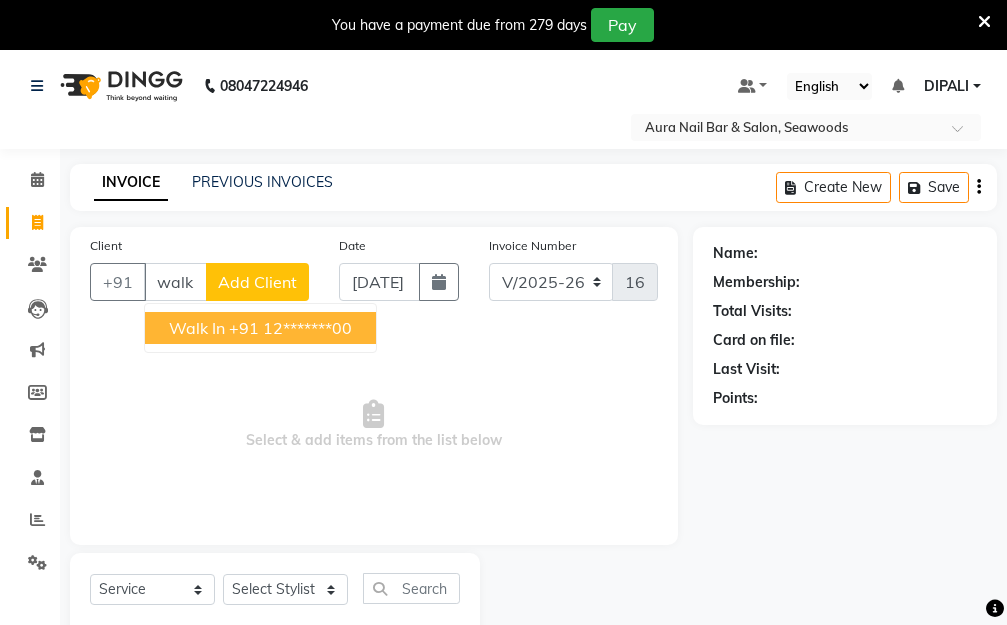 click on "+91  12*******00" at bounding box center [290, 328] 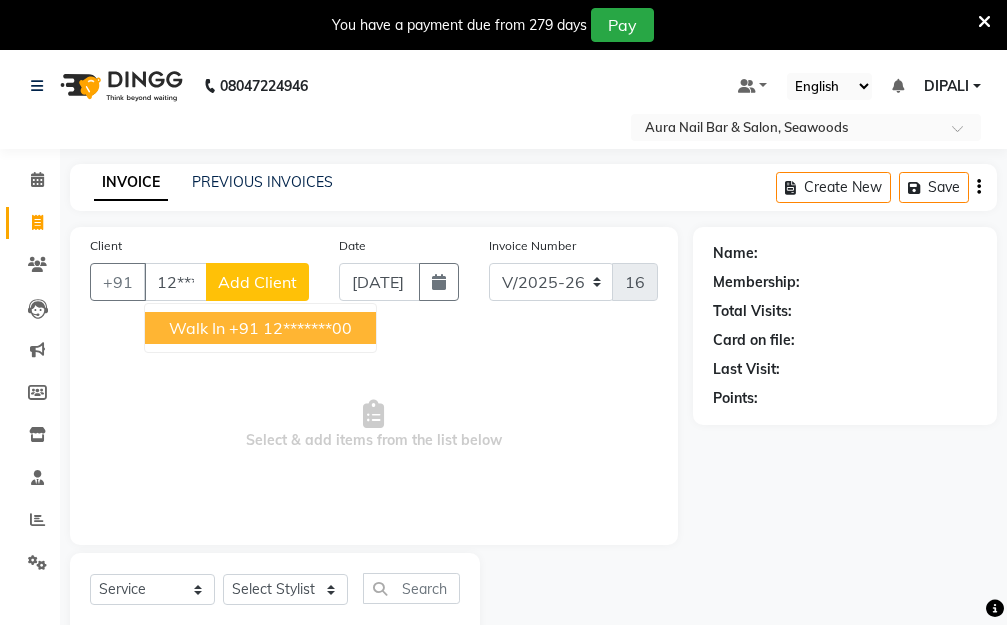 type on "12*******00" 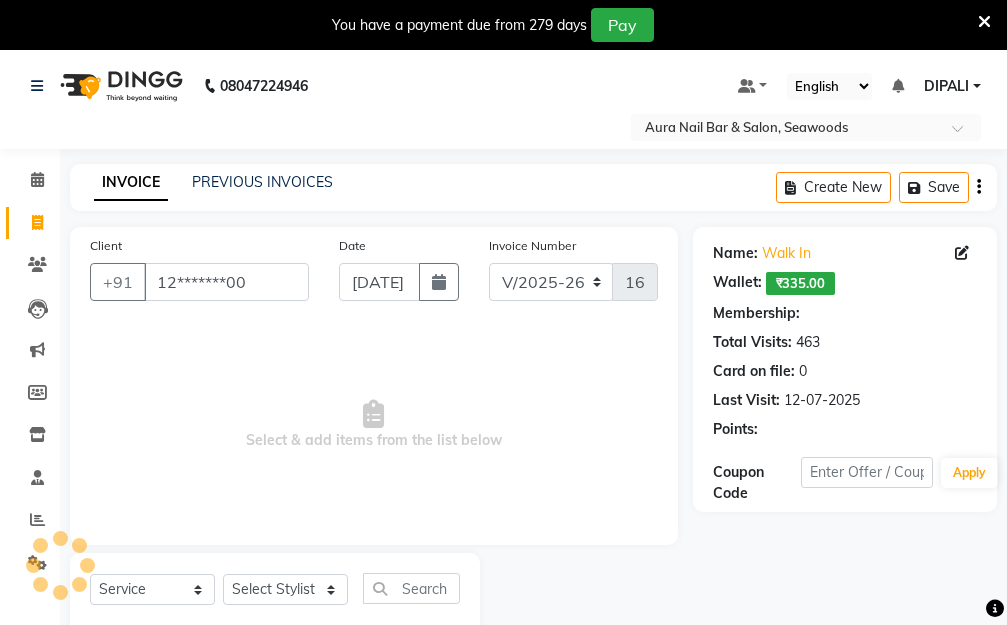 select on "1: Object" 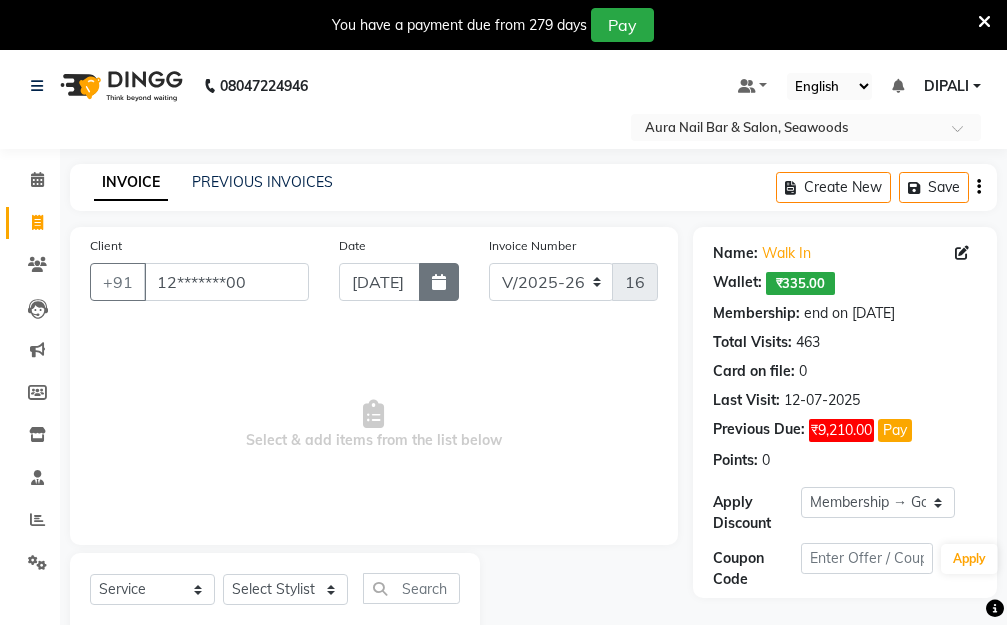 click 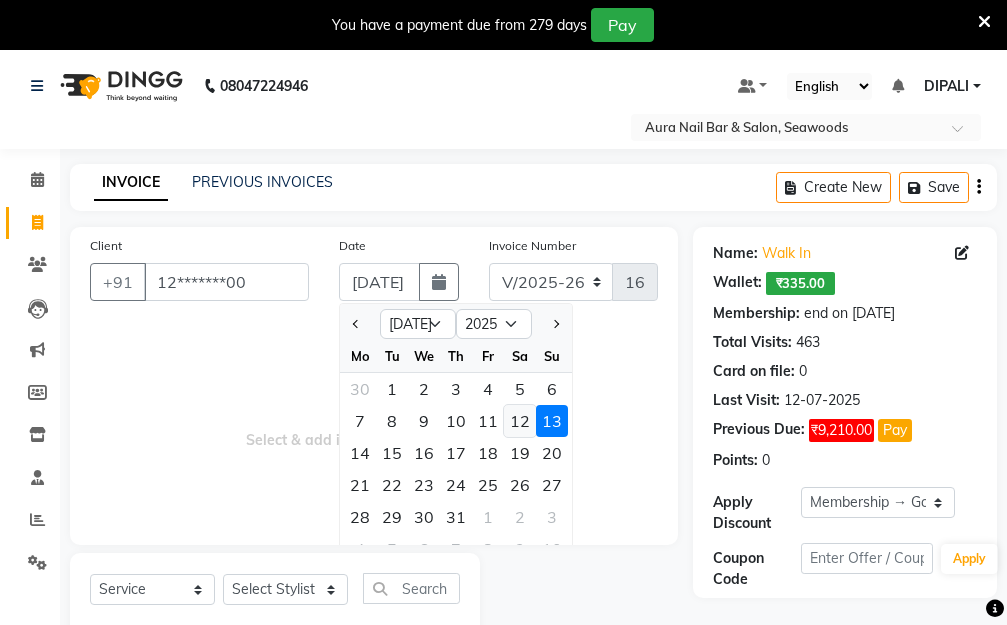 click on "12" 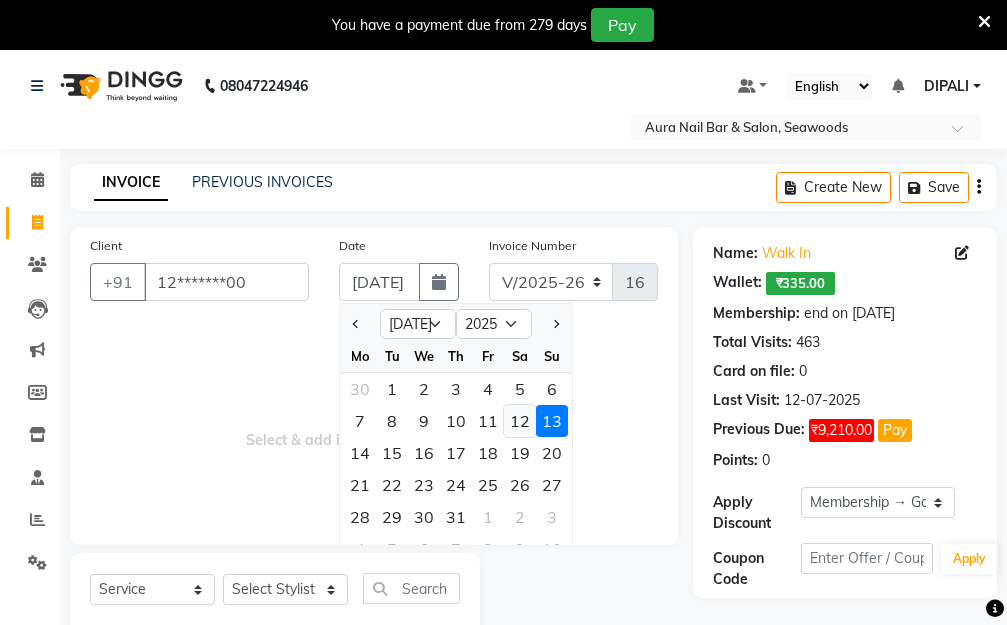 type on "12-07-2025" 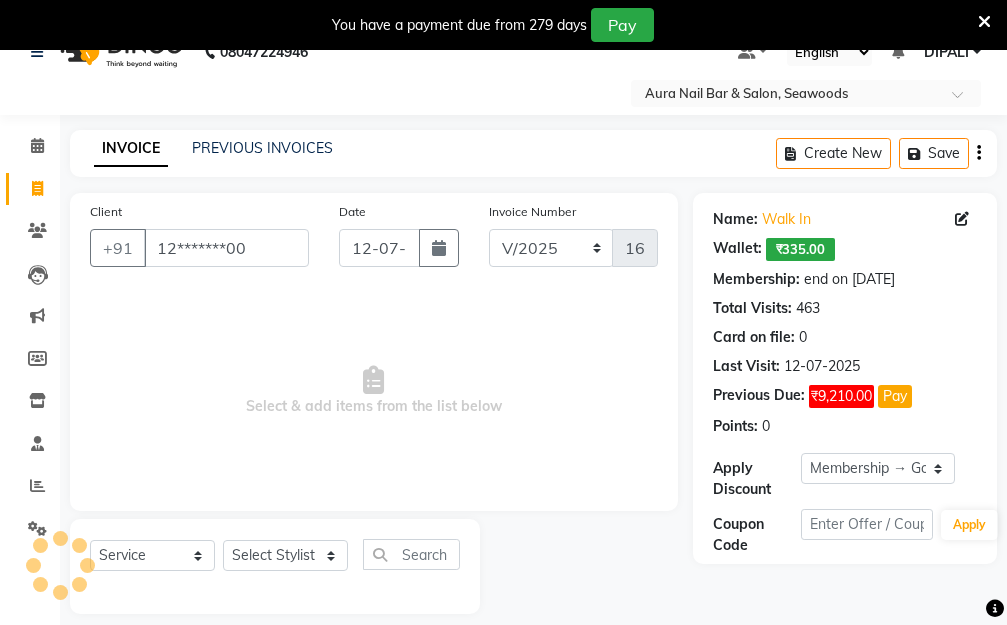 scroll, scrollTop: 53, scrollLeft: 0, axis: vertical 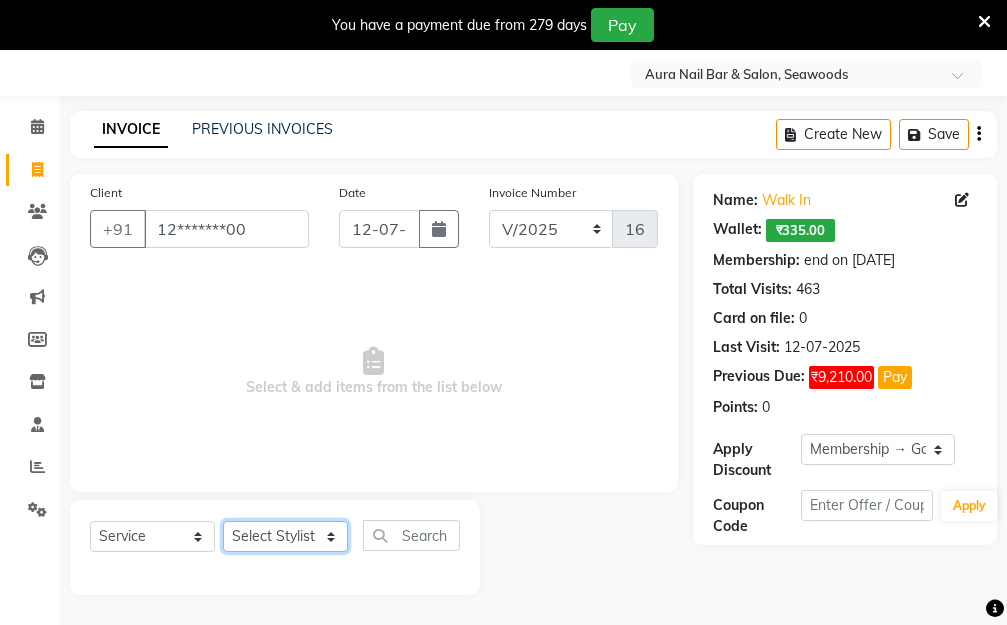 click on "Select Stylist Aarti [PERSON_NAME]  Manager Pallavi  pooja Priya" 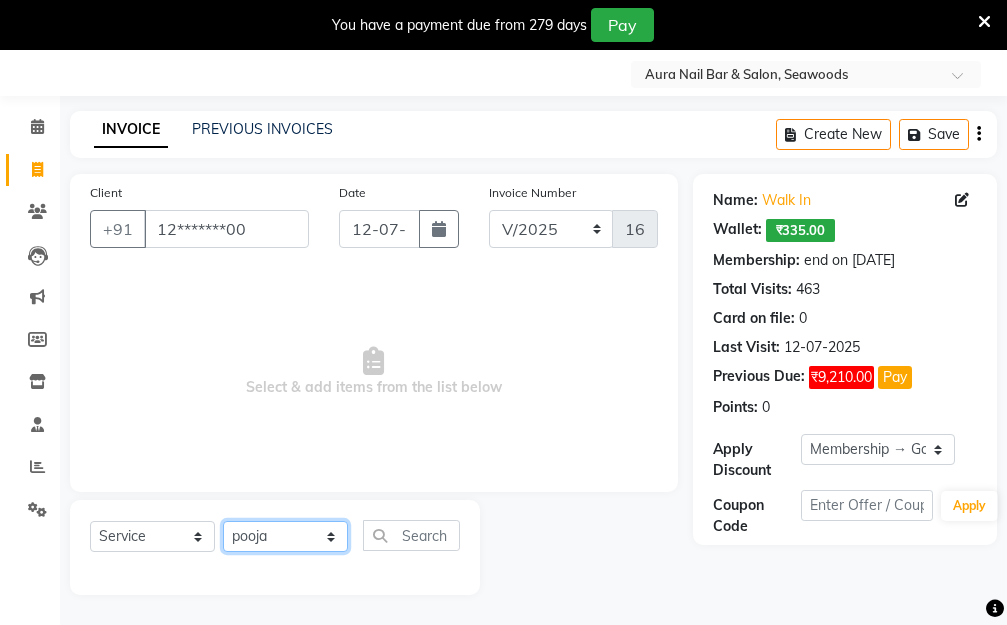 click on "Select Stylist Aarti [PERSON_NAME]  Manager Pallavi  pooja Priya" 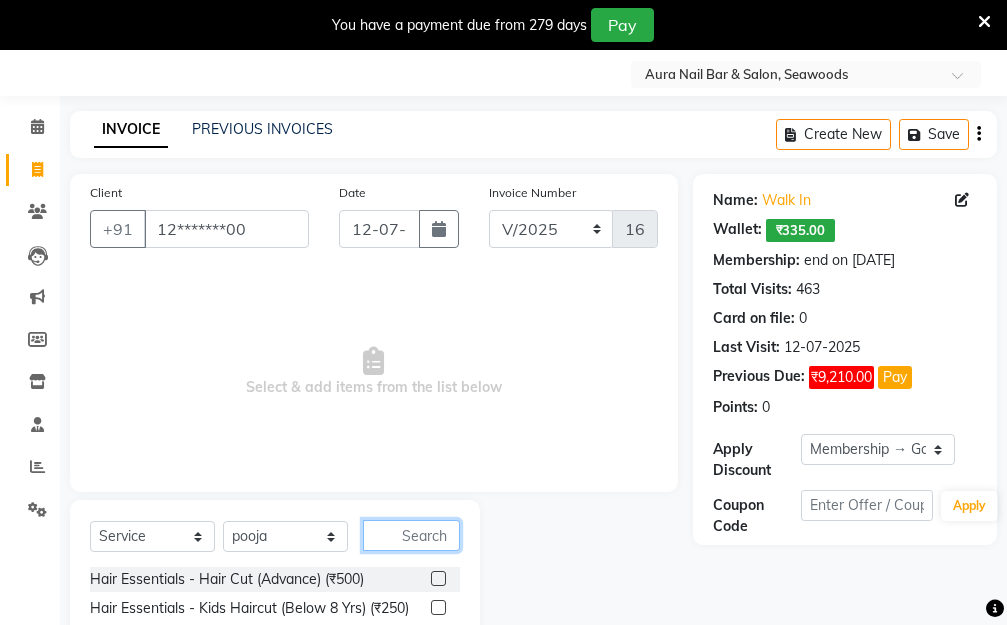 click 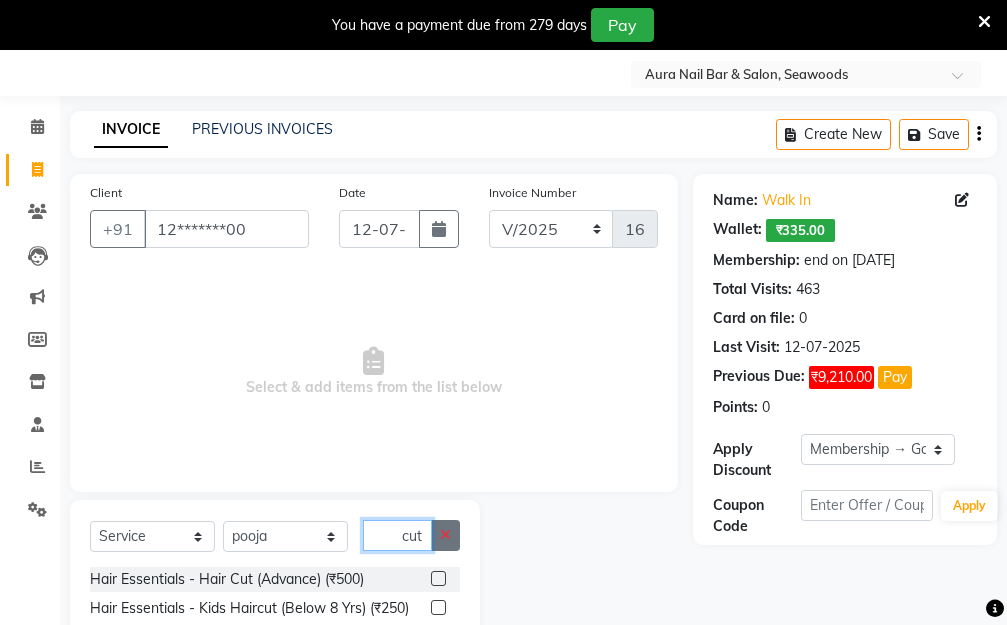 scroll, scrollTop: 140, scrollLeft: 0, axis: vertical 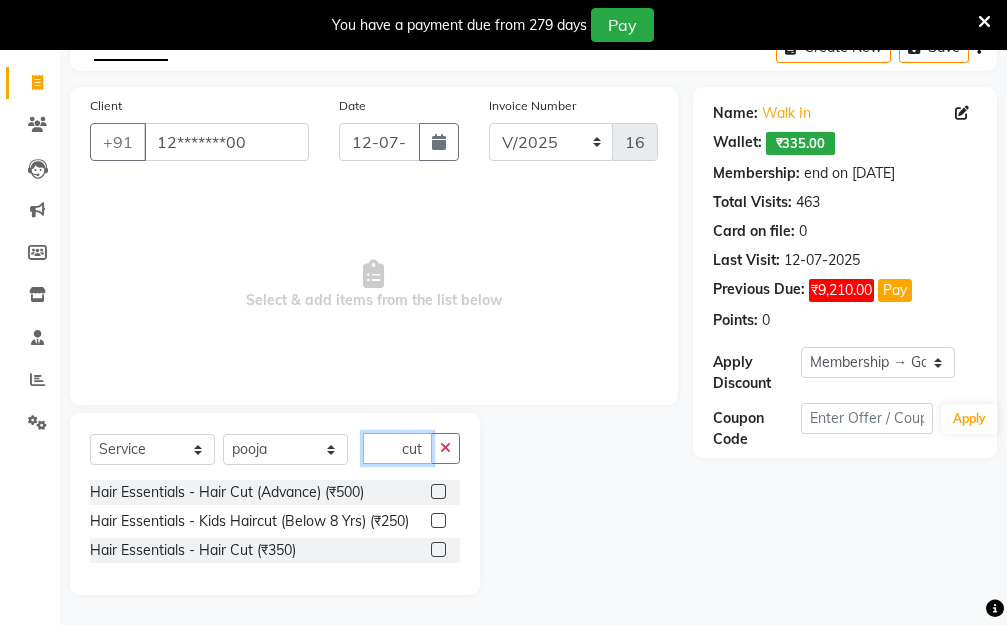 type on "cut" 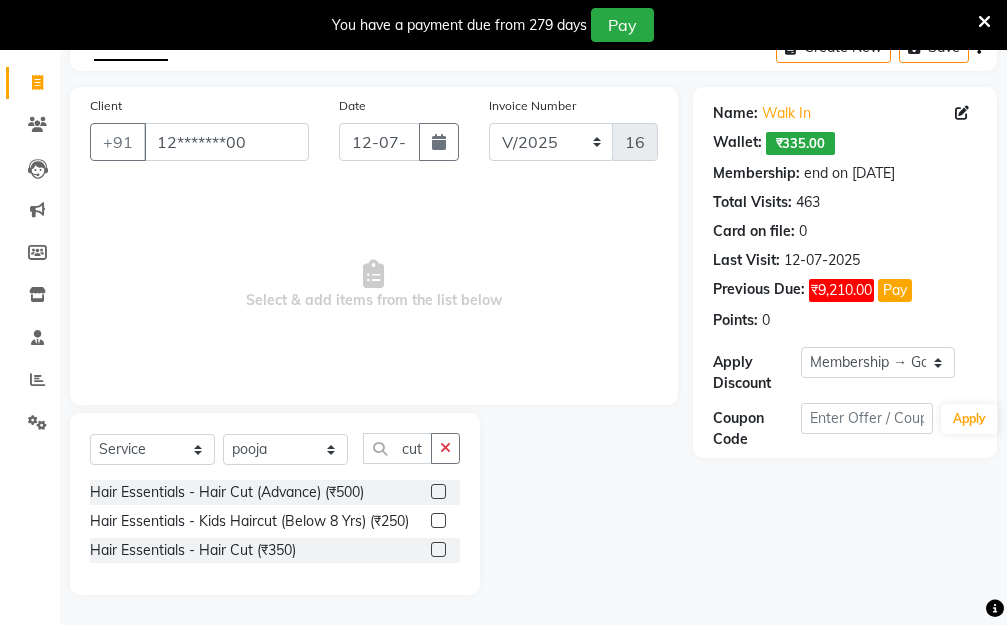 click 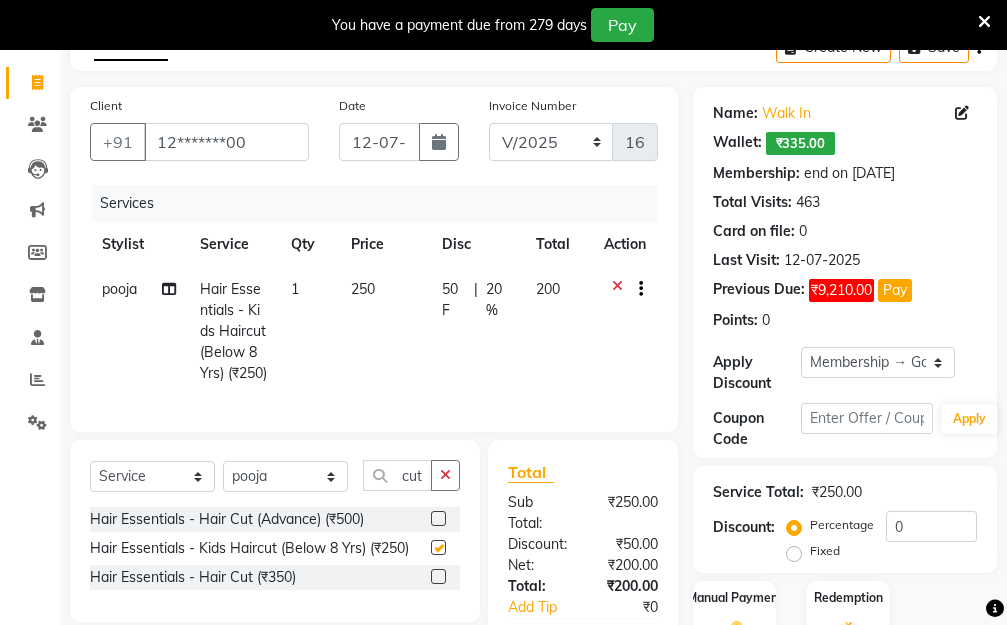 checkbox on "false" 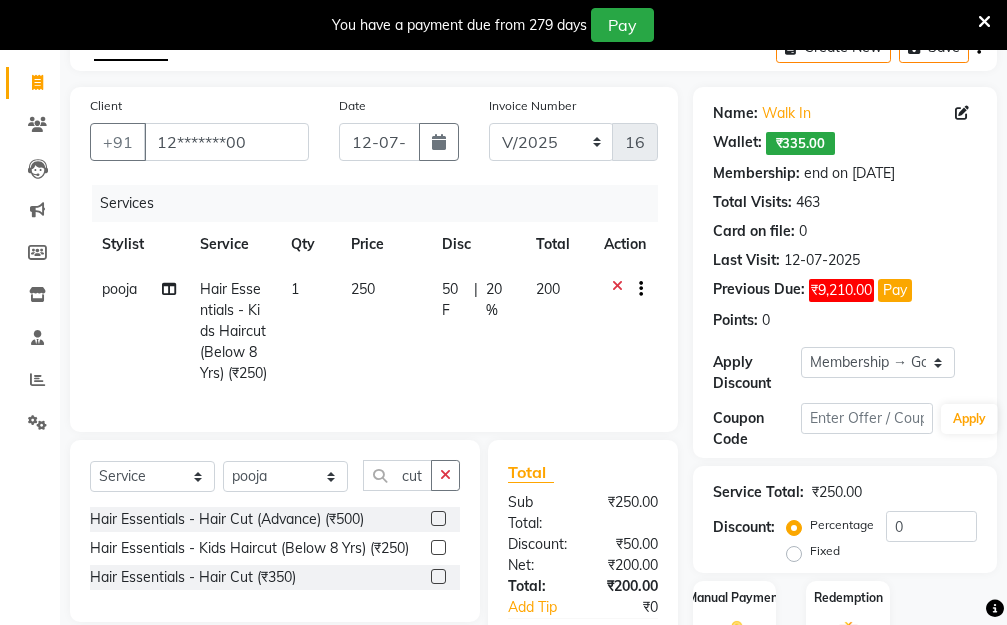 click on "250" 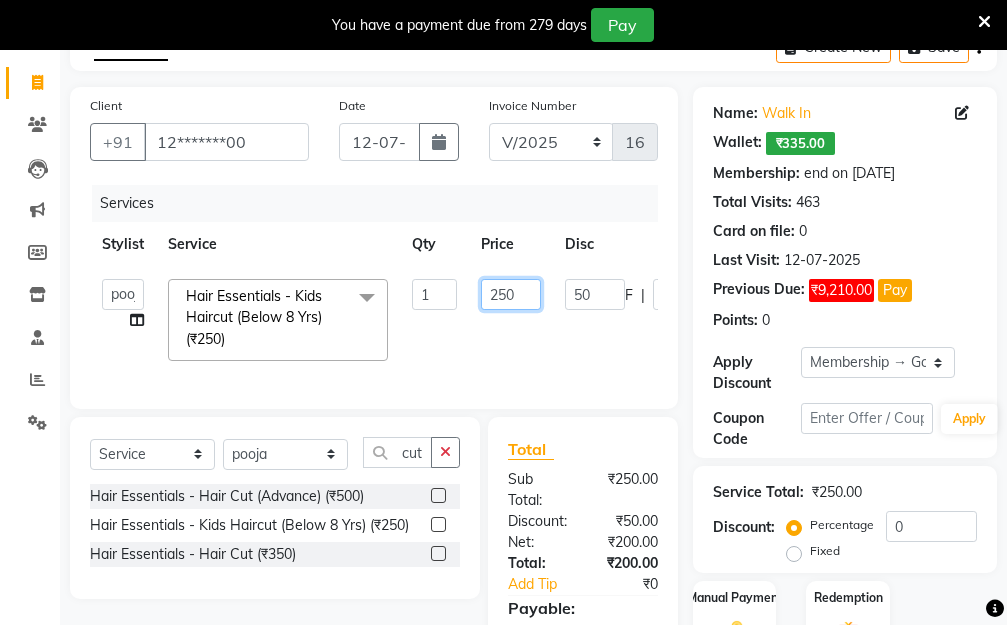 drag, startPoint x: 498, startPoint y: 293, endPoint x: 460, endPoint y: 290, distance: 38.118237 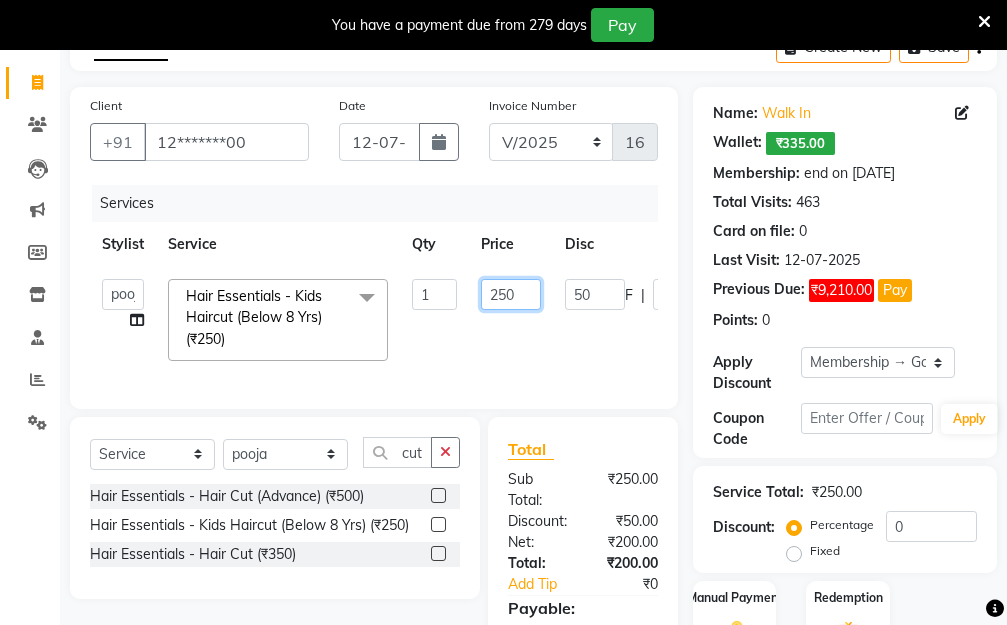 click on "Aarti   Dipti    Manager   Pallavi    pooja   Priya   Hair Essentials - Kids Haircut (Below 8 Yrs) (₹250)  x Hair Essentials - Hair Cut (Advance) (₹500) Hair Essentials - Kids Haircut (Below 8 Yrs) (₹250) Hair Essentials -Hair Wash Up To Shoulder (₹300) Hair Essentials - Hair Cut  (₹350) HAIR WASH UP TO WASTE (₹700) HAIR WASH (₹300) DANDRUFF TERATMENT (₹1500) Shampoo & Conditioning + Blast Dry - Upto Shoulder (₹350) Shampoo & Conditioning + Blast Dry - Below Shoulder (₹550) Shampoo & Conditioning + Blast Dry - Upto Waist (₹750) Shampoo & Conditioning + Blast Dry - Add: Charge For Morocon/Riviver/ Keratin (₹600) Blow Dry/Outcurl/Straight - Upto Shoulder (₹449) Blow Dry/Outcurl/Straight - Below Shoulder (₹650) Blow Dry/Outcurl/Straight - Upto Waist (₹850) Ironing - Upto Shoulder (₹650) Ironing - Below Shoulder (₹850) Ironing - Upto Waist (₹1000) Ironing - Add Charge For Thick Hair (₹300) Tongs - Upto Shoulder (₹800) Tongs - Below Shoulder (₹960) BOTOX (₹5000) 1 250" 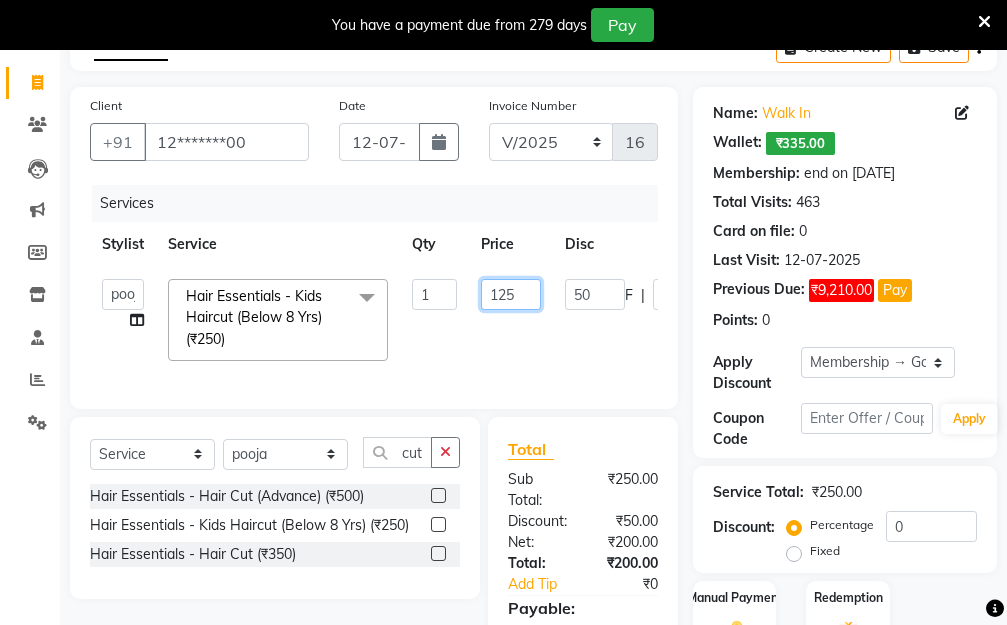 type on "1250" 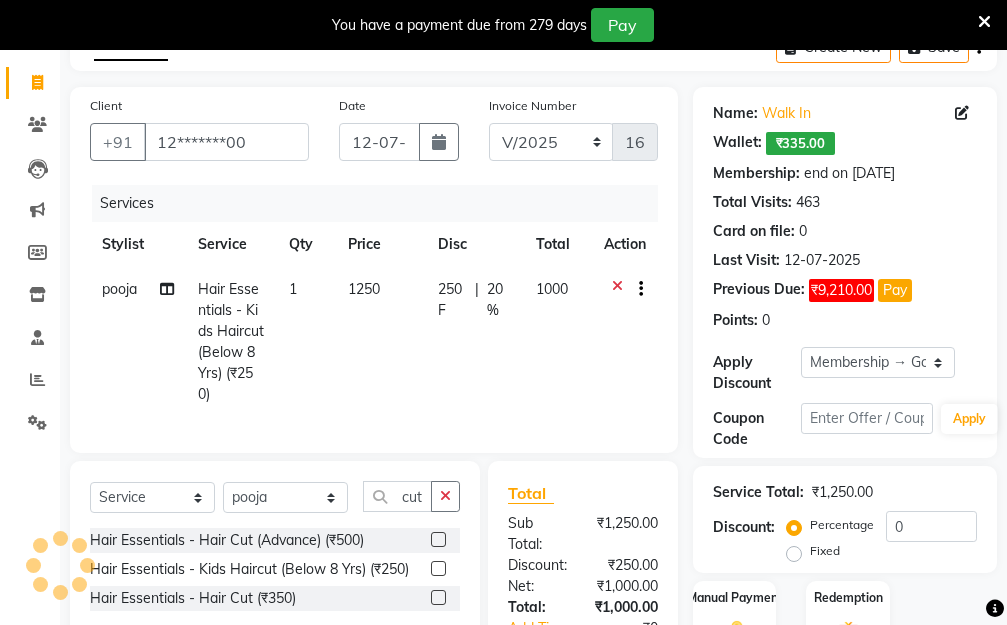 click on "pooja Hair Essentials - Kids Haircut (Below 8 Yrs) (₹250) 1 1250 250 F | 20 % 1000" 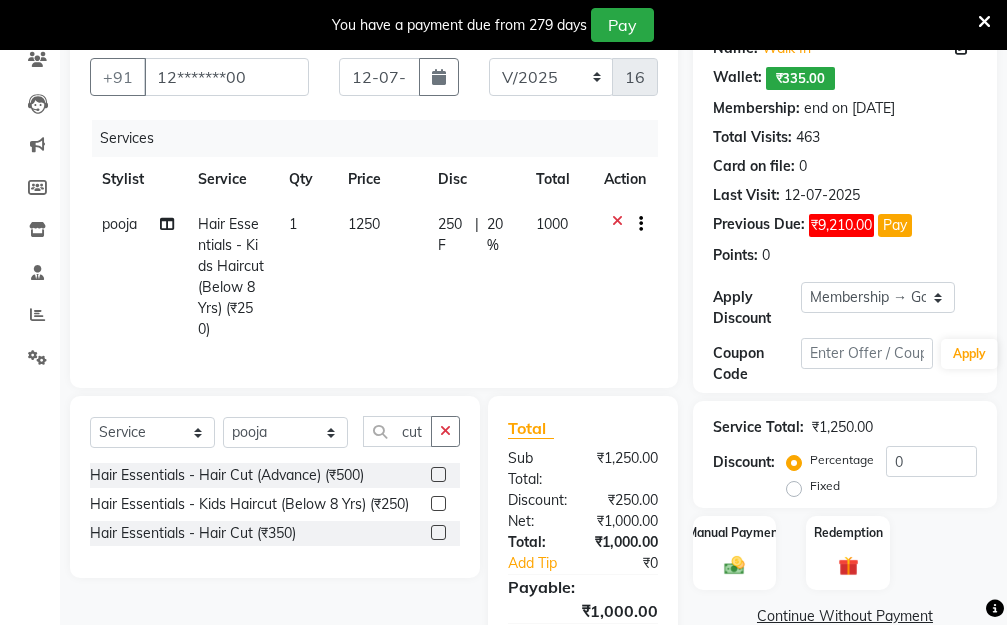 scroll, scrollTop: 241, scrollLeft: 0, axis: vertical 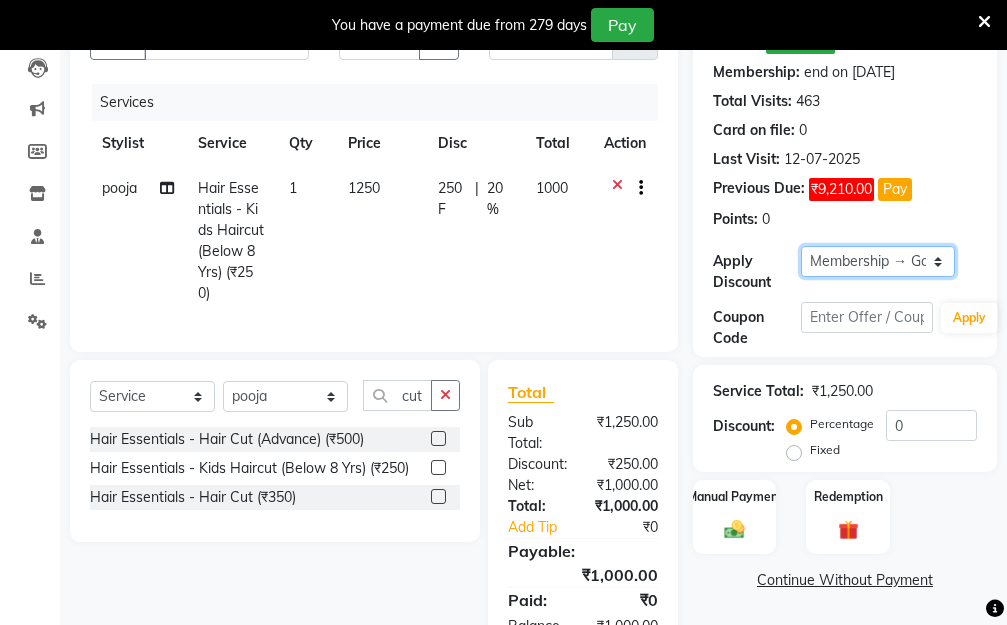 click on "Select Membership → Golden Membership Membership → Golden Membership Membership → Golden Membership Membership → Golden Membership Membership → Golden Membership Membership → Golden Membership Membership → Golden Membership Membership → Golden Membership Membership → Golden Membership Membership → Golden Membership Membership → Golden Membership Membership → Golden Membership Membership → Golden Membership Membership → Golden Membership Membership → Golden Membership Membership → Golden Membership Membership → Golden Membership Membership → Golden Membership Membership → Golden Membership Membership → Golden Membership Membership → Golden Membership Membership → Golden Membership Membership → Golden Membership Membership → Golden Membership Membership → Golden Membership Membership → Golden Membership Membership → Golden Membership Membership → Golden Membership Membership → Golden Membership Membership → Golden Membership" 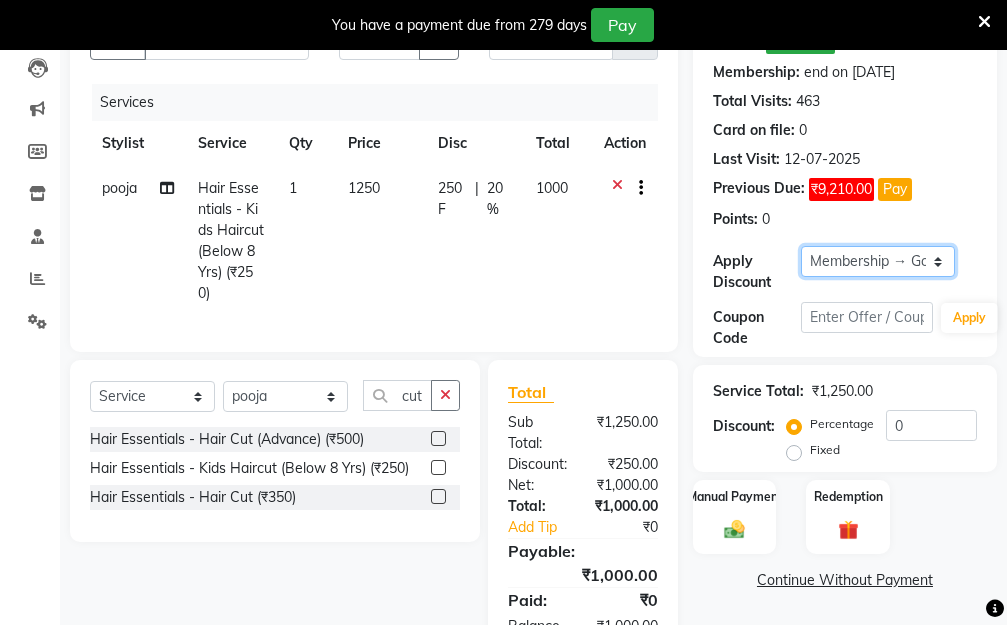 select on "0:" 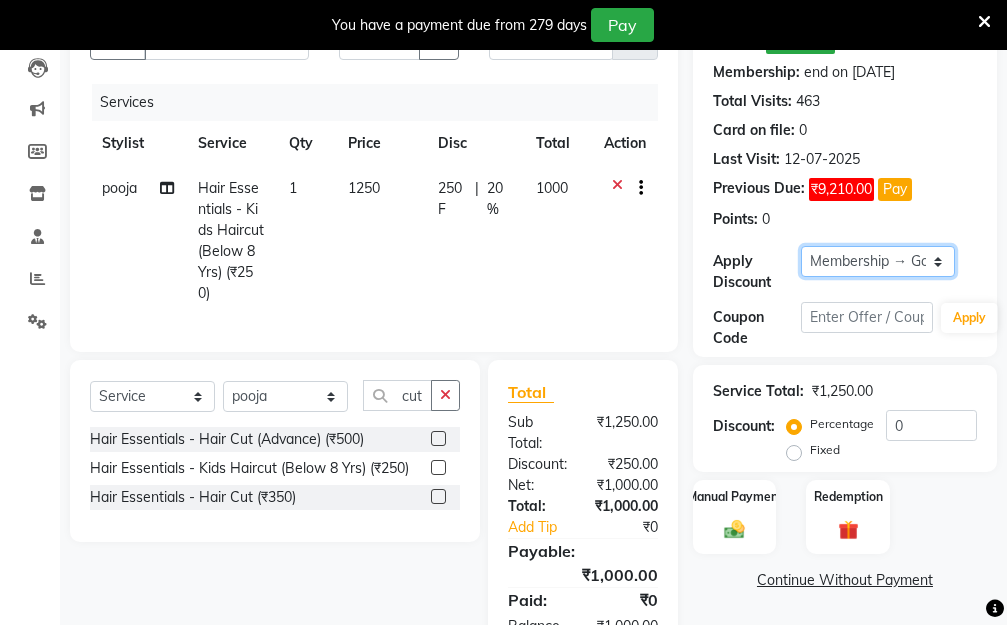 click on "Select Membership → Golden Membership Membership → Golden Membership Membership → Golden Membership Membership → Golden Membership Membership → Golden Membership Membership → Golden Membership Membership → Golden Membership Membership → Golden Membership Membership → Golden Membership Membership → Golden Membership Membership → Golden Membership Membership → Golden Membership Membership → Golden Membership Membership → Golden Membership Membership → Golden Membership Membership → Golden Membership Membership → Golden Membership Membership → Golden Membership Membership → Golden Membership Membership → Golden Membership Membership → Golden Membership Membership → Golden Membership Membership → Golden Membership Membership → Golden Membership Membership → Golden Membership Membership → Golden Membership Membership → Golden Membership Membership → Golden Membership Membership → Golden Membership Membership → Golden Membership" 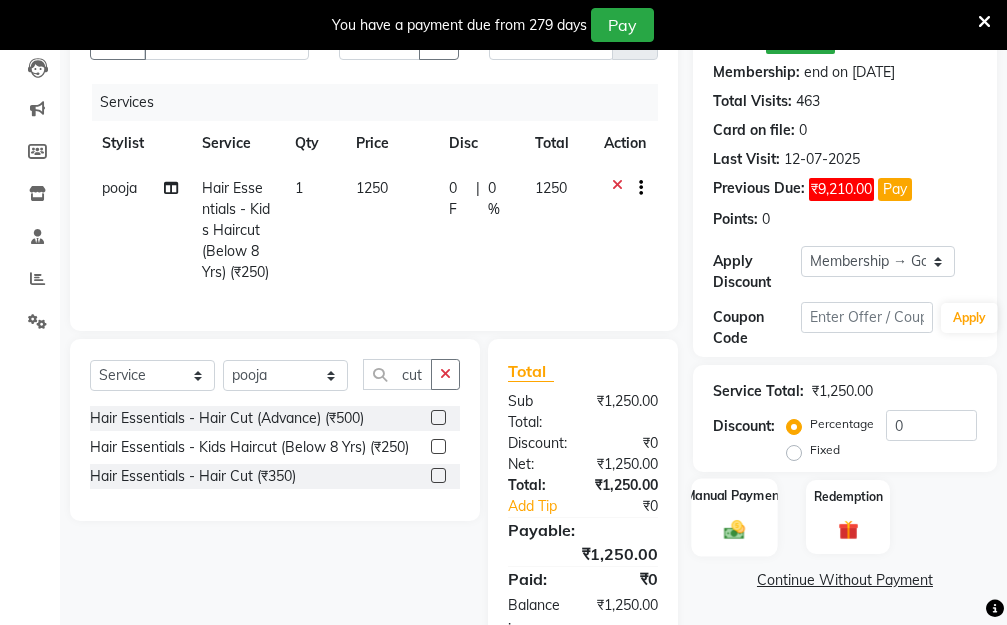 click 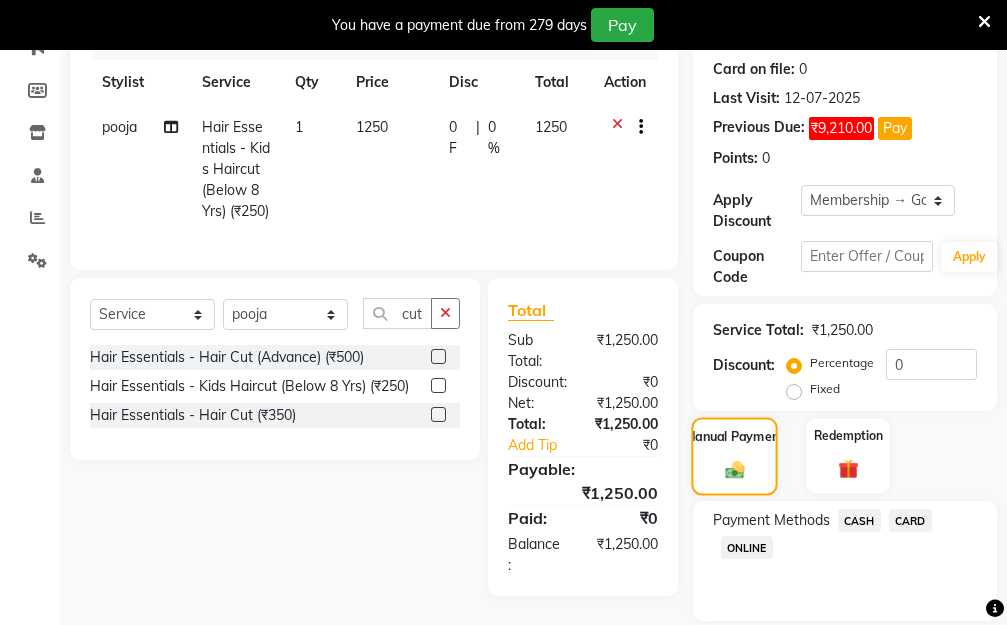 scroll, scrollTop: 369, scrollLeft: 0, axis: vertical 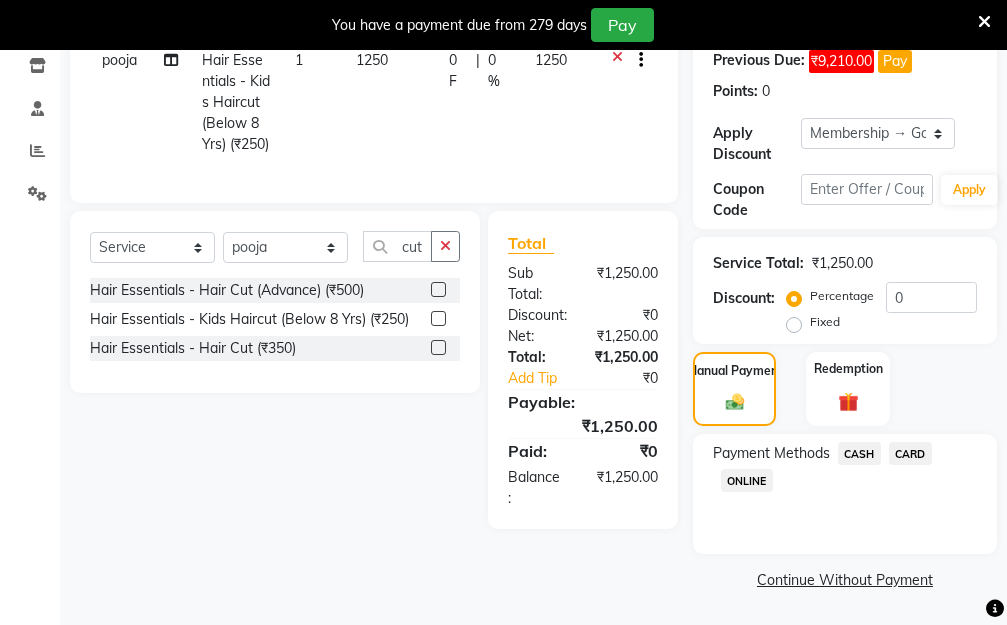click on "CARD" 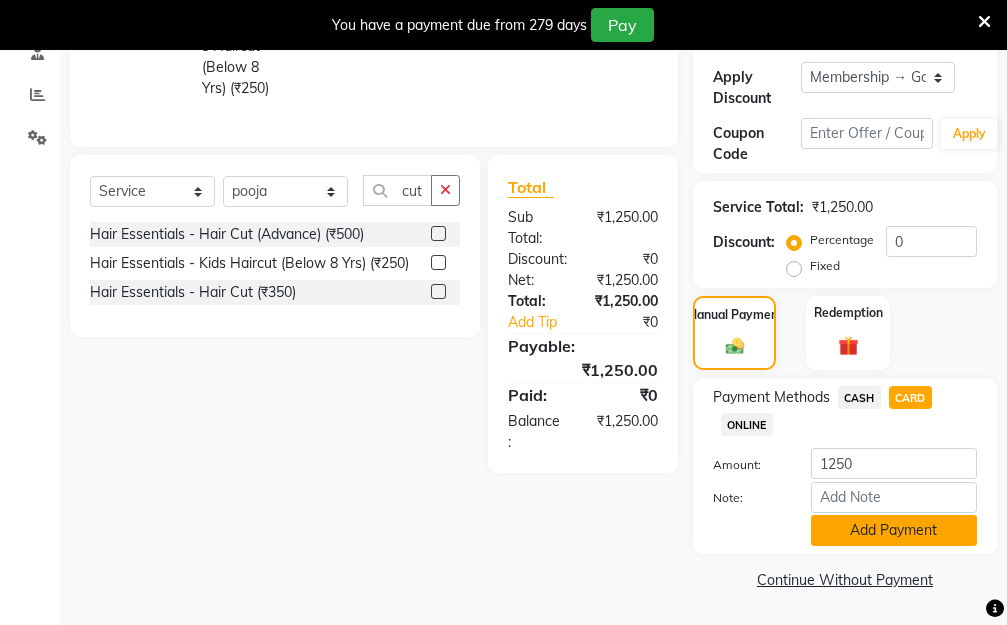 click on "Add Payment" 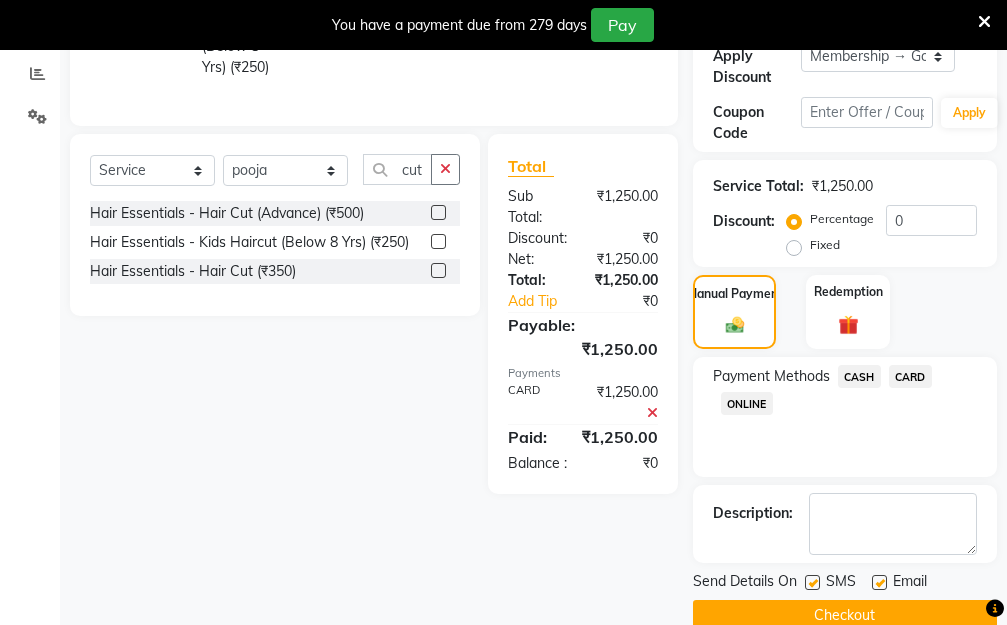 scroll, scrollTop: 482, scrollLeft: 0, axis: vertical 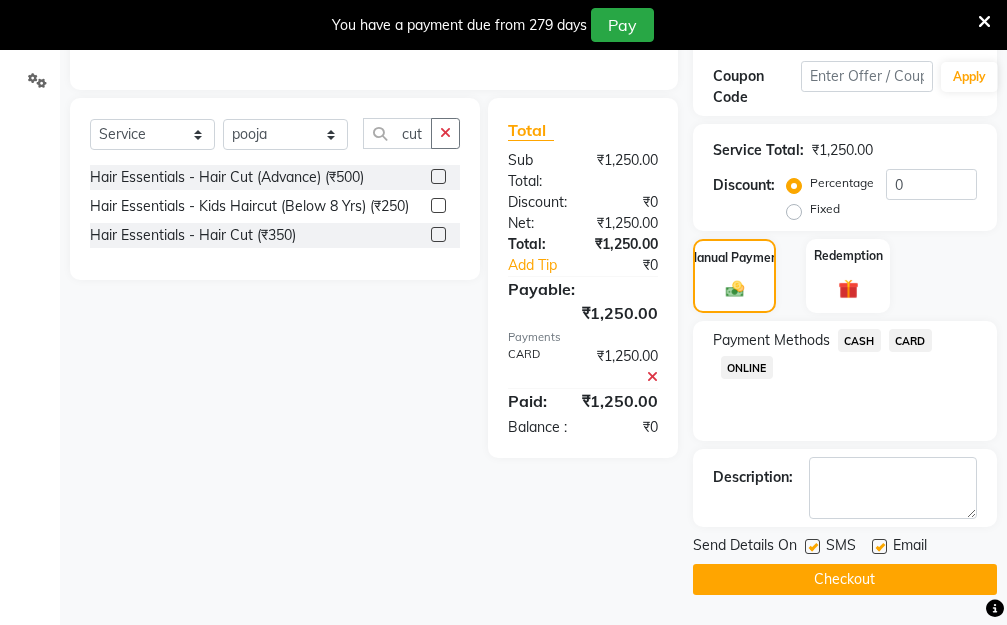 click on "Checkout" 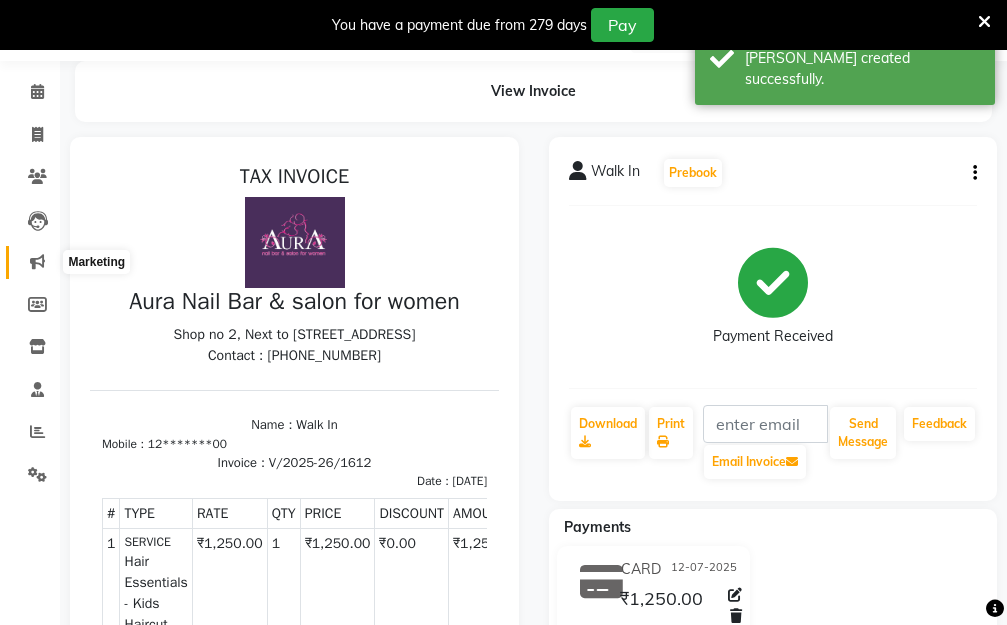 scroll, scrollTop: 82, scrollLeft: 0, axis: vertical 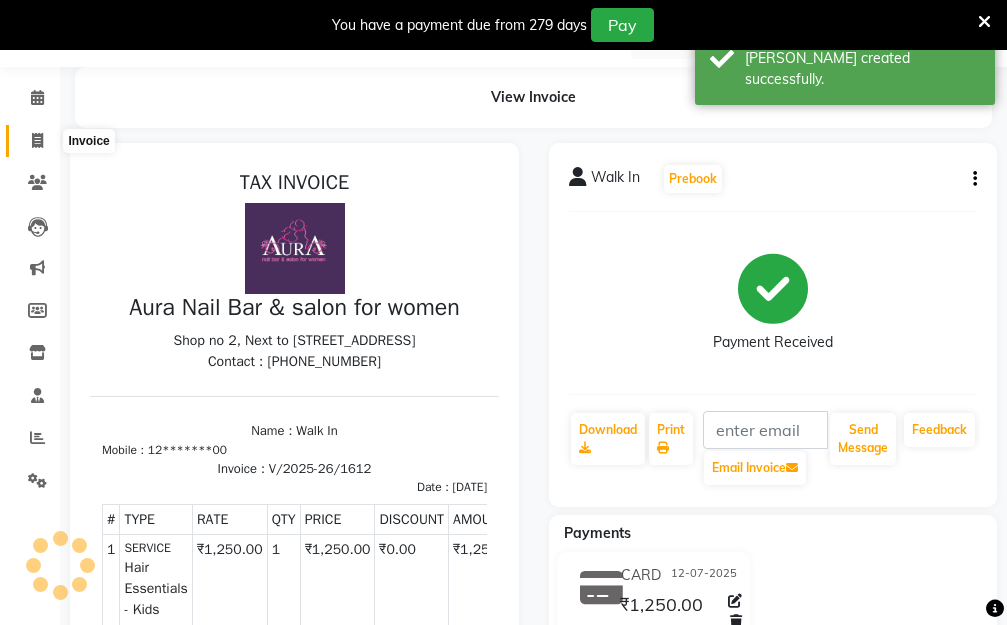 click 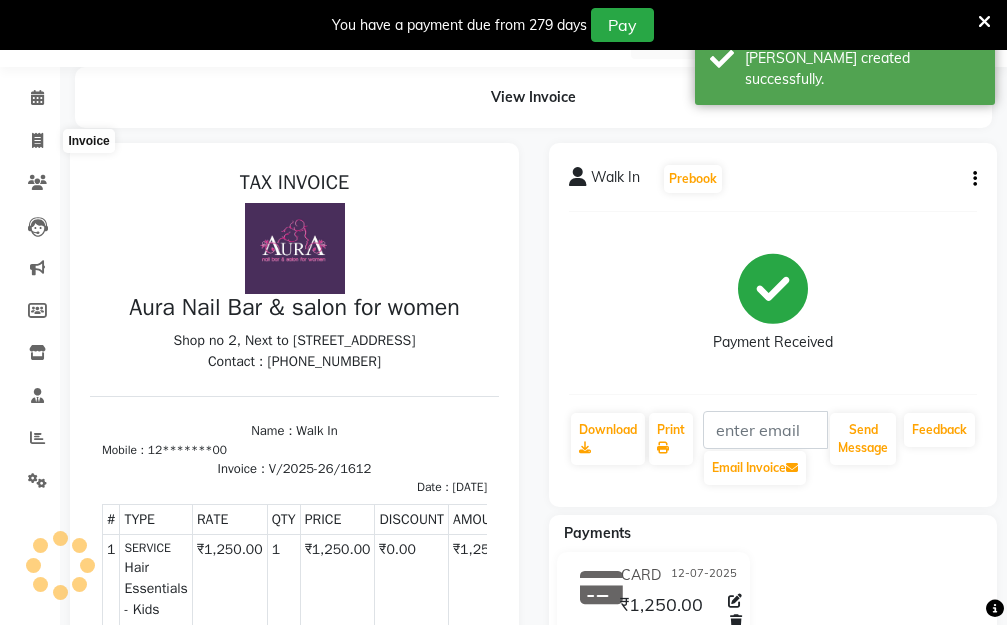 select on "4994" 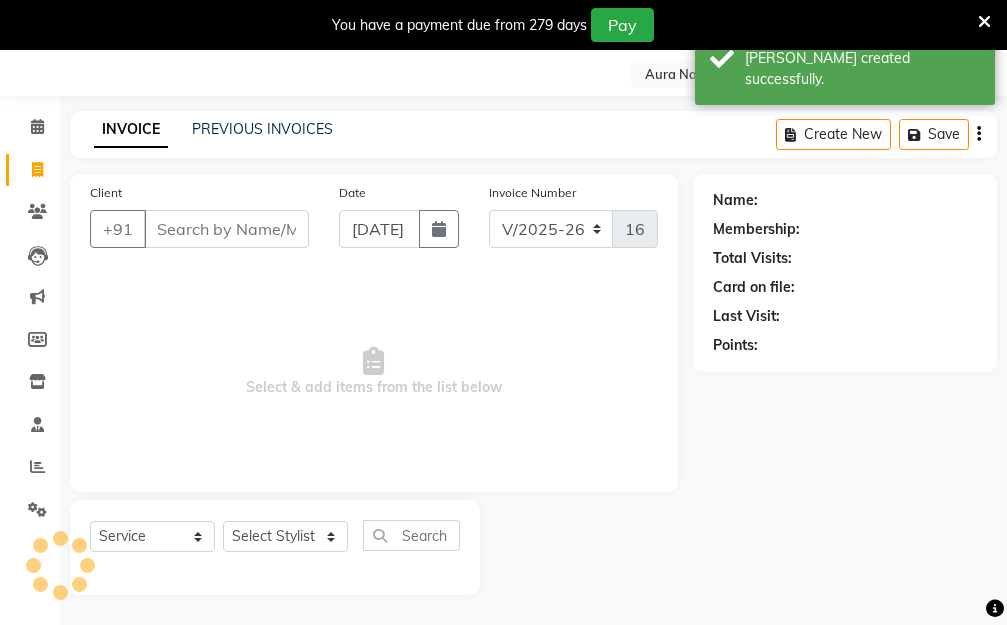 scroll, scrollTop: 53, scrollLeft: 0, axis: vertical 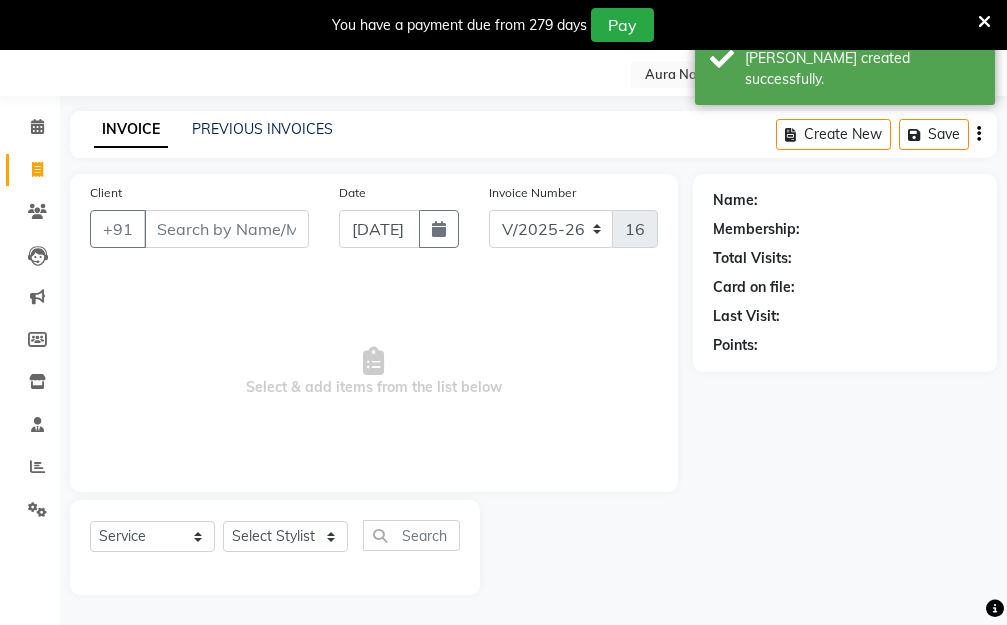 click on "Client" at bounding box center [226, 229] 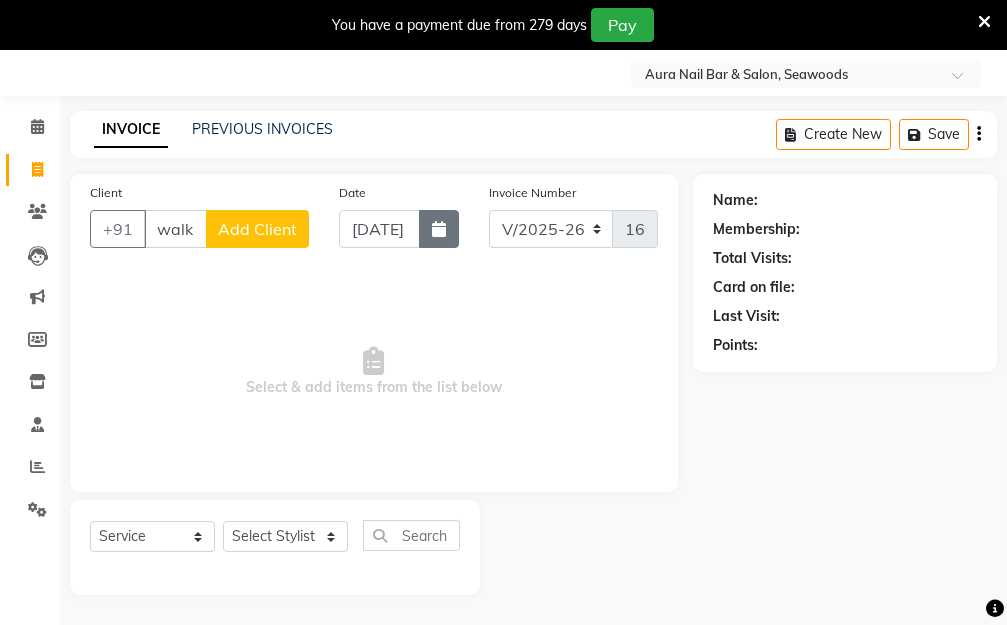 scroll, scrollTop: 53, scrollLeft: 0, axis: vertical 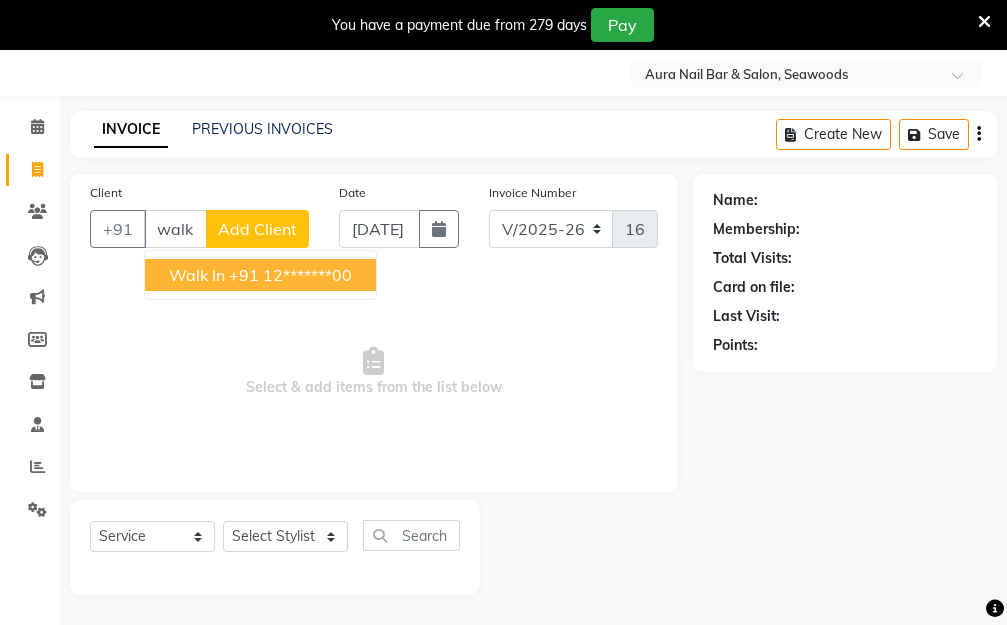 drag, startPoint x: 227, startPoint y: 277, endPoint x: 402, endPoint y: 256, distance: 176.2555 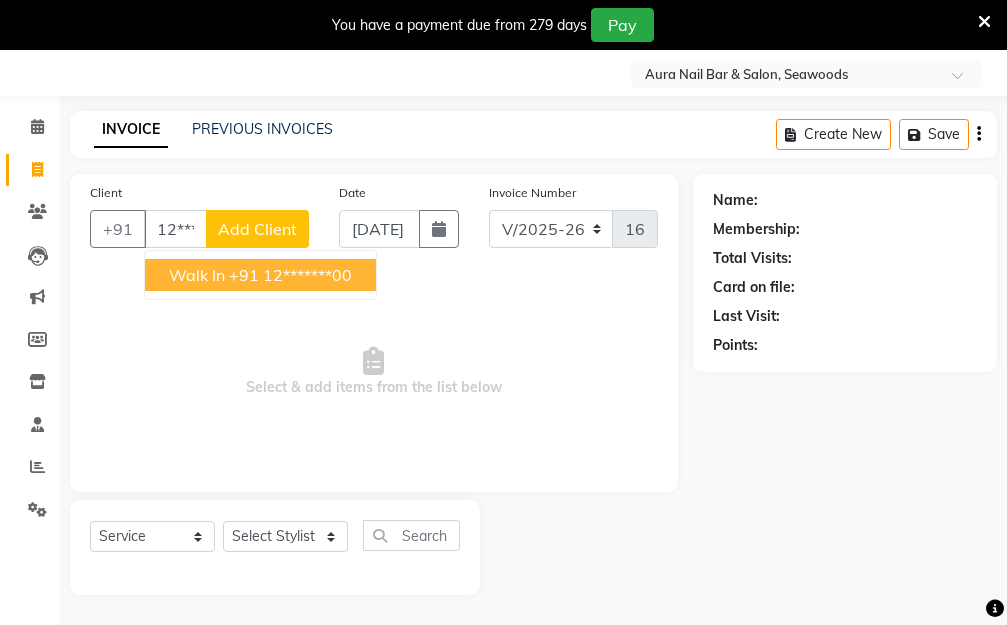 type on "12*******00" 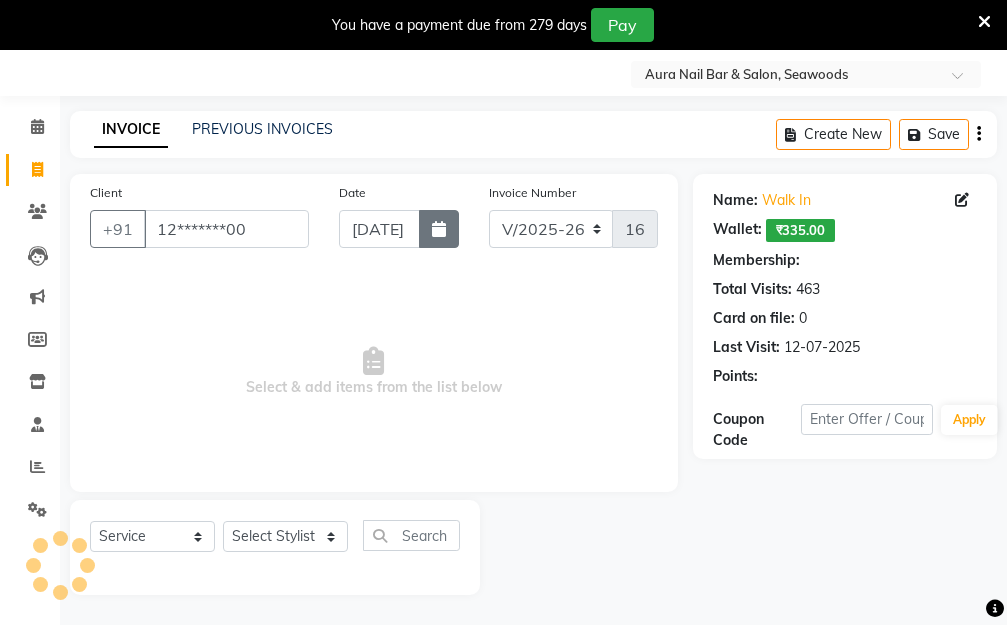 select on "1: Object" 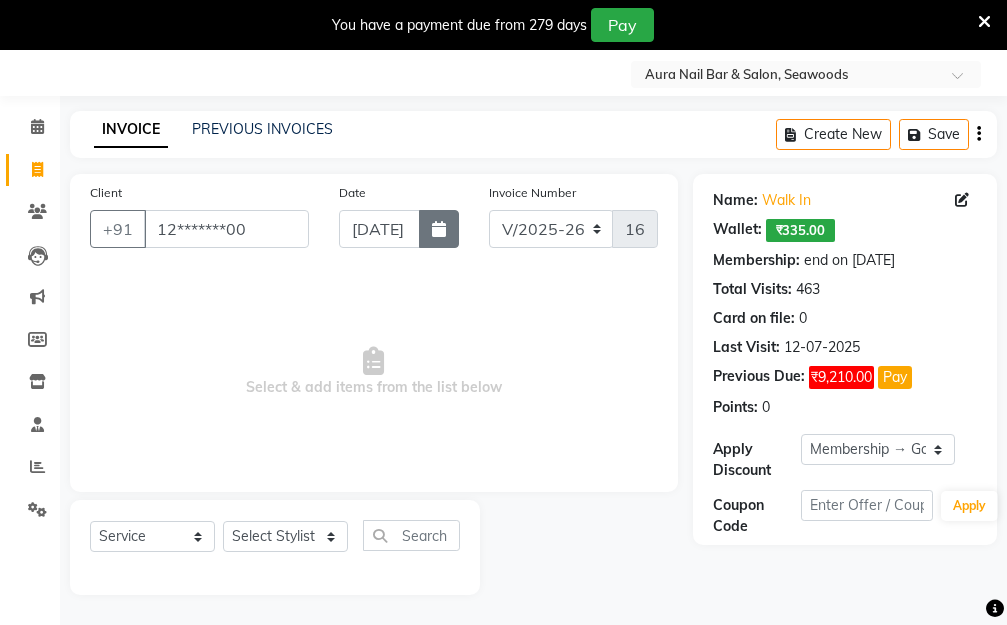 click 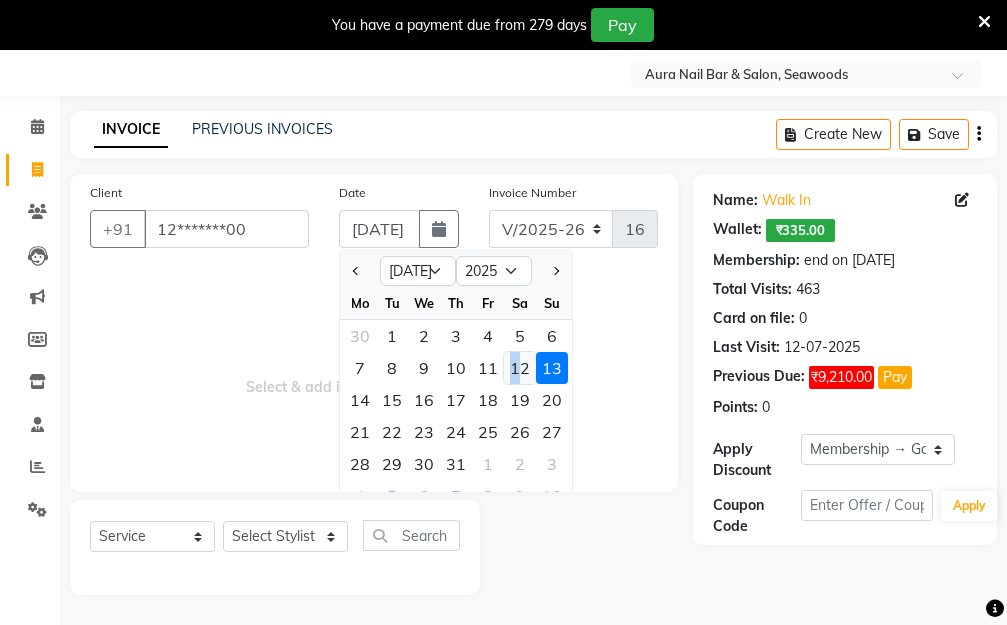 click on "12" 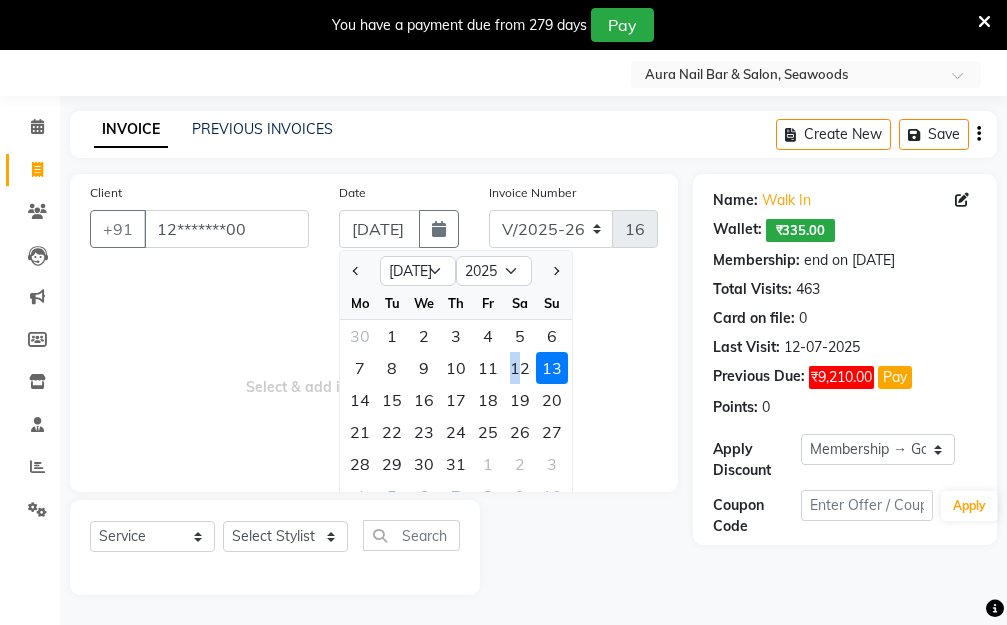 type on "12-07-2025" 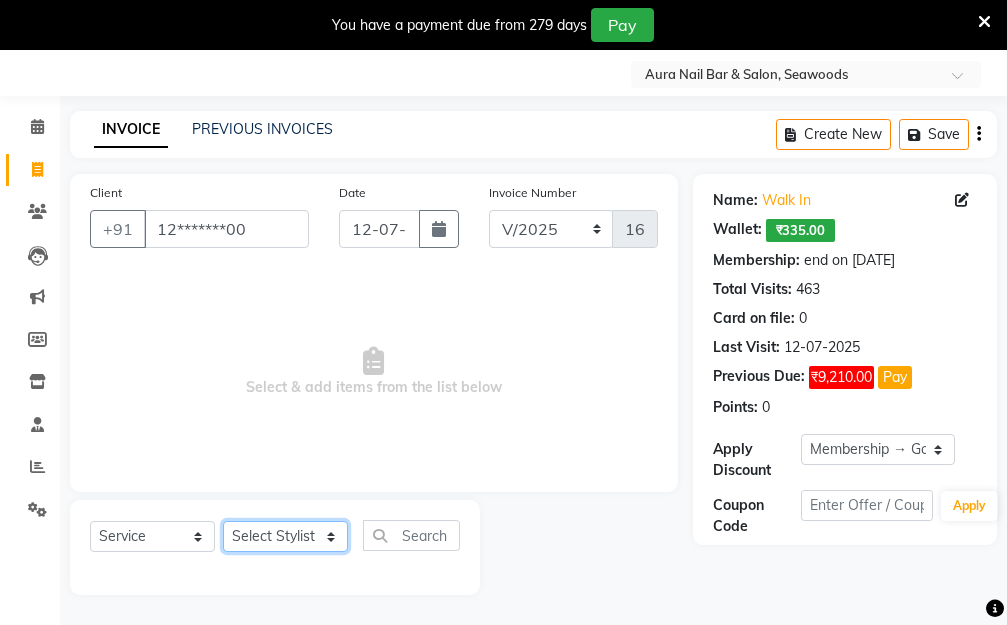 click on "Select Stylist Aarti [PERSON_NAME]  Manager Pallavi  pooja Priya" 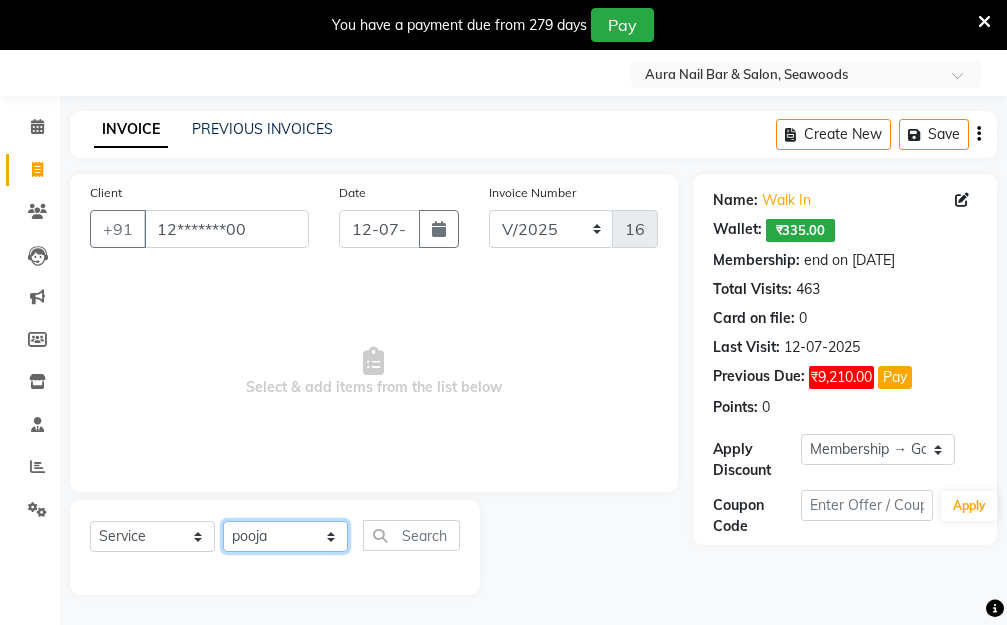 click on "Select Stylist Aarti [PERSON_NAME]  Manager Pallavi  pooja Priya" 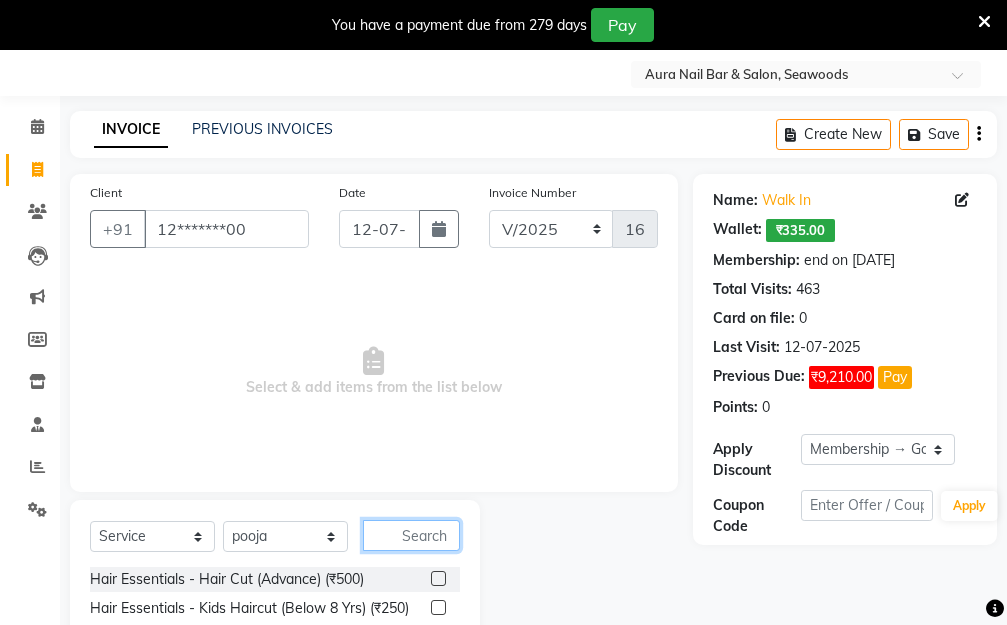 click 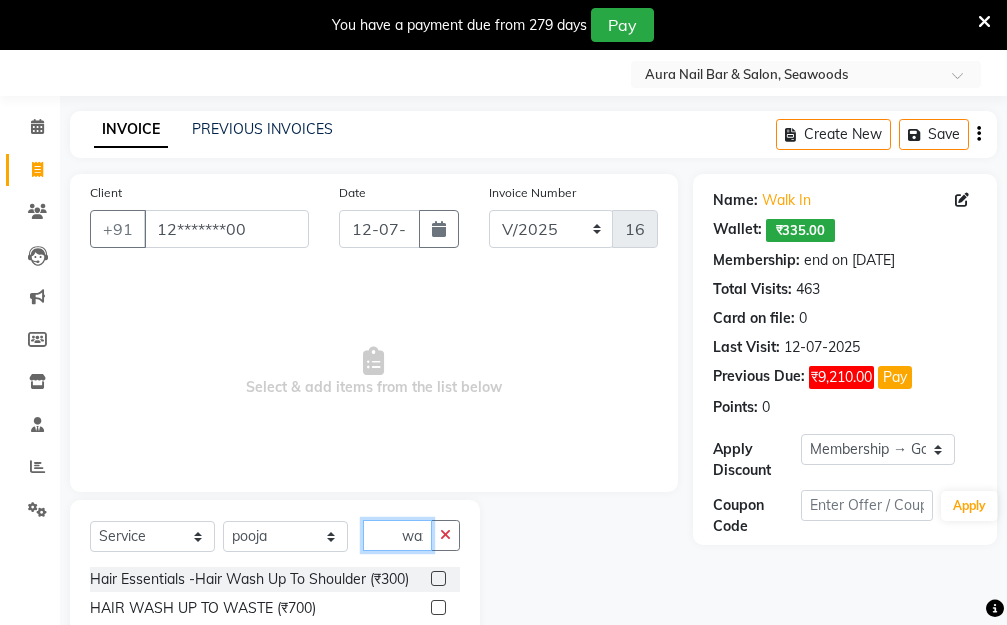 scroll, scrollTop: 0, scrollLeft: 4, axis: horizontal 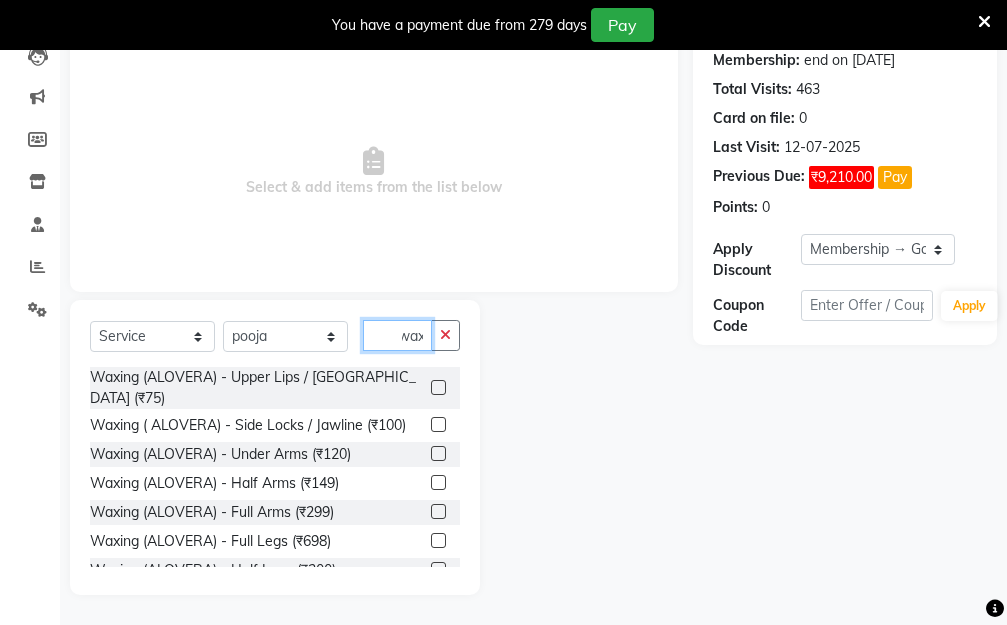 type on "wax" 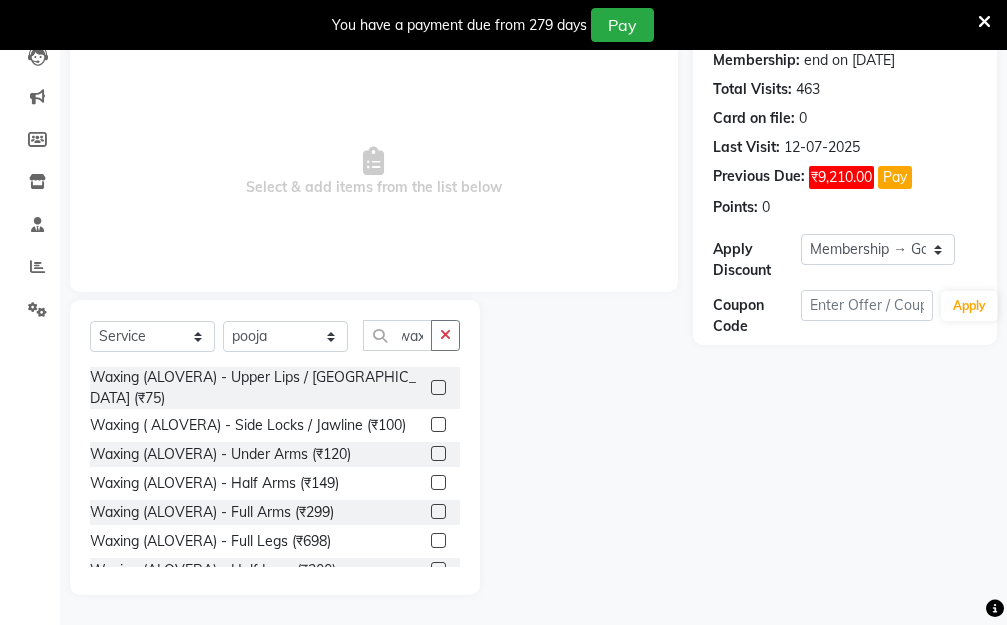 scroll, scrollTop: 0, scrollLeft: 0, axis: both 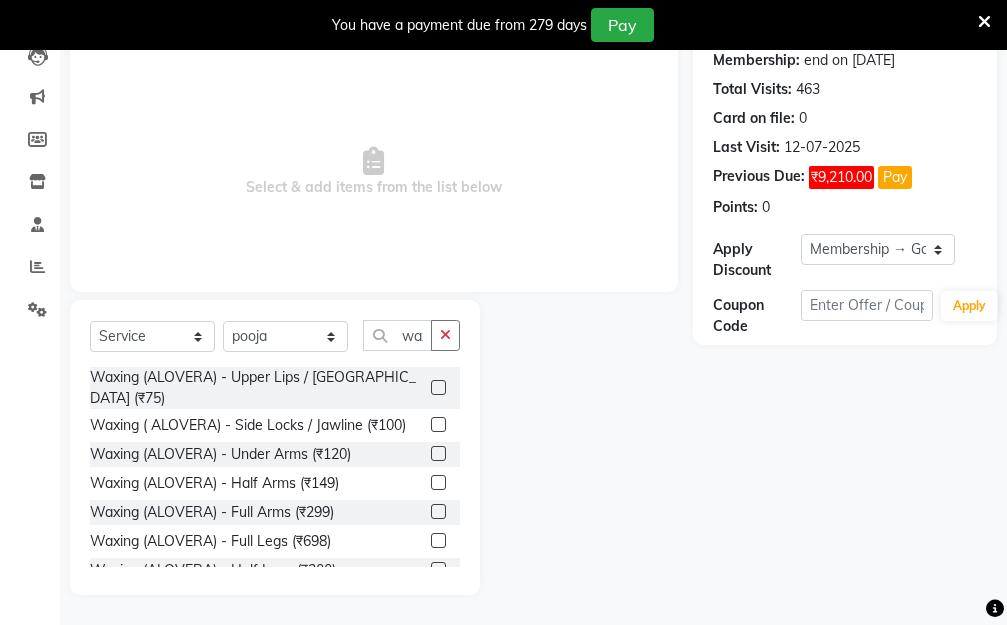 click 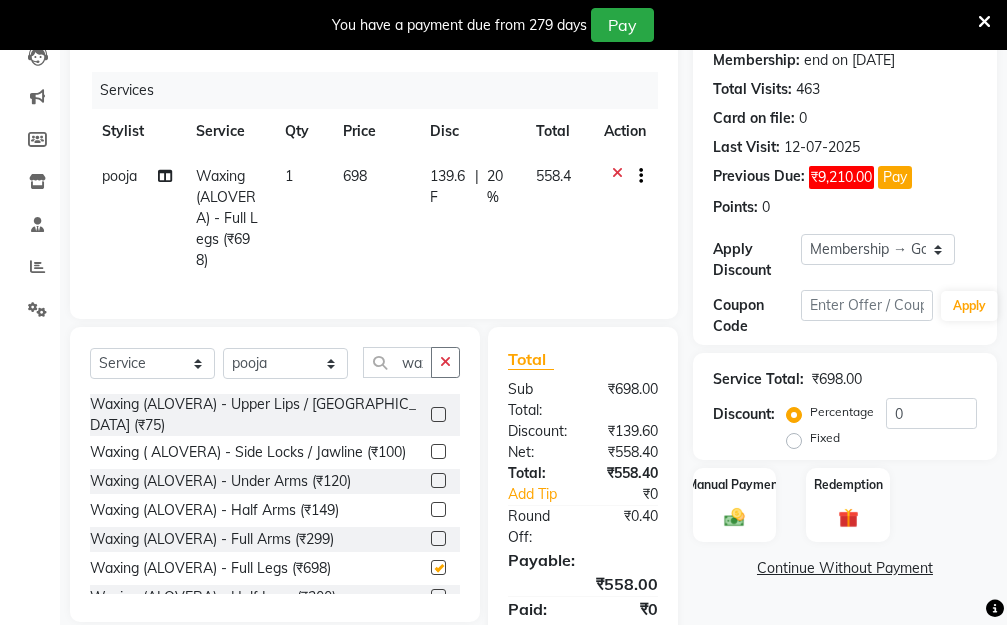 checkbox on "false" 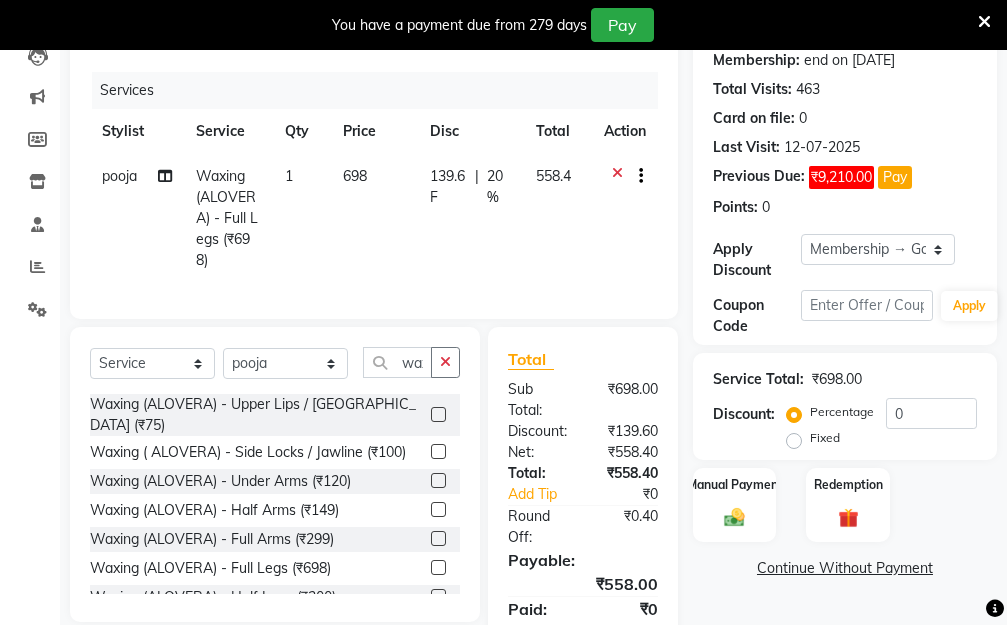 click on "698" 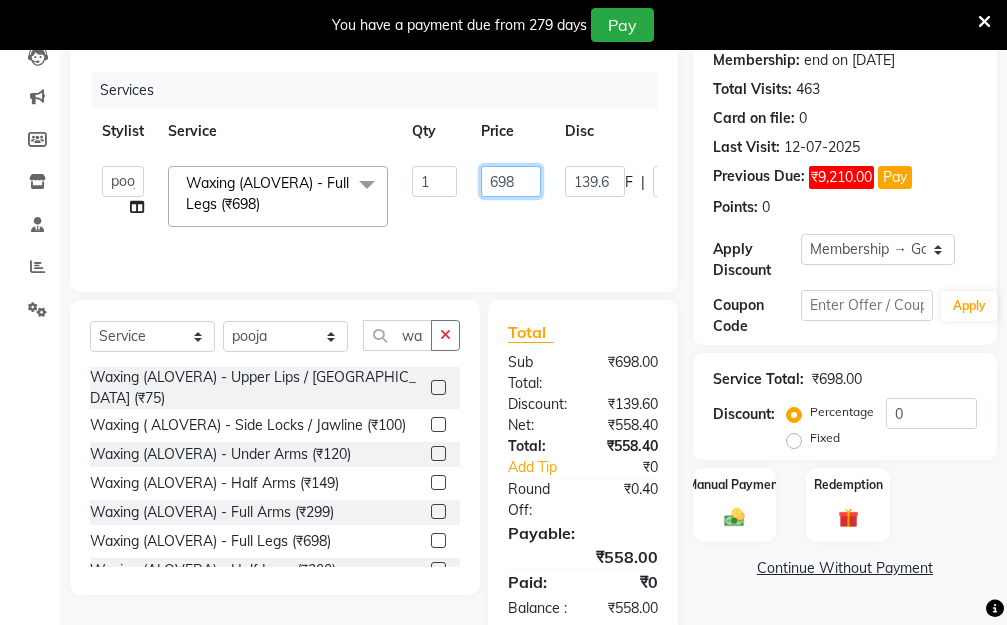 drag, startPoint x: 522, startPoint y: 173, endPoint x: 429, endPoint y: 179, distance: 93.193344 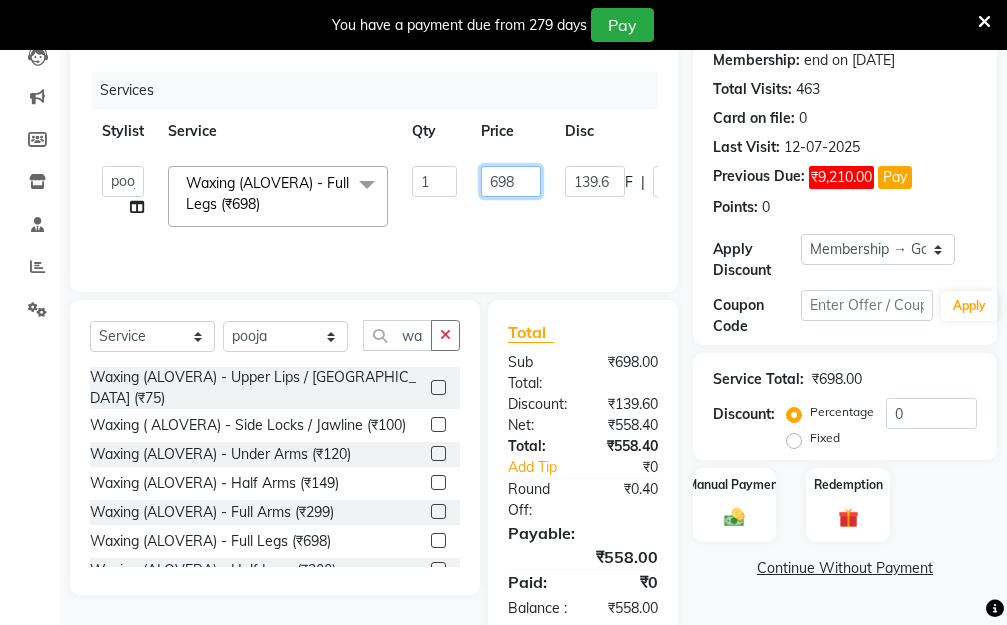 click on "Aarti   Dipti    Manager   Pallavi    pooja   Priya   Waxing (ALOVERA) - Full Legs (₹698)  x Hair Essentials - Hair Cut (Advance) (₹500) Hair Essentials - Kids Haircut (Below 8 Yrs) (₹250) Hair Essentials -Hair Wash Up To Shoulder (₹300) Hair Essentials - Hair Cut  (₹350) HAIR WASH UP TO WASTE (₹700) HAIR WASH (₹300) DANDRUFF TERATMENT (₹1500) Shampoo & Conditioning + Blast Dry - Upto Shoulder (₹350) Shampoo & Conditioning + Blast Dry - Below Shoulder (₹550) Shampoo & Conditioning + Blast Dry - Upto Waist (₹750) Shampoo & Conditioning + Blast Dry - Add: Charge For Morocon/Riviver/ Keratin (₹600) Blow Dry/Outcurl/Straight - Upto Shoulder (₹449) Blow Dry/Outcurl/Straight - Below Shoulder (₹650) Blow Dry/Outcurl/Straight - Upto Waist (₹850) Ironing - Upto Shoulder (₹650) Ironing - Below Shoulder (₹850) Ironing - Upto Waist (₹1000) Ironing - Add Charge For Thick Hair (₹300) Tongs - Upto Shoulder (₹800) Tongs - Below Shoulder (₹960) Tongs - Upto Waist (₹1500) 1 698 F |" 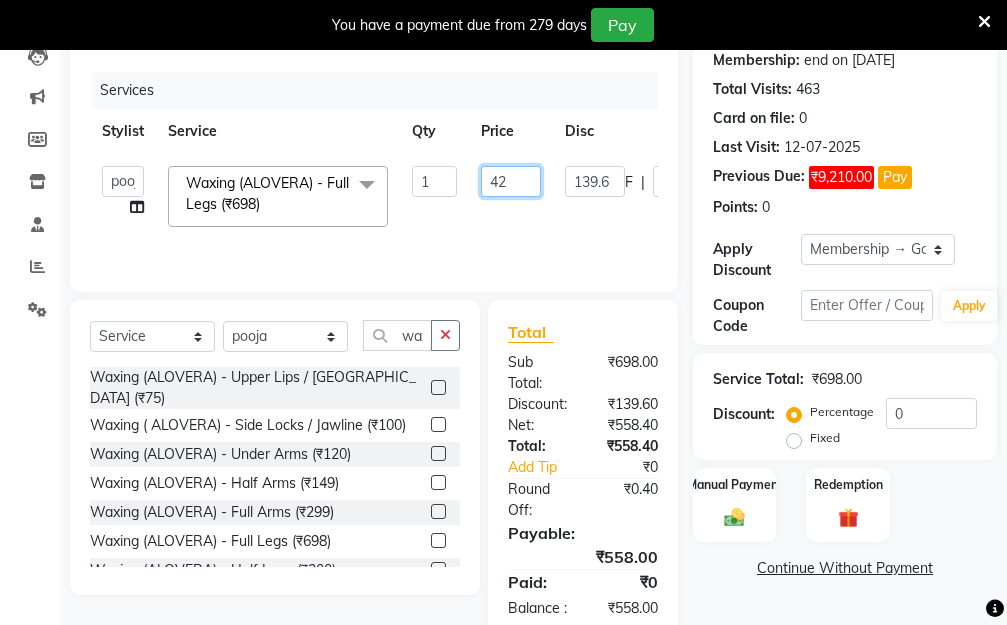 type on "420" 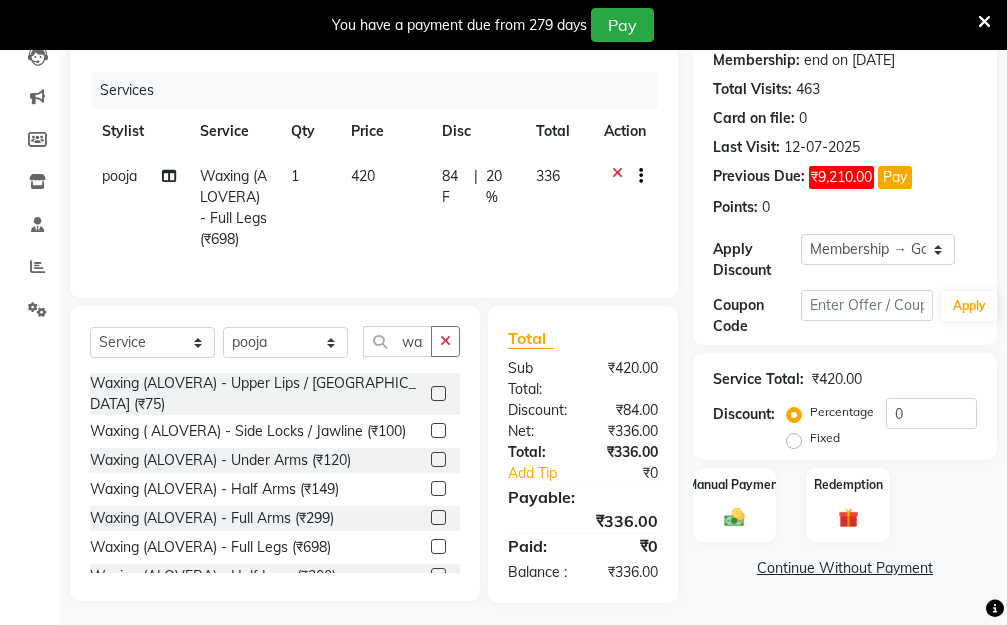 click on "pooja Waxing (ALOVERA) - Full Legs (₹698) 1 420 84 F | 20 % 336" 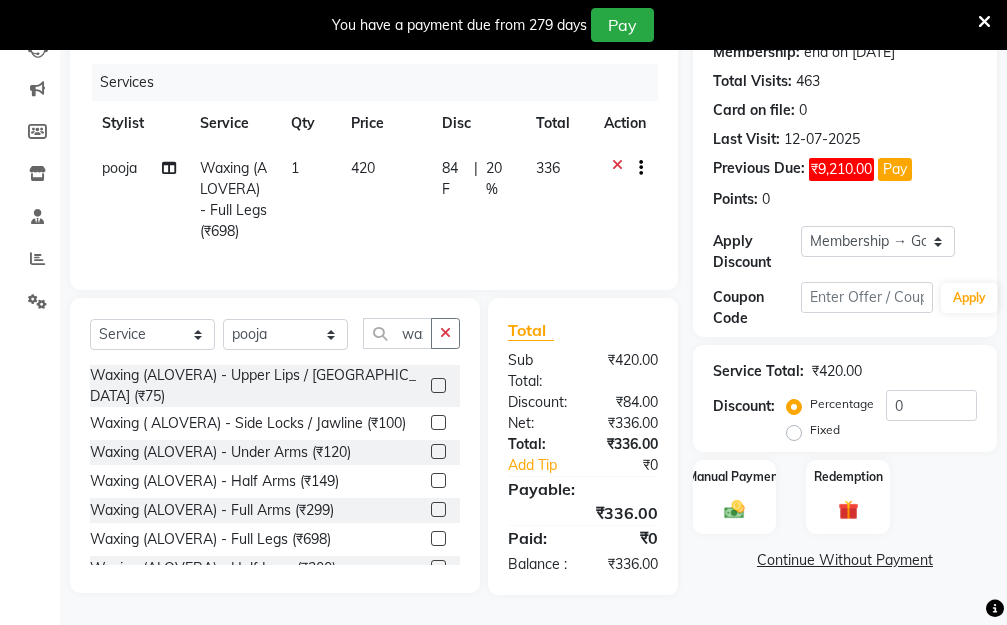scroll, scrollTop: 299, scrollLeft: 0, axis: vertical 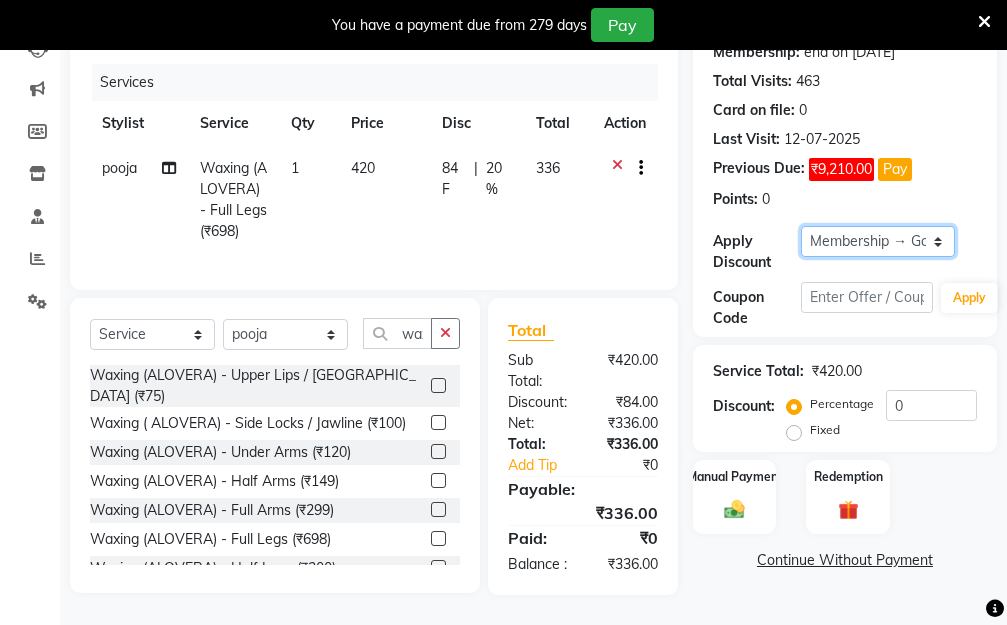 click on "Select Membership → Golden Membership Membership → Golden Membership Membership → Golden Membership Membership → Golden Membership Membership → Golden Membership Membership → Golden Membership Membership → Golden Membership Membership → Golden Membership Membership → Golden Membership Membership → Golden Membership Membership → Golden Membership Membership → Golden Membership Membership → Golden Membership Membership → Golden Membership Membership → Golden Membership Membership → Golden Membership Membership → Golden Membership Membership → Golden Membership Membership → Golden Membership Membership → Golden Membership Membership → Golden Membership Membership → Golden Membership Membership → Golden Membership Membership → Golden Membership Membership → Golden Membership Membership → Golden Membership Membership → Golden Membership Membership → Golden Membership Membership → Golden Membership Membership → Golden Membership" 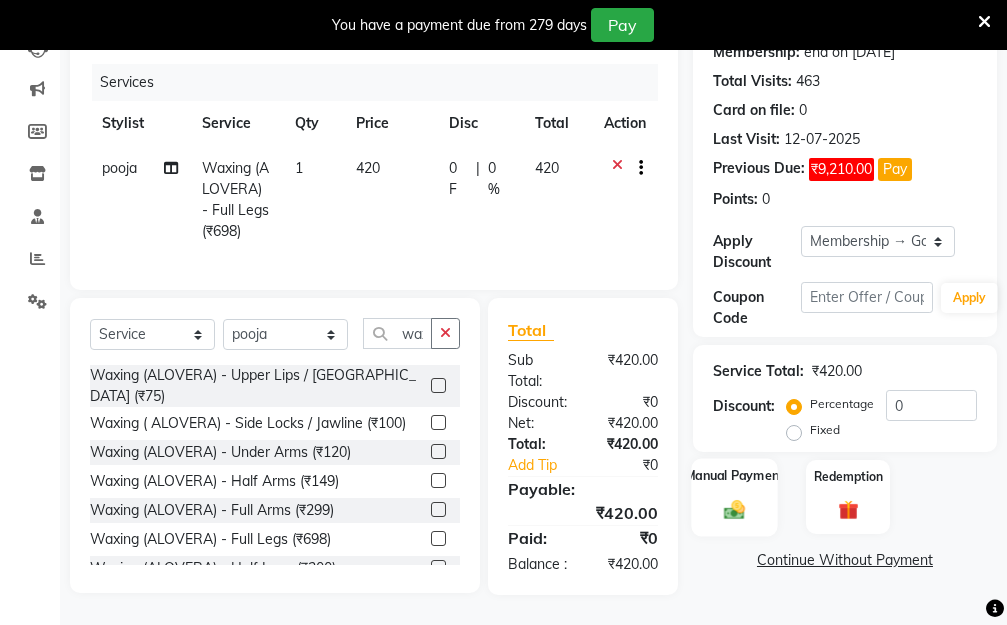click on "Manual Payment" 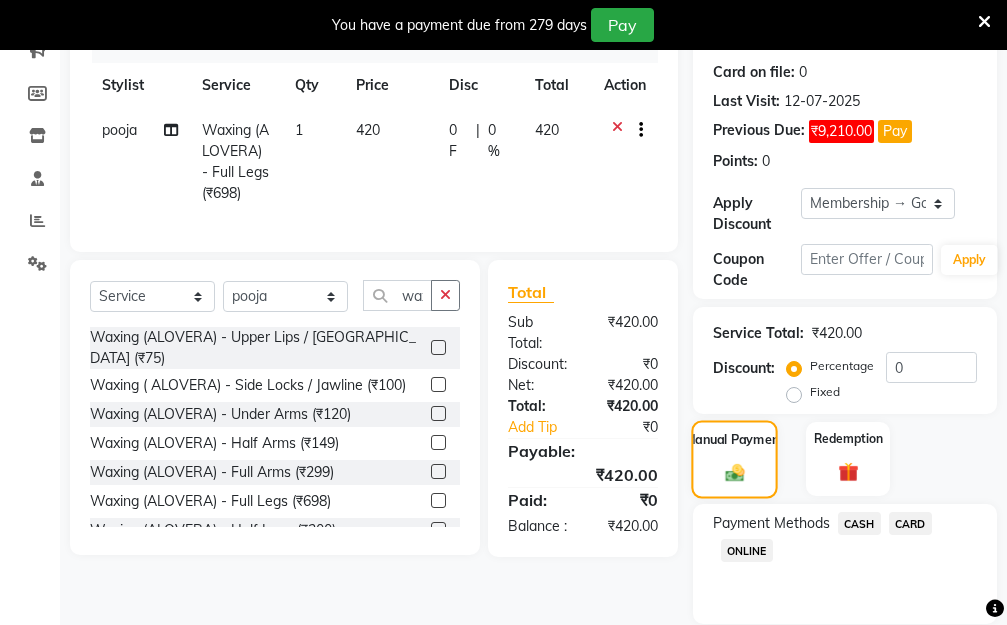 scroll, scrollTop: 369, scrollLeft: 0, axis: vertical 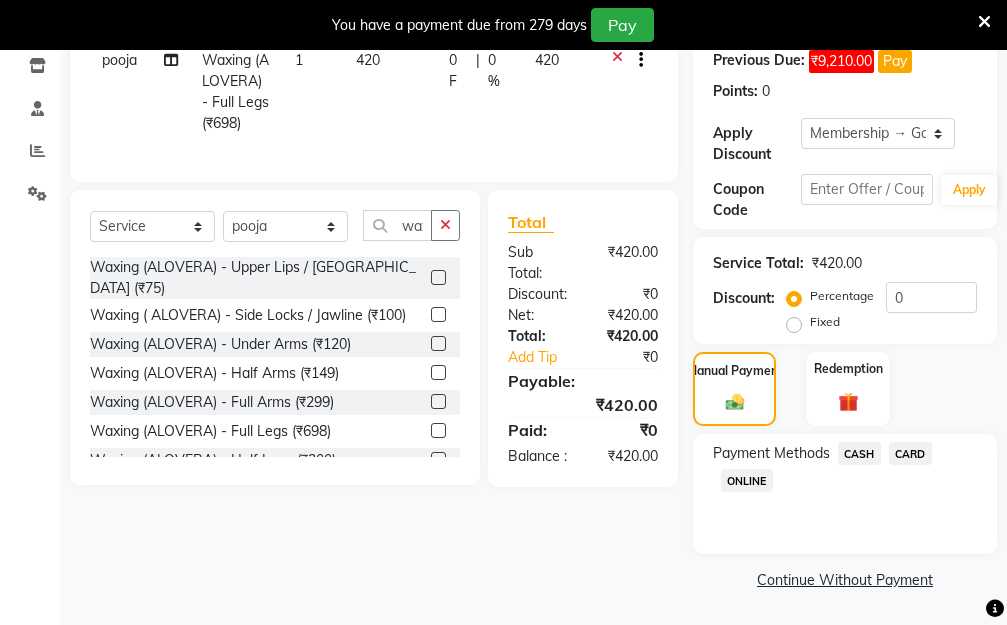 click on "ONLINE" 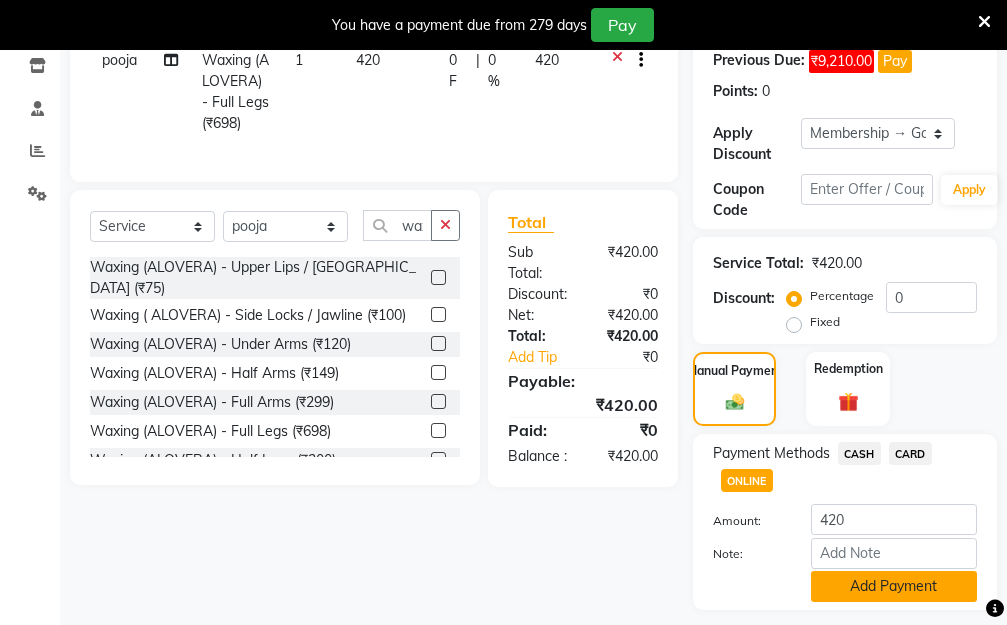click on "Add Payment" 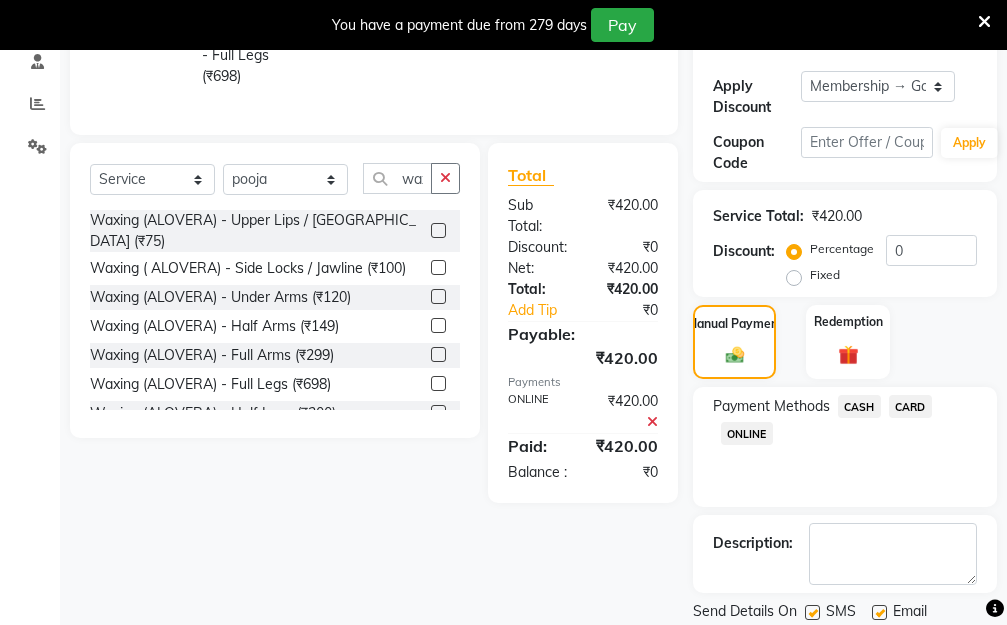 scroll, scrollTop: 482, scrollLeft: 0, axis: vertical 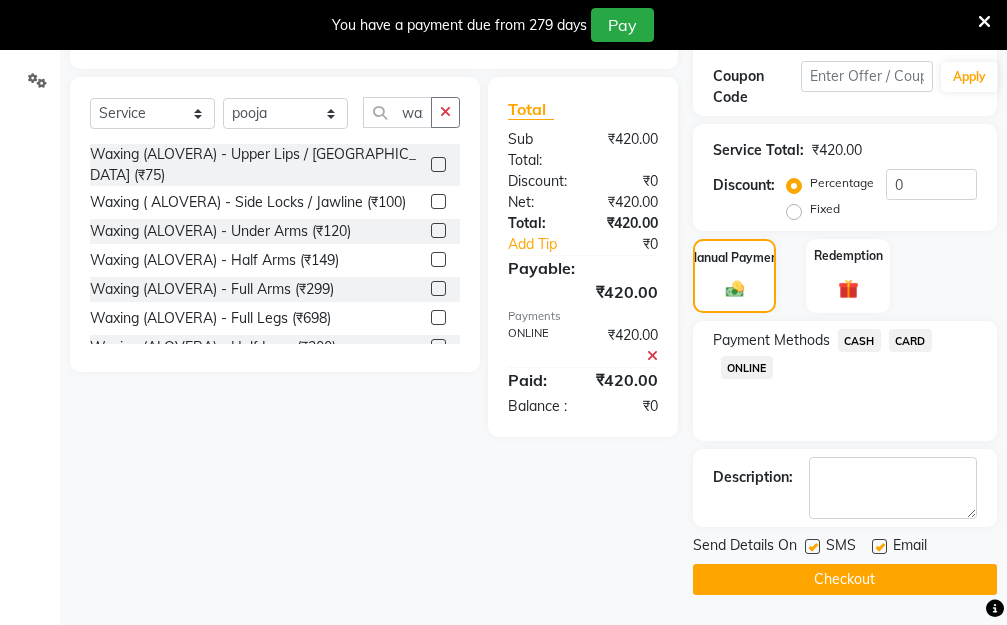 click on "Checkout" 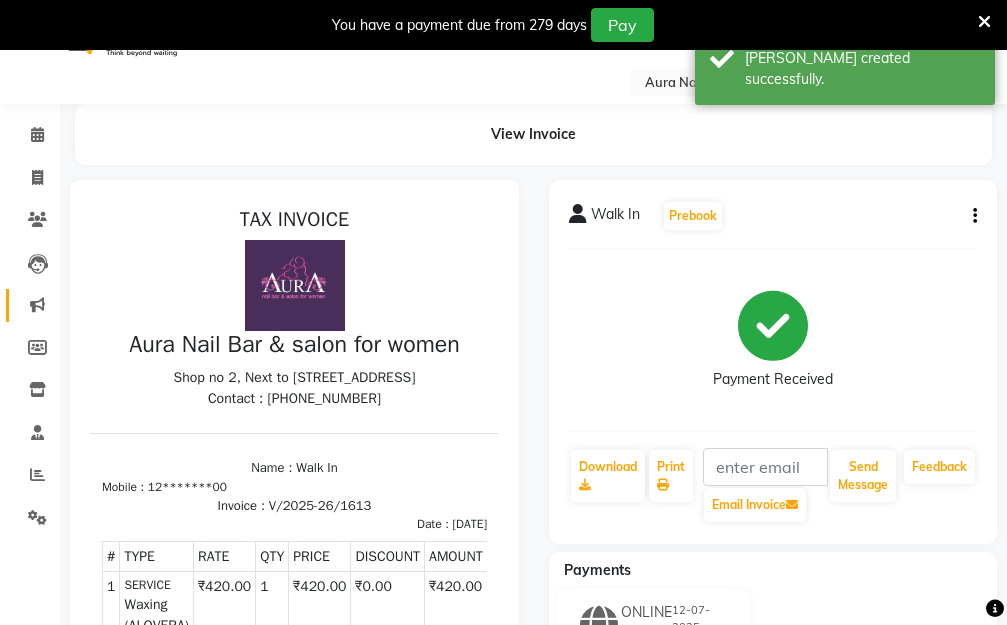 scroll, scrollTop: 34, scrollLeft: 0, axis: vertical 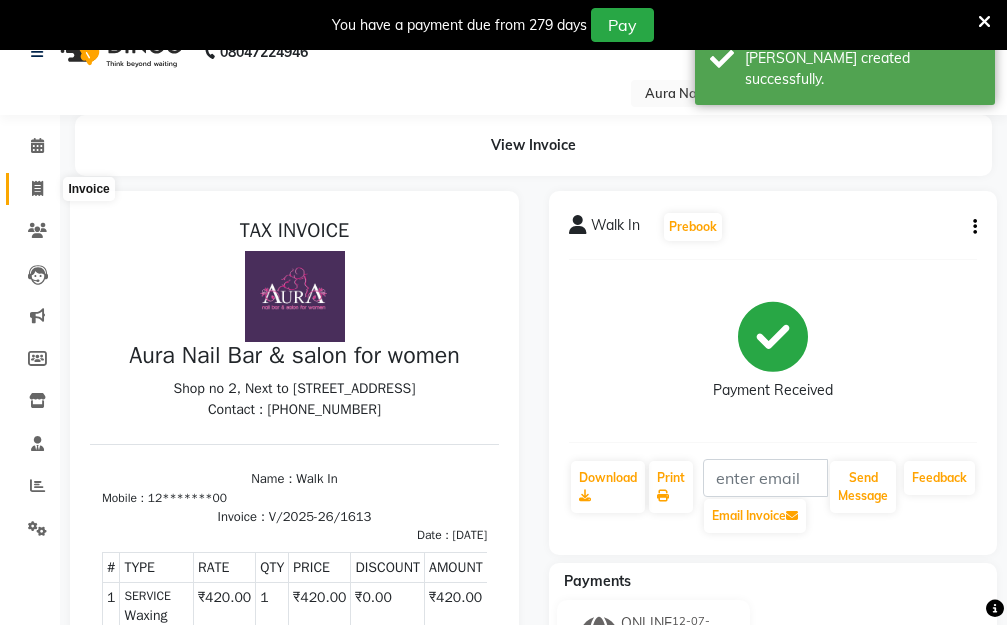 click 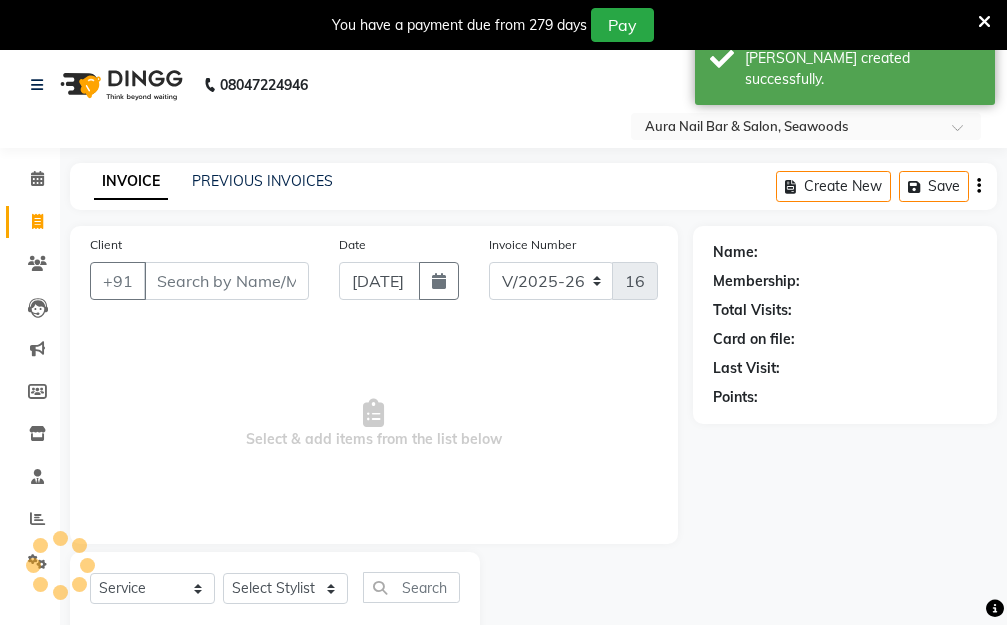 scroll, scrollTop: 0, scrollLeft: 0, axis: both 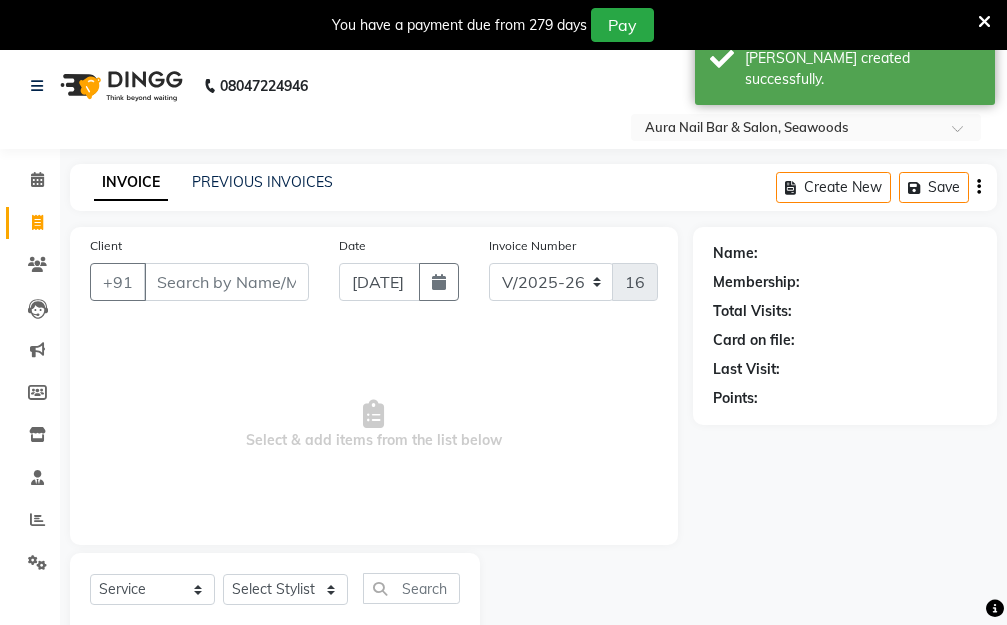click on "Client" at bounding box center (226, 282) 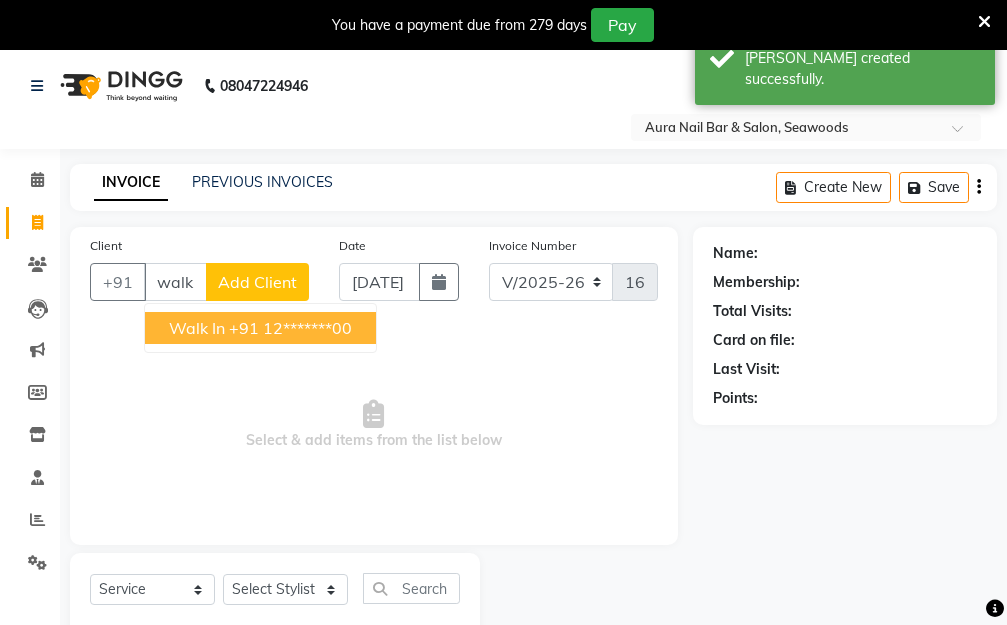 drag, startPoint x: 239, startPoint y: 324, endPoint x: 356, endPoint y: 329, distance: 117.10679 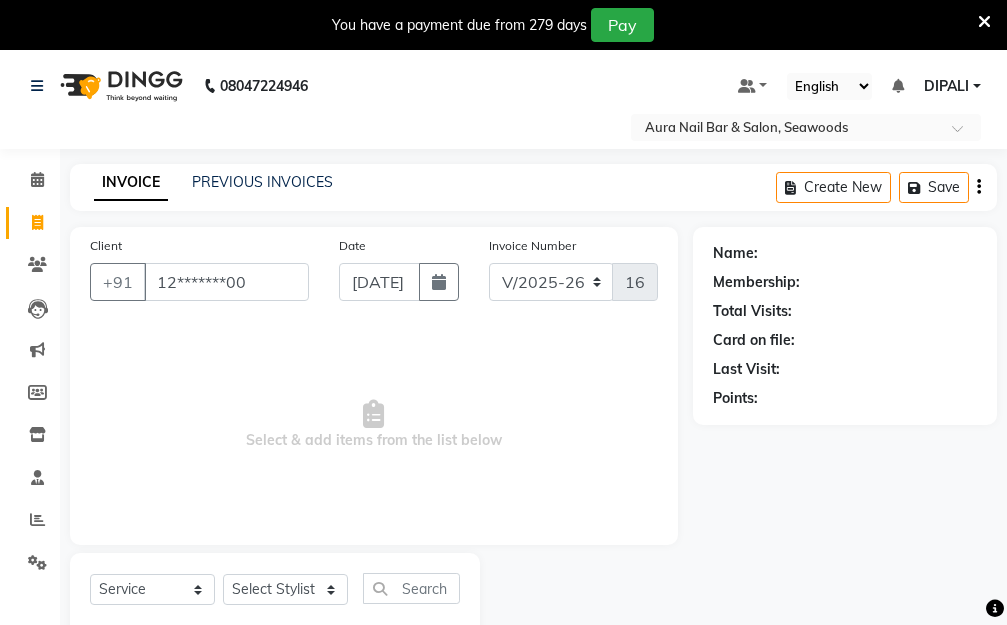 type on "12*******00" 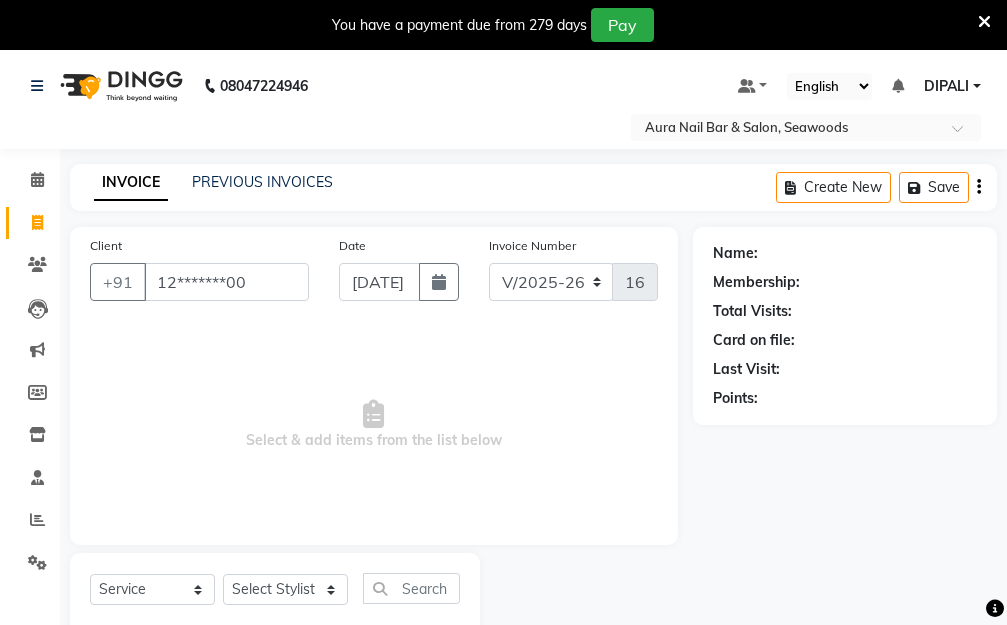 select on "1: Object" 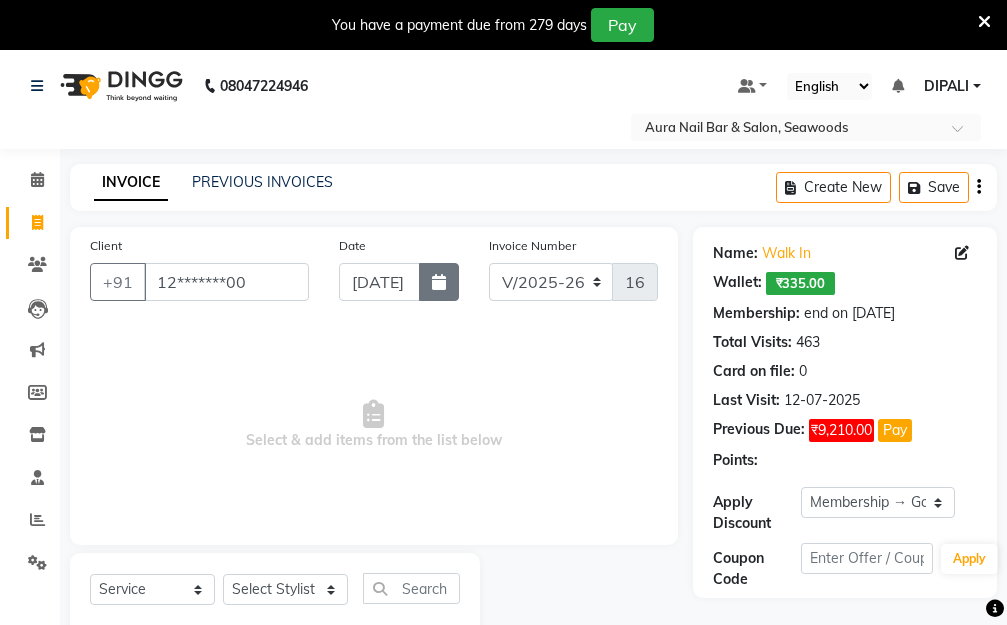 click 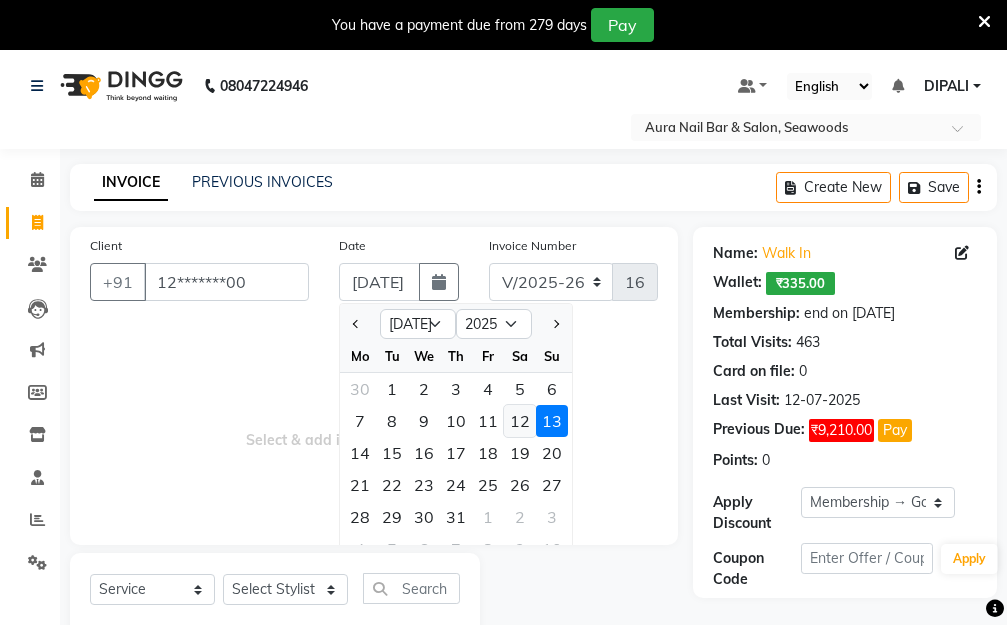 click on "12" 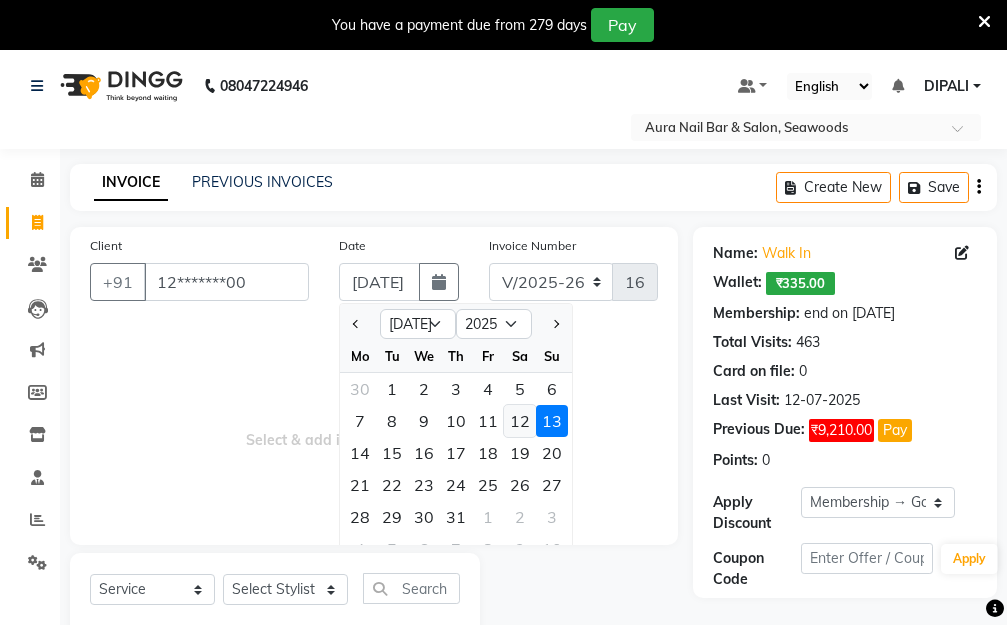 type on "12-07-2025" 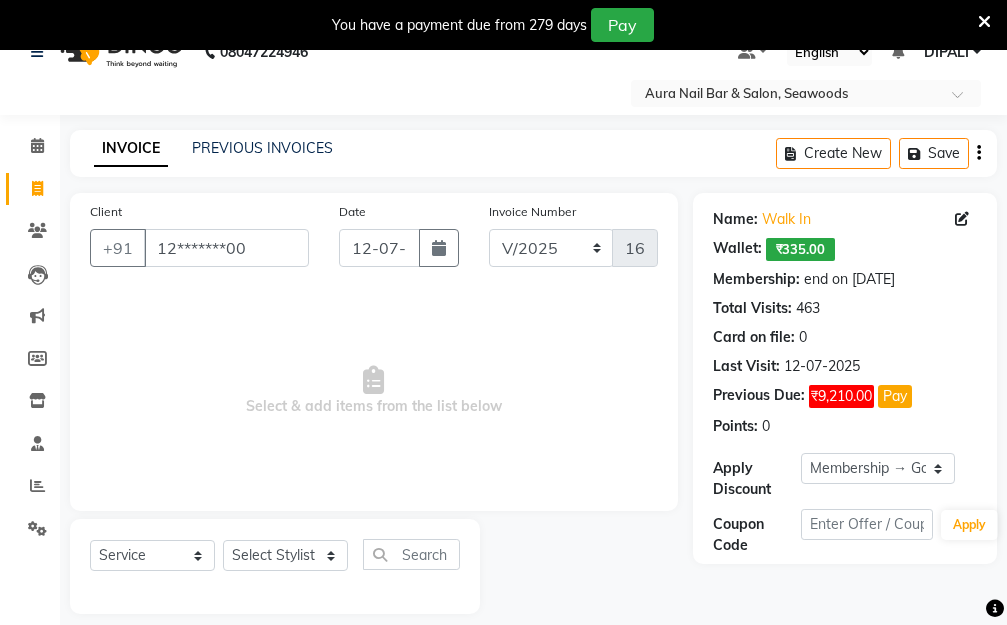scroll, scrollTop: 53, scrollLeft: 0, axis: vertical 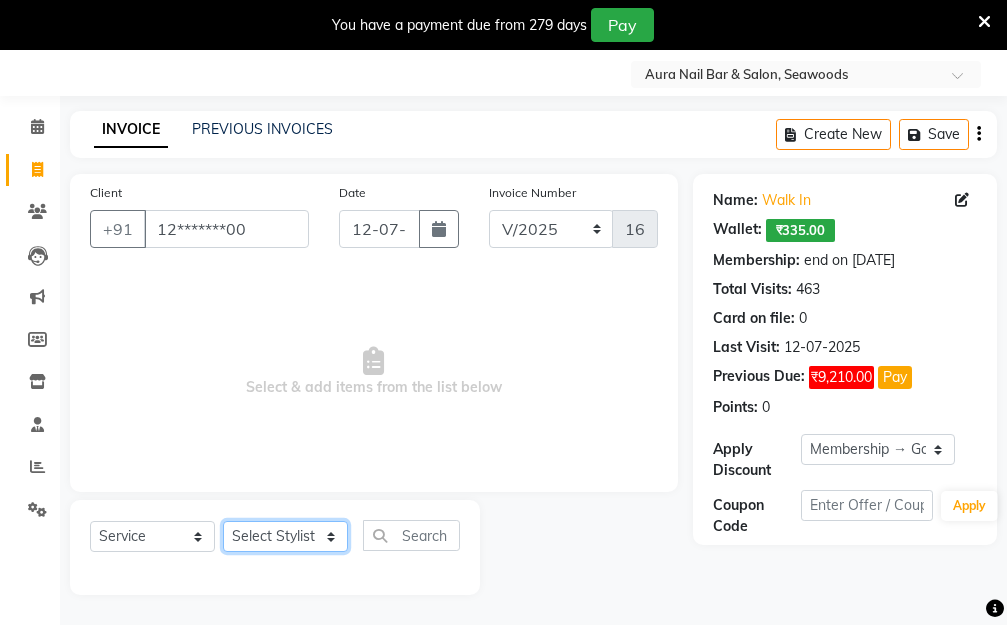 click on "Select Stylist Aarti [PERSON_NAME]  Manager Pallavi  pooja Priya" 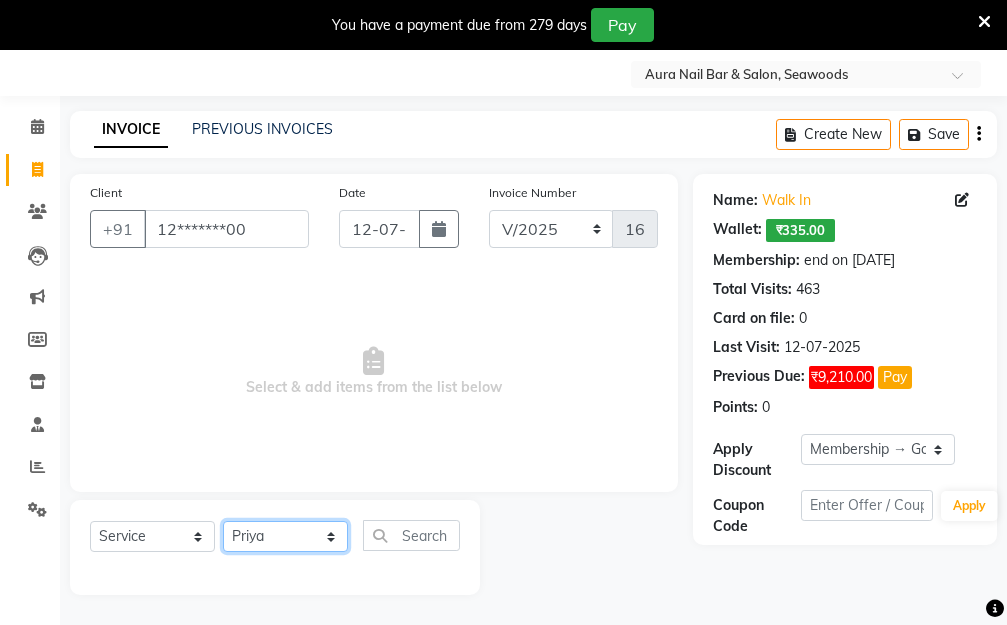 click on "Select Stylist Aarti [PERSON_NAME]  Manager Pallavi  pooja Priya" 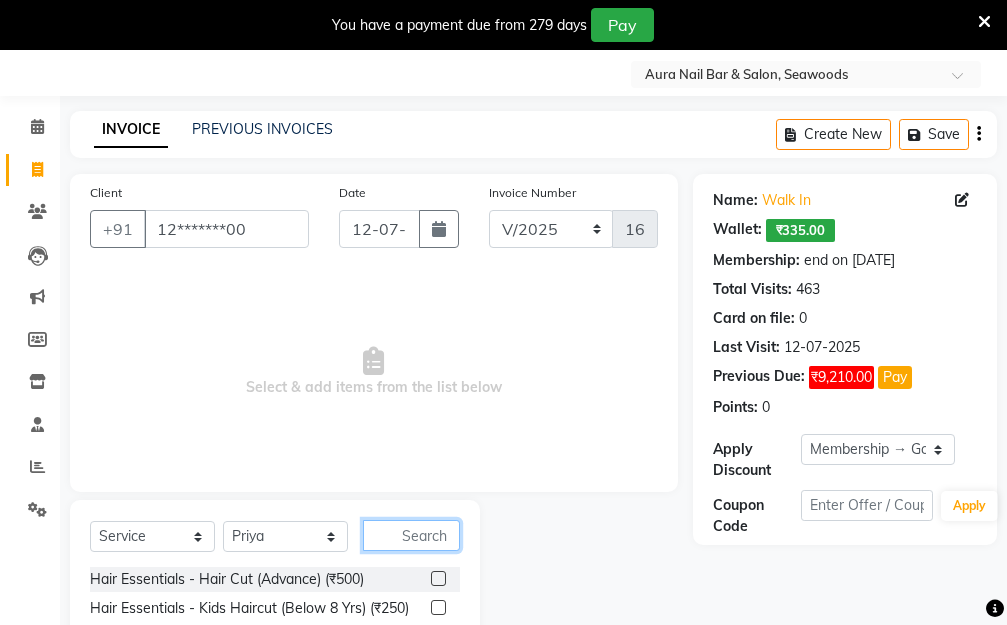 click 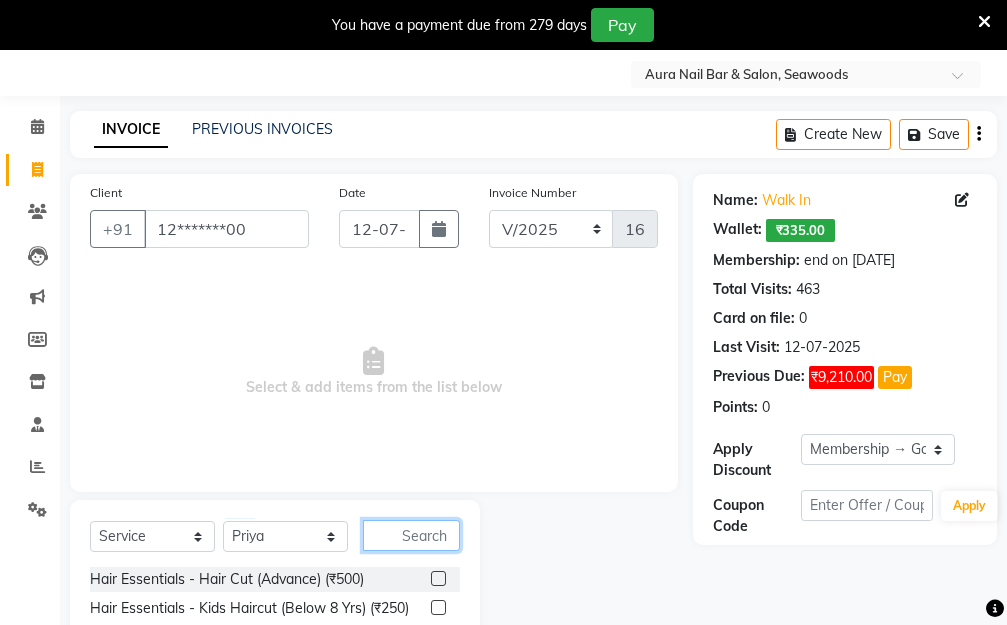 type on "w" 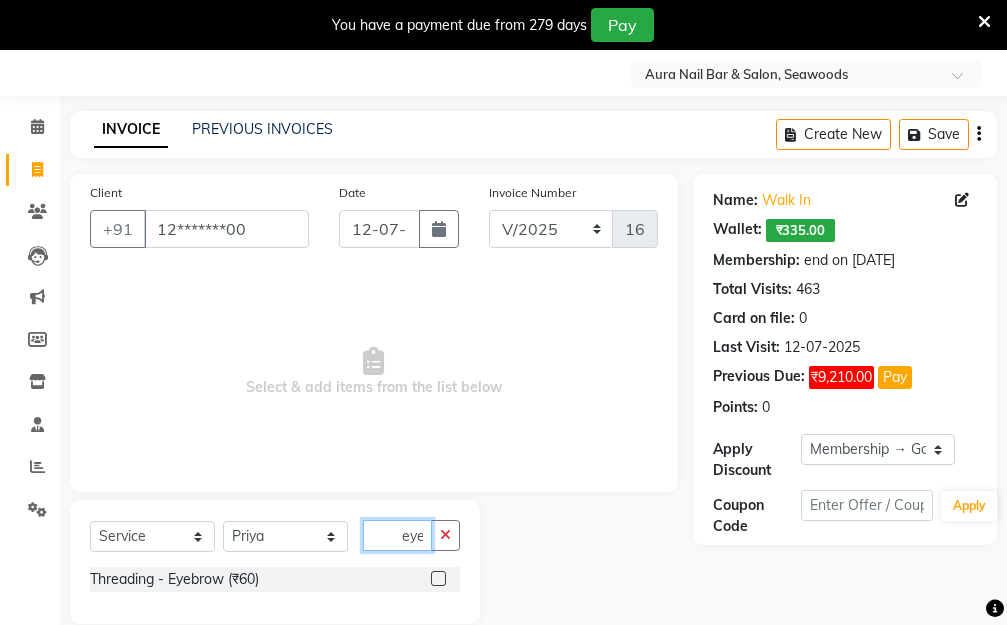 type on "eye" 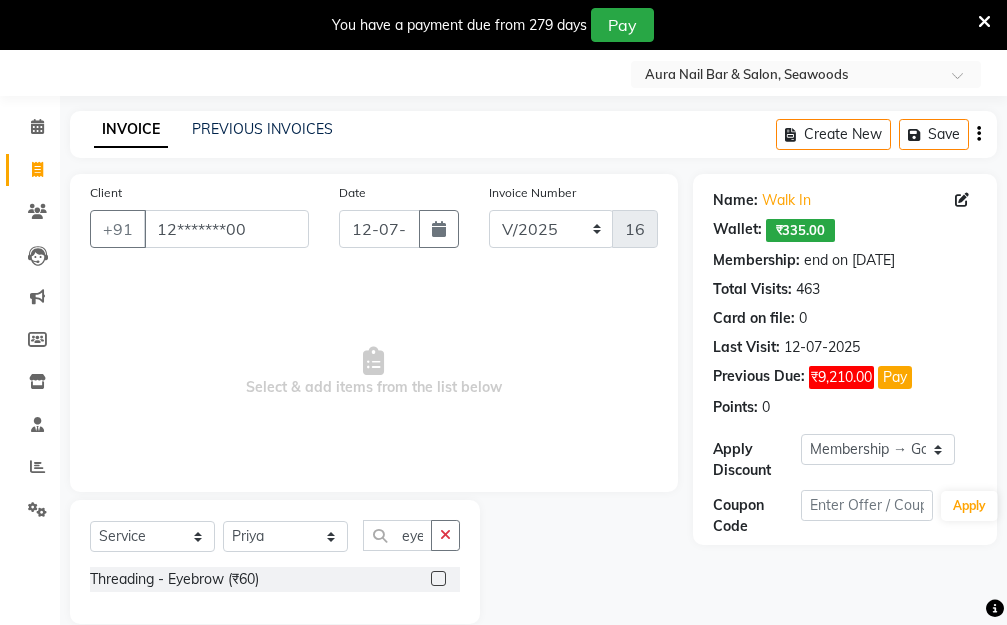 click 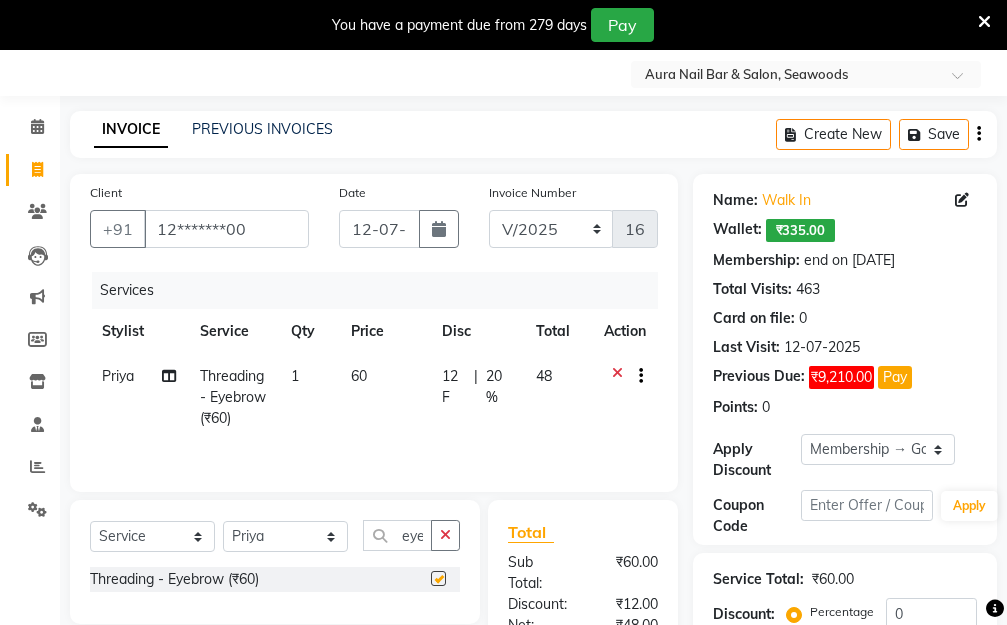 checkbox on "false" 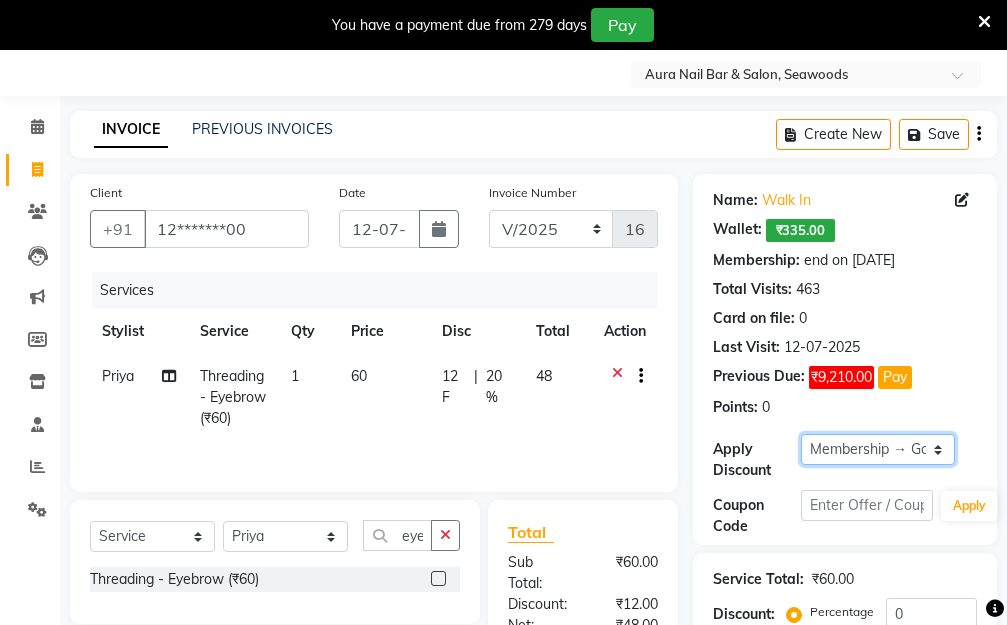 click on "Select Membership → Golden Membership Membership → Golden Membership Membership → Golden Membership Membership → Golden Membership Membership → Golden Membership Membership → Golden Membership Membership → Golden Membership Membership → Golden Membership Membership → Golden Membership Membership → Golden Membership Membership → Golden Membership Membership → Golden Membership Membership → Golden Membership Membership → Golden Membership Membership → Golden Membership Membership → Golden Membership Membership → Golden Membership Membership → Golden Membership Membership → Golden Membership Membership → Golden Membership Membership → Golden Membership Membership → Golden Membership Membership → Golden Membership Membership → Golden Membership Membership → Golden Membership Membership → Golden Membership Membership → Golden Membership Membership → Golden Membership Membership → Golden Membership Membership → Golden Membership" 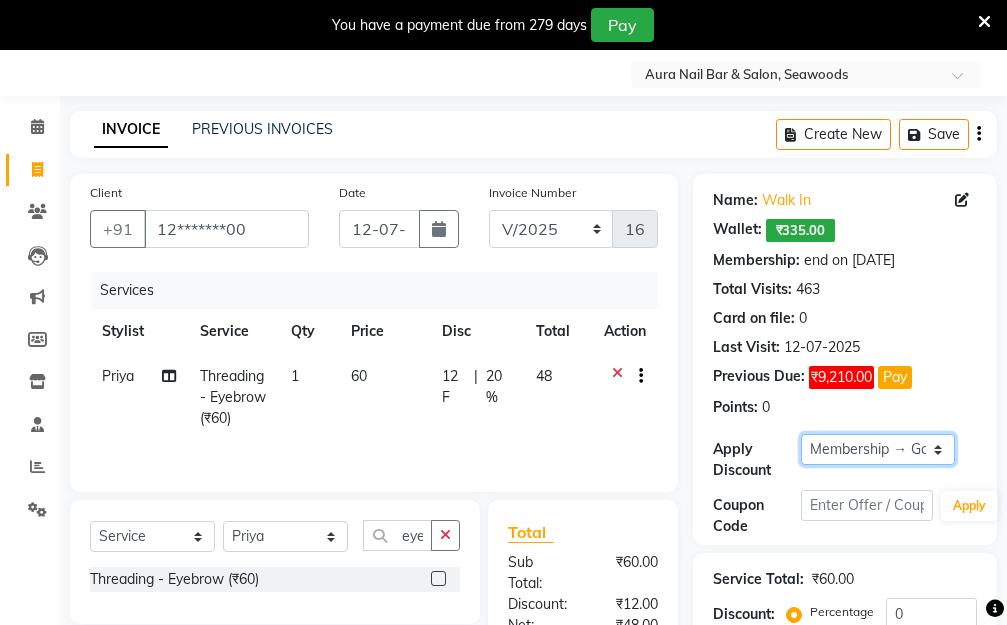 select on "0:" 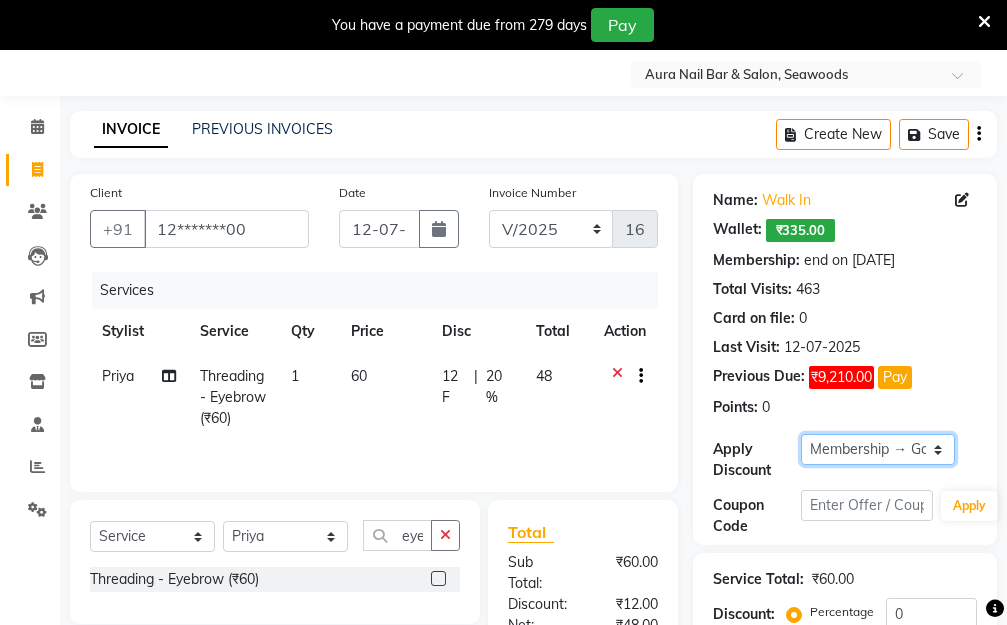 click on "Select Membership → Golden Membership Membership → Golden Membership Membership → Golden Membership Membership → Golden Membership Membership → Golden Membership Membership → Golden Membership Membership → Golden Membership Membership → Golden Membership Membership → Golden Membership Membership → Golden Membership Membership → Golden Membership Membership → Golden Membership Membership → Golden Membership Membership → Golden Membership Membership → Golden Membership Membership → Golden Membership Membership → Golden Membership Membership → Golden Membership Membership → Golden Membership Membership → Golden Membership Membership → Golden Membership Membership → Golden Membership Membership → Golden Membership Membership → Golden Membership Membership → Golden Membership Membership → Golden Membership Membership → Golden Membership Membership → Golden Membership Membership → Golden Membership Membership → Golden Membership" 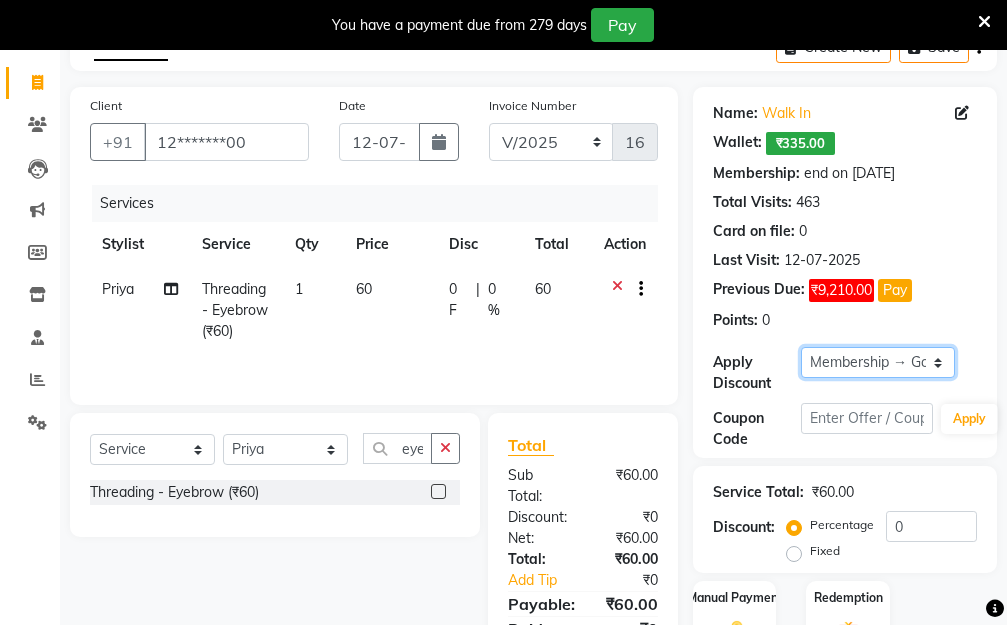 scroll, scrollTop: 278, scrollLeft: 0, axis: vertical 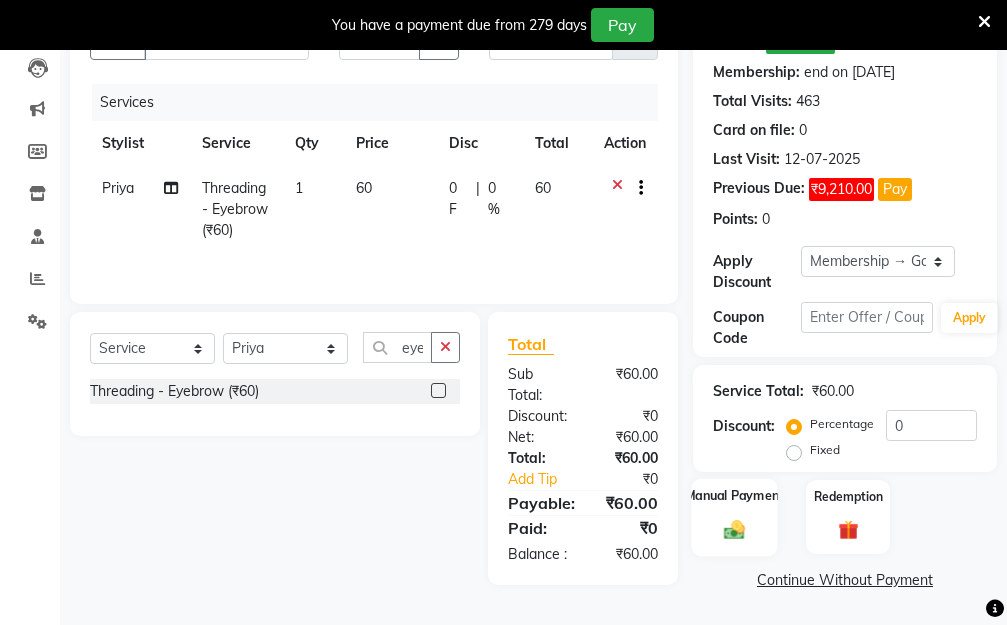 click 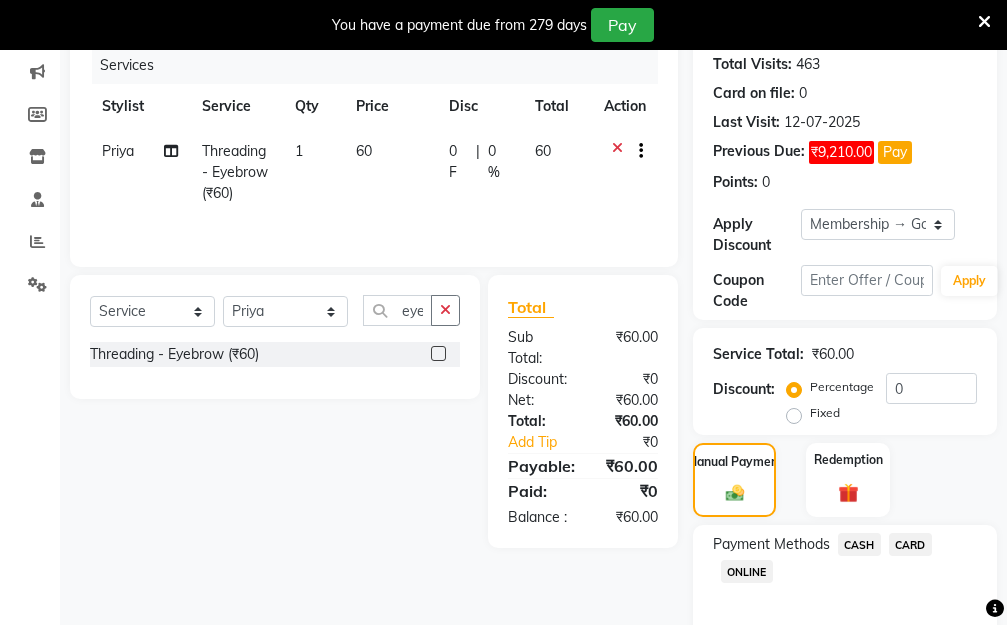 click on "ONLINE" 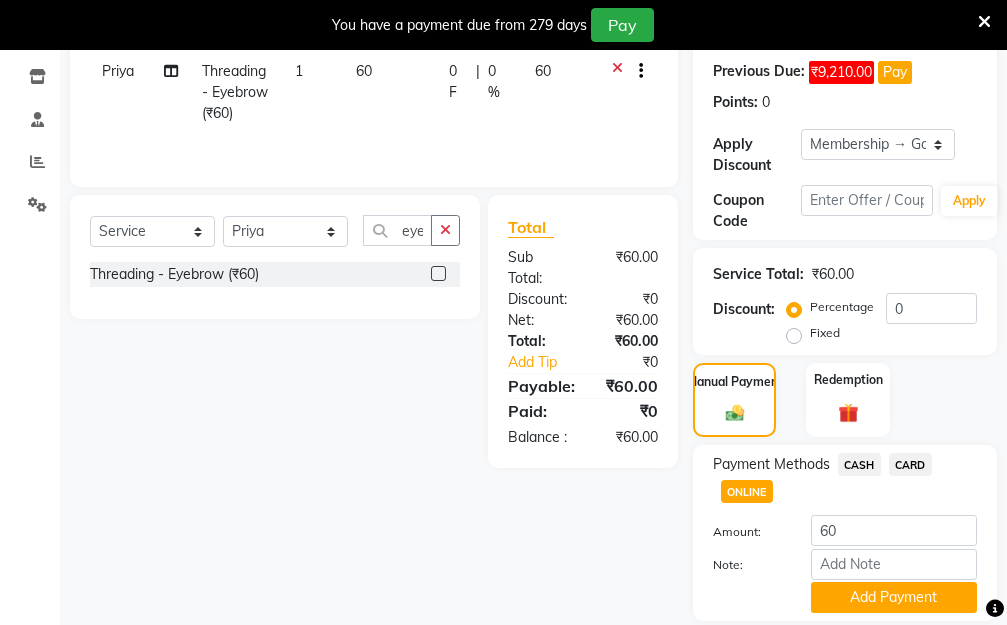 scroll, scrollTop: 425, scrollLeft: 0, axis: vertical 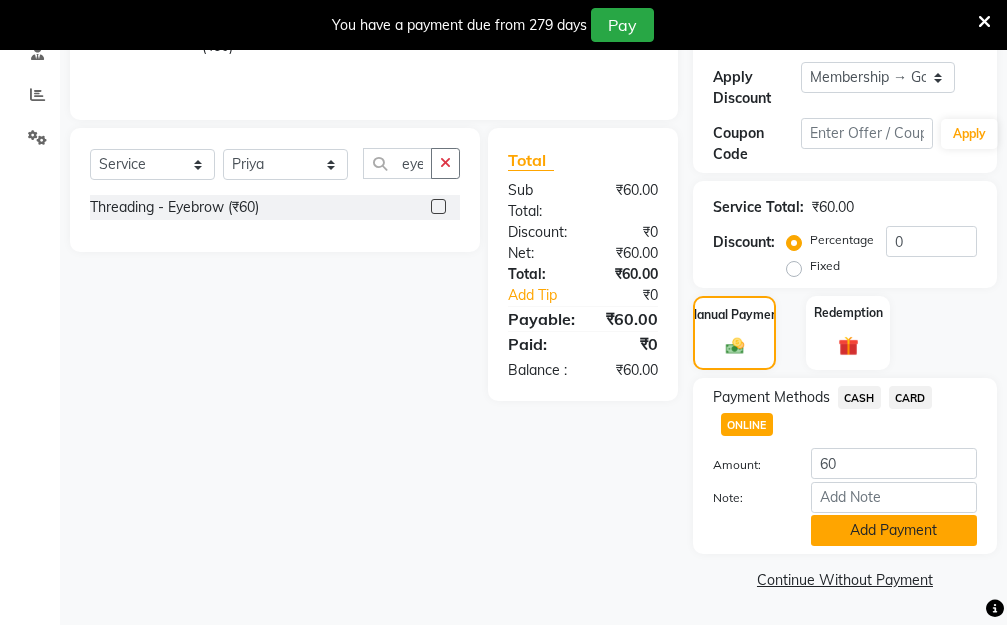click on "Add Payment" 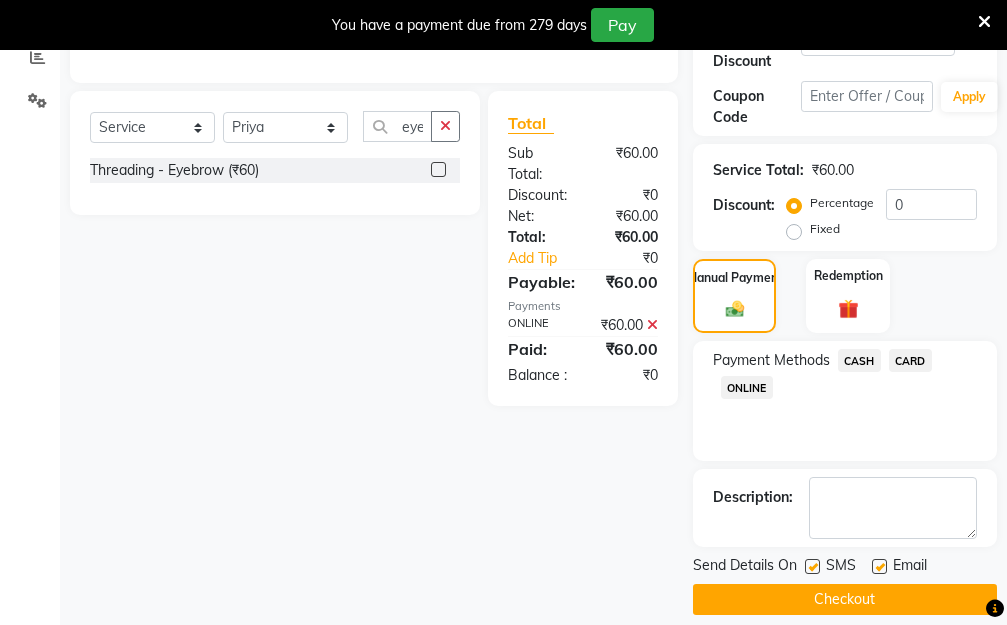 scroll, scrollTop: 482, scrollLeft: 0, axis: vertical 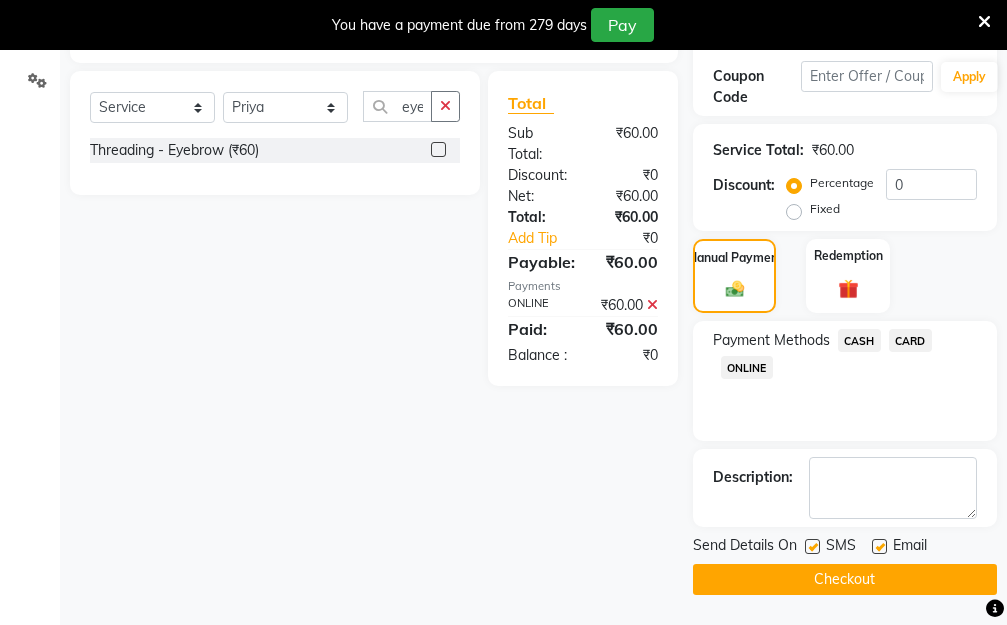click on "Checkout" 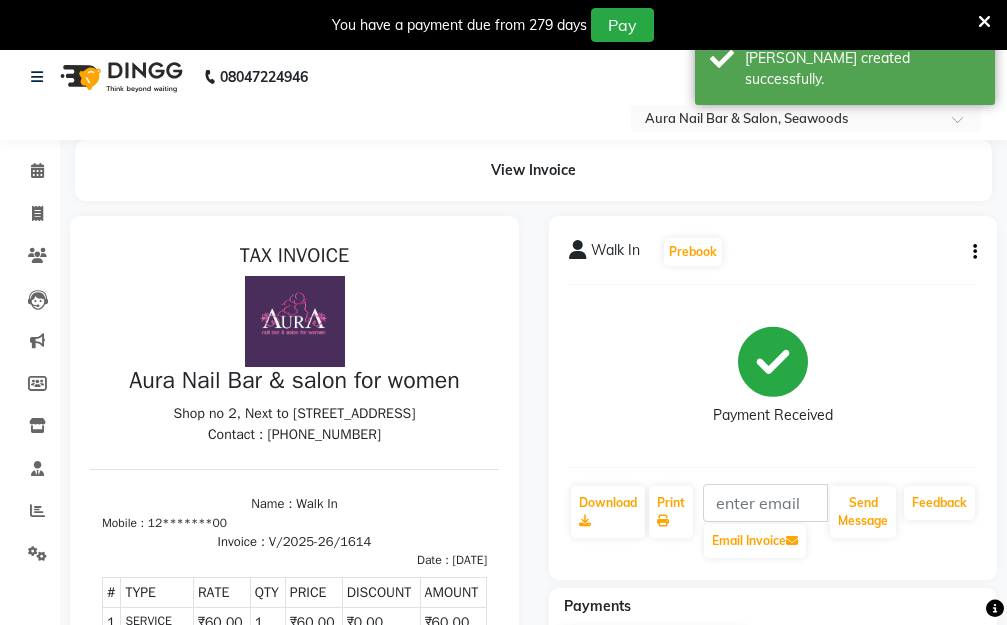 scroll, scrollTop: 0, scrollLeft: 0, axis: both 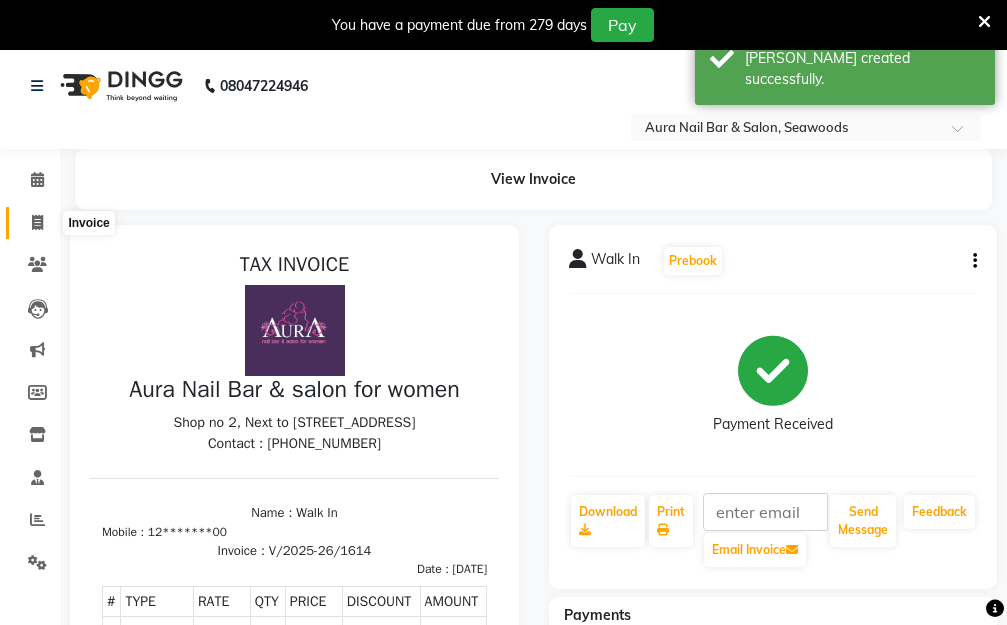 click 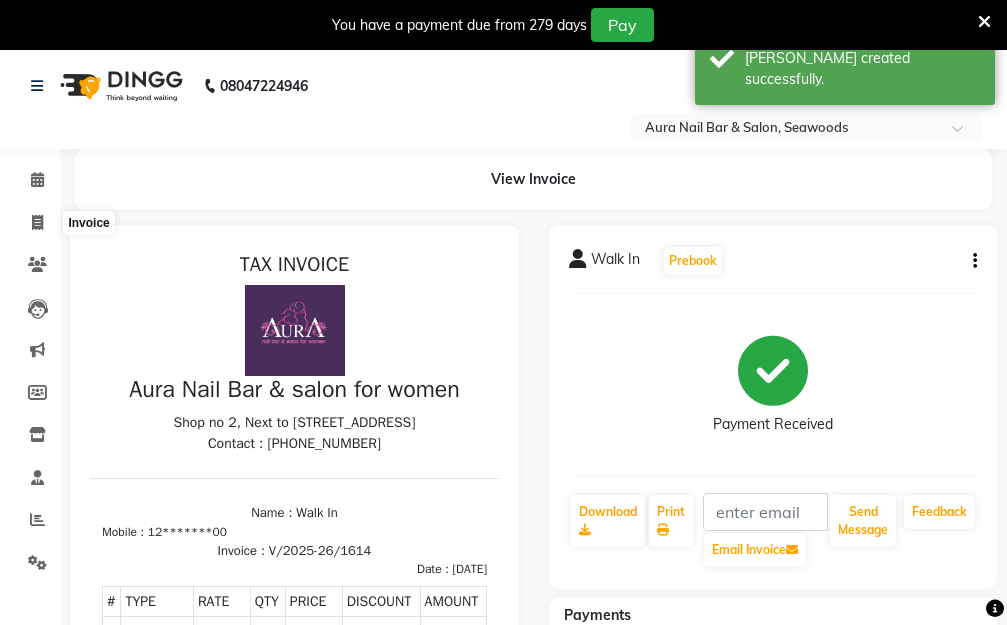 select on "4994" 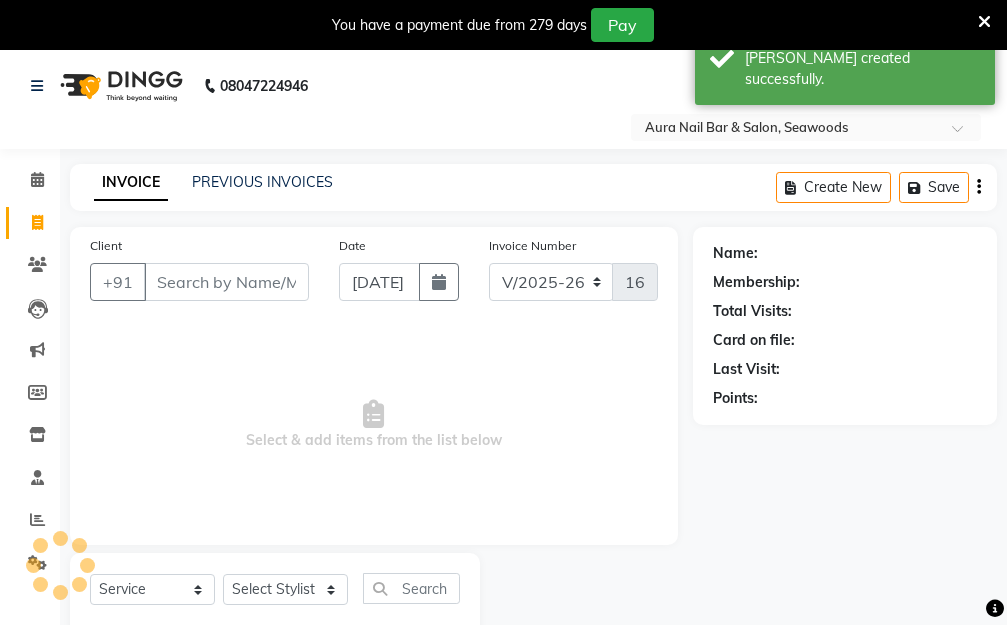 scroll, scrollTop: 53, scrollLeft: 0, axis: vertical 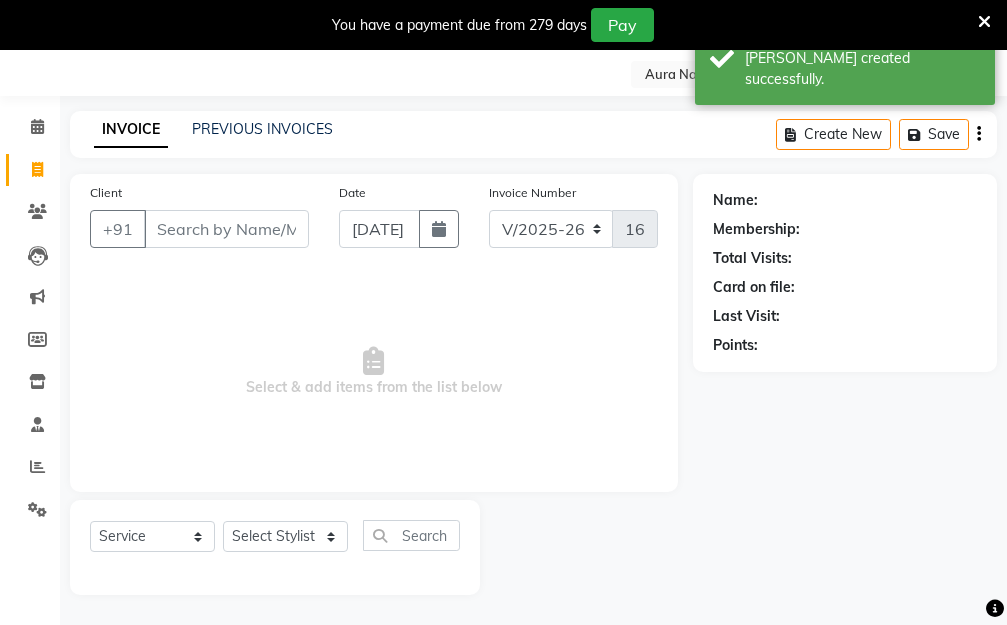 click on "Client" at bounding box center [226, 229] 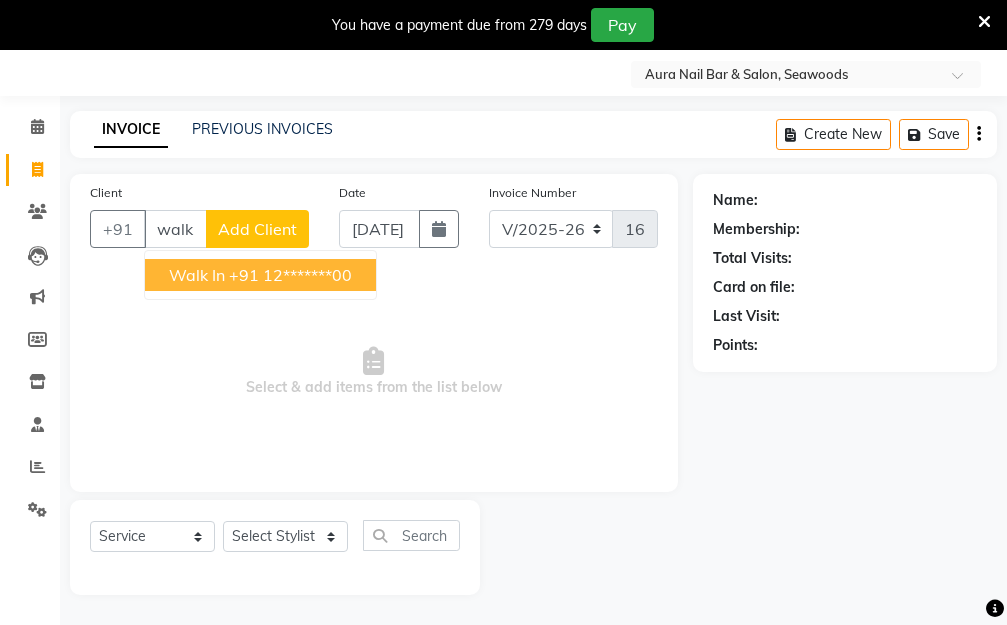 click on "+91  12*******00" at bounding box center (290, 275) 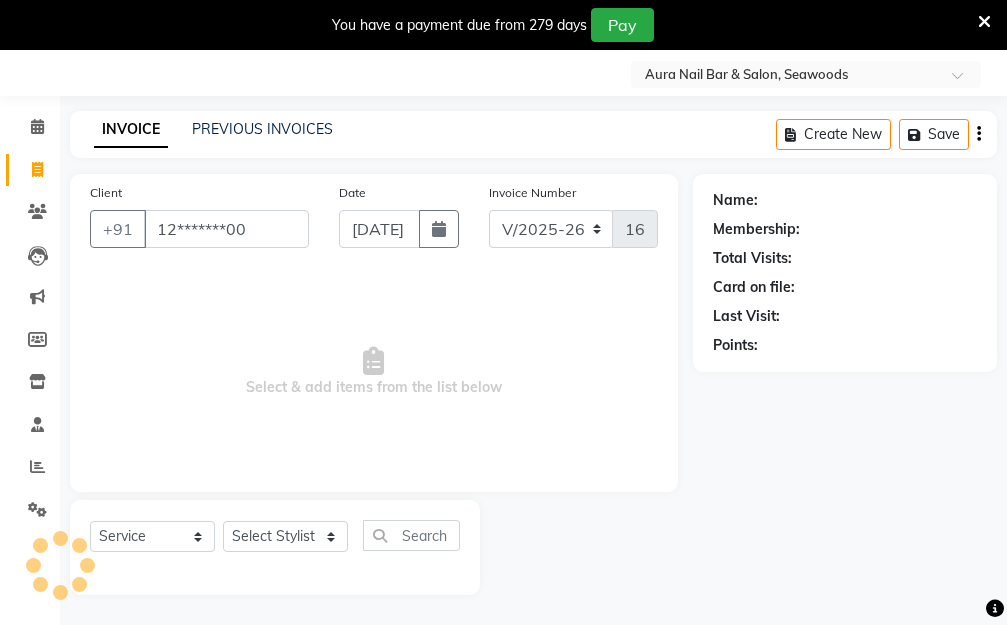 type on "12*******00" 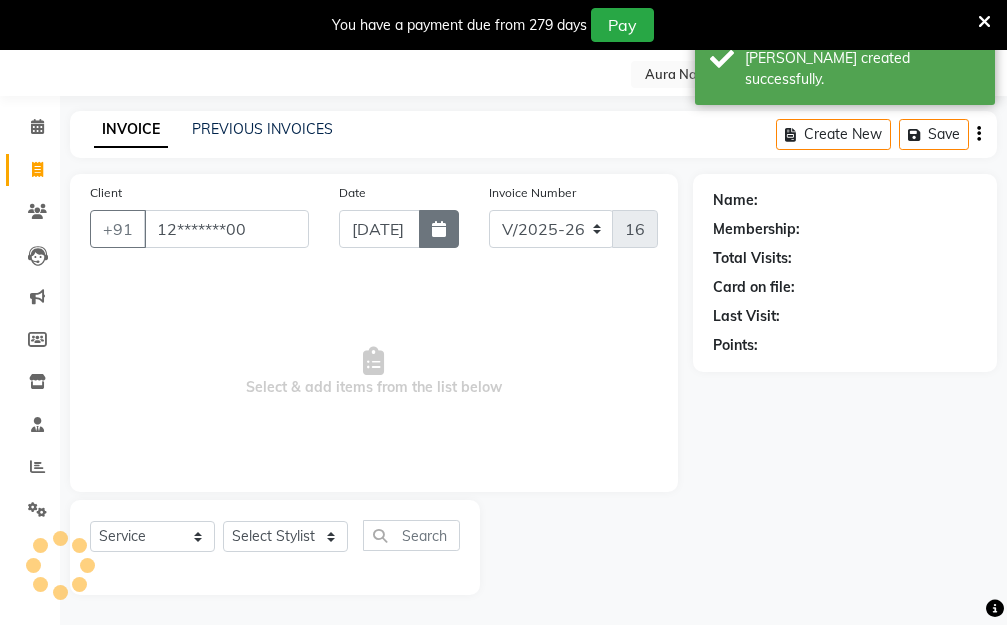 select on "1: Object" 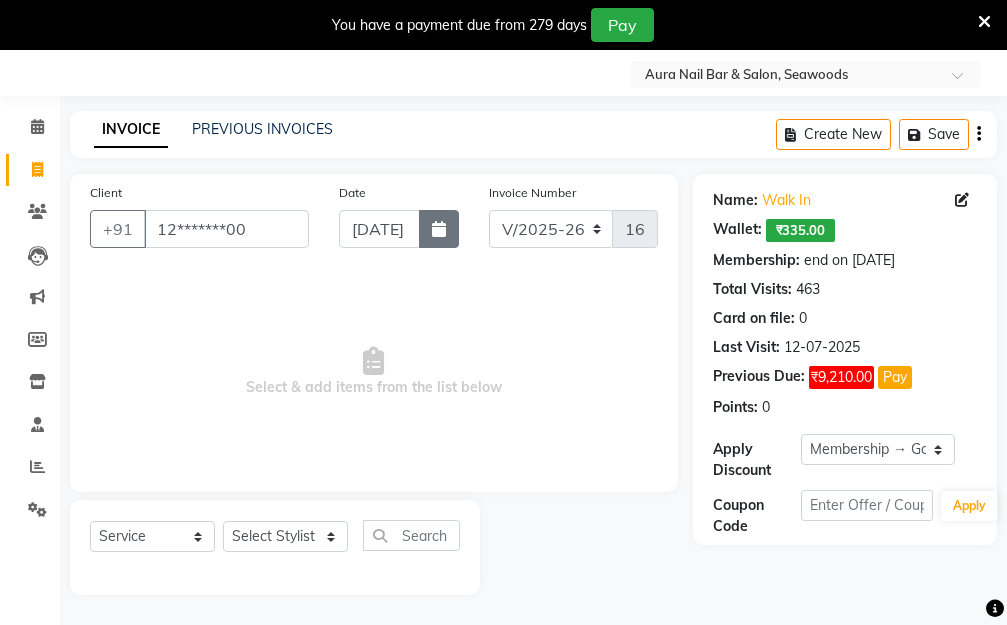 click 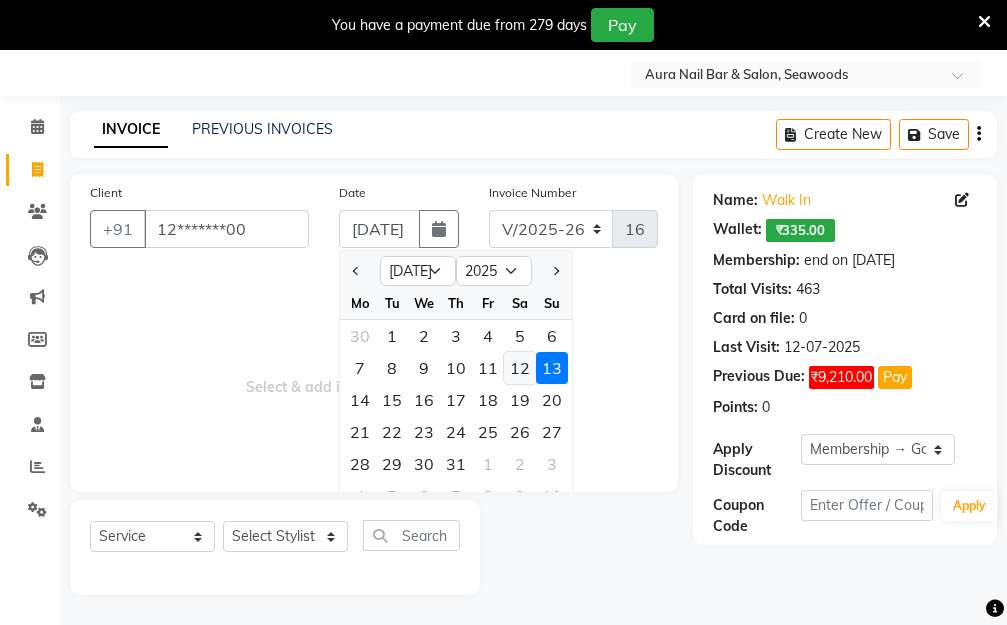 click on "12" 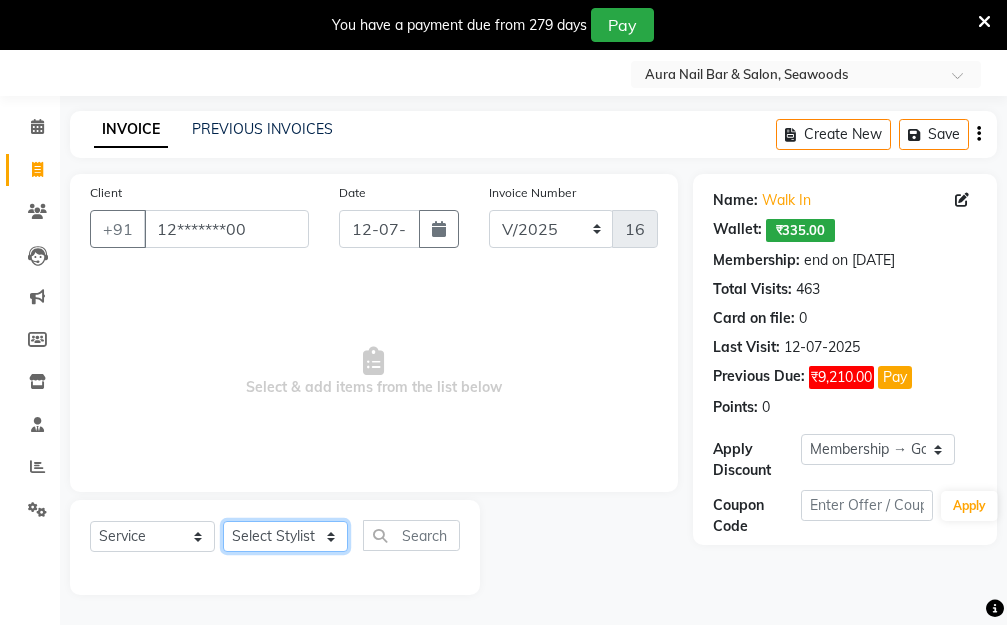 click on "Select Stylist Aarti [PERSON_NAME]  Manager Pallavi  pooja Priya" 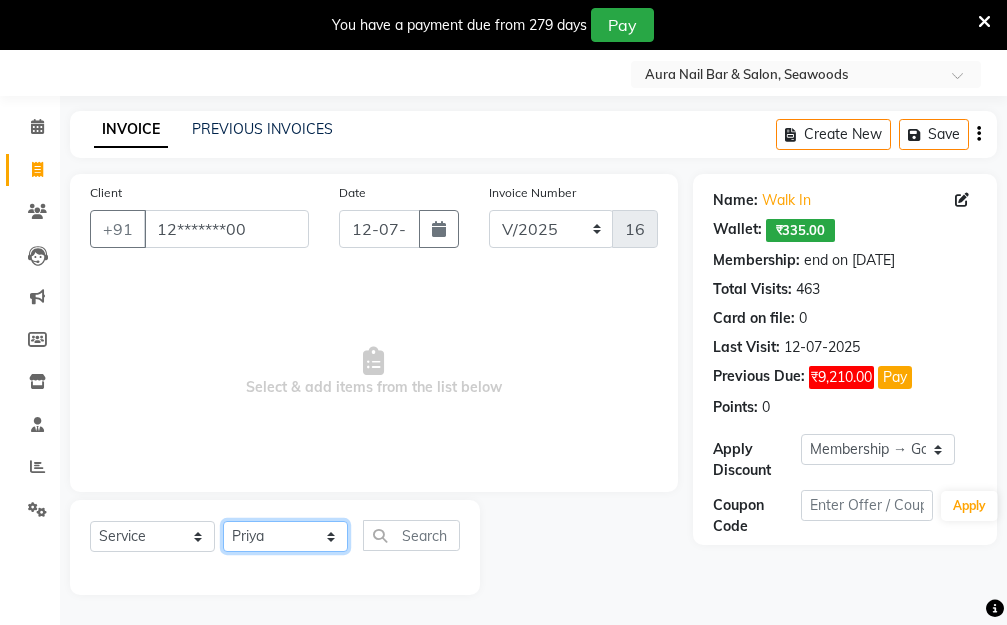 click on "Select Stylist Aarti [PERSON_NAME]  Manager Pallavi  pooja Priya" 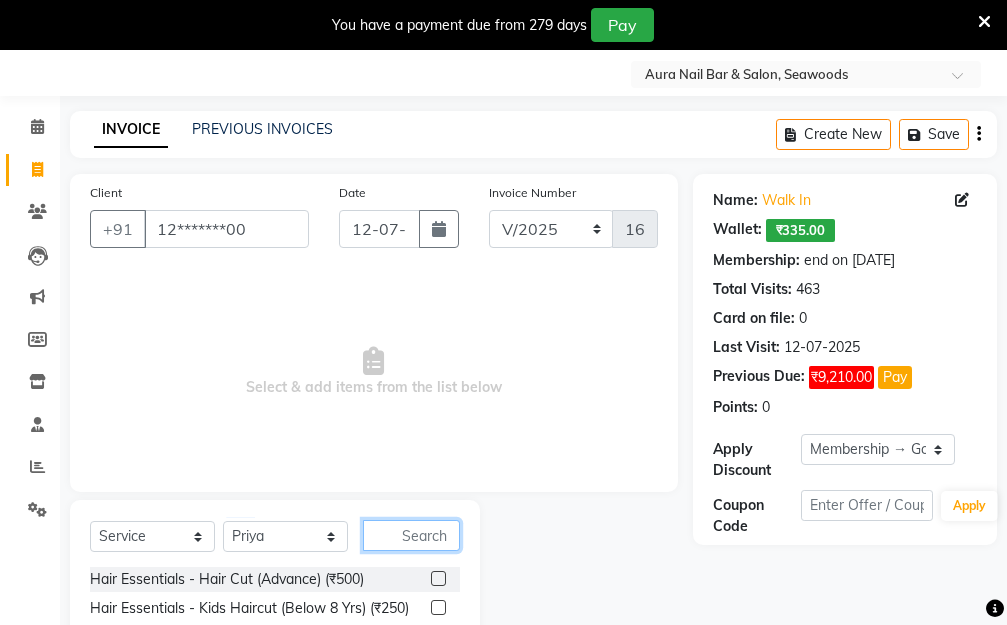 click 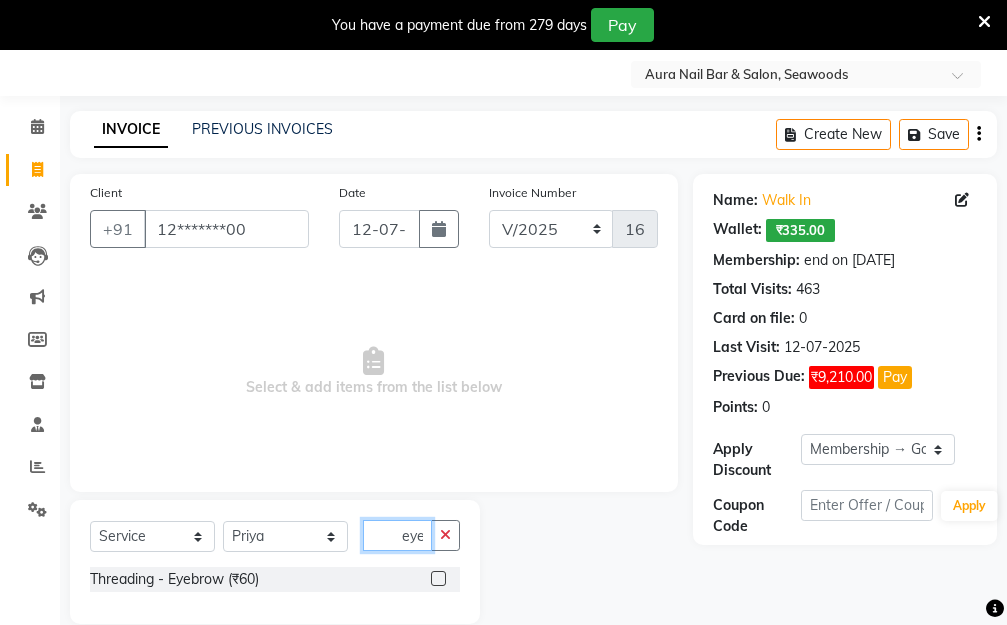 type on "eye" 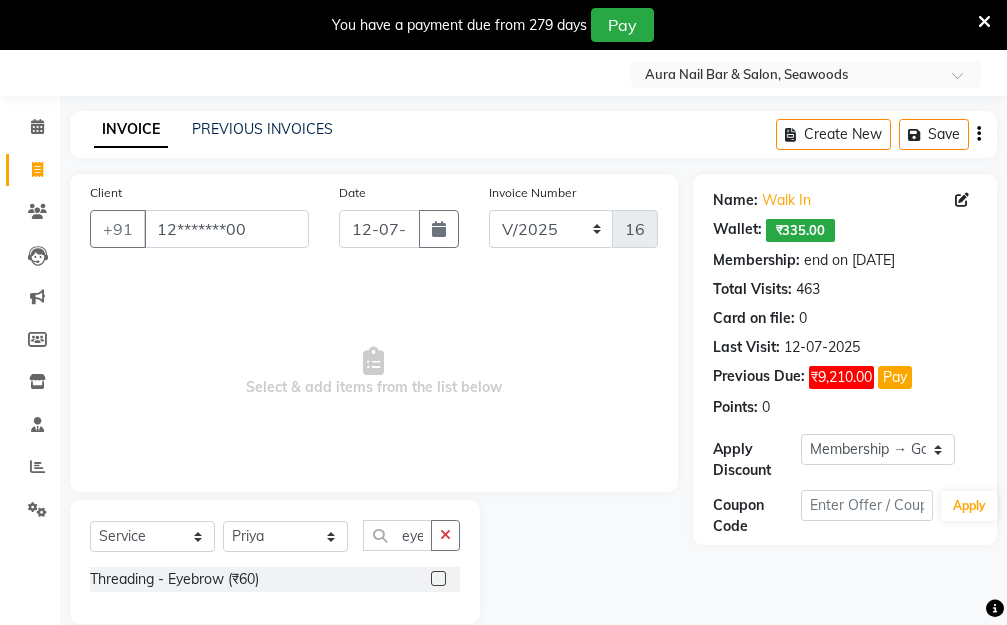 click 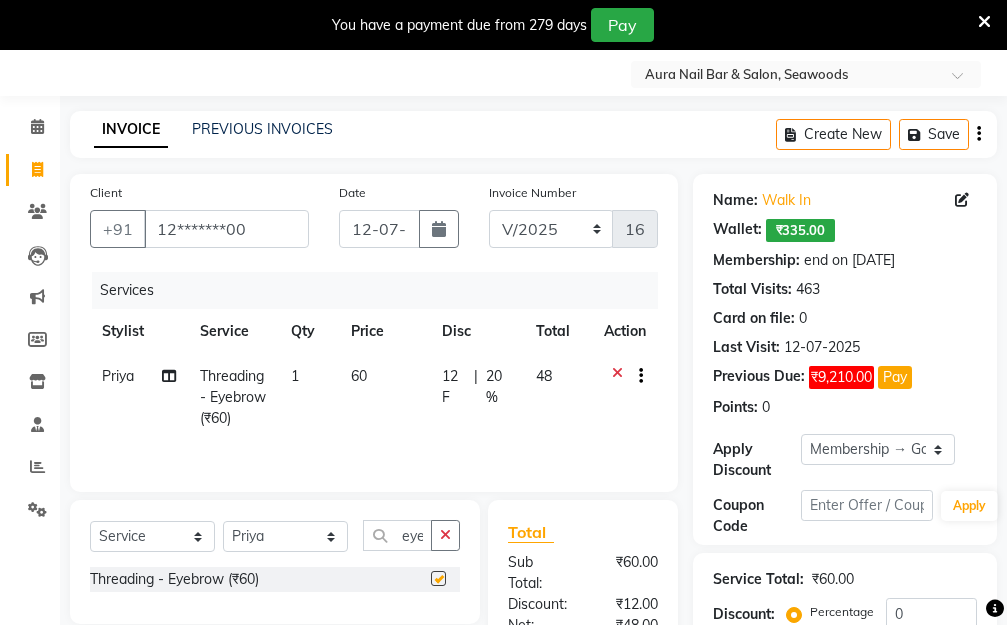 checkbox on "false" 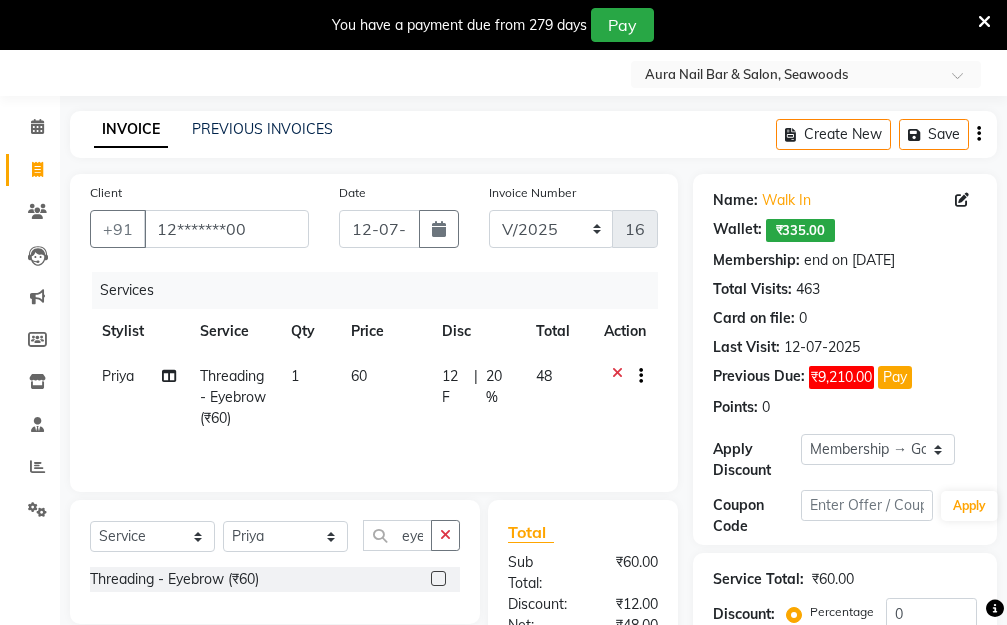 click on "60" 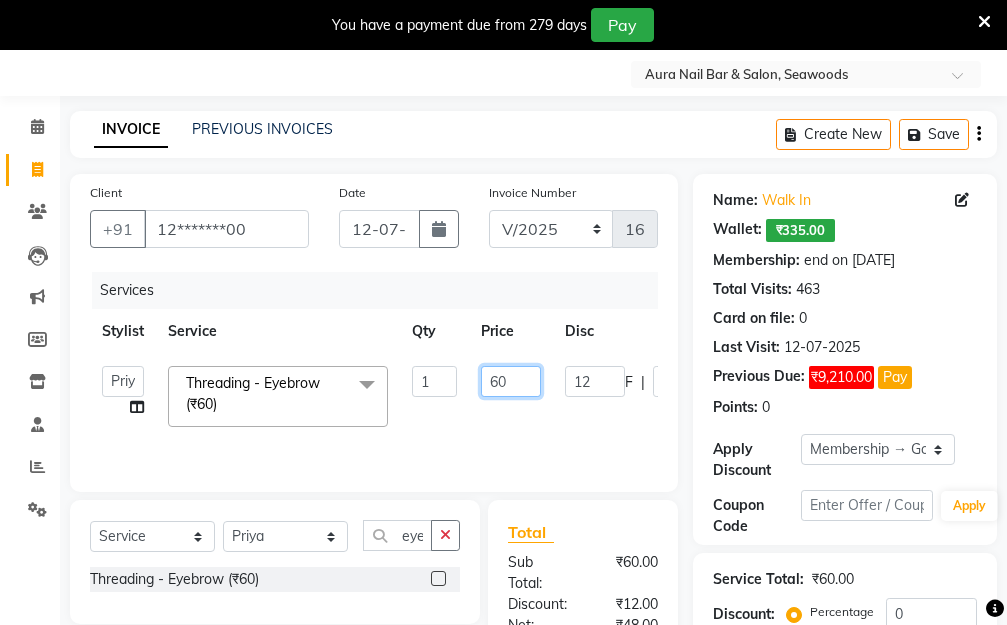 drag, startPoint x: 527, startPoint y: 376, endPoint x: 456, endPoint y: 387, distance: 71.84706 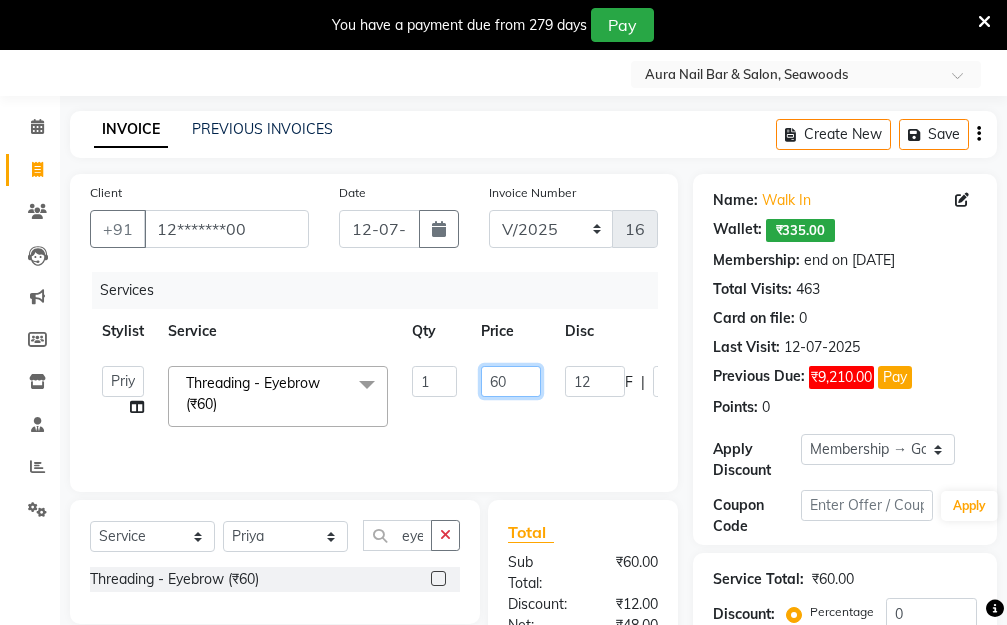 click on "Aarti   Dipti    Manager   Pallavi    pooja   Priya   Threading - Eyebrow (₹60)  x Hair Essentials - Hair Cut (Advance) (₹500) Hair Essentials - Kids Haircut (Below 8 Yrs) (₹250) Hair Essentials -Hair Wash Up To Shoulder (₹300) Hair Essentials - Hair Cut  (₹350) HAIR WASH UP TO WASTE (₹700) DANDRUFF TERATMENT (₹1500) Shampoo & Conditioning + Blast Dry - Upto Shoulder (₹350) Shampoo & Conditioning + Blast Dry - Below Shoulder (₹550) Shampoo & Conditioning + Blast Dry - Upto Waist (₹750) Shampoo & Conditioning + Blast Dry - Add: Charge For Morocon/Riviver/ Keratin (₹600) Blow Dry/Outcurl/Straight - Upto Shoulder (₹449) Blow Dry/Outcurl/Straight - Below Shoulder (₹650) Blow Dry/Outcurl/Straight - Upto Waist (₹850) Ironing - Upto Shoulder (₹650) Ironing - Below Shoulder (₹850) Ironing - Upto Waist (₹1000) Ironing - Add Charge For Thick Hair (₹300) Tongs - Upto Shoulder (₹800) Tongs - Below Shoulder (₹960) Tongs - Upto Waist (₹1500) Hair Spa - Upto Shoulder (₹1800) 1 F" 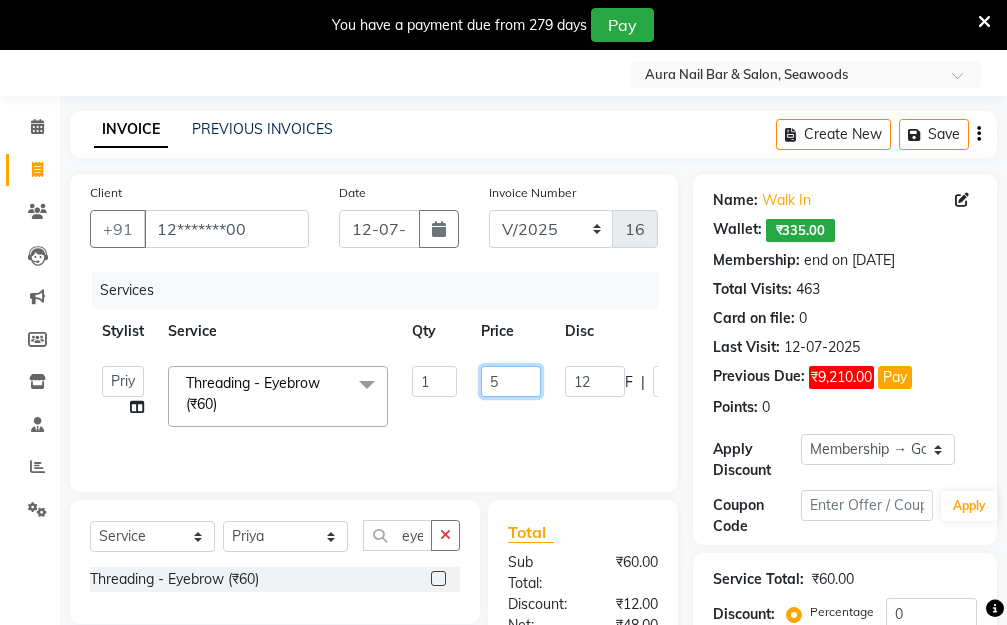type on "50" 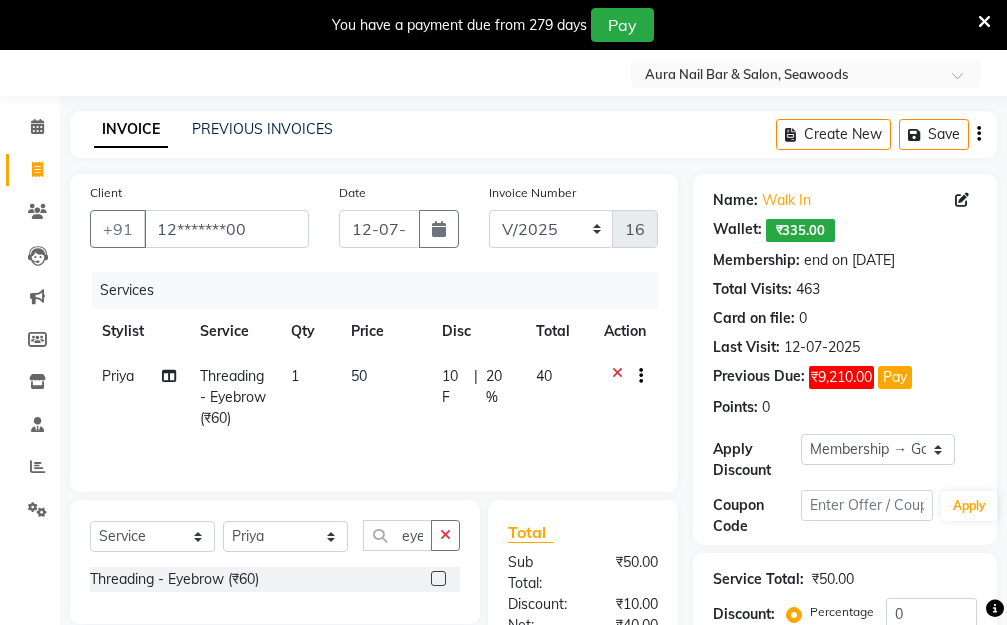 click on "Priya  Threading - Eyebrow (₹60) 1 50 10 F | 20 % 40" 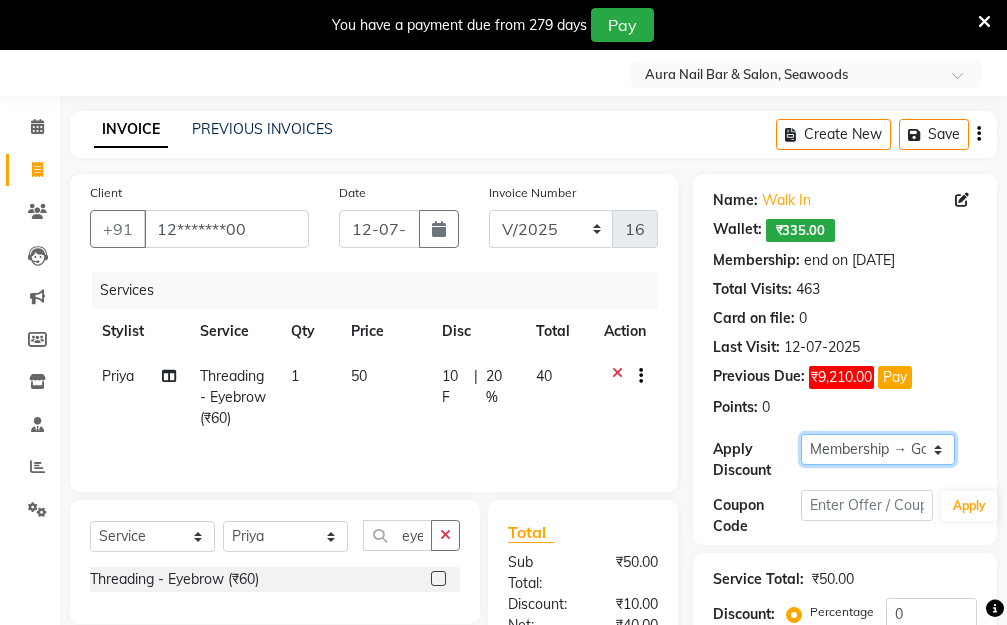 click on "Select Membership → Golden Membership Membership → Golden Membership Membership → Golden Membership Membership → Golden Membership Membership → Golden Membership Membership → Golden Membership Membership → Golden Membership Membership → Golden Membership Membership → Golden Membership Membership → Golden Membership Membership → Golden Membership Membership → Golden Membership Membership → Golden Membership Membership → Golden Membership Membership → Golden Membership Membership → Golden Membership Membership → Golden Membership Membership → Golden Membership Membership → Golden Membership Membership → Golden Membership Membership → Golden Membership Membership → Golden Membership Membership → Golden Membership Membership → Golden Membership Membership → Golden Membership Membership → Golden Membership Membership → Golden Membership Membership → Golden Membership Membership → Golden Membership Membership → Golden Membership" 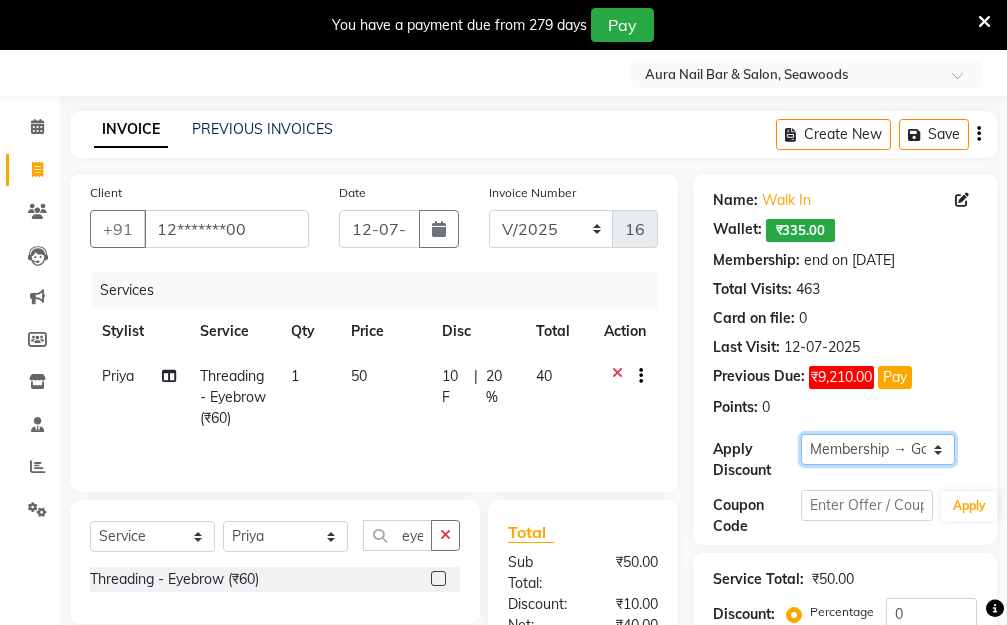 select on "0:" 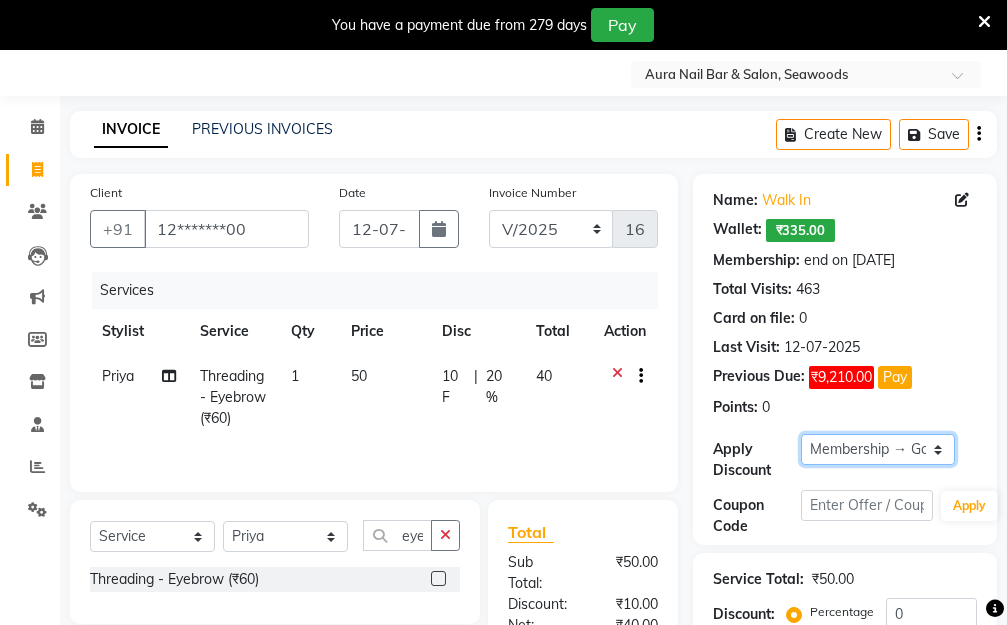 click on "Select Membership → Golden Membership Membership → Golden Membership Membership → Golden Membership Membership → Golden Membership Membership → Golden Membership Membership → Golden Membership Membership → Golden Membership Membership → Golden Membership Membership → Golden Membership Membership → Golden Membership Membership → Golden Membership Membership → Golden Membership Membership → Golden Membership Membership → Golden Membership Membership → Golden Membership Membership → Golden Membership Membership → Golden Membership Membership → Golden Membership Membership → Golden Membership Membership → Golden Membership Membership → Golden Membership Membership → Golden Membership Membership → Golden Membership Membership → Golden Membership Membership → Golden Membership Membership → Golden Membership Membership → Golden Membership Membership → Golden Membership Membership → Golden Membership Membership → Golden Membership" 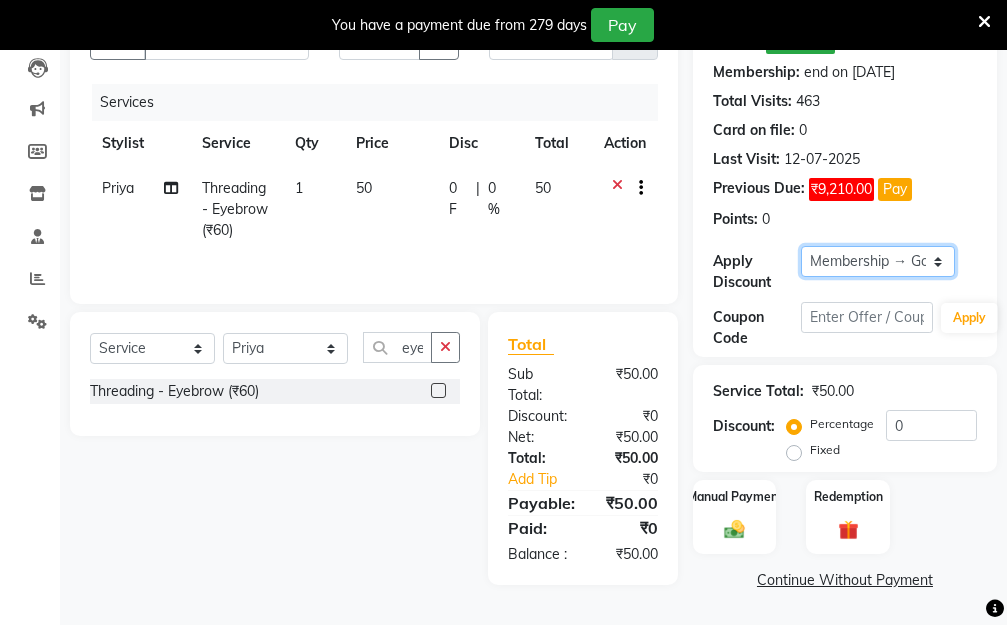 scroll, scrollTop: 278, scrollLeft: 0, axis: vertical 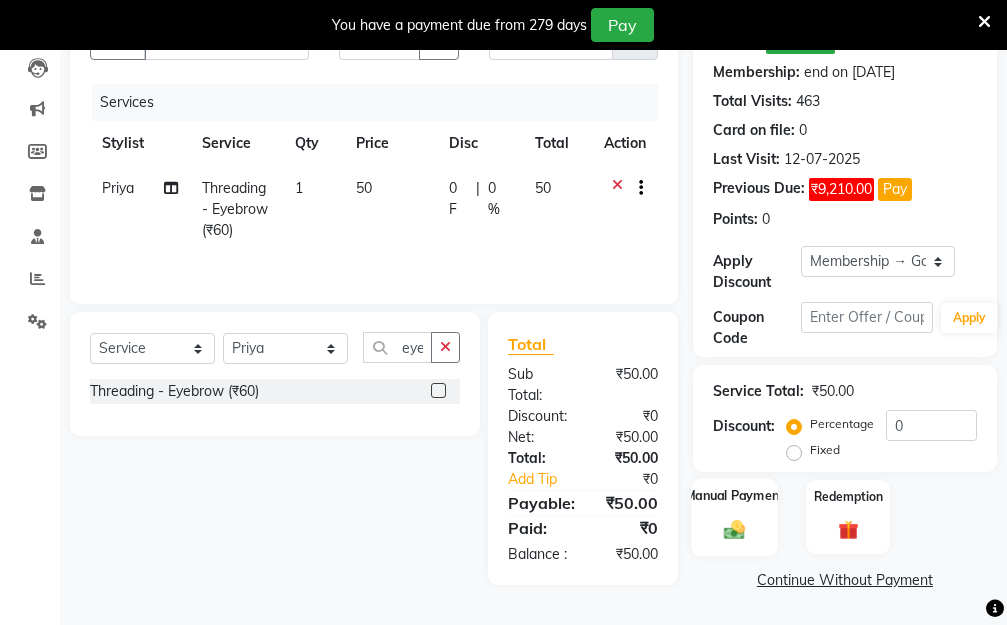 click on "Manual Payment" 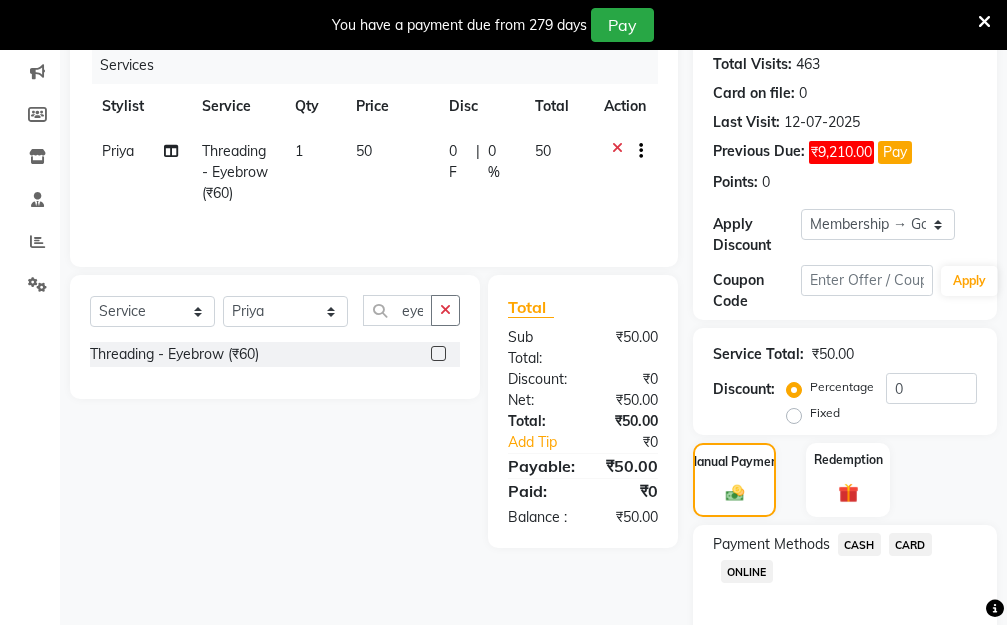 click on "ONLINE" 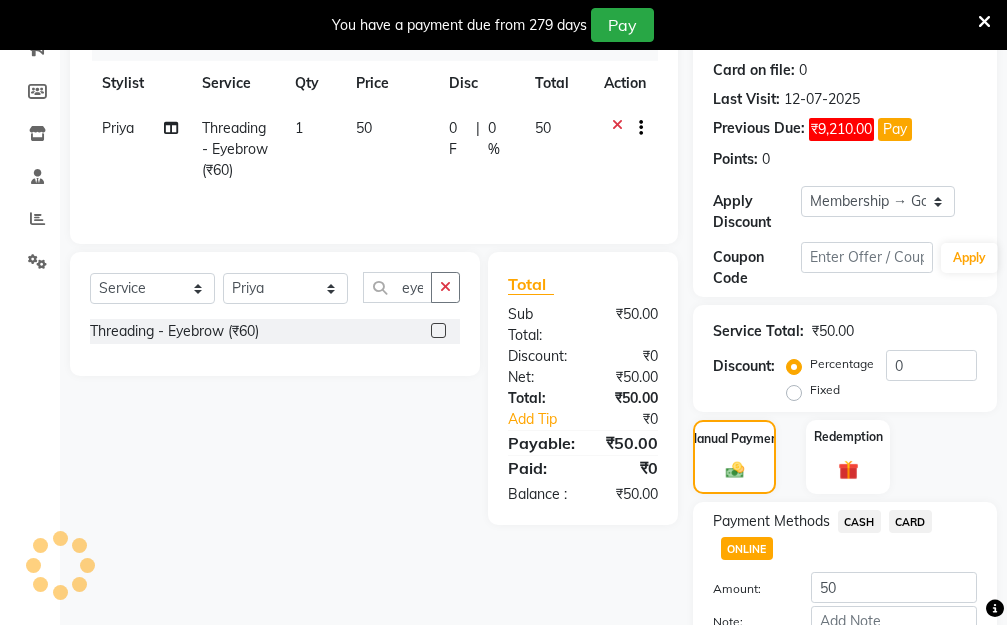 scroll, scrollTop: 425, scrollLeft: 0, axis: vertical 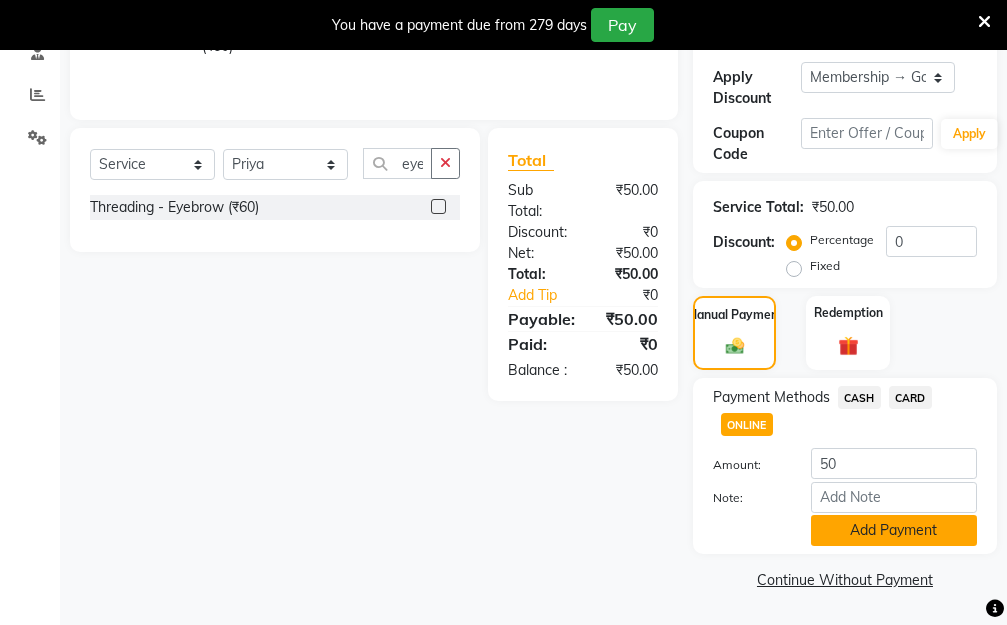 click on "Add Payment" 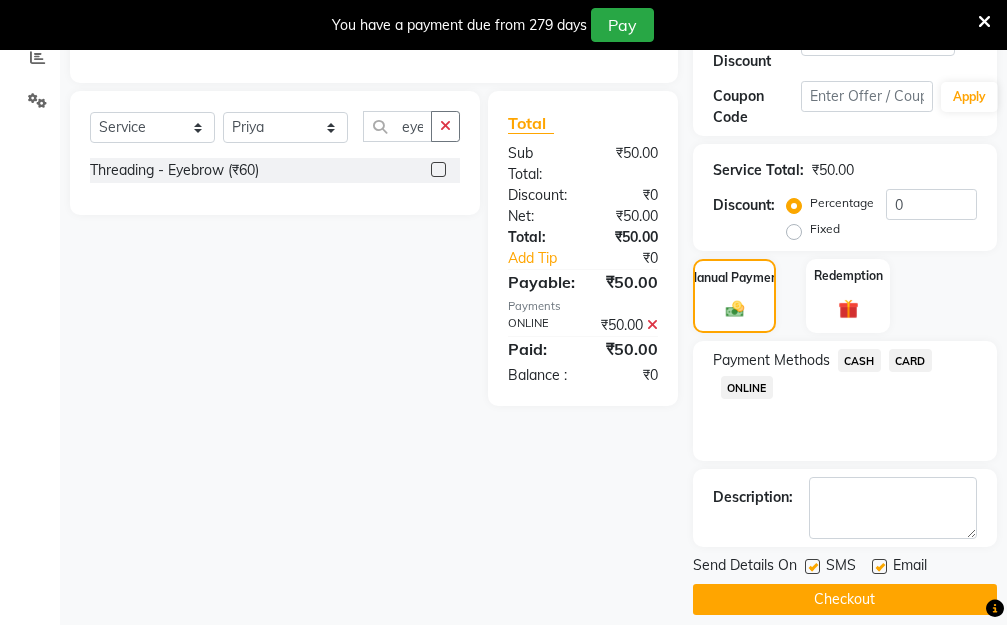 scroll, scrollTop: 482, scrollLeft: 0, axis: vertical 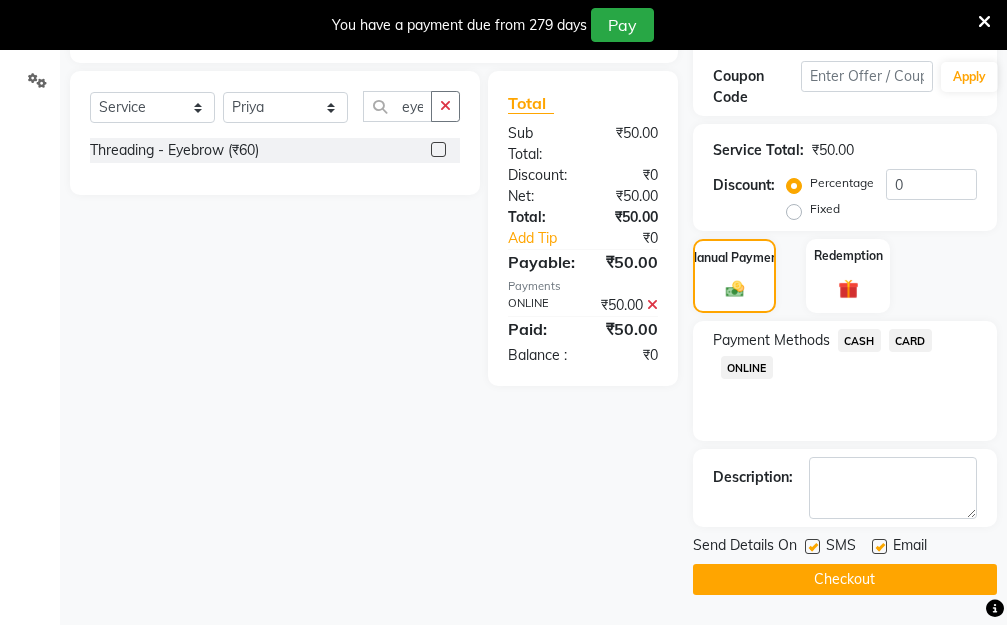 click on "Checkout" 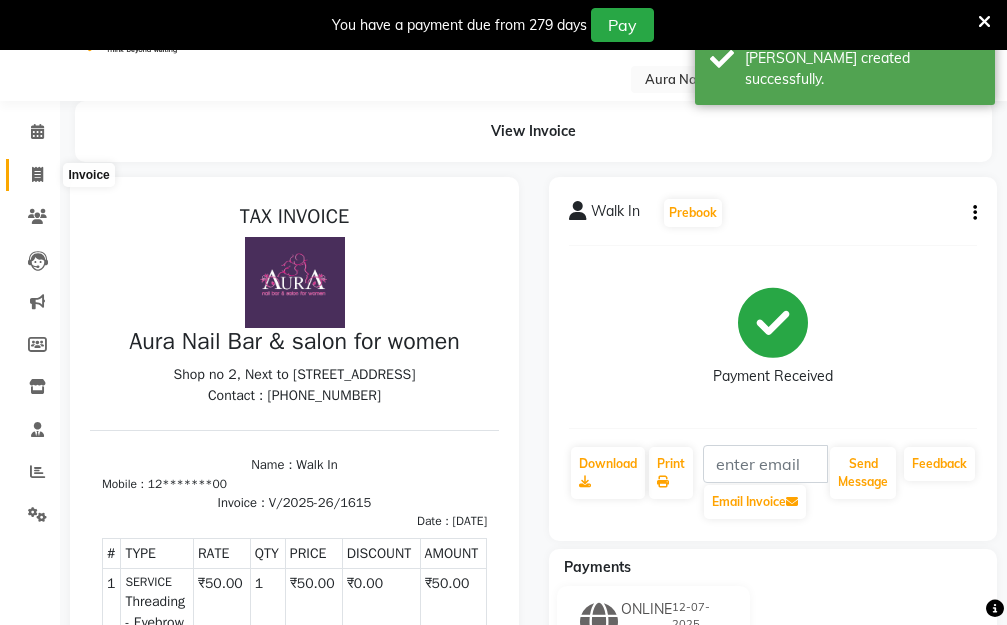 scroll, scrollTop: 13, scrollLeft: 0, axis: vertical 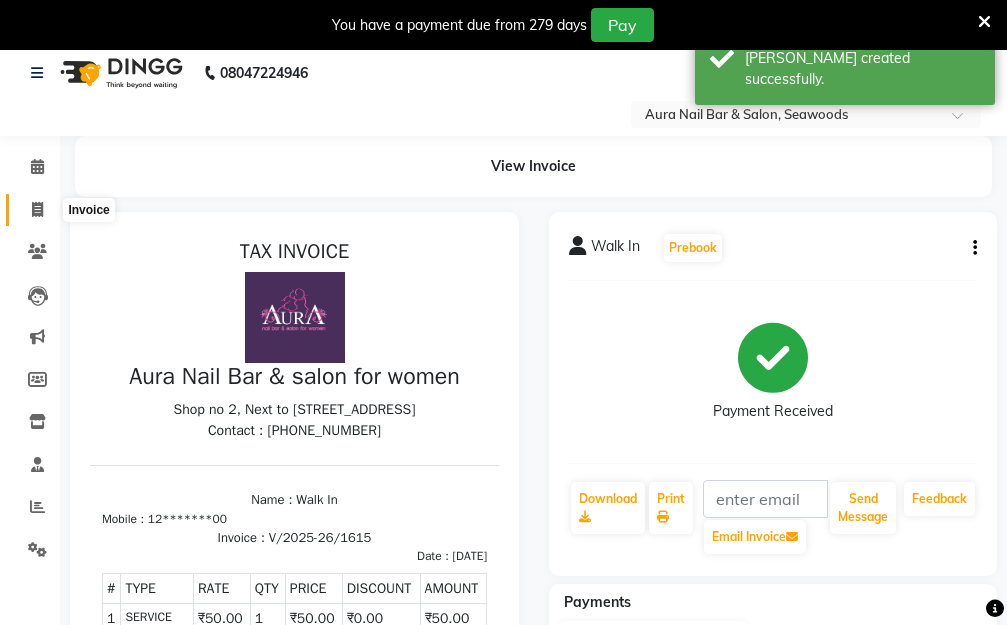 click 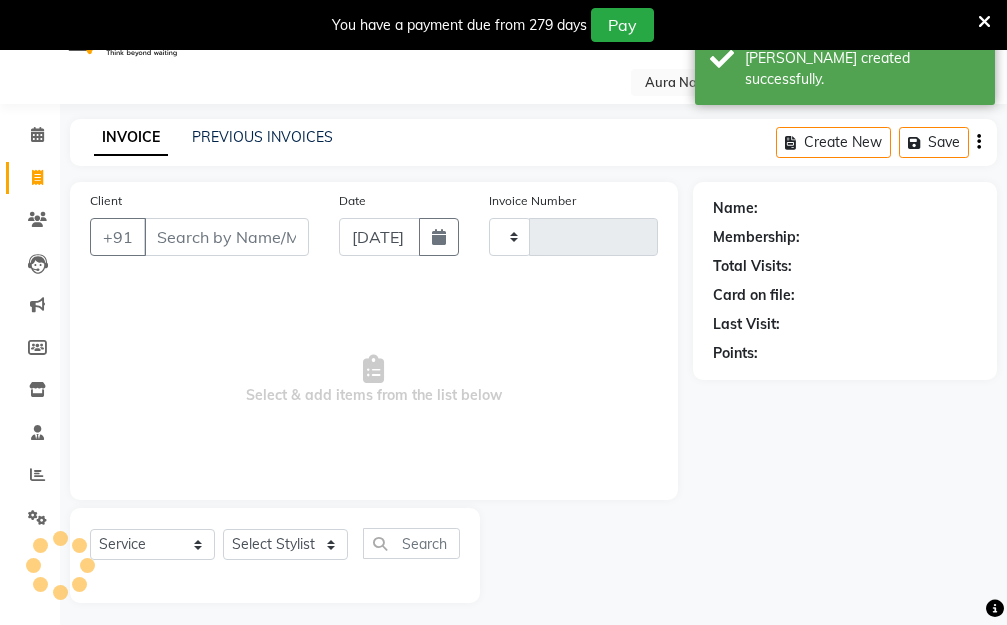 type on "1616" 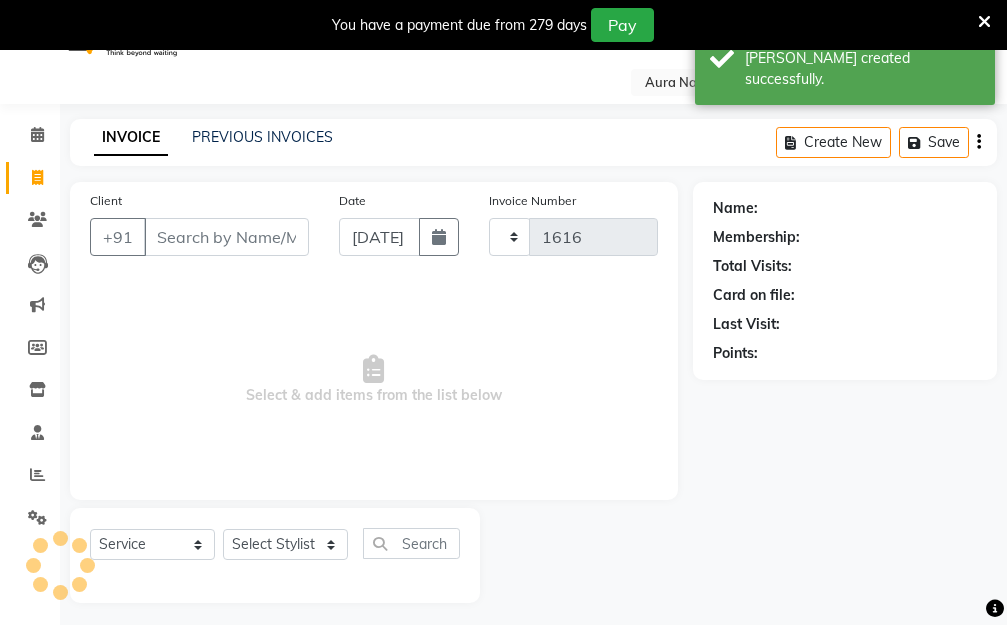 select on "4994" 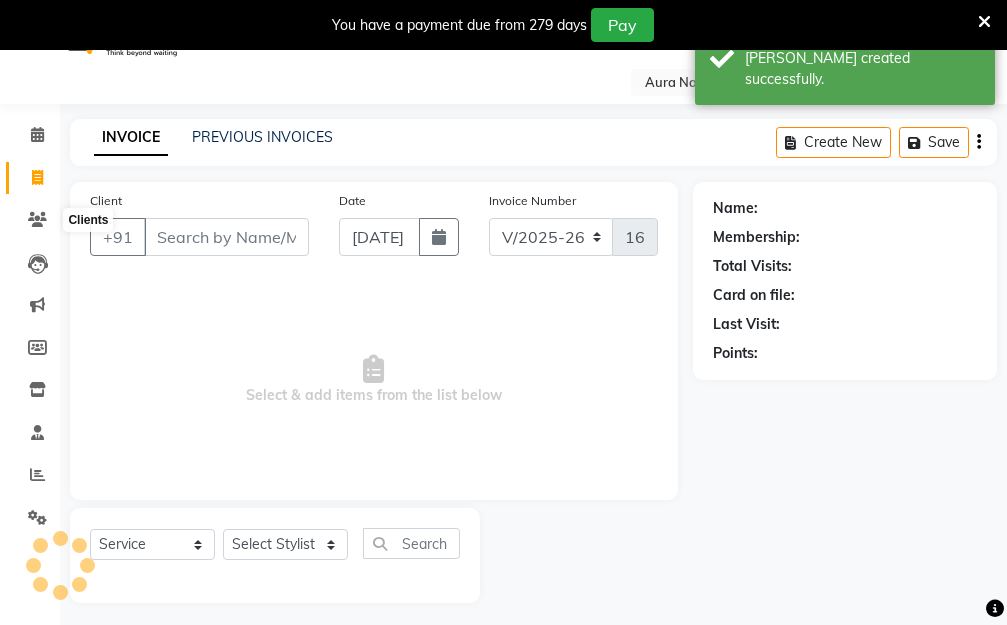 scroll, scrollTop: 53, scrollLeft: 0, axis: vertical 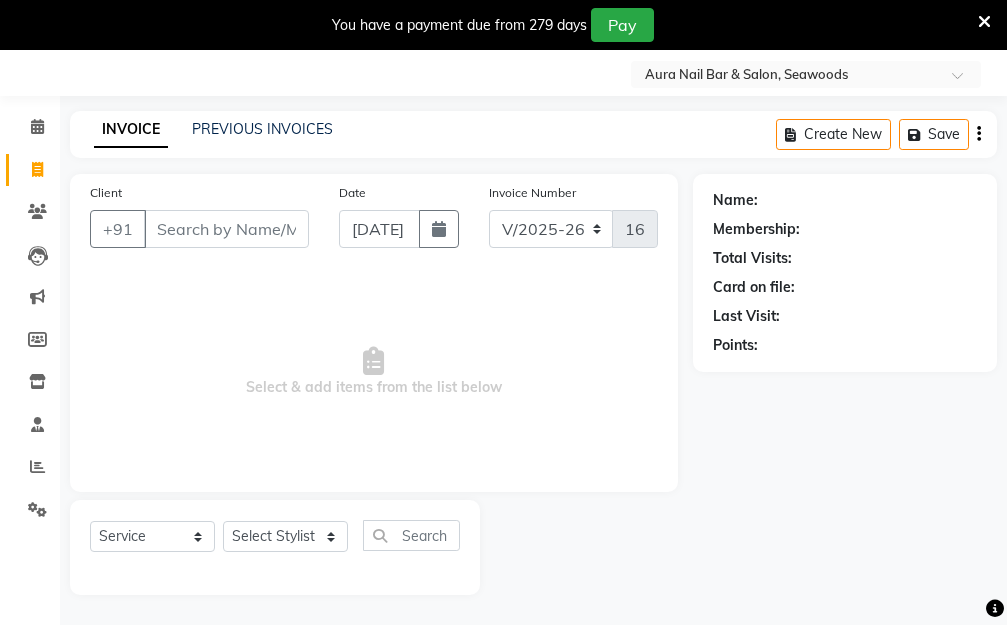 click on "Client" at bounding box center (226, 229) 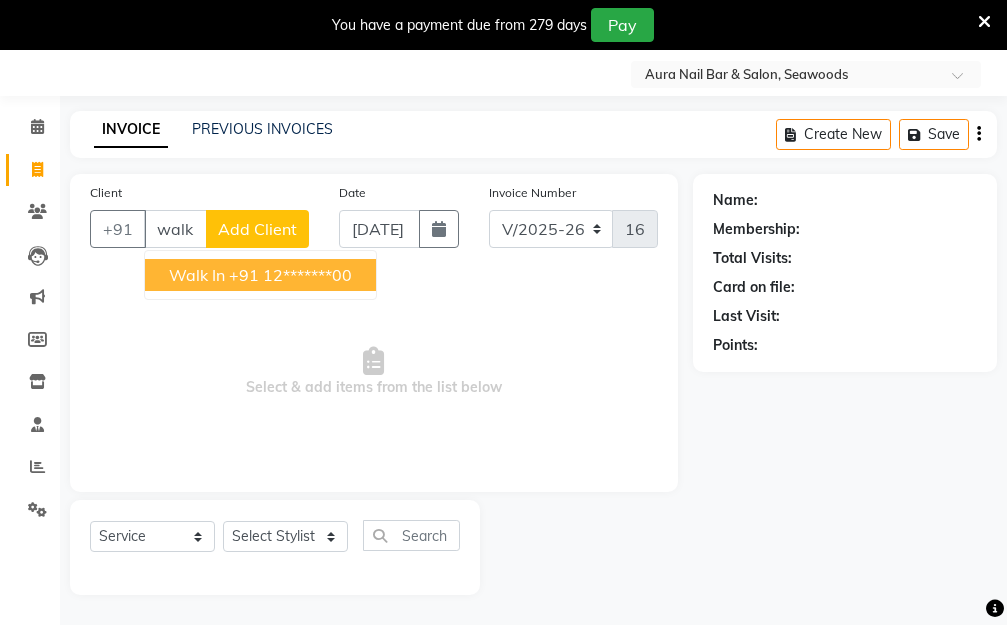 click on "+91  12*******00" at bounding box center (290, 275) 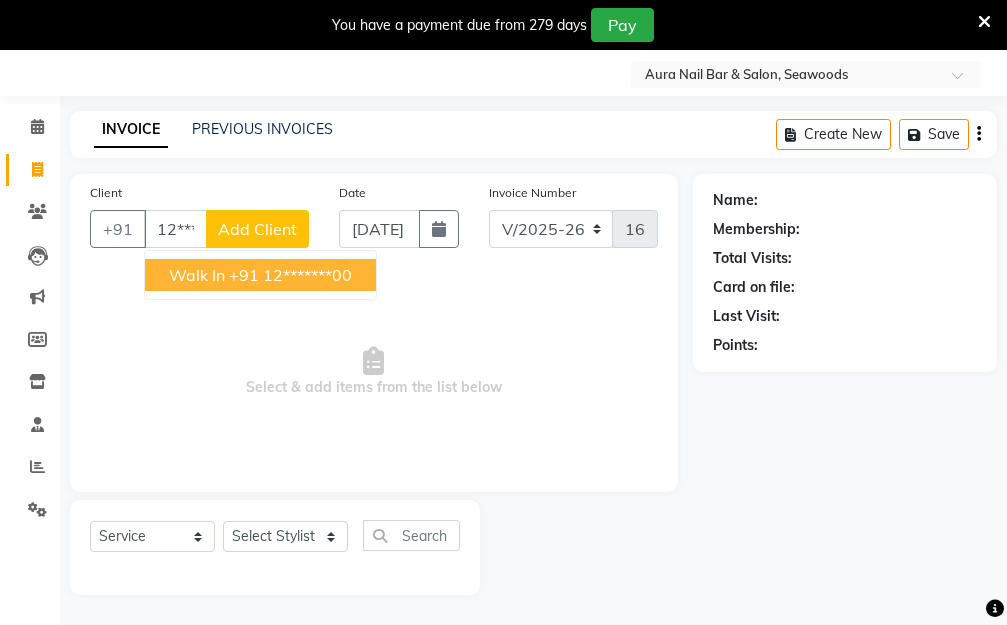type on "12*******00" 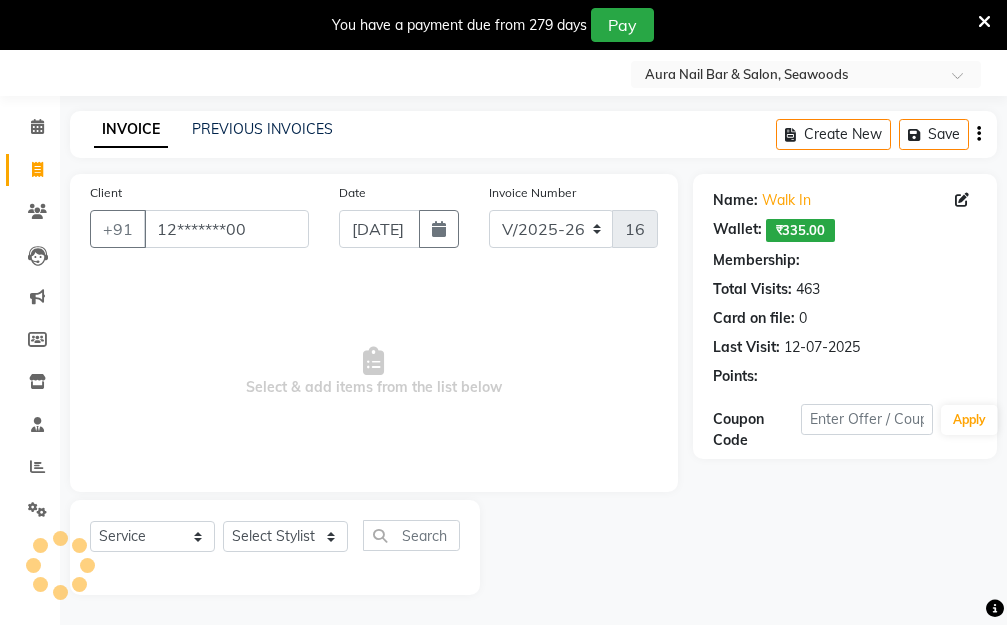 select on "1: Object" 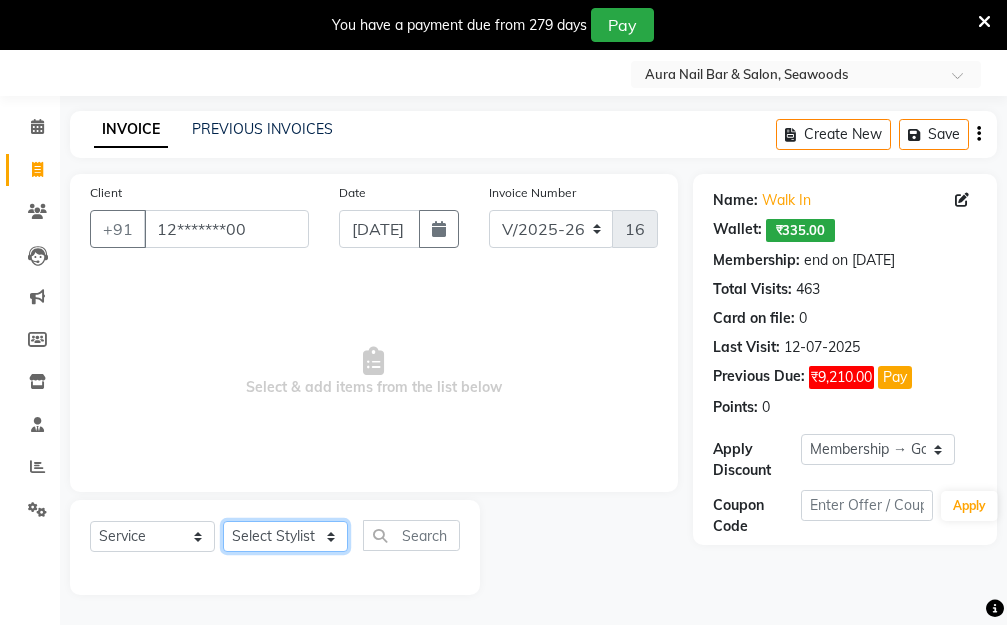 click on "Select Stylist Aarti [PERSON_NAME]  Manager Pallavi  pooja Priya" 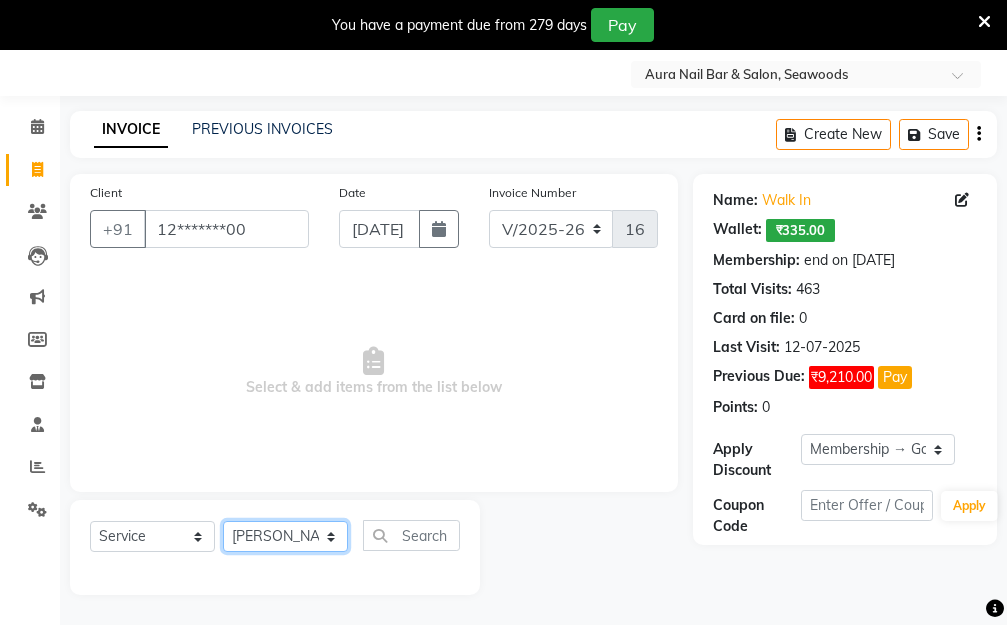 click on "Select Stylist Aarti [PERSON_NAME]  Manager Pallavi  pooja Priya" 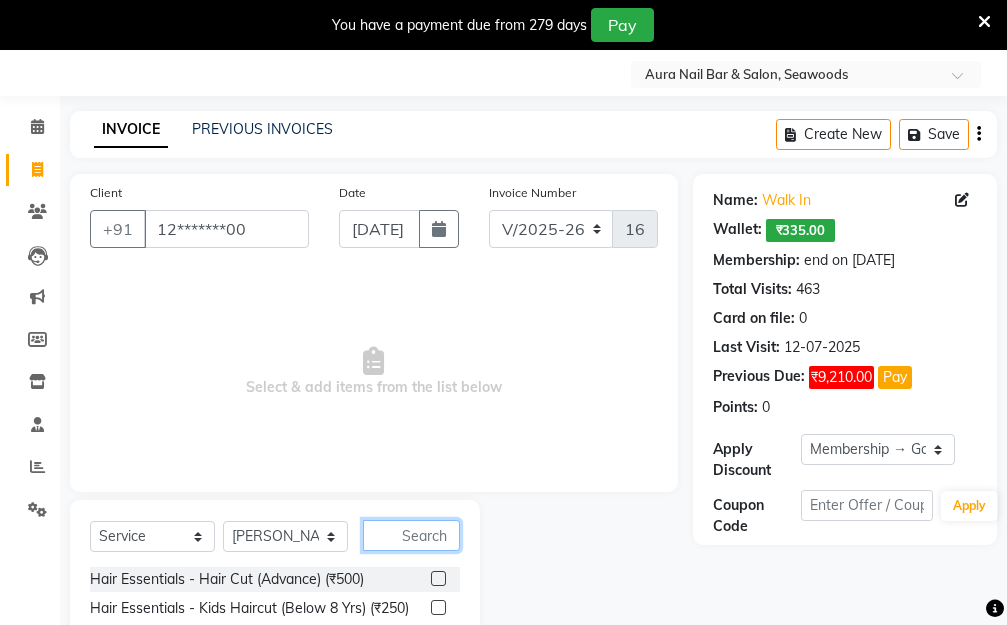 click 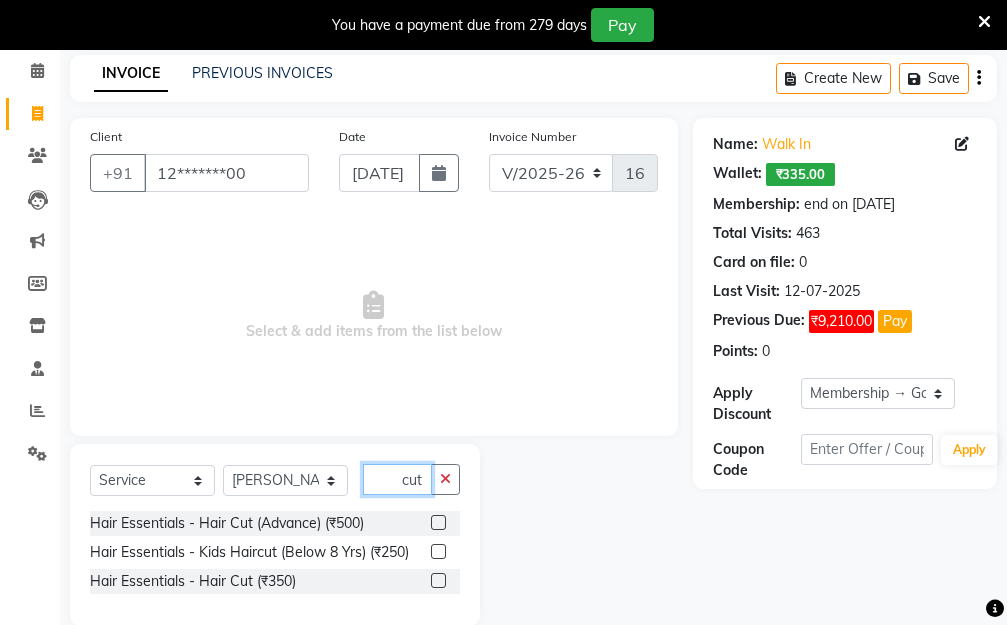 scroll, scrollTop: 140, scrollLeft: 0, axis: vertical 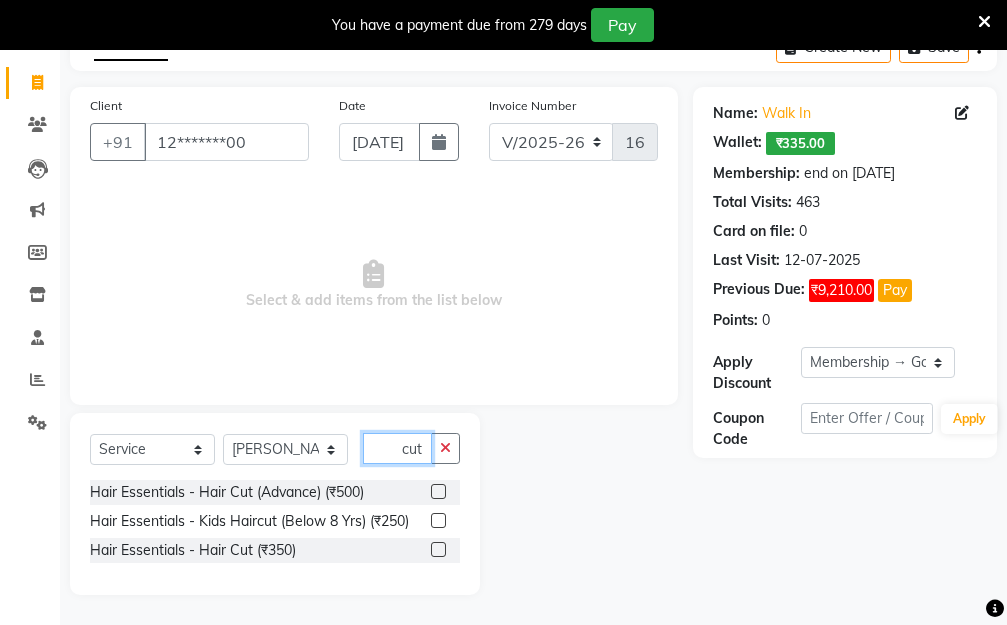 type on "cut" 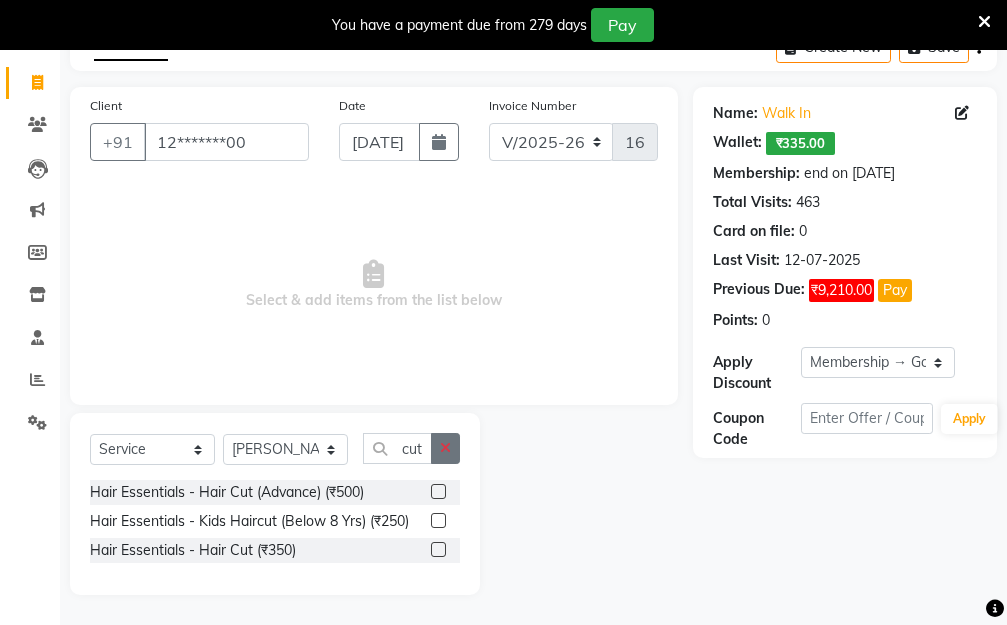 drag, startPoint x: 434, startPoint y: 491, endPoint x: 447, endPoint y: 490, distance: 13.038404 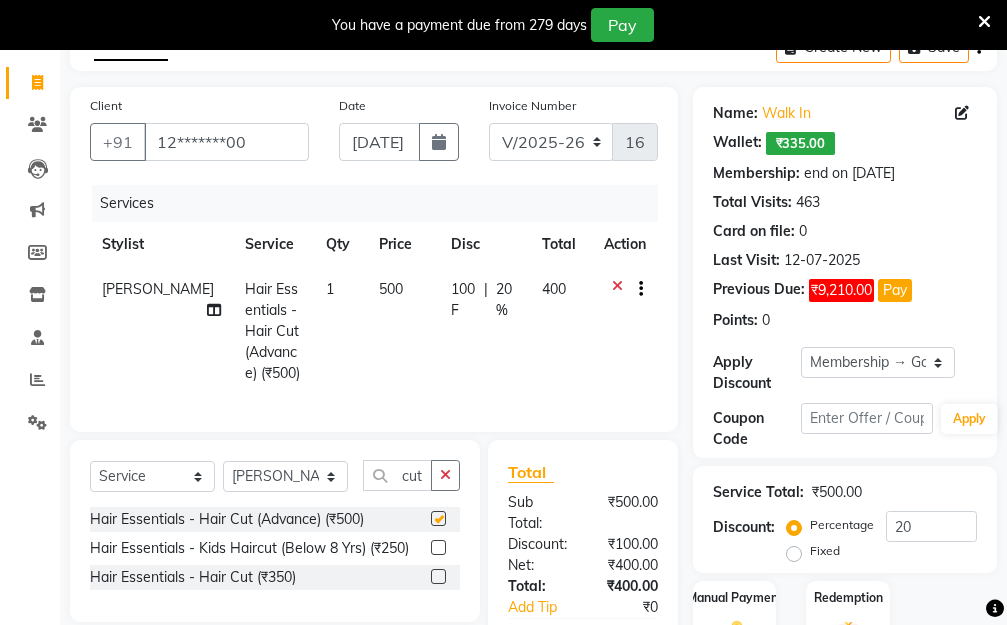 checkbox on "false" 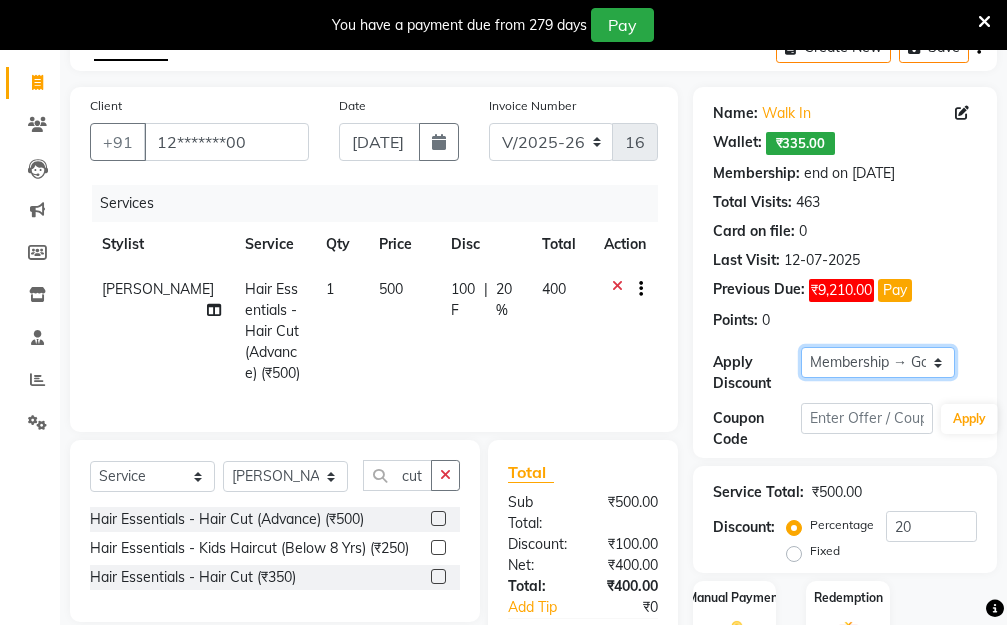 click on "Select Membership → Golden Membership Membership → Golden Membership Membership → Golden Membership Membership → Golden Membership Membership → Golden Membership Membership → Golden Membership Membership → Golden Membership Membership → Golden Membership Membership → Golden Membership Membership → Golden Membership Membership → Golden Membership Membership → Golden Membership Membership → Golden Membership Membership → Golden Membership Membership → Golden Membership Membership → Golden Membership Membership → Golden Membership Membership → Golden Membership Membership → Golden Membership Membership → Golden Membership Membership → Golden Membership Membership → Golden Membership Membership → Golden Membership Membership → Golden Membership Membership → Golden Membership Membership → Golden Membership Membership → Golden Membership Membership → Golden Membership Membership → Golden Membership Membership → Golden Membership" 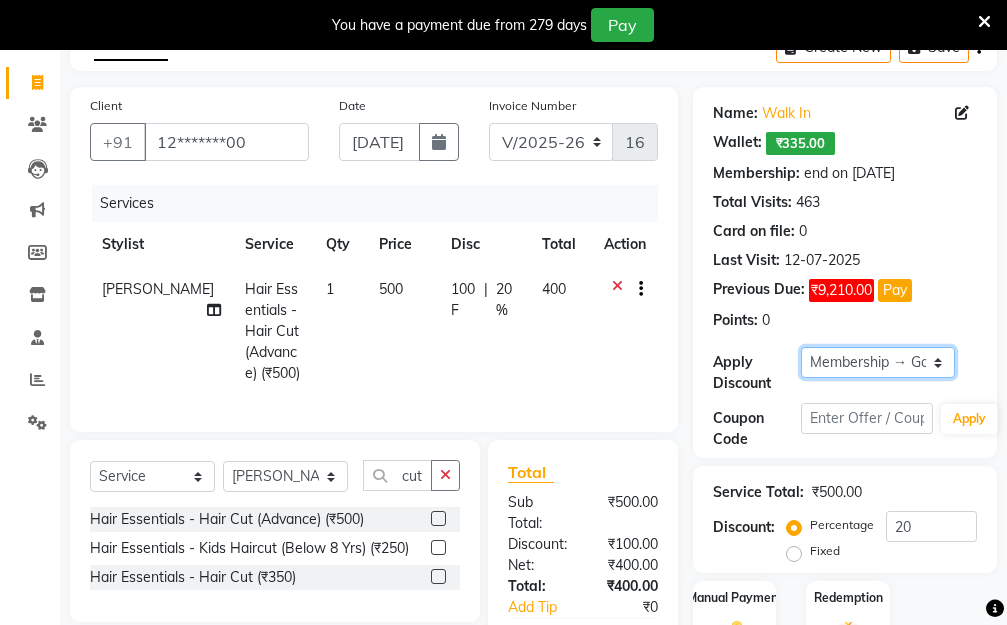 select on "0:" 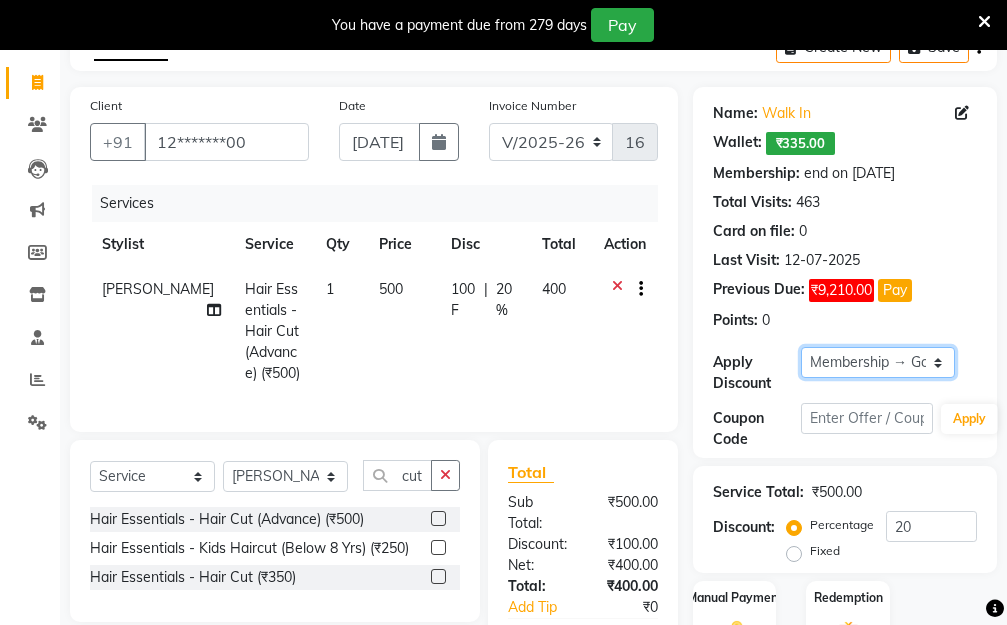 click on "Select Membership → Golden Membership Membership → Golden Membership Membership → Golden Membership Membership → Golden Membership Membership → Golden Membership Membership → Golden Membership Membership → Golden Membership Membership → Golden Membership Membership → Golden Membership Membership → Golden Membership Membership → Golden Membership Membership → Golden Membership Membership → Golden Membership Membership → Golden Membership Membership → Golden Membership Membership → Golden Membership Membership → Golden Membership Membership → Golden Membership Membership → Golden Membership Membership → Golden Membership Membership → Golden Membership Membership → Golden Membership Membership → Golden Membership Membership → Golden Membership Membership → Golden Membership Membership → Golden Membership Membership → Golden Membership Membership → Golden Membership Membership → Golden Membership Membership → Golden Membership" 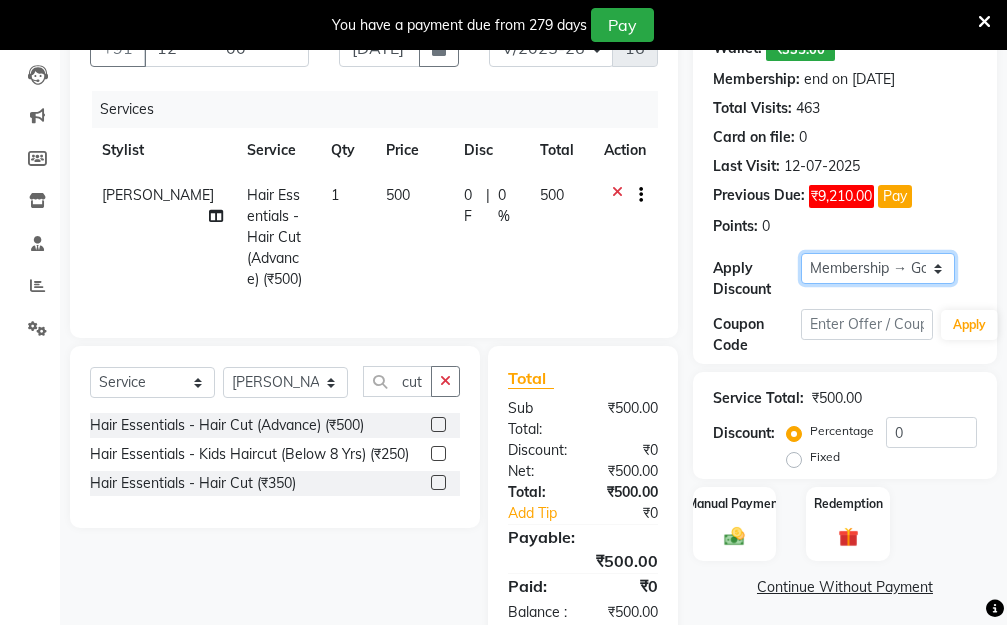 scroll, scrollTop: 320, scrollLeft: 0, axis: vertical 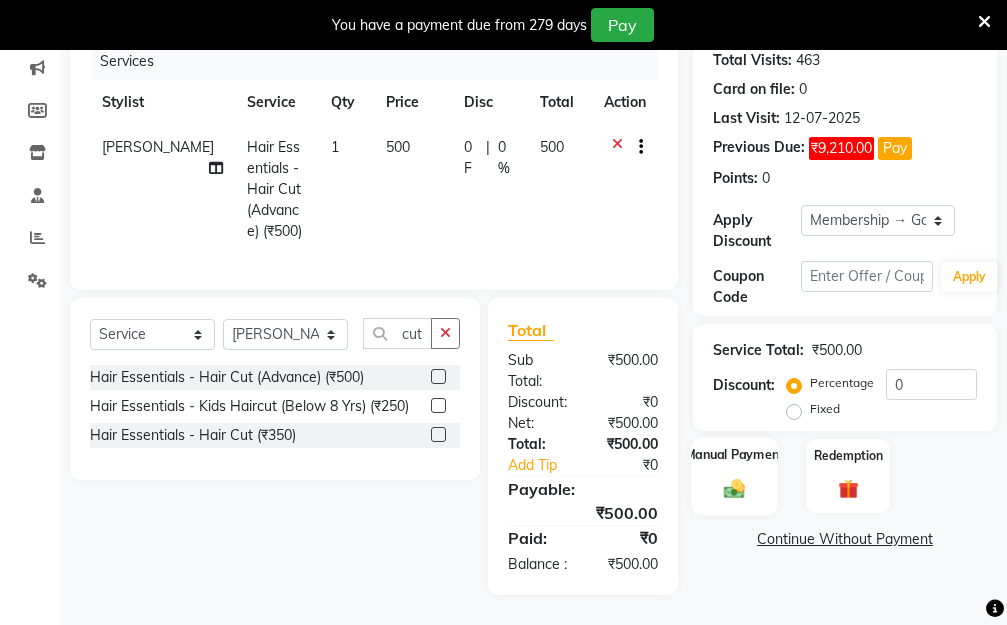 click 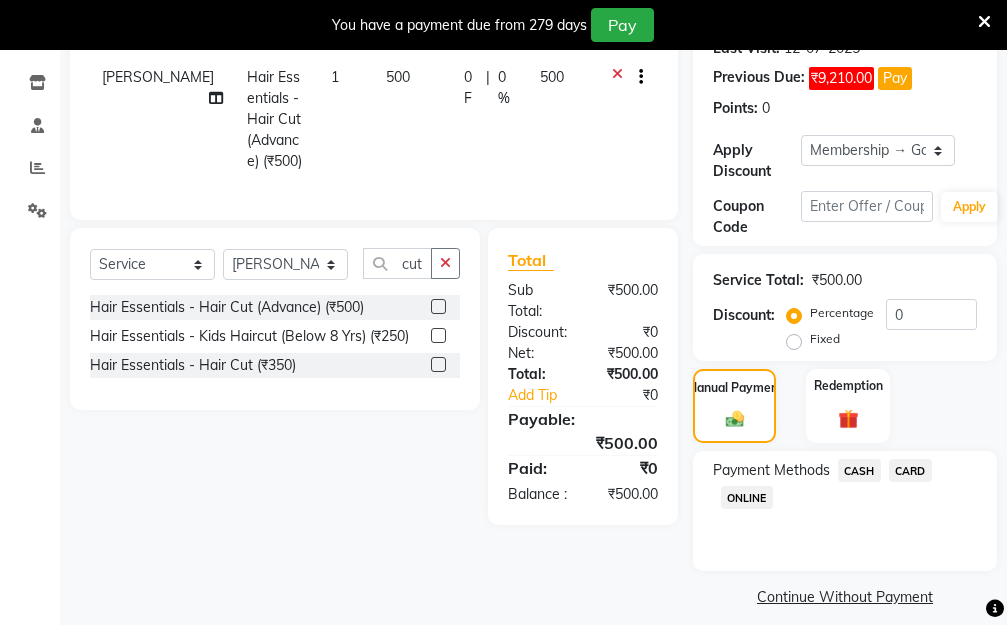 scroll, scrollTop: 369, scrollLeft: 0, axis: vertical 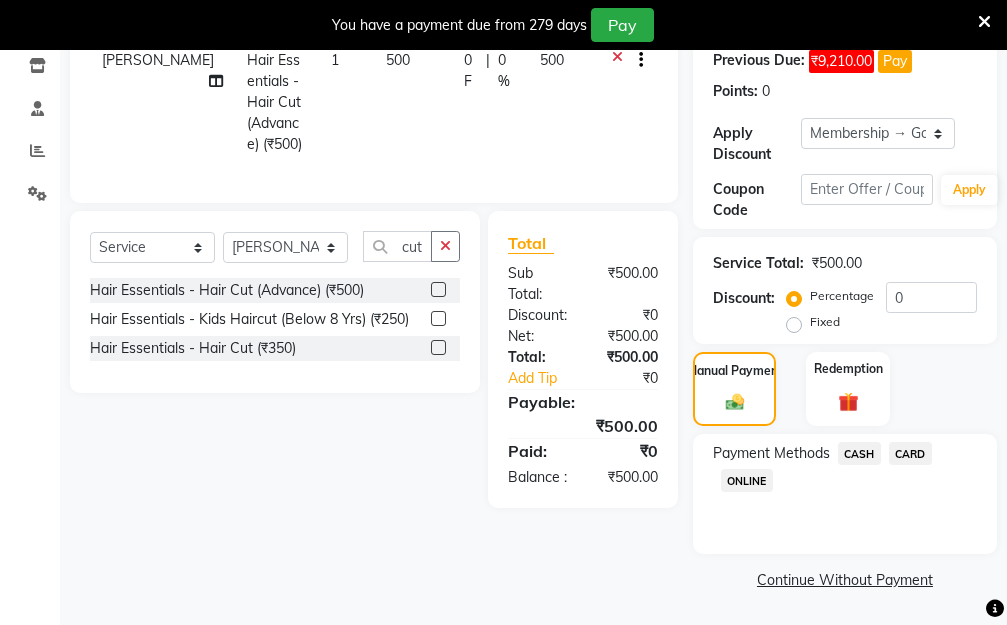 drag, startPoint x: 910, startPoint y: 447, endPoint x: 909, endPoint y: 459, distance: 12.0415945 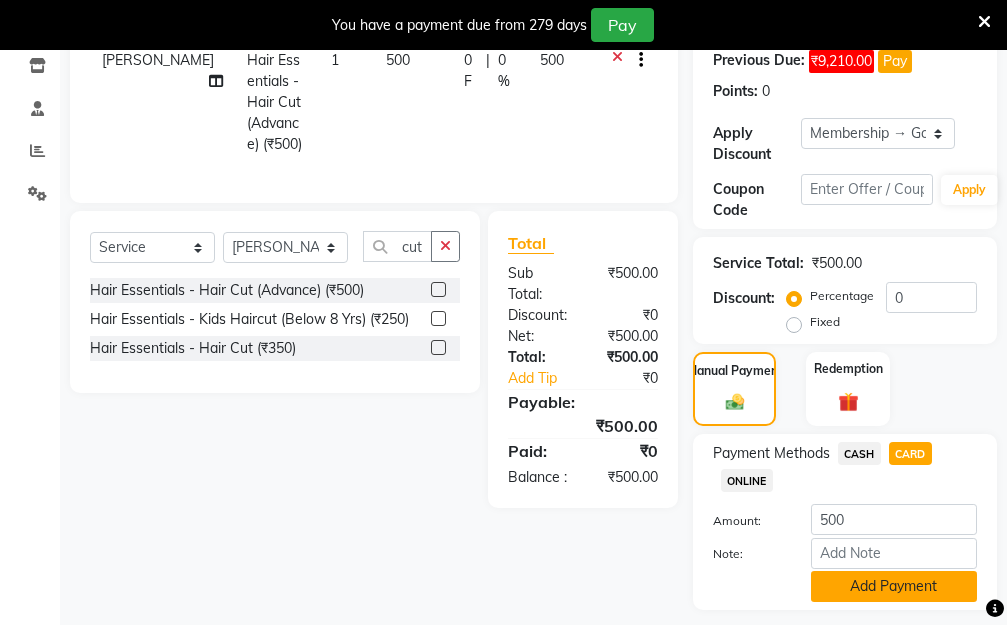 click on "Add Payment" 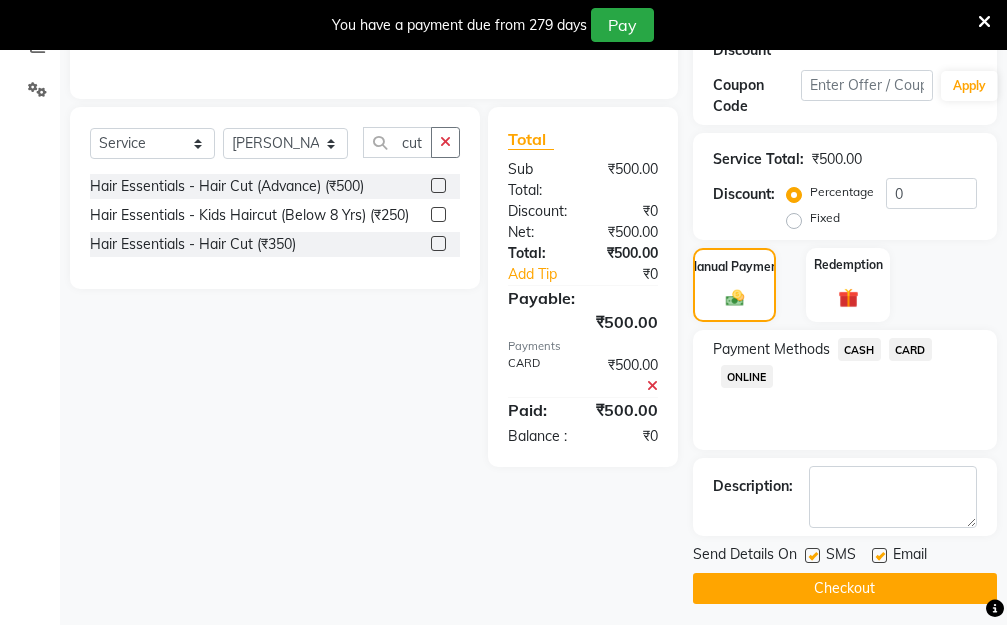 scroll, scrollTop: 482, scrollLeft: 0, axis: vertical 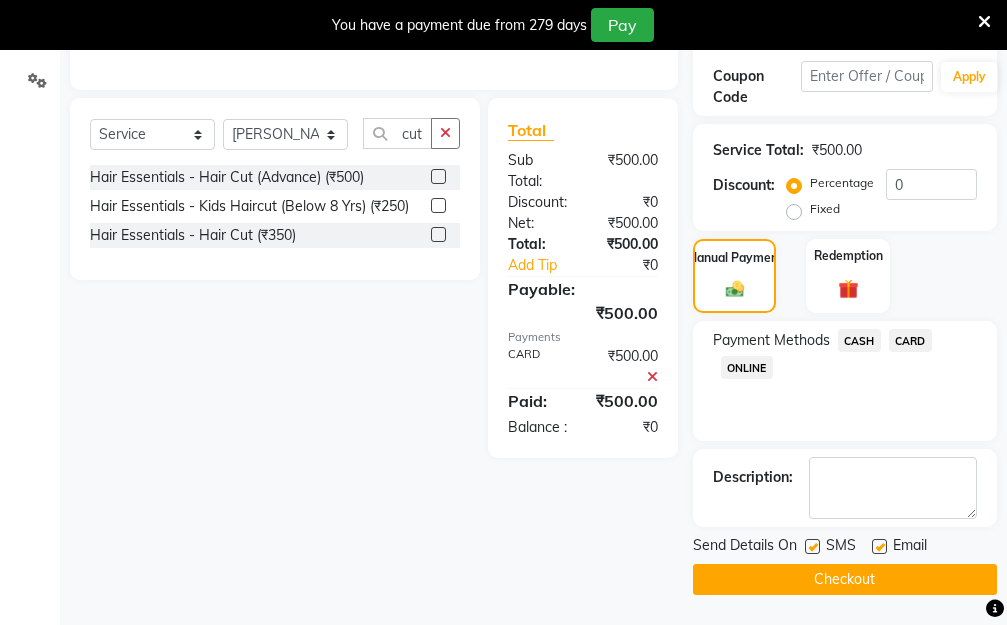 click on "Checkout" 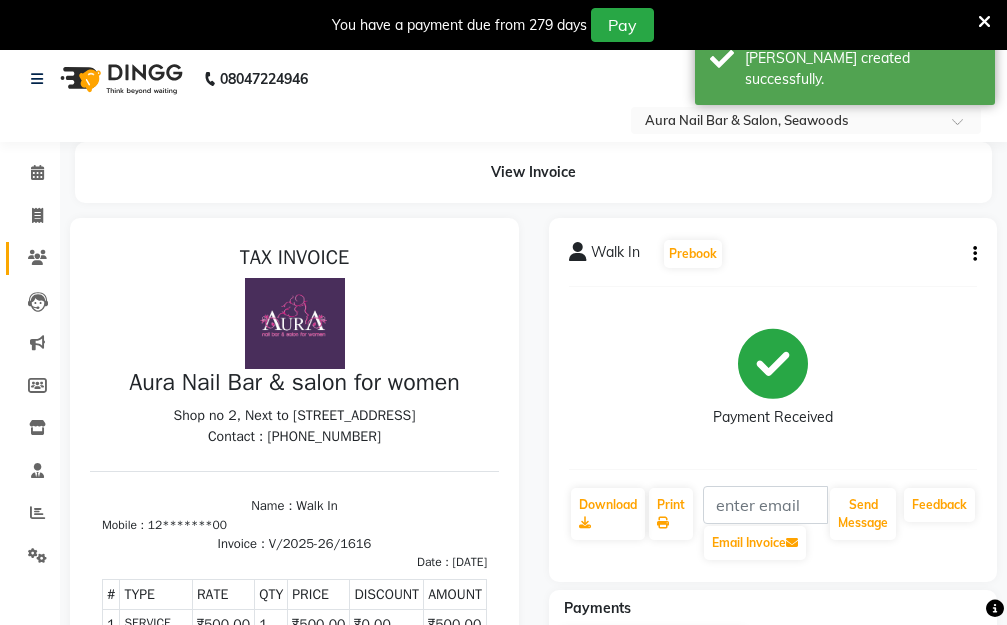 scroll, scrollTop: 0, scrollLeft: 0, axis: both 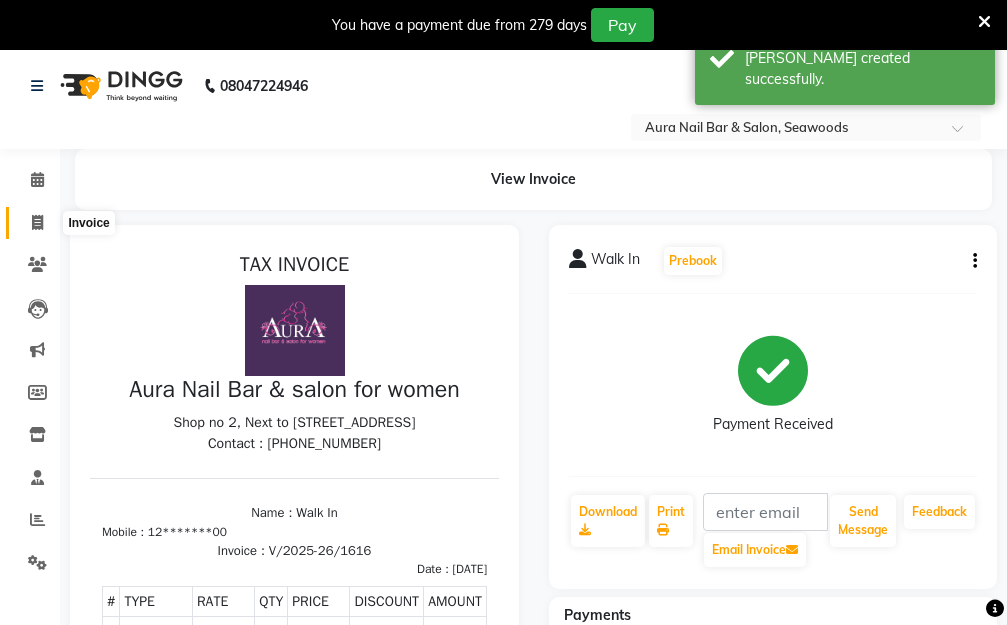 click 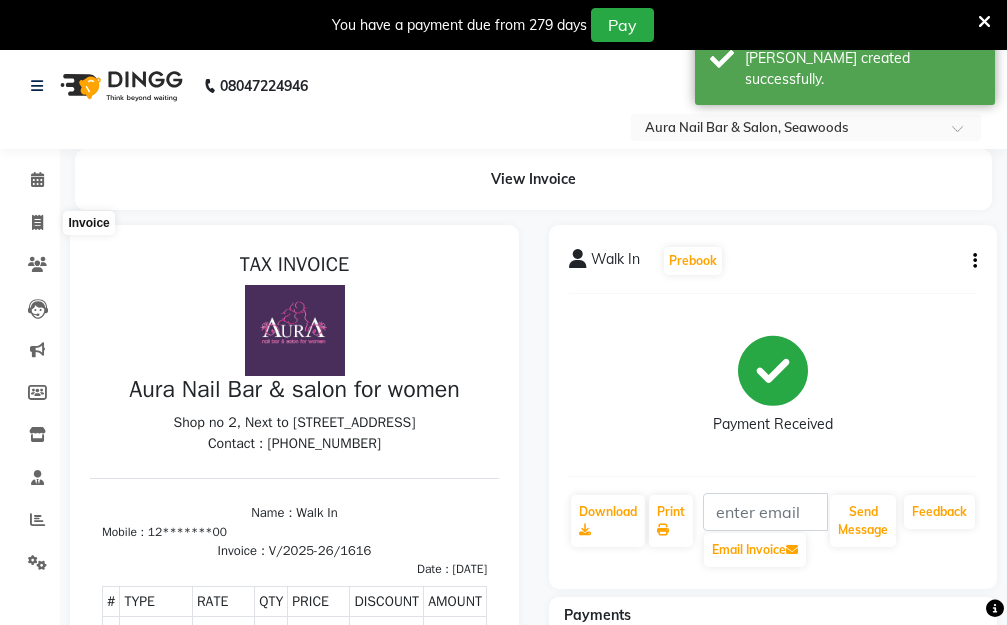 select on "service" 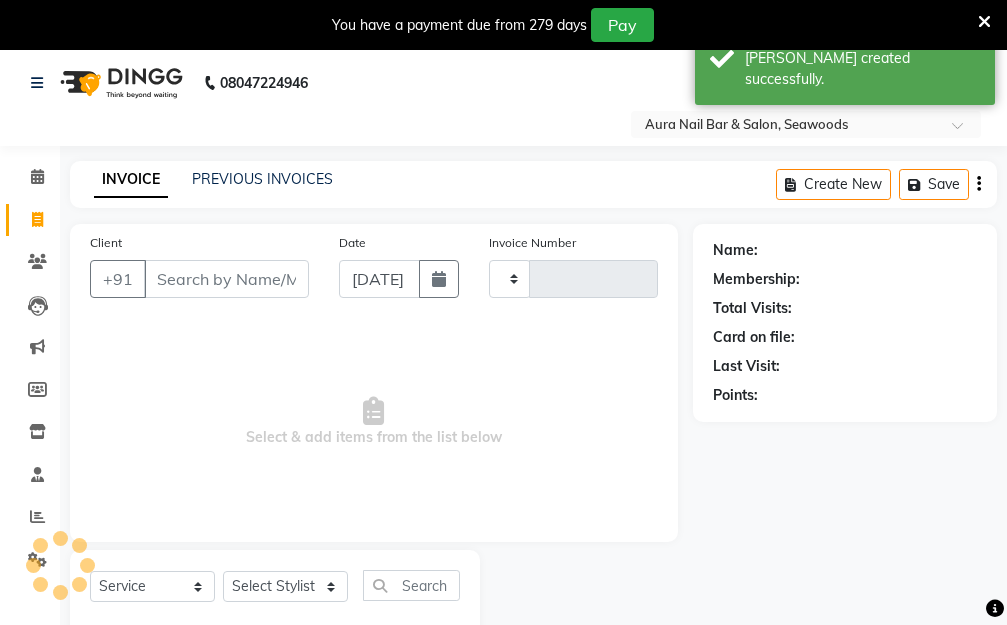 scroll, scrollTop: 0, scrollLeft: 0, axis: both 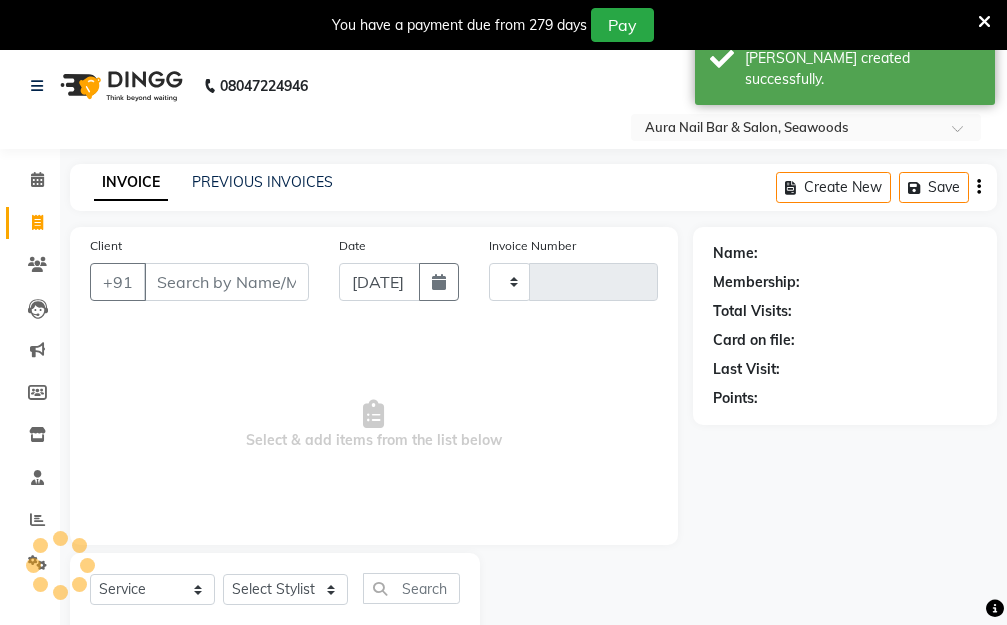 click on "Client" at bounding box center (226, 282) 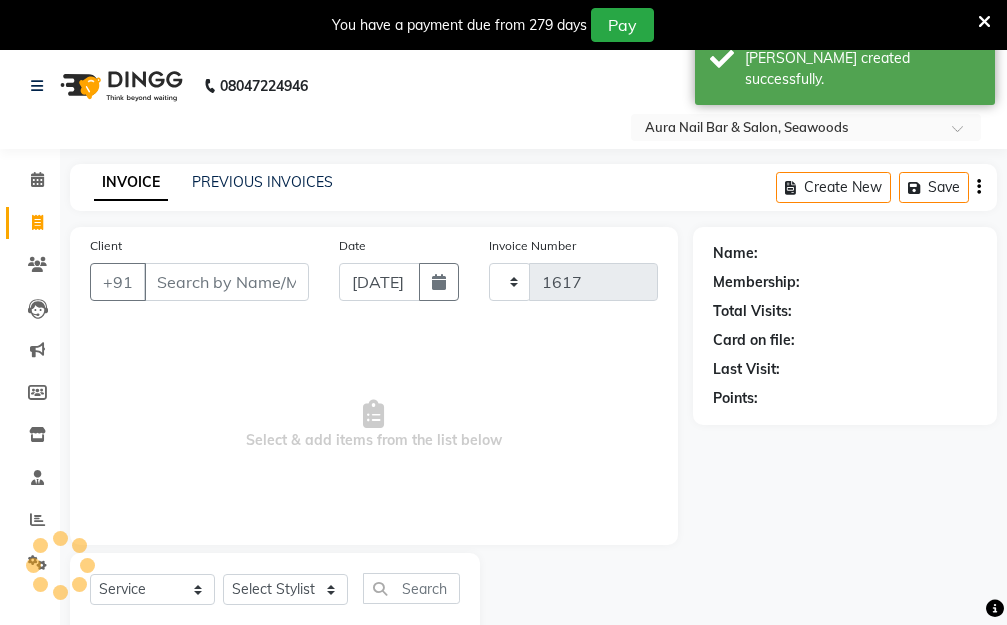 select on "4994" 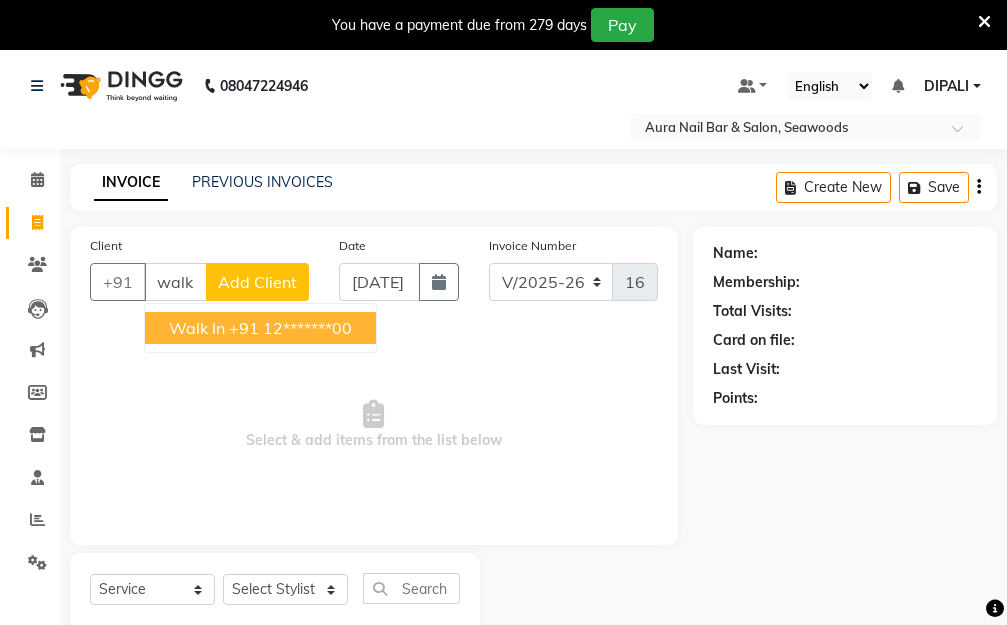 click on "+91  12*******00" at bounding box center [290, 328] 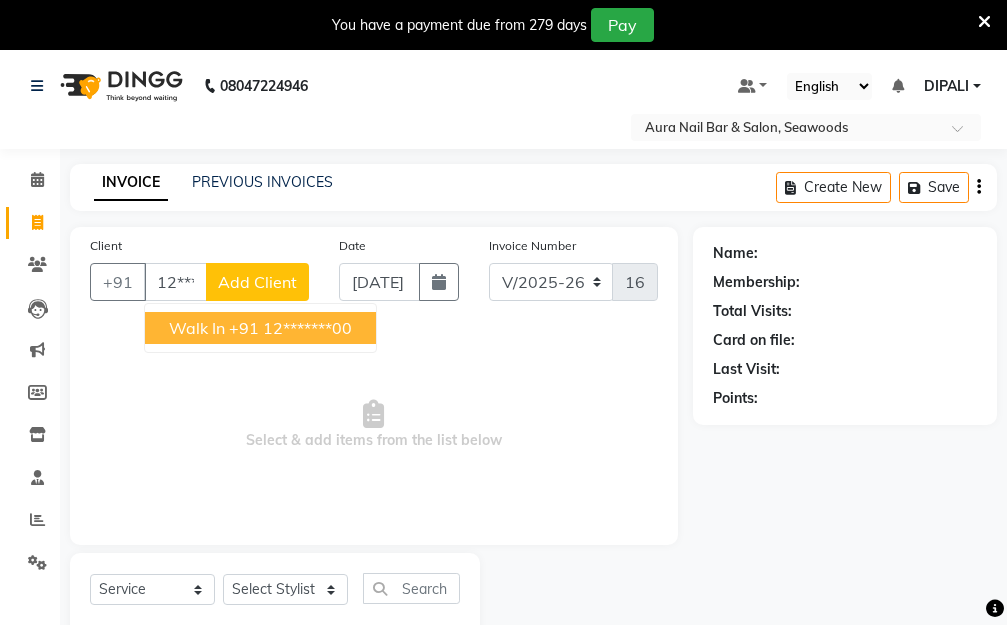 type on "12*******00" 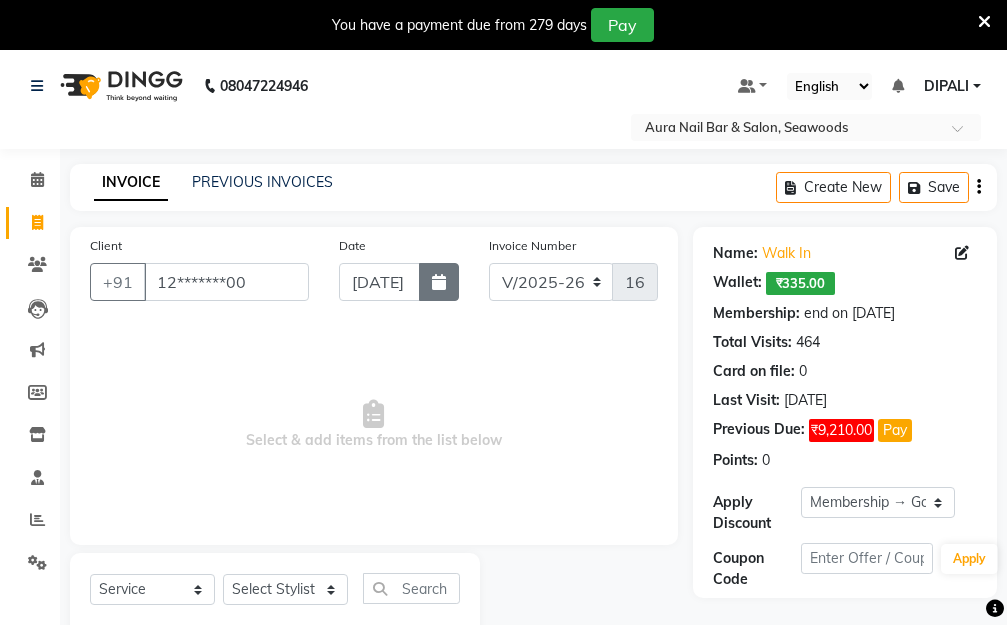 click 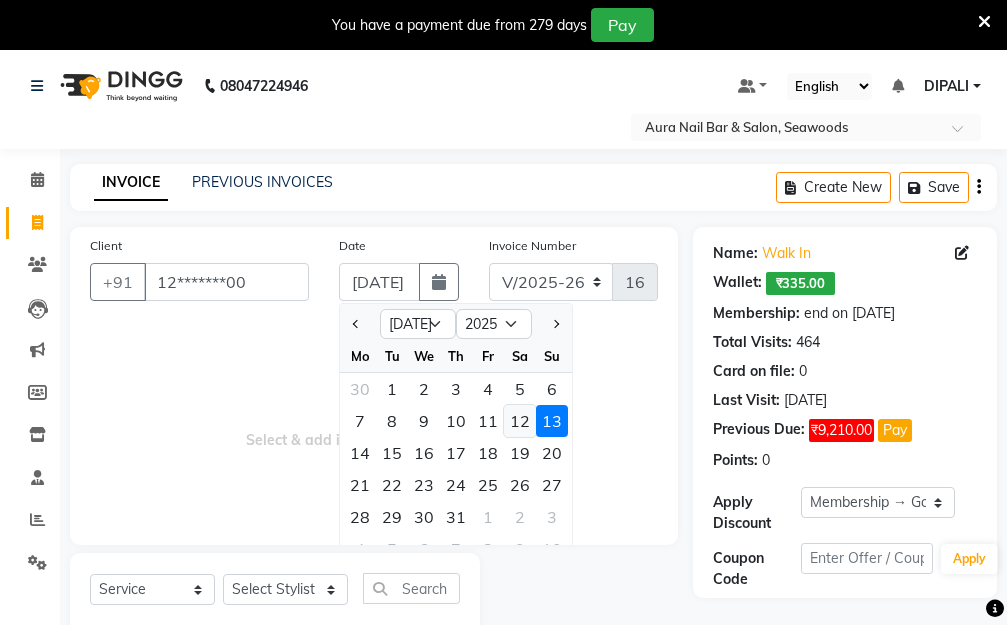 click on "12" 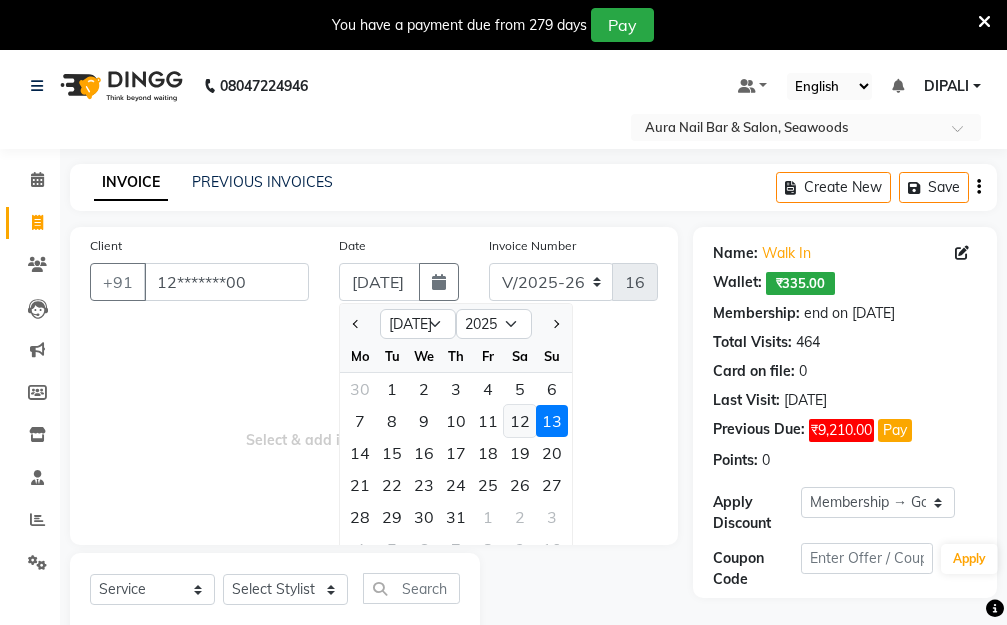 type on "12-07-2025" 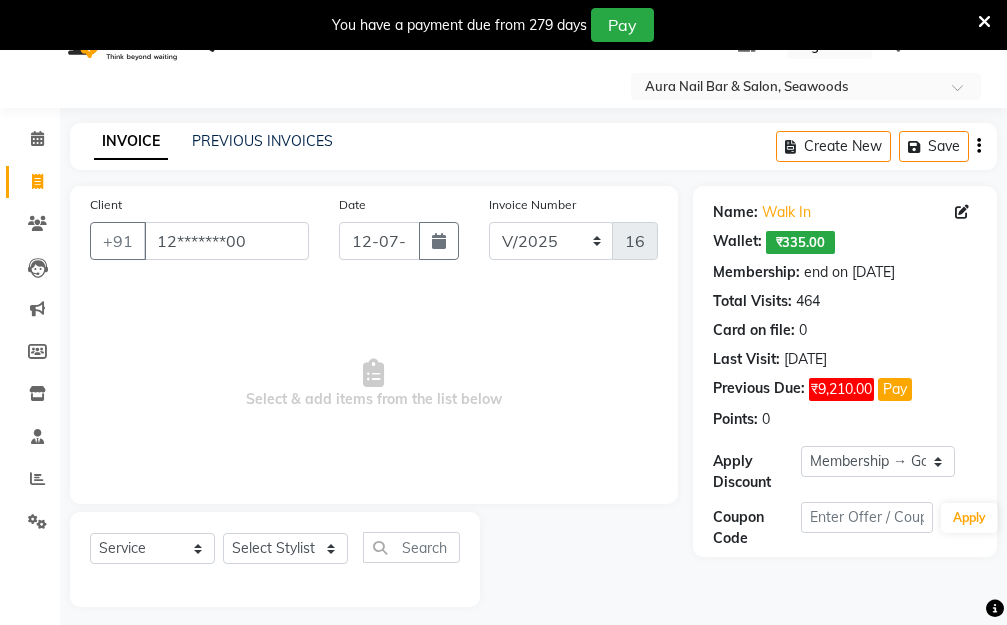 scroll, scrollTop: 53, scrollLeft: 0, axis: vertical 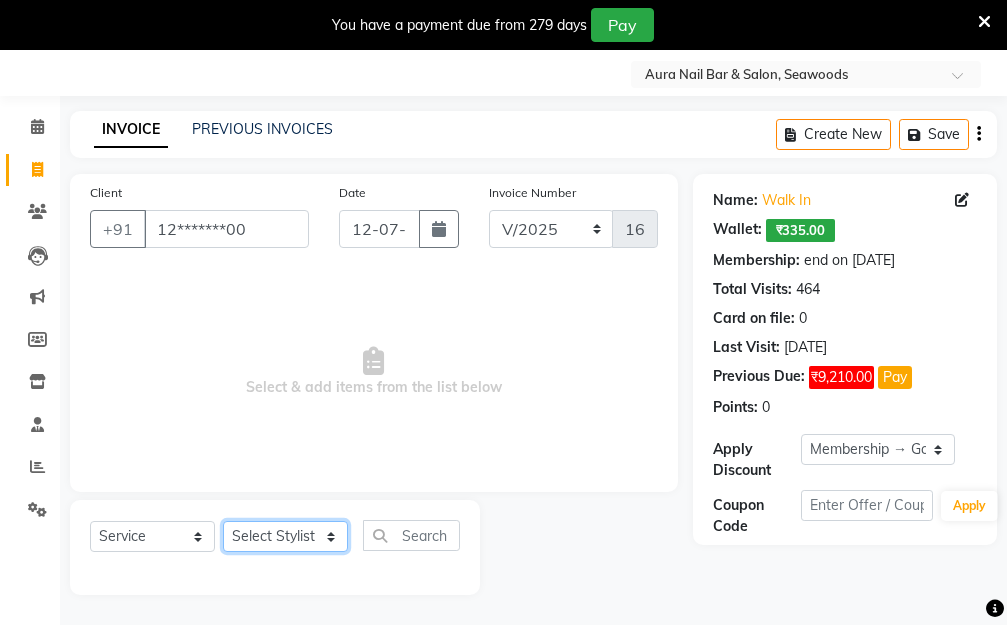 click on "Select Stylist Aarti [PERSON_NAME]  Manager Pallavi  pooja Priya" 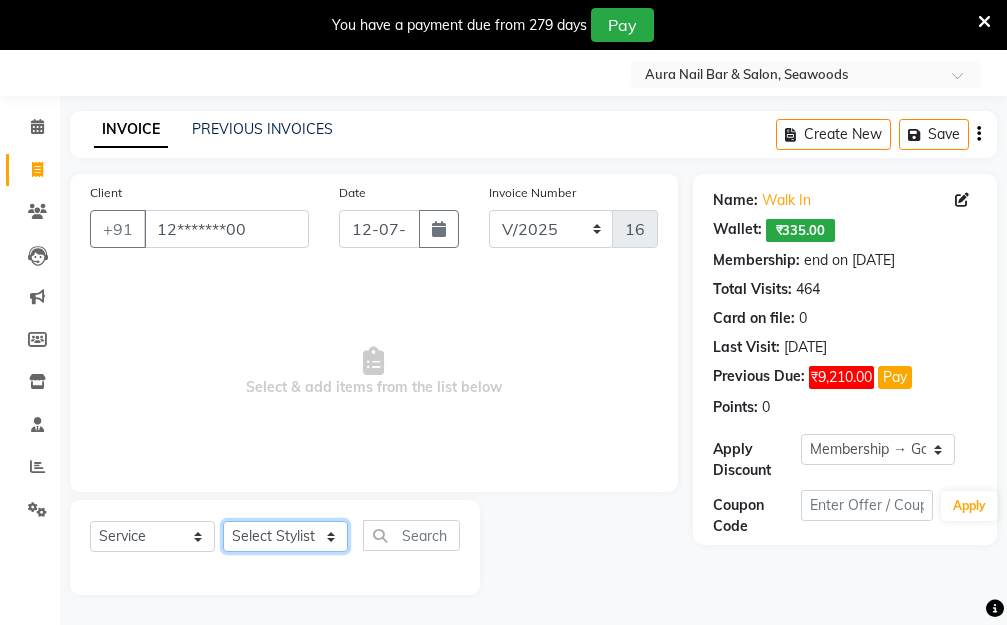 select on "83908" 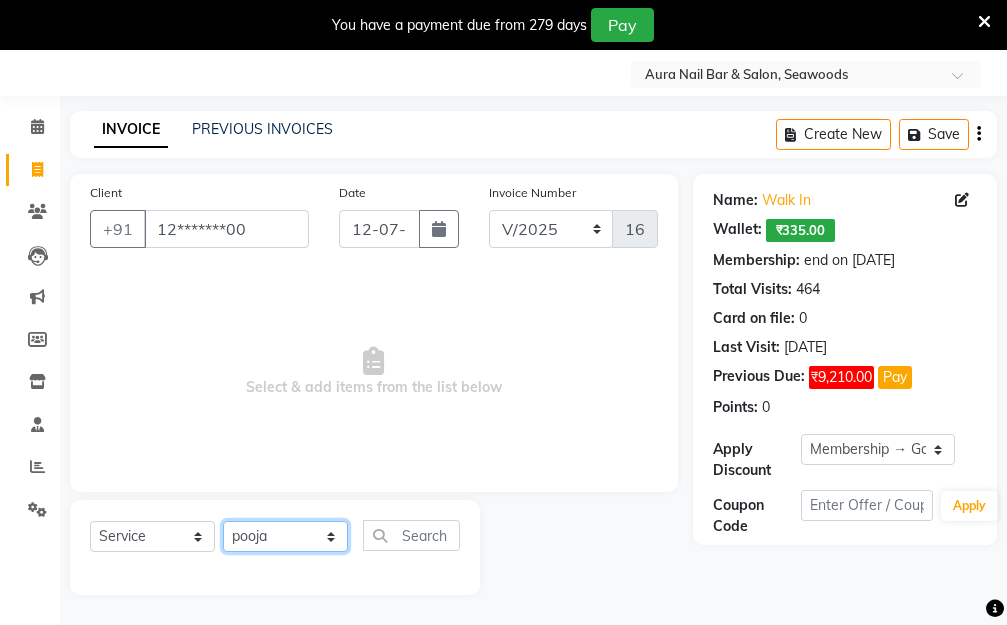click on "Select Stylist Aarti [PERSON_NAME]  Manager Pallavi  pooja Priya" 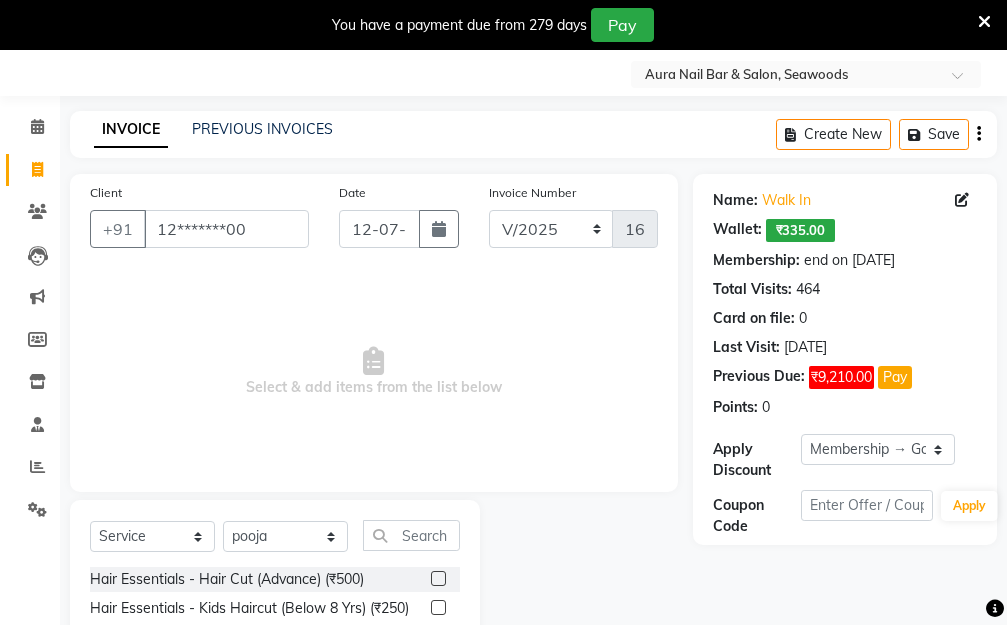 click 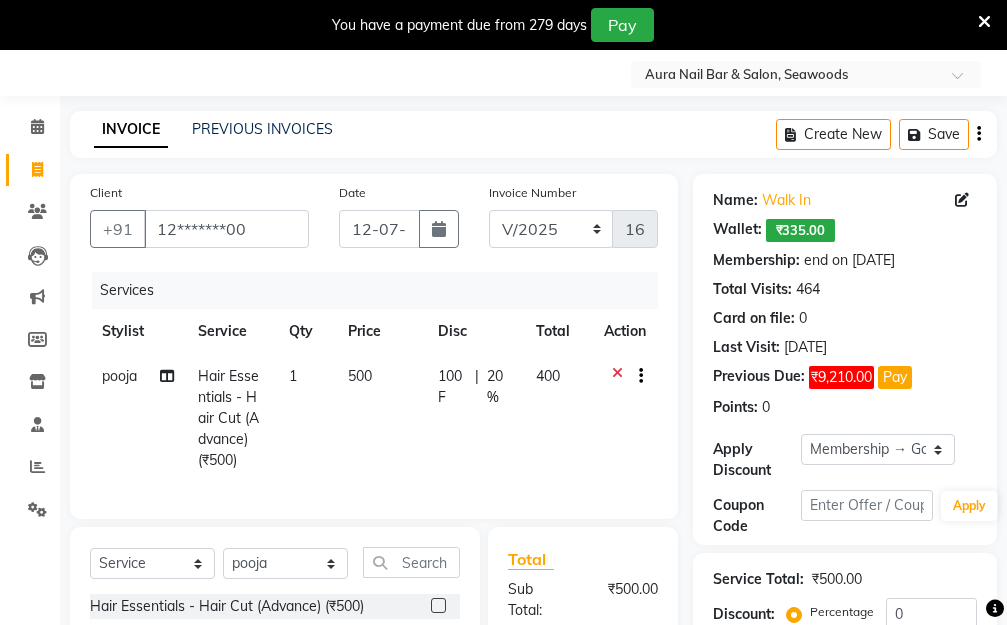 click on "500" 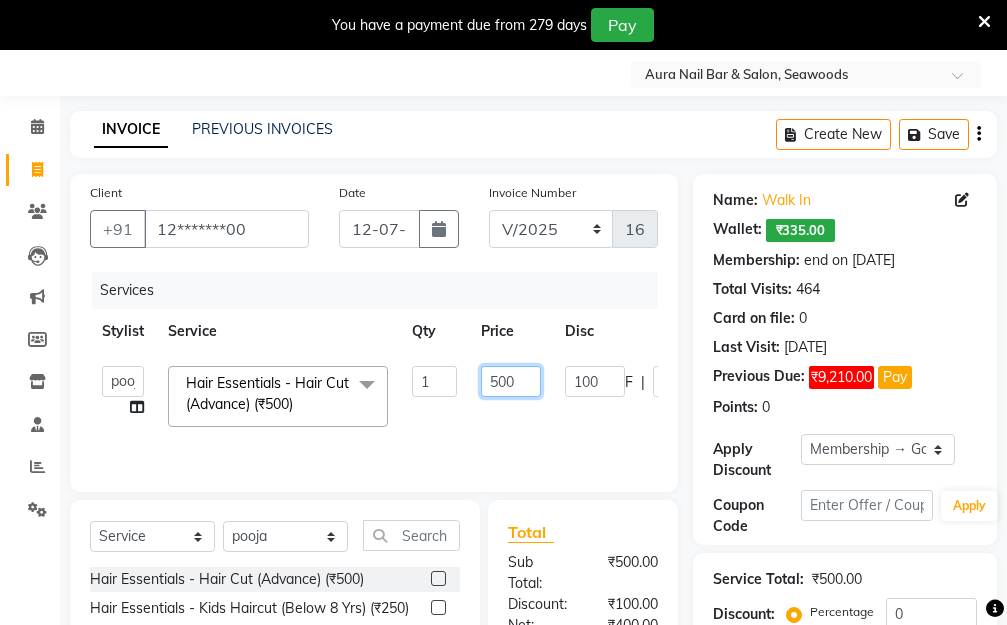 drag, startPoint x: 515, startPoint y: 376, endPoint x: 436, endPoint y: 378, distance: 79.025314 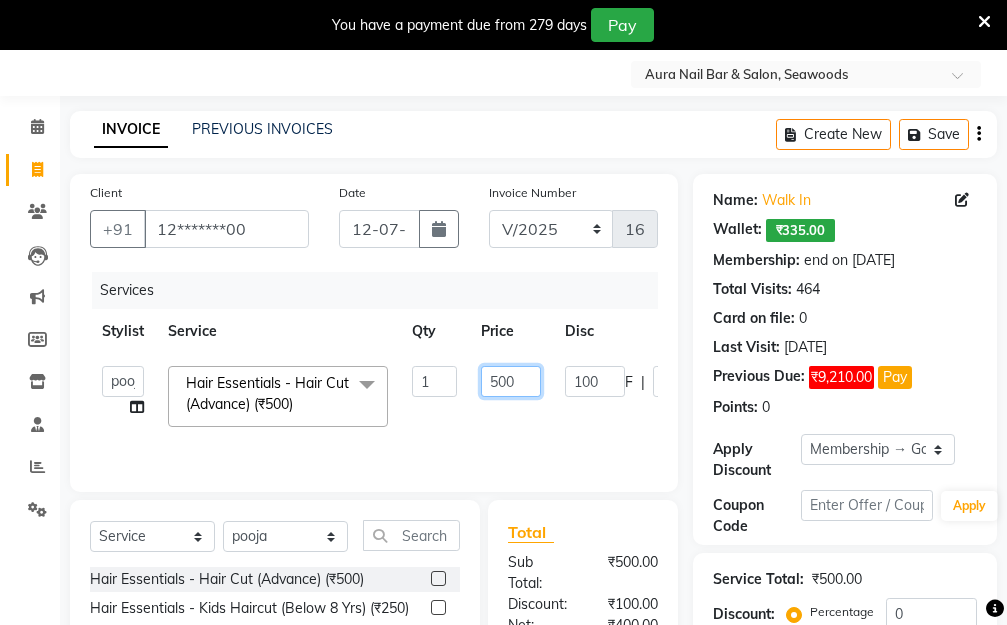 click on "Aarti   Dipti    Manager   Pallavi    pooja   Priya   Hair Essentials - Hair Cut (Advance) (₹500)  x Hair Essentials - Hair Cut (Advance) (₹500) Hair Essentials - Kids Haircut (Below 8 Yrs) (₹250) Hair Essentials -Hair Wash Up To Shoulder (₹300) Hair Essentials - Hair Cut  (₹350) HAIR WASH UP TO WASTE (₹700) HAIR WASH (₹300) DANDRUFF TERATMENT (₹1500) Shampoo & Conditioning + Blast Dry - Upto Shoulder (₹350) Shampoo & Conditioning + Blast Dry - Below Shoulder (₹550) Shampoo & Conditioning + Blast Dry - Upto Waist (₹750) Shampoo & Conditioning + Blast Dry - Add: Charge For Morocon/Riviver/ Keratin (₹600) Blow Dry/Outcurl/Straight - Upto Shoulder (₹449) Blow Dry/Outcurl/Straight - Below Shoulder (₹650) Blow Dry/Outcurl/Straight - Upto Waist (₹850) Ironing - Upto Shoulder (₹650) Ironing - Below Shoulder (₹850) Ironing - Upto Waist (₹1000) Ironing - Add Charge For Thick Hair (₹300) Tongs - Upto Shoulder (₹800) Tongs - Below Shoulder (₹960) Tongs - Upto Waist (₹1500) 1" 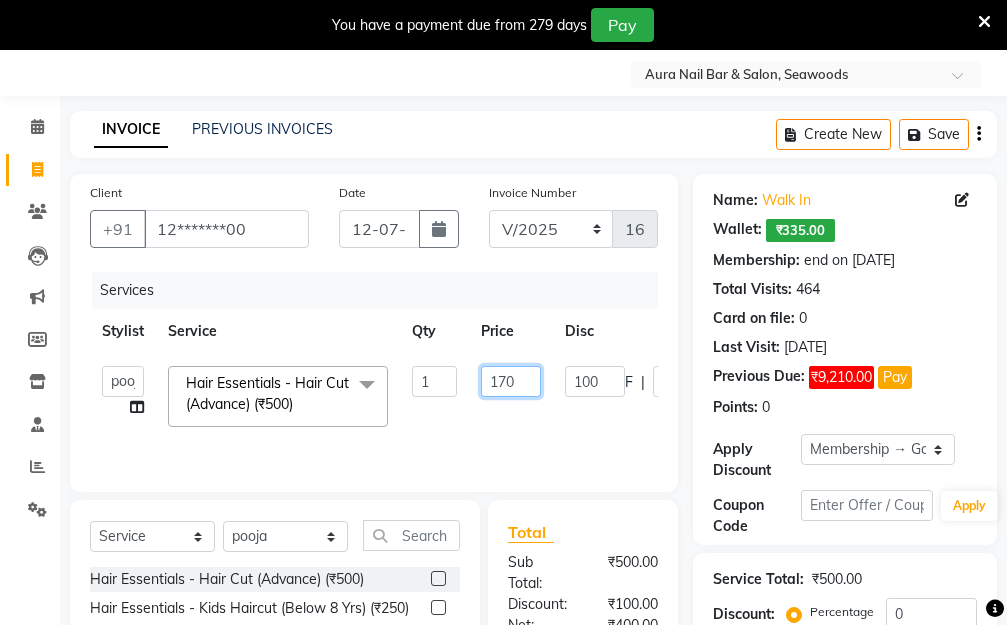 type on "1700" 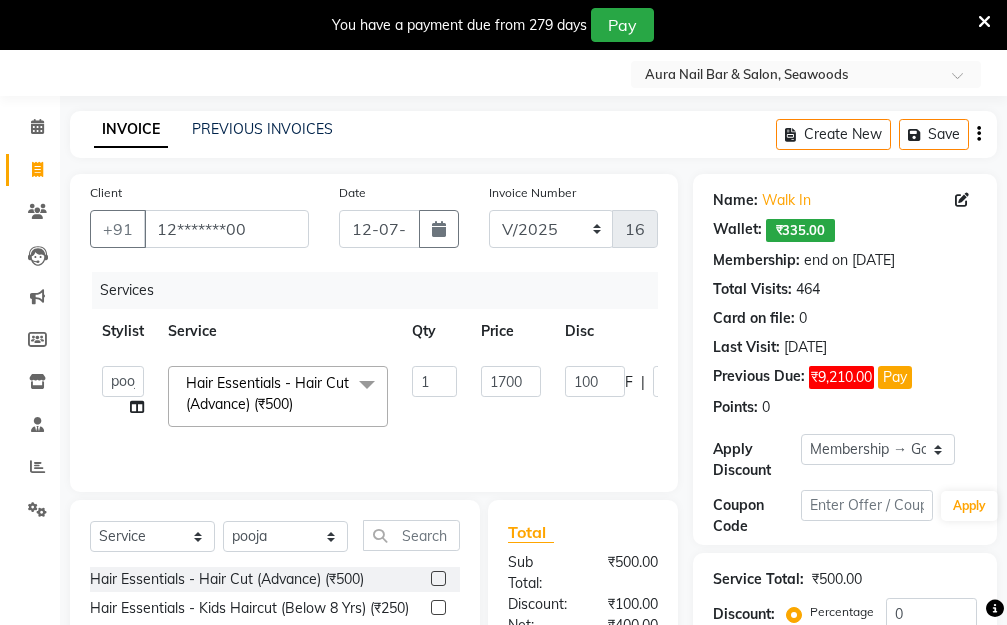 click on "Aarti   Dipti    Manager   Pallavi    pooja   Priya   Hair Essentials - Hair Cut (Advance) (₹500)  x Hair Essentials - Hair Cut (Advance) (₹500) Hair Essentials - Kids Haircut (Below 8 Yrs) (₹250) Hair Essentials -Hair Wash Up To Shoulder (₹300) Hair Essentials - Hair Cut  (₹350) HAIR WASH UP TO WASTE (₹700) HAIR WASH (₹300) DANDRUFF TERATMENT (₹1500) Shampoo & Conditioning + Blast Dry - Upto Shoulder (₹350) Shampoo & Conditioning + Blast Dry - Below Shoulder (₹550) Shampoo & Conditioning + Blast Dry - Upto Waist (₹750) Shampoo & Conditioning + Blast Dry - Add: Charge For Morocon/Riviver/ Keratin (₹600) Blow Dry/Outcurl/Straight - Upto Shoulder (₹449) Blow Dry/Outcurl/Straight - Below Shoulder (₹650) Blow Dry/Outcurl/Straight - Upto Waist (₹850) Ironing - Upto Shoulder (₹650) Ironing - Below Shoulder (₹850) Ironing - Upto Waist (₹1000) Ironing - Add Charge For Thick Hair (₹300) Tongs - Upto Shoulder (₹800) Tongs - Below Shoulder (₹960) Tongs - Upto Waist (₹1500) 1" 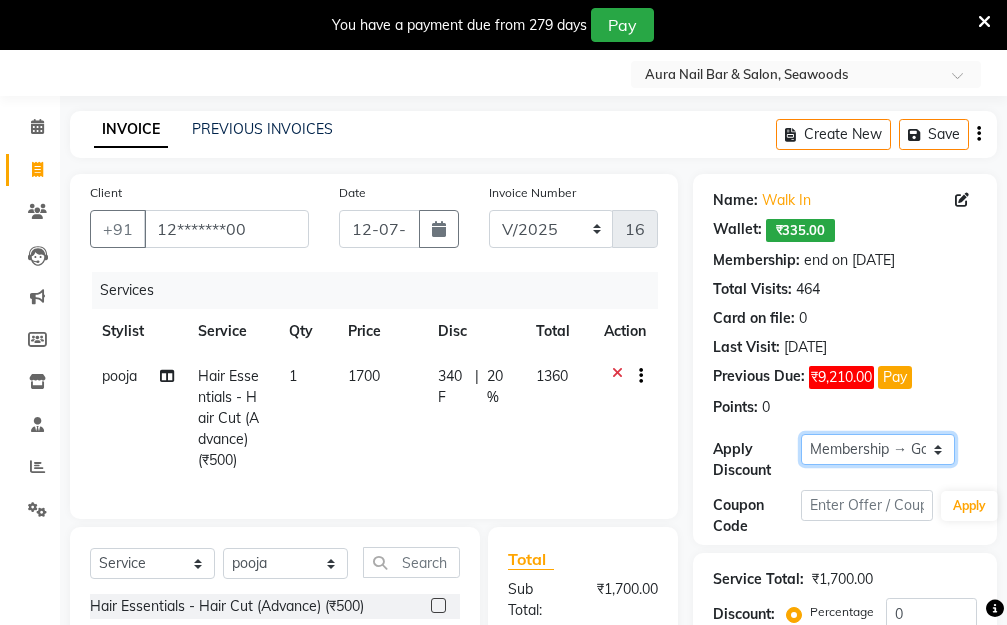 click on "Select Membership → Golden Membership Membership → Golden Membership Membership → Golden Membership Membership → Golden Membership Membership → Golden Membership Membership → Golden Membership Membership → Golden Membership Membership → Golden Membership Membership → Golden Membership Membership → Golden Membership Membership → Golden Membership Membership → Golden Membership Membership → Golden Membership Membership → Golden Membership Membership → Golden Membership Membership → Golden Membership Membership → Golden Membership Membership → Golden Membership Membership → Golden Membership Membership → Golden Membership Membership → Golden Membership Membership → Golden Membership Membership → Golden Membership Membership → Golden Membership Membership → Golden Membership Membership → Golden Membership Membership → Golden Membership Membership → Golden Membership Membership → Golden Membership Membership → Golden Membership" 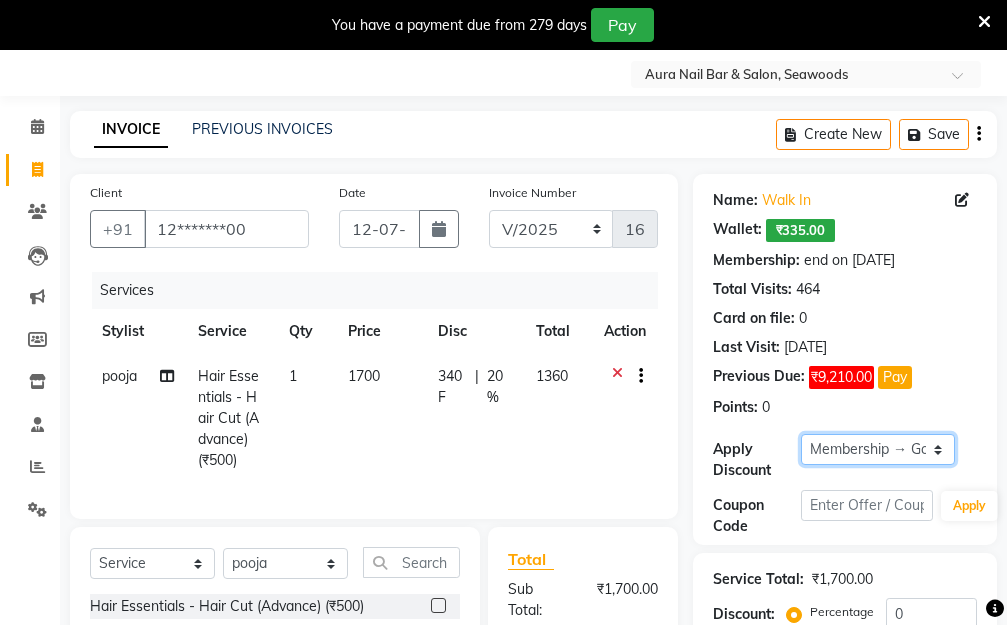 select on "0:" 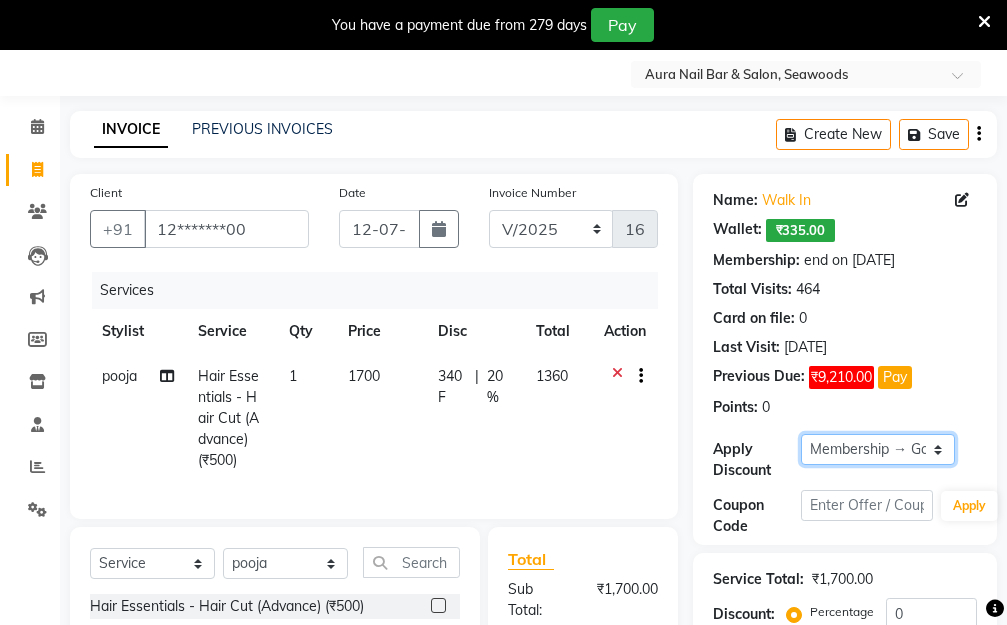 click on "Select Membership → Golden Membership Membership → Golden Membership Membership → Golden Membership Membership → Golden Membership Membership → Golden Membership Membership → Golden Membership Membership → Golden Membership Membership → Golden Membership Membership → Golden Membership Membership → Golden Membership Membership → Golden Membership Membership → Golden Membership Membership → Golden Membership Membership → Golden Membership Membership → Golden Membership Membership → Golden Membership Membership → Golden Membership Membership → Golden Membership Membership → Golden Membership Membership → Golden Membership Membership → Golden Membership Membership → Golden Membership Membership → Golden Membership Membership → Golden Membership Membership → Golden Membership Membership → Golden Membership Membership → Golden Membership Membership → Golden Membership Membership → Golden Membership Membership → Golden Membership" 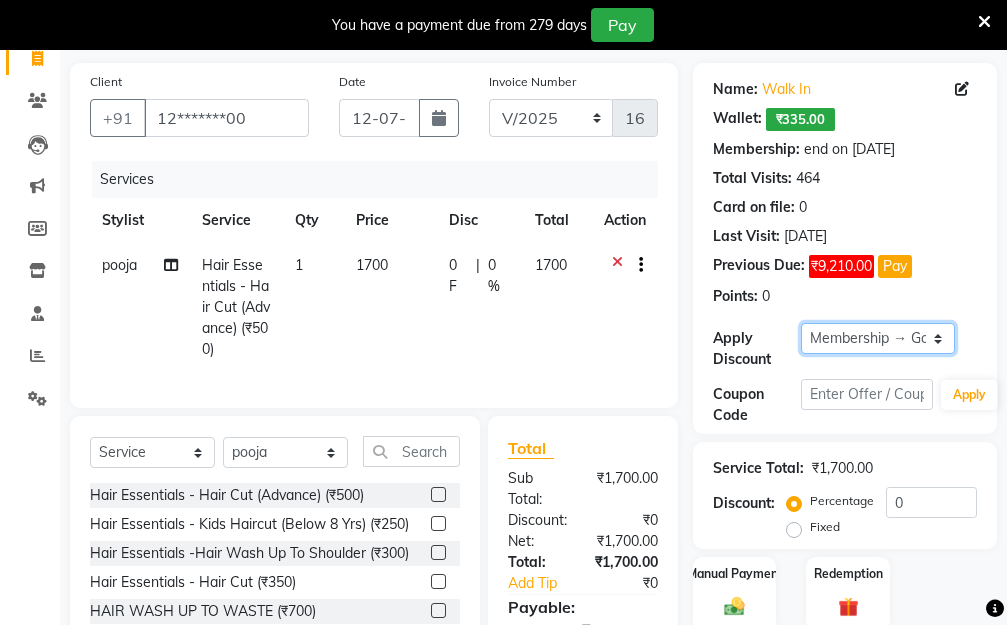 scroll, scrollTop: 320, scrollLeft: 0, axis: vertical 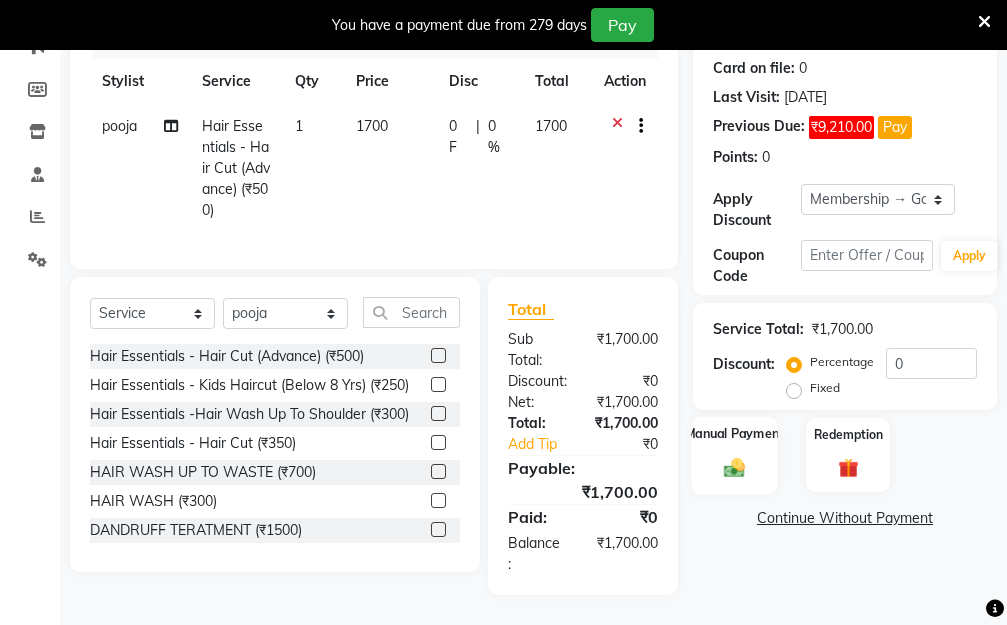click 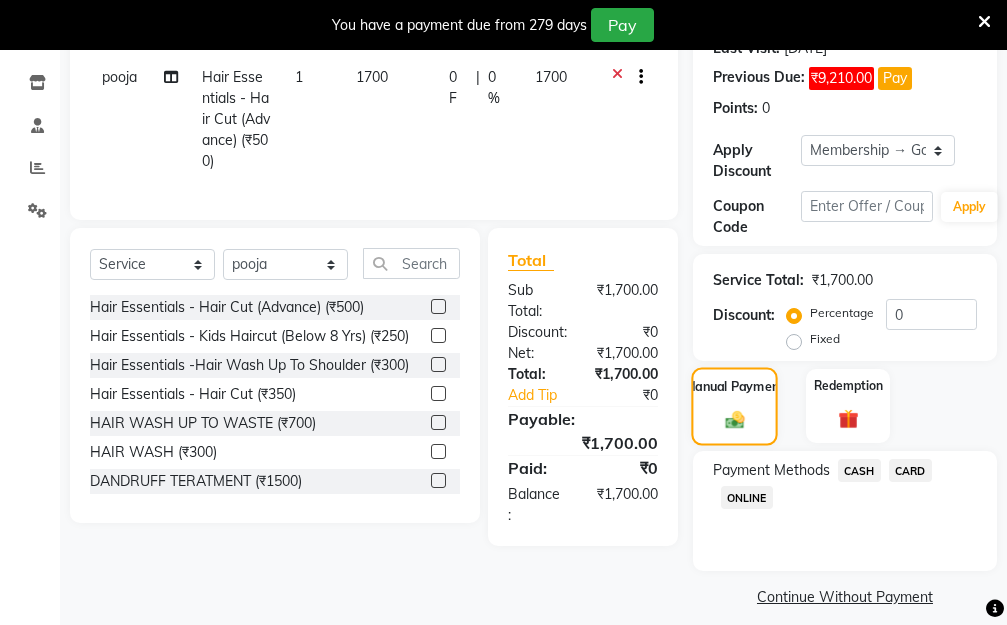 scroll, scrollTop: 369, scrollLeft: 0, axis: vertical 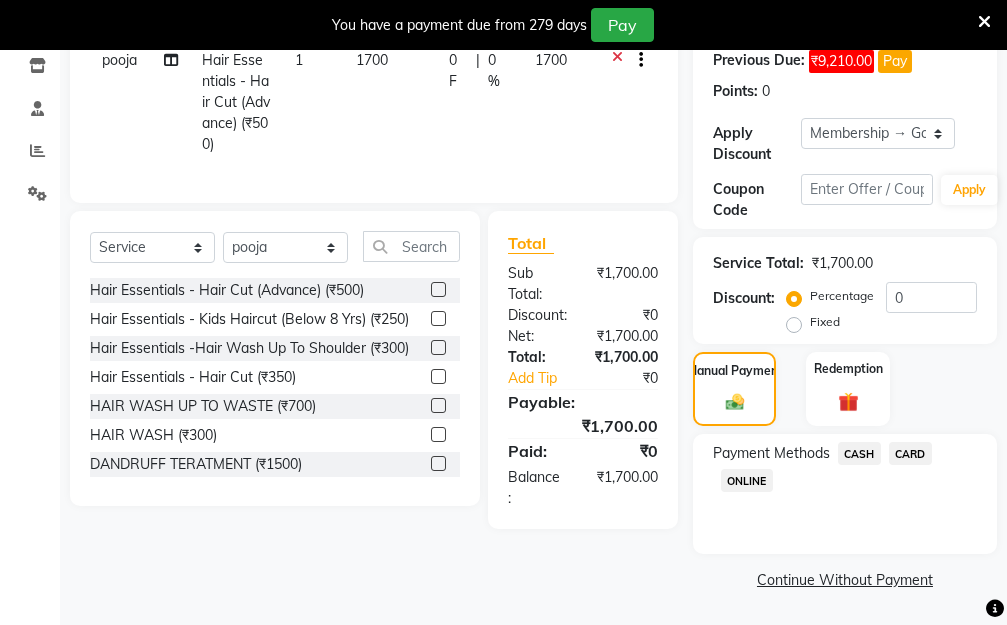 click on "CARD" 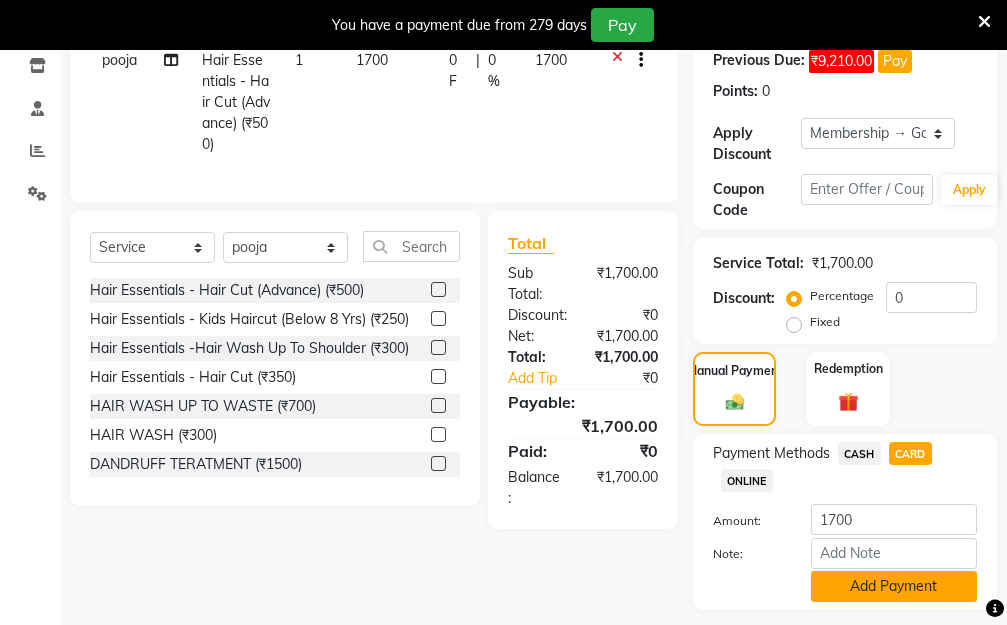 click on "Add Payment" 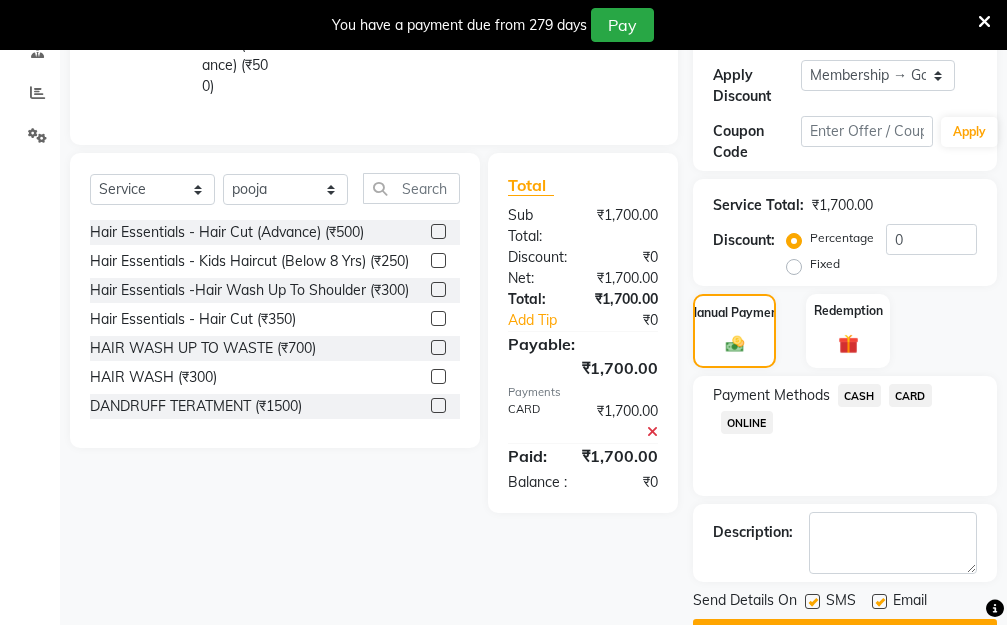 scroll, scrollTop: 482, scrollLeft: 0, axis: vertical 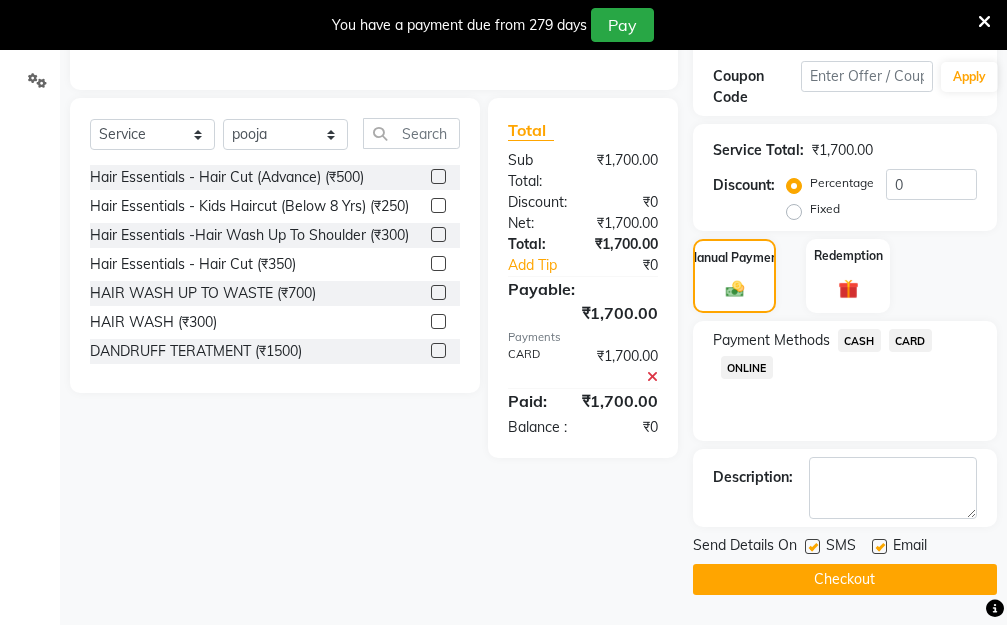 click on "Checkout" 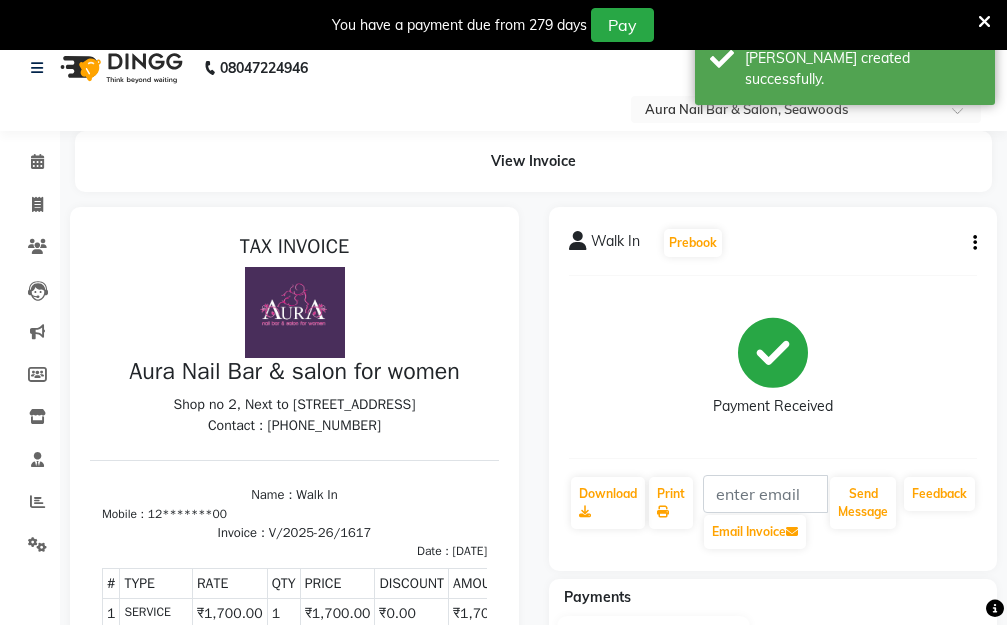 scroll, scrollTop: 0, scrollLeft: 0, axis: both 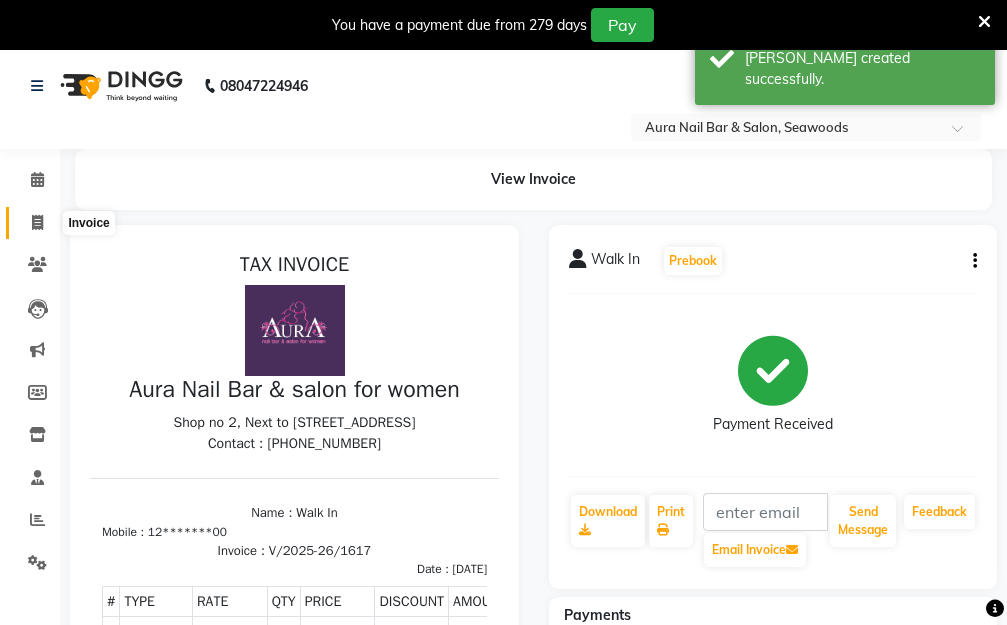 click 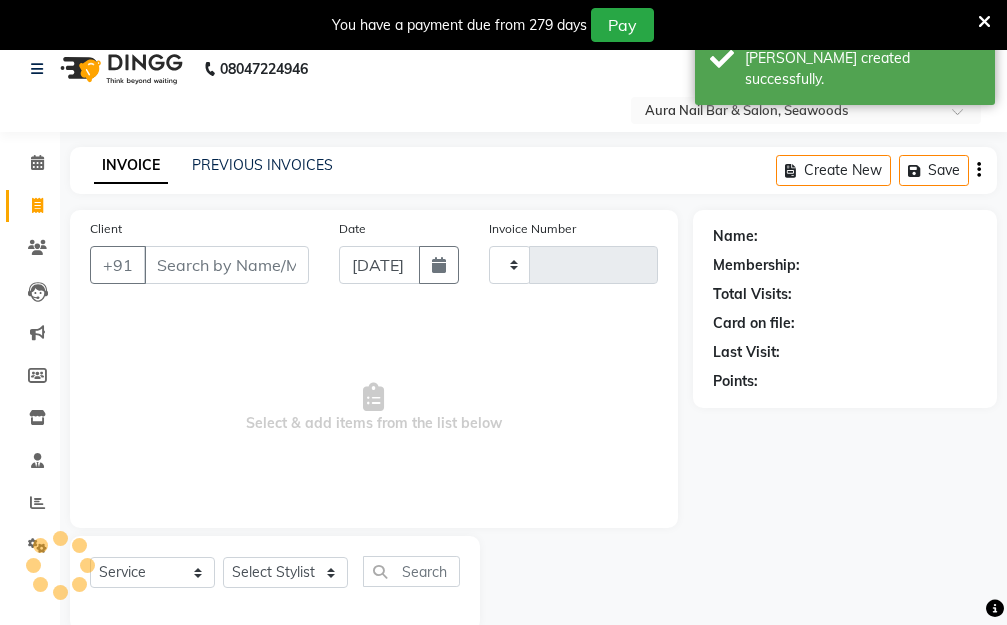 type on "1618" 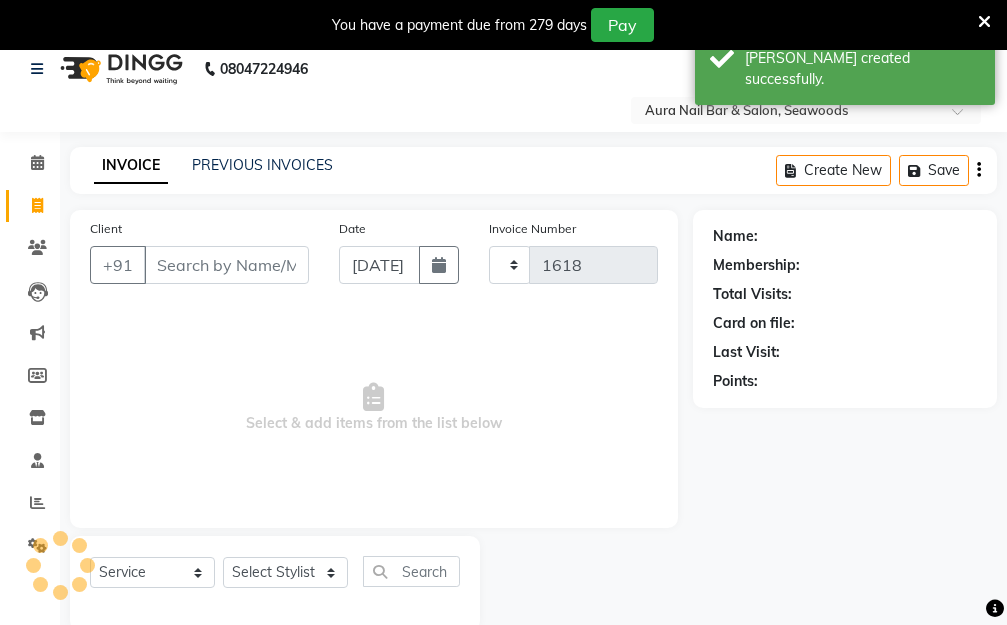 select on "4994" 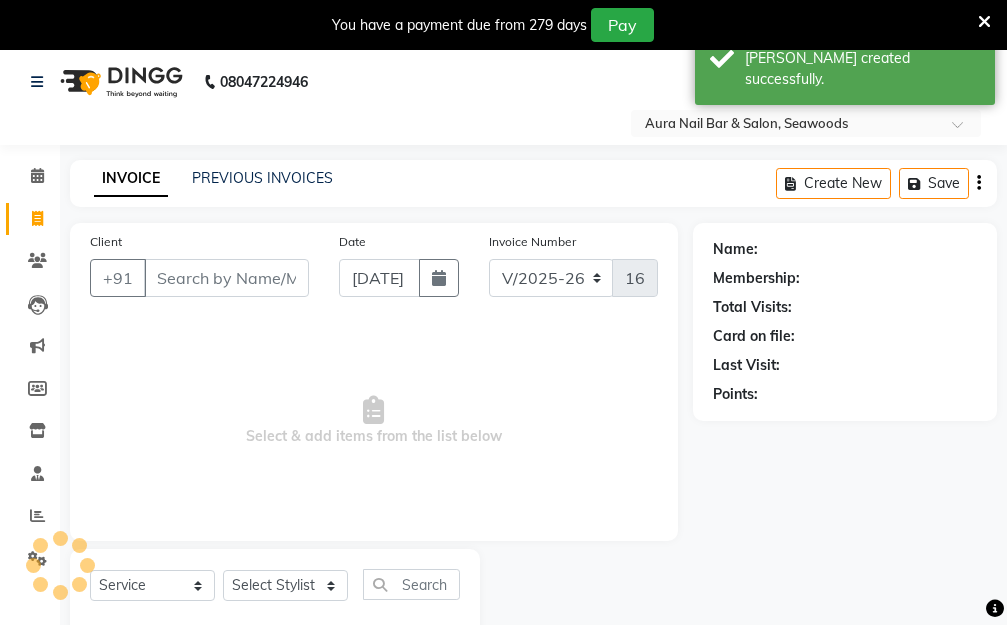 scroll, scrollTop: 0, scrollLeft: 0, axis: both 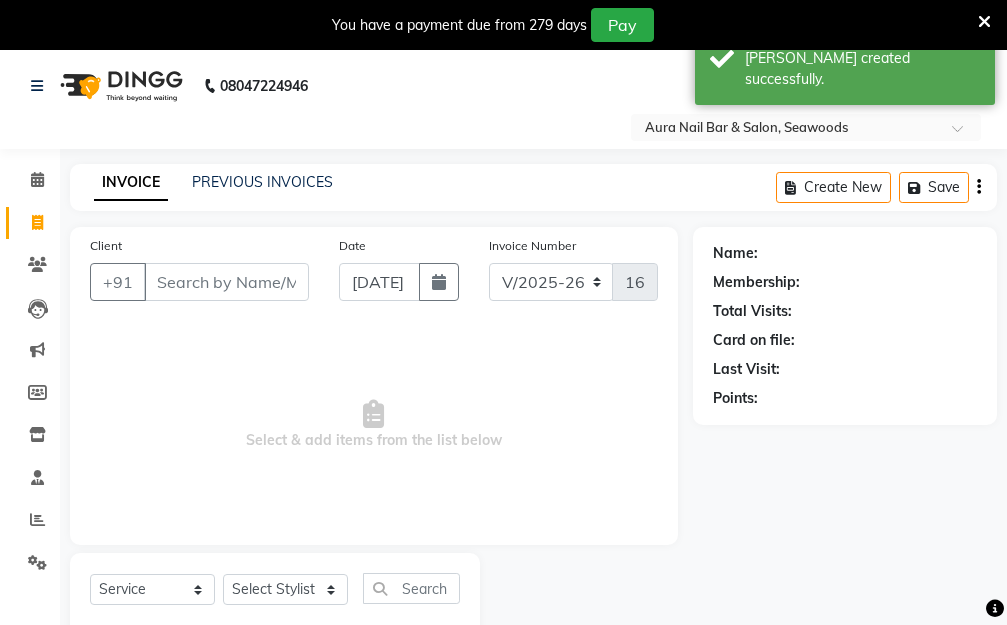click on "Client" at bounding box center [226, 282] 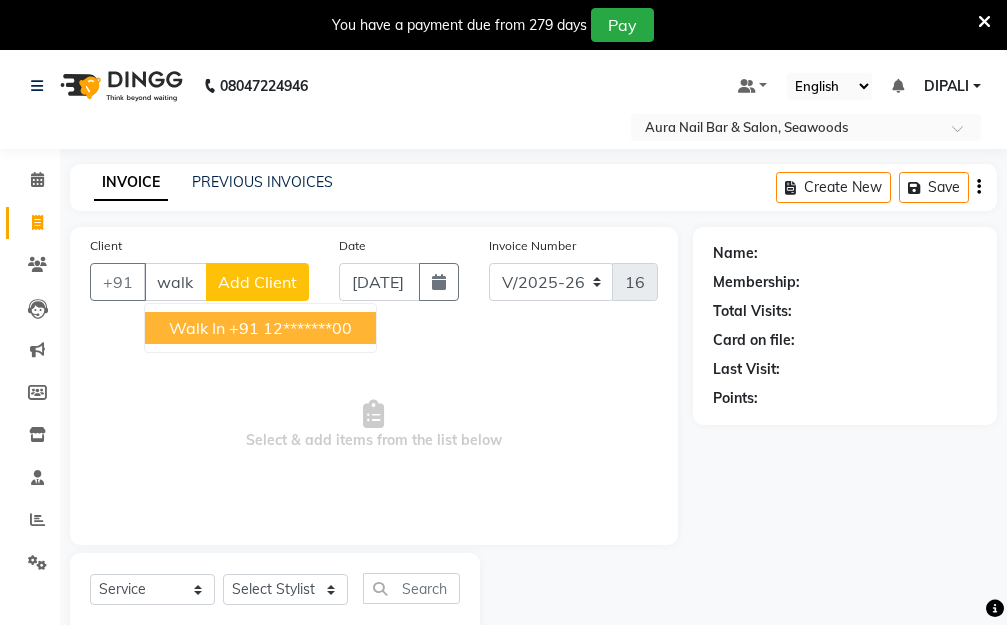 click on "+91  12*******00" at bounding box center (290, 328) 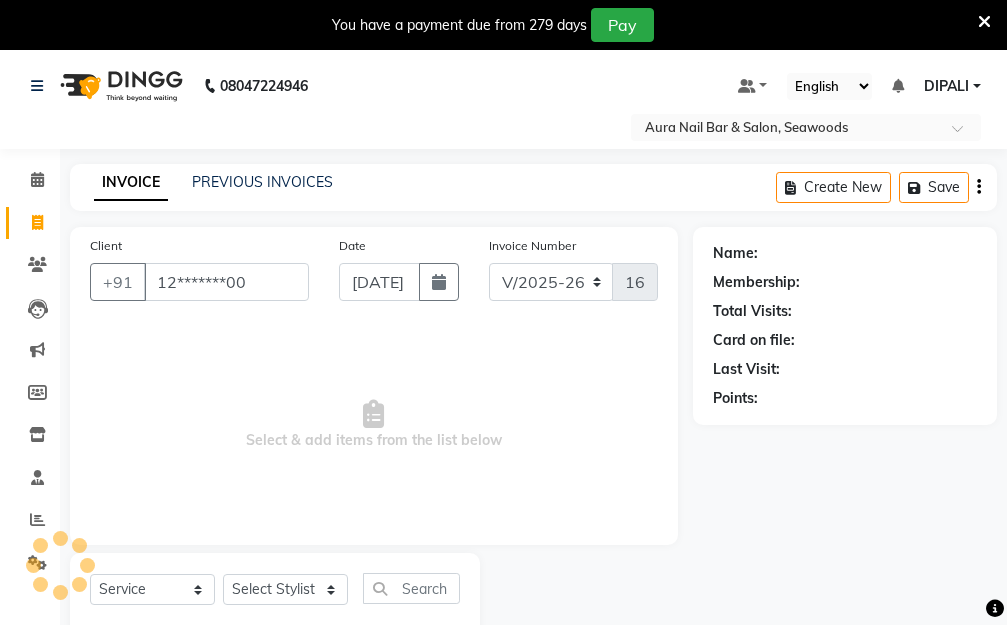 type on "12*******00" 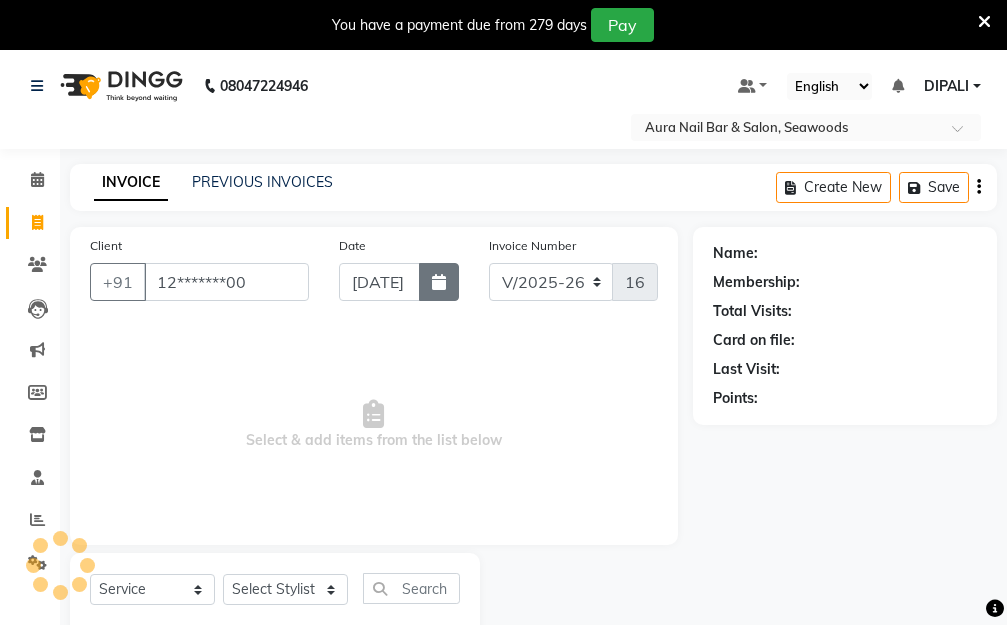 select on "1: Object" 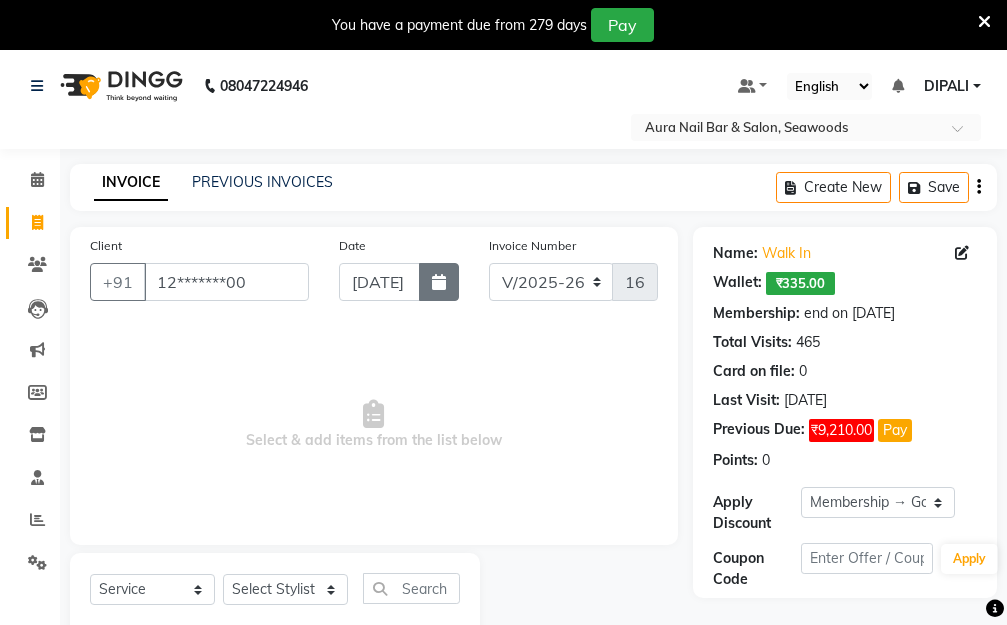 click 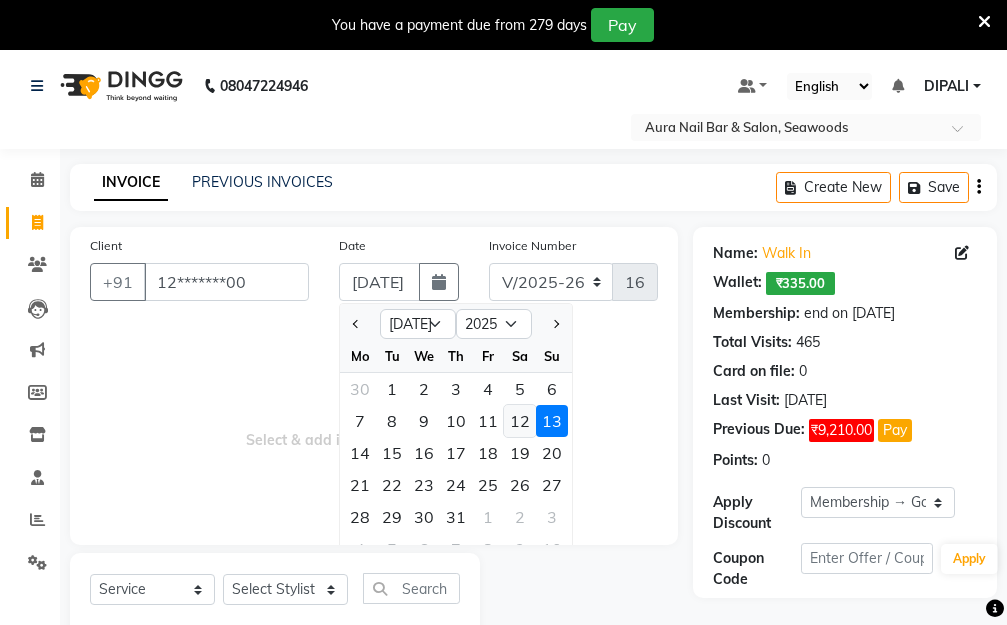 click on "12" 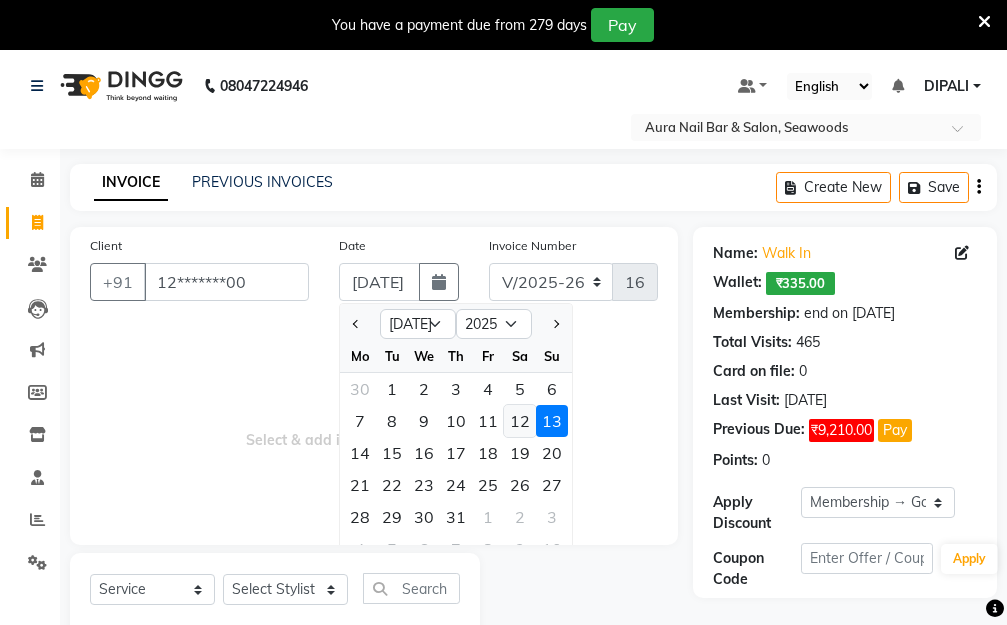 type on "12-07-2025" 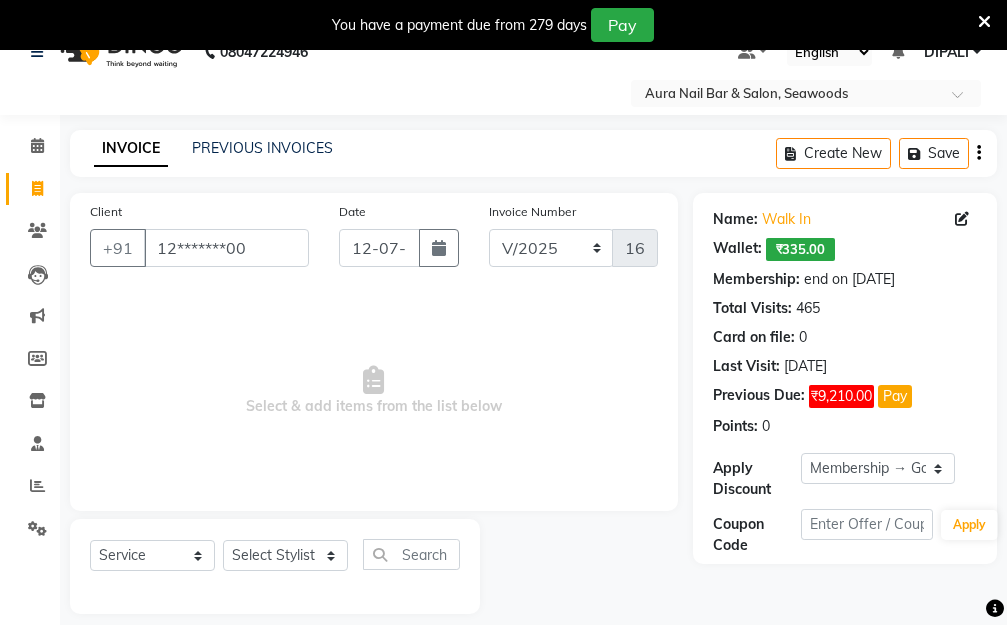 scroll, scrollTop: 53, scrollLeft: 0, axis: vertical 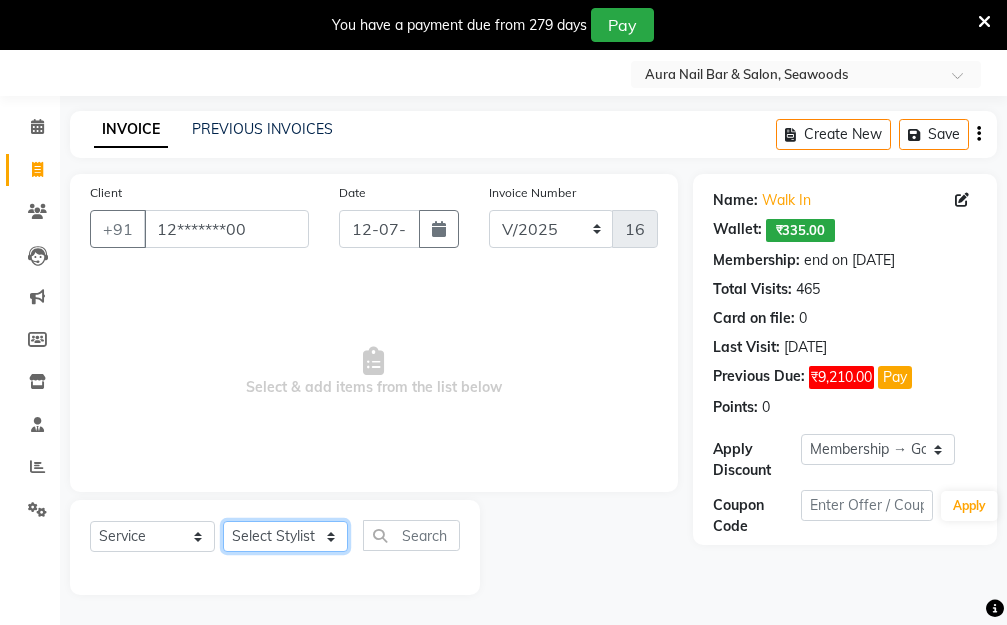click on "Select Stylist Aarti [PERSON_NAME]  Manager Pallavi  pooja Priya" 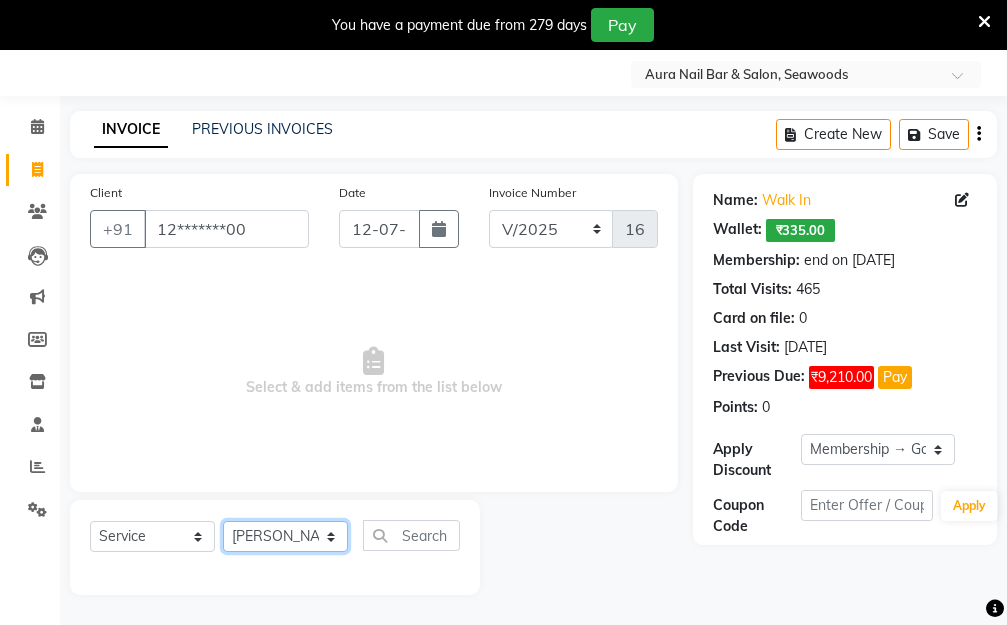 click on "Select Stylist Aarti [PERSON_NAME]  Manager Pallavi  pooja Priya" 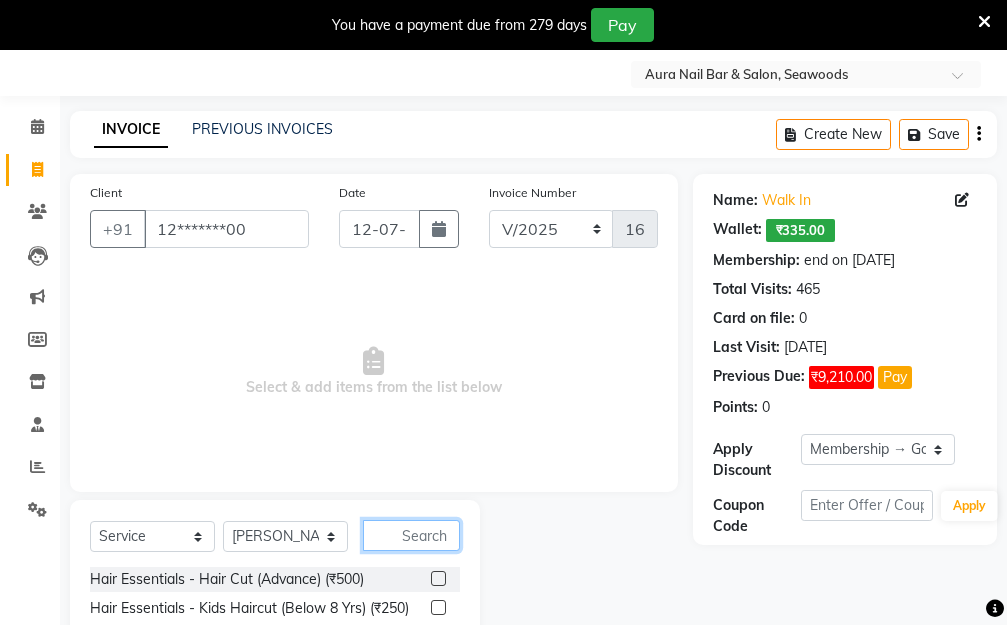 click 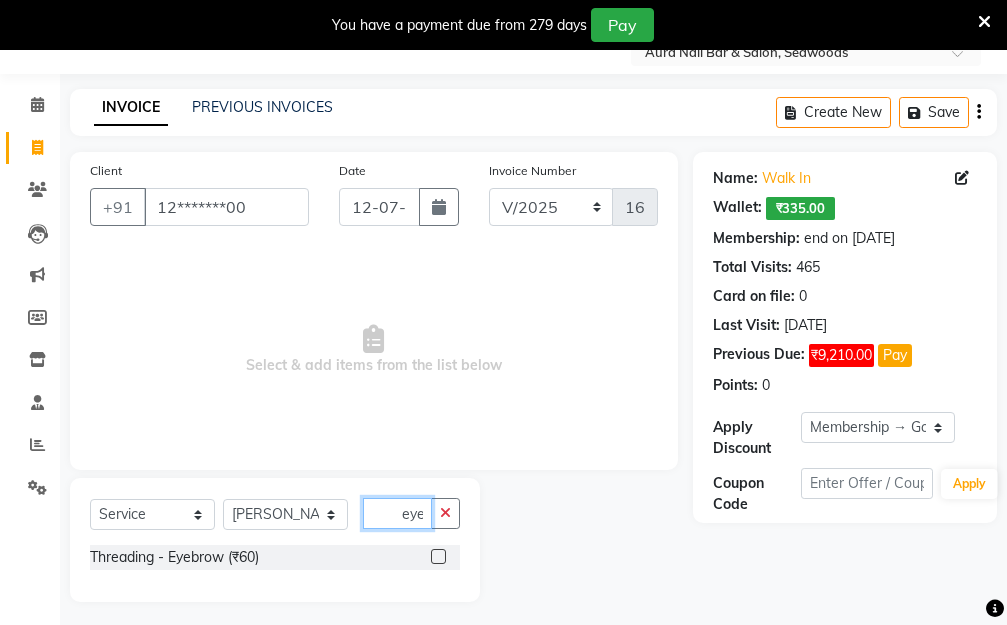 scroll, scrollTop: 82, scrollLeft: 0, axis: vertical 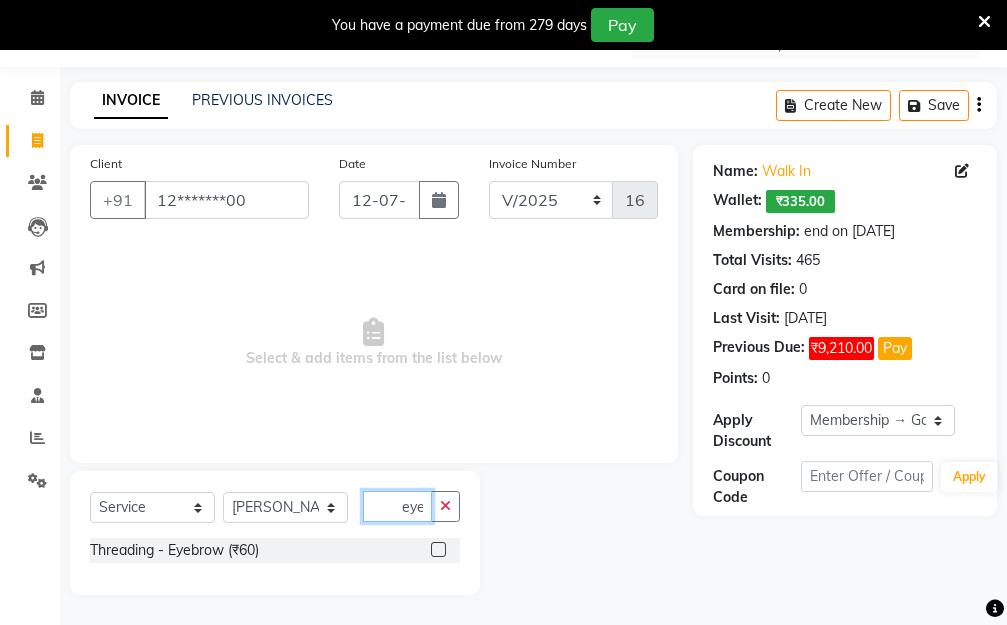 type on "eye" 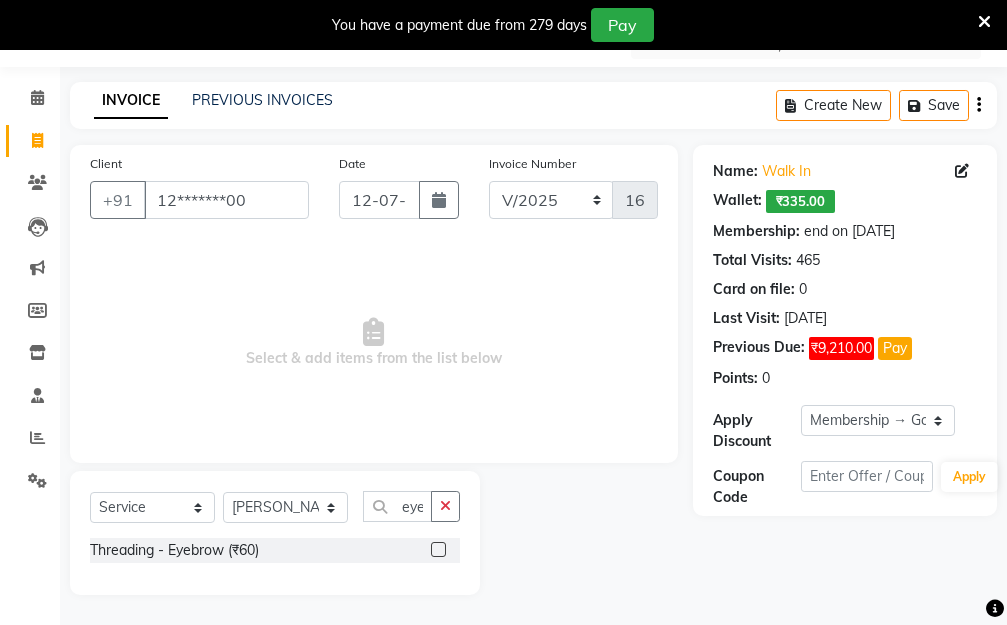click 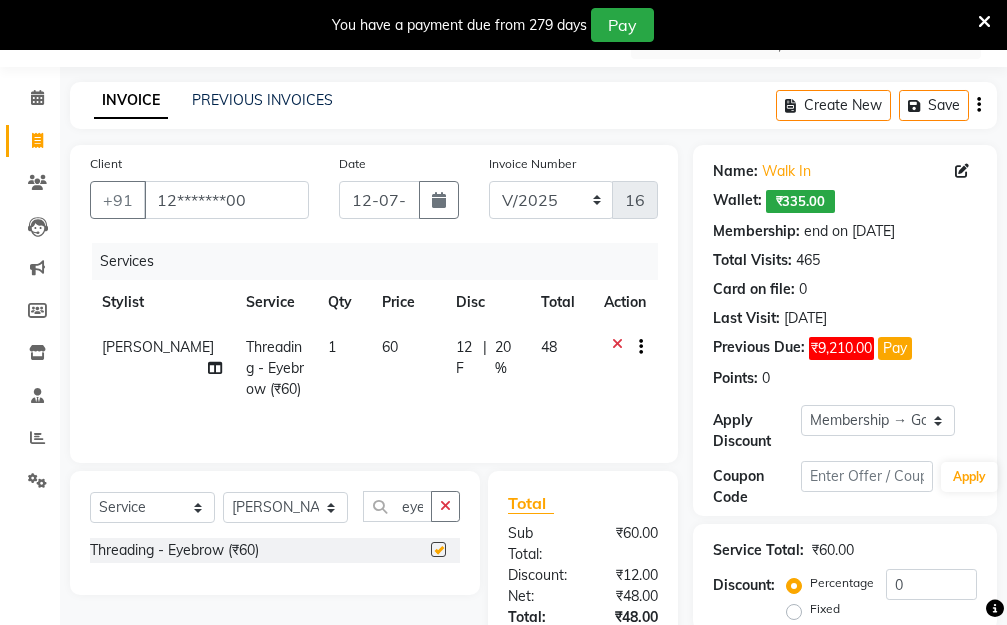 checkbox on "false" 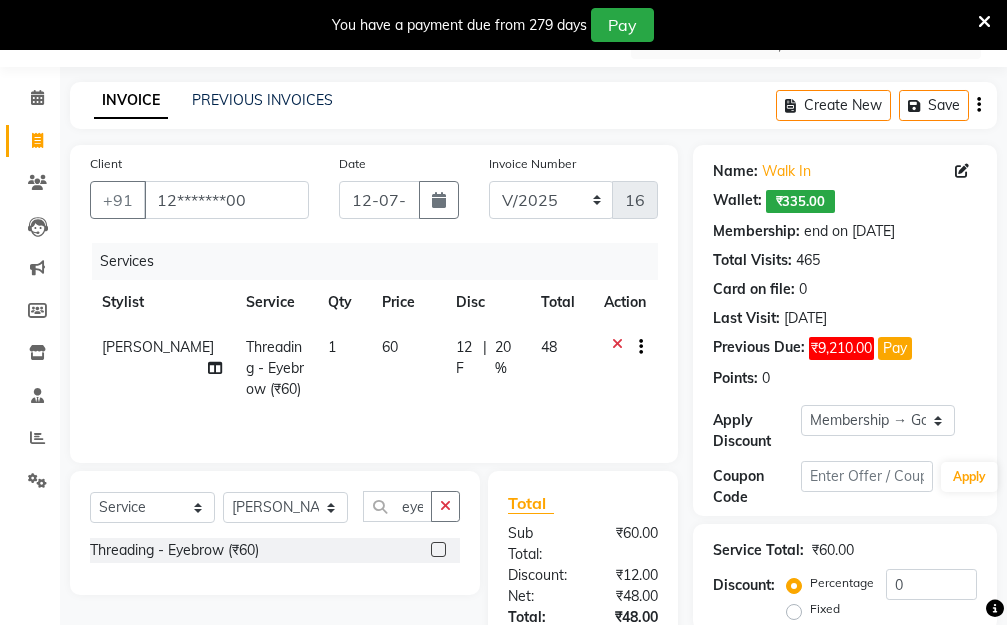 click on "60" 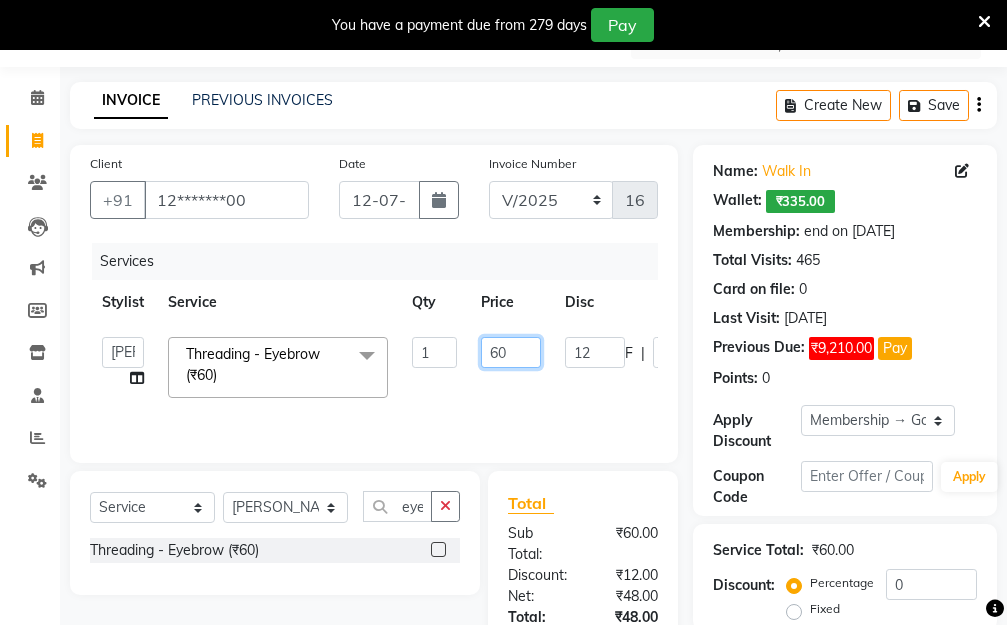 drag, startPoint x: 511, startPoint y: 343, endPoint x: 370, endPoint y: 363, distance: 142.41138 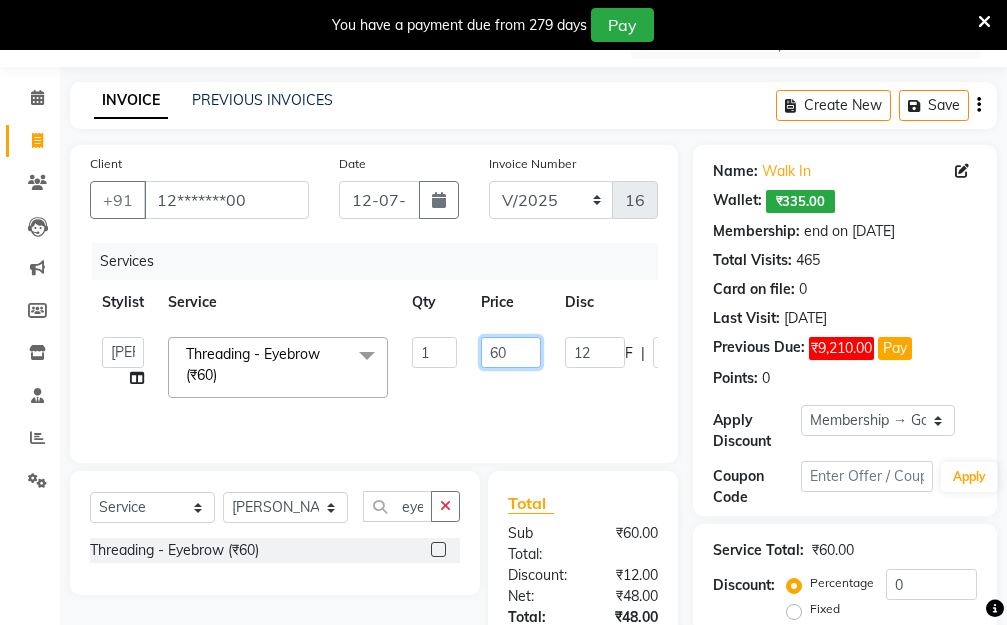 click on "Aarti   Dipti    Manager   Pallavi    pooja   Priya   Threading - Eyebrow (₹60)  x Hair Essentials - Hair Cut (Advance) (₹500) Hair Essentials - Kids Haircut (Below 8 Yrs) (₹250) Hair Essentials -Hair Wash Up To Shoulder (₹300) Hair Essentials - Hair Cut  (₹350) HAIR WASH UP TO WASTE (₹700) DANDRUFF TERATMENT (₹1500) Shampoo & Conditioning + Blast Dry - Upto Shoulder (₹350) Shampoo & Conditioning + Blast Dry - Below Shoulder (₹550) Shampoo & Conditioning + Blast Dry - Upto Waist (₹750) Shampoo & Conditioning + Blast Dry - Add: Charge For Morocon/Riviver/ Keratin (₹600) Blow Dry/Outcurl/Straight - Upto Shoulder (₹449) Blow Dry/Outcurl/Straight - Below Shoulder (₹650) Blow Dry/Outcurl/Straight - Upto Waist (₹850) Ironing - Upto Shoulder (₹650) Ironing - Below Shoulder (₹850) Ironing - Upto Waist (₹1000) Ironing - Add Charge For Thick Hair (₹300) Tongs - Upto Shoulder (₹800) Tongs - Below Shoulder (₹960) Tongs - Upto Waist (₹1500) Hair Spa - Upto Shoulder (₹1800) 1 F" 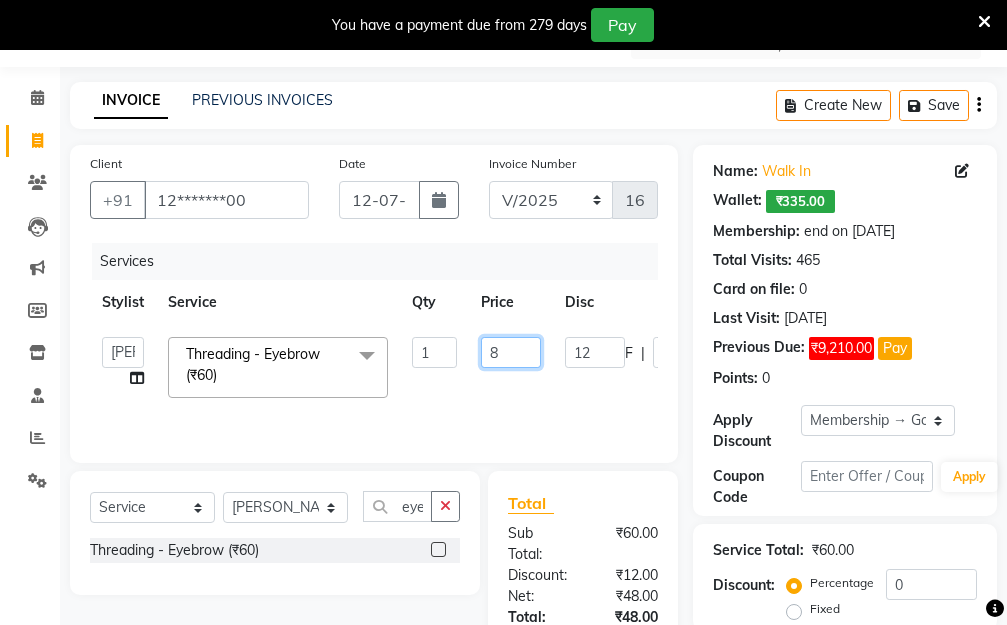 type on "80" 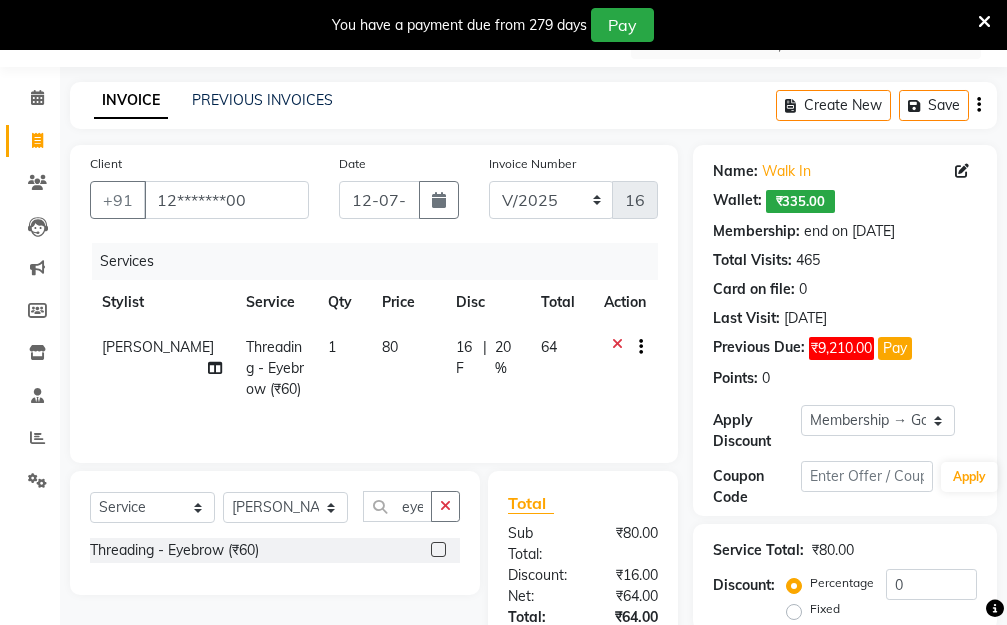 click on "Dipti  Threading - Eyebrow (₹60) 1 80 16 F | 20 % 64" 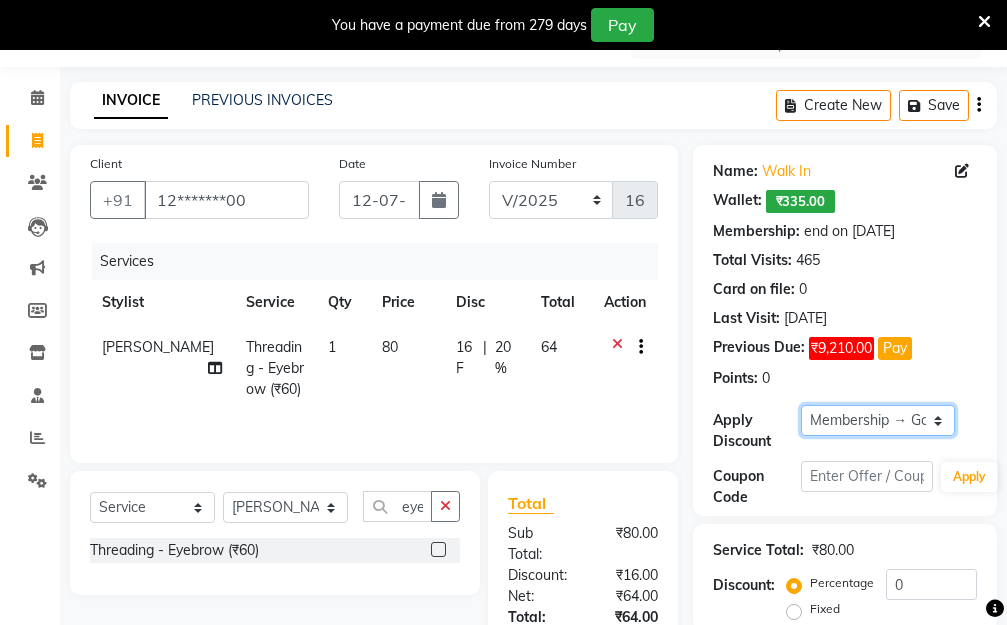 click on "Select Membership → Golden Membership Membership → Golden Membership Membership → Golden Membership Membership → Golden Membership Membership → Golden Membership Membership → Golden Membership Membership → Golden Membership Membership → Golden Membership Membership → Golden Membership Membership → Golden Membership Membership → Golden Membership Membership → Golden Membership Membership → Golden Membership Membership → Golden Membership Membership → Golden Membership Membership → Golden Membership Membership → Golden Membership Membership → Golden Membership Membership → Golden Membership Membership → Golden Membership Membership → Golden Membership Membership → Golden Membership Membership → Golden Membership Membership → Golden Membership Membership → Golden Membership Membership → Golden Membership Membership → Golden Membership Membership → Golden Membership Membership → Golden Membership Membership → Golden Membership" 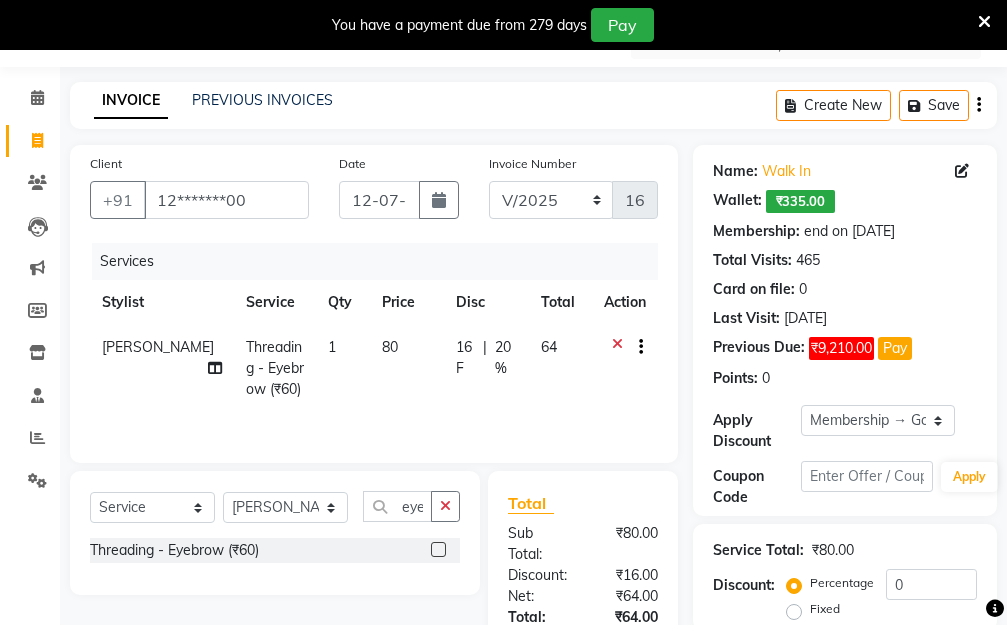 click on "You have a payment due from 279 days   Pay" at bounding box center (493, 25) 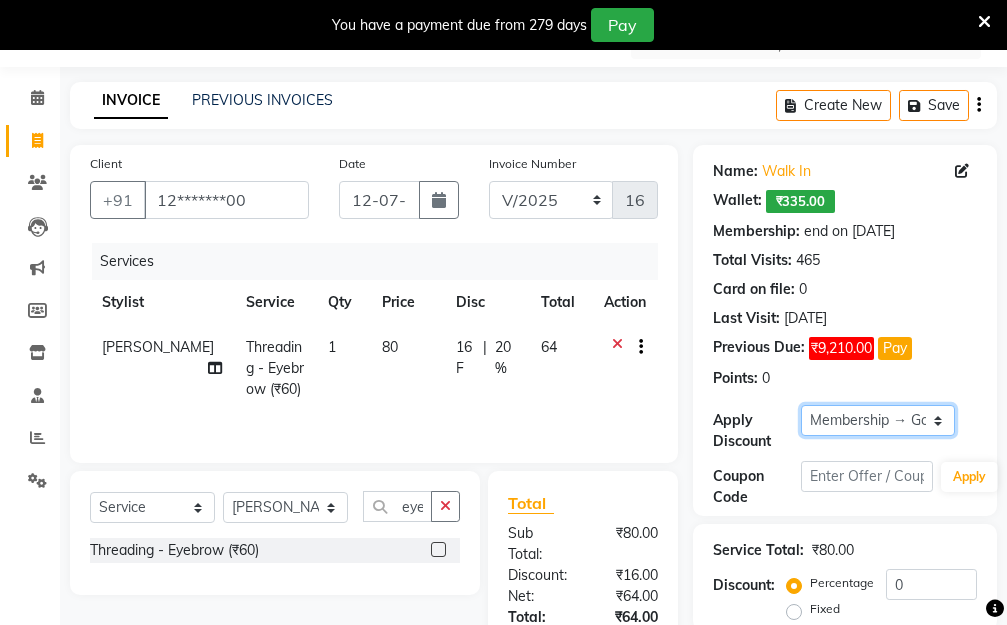 drag, startPoint x: 941, startPoint y: 418, endPoint x: 942, endPoint y: 408, distance: 10.049875 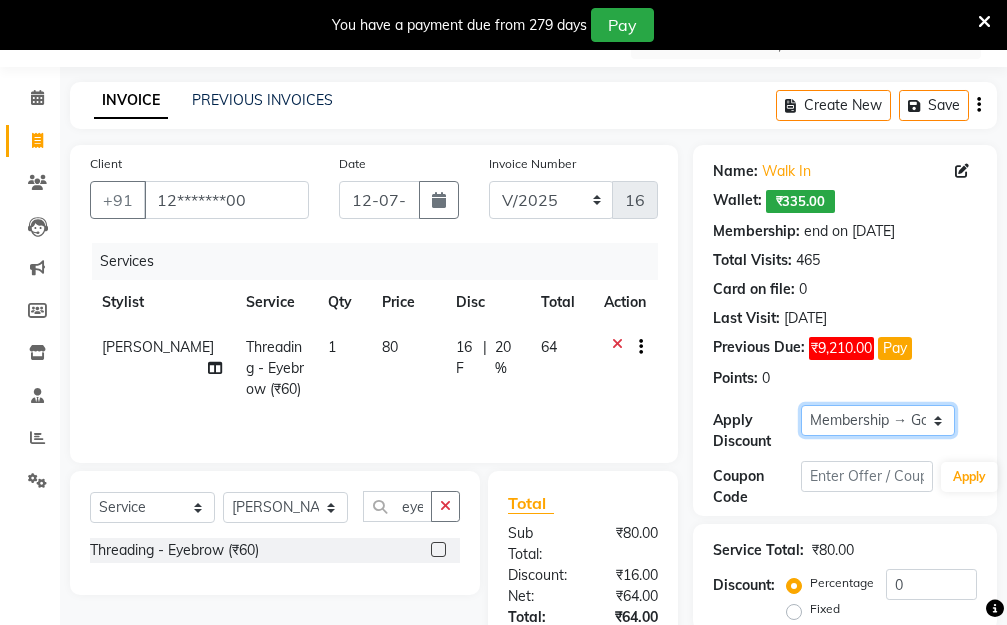 select on "0:" 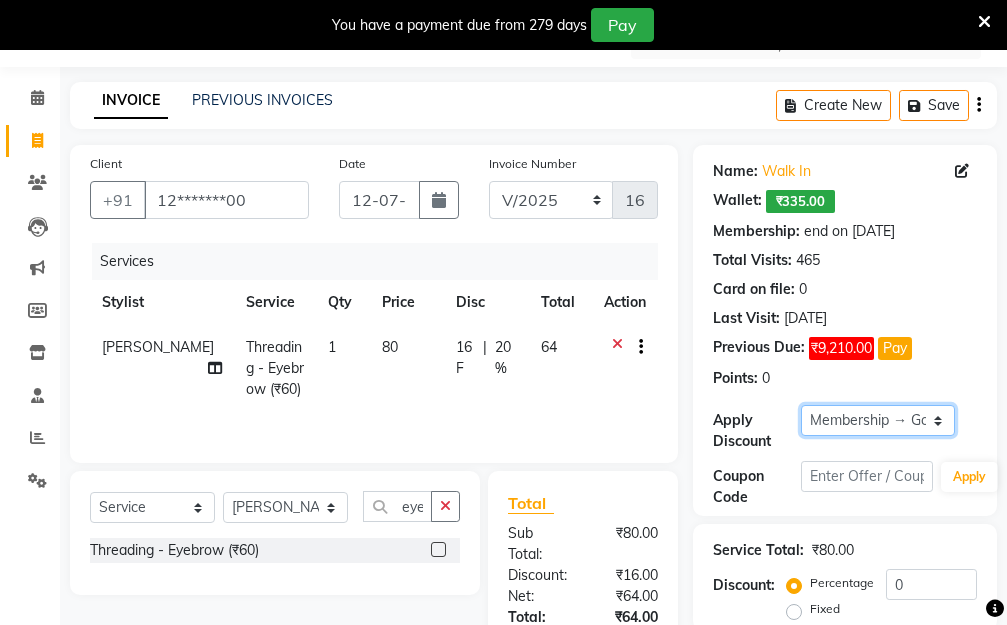click on "Select Membership → Golden Membership Membership → Golden Membership Membership → Golden Membership Membership → Golden Membership Membership → Golden Membership Membership → Golden Membership Membership → Golden Membership Membership → Golden Membership Membership → Golden Membership Membership → Golden Membership Membership → Golden Membership Membership → Golden Membership Membership → Golden Membership Membership → Golden Membership Membership → Golden Membership Membership → Golden Membership Membership → Golden Membership Membership → Golden Membership Membership → Golden Membership Membership → Golden Membership Membership → Golden Membership Membership → Golden Membership Membership → Golden Membership Membership → Golden Membership Membership → Golden Membership Membership → Golden Membership Membership → Golden Membership Membership → Golden Membership Membership → Golden Membership Membership → Golden Membership" 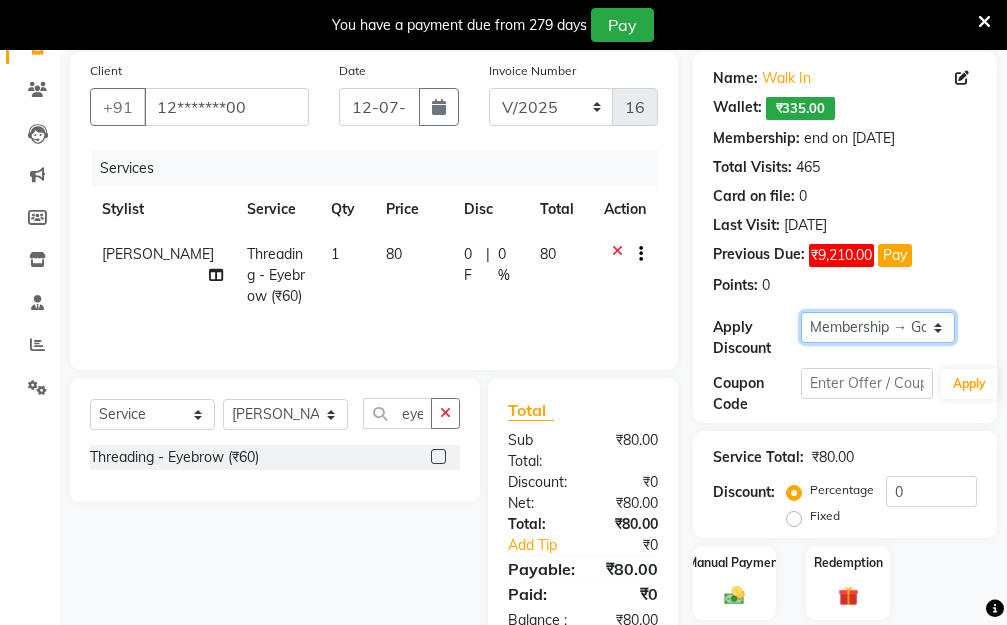 scroll, scrollTop: 278, scrollLeft: 0, axis: vertical 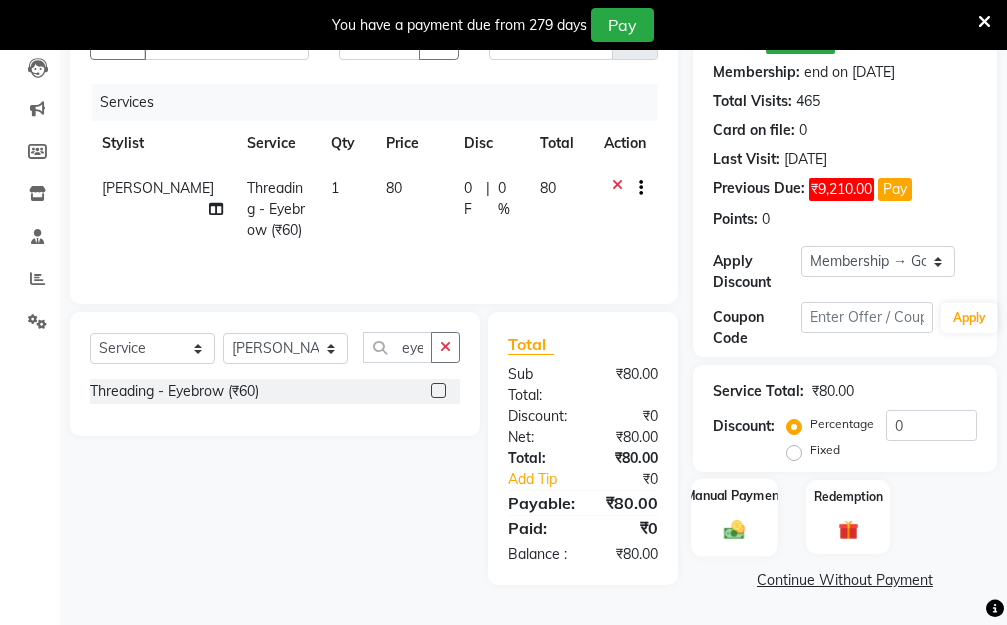 click 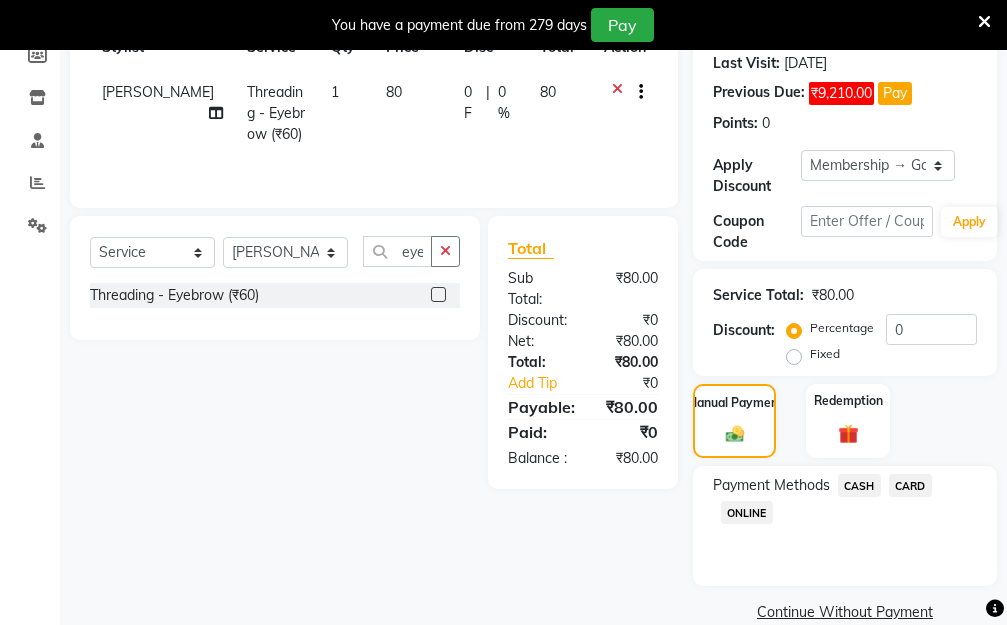 scroll, scrollTop: 369, scrollLeft: 0, axis: vertical 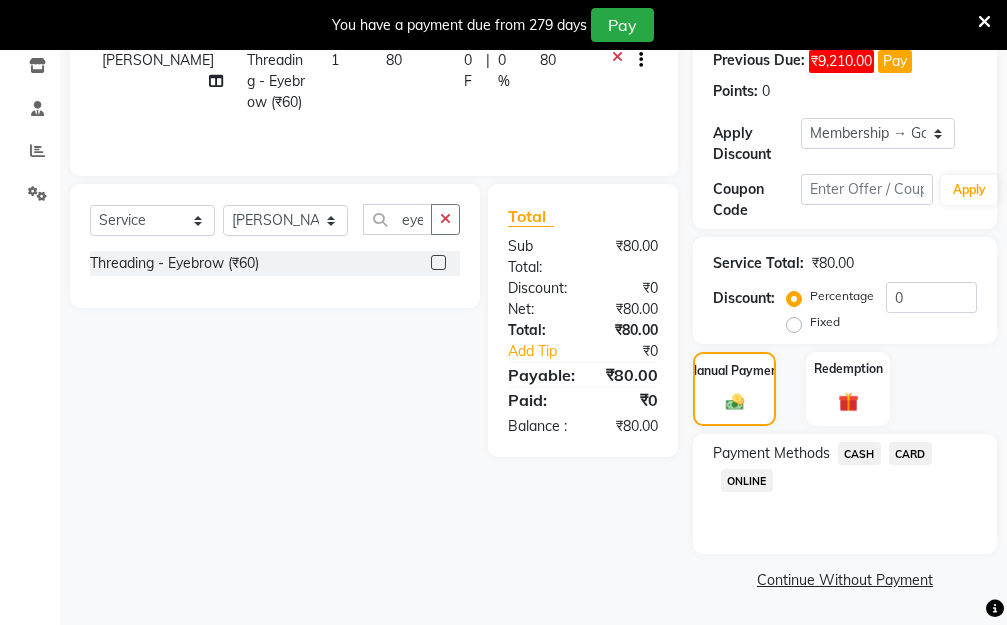 click on "CASH" 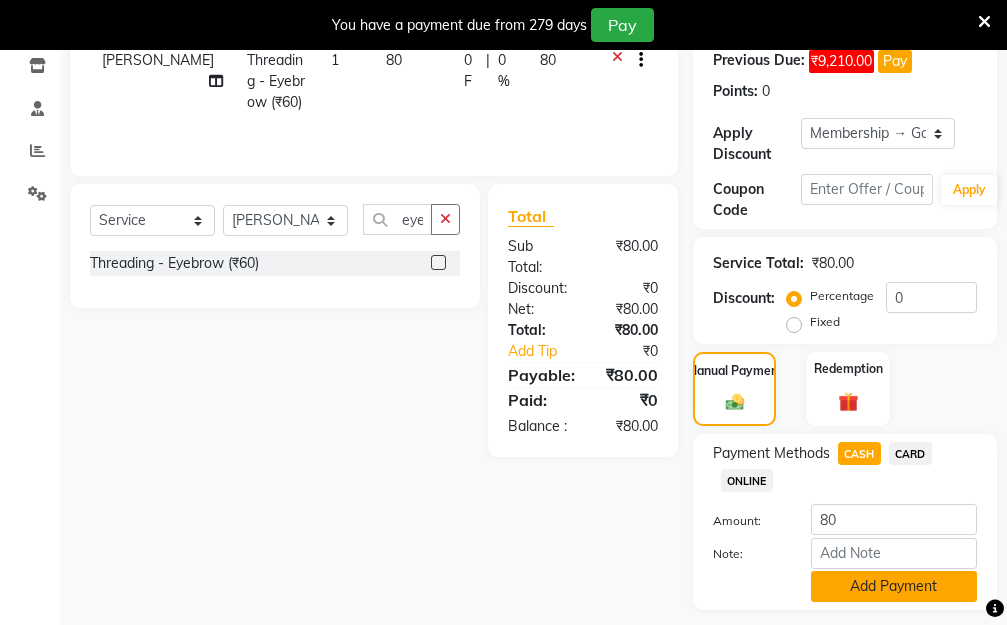 click on "Add Payment" 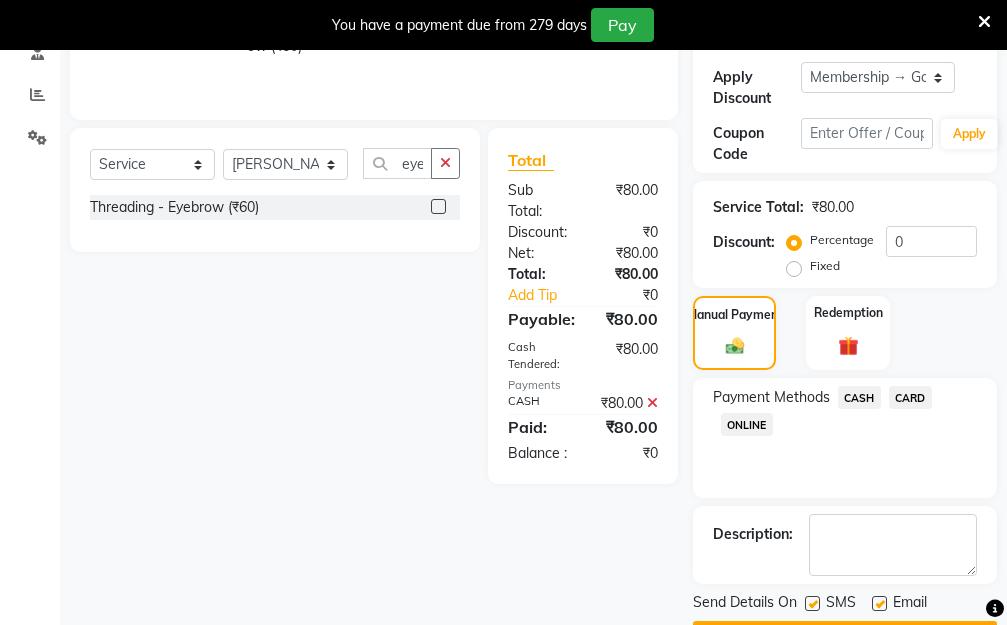 scroll, scrollTop: 482, scrollLeft: 0, axis: vertical 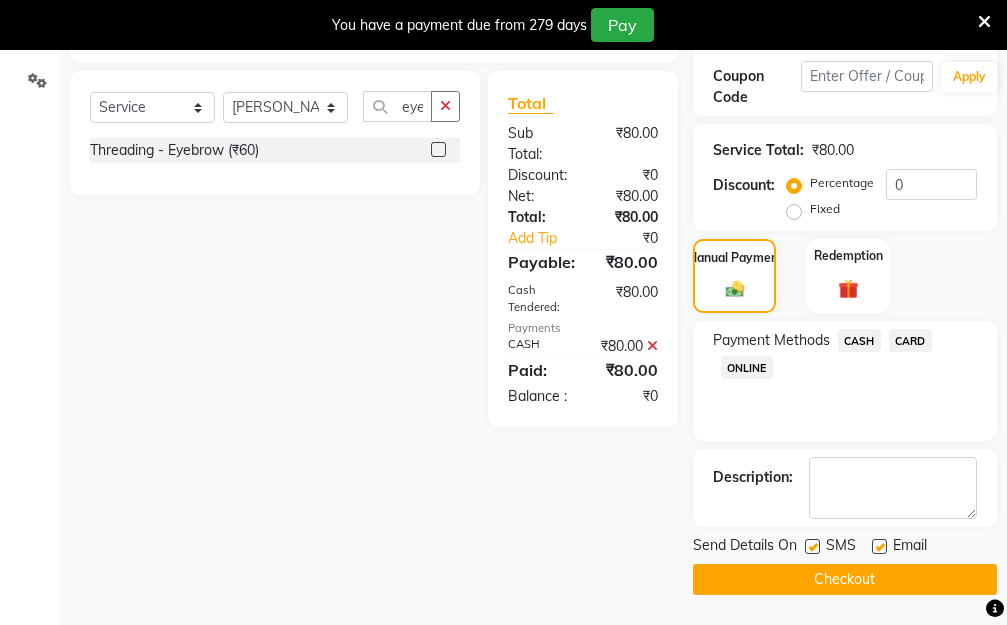 click on "Checkout" 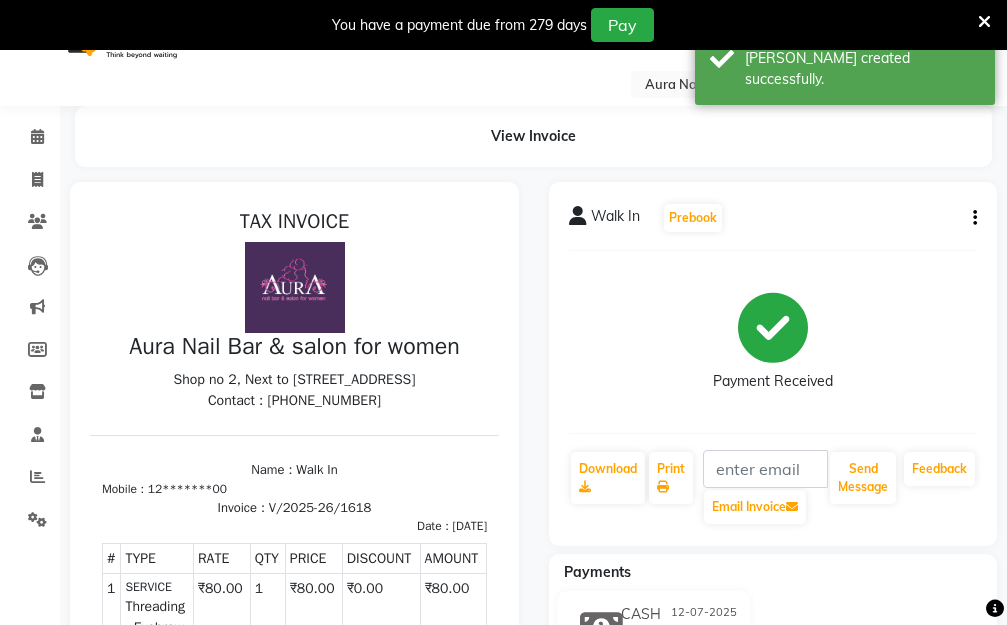 scroll, scrollTop: 0, scrollLeft: 0, axis: both 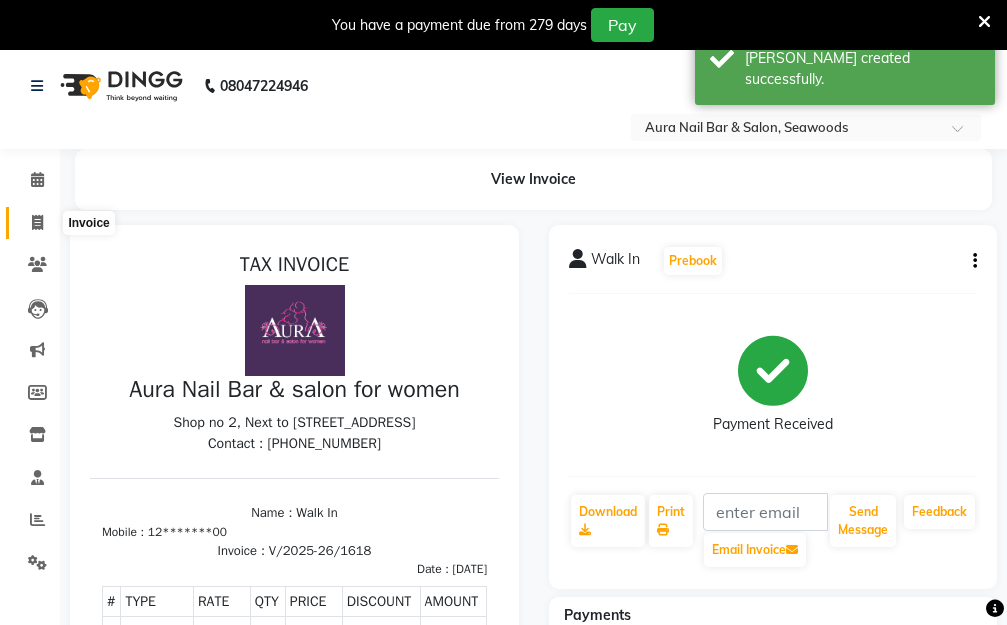 click 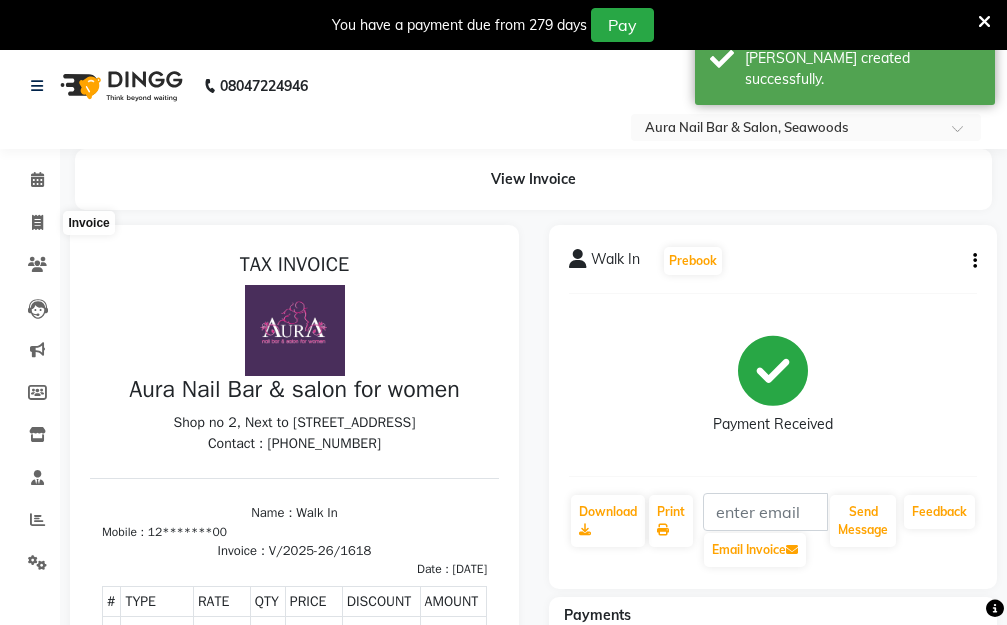 select on "service" 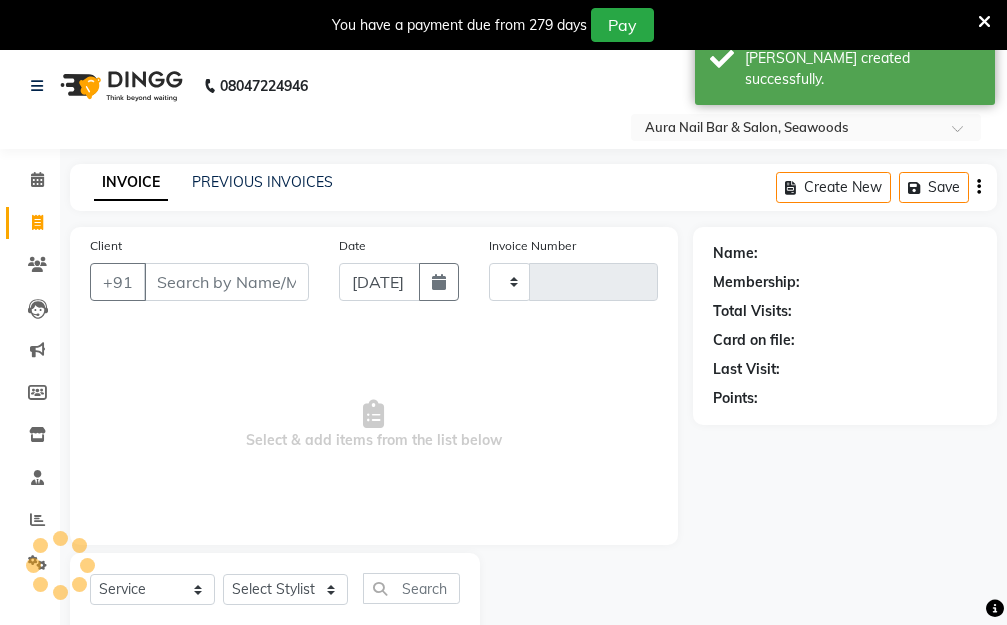 scroll, scrollTop: 7, scrollLeft: 0, axis: vertical 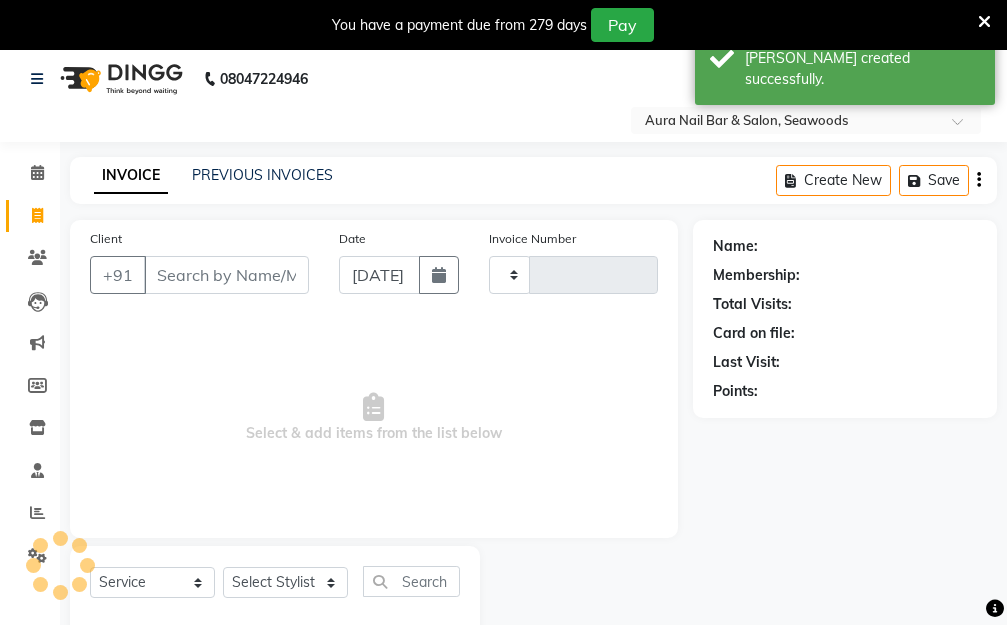 type on "1619" 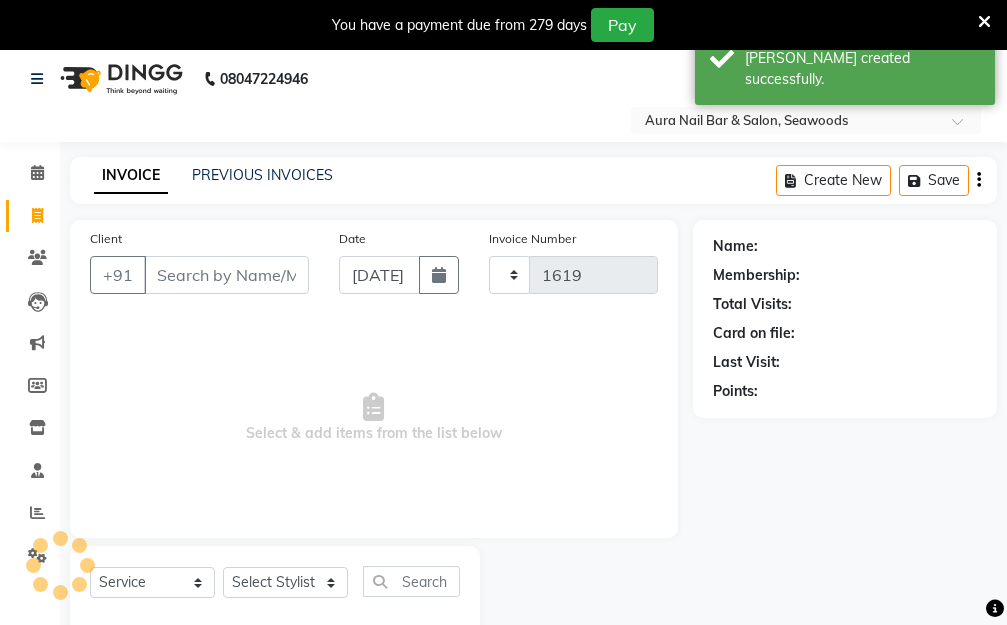 select on "4994" 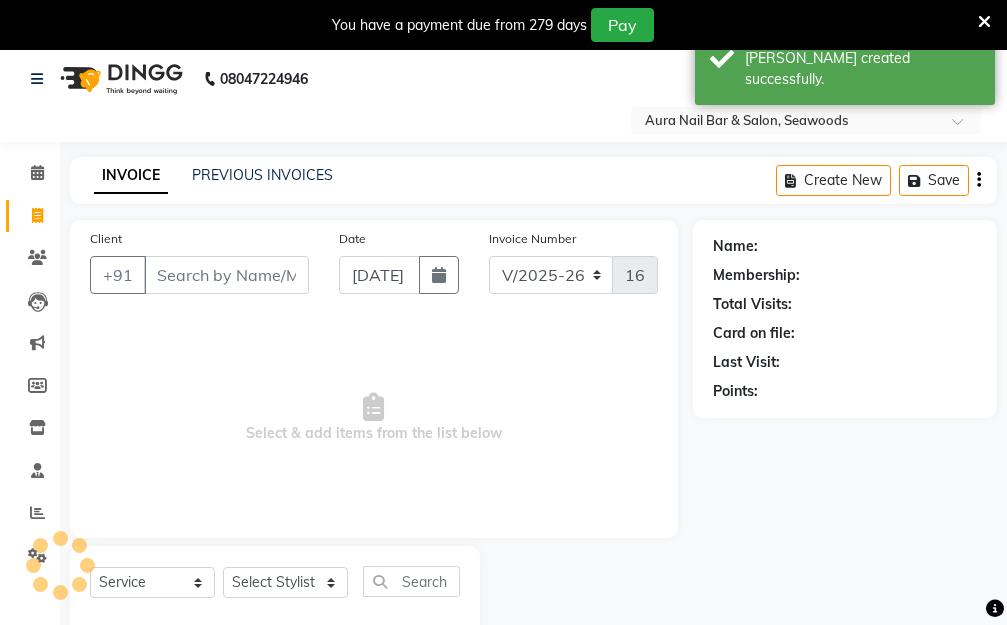 scroll, scrollTop: 0, scrollLeft: 0, axis: both 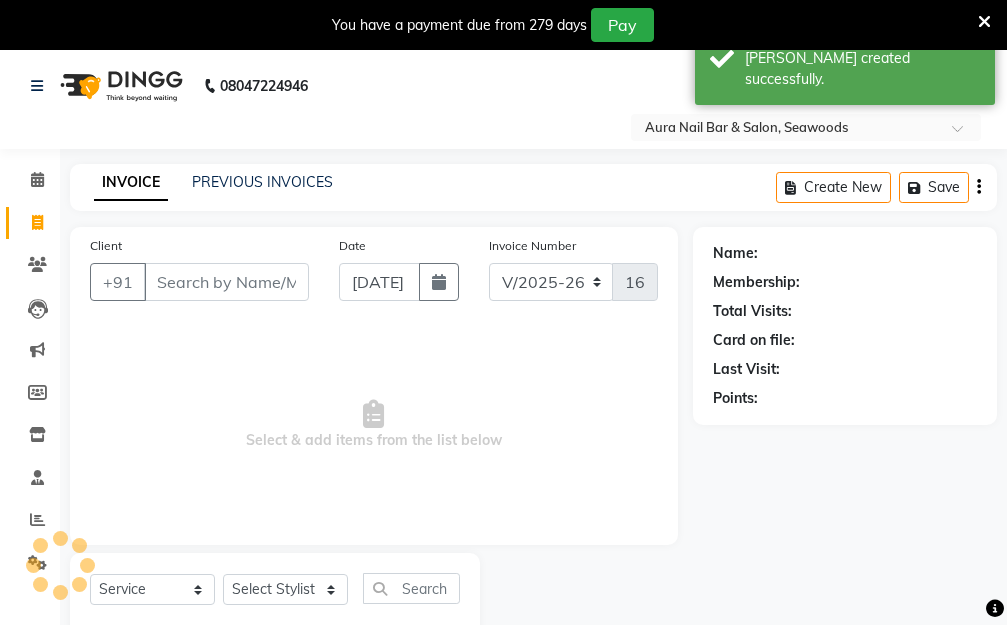 click on "Client" at bounding box center [226, 282] 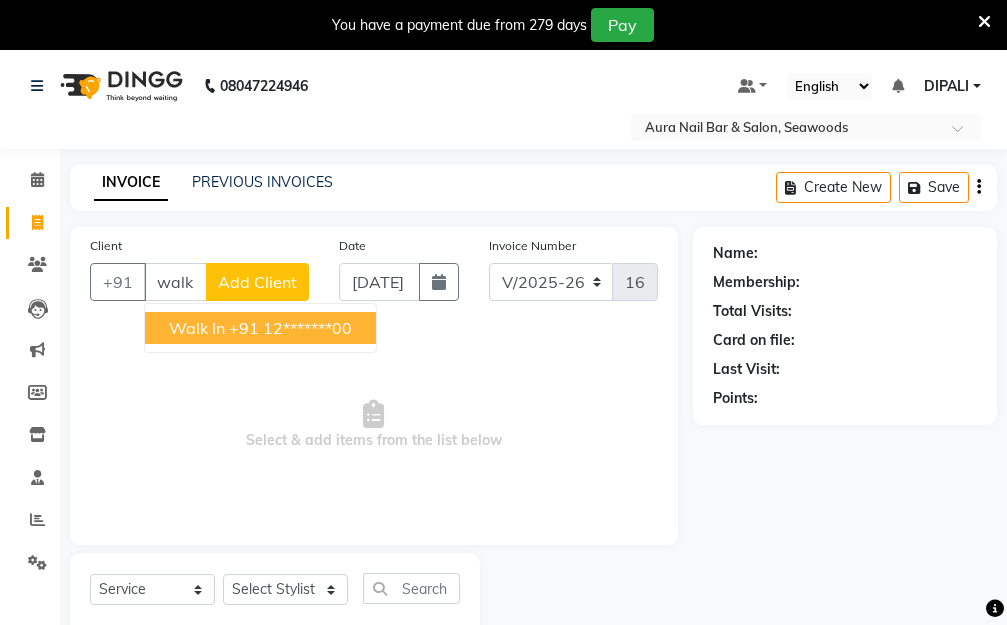 drag, startPoint x: 300, startPoint y: 323, endPoint x: 374, endPoint y: 326, distance: 74.06078 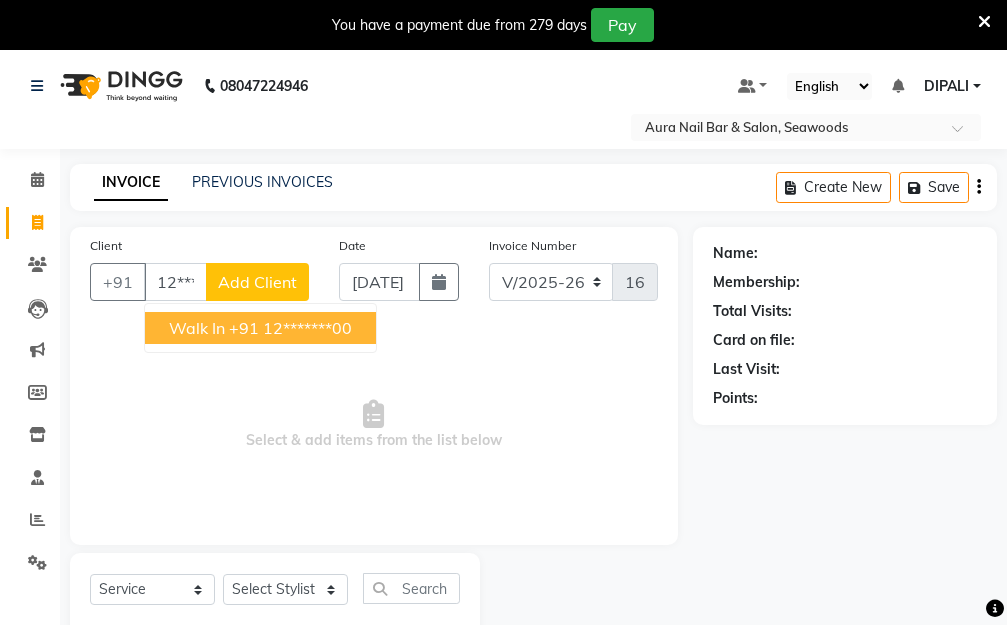 type on "12*******00" 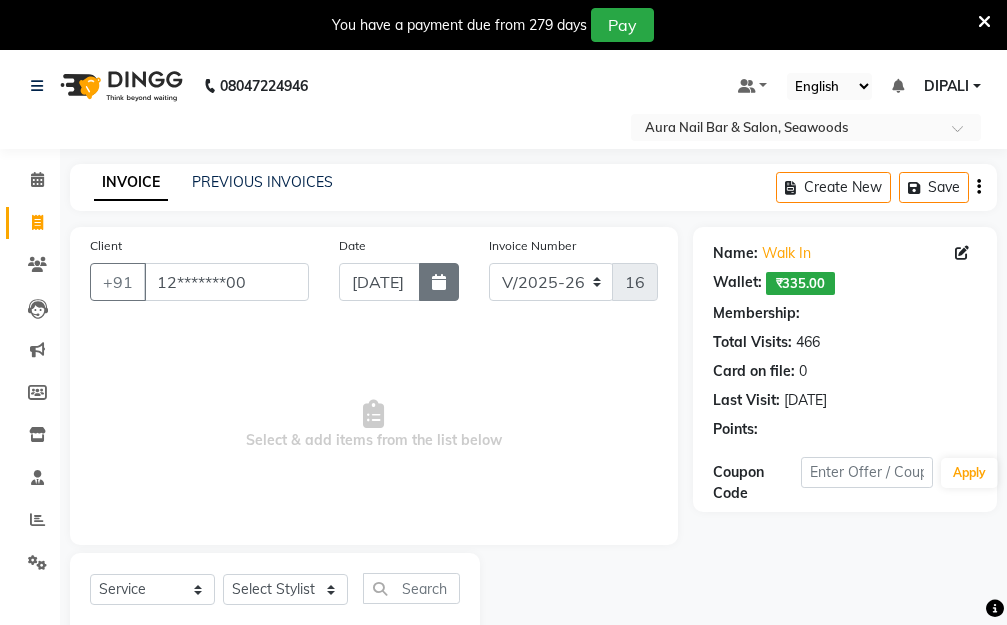 select on "1: Object" 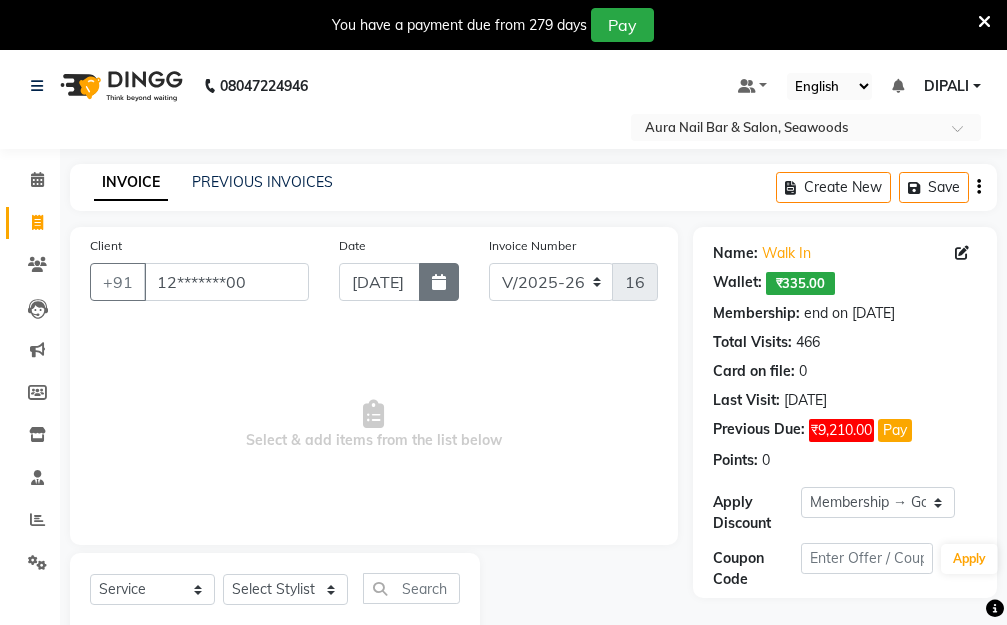 click 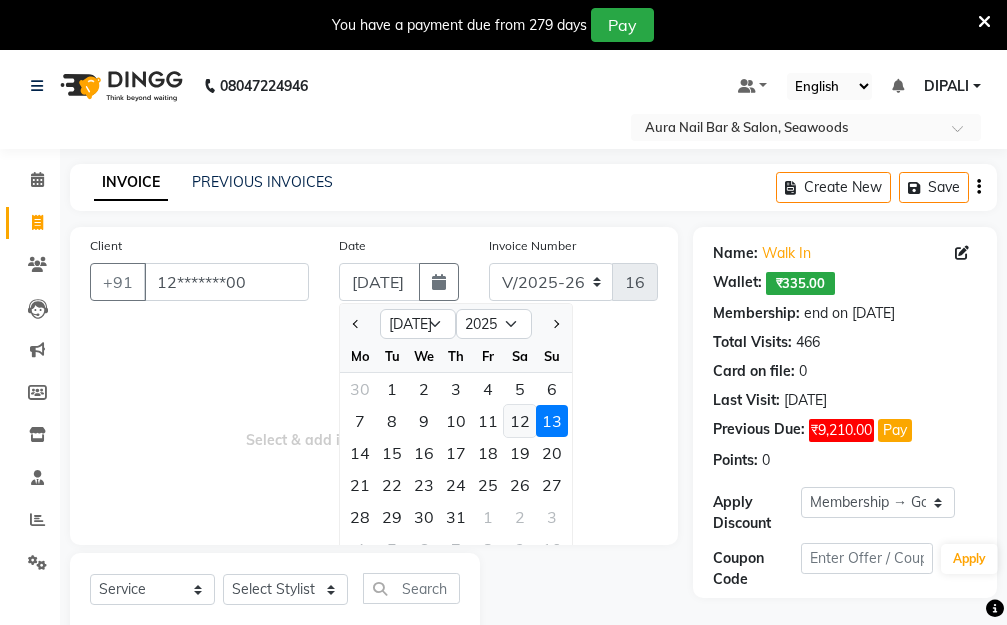 click on "12" 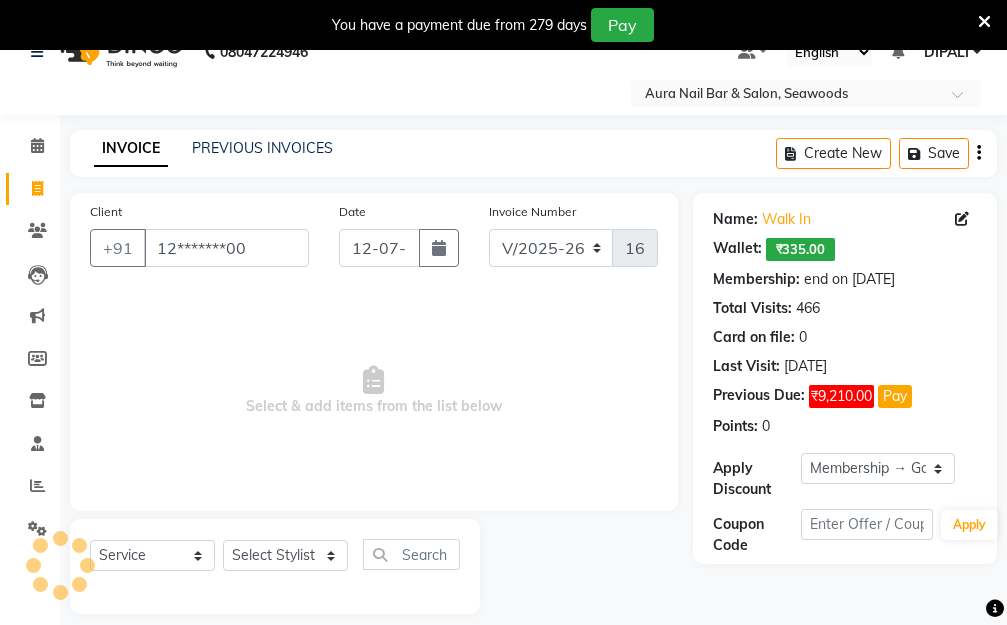 scroll, scrollTop: 53, scrollLeft: 0, axis: vertical 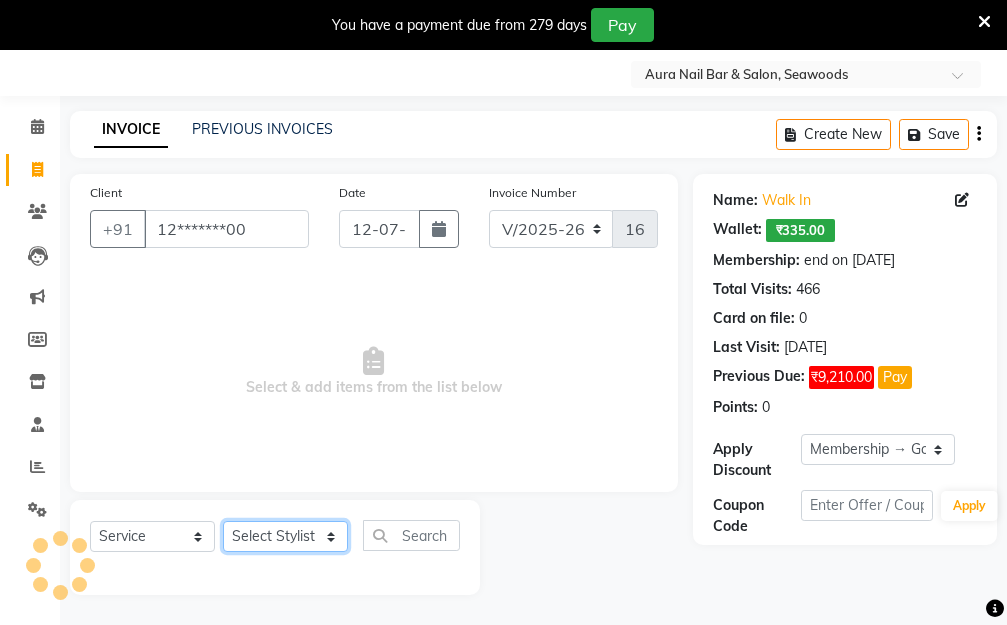 click on "Select Stylist Aarti [PERSON_NAME]  Manager Pallavi  pooja Priya" 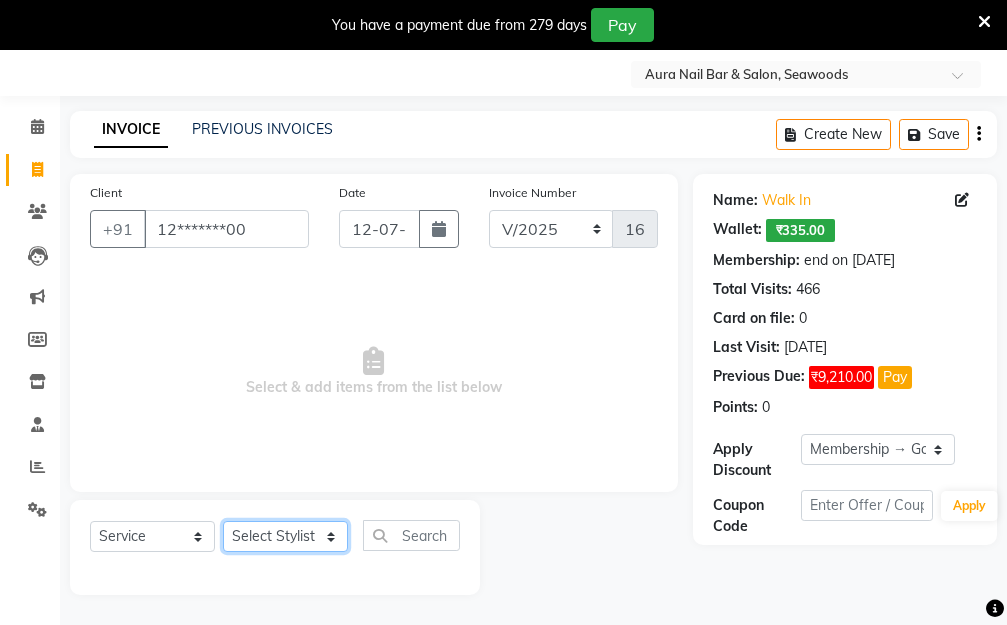 select on "31262" 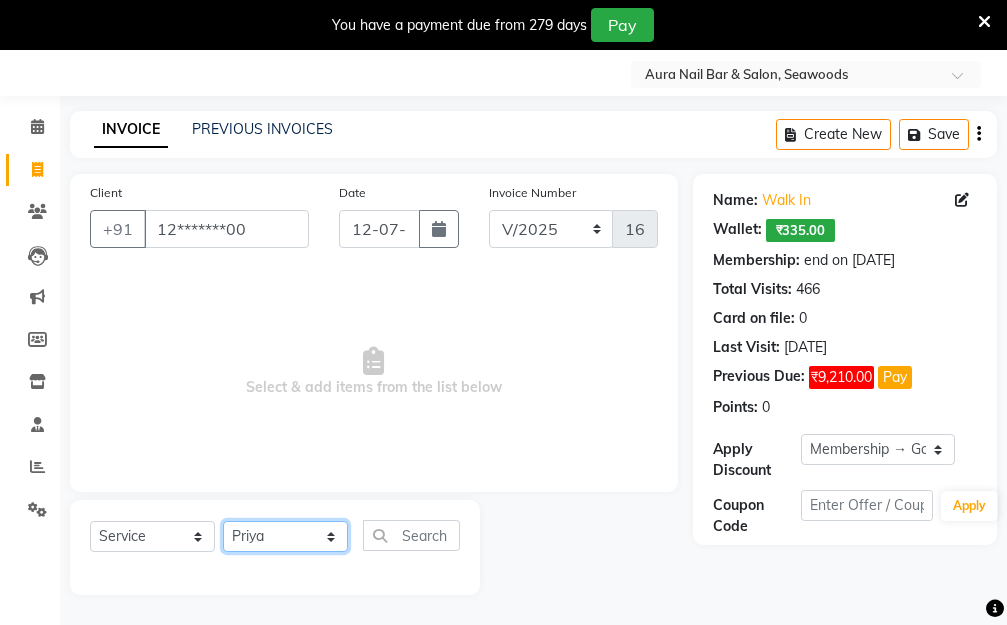 click on "Select Stylist Aarti [PERSON_NAME]  Manager Pallavi  pooja Priya" 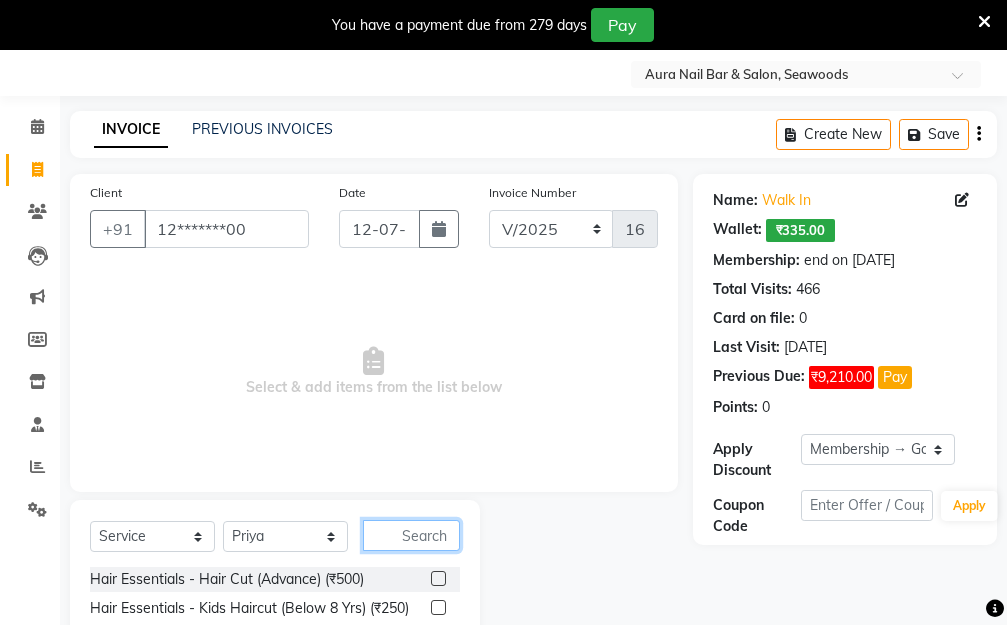 click 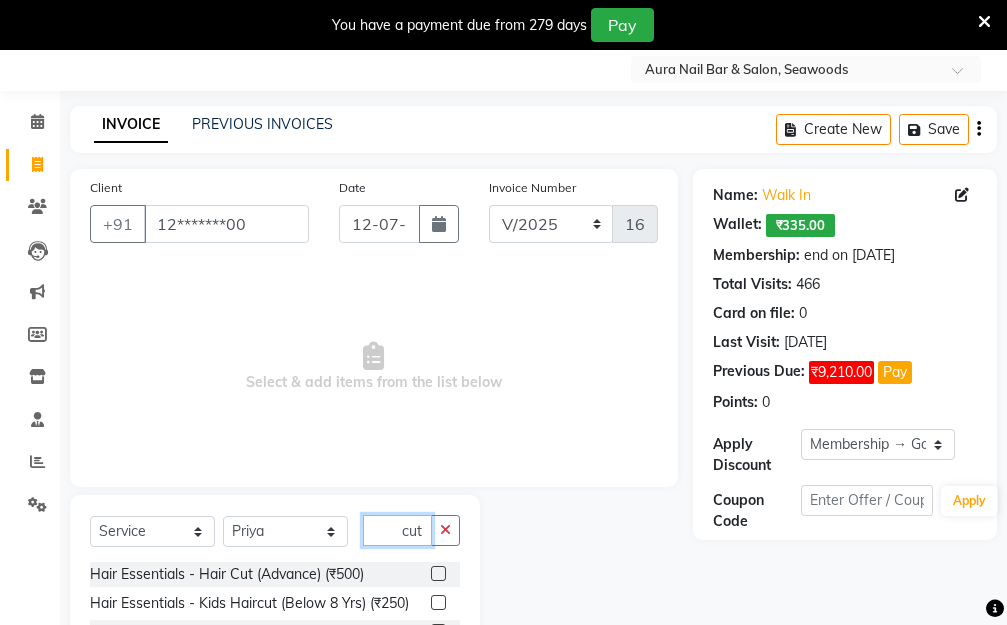 scroll, scrollTop: 140, scrollLeft: 0, axis: vertical 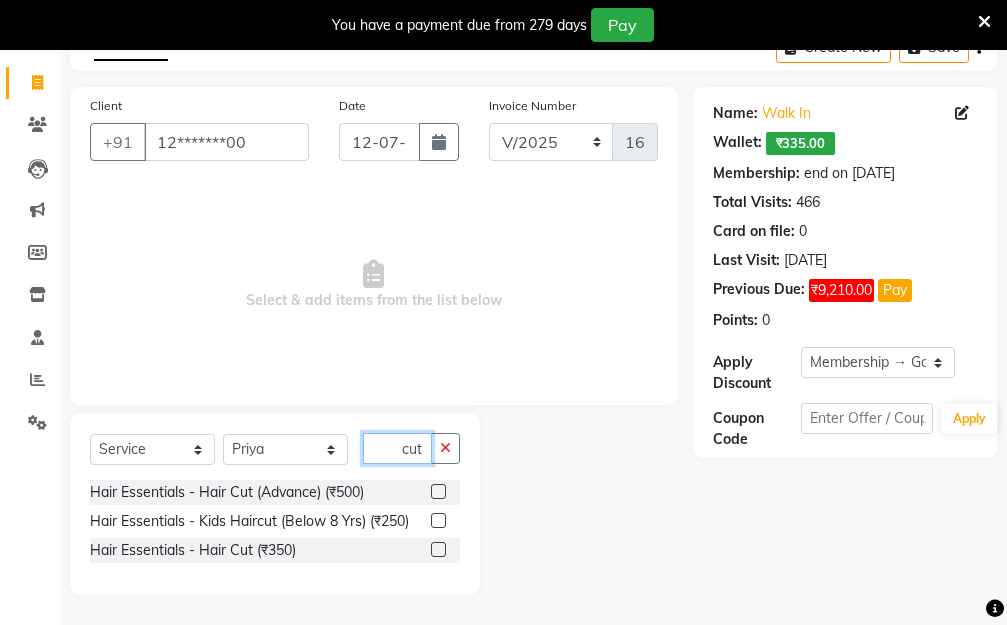 type on "cut" 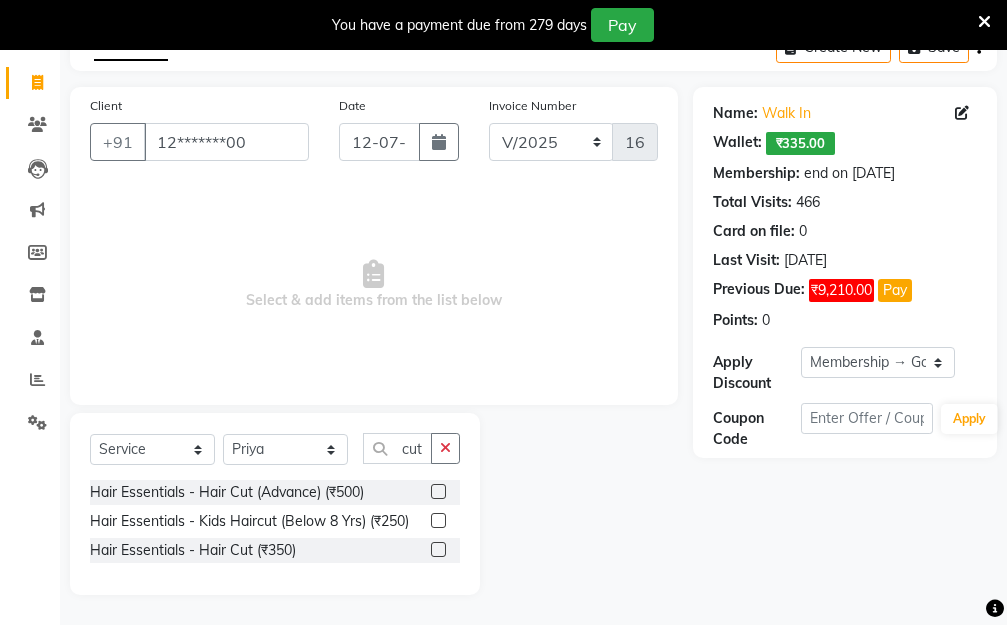 click 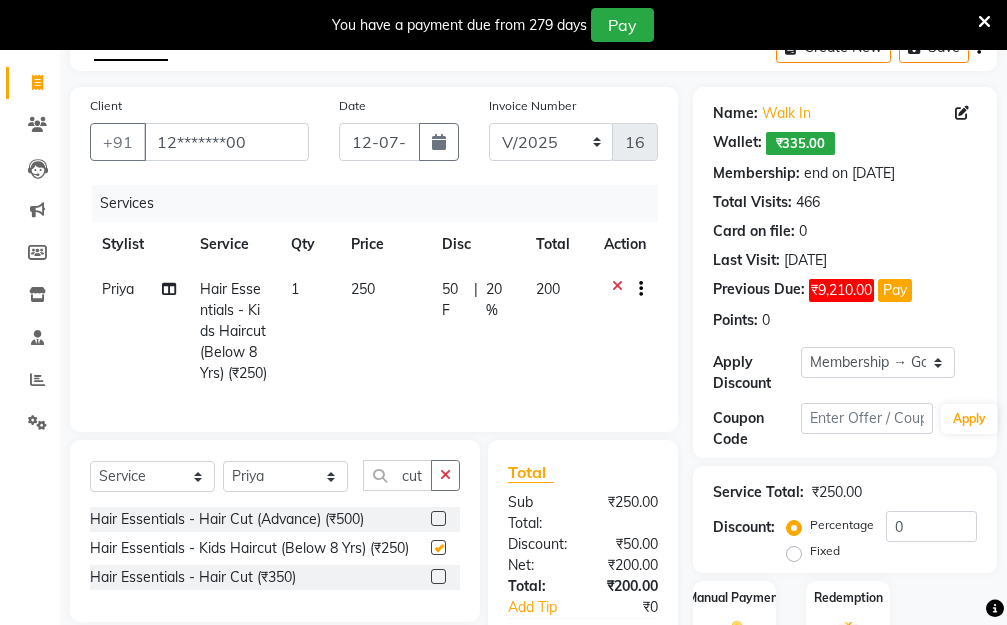 checkbox on "false" 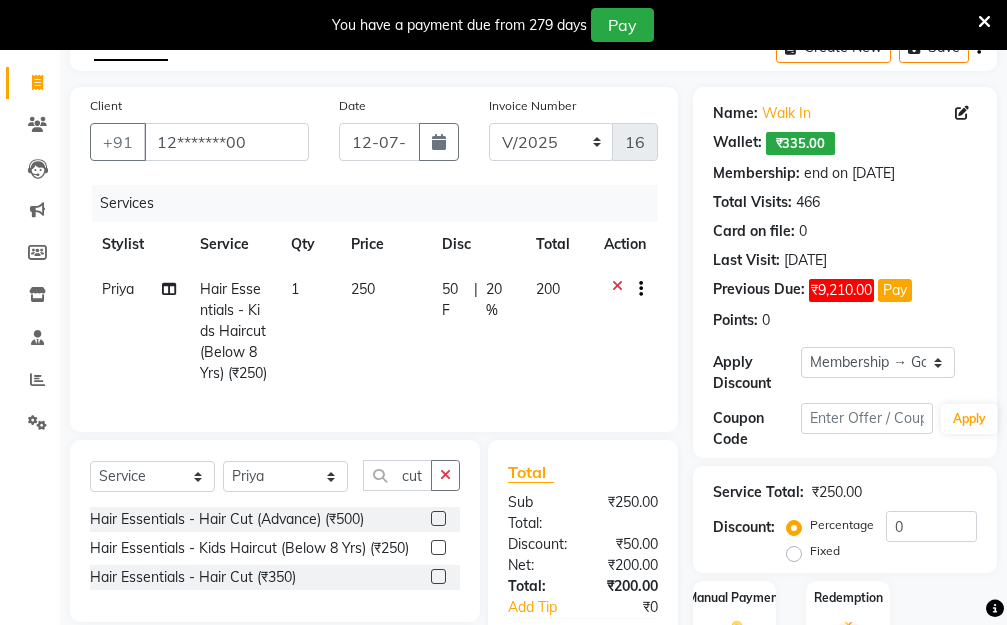 click on "250" 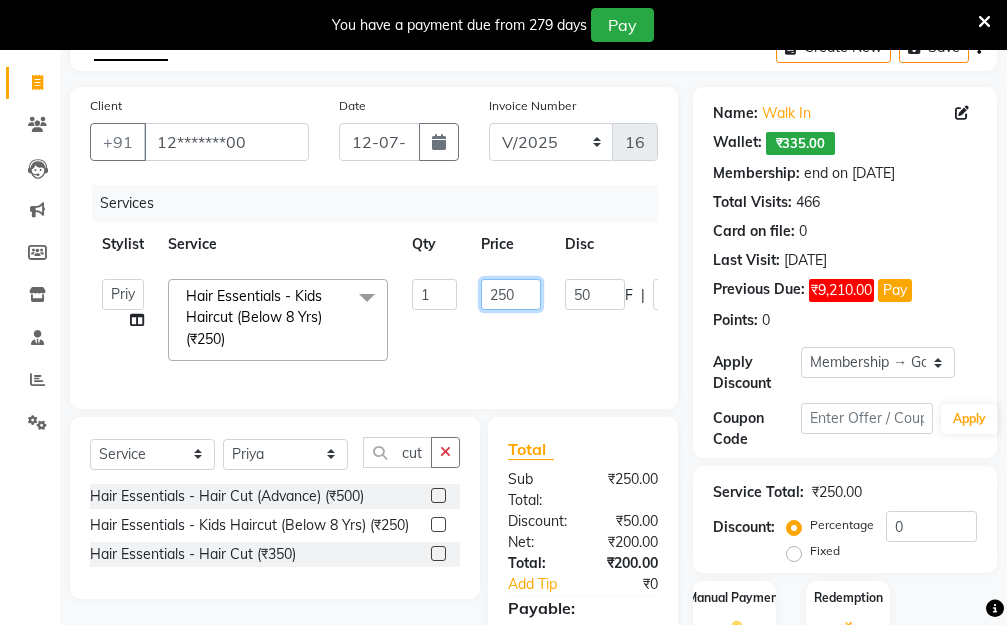 drag, startPoint x: 470, startPoint y: 288, endPoint x: 420, endPoint y: 293, distance: 50.24938 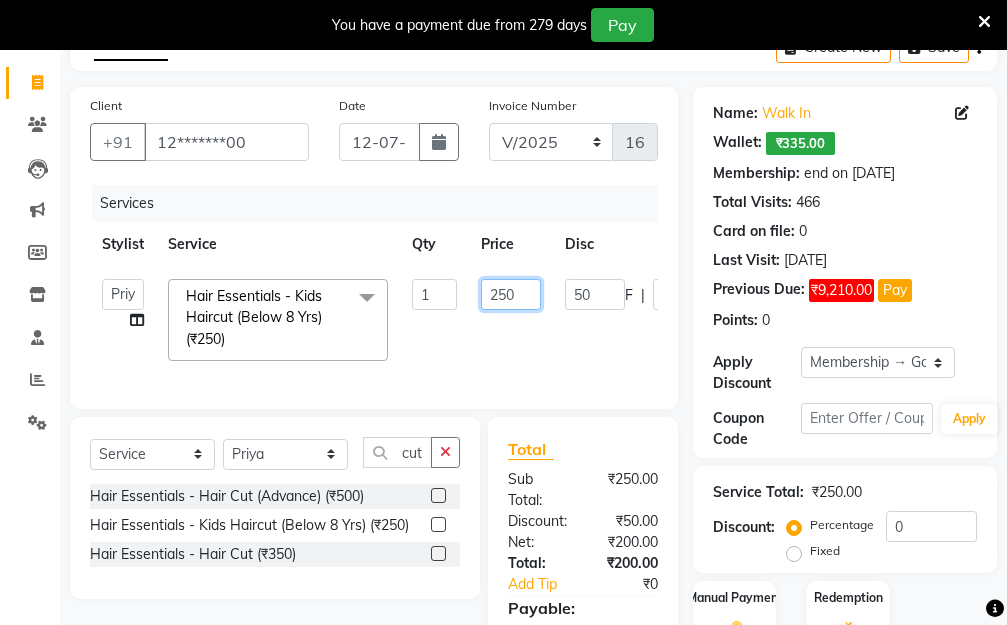 click on "Aarti   Dipti    Manager   Pallavi    pooja   Priya   Hair Essentials - Kids Haircut (Below 8 Yrs) (₹250)  x Hair Essentials - Hair Cut (Advance) (₹500) Hair Essentials - Kids Haircut (Below 8 Yrs) (₹250) Hair Essentials -Hair Wash Up To Shoulder (₹300) Hair Essentials - Hair Cut  (₹350) HAIR WASH UP TO WASTE (₹700) DANDRUFF TERATMENT (₹1500) Shampoo & Conditioning + Blast Dry - Upto Shoulder (₹350) Shampoo & Conditioning + Blast Dry - Below Shoulder (₹550) Shampoo & Conditioning + Blast Dry - Upto Waist (₹750) Shampoo & Conditioning + Blast Dry - Add: Charge For Morocon/Riviver/ Keratin (₹600) Blow Dry/Outcurl/Straight - Upto Shoulder (₹449) Blow Dry/Outcurl/Straight - Below Shoulder (₹650) Blow Dry/Outcurl/Straight - Upto Waist (₹850) Ironing - Upto Shoulder (₹650) Ironing - Below Shoulder (₹850) Ironing - Upto Waist (₹1000) Ironing - Add Charge For Thick Hair (₹300) Tongs - Upto Shoulder (₹800) Tongs - Below Shoulder (₹960) Tongs - Upto Waist (₹1500) 1 250 50 F |" 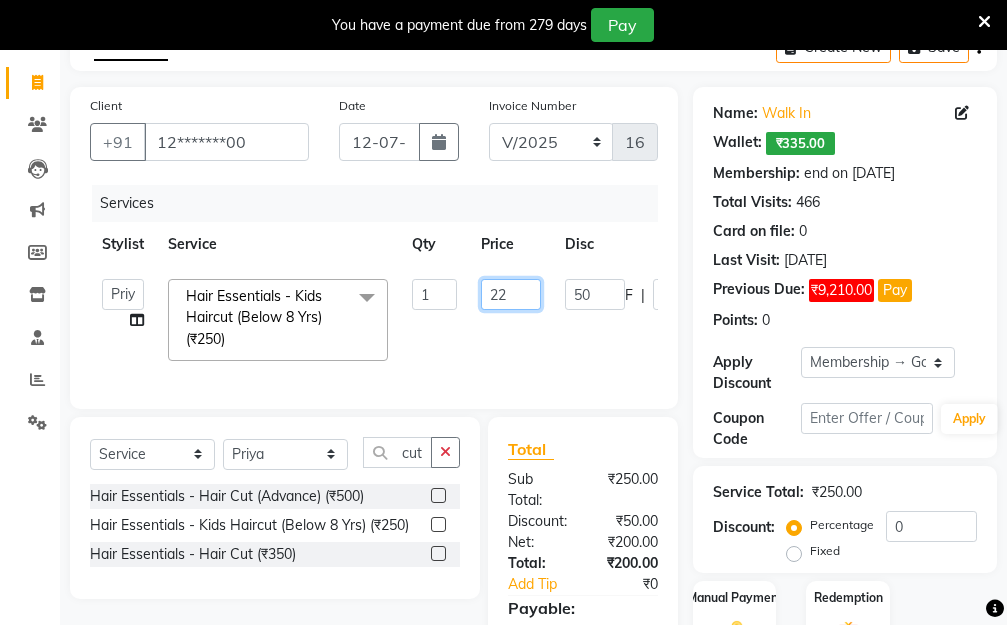 type on "220" 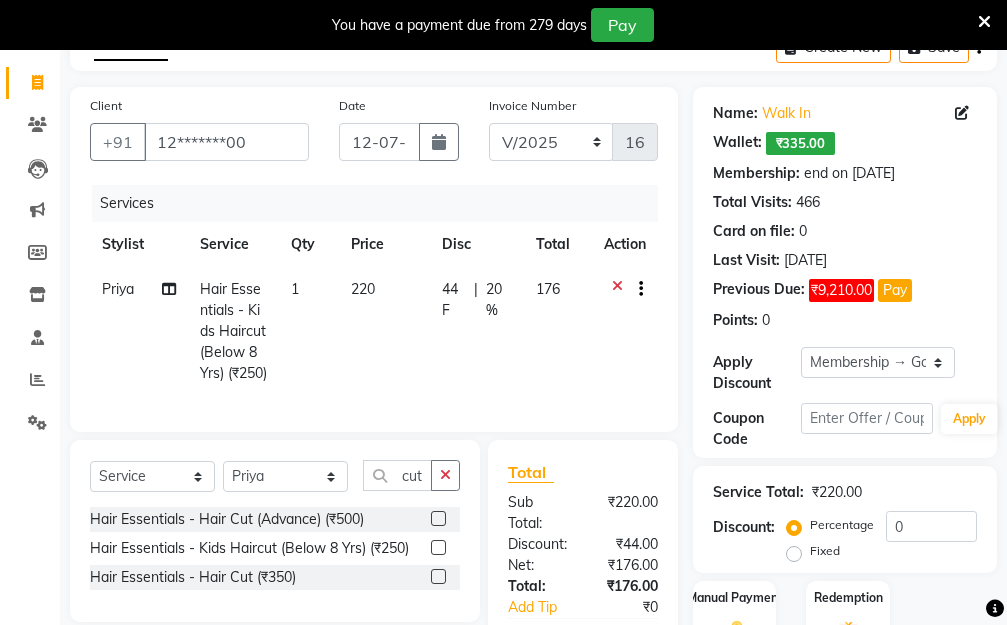 click on "Priya  Hair Essentials - Kids Haircut (Below 8 Yrs) (₹250) 1 220 44 F | 20 % 176" 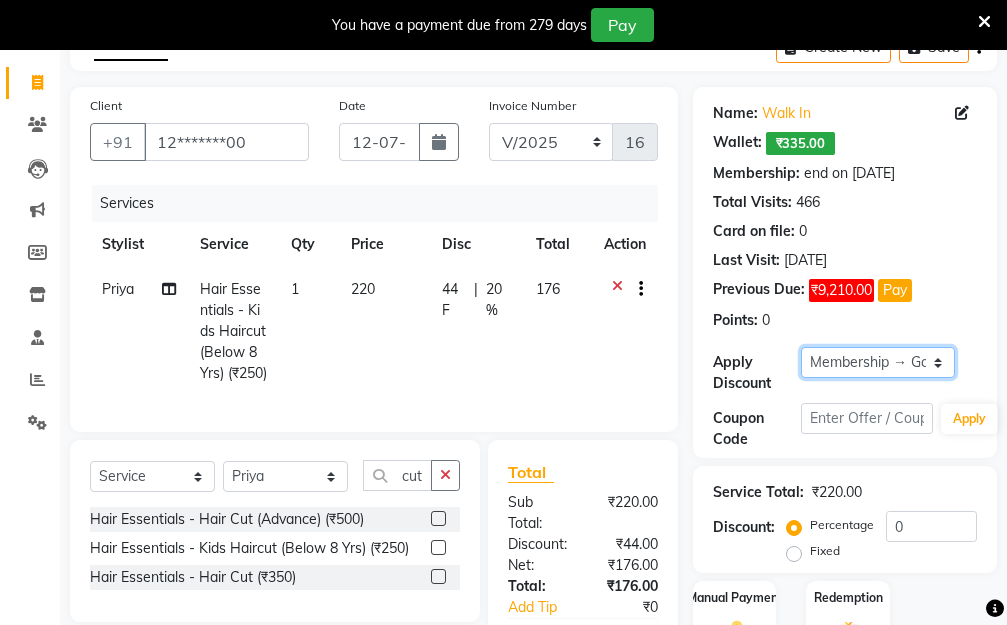 click on "Select Membership → Golden Membership Membership → Golden Membership Membership → Golden Membership Membership → Golden Membership Membership → Golden Membership Membership → Golden Membership Membership → Golden Membership Membership → Golden Membership Membership → Golden Membership Membership → Golden Membership Membership → Golden Membership Membership → Golden Membership Membership → Golden Membership Membership → Golden Membership Membership → Golden Membership Membership → Golden Membership Membership → Golden Membership Membership → Golden Membership Membership → Golden Membership Membership → Golden Membership Membership → Golden Membership Membership → Golden Membership Membership → Golden Membership Membership → Golden Membership Membership → Golden Membership Membership → Golden Membership Membership → Golden Membership Membership → Golden Membership Membership → Golden Membership Membership → Golden Membership" 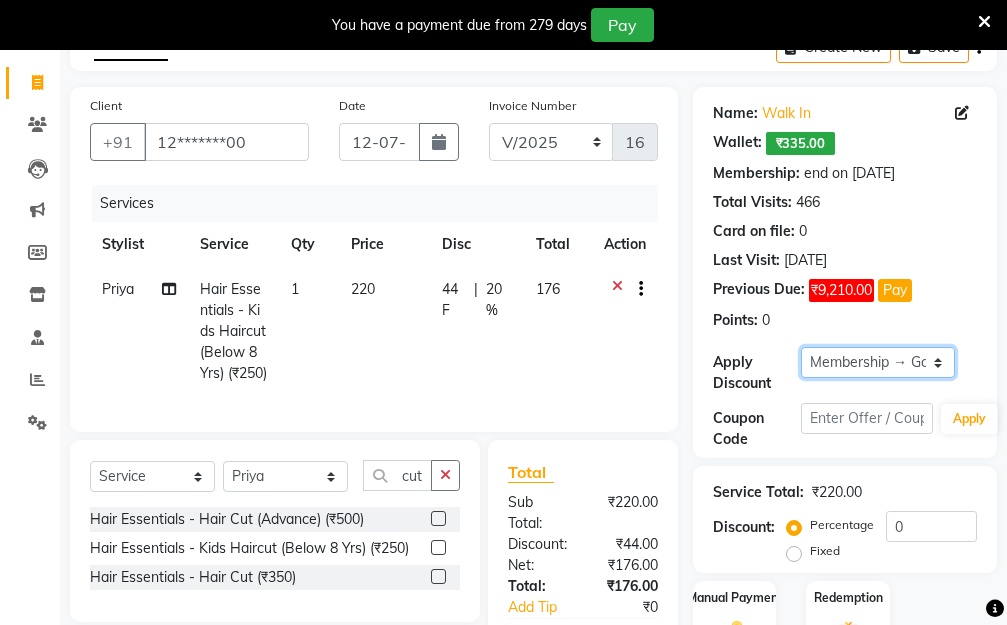 drag, startPoint x: 935, startPoint y: 361, endPoint x: 915, endPoint y: 332, distance: 35.22783 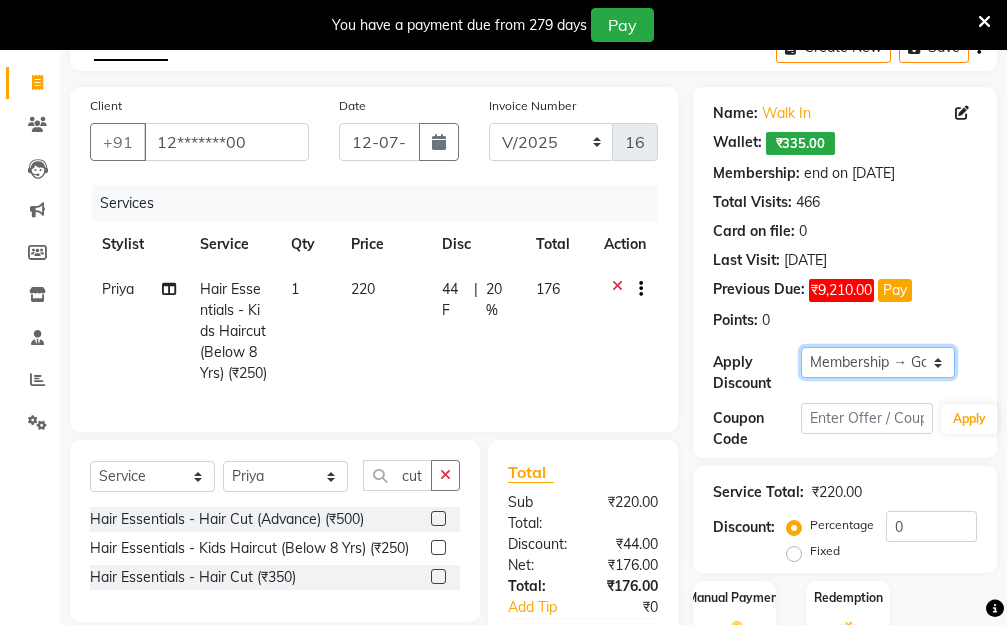 select on "0:" 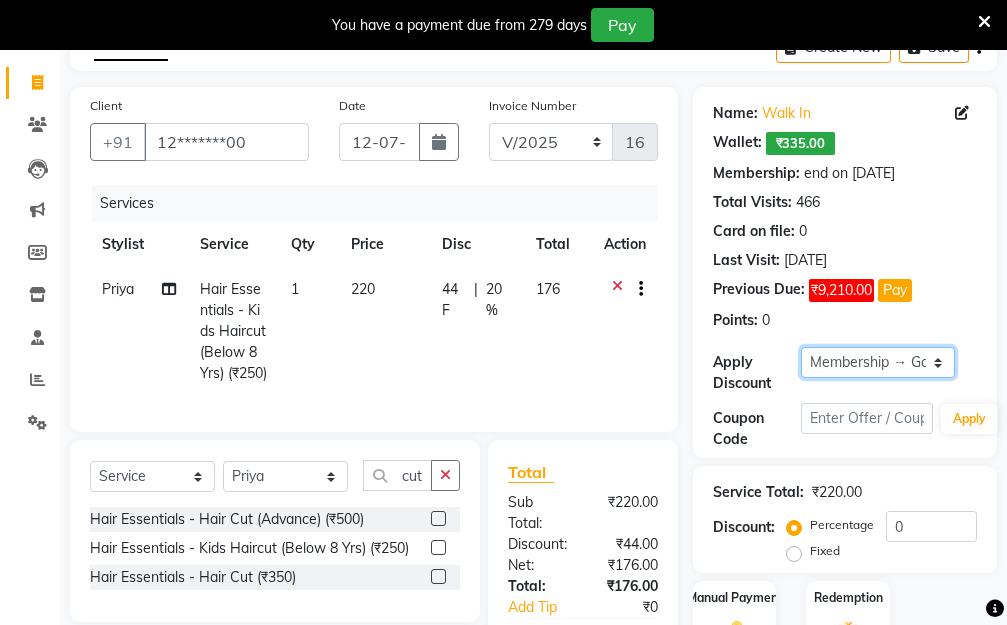 click on "Select Membership → Golden Membership Membership → Golden Membership Membership → Golden Membership Membership → Golden Membership Membership → Golden Membership Membership → Golden Membership Membership → Golden Membership Membership → Golden Membership Membership → Golden Membership Membership → Golden Membership Membership → Golden Membership Membership → Golden Membership Membership → Golden Membership Membership → Golden Membership Membership → Golden Membership Membership → Golden Membership Membership → Golden Membership Membership → Golden Membership Membership → Golden Membership Membership → Golden Membership Membership → Golden Membership Membership → Golden Membership Membership → Golden Membership Membership → Golden Membership Membership → Golden Membership Membership → Golden Membership Membership → Golden Membership Membership → Golden Membership Membership → Golden Membership Membership → Golden Membership" 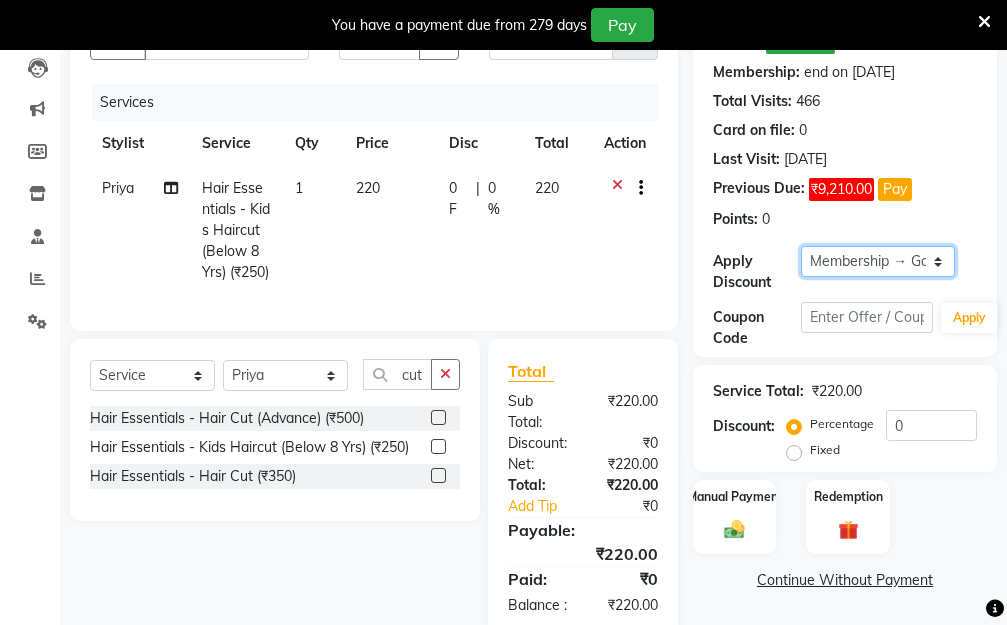 scroll, scrollTop: 320, scrollLeft: 0, axis: vertical 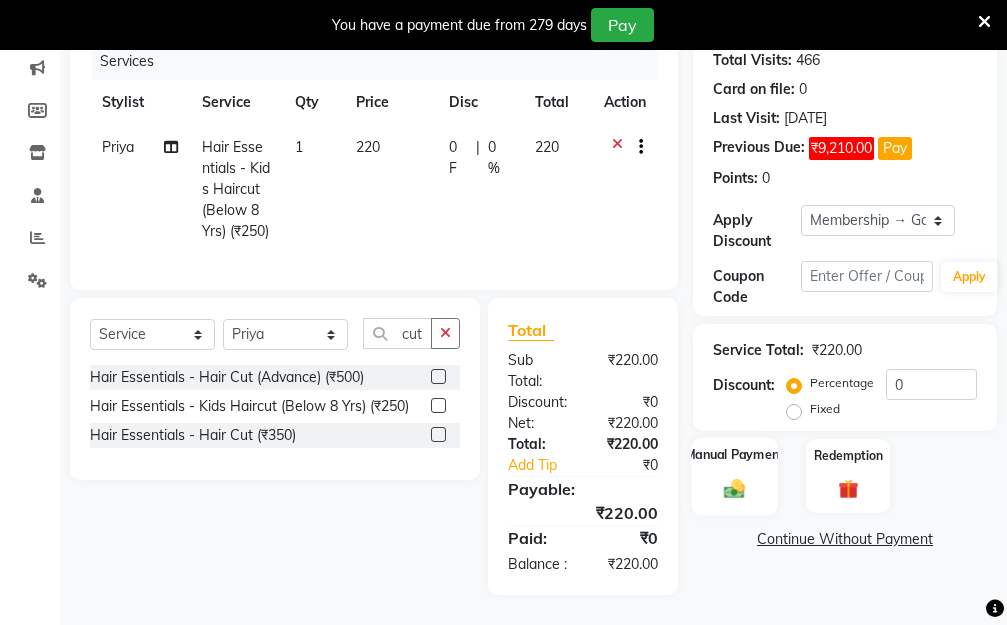 click 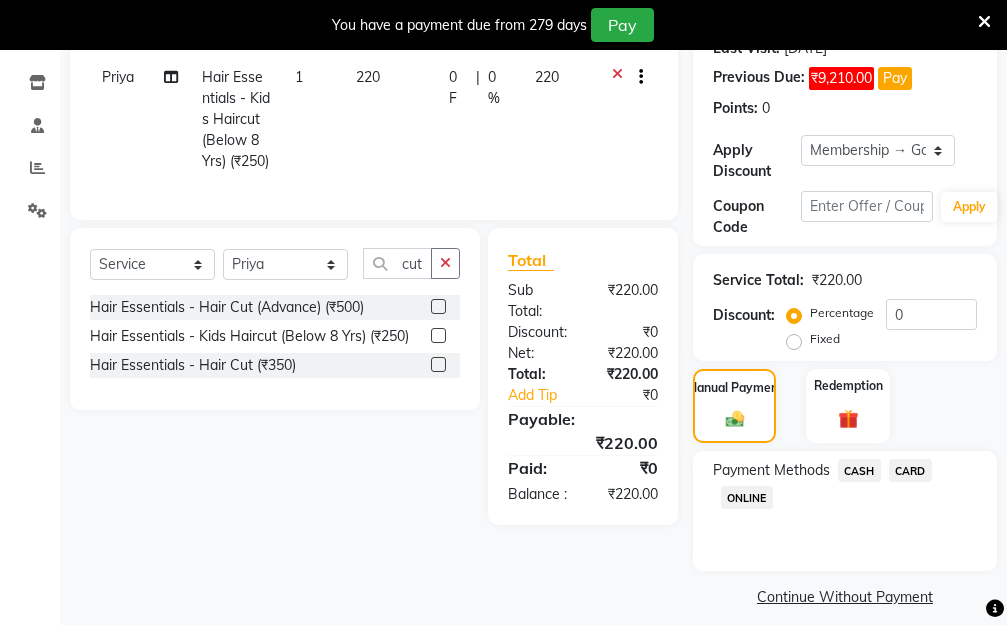 scroll, scrollTop: 369, scrollLeft: 0, axis: vertical 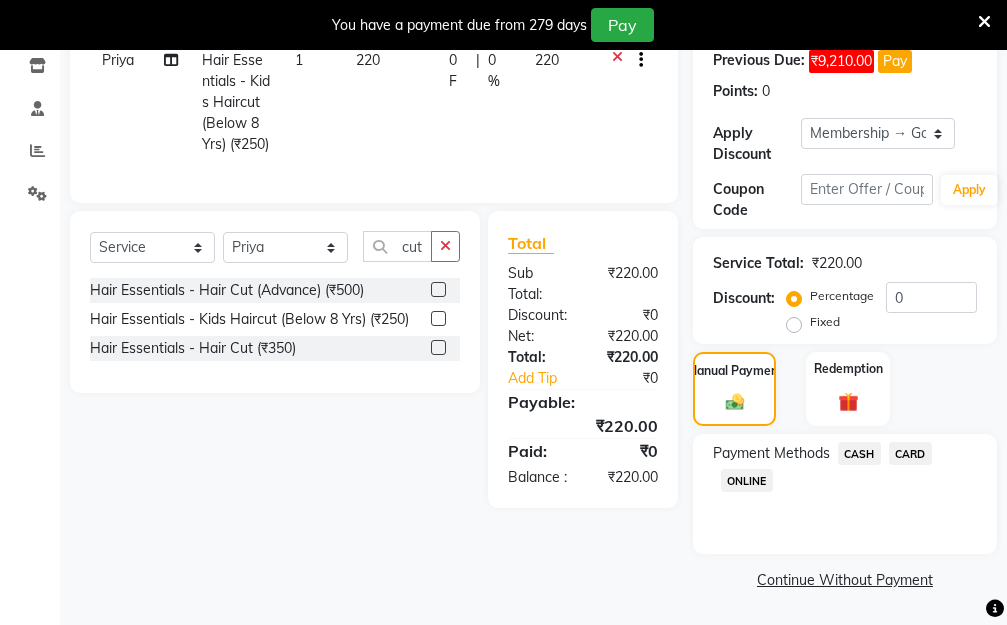 click on "CASH" 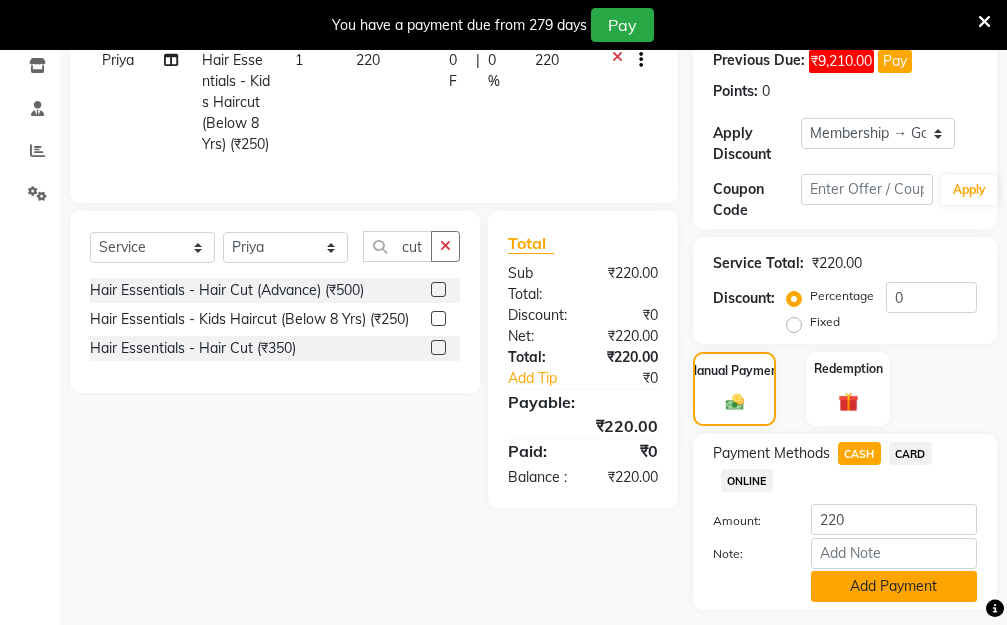 click on "Add Payment" 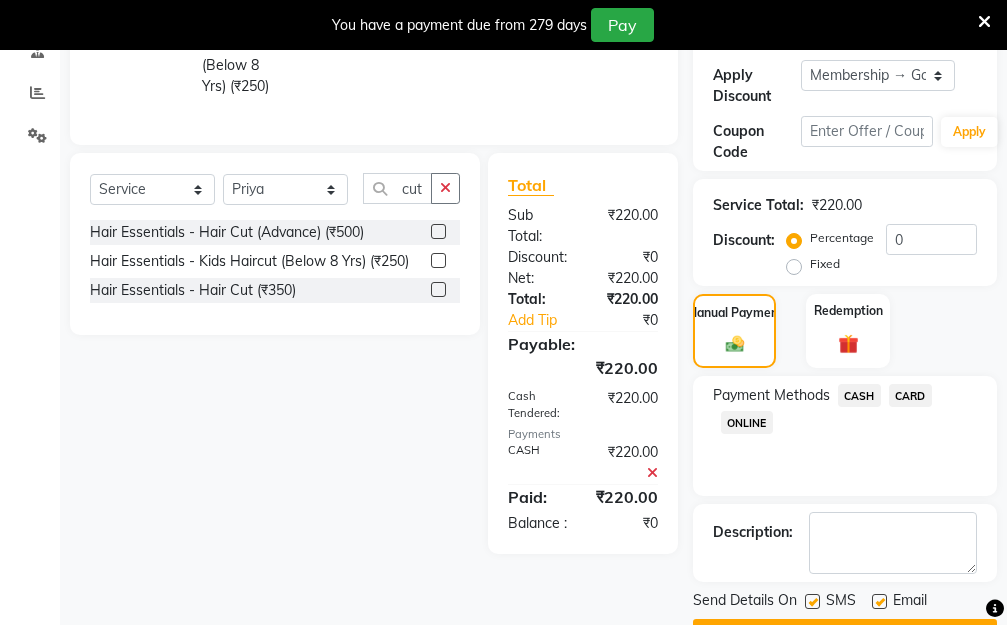 scroll, scrollTop: 482, scrollLeft: 0, axis: vertical 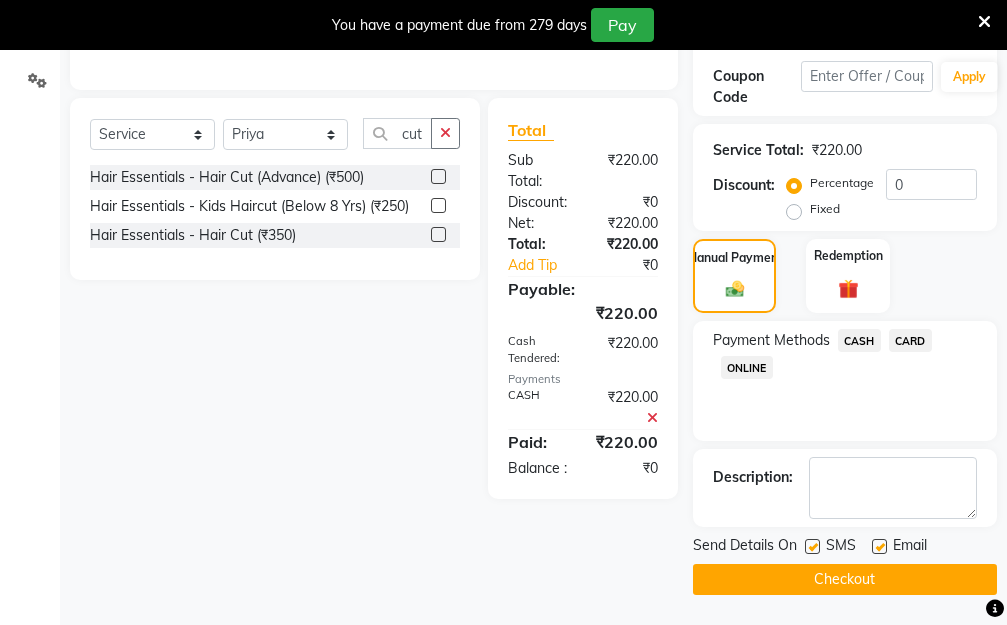 click on "Checkout" 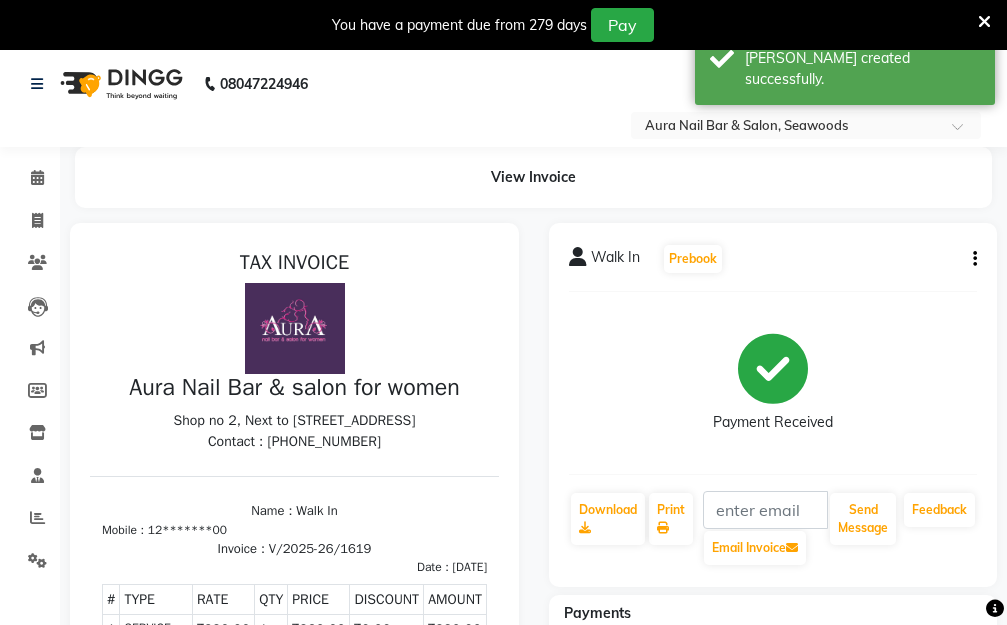 scroll, scrollTop: 0, scrollLeft: 0, axis: both 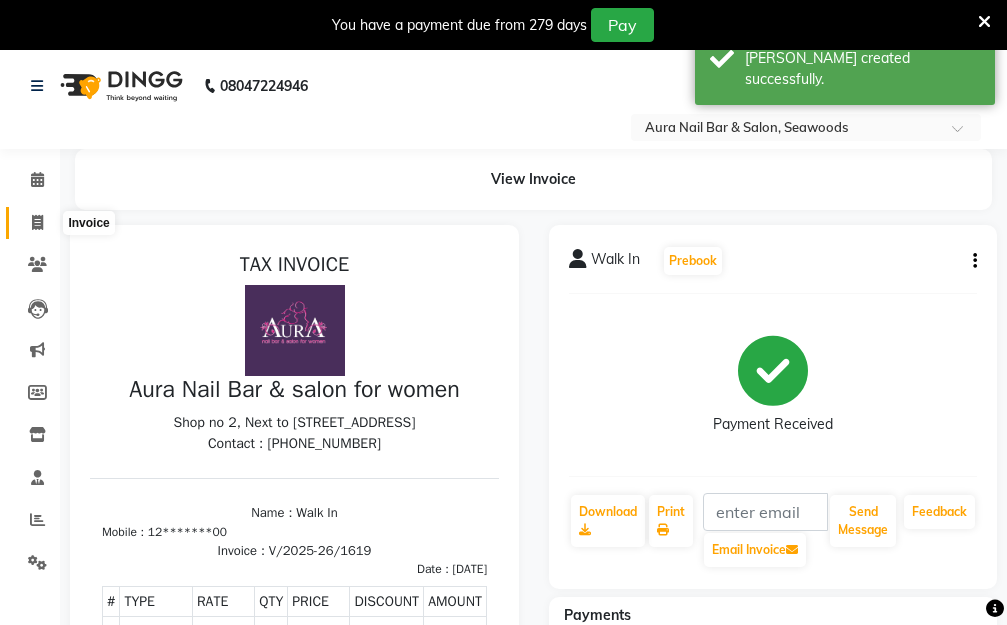 click 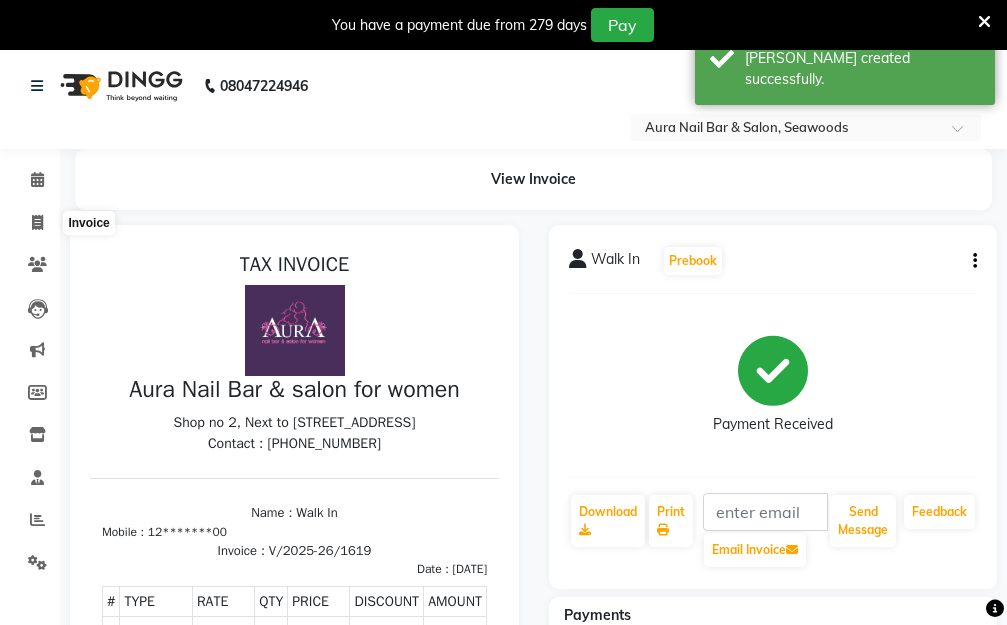 select on "service" 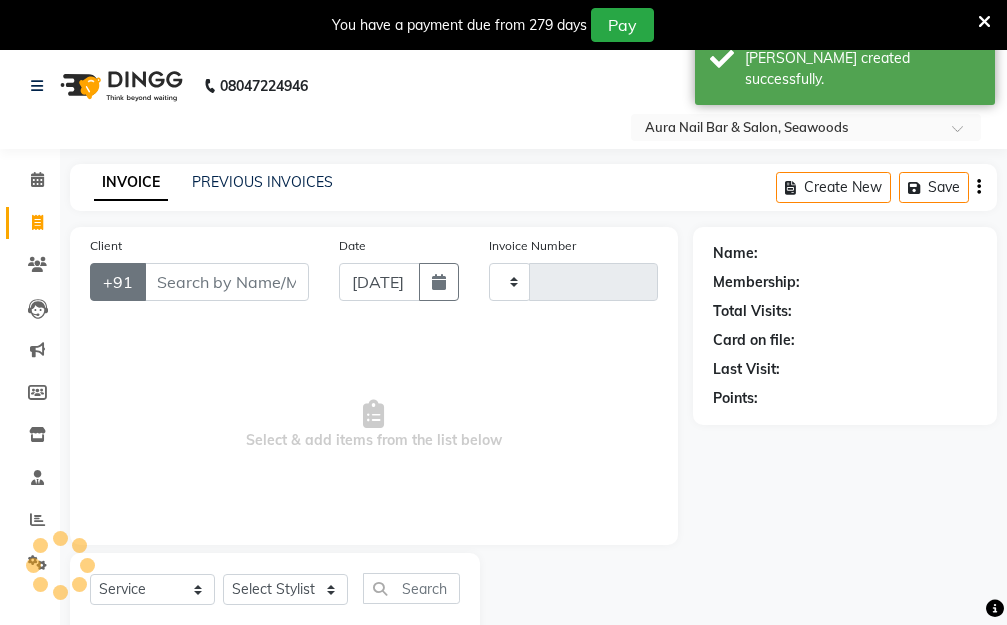 scroll, scrollTop: 53, scrollLeft: 0, axis: vertical 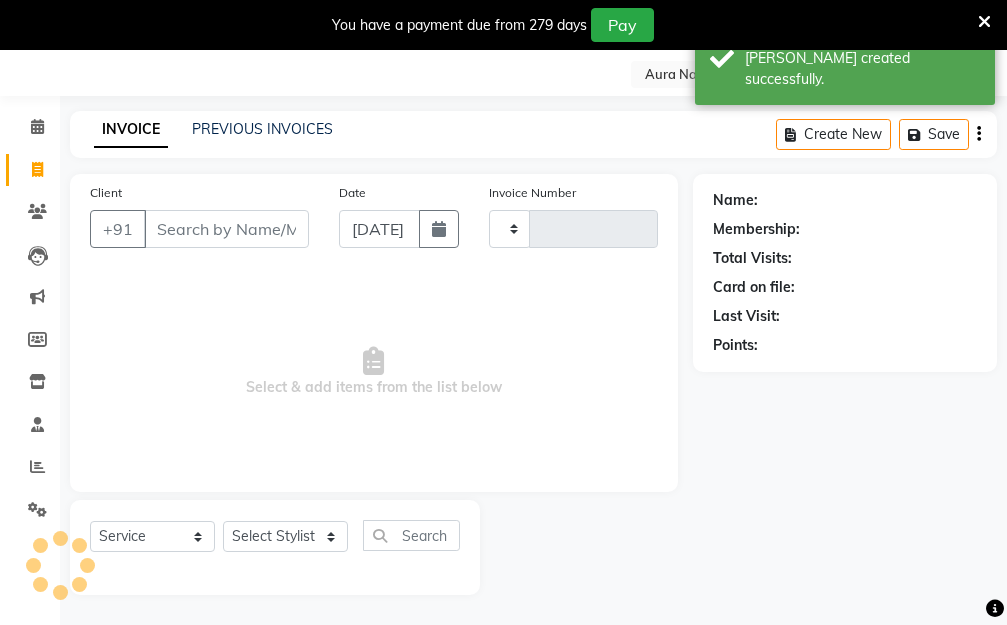 click on "Client" at bounding box center [226, 229] 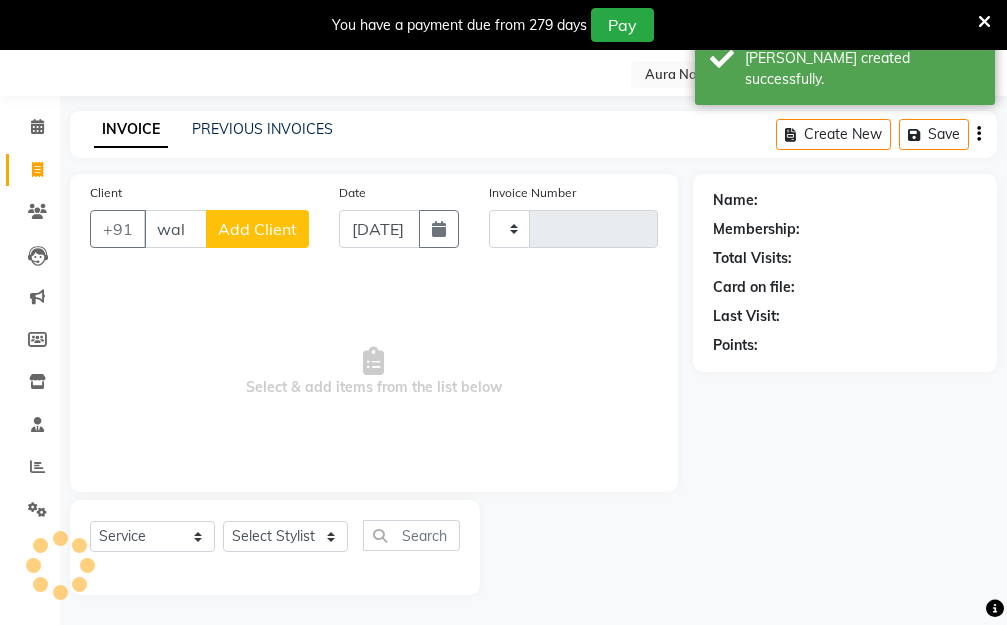 type on "walk" 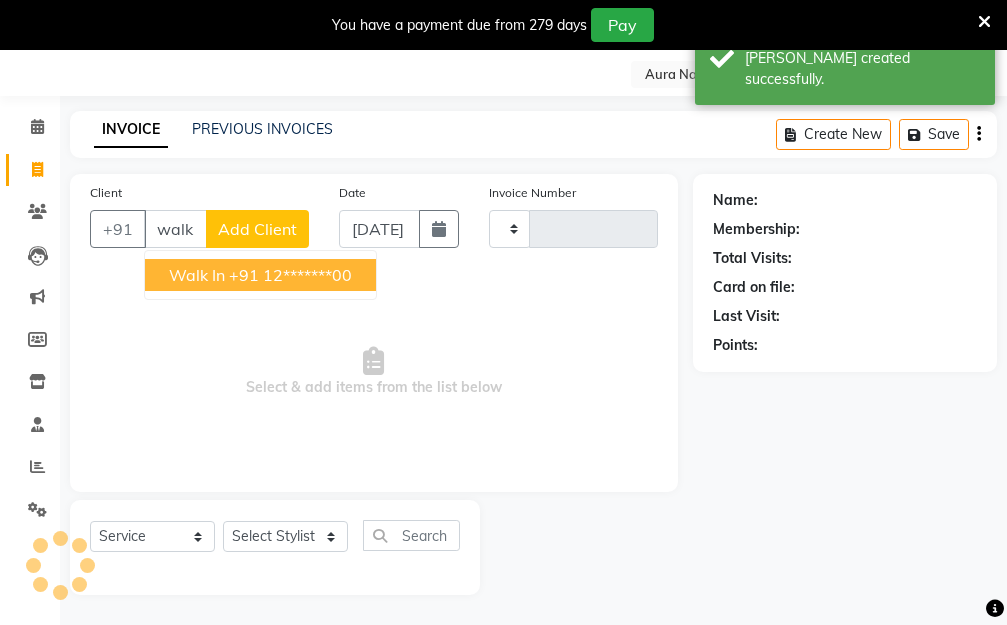 type on "1620" 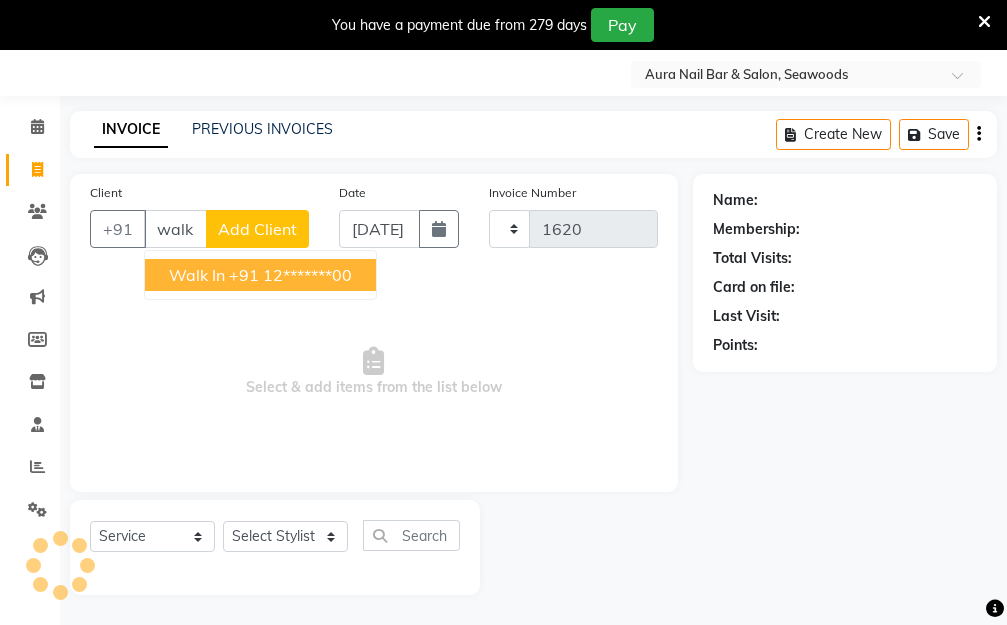 select on "4994" 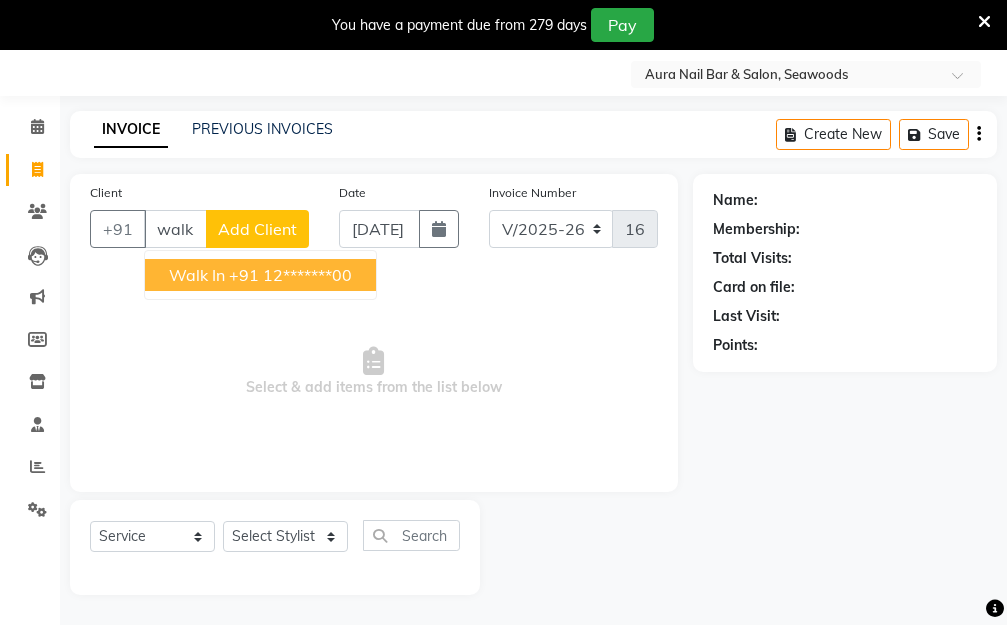 drag, startPoint x: 250, startPoint y: 276, endPoint x: 366, endPoint y: 249, distance: 119.1008 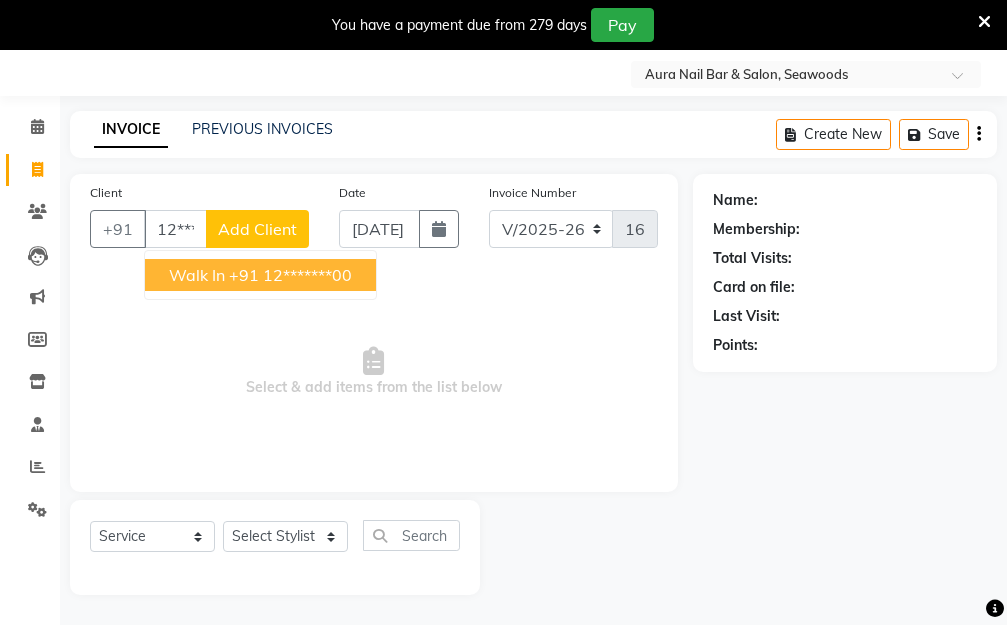 type on "12*******00" 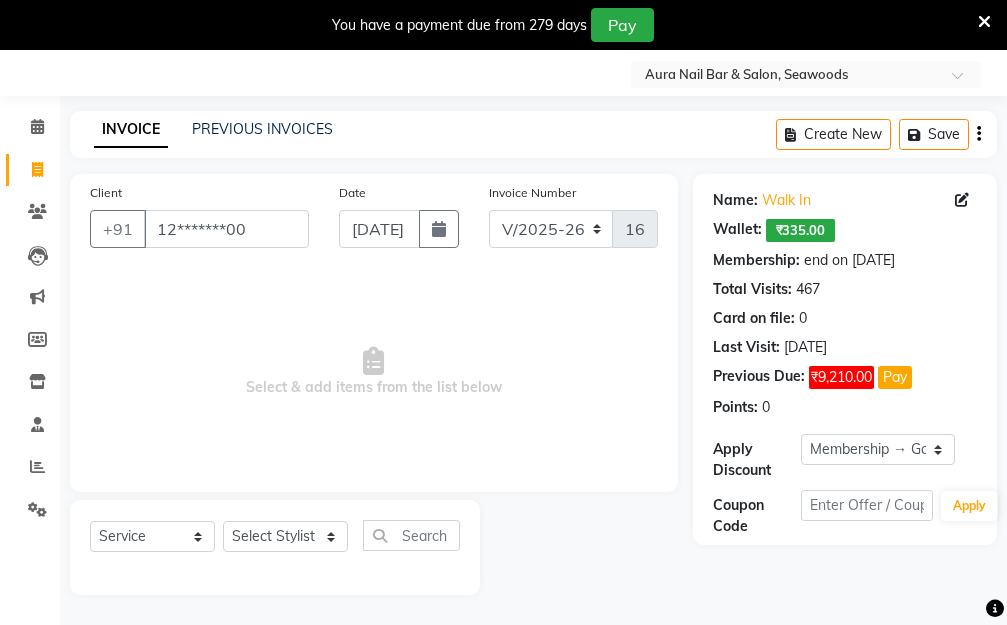 drag, startPoint x: 436, startPoint y: 228, endPoint x: 434, endPoint y: 248, distance: 20.09975 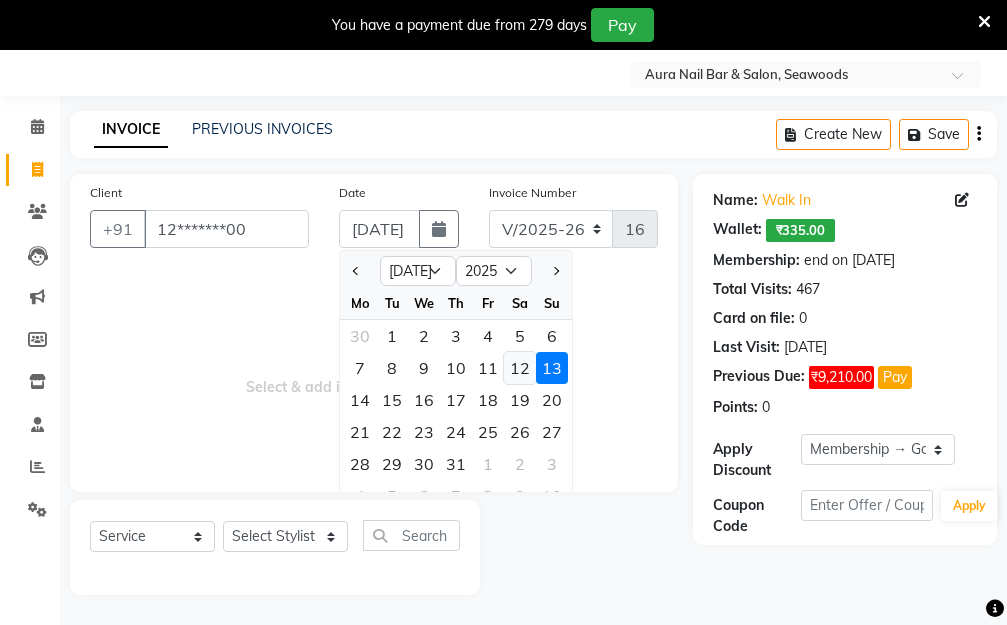 click on "12" 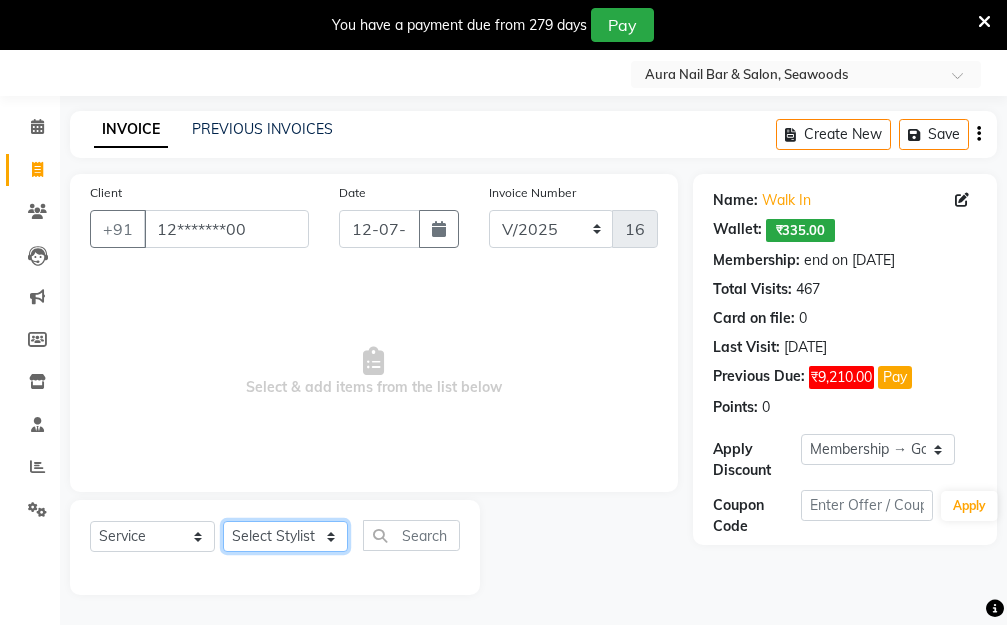 click on "Select Stylist Aarti [PERSON_NAME]  Manager Pallavi  pooja Priya" 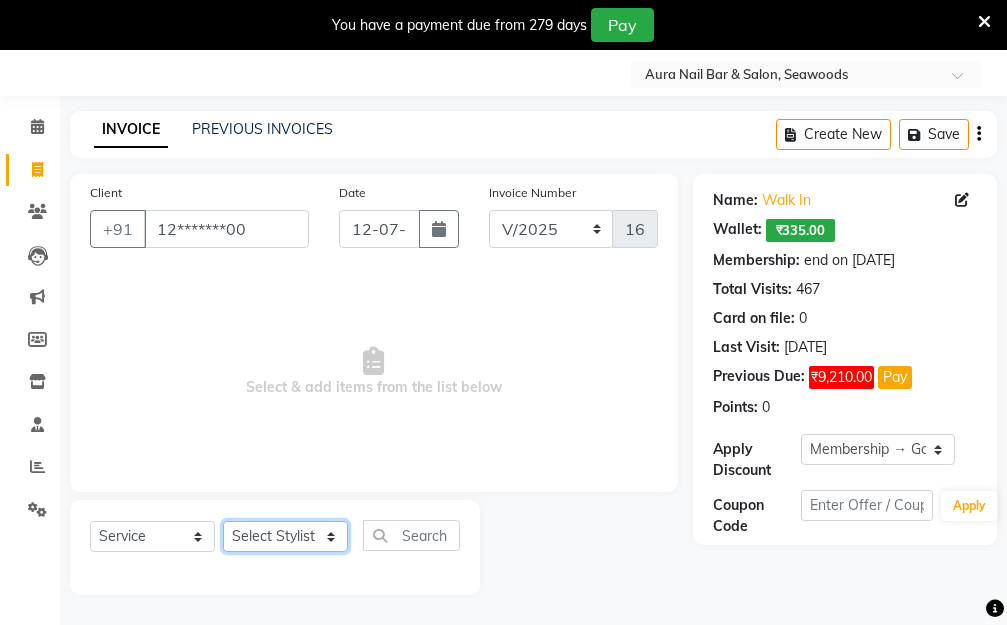 select on "83908" 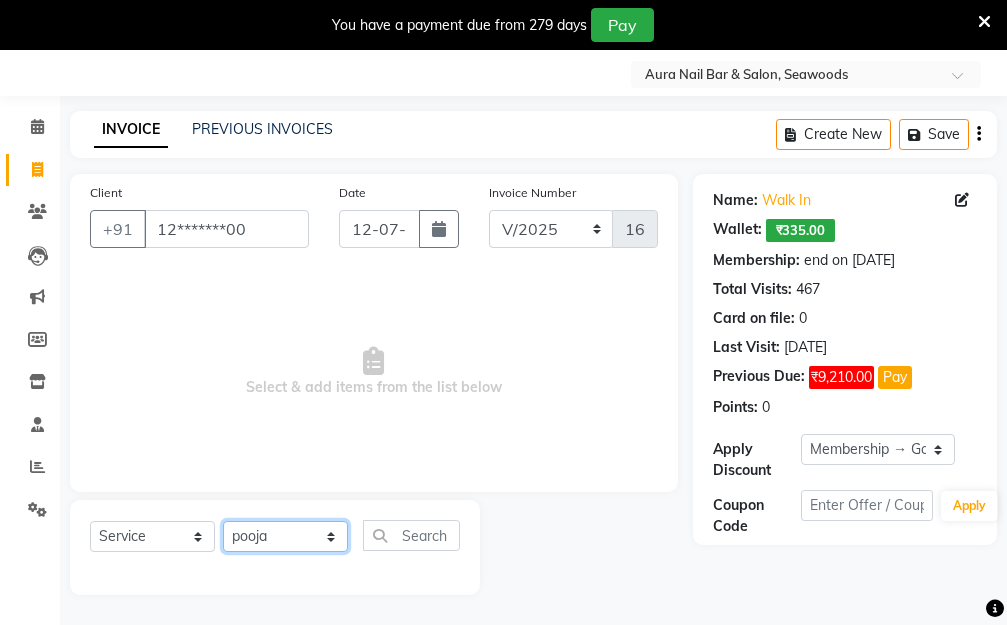 click on "Select Stylist Aarti [PERSON_NAME]  Manager Pallavi  pooja Priya" 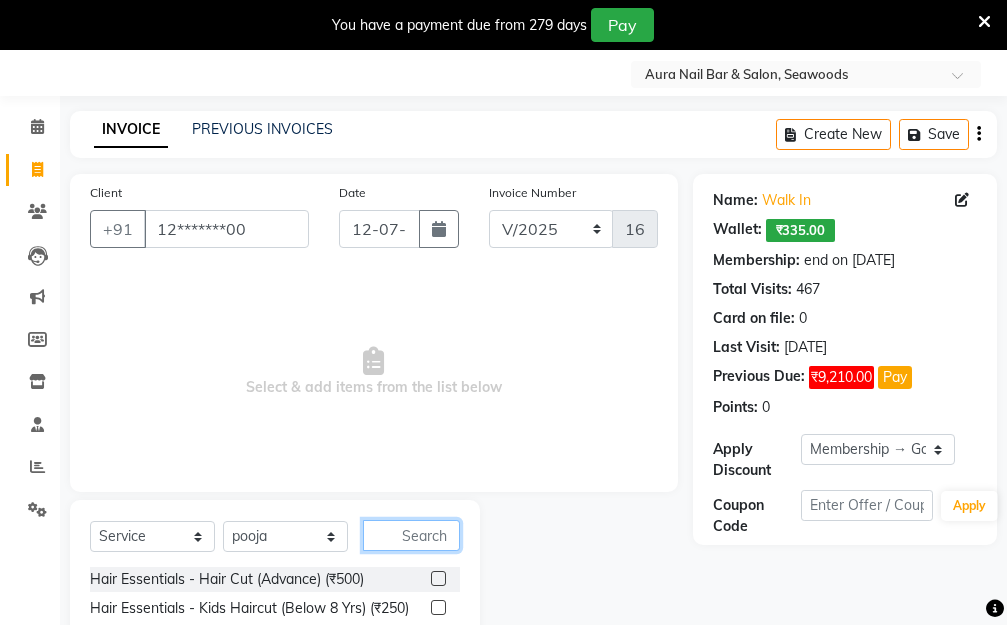 click 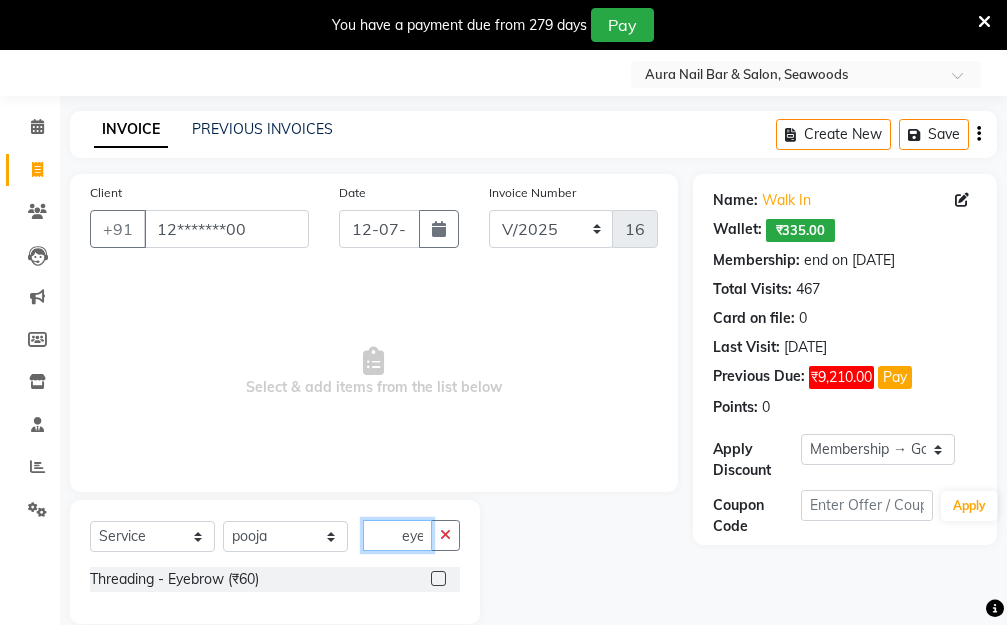type on "eye" 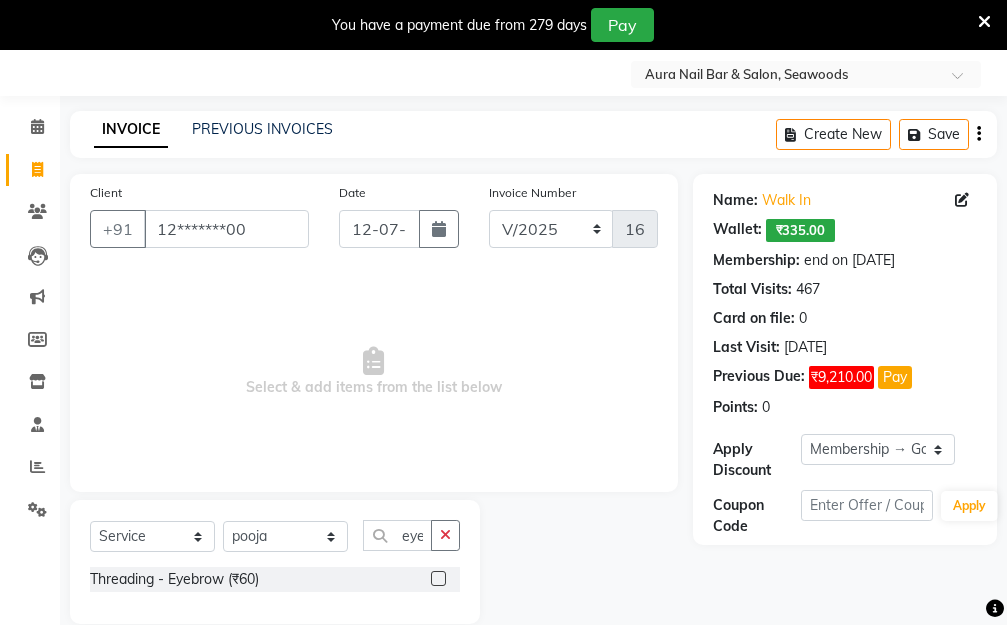 click 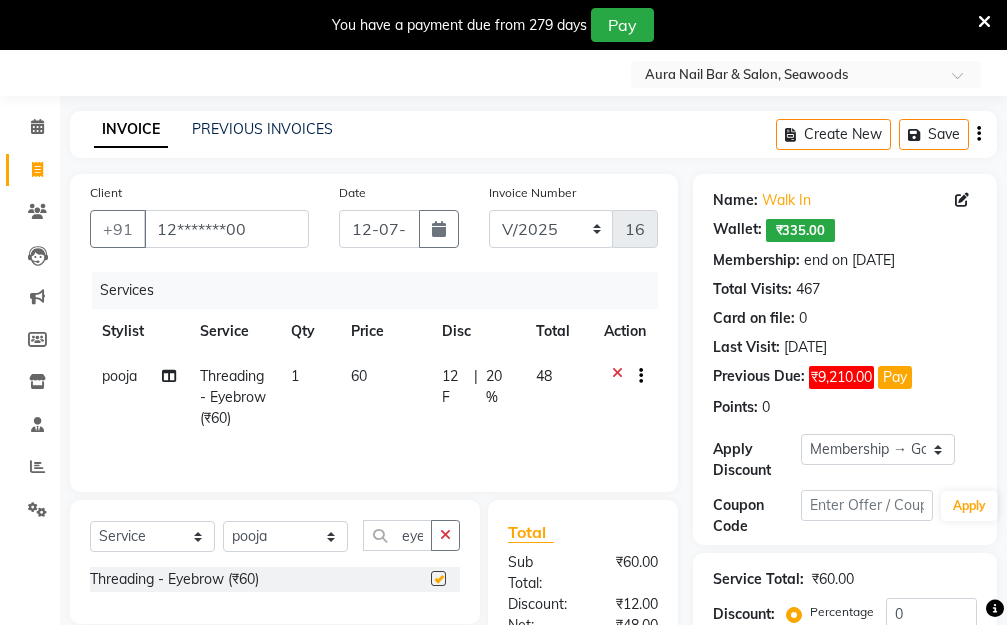 checkbox on "false" 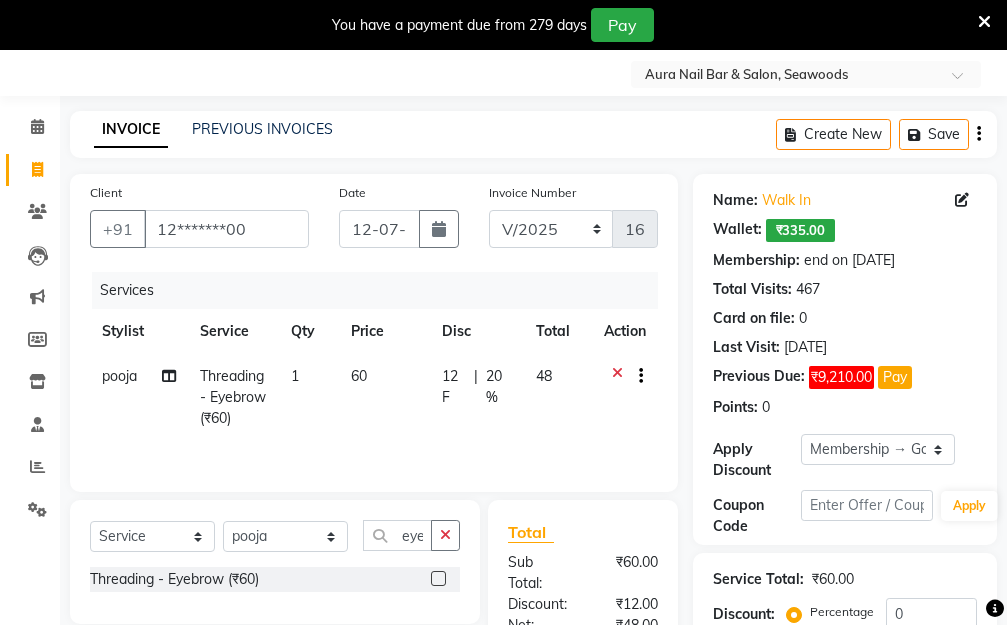 click on "60" 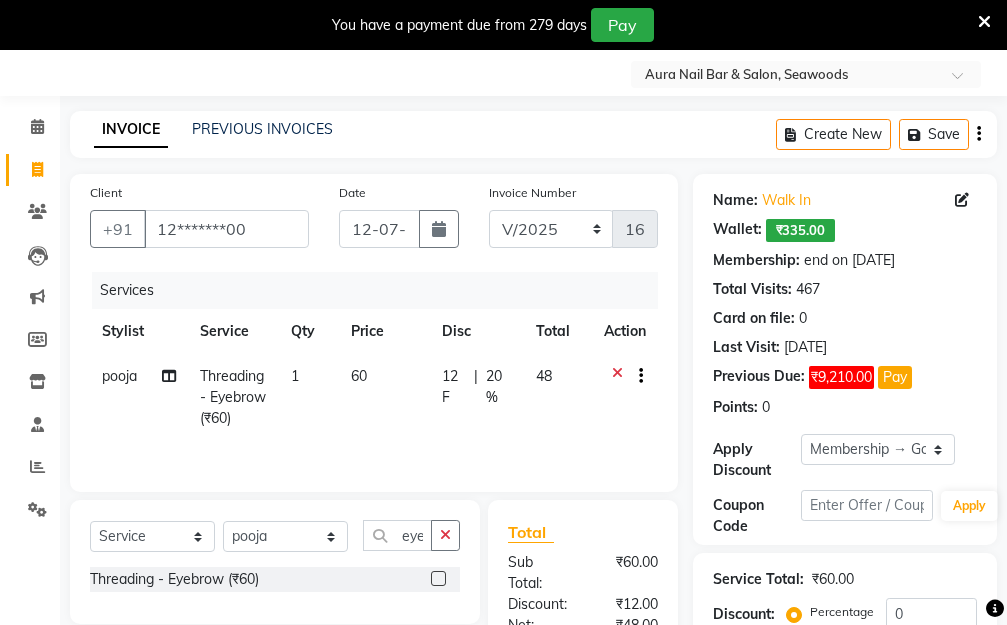 select on "83908" 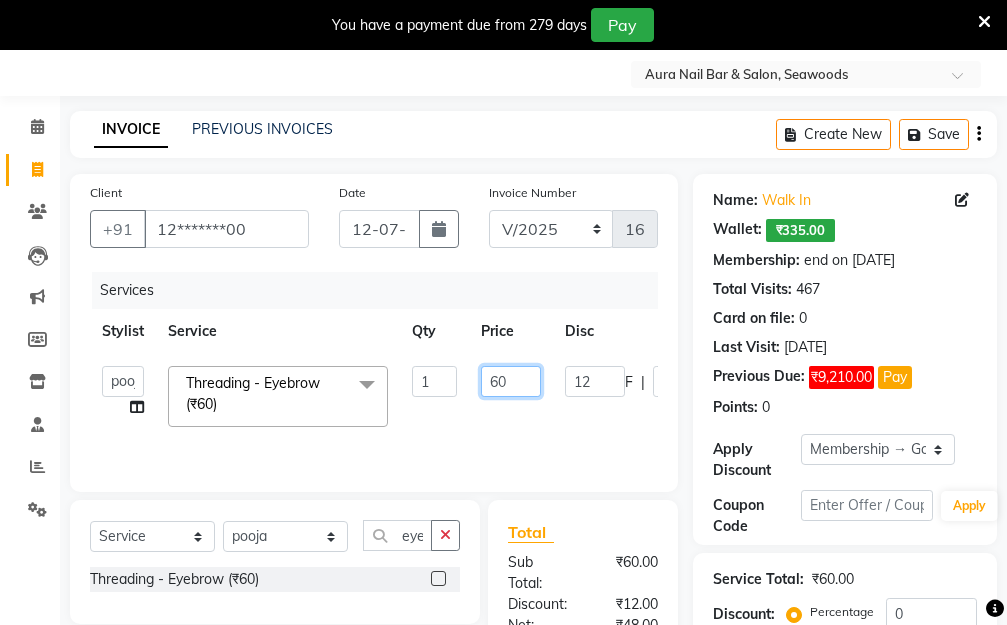 drag, startPoint x: 511, startPoint y: 370, endPoint x: 445, endPoint y: 371, distance: 66.007576 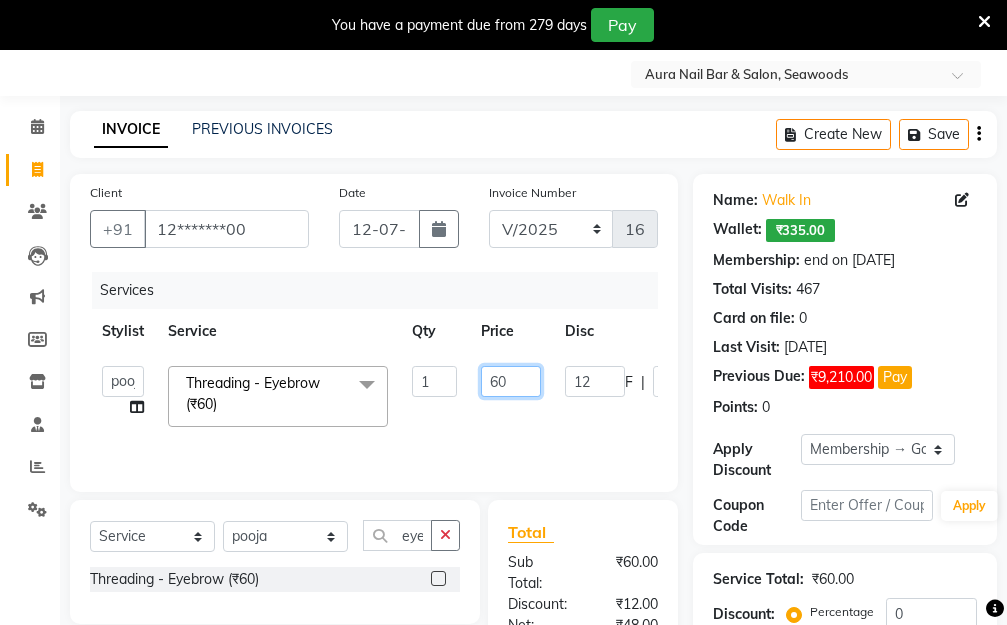 click on "Aarti   Dipti    Manager   Pallavi    pooja   Priya   Threading - Eyebrow (₹60)  x Hair Essentials - Hair Cut (Advance) (₹500) Hair Essentials - Kids Haircut (Below 8 Yrs) (₹250) Hair Essentials -Hair Wash Up To Shoulder (₹300) Hair Essentials - Hair Cut  (₹350) HAIR WASH UP TO WASTE (₹700) HAIR WASH (₹300) DANDRUFF TERATMENT (₹1500) Shampoo & Conditioning + Blast Dry - Upto Shoulder (₹350) Shampoo & Conditioning + Blast Dry - Below Shoulder (₹550) Shampoo & Conditioning + Blast Dry - Upto Waist (₹750) Shampoo & Conditioning + Blast Dry - Add: Charge For Morocon/Riviver/ Keratin (₹600) Blow Dry/Outcurl/Straight - Upto Shoulder (₹449) Blow Dry/Outcurl/Straight - Below Shoulder (₹650) Blow Dry/Outcurl/Straight - Upto Waist (₹850) Ironing - Upto Shoulder (₹650) Ironing - Below Shoulder (₹850) Ironing - Upto Waist (₹1000) Ironing - Add Charge For Thick Hair (₹300) Tongs - Upto Shoulder (₹800) Tongs - Below Shoulder (₹960) Tongs - Upto Waist (₹1500) BOTOX (₹5000) 1 F" 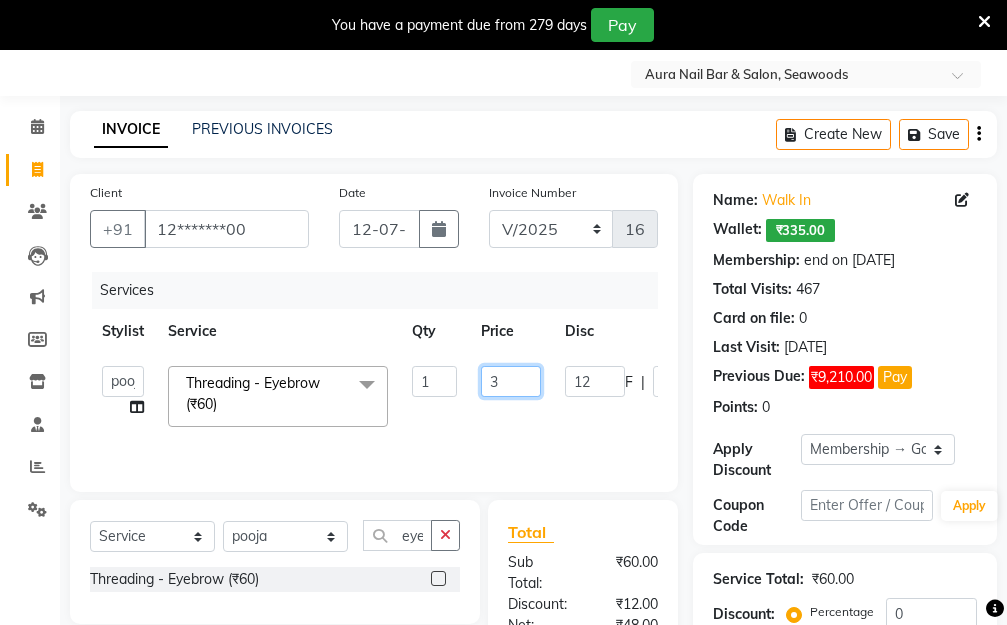 type 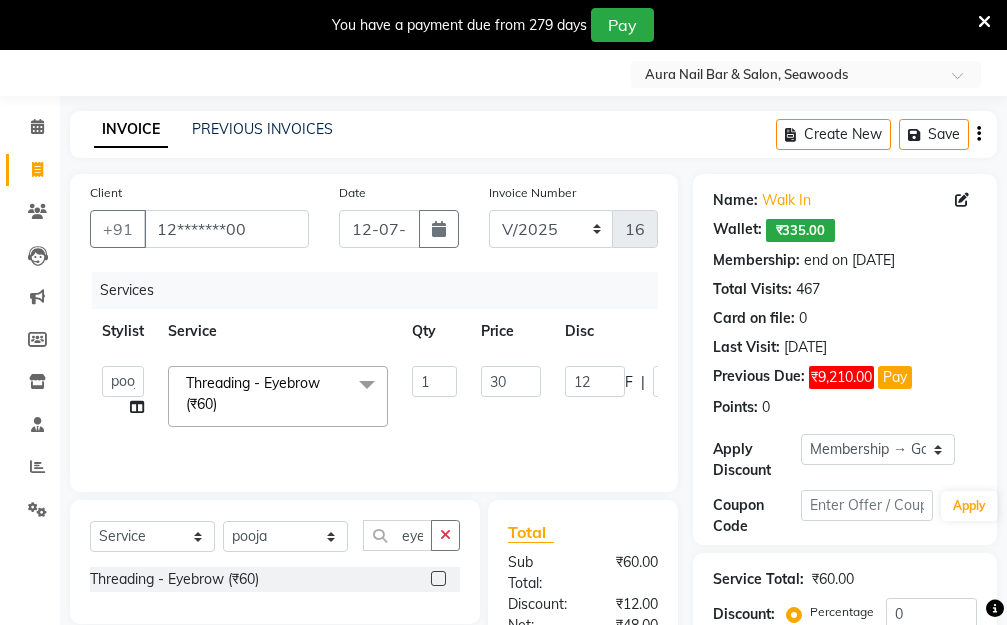 click on "Aarti   Dipti    Manager   Pallavi    pooja   Priya   Threading - Eyebrow (₹60)  x Hair Essentials - Hair Cut (Advance) (₹500) Hair Essentials - Kids Haircut (Below 8 Yrs) (₹250) Hair Essentials -Hair Wash Up To Shoulder (₹300) Hair Essentials - Hair Cut  (₹350) HAIR WASH UP TO WASTE (₹700) HAIR WASH (₹300) DANDRUFF TERATMENT (₹1500) Shampoo & Conditioning + Blast Dry - Upto Shoulder (₹350) Shampoo & Conditioning + Blast Dry - Below Shoulder (₹550) Shampoo & Conditioning + Blast Dry - Upto Waist (₹750) Shampoo & Conditioning + Blast Dry - Add: Charge For Morocon/Riviver/ Keratin (₹600) Blow Dry/Outcurl/Straight - Upto Shoulder (₹449) Blow Dry/Outcurl/Straight - Below Shoulder (₹650) Blow Dry/Outcurl/Straight - Upto Waist (₹850) Ironing - Upto Shoulder (₹650) Ironing - Below Shoulder (₹850) Ironing - Upto Waist (₹1000) Ironing - Add Charge For Thick Hair (₹300) Tongs - Upto Shoulder (₹800) Tongs - Below Shoulder (₹960) Tongs - Upto Waist (₹1500) BOTOX (₹5000) 1 F" 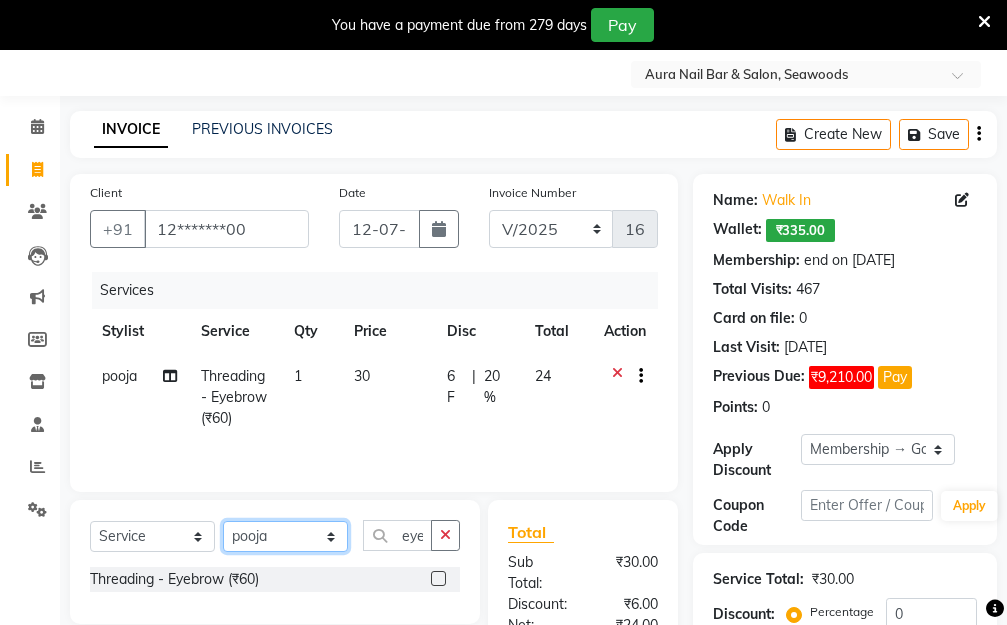 click on "Select Stylist Aarti [PERSON_NAME]  Manager Pallavi  pooja Priya" 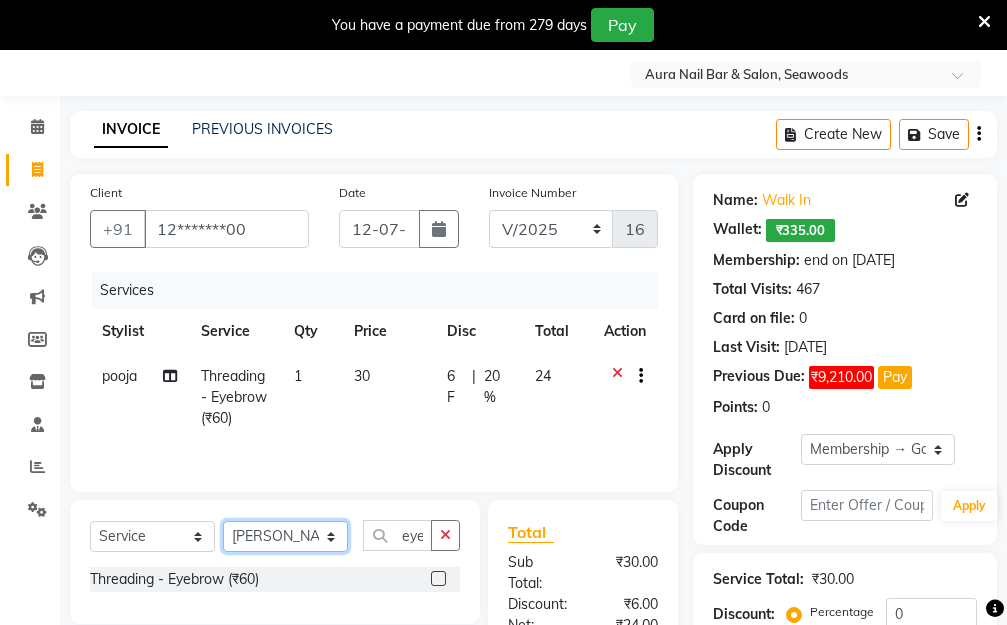 click on "Select Stylist Aarti [PERSON_NAME]  Manager Pallavi  pooja Priya" 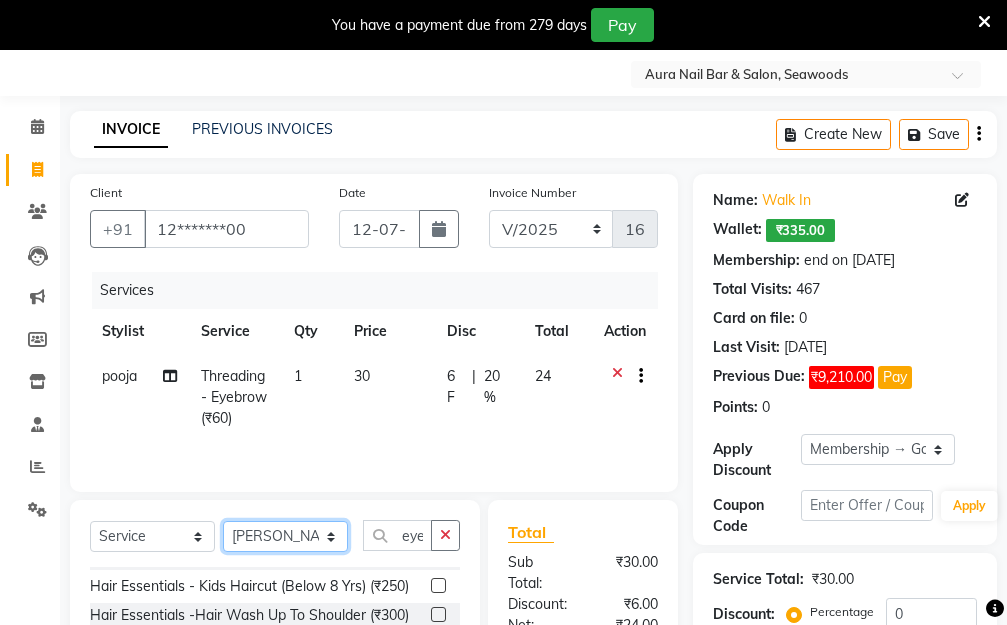 scroll, scrollTop: 0, scrollLeft: 0, axis: both 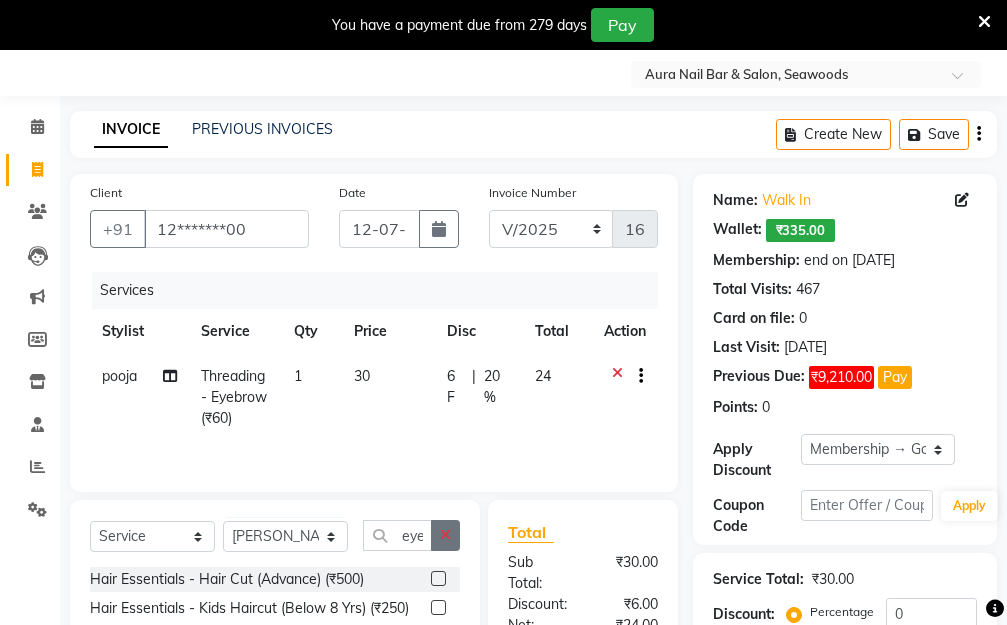 click 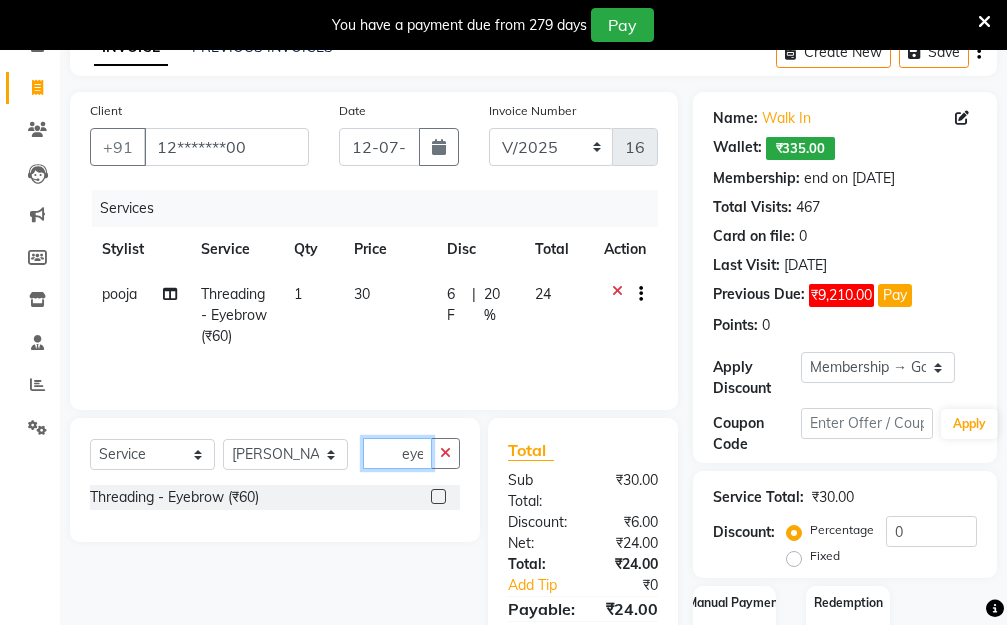 scroll, scrollTop: 253, scrollLeft: 0, axis: vertical 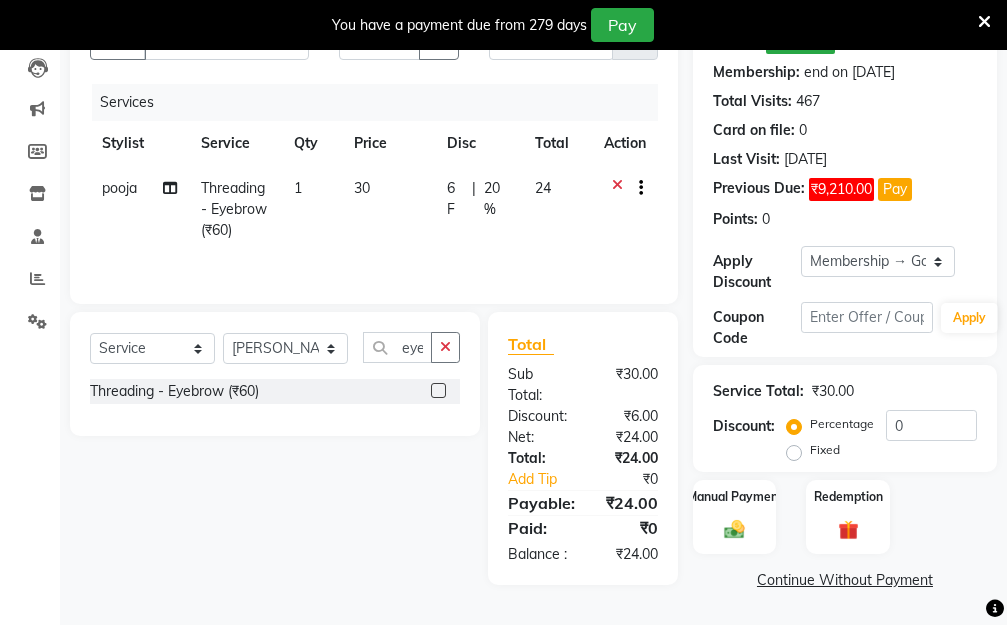 click 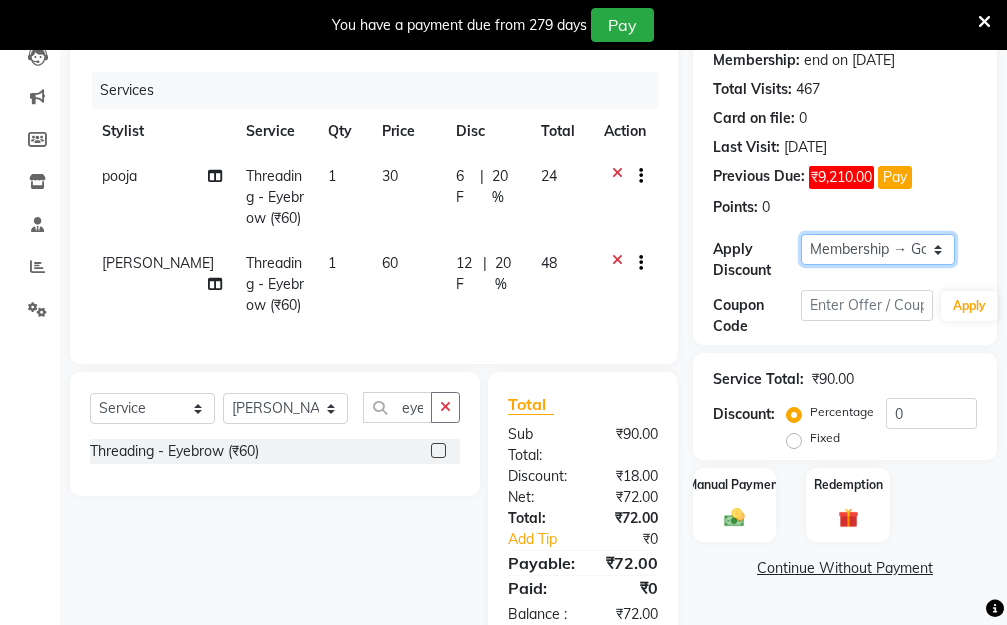 click on "Select Membership → Golden Membership Membership → Golden Membership Membership → Golden Membership Membership → Golden Membership Membership → Golden Membership Membership → Golden Membership Membership → Golden Membership Membership → Golden Membership Membership → Golden Membership Membership → Golden Membership Membership → Golden Membership Membership → Golden Membership Membership → Golden Membership Membership → Golden Membership Membership → Golden Membership Membership → Golden Membership Membership → Golden Membership Membership → Golden Membership Membership → Golden Membership Membership → Golden Membership Membership → Golden Membership Membership → Golden Membership Membership → Golden Membership Membership → Golden Membership Membership → Golden Membership Membership → Golden Membership Membership → Golden Membership Membership → Golden Membership Membership → Golden Membership Membership → Golden Membership" 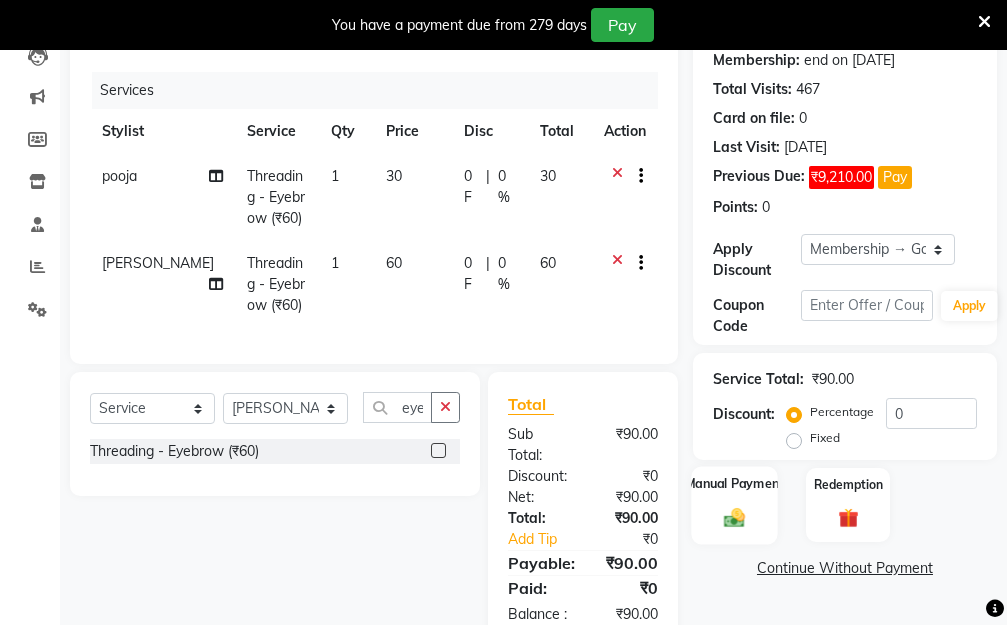 click on "Manual Payment" 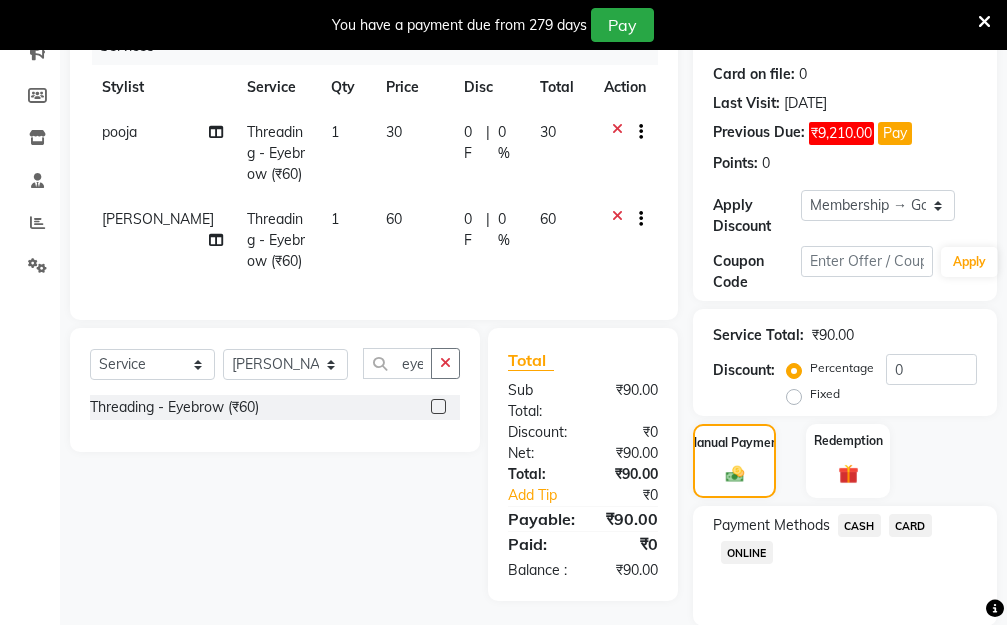 scroll, scrollTop: 369, scrollLeft: 0, axis: vertical 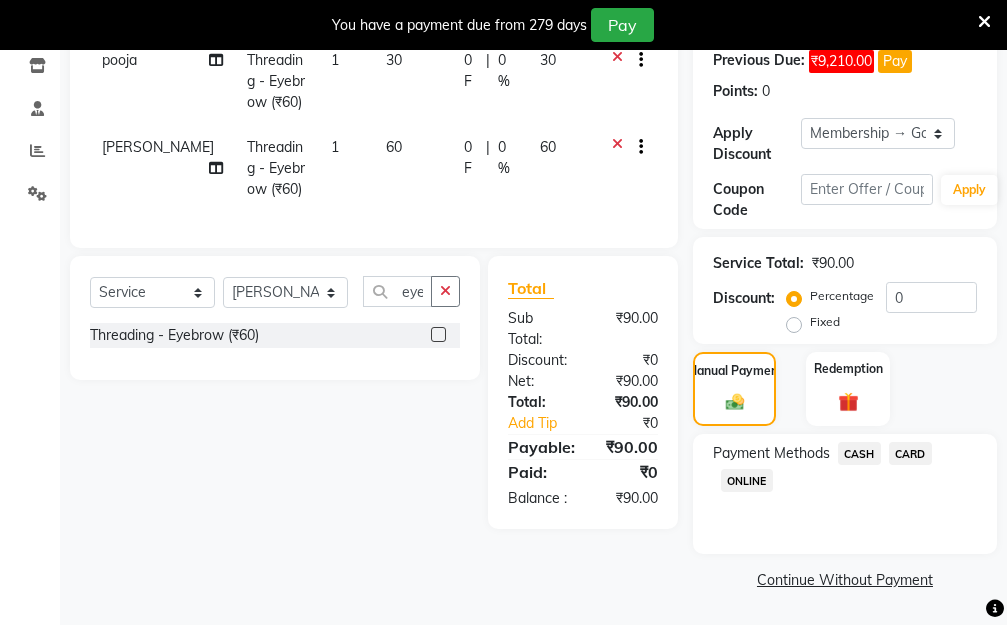 click on "CASH" 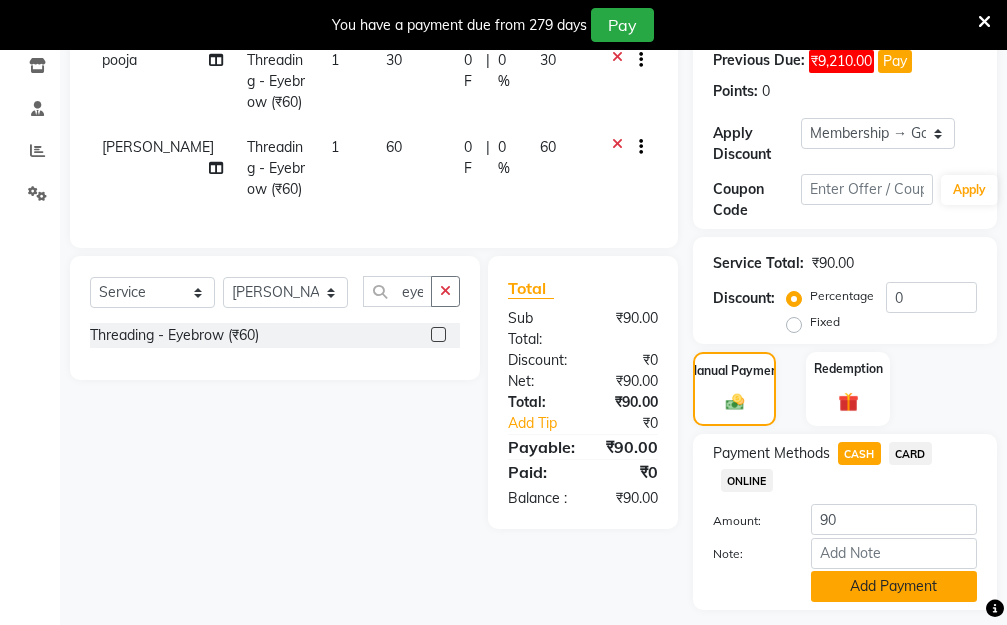 click on "Add Payment" 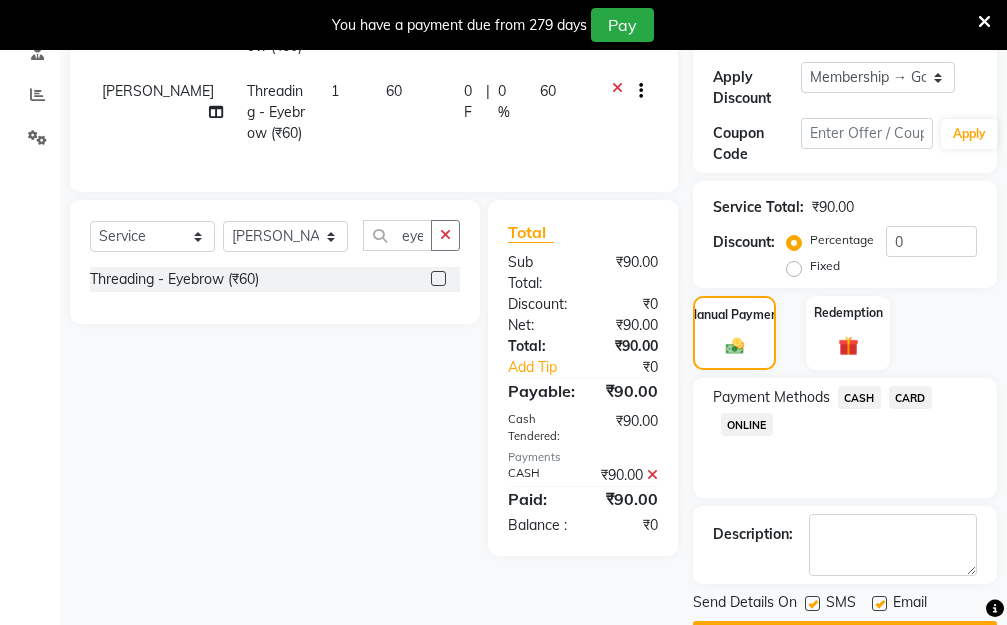 scroll, scrollTop: 482, scrollLeft: 0, axis: vertical 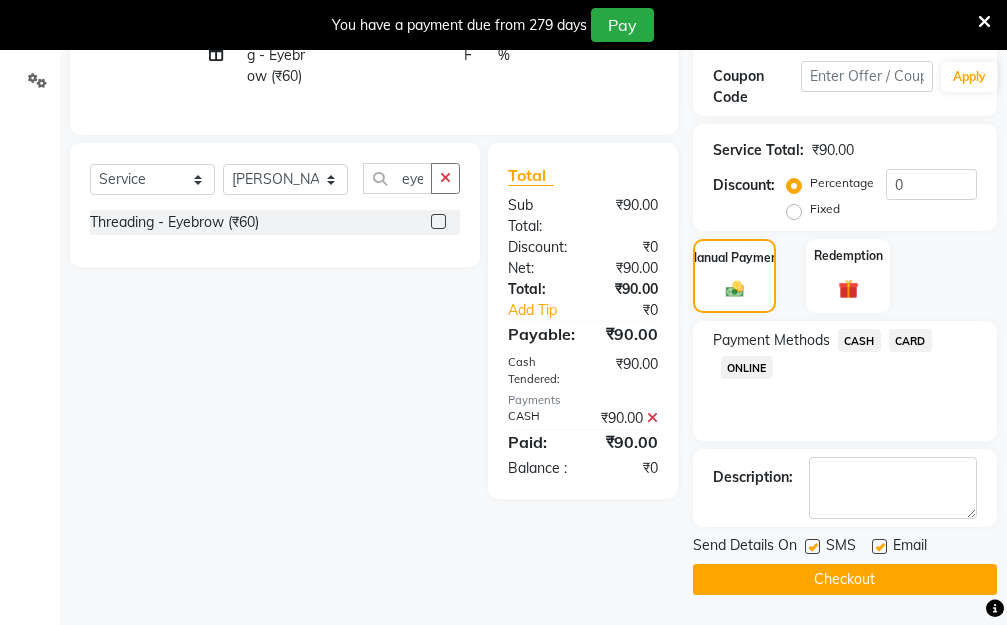 click on "Checkout" 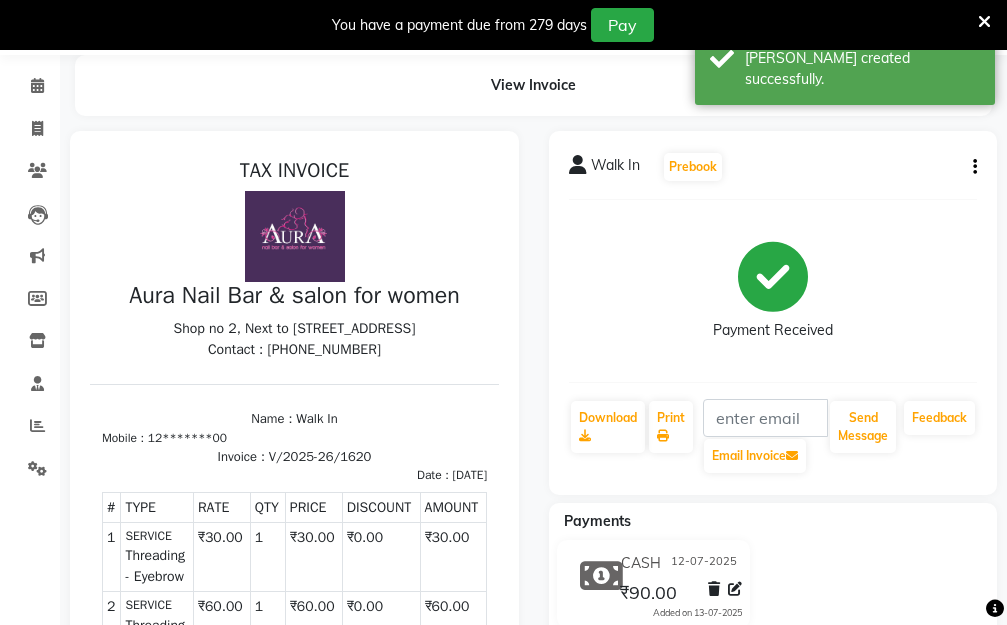 scroll, scrollTop: 82, scrollLeft: 0, axis: vertical 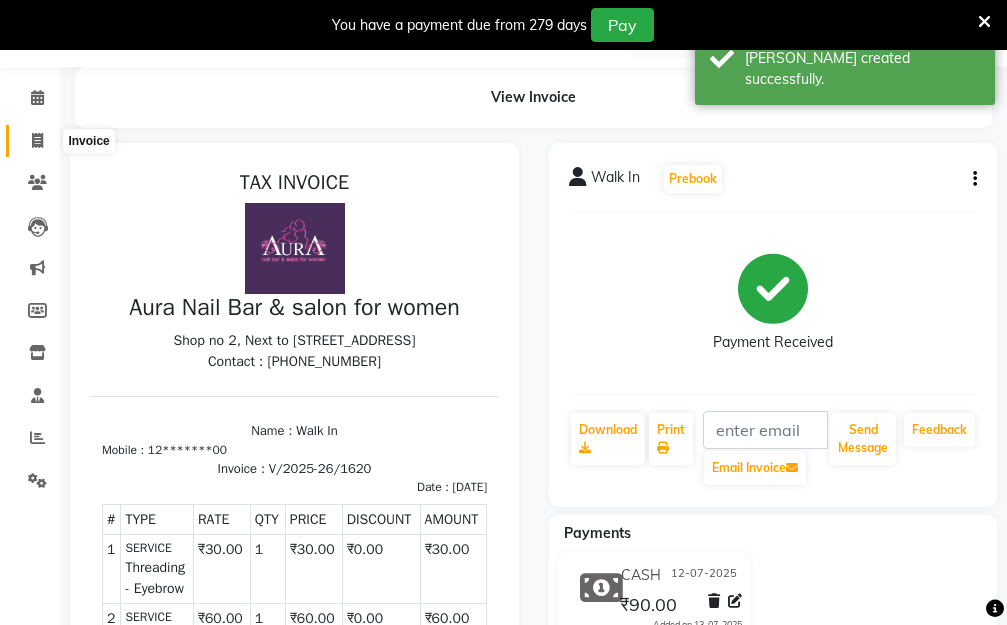 drag, startPoint x: 35, startPoint y: 141, endPoint x: 42, endPoint y: 161, distance: 21.189621 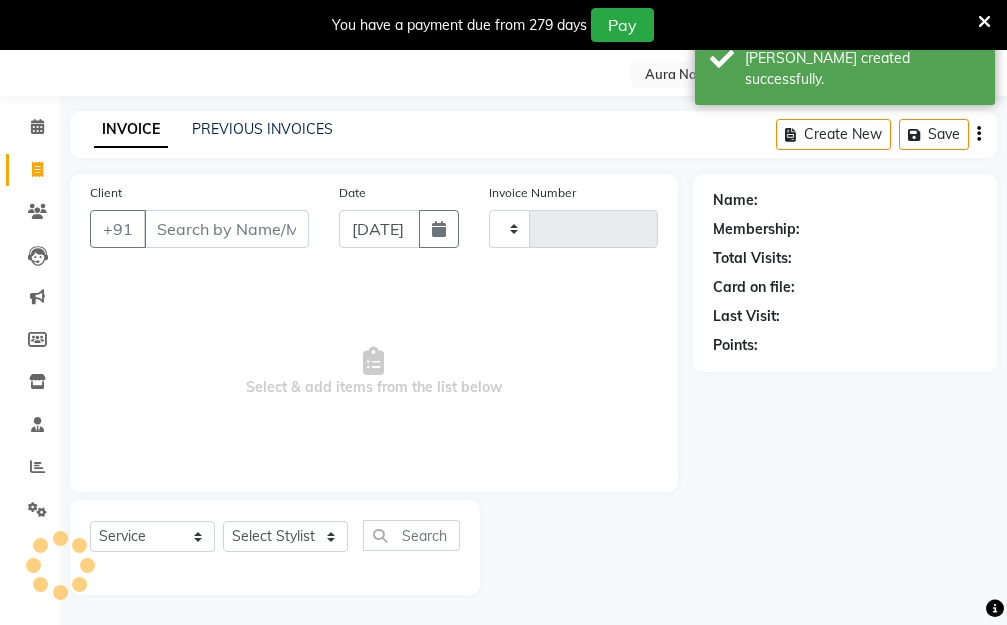 scroll, scrollTop: 53, scrollLeft: 0, axis: vertical 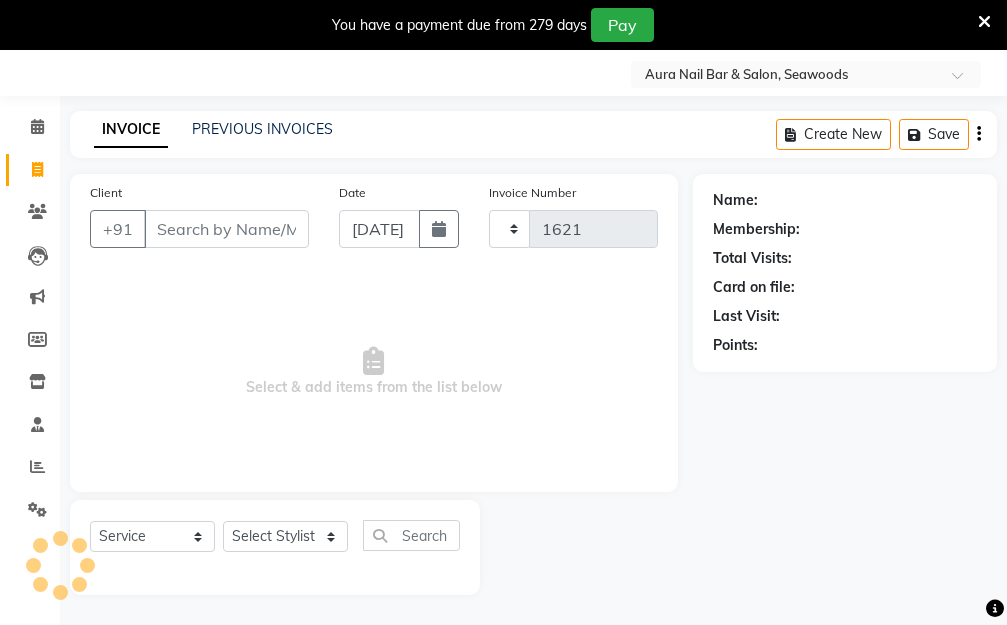 click on "Client" at bounding box center [226, 229] 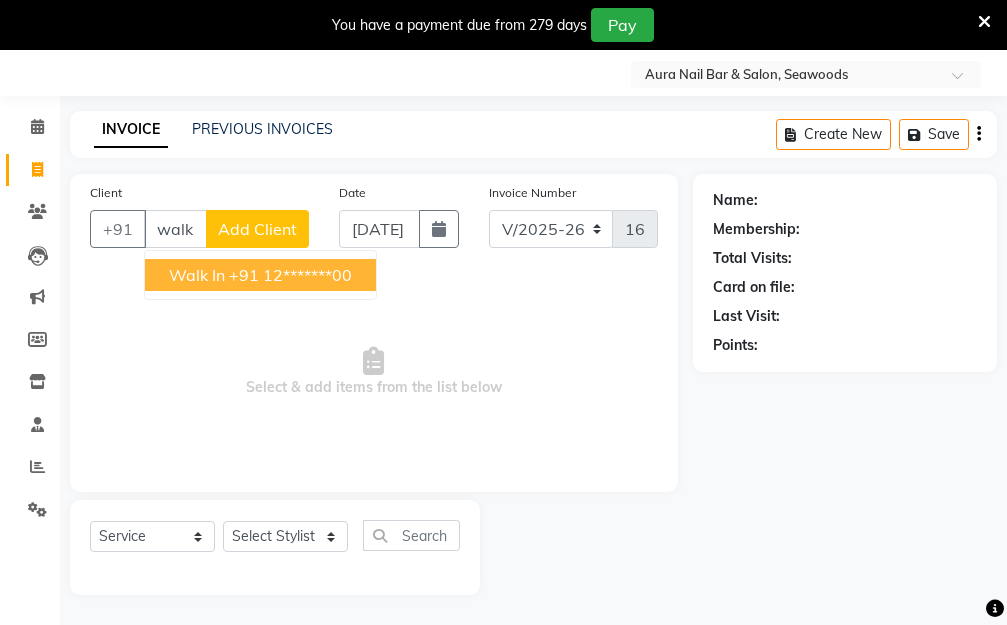 click on "+91  12*******00" at bounding box center (290, 275) 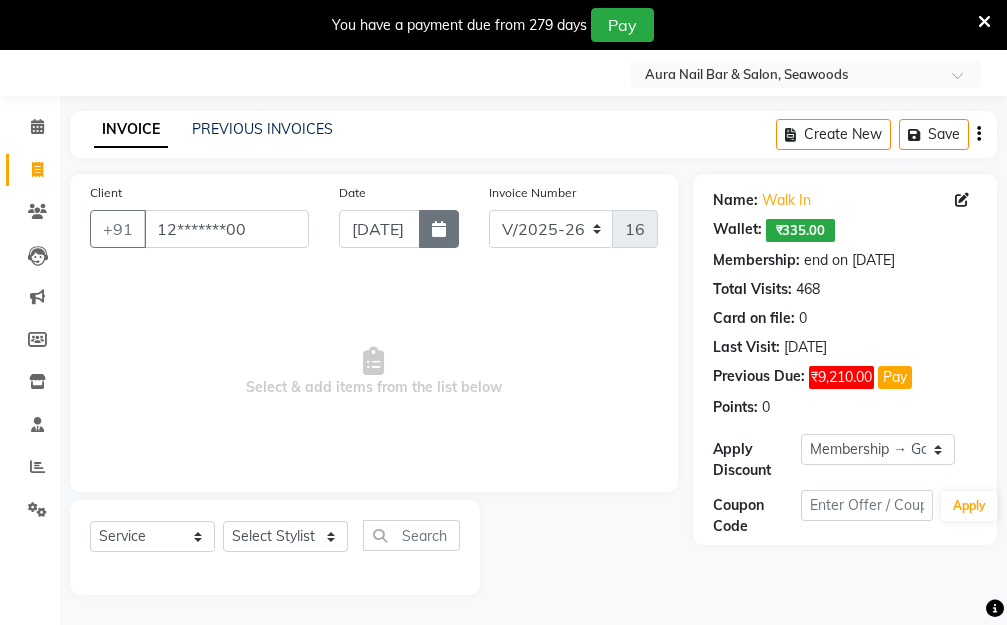 click 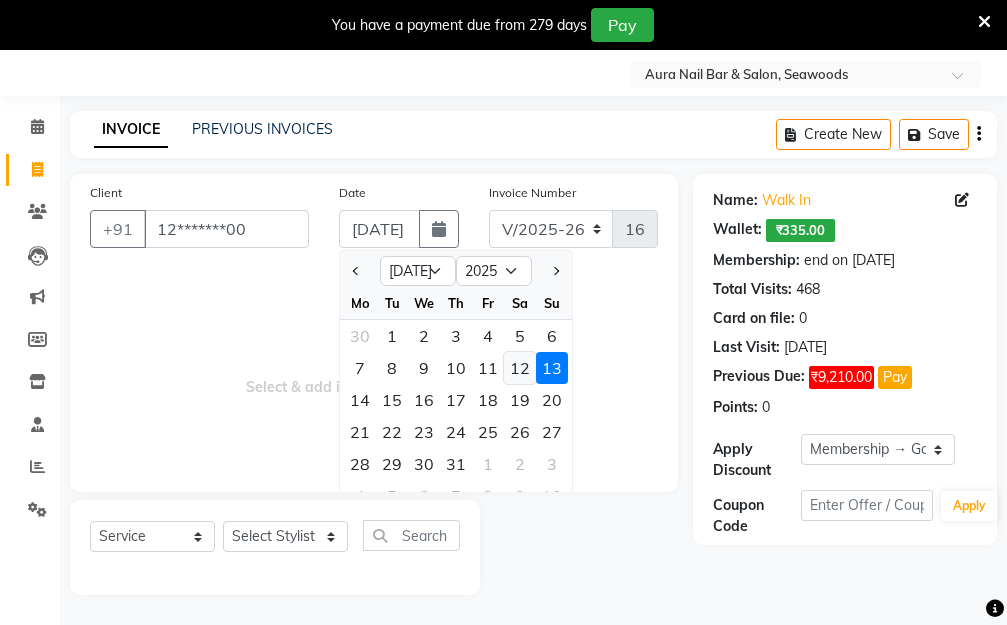 click on "12" 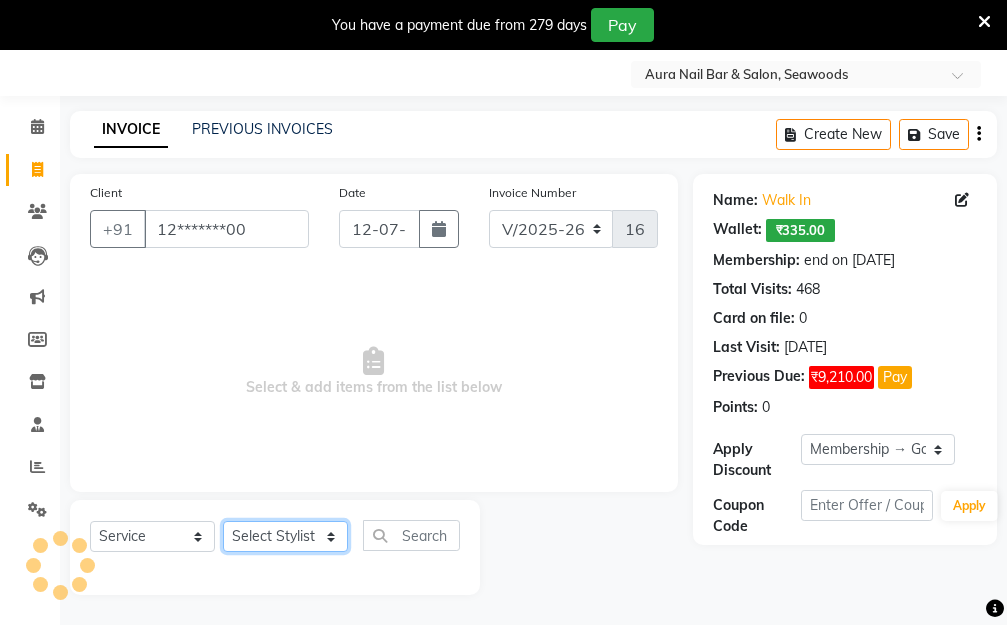 click on "Select Stylist Aarti [PERSON_NAME]  Manager Pallavi  pooja Priya" 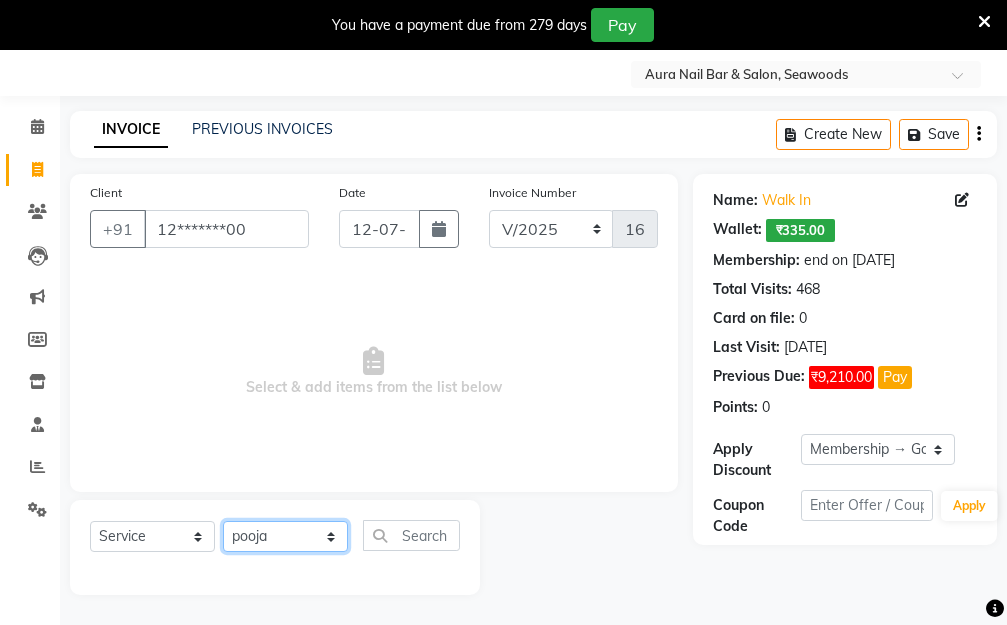 click on "Select Stylist Aarti [PERSON_NAME]  Manager Pallavi  pooja Priya" 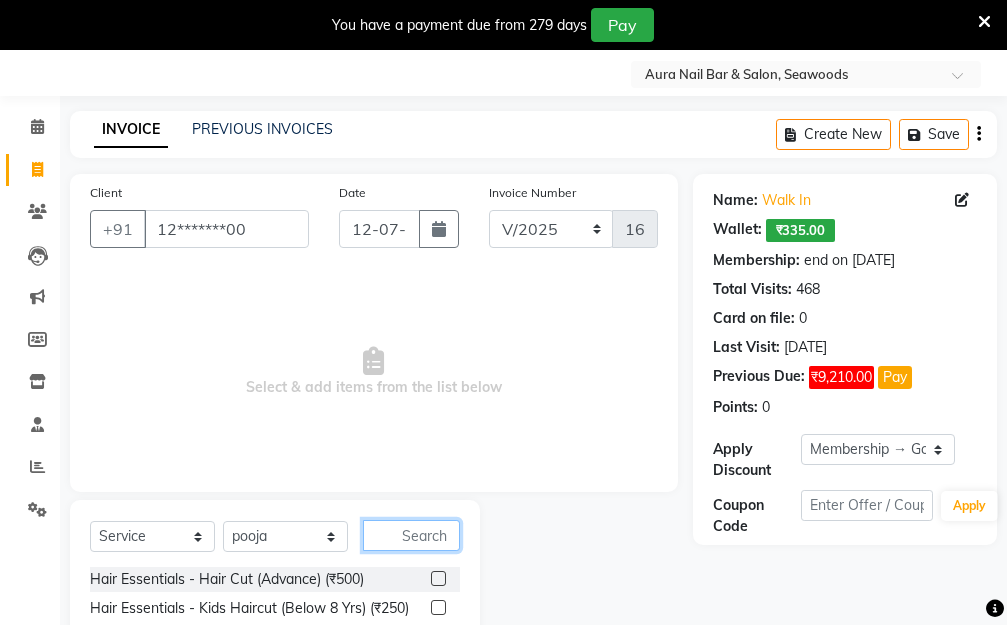click 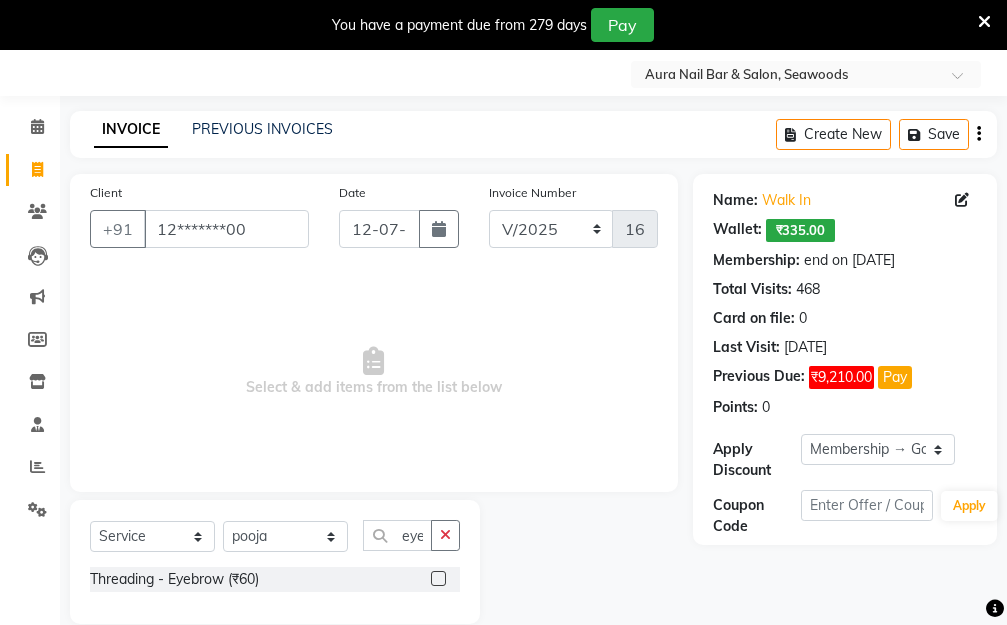 click 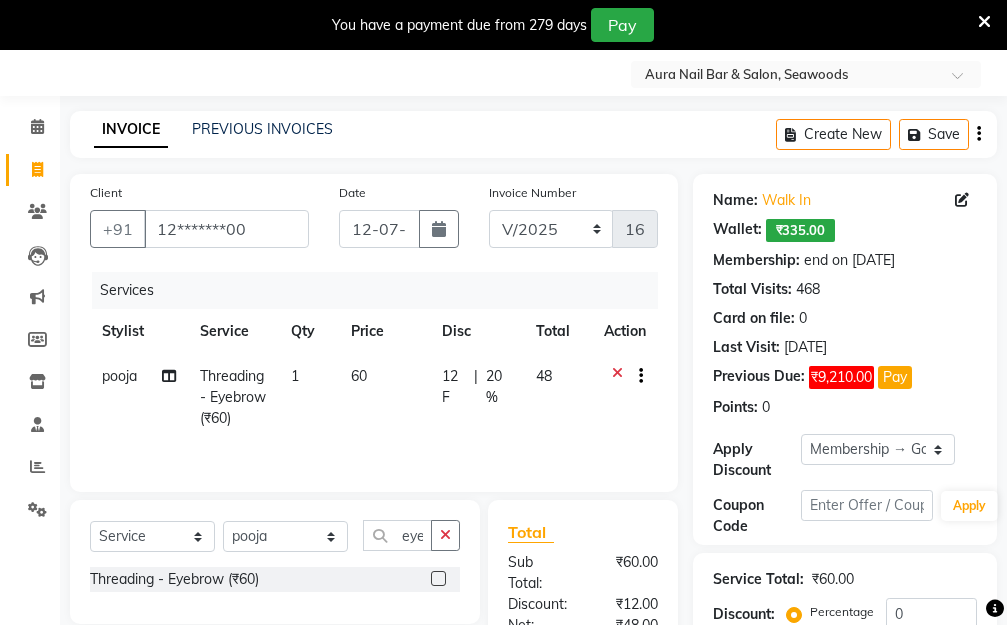 click on "60" 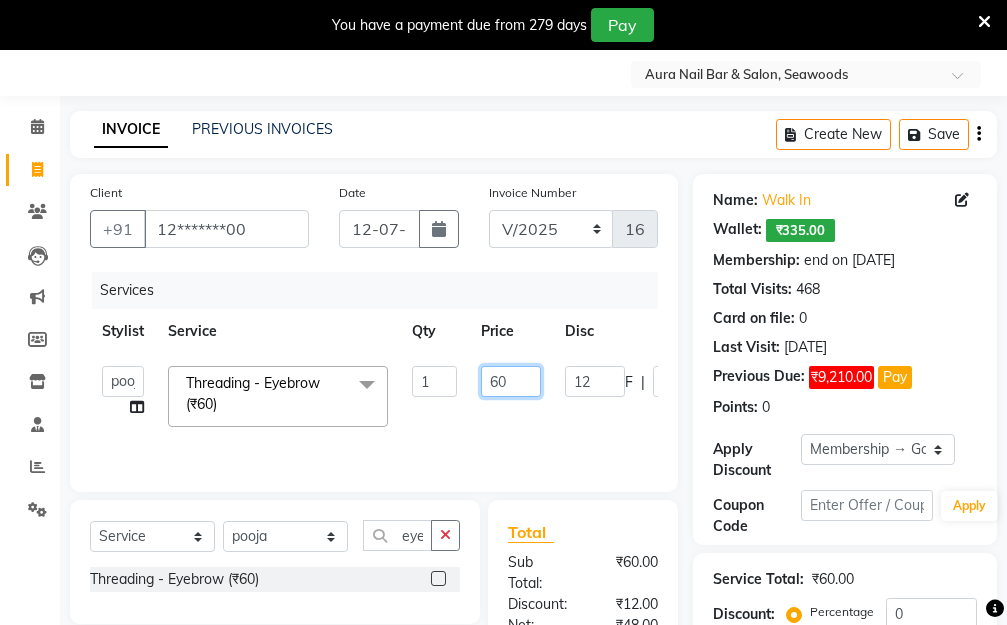 drag, startPoint x: 516, startPoint y: 379, endPoint x: 446, endPoint y: 387, distance: 70.45566 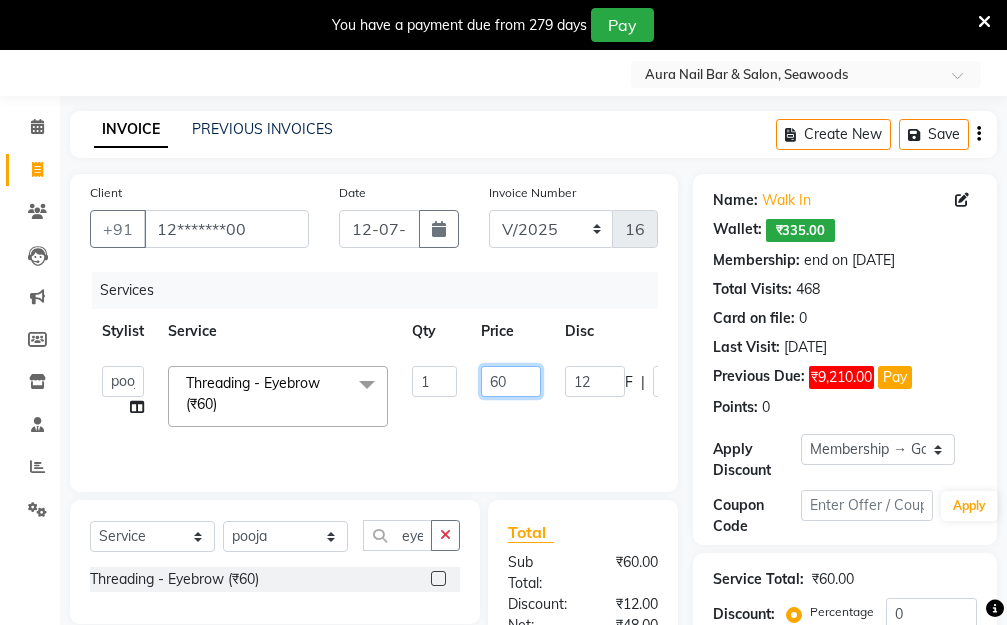 click on "Aarti   Dipti    Manager   Pallavi    pooja   Priya   Threading - Eyebrow (₹60)  x Hair Essentials - Hair Cut (Advance) (₹500) Hair Essentials - Kids Haircut (Below 8 Yrs) (₹250) Hair Essentials -Hair Wash Up To Shoulder (₹300) Hair Essentials - Hair Cut  (₹350) HAIR WASH UP TO WASTE (₹700) HAIR WASH (₹300) DANDRUFF TERATMENT (₹1500) Shampoo & Conditioning + Blast Dry - Upto Shoulder (₹350) Shampoo & Conditioning + Blast Dry - Below Shoulder (₹550) Shampoo & Conditioning + Blast Dry - Upto Waist (₹750) Shampoo & Conditioning + Blast Dry - Add: Charge For Morocon/Riviver/ Keratin (₹600) Blow Dry/Outcurl/Straight - Upto Shoulder (₹449) Blow Dry/Outcurl/Straight - Below Shoulder (₹650) Blow Dry/Outcurl/Straight - Upto Waist (₹850) Ironing - Upto Shoulder (₹650) Ironing - Below Shoulder (₹850) Ironing - Upto Waist (₹1000) Ironing - Add Charge For Thick Hair (₹300) Tongs - Upto Shoulder (₹800) Tongs - Below Shoulder (₹960) Tongs - Upto Waist (₹1500) BOTOX (₹5000) 1 F" 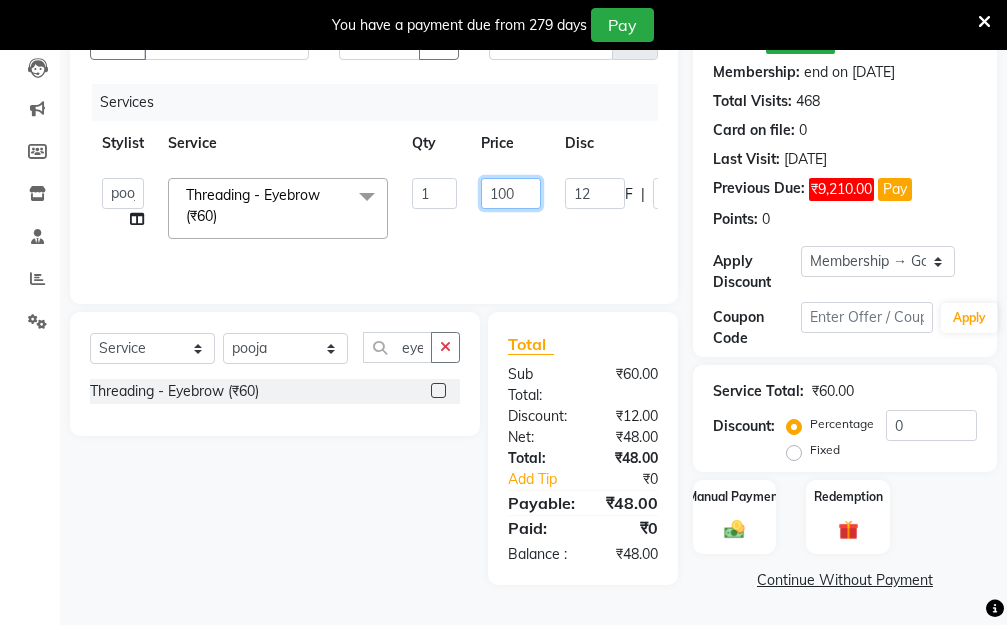 scroll, scrollTop: 276, scrollLeft: 0, axis: vertical 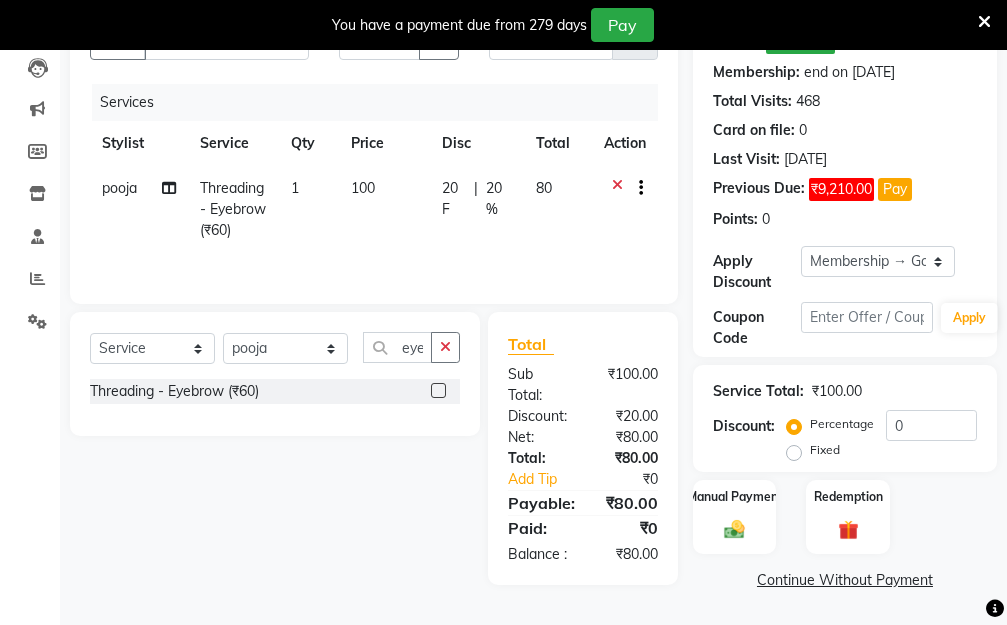 click on "pooja Threading - Eyebrow (₹60) 1 100 20 F | 20 % 80" 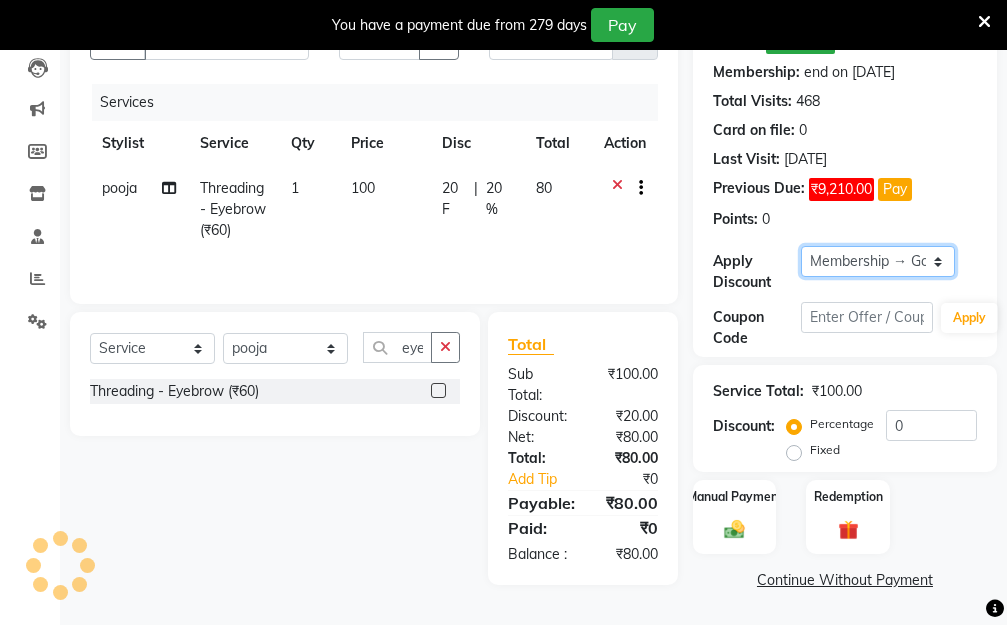 click on "Select Membership → Golden Membership Membership → Golden Membership Membership → Golden Membership Membership → Golden Membership Membership → Golden Membership Membership → Golden Membership Membership → Golden Membership Membership → Golden Membership Membership → Golden Membership Membership → Golden Membership Membership → Golden Membership Membership → Golden Membership Membership → Golden Membership Membership → Golden Membership Membership → Golden Membership Membership → Golden Membership Membership → Golden Membership Membership → Golden Membership Membership → Golden Membership Membership → Golden Membership Membership → Golden Membership Membership → Golden Membership Membership → Golden Membership Membership → Golden Membership Membership → Golden Membership Membership → Golden Membership Membership → Golden Membership Membership → Golden Membership Membership → Golden Membership Membership → Golden Membership" 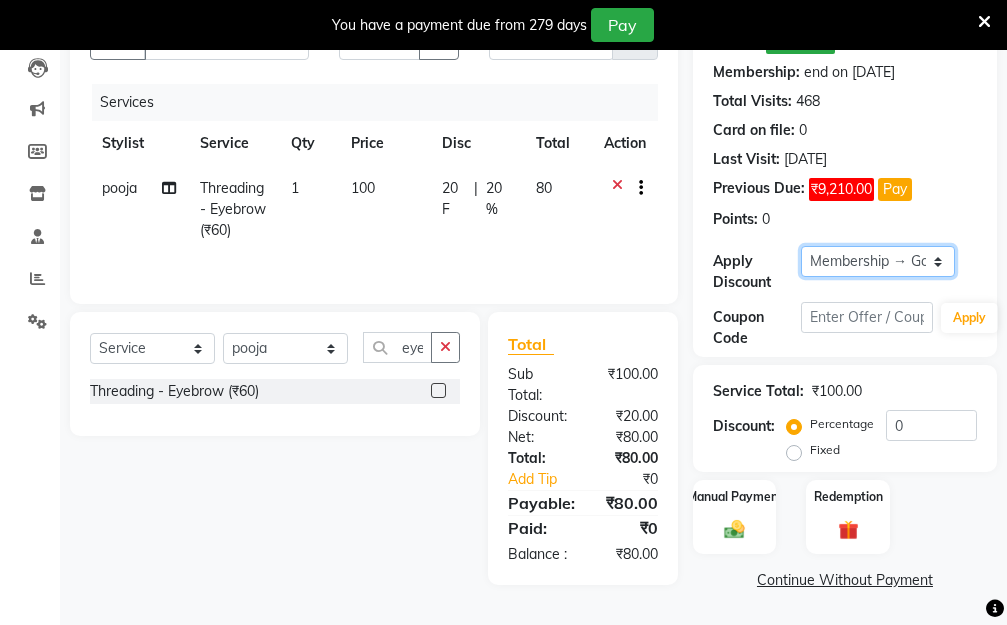 click on "Select Membership → Golden Membership Membership → Golden Membership Membership → Golden Membership Membership → Golden Membership Membership → Golden Membership Membership → Golden Membership Membership → Golden Membership Membership → Golden Membership Membership → Golden Membership Membership → Golden Membership Membership → Golden Membership Membership → Golden Membership Membership → Golden Membership Membership → Golden Membership Membership → Golden Membership Membership → Golden Membership Membership → Golden Membership Membership → Golden Membership Membership → Golden Membership Membership → Golden Membership Membership → Golden Membership Membership → Golden Membership Membership → Golden Membership Membership → Golden Membership Membership → Golden Membership Membership → Golden Membership Membership → Golden Membership Membership → Golden Membership Membership → Golden Membership Membership → Golden Membership" 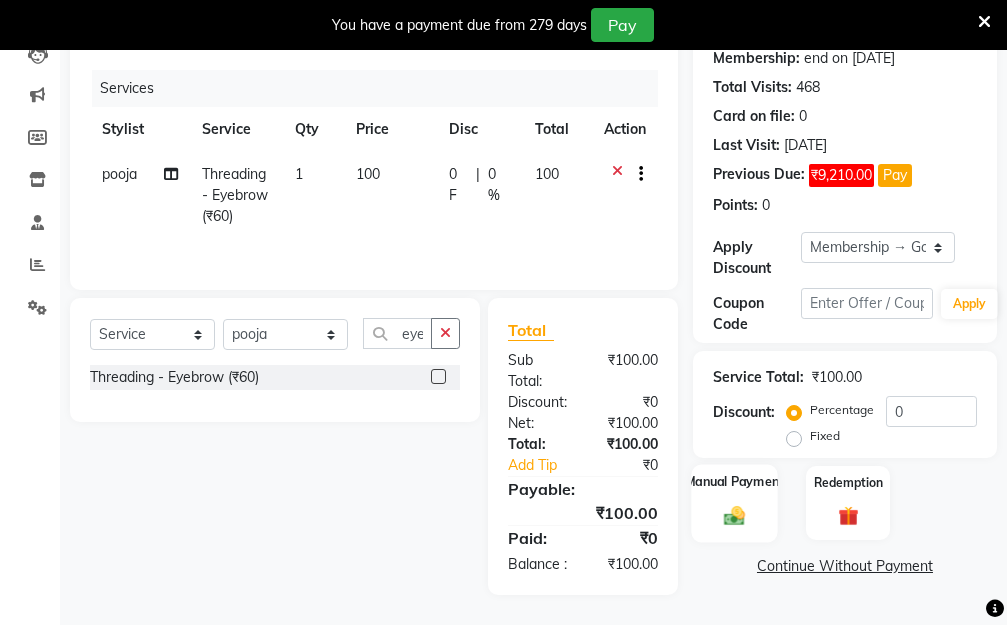 click on "Manual Payment" 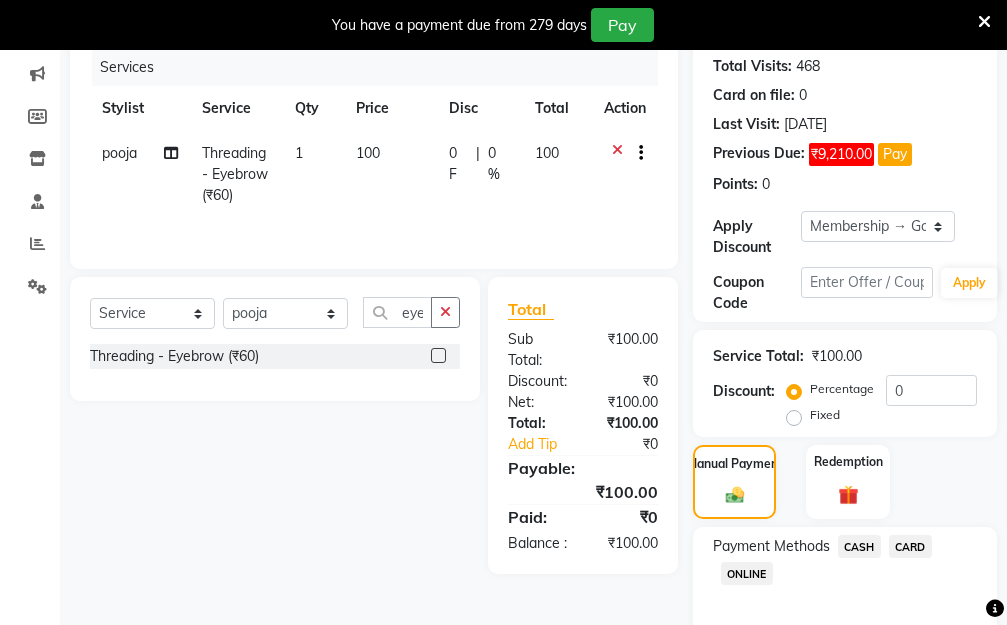 click on "ONLINE" 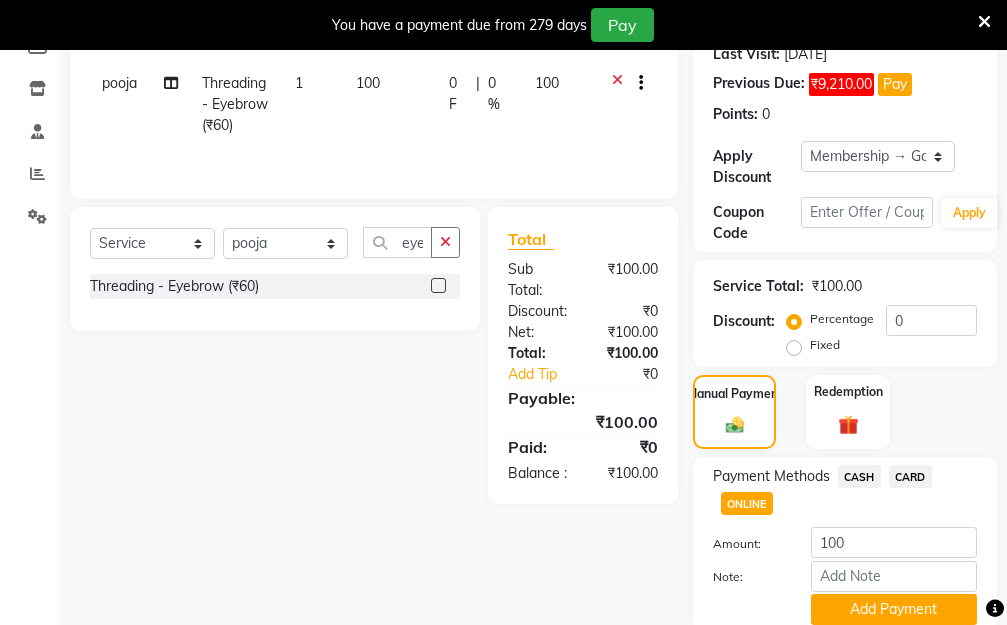 scroll, scrollTop: 425, scrollLeft: 0, axis: vertical 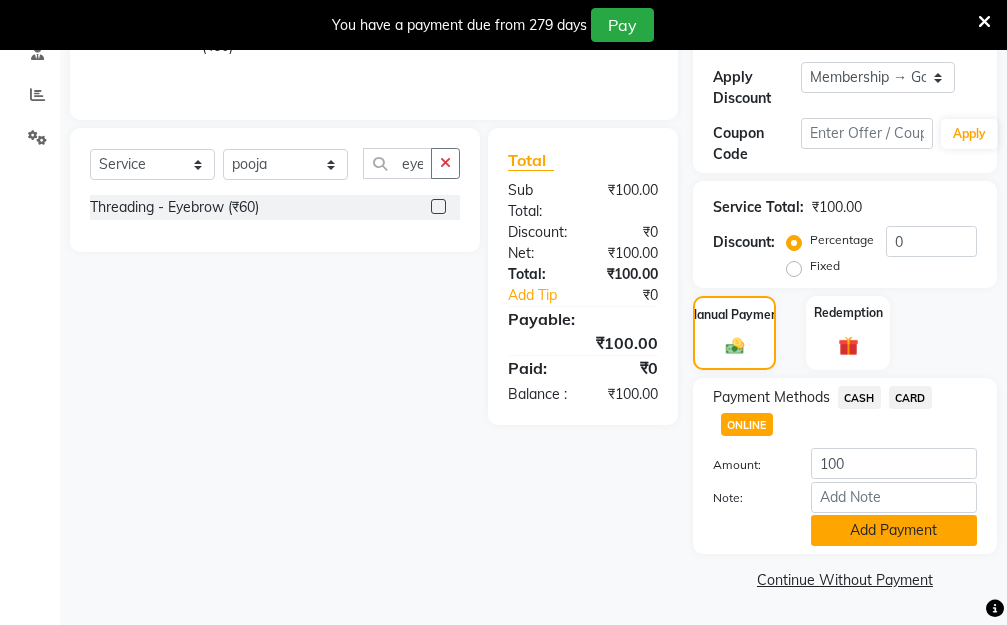 click on "Add Payment" 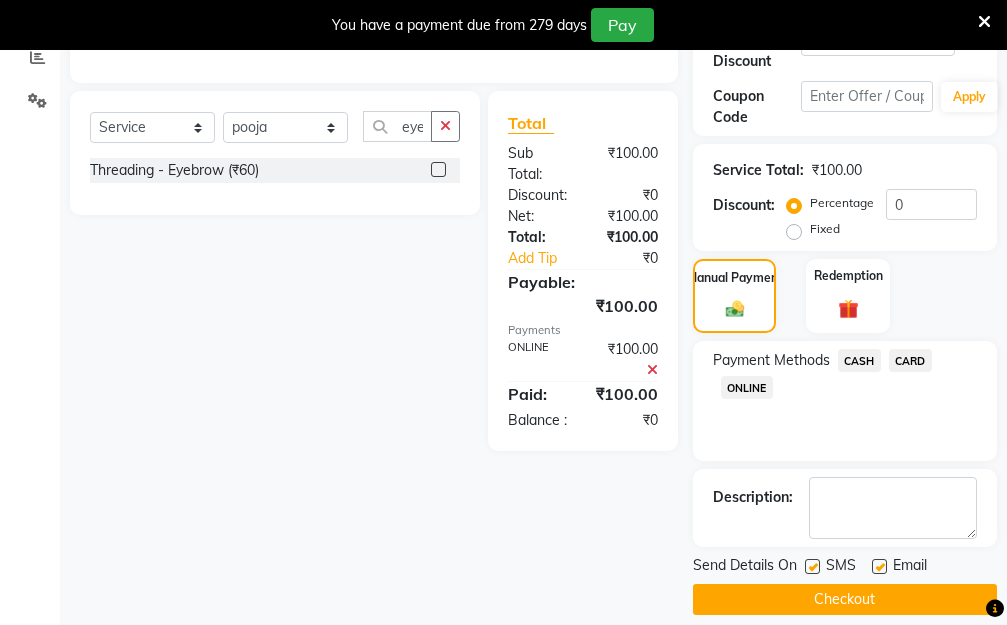 scroll, scrollTop: 482, scrollLeft: 0, axis: vertical 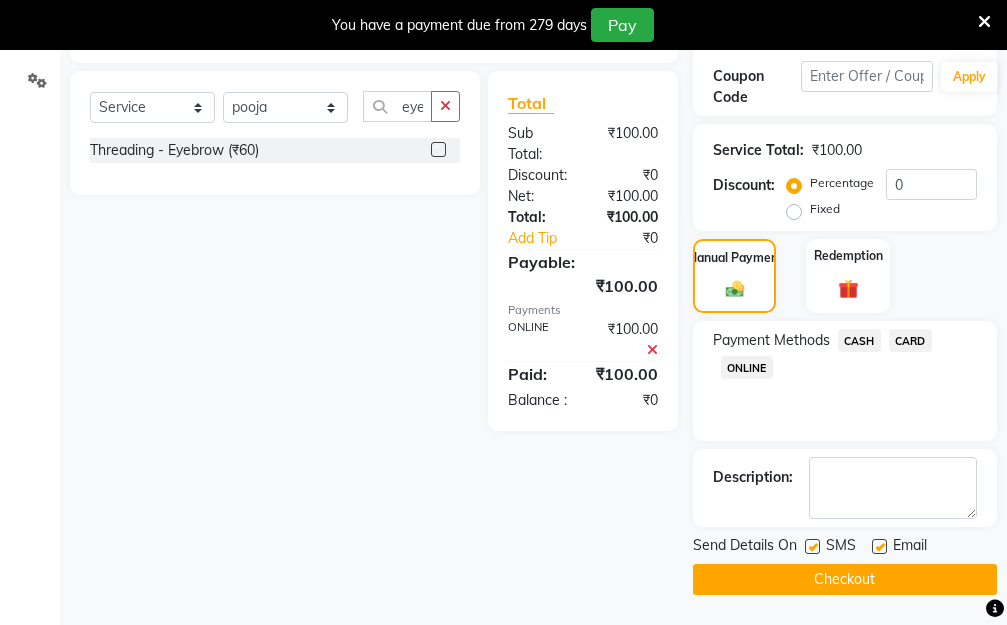 click on "Checkout" 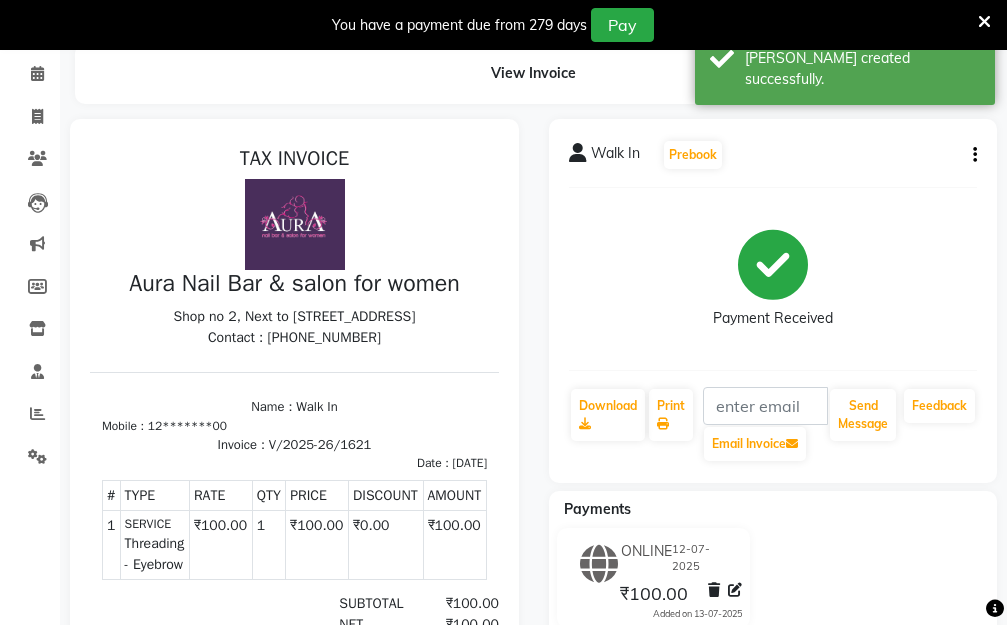 scroll, scrollTop: 13, scrollLeft: 0, axis: vertical 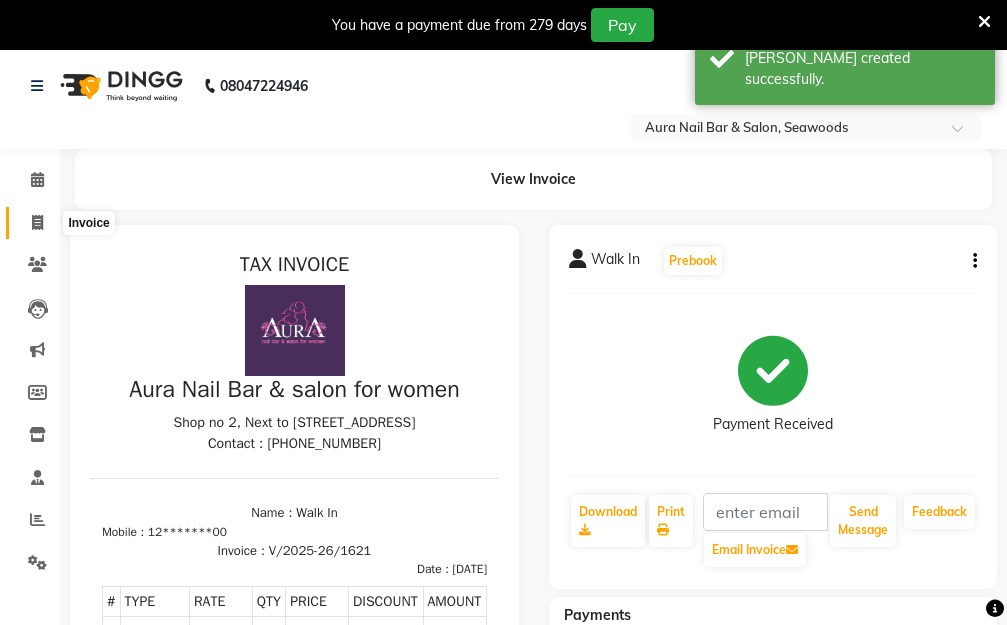 click 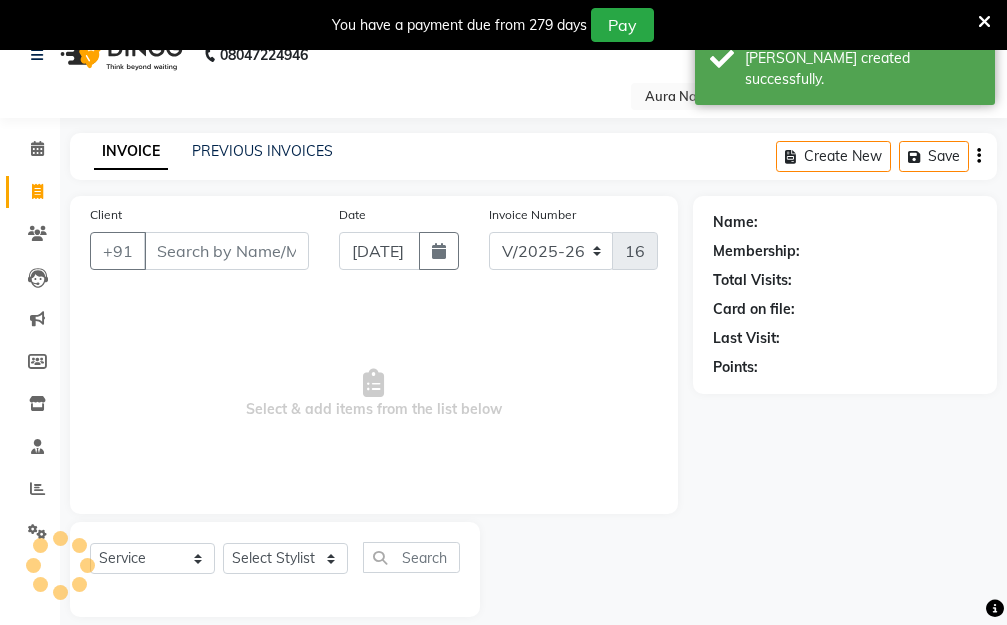 scroll, scrollTop: 53, scrollLeft: 0, axis: vertical 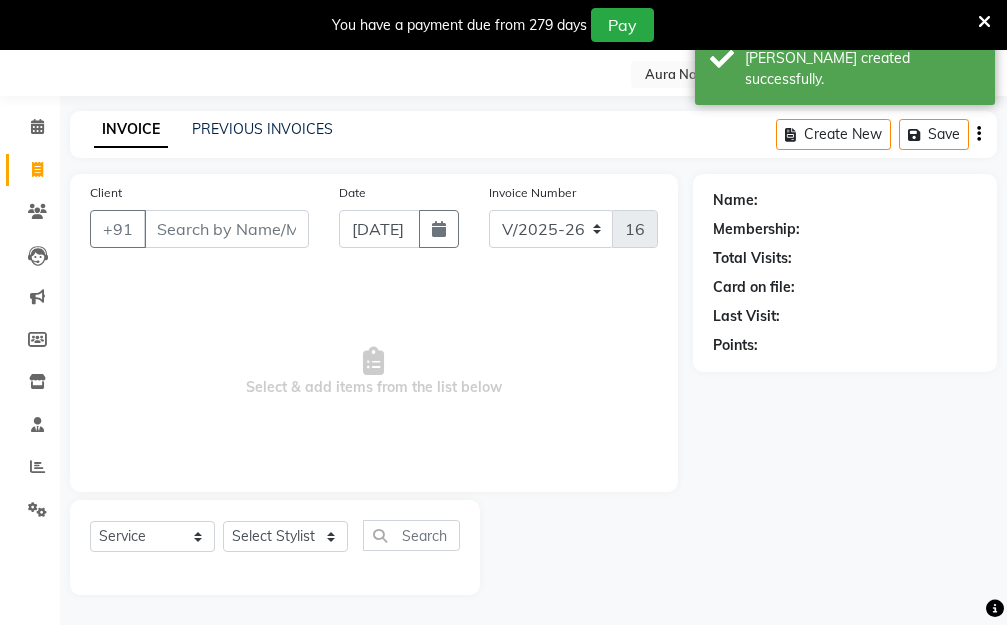 click on "Client" at bounding box center (226, 229) 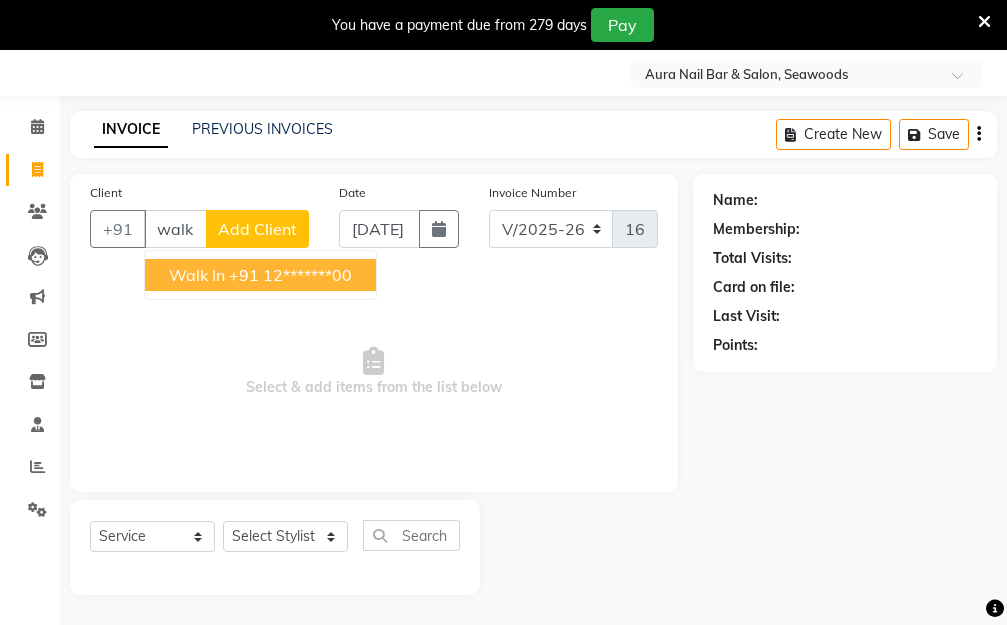 click on "+91  12*******00" at bounding box center [290, 275] 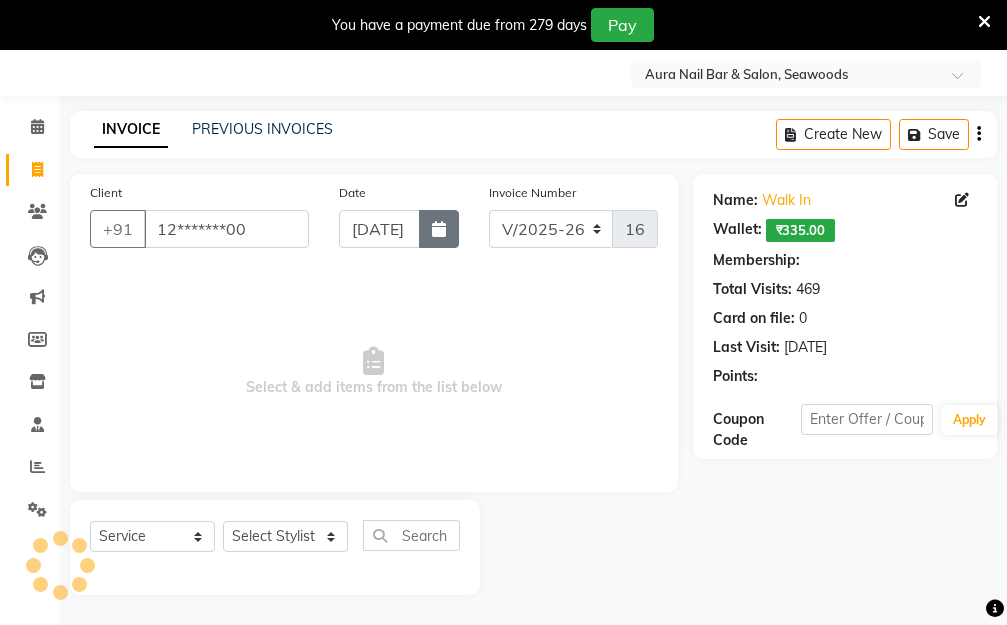 click 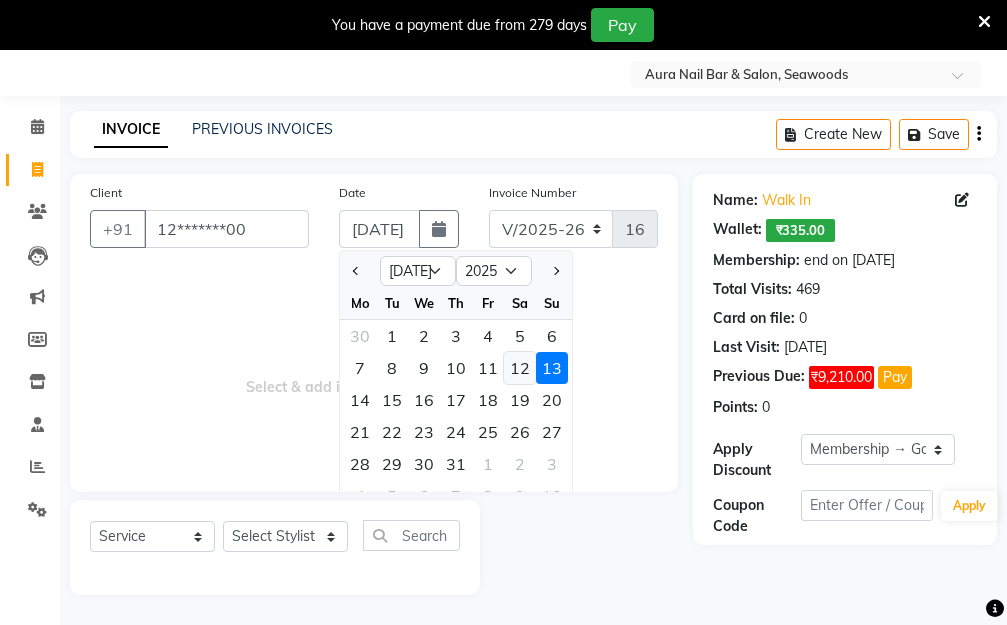 click on "12" 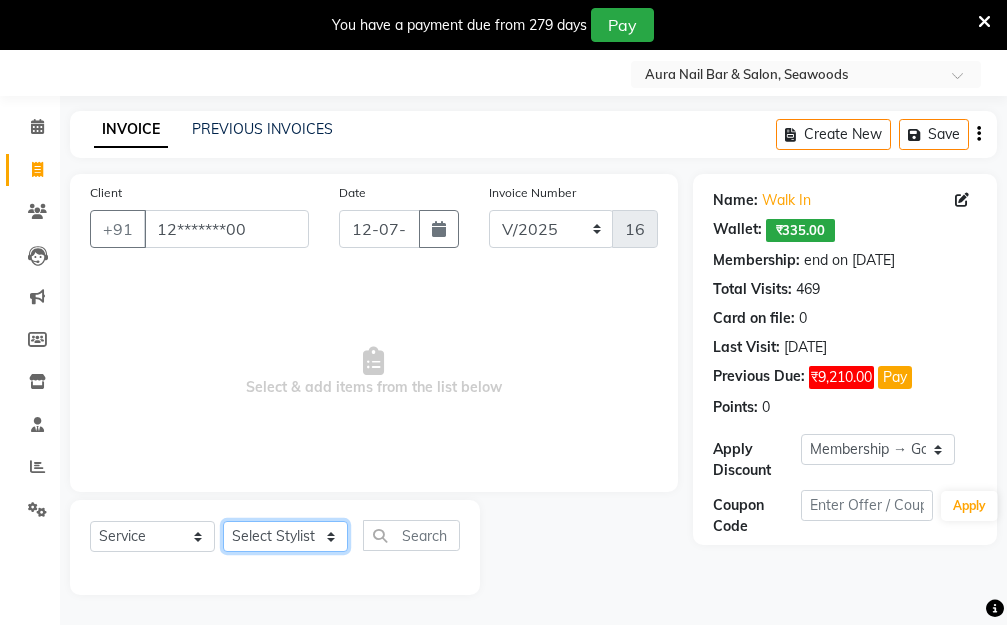 click on "Select Stylist Aarti [PERSON_NAME]  Manager Pallavi  pooja Priya" 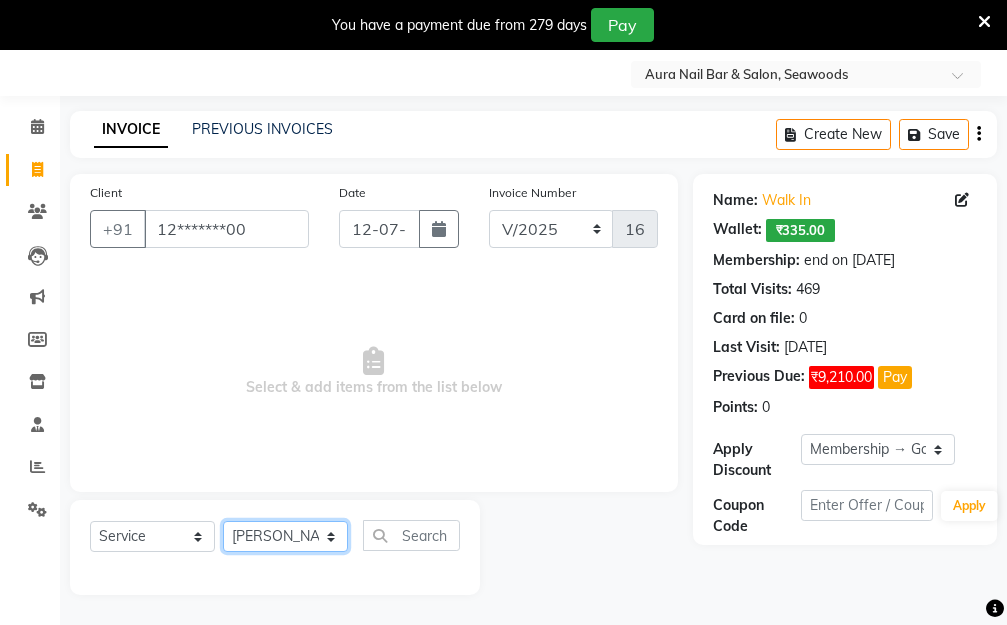 click on "Select Stylist Aarti [PERSON_NAME]  Manager Pallavi  pooja Priya" 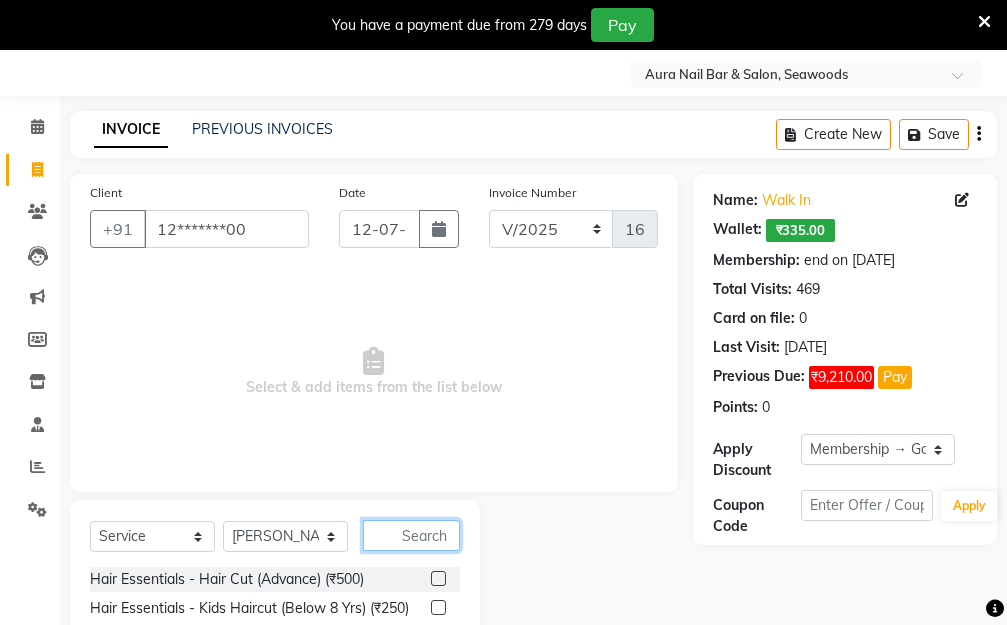 click 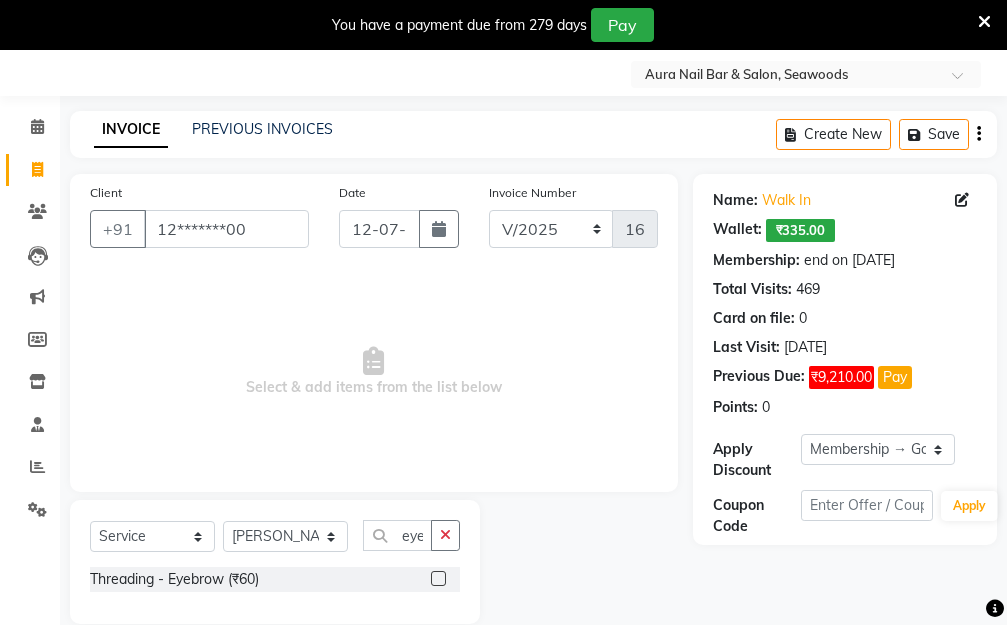 click 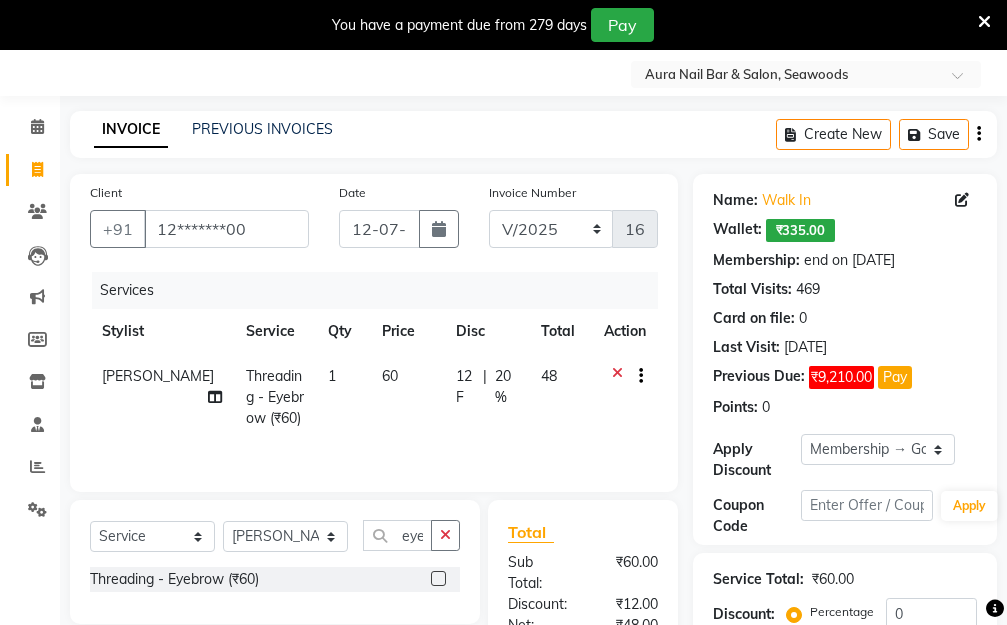click on "60" 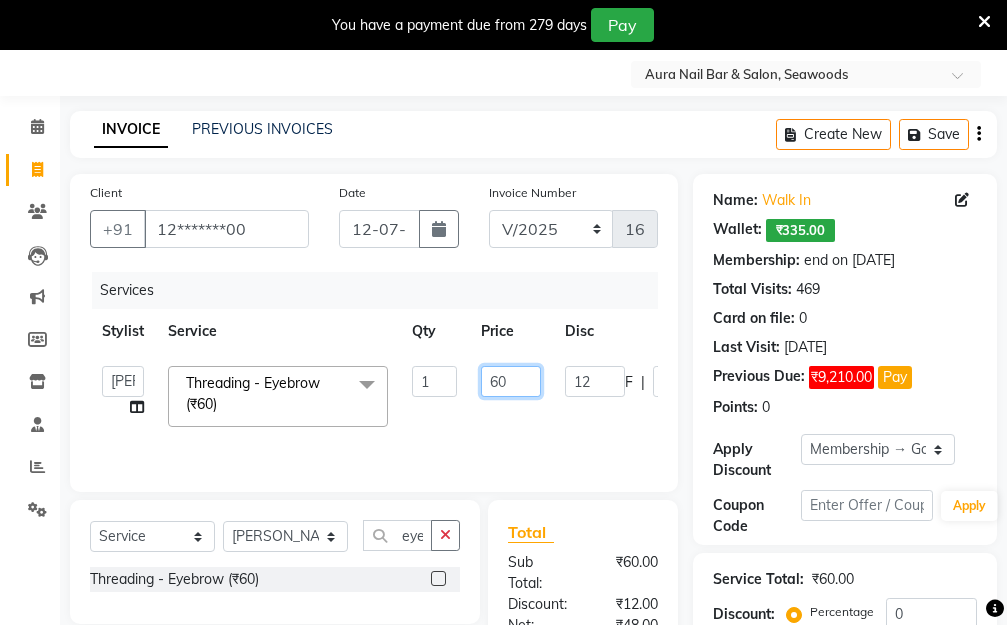drag, startPoint x: 511, startPoint y: 374, endPoint x: 436, endPoint y: 377, distance: 75.059975 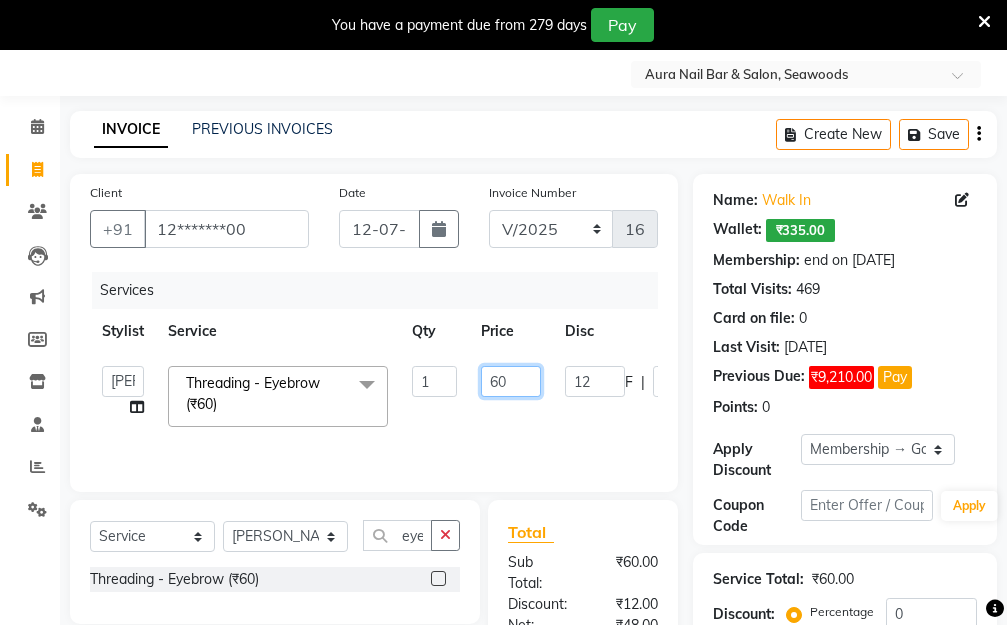 click on "Aarti   Dipti    Manager   Pallavi    pooja   Priya   Threading - Eyebrow (₹60)  x Hair Essentials - Hair Cut (Advance) (₹500) Hair Essentials - Kids Haircut (Below 8 Yrs) (₹250) Hair Essentials -Hair Wash Up To Shoulder (₹300) Hair Essentials - Hair Cut  (₹350) HAIR WASH UP TO WASTE (₹700) DANDRUFF TERATMENT (₹1500) Shampoo & Conditioning + Blast Dry - Upto Shoulder (₹350) Shampoo & Conditioning + Blast Dry - Below Shoulder (₹550) Shampoo & Conditioning + Blast Dry - Upto Waist (₹750) Shampoo & Conditioning + Blast Dry - Add: Charge For Morocon/Riviver/ Keratin (₹600) Blow Dry/Outcurl/Straight - Upto Shoulder (₹449) Blow Dry/Outcurl/Straight - Below Shoulder (₹650) Blow Dry/Outcurl/Straight - Upto Waist (₹850) Ironing - Upto Shoulder (₹650) Ironing - Below Shoulder (₹850) Ironing - Upto Waist (₹1000) Ironing - Add Charge For Thick Hair (₹300) Tongs - Upto Shoulder (₹800) Tongs - Below Shoulder (₹960) Tongs - Upto Waist (₹1500) Hair Spa - Upto Shoulder (₹1800) 1 F" 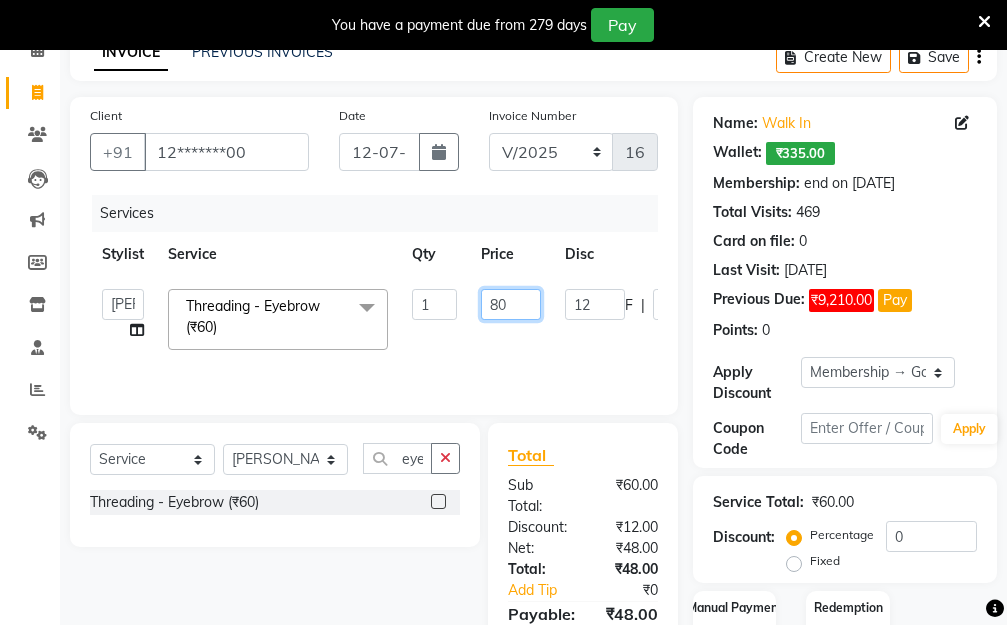 scroll, scrollTop: 276, scrollLeft: 0, axis: vertical 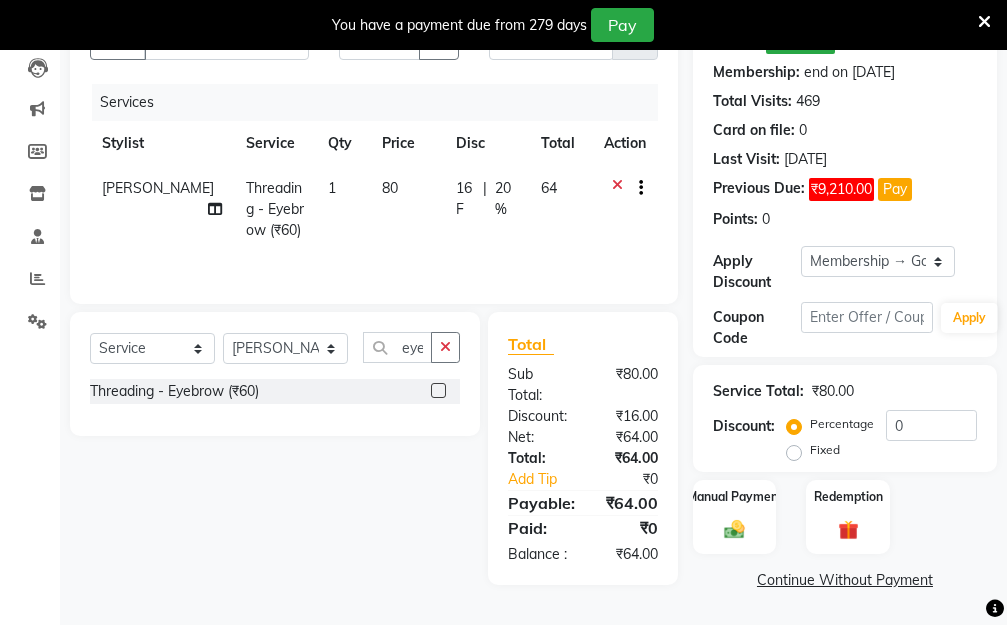 click on "Dipti  Threading - Eyebrow (₹60) 1 80 16 F | 20 % 64" 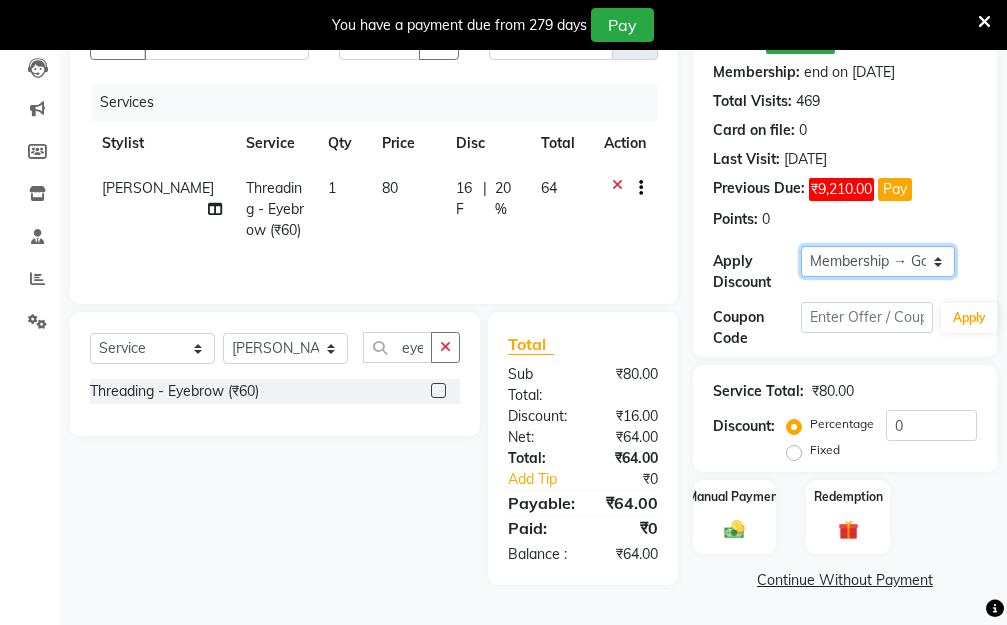 click on "Select Membership → Golden Membership Membership → Golden Membership Membership → Golden Membership Membership → Golden Membership Membership → Golden Membership Membership → Golden Membership Membership → Golden Membership Membership → Golden Membership Membership → Golden Membership Membership → Golden Membership Membership → Golden Membership Membership → Golden Membership Membership → Golden Membership Membership → Golden Membership Membership → Golden Membership Membership → Golden Membership Membership → Golden Membership Membership → Golden Membership Membership → Golden Membership Membership → Golden Membership Membership → Golden Membership Membership → Golden Membership Membership → Golden Membership Membership → Golden Membership Membership → Golden Membership Membership → Golden Membership Membership → Golden Membership Membership → Golden Membership Membership → Golden Membership Membership → Golden Membership" 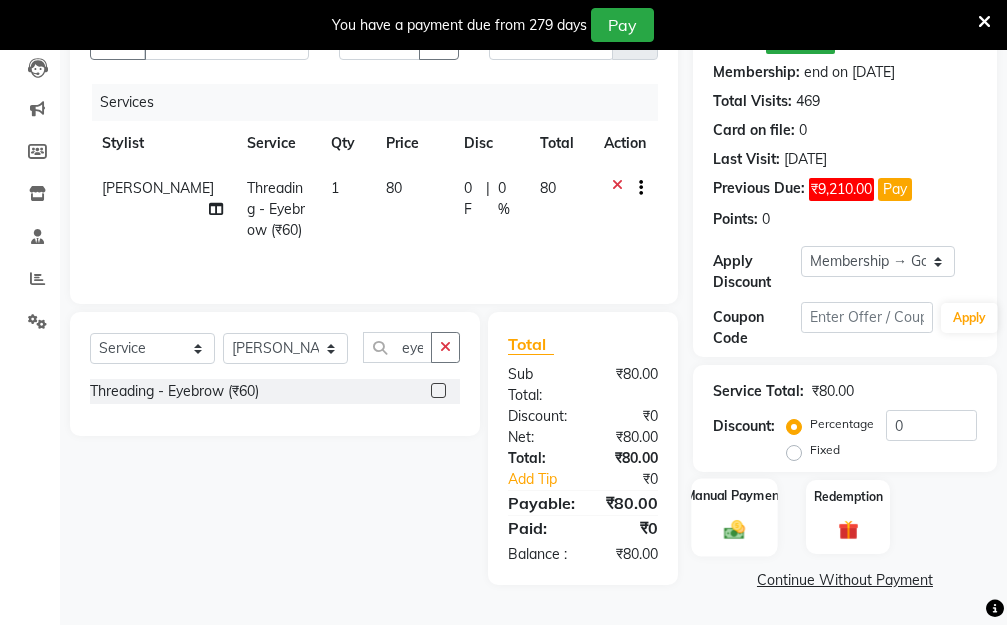 click on "Manual Payment" 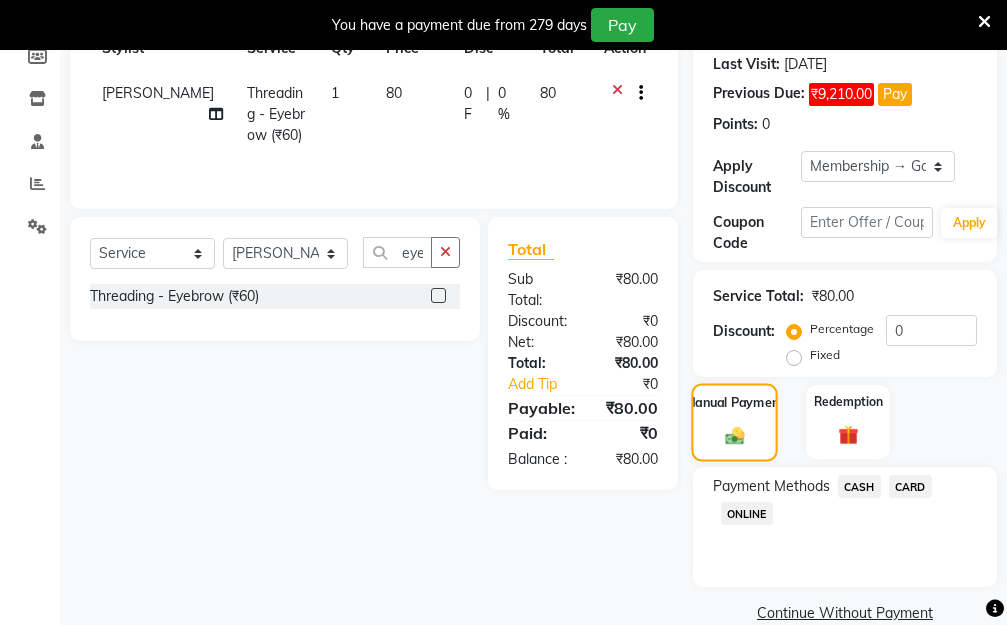 scroll, scrollTop: 369, scrollLeft: 0, axis: vertical 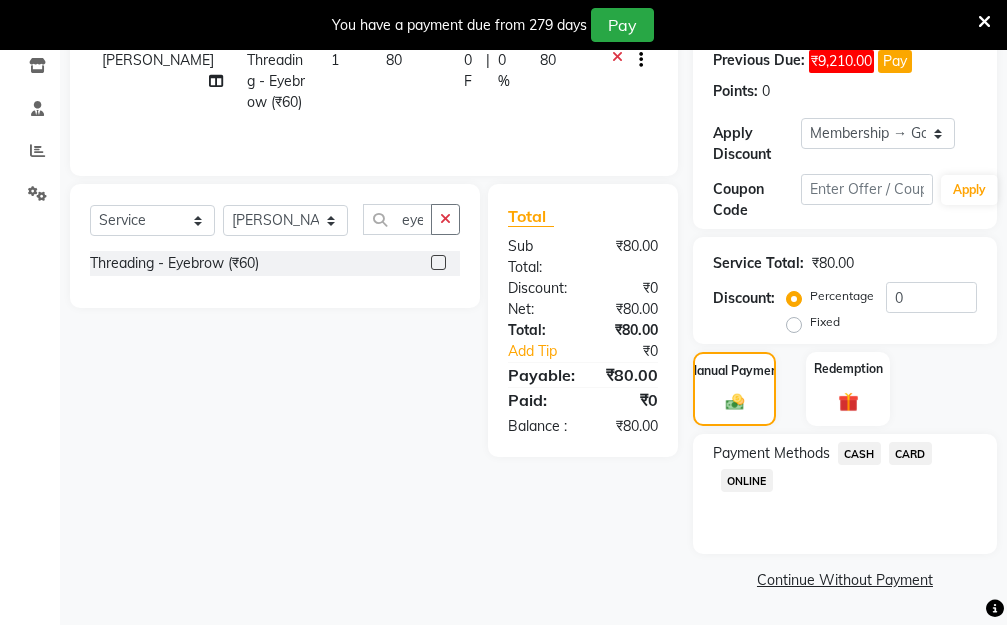 click on "CASH" 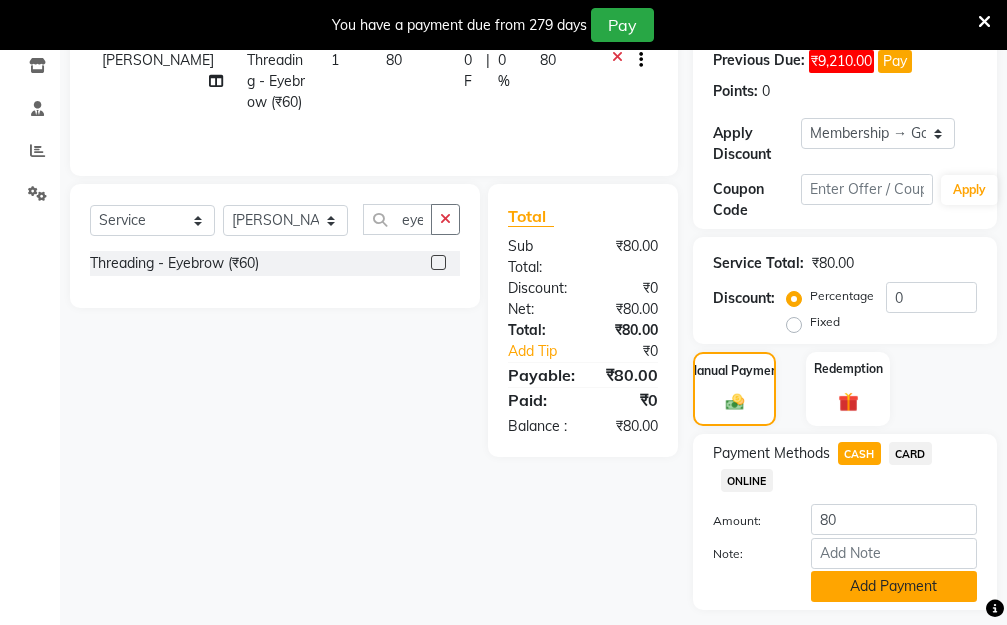 click on "Add Payment" 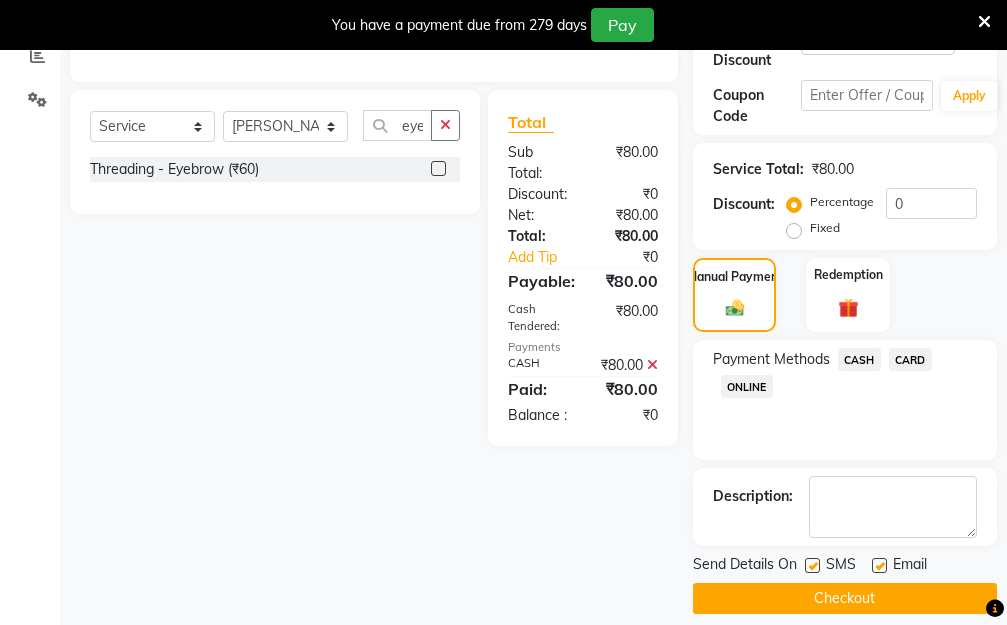 scroll, scrollTop: 482, scrollLeft: 0, axis: vertical 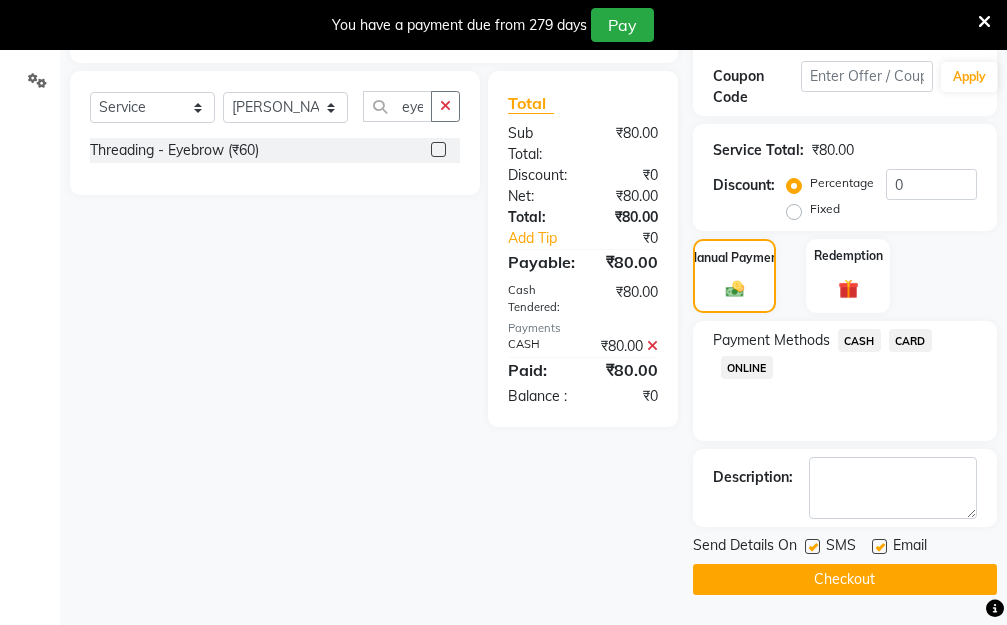 click on "Checkout" 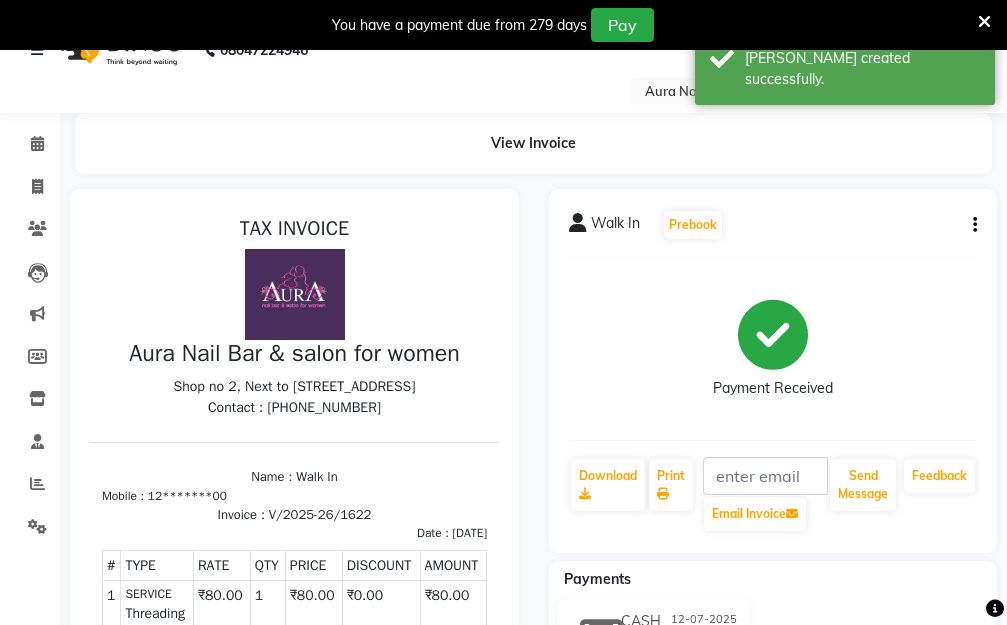 scroll, scrollTop: 13, scrollLeft: 0, axis: vertical 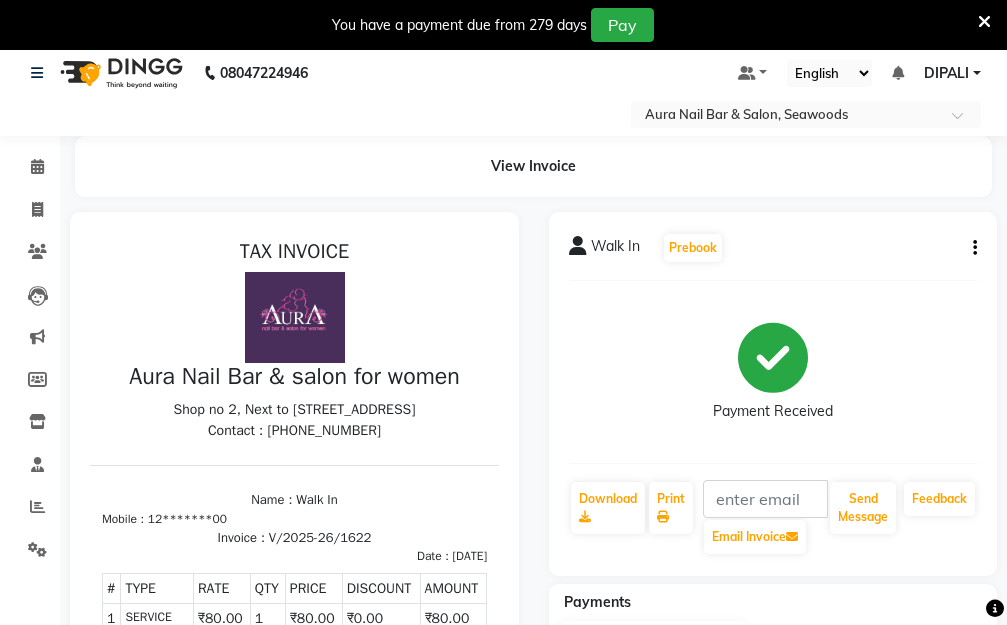 click on "Walk In  Prebook   Payment Received  Download  Print   Email Invoice   Send Message Feedback" 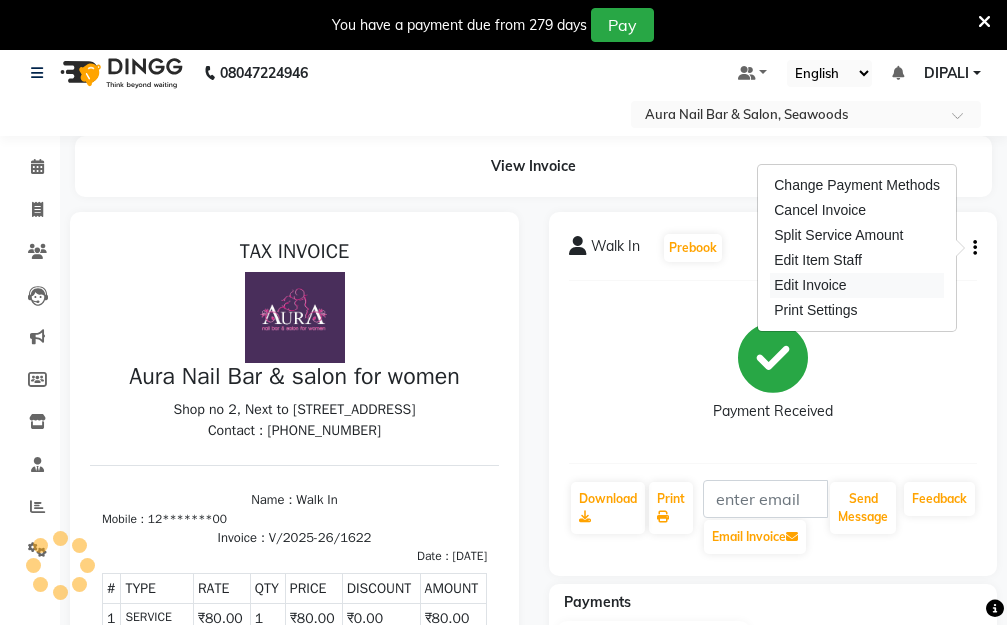 click on "Edit Invoice" at bounding box center [857, 285] 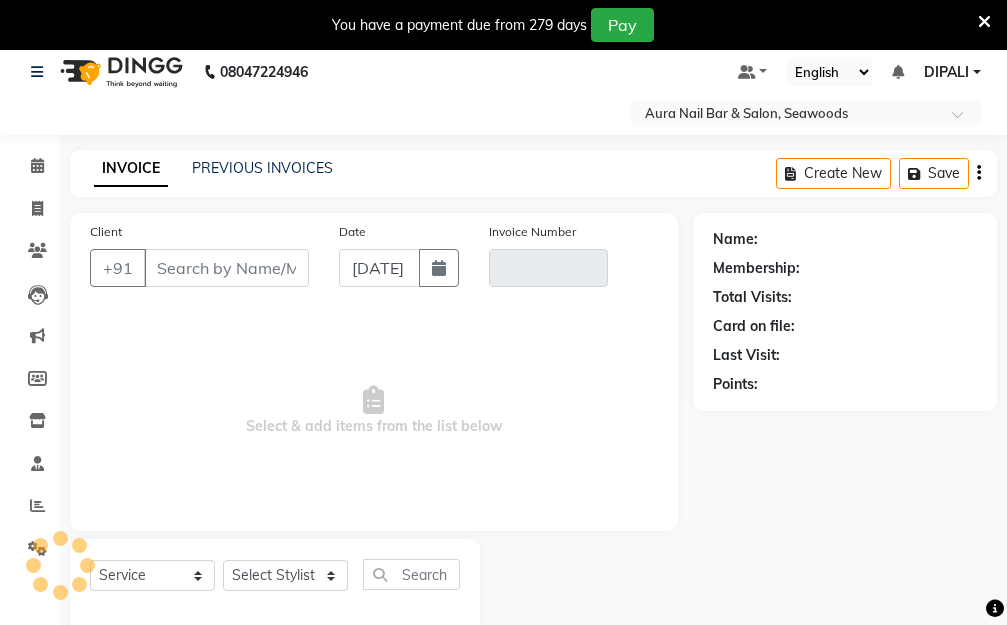 scroll, scrollTop: 53, scrollLeft: 0, axis: vertical 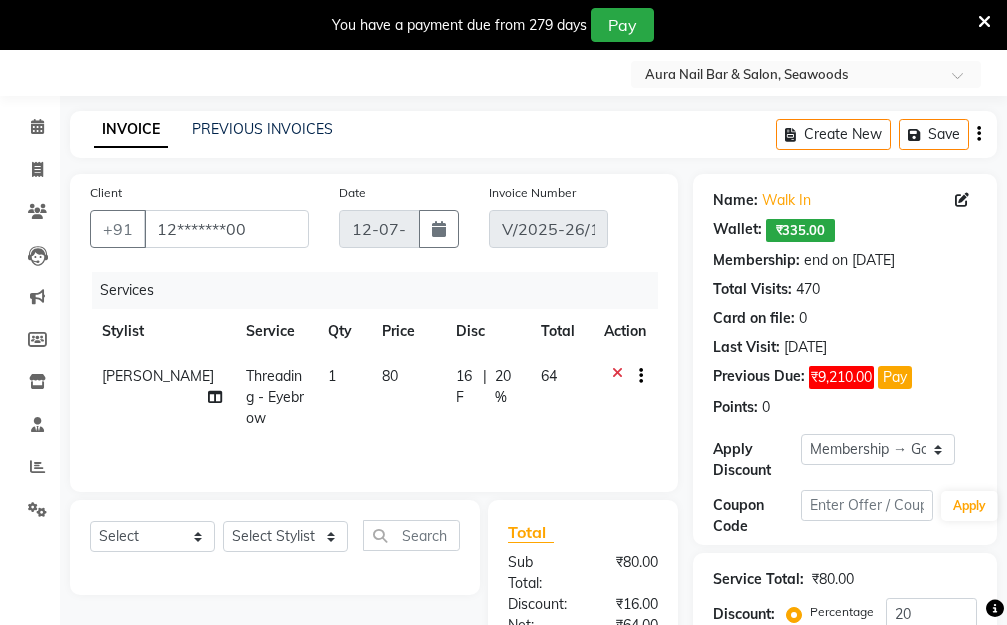 click 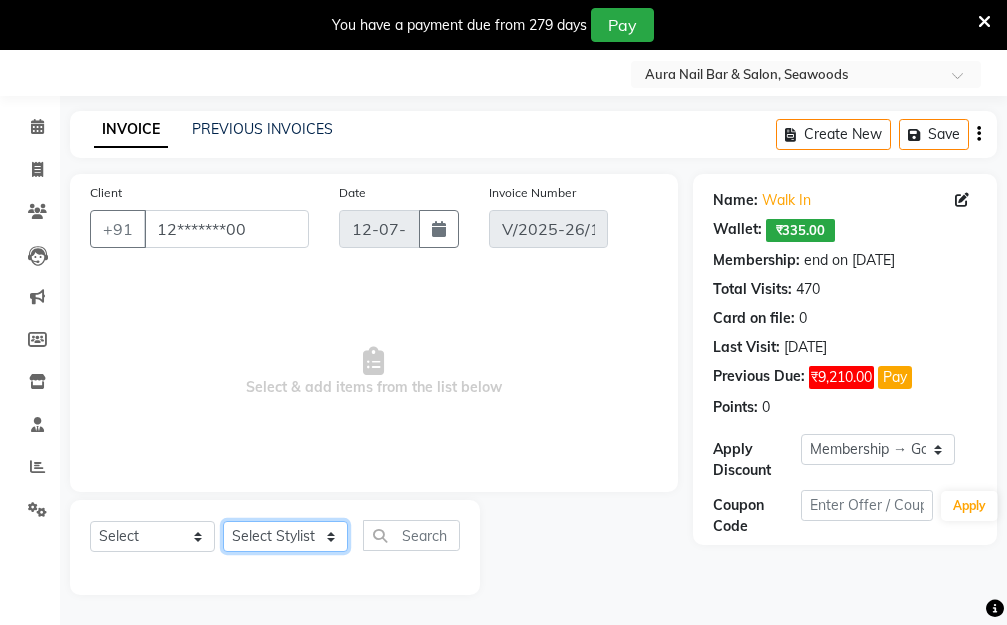 click on "Select Stylist Aarti [PERSON_NAME]  Manager Pallavi  pooja Priya" 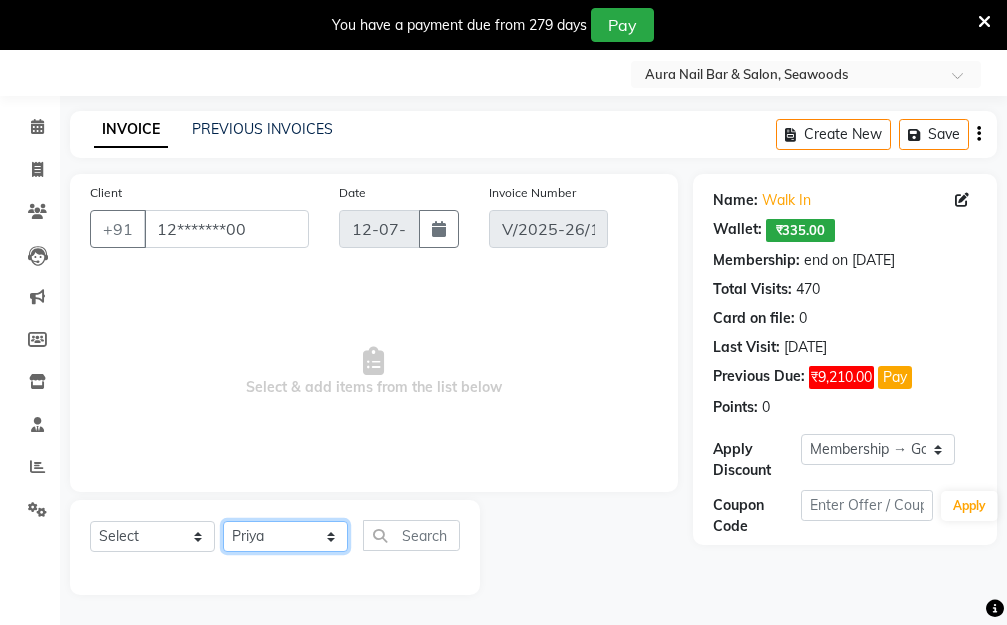 click on "Select Stylist Aarti [PERSON_NAME]  Manager Pallavi  pooja Priya" 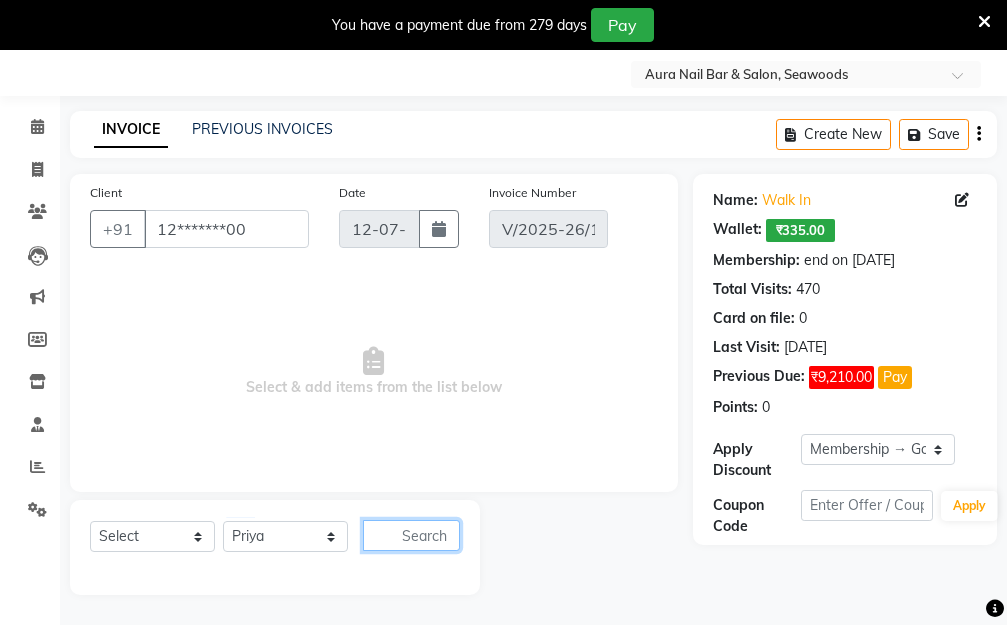 click 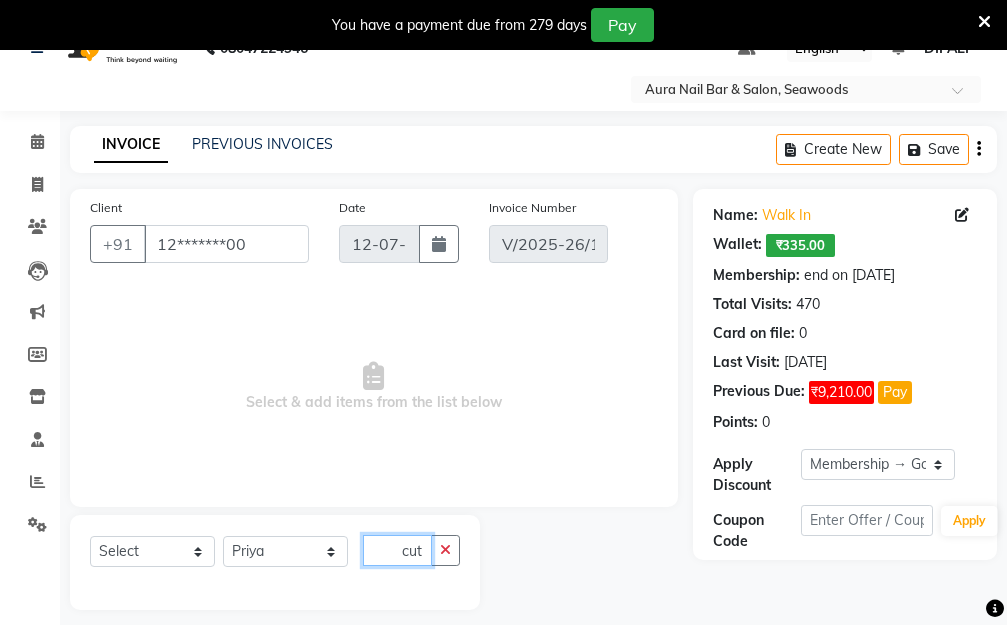 scroll, scrollTop: 53, scrollLeft: 0, axis: vertical 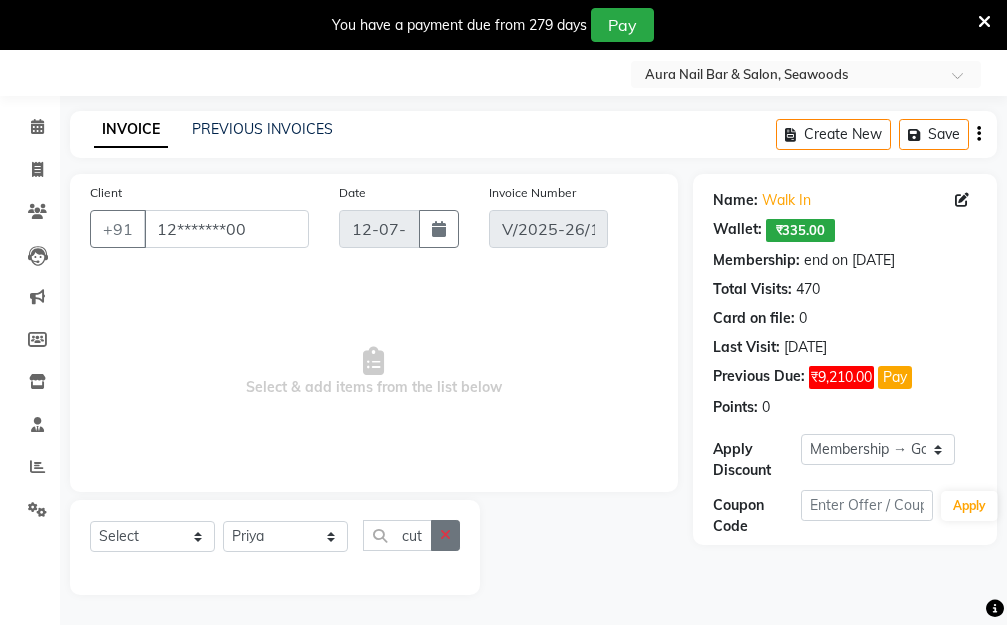 click 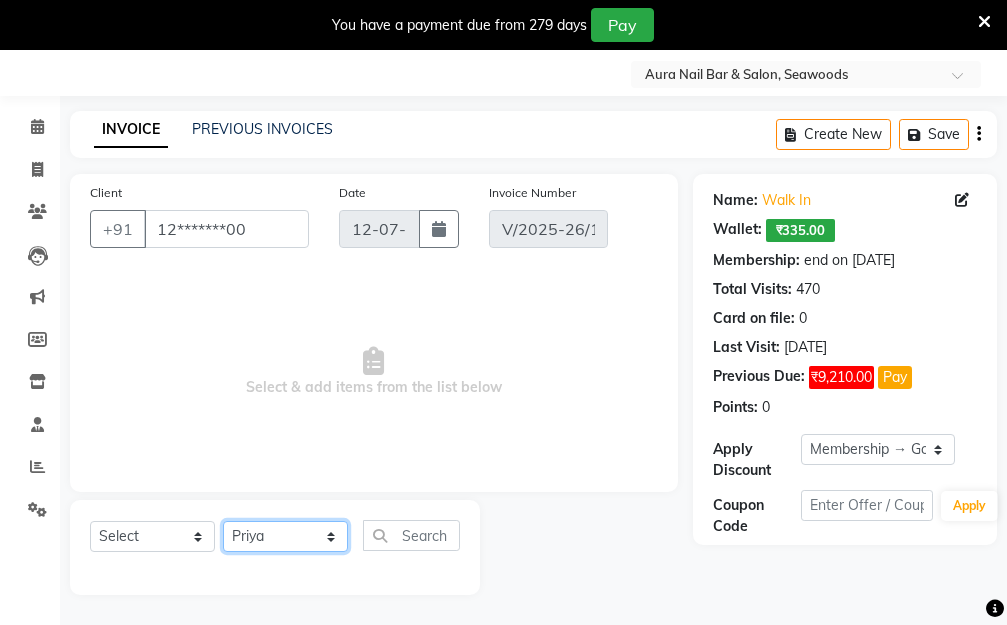click on "Select Stylist Aarti [PERSON_NAME]  Manager Pallavi  pooja Priya" 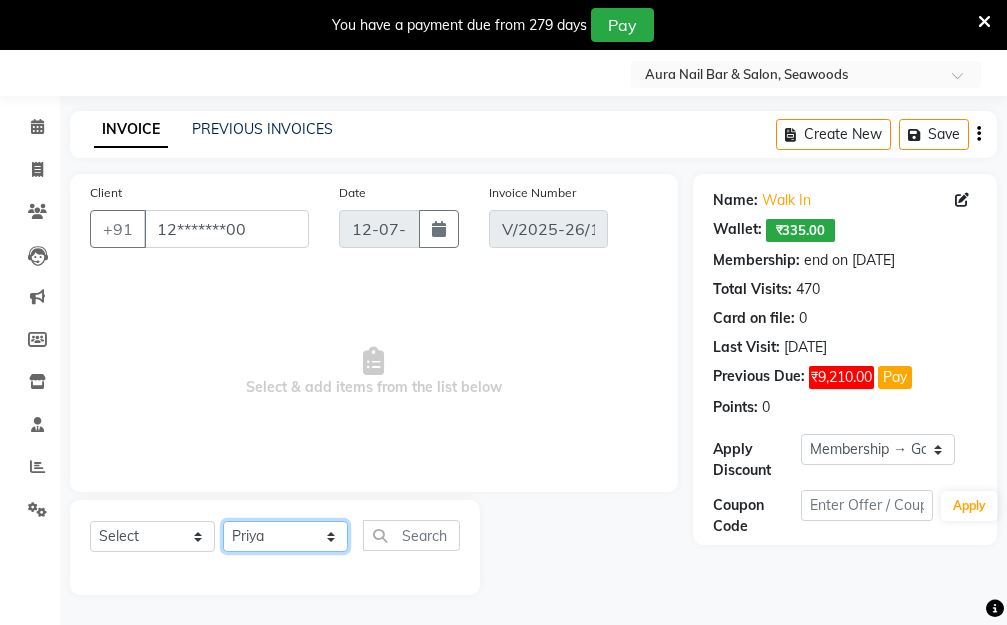 click on "Select Stylist Aarti [PERSON_NAME]  Manager Pallavi  pooja Priya" 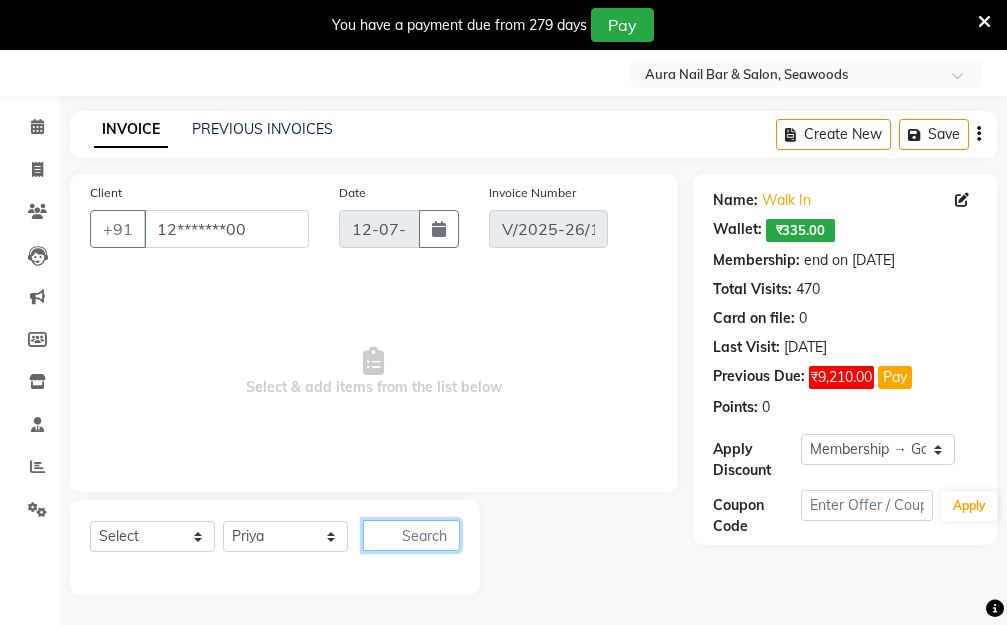 click 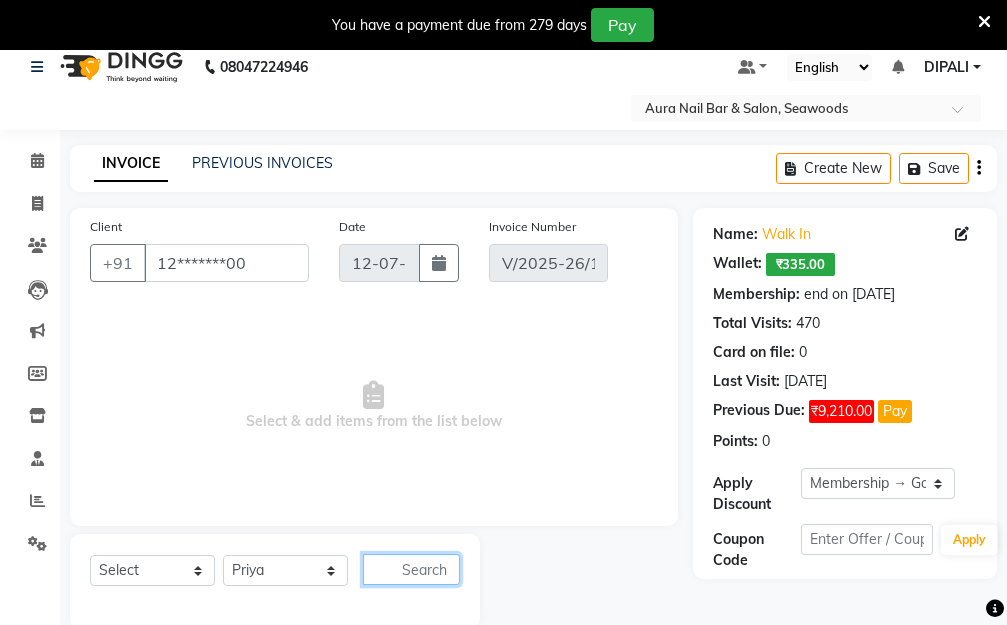 scroll, scrollTop: 0, scrollLeft: 0, axis: both 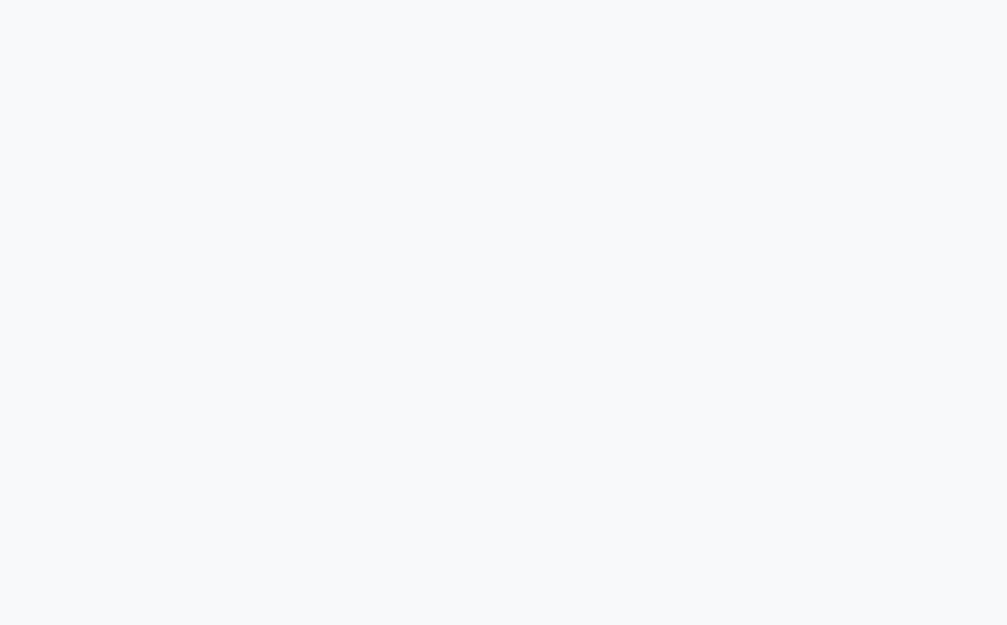 select on "service" 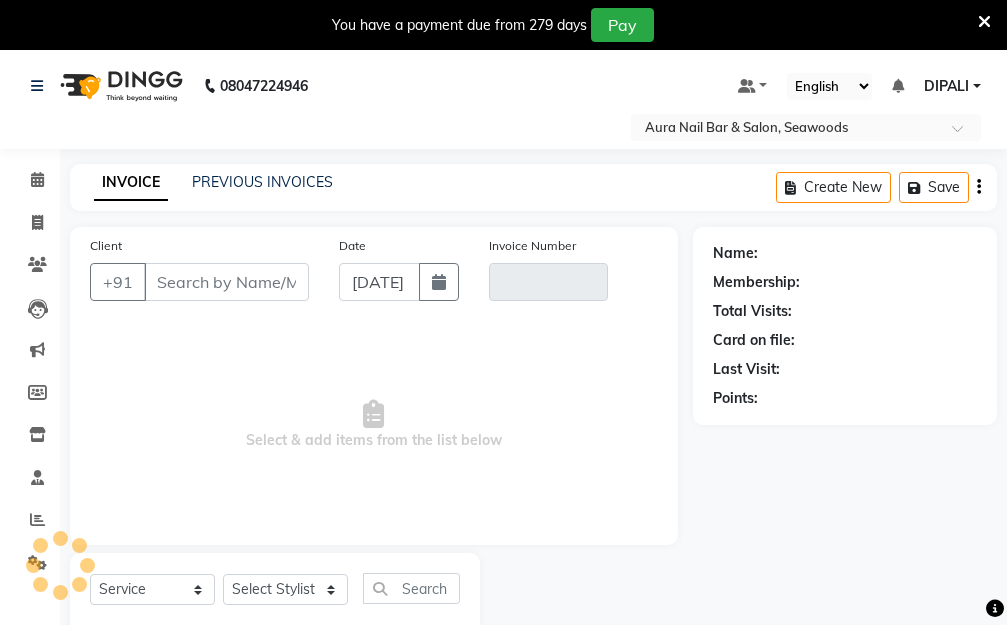 select on "en" 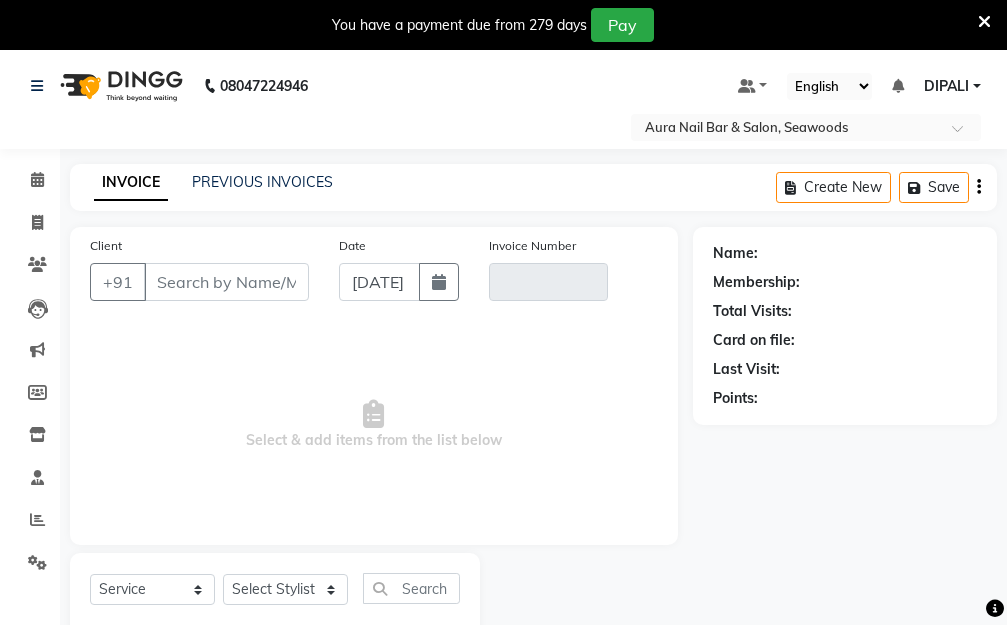 type on "12*******00" 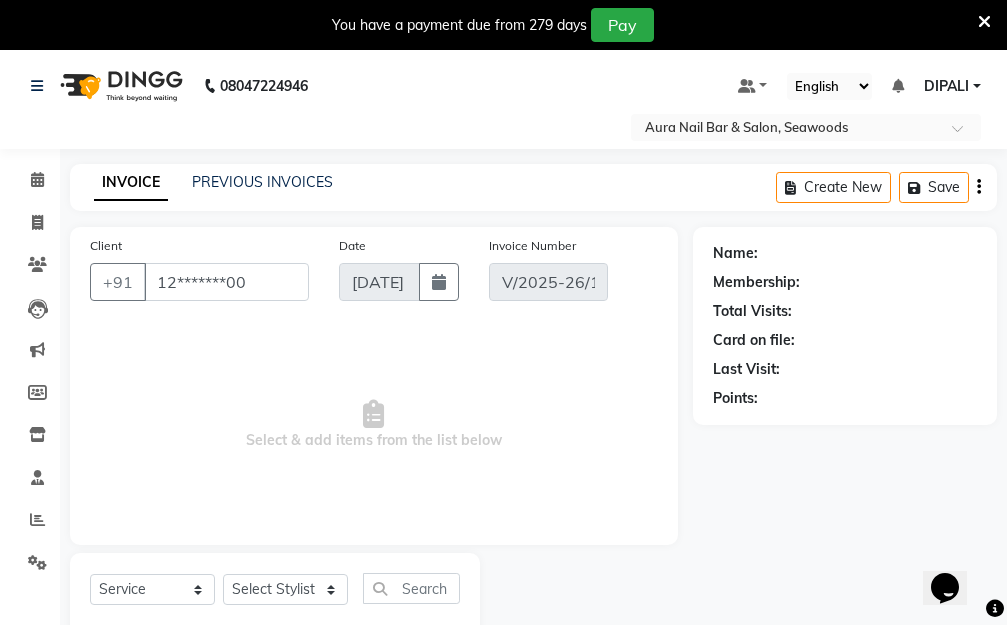 select on "1: Object" 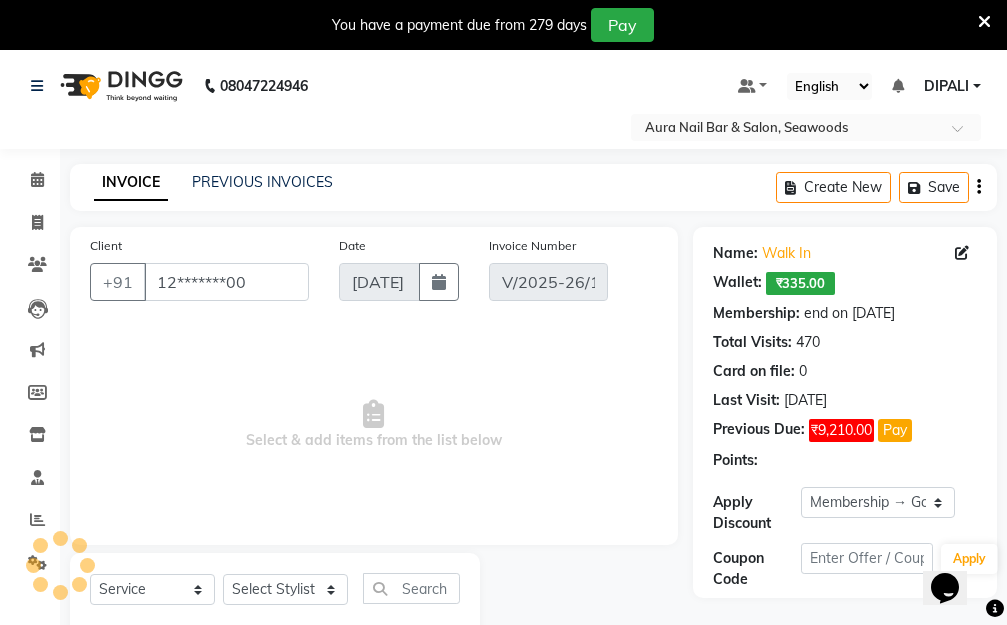 scroll, scrollTop: 0, scrollLeft: 0, axis: both 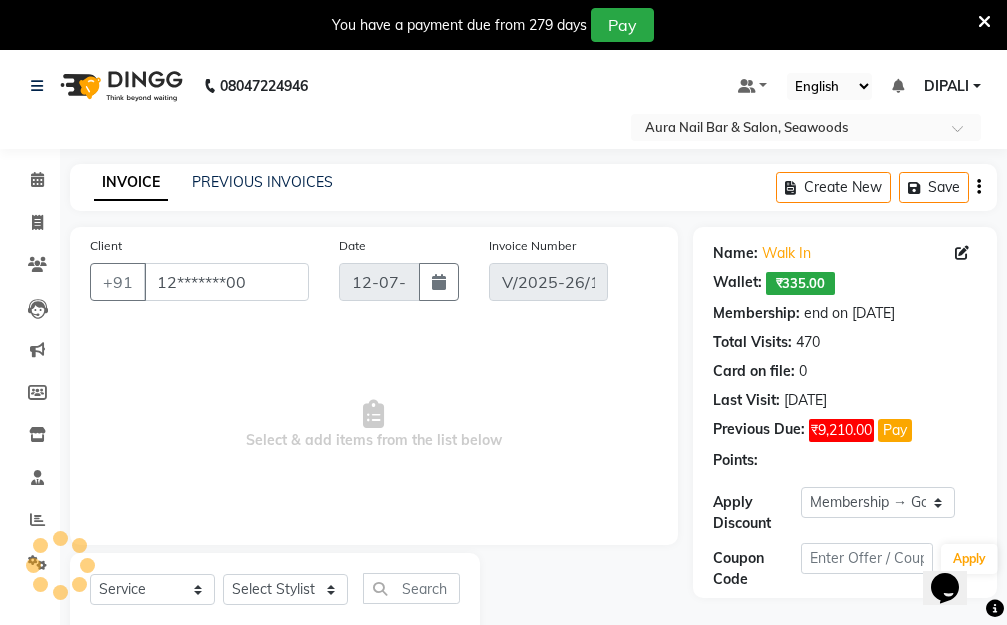 select on "select" 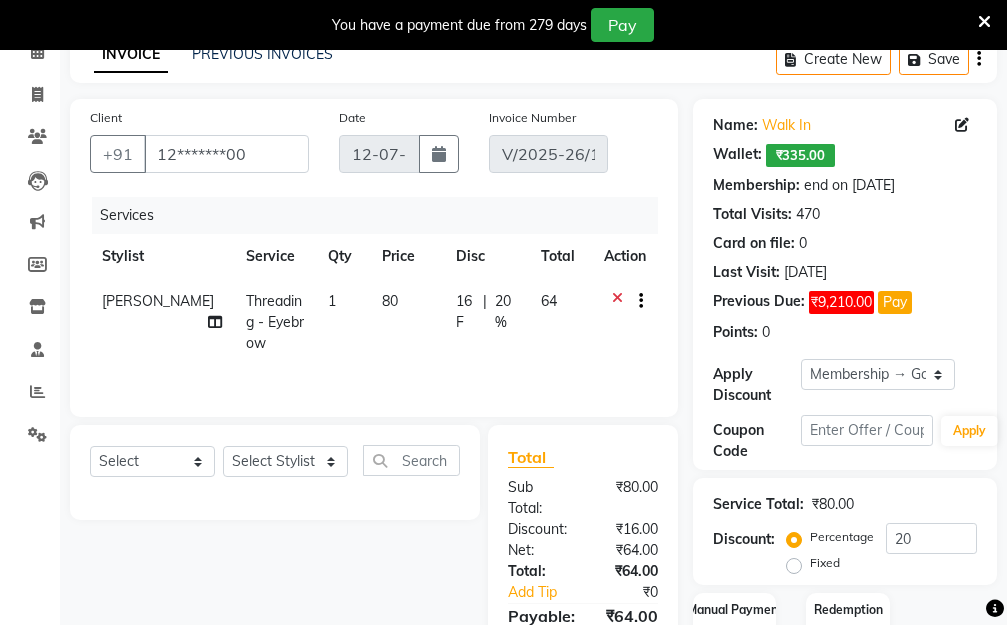 scroll, scrollTop: 97, scrollLeft: 0, axis: vertical 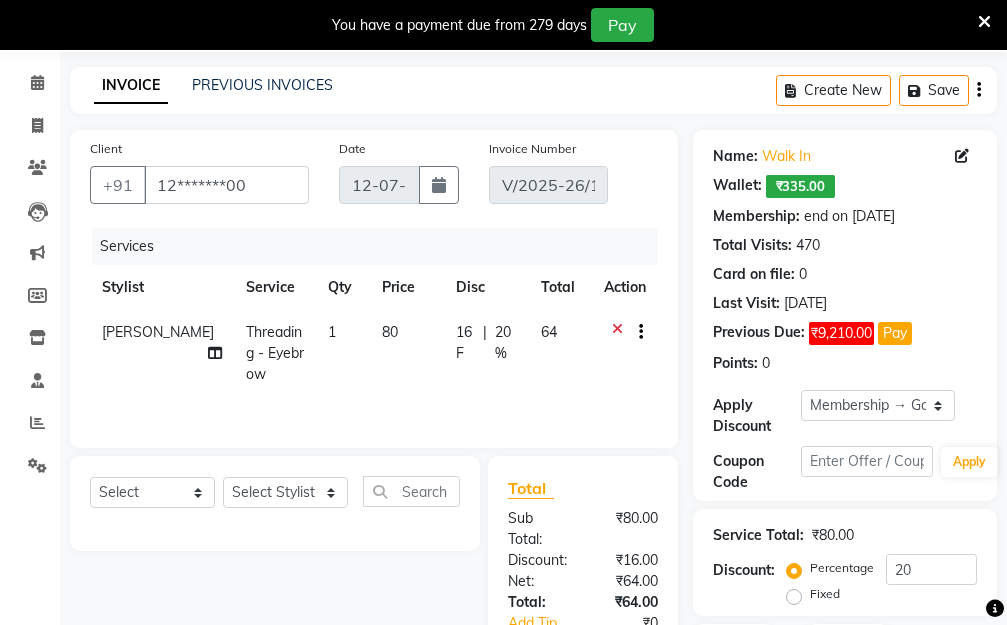 click on "[PERSON_NAME]" 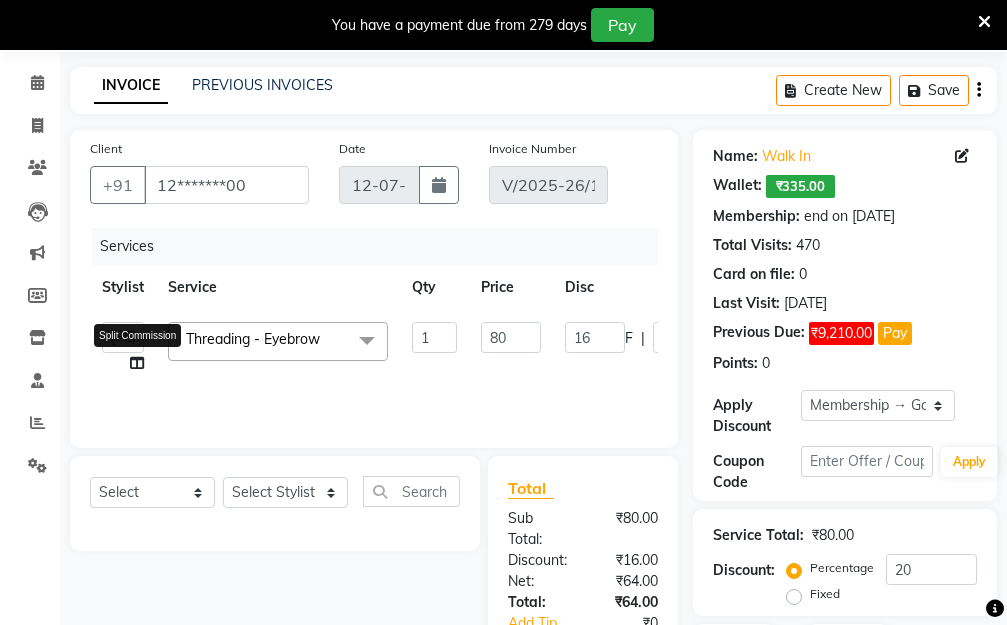 click 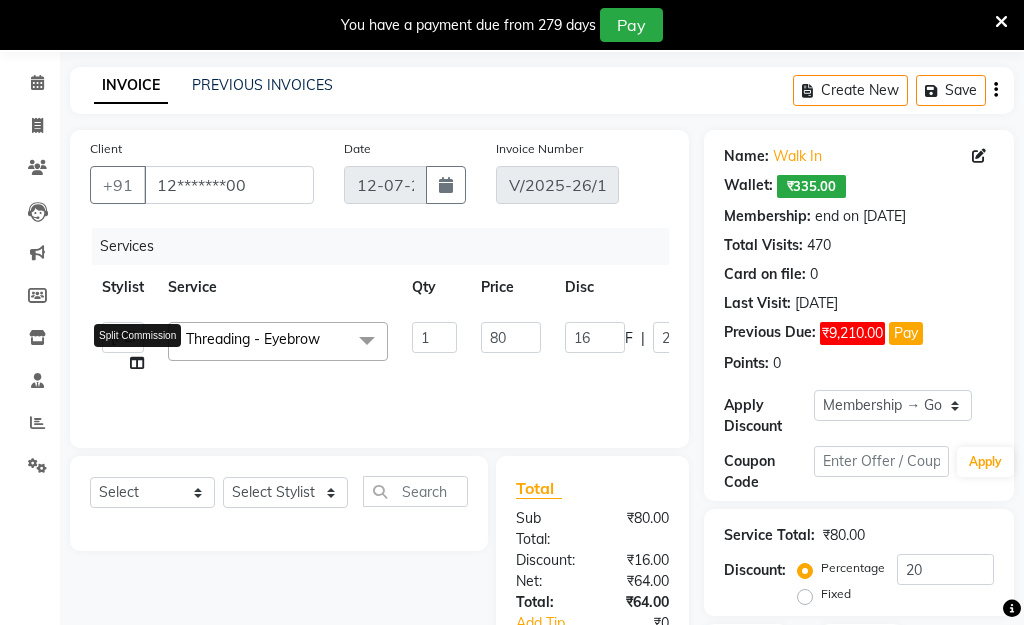 select on "31261" 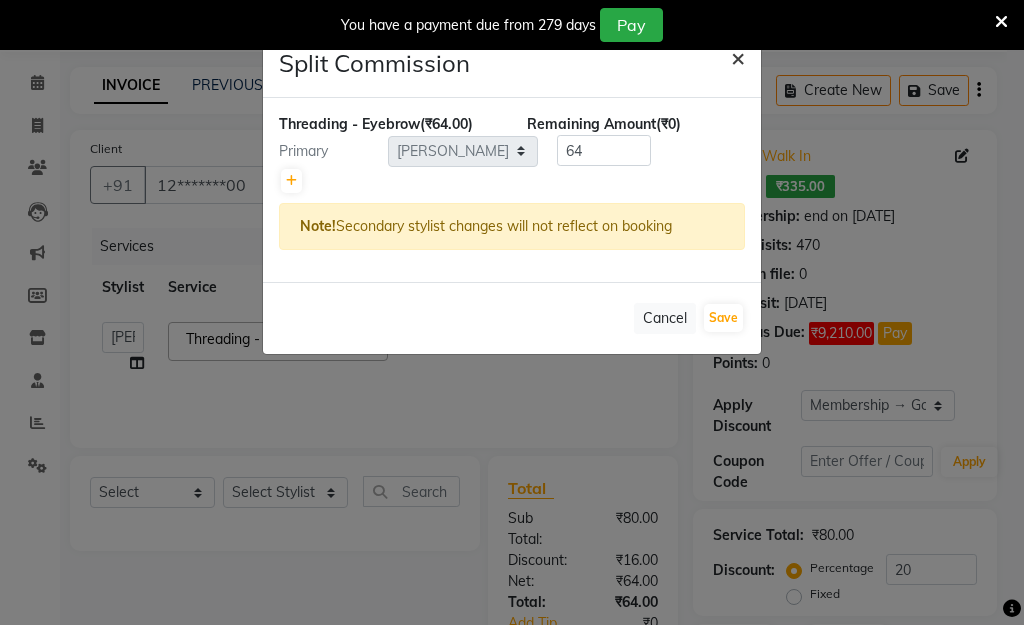 click on "×" 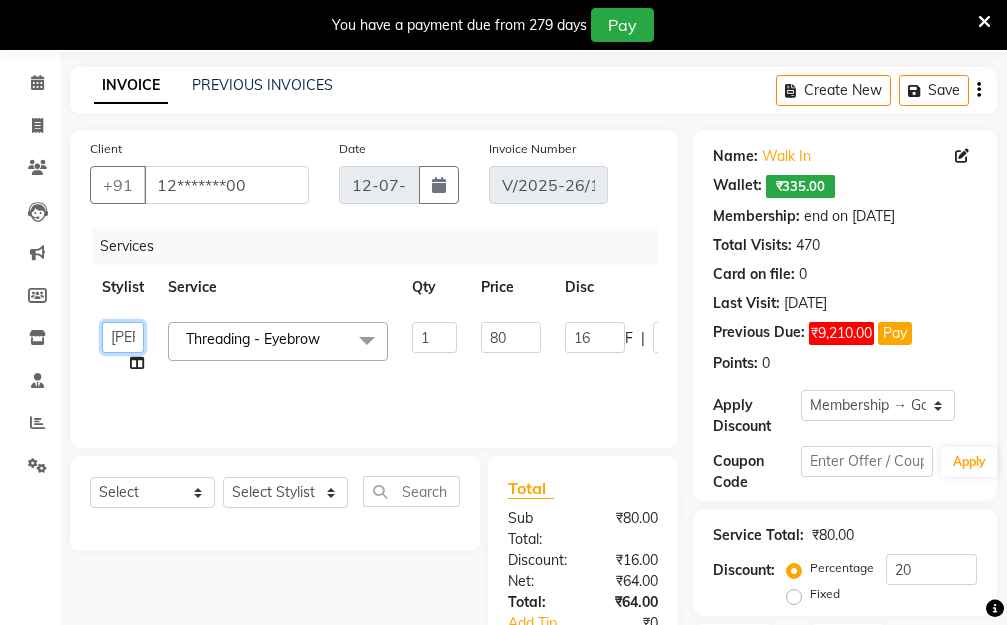 click on "Aarti   [PERSON_NAME]    Manager   Pallavi    pooja   Priya" 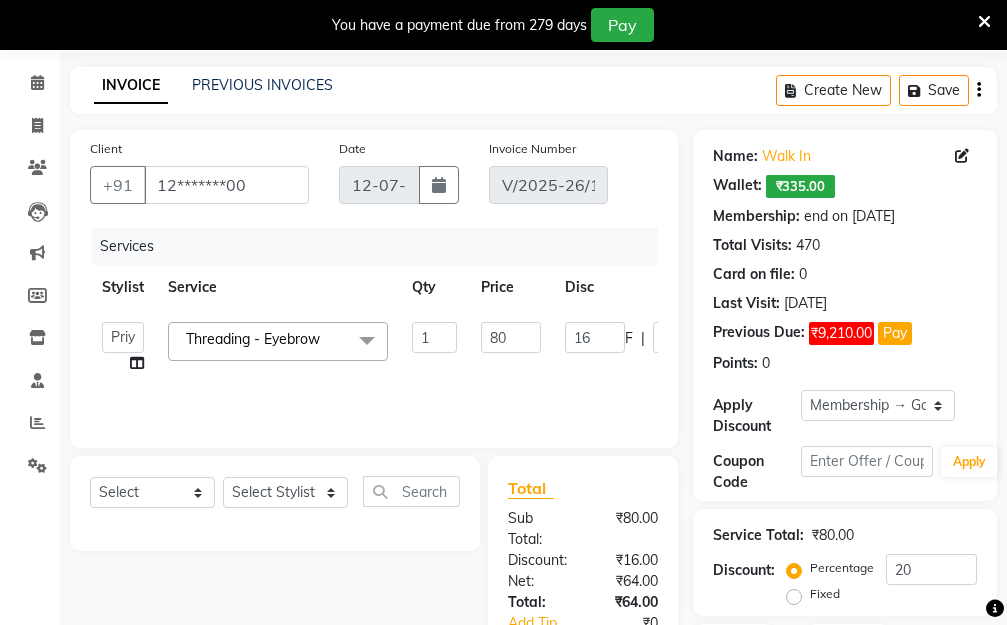 select on "31262" 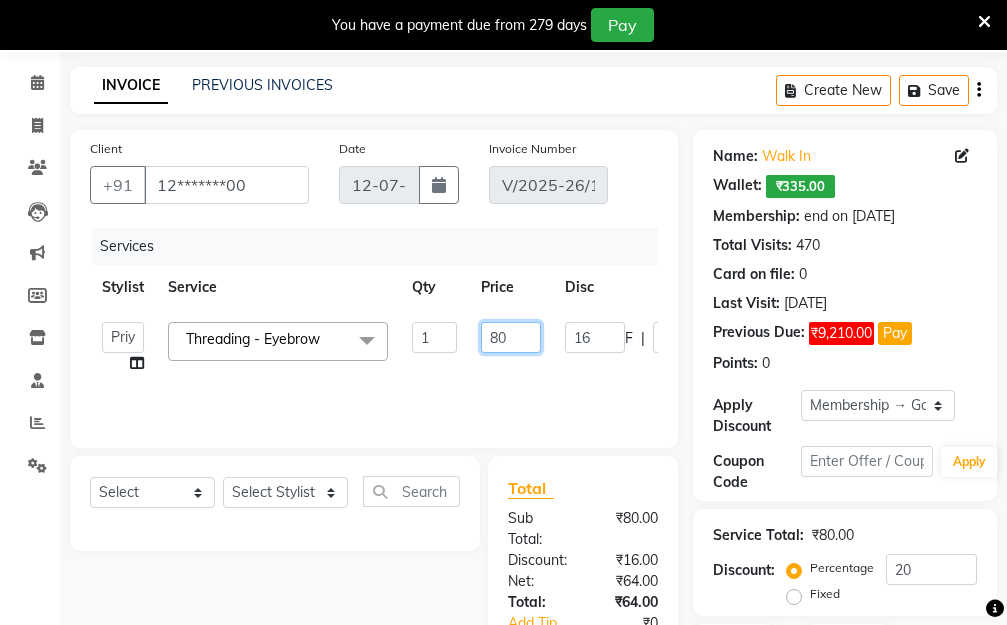 click on "80" 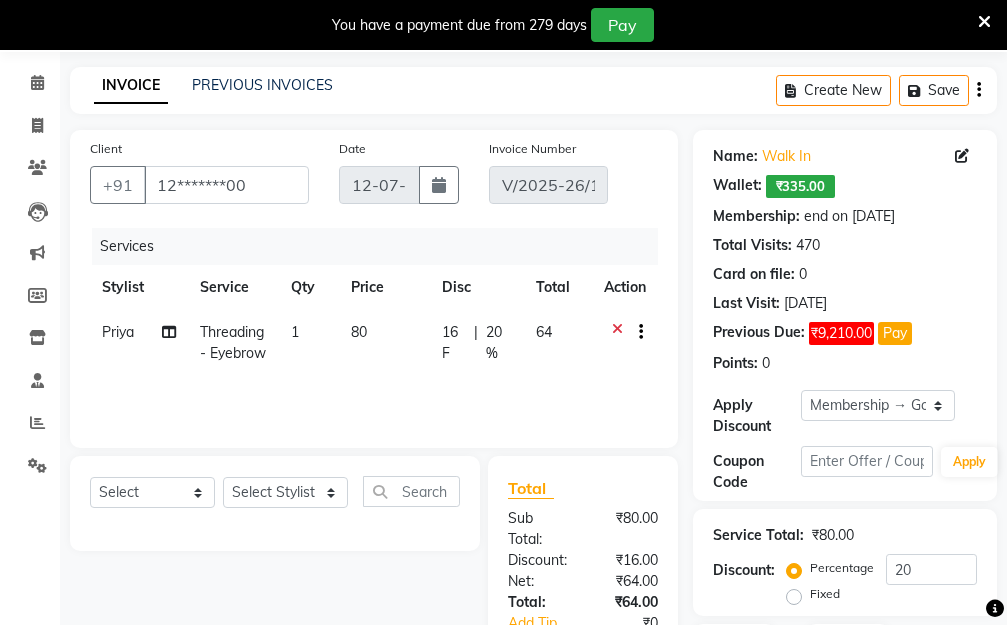 click on "1" 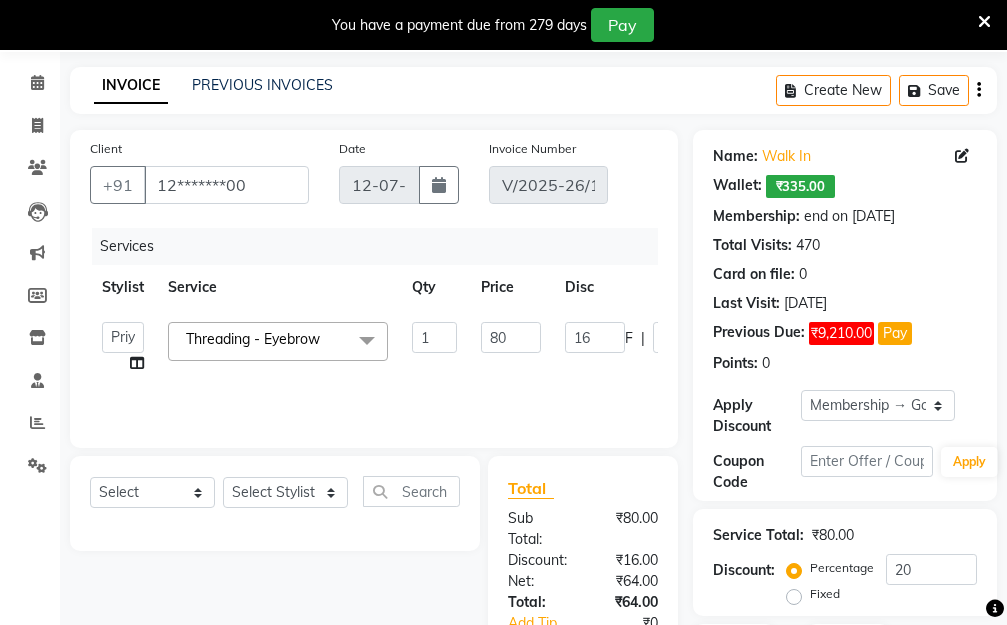 click 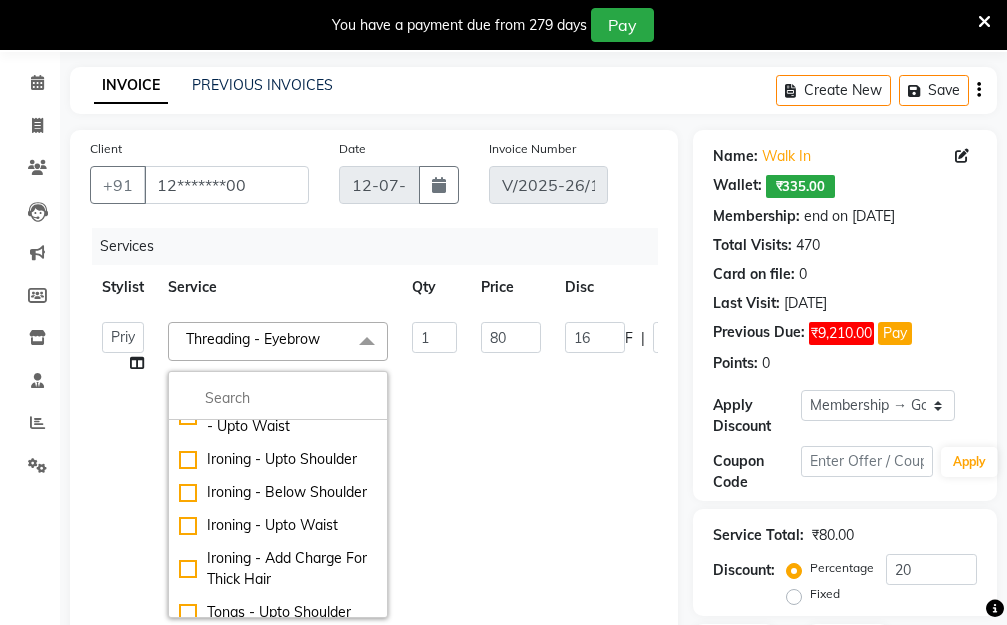 scroll, scrollTop: 800, scrollLeft: 0, axis: vertical 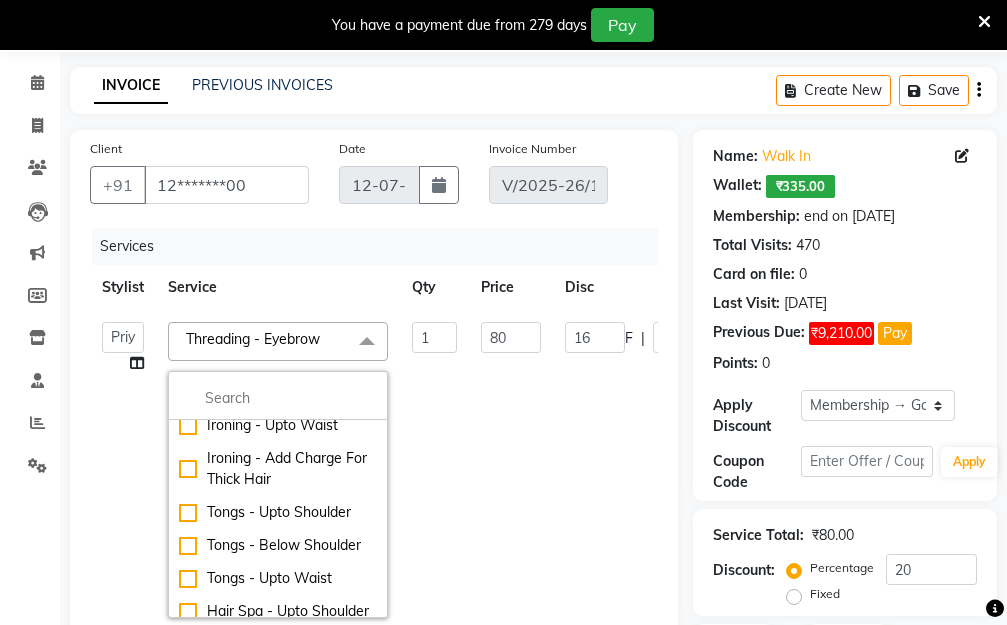 click on "Ironing - Upto Shoulder" 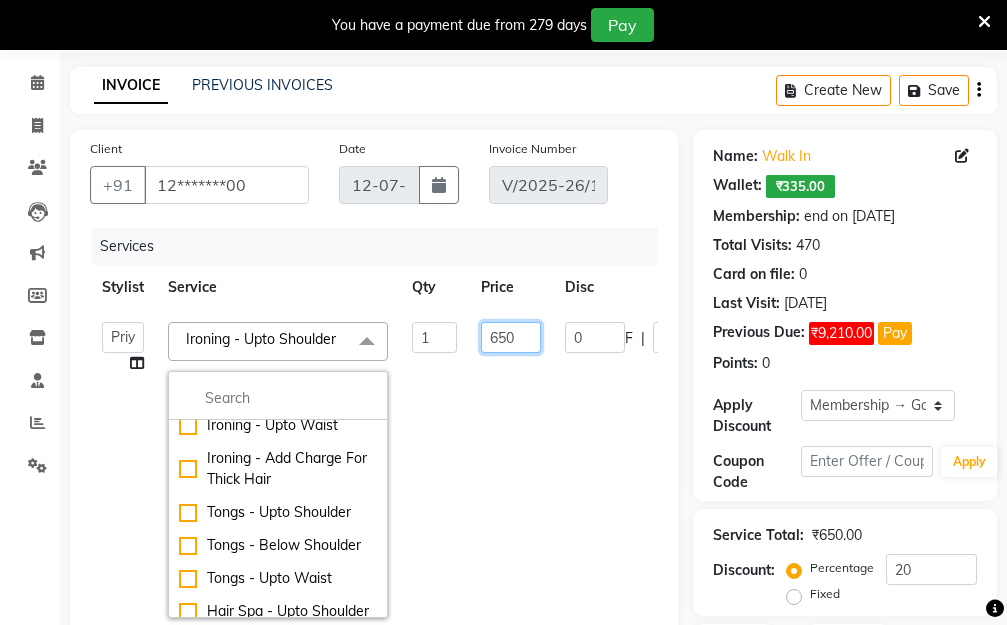 click on "650" 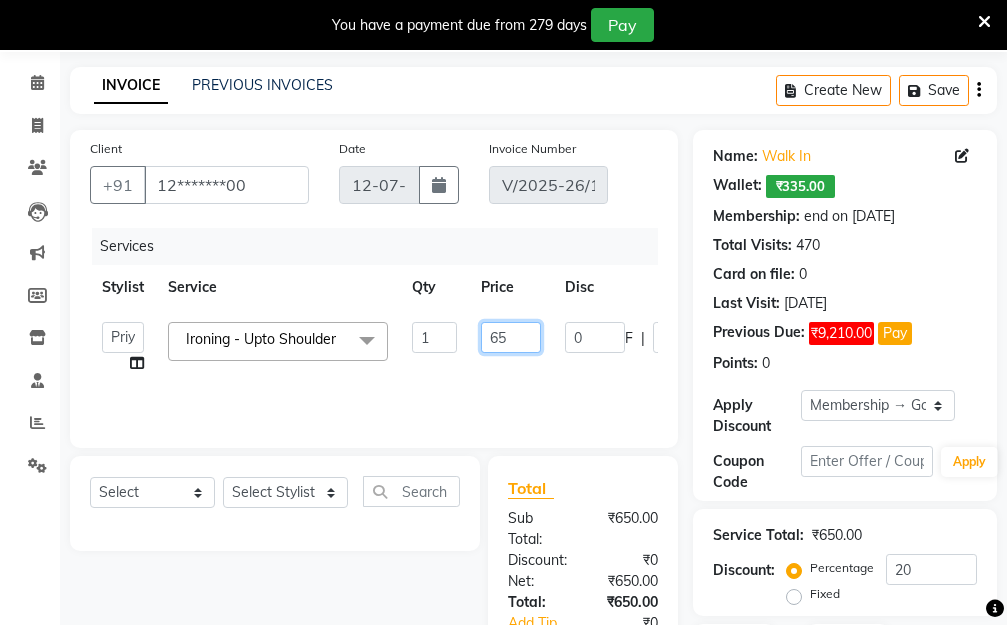 type on "6" 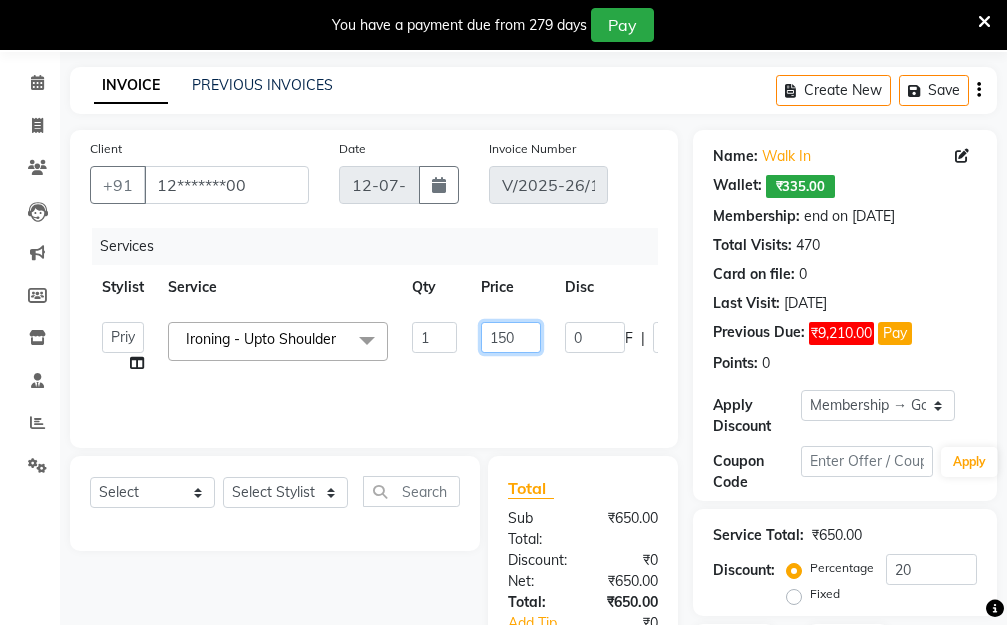 type on "1500" 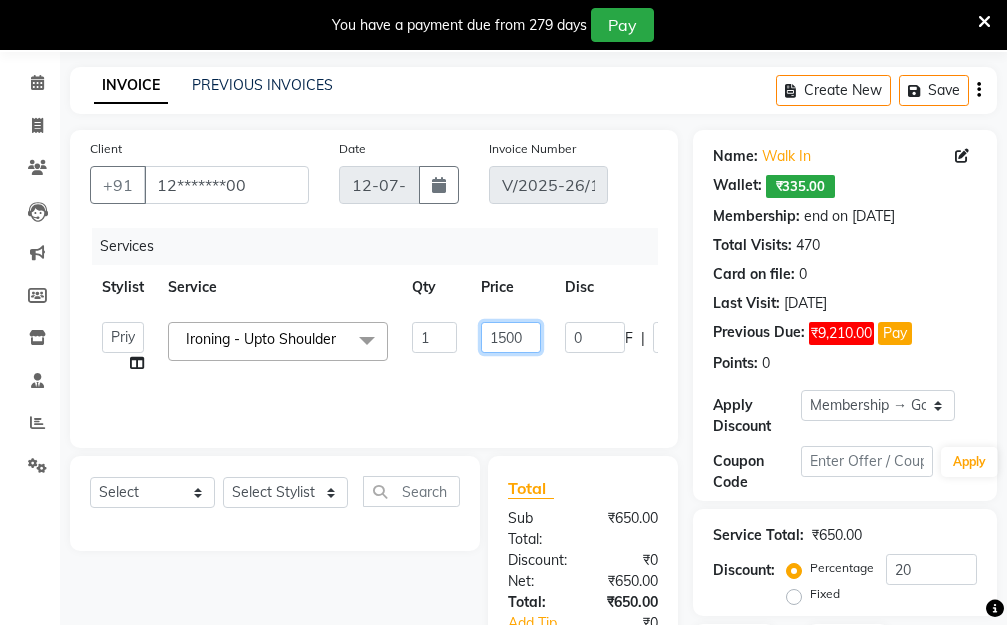 scroll, scrollTop: 197, scrollLeft: 0, axis: vertical 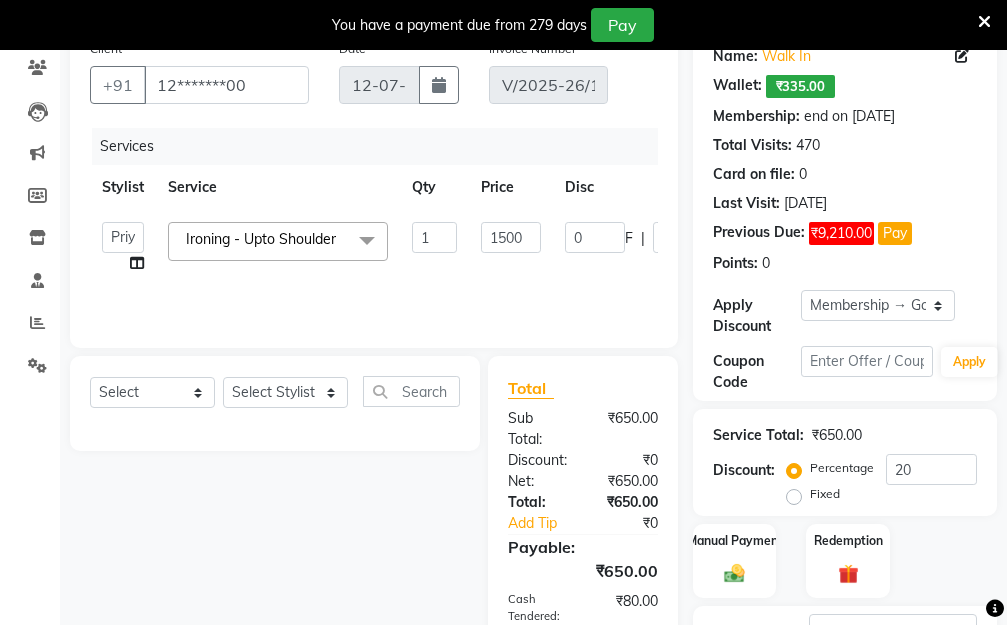 click on "Aarti   [PERSON_NAME]    Manager   Pallavi    pooja   Priya   Ironing - Upto Shoulder  x Hair Essentials - Hair Cut (Advance) Hair Essentials - Kids Haircut (Below 8 Yrs) Hair Essentials -Hair Wash Up To Shoulder Hair Essentials - Hair Cut  HAIR WASH UP TO WASTE DANDRUFF TERATMENT Shampoo & Conditioning + Blast Dry - Upto Shoulder Shampoo & Conditioning + Blast Dry - Below Shoulder Shampoo & Conditioning + Blast Dry - Upto Waist Shampoo & Conditioning + Blast Dry - Add: Charge For Morocon/Riviver/ Keratin Blow Dry/Outcurl/Straight - Upto Shoulder Blow Dry/Outcurl/Straight - Below Shoulder Blow Dry/Outcurl/Straight - Upto Waist Ironing - Upto Shoulder Ironing - Below Shoulder Ironing - Upto Waist Ironing - Add Charge For Thick Hair Tongs - Upto Shoulder Tongs - Below Shoulder Tongs - Upto Waist Hair Spa - Upto Shoulder Hair Spa - Below Shoulder Hair Spa - Upto Waist Hair Spa - Charge For Extra Scoop Fashion Colour Streak - Per Streak Touch Up Fashion Colour Streak - Majirel Touch Up Cysteine/ [MEDICAL_DATA] - Upto Shoulder 1" 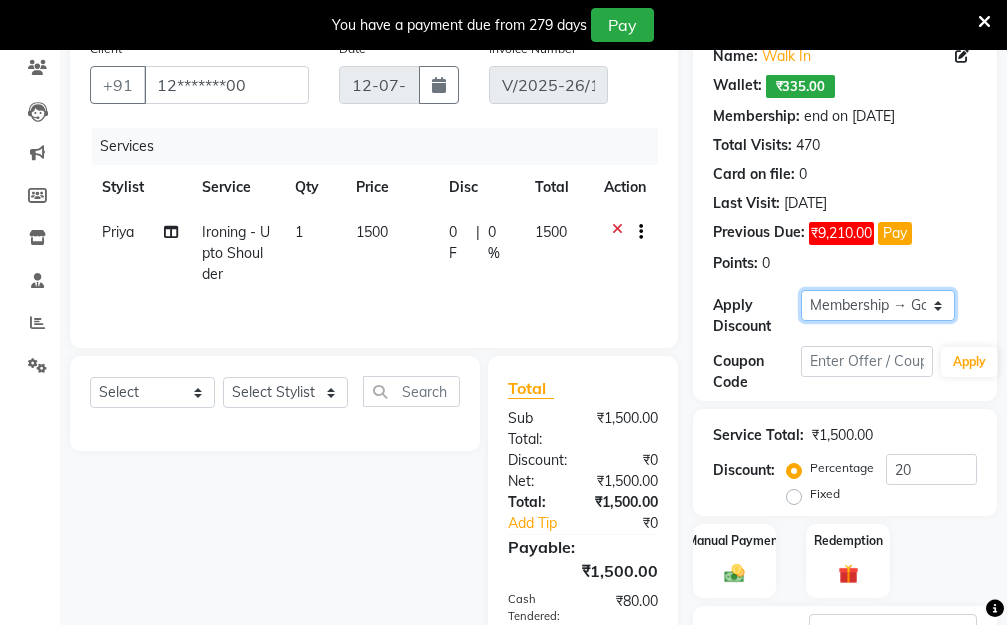 click on "Select Membership → Golden Membership Membership → Golden Membership Membership → Golden Membership Membership → Golden Membership Membership → Golden Membership Membership → Golden Membership Membership → Golden Membership Membership → Golden Membership Membership → Golden Membership Membership → Golden Membership Membership → Golden Membership Membership → Golden Membership Membership → Golden Membership Membership → Golden Membership Membership → Golden Membership Membership → Golden Membership Membership → Golden Membership Membership → Golden Membership Membership → Golden Membership Membership → Golden Membership Membership → Golden Membership Membership → Golden Membership Membership → Golden Membership Membership → Golden Membership Membership → Golden Membership Membership → Golden Membership Membership → Golden Membership Membership → Golden Membership Membership → Golden Membership Membership → Golden Membership" 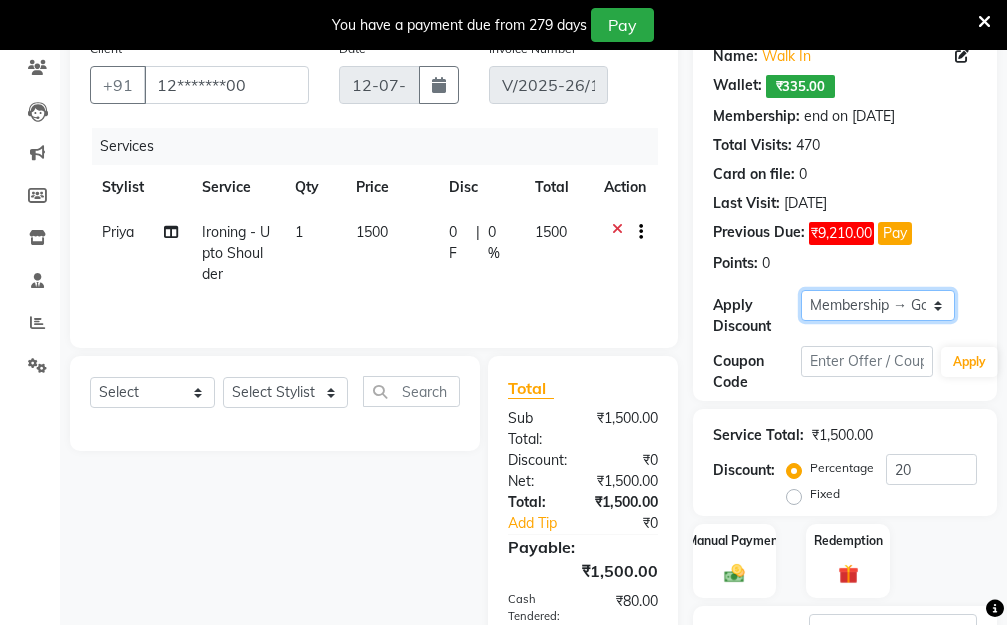 select on "0:" 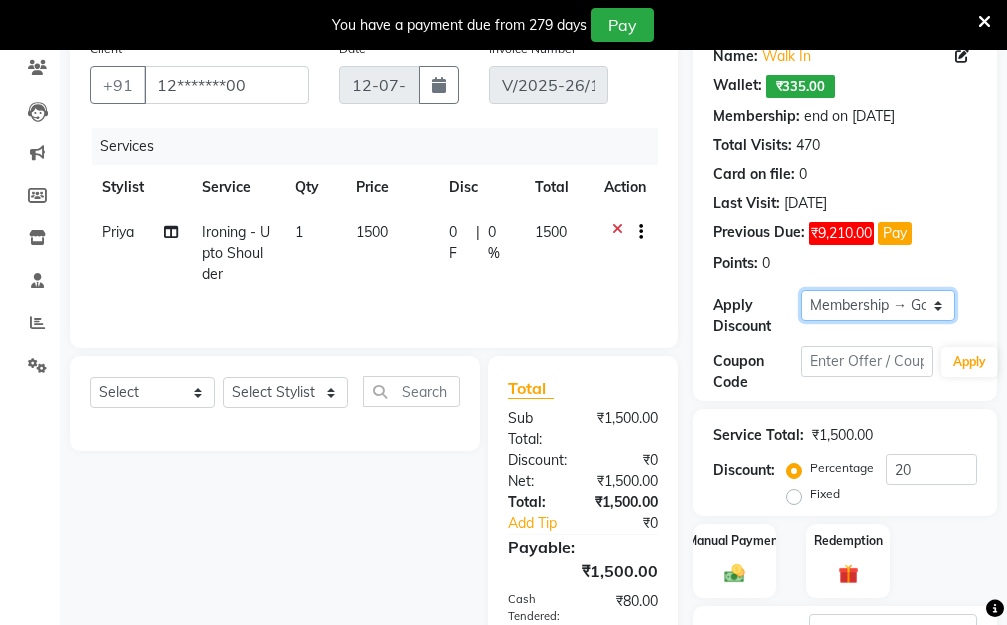 click on "Select Membership → Golden Membership Membership → Golden Membership Membership → Golden Membership Membership → Golden Membership Membership → Golden Membership Membership → Golden Membership Membership → Golden Membership Membership → Golden Membership Membership → Golden Membership Membership → Golden Membership Membership → Golden Membership Membership → Golden Membership Membership → Golden Membership Membership → Golden Membership Membership → Golden Membership Membership → Golden Membership Membership → Golden Membership Membership → Golden Membership Membership → Golden Membership Membership → Golden Membership Membership → Golden Membership Membership → Golden Membership Membership → Golden Membership Membership → Golden Membership Membership → Golden Membership Membership → Golden Membership Membership → Golden Membership Membership → Golden Membership Membership → Golden Membership Membership → Golden Membership" 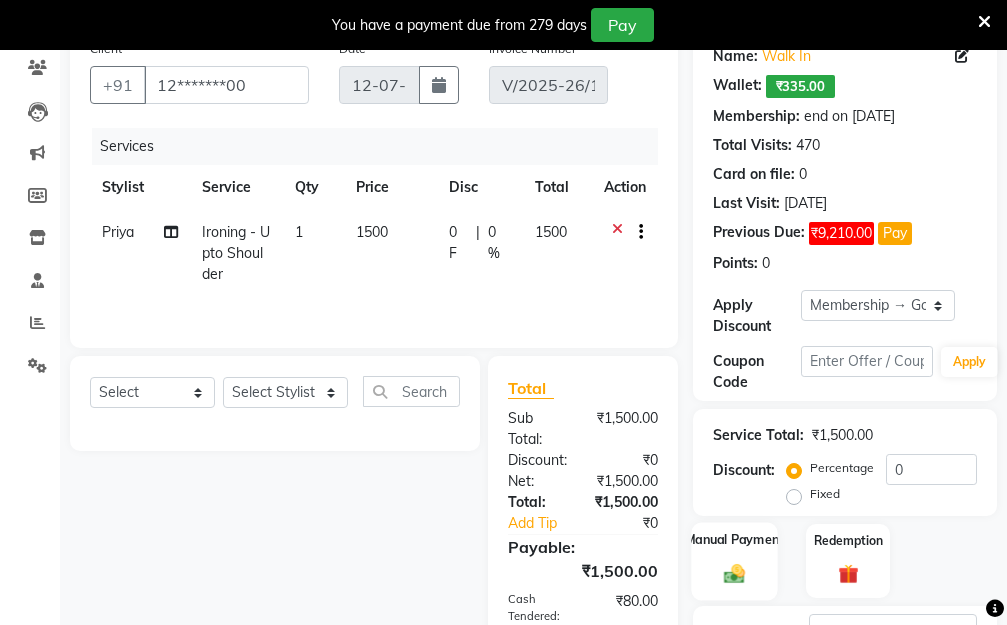 click on "Manual Payment" 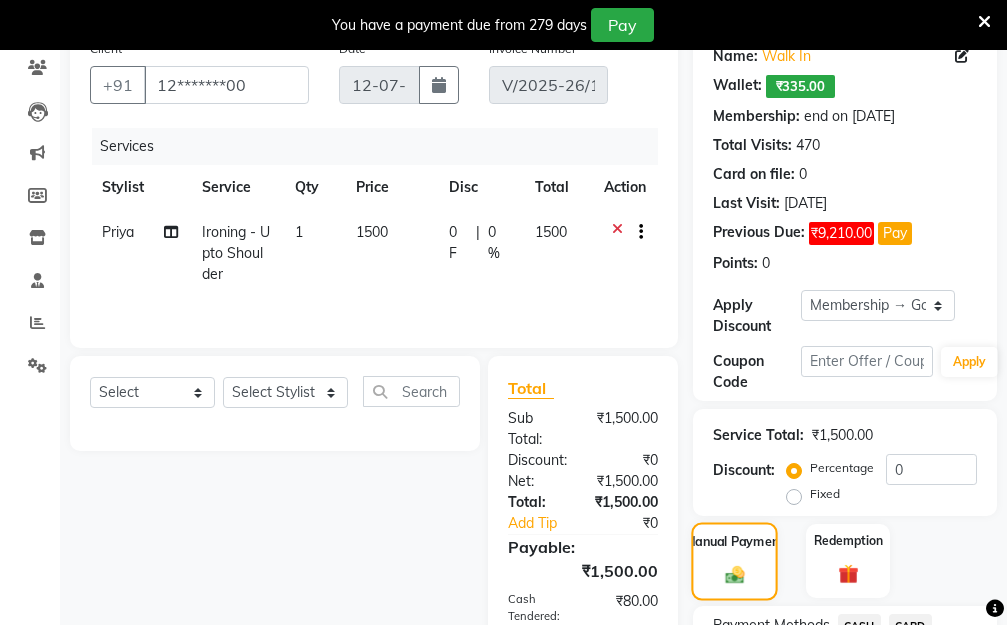 scroll, scrollTop: 453, scrollLeft: 0, axis: vertical 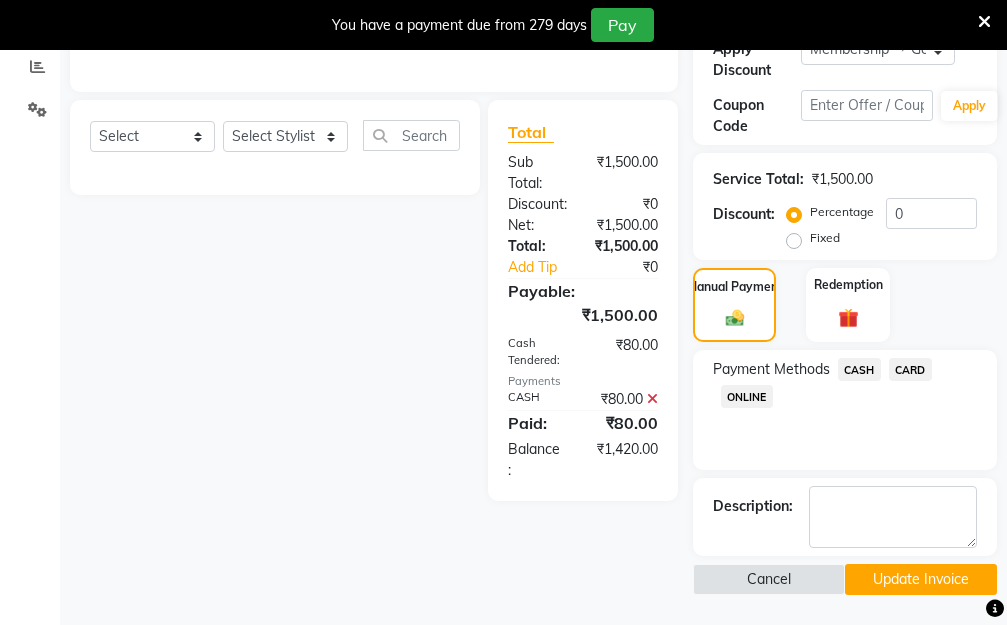 click 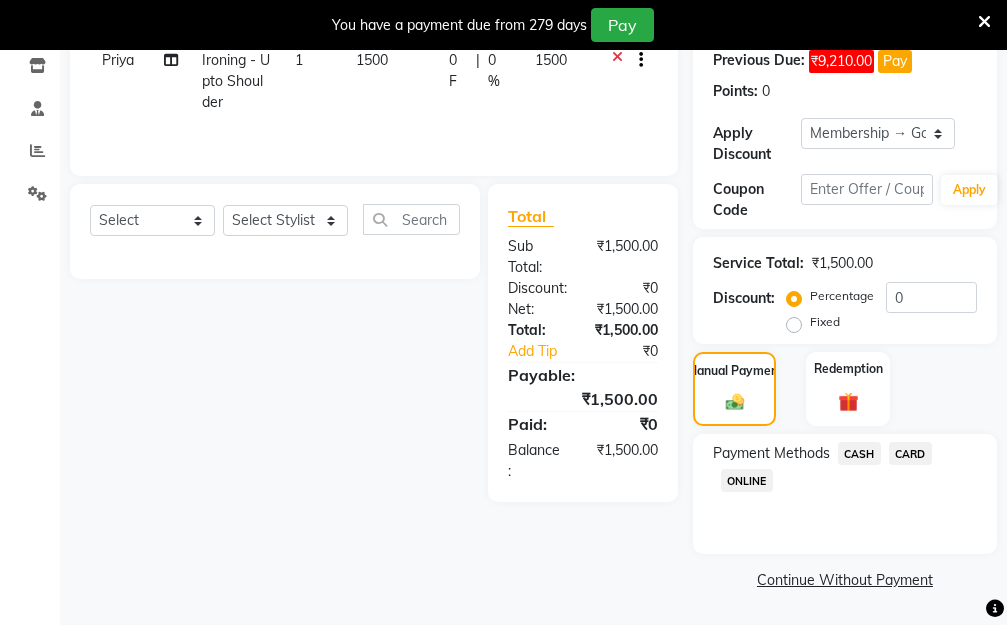 click on "ONLINE" 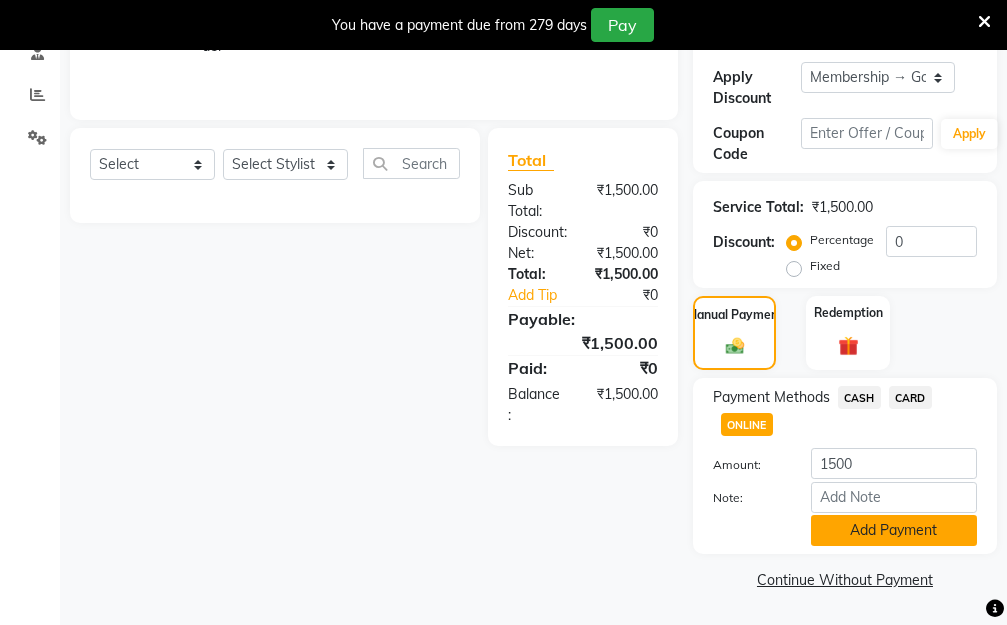 click on "Add Payment" 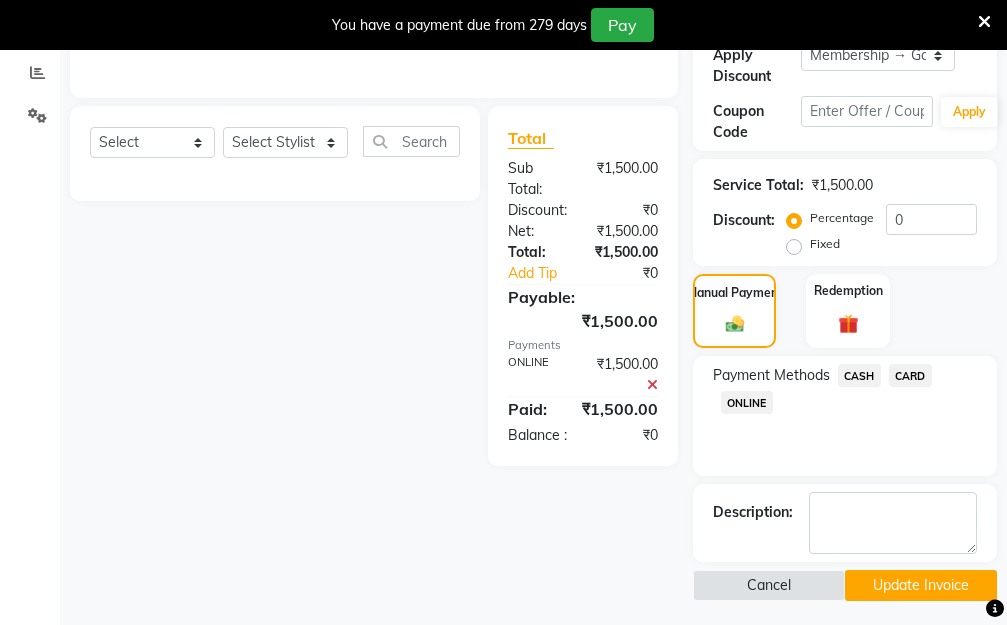 scroll, scrollTop: 453, scrollLeft: 0, axis: vertical 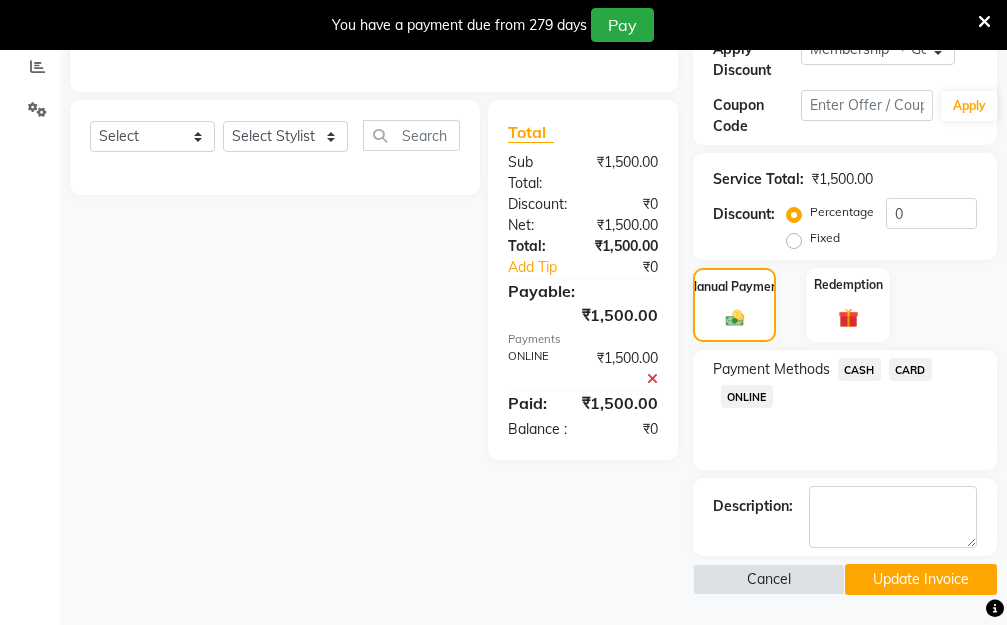 click on "Update Invoice" 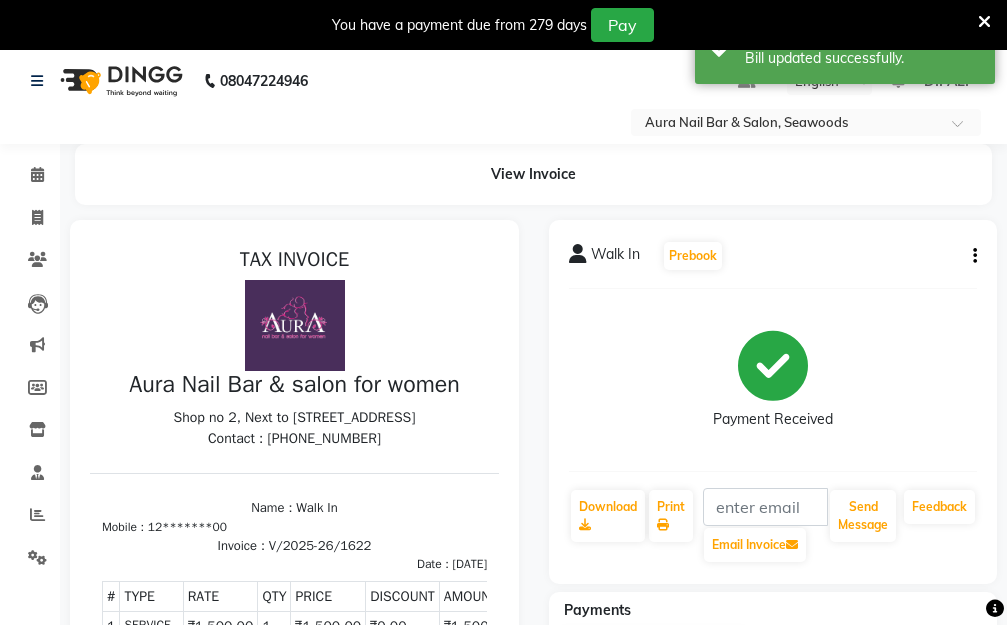 scroll, scrollTop: 0, scrollLeft: 0, axis: both 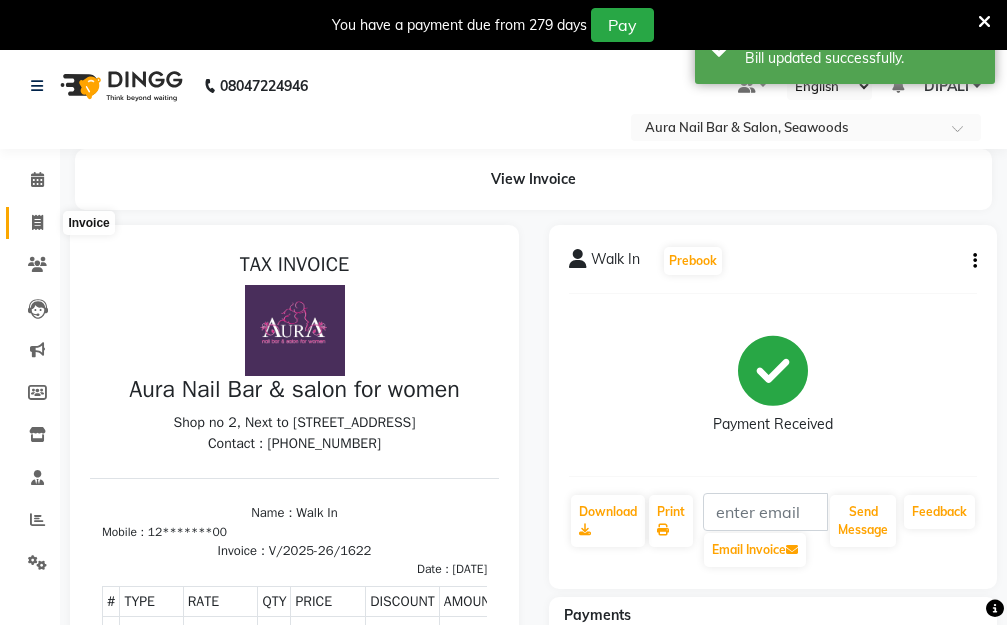 click 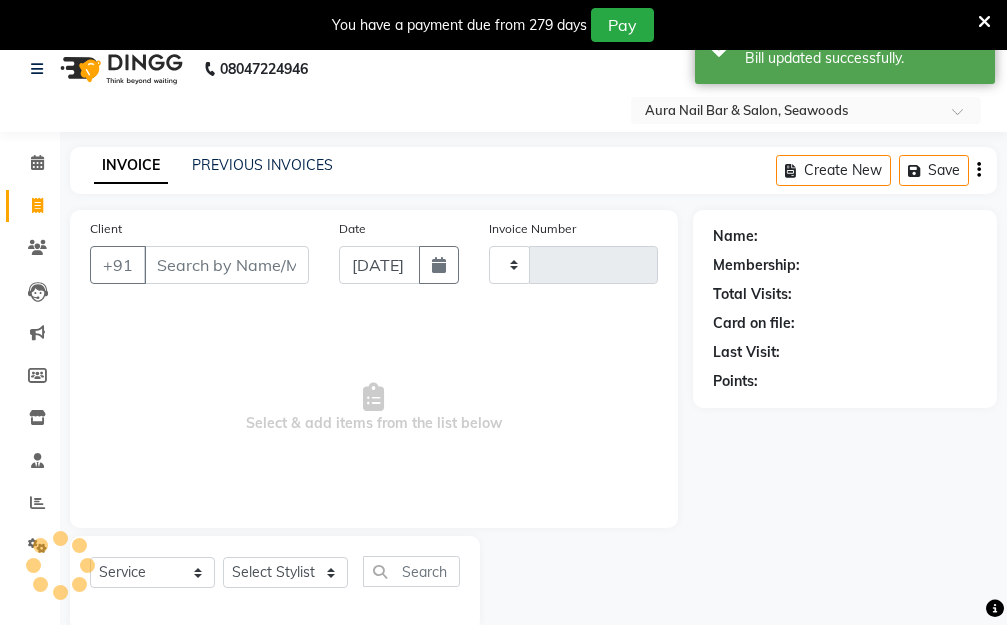 type on "1623" 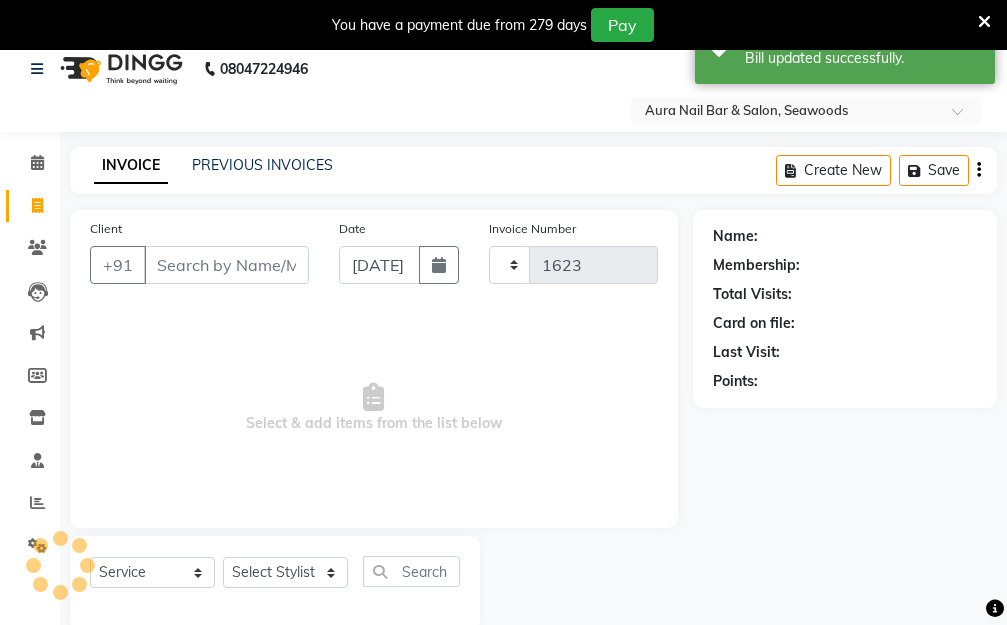 select on "4994" 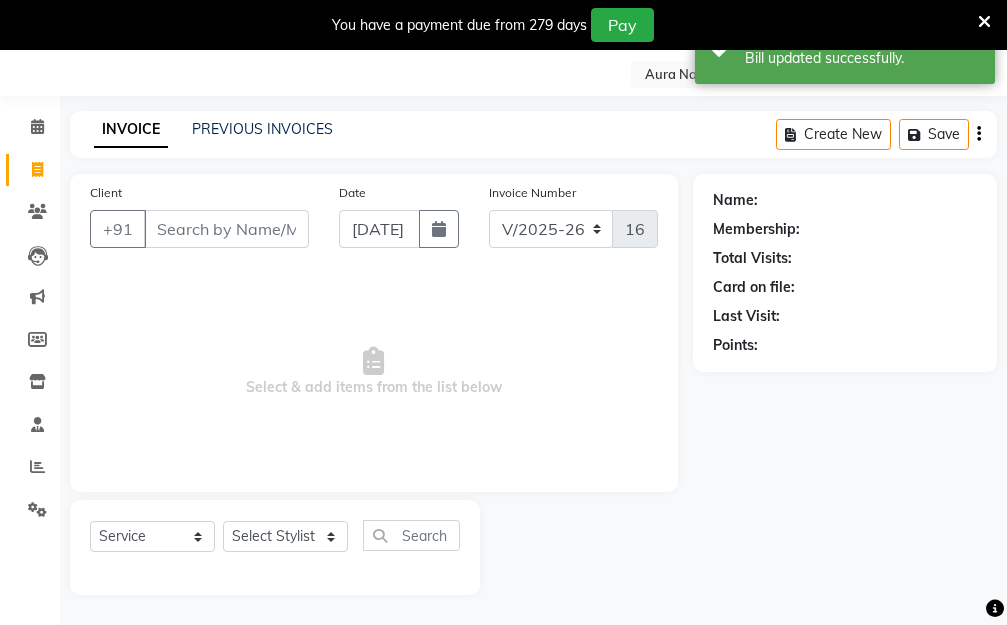 scroll, scrollTop: 0, scrollLeft: 0, axis: both 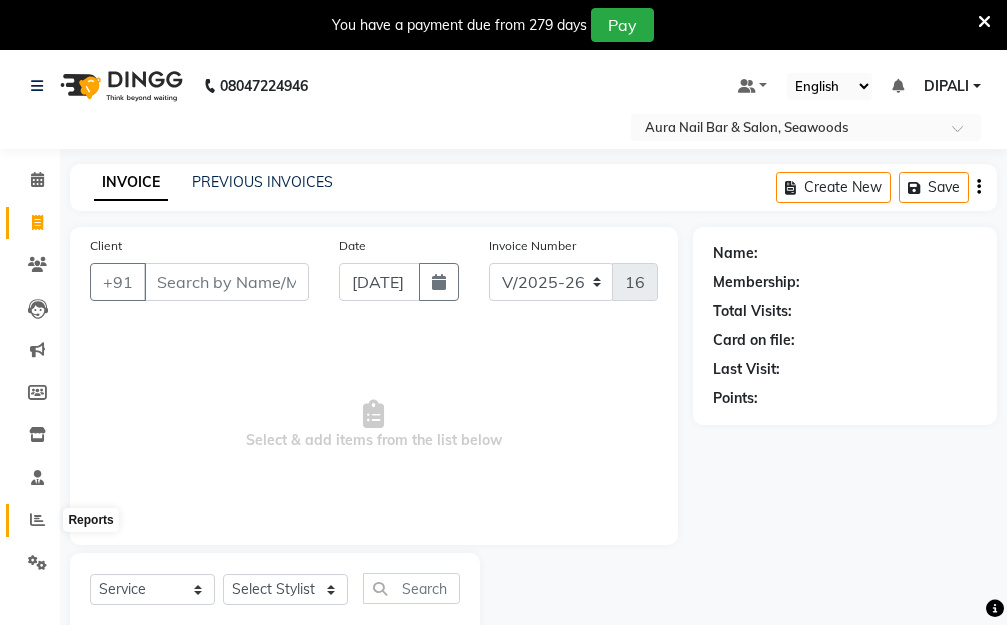 click 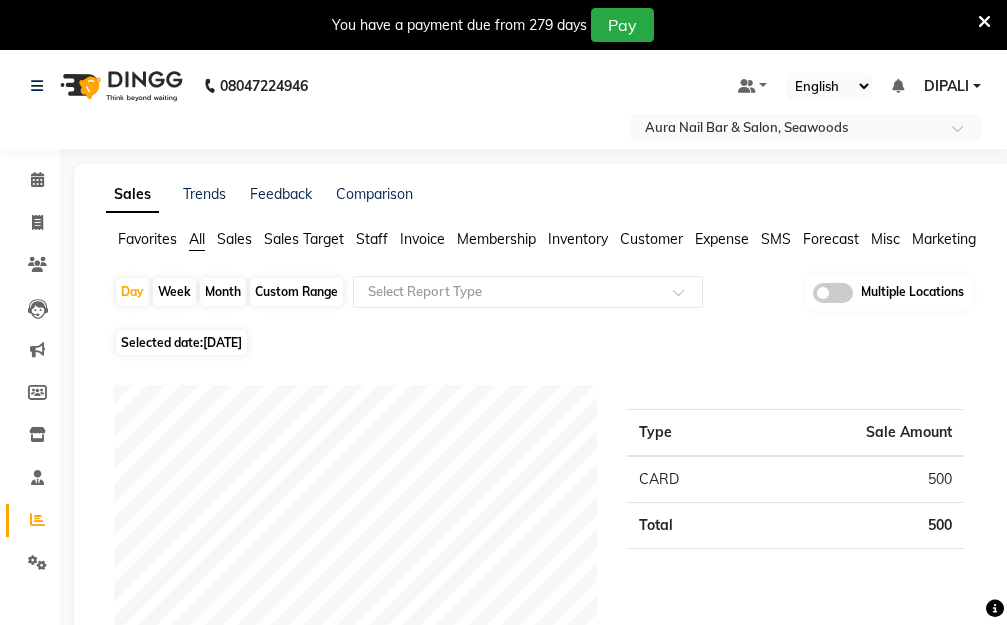 click on "Staff" 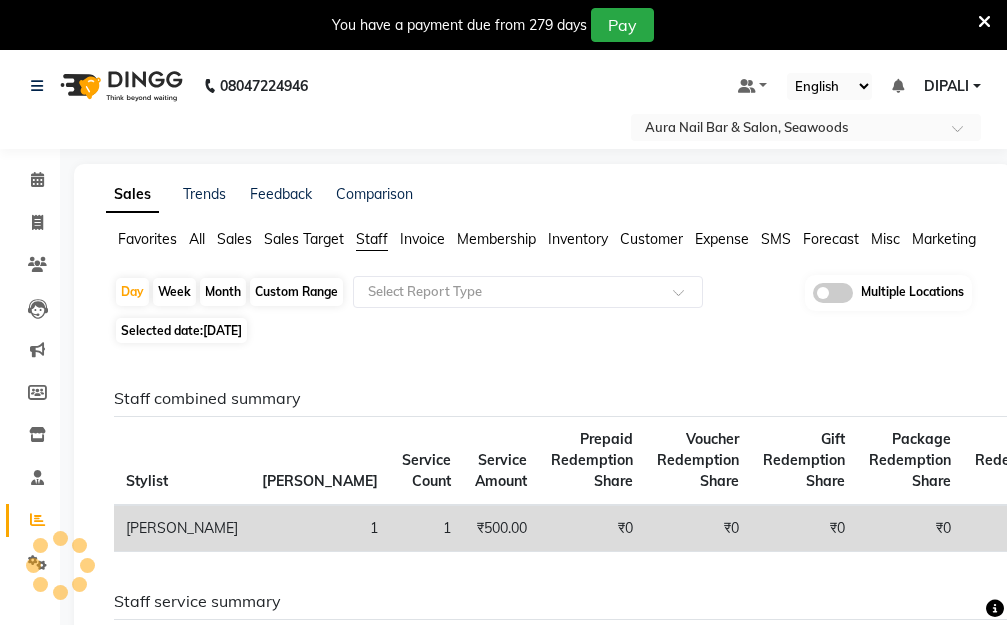 click on "[DATE]" 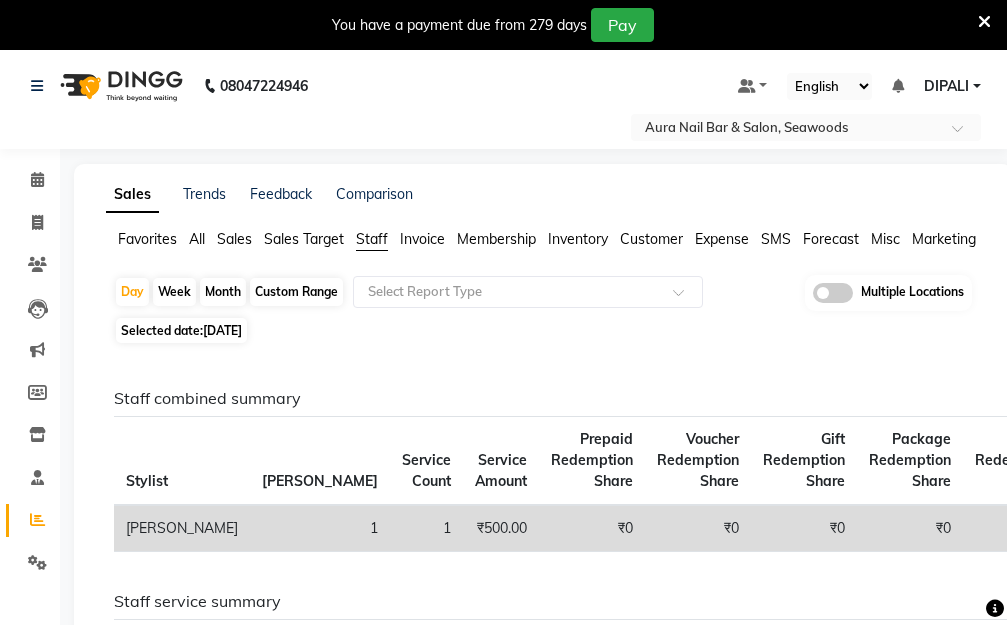click on "₹0" 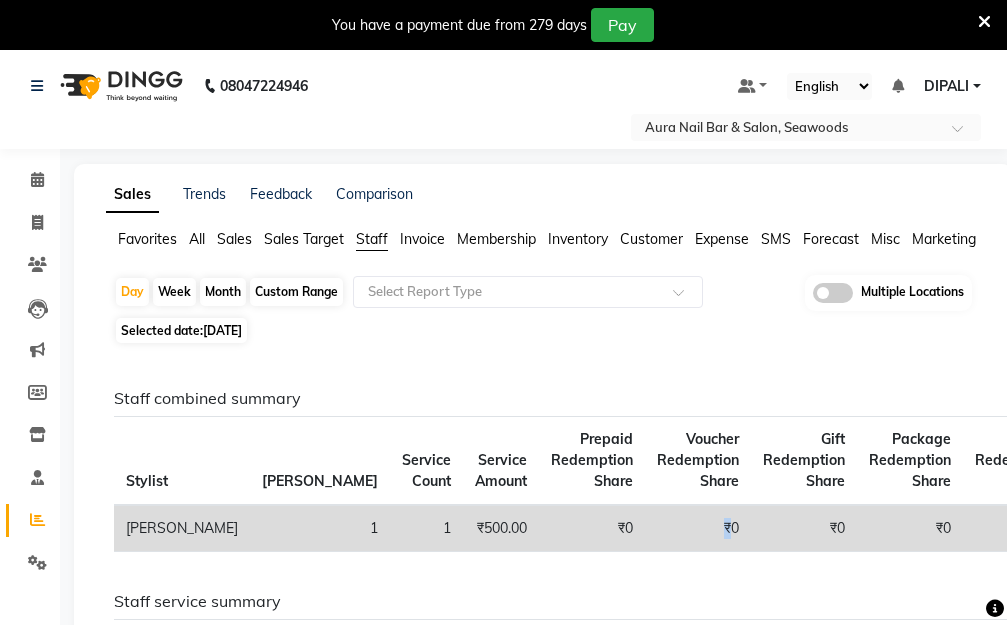 click on "₹0" 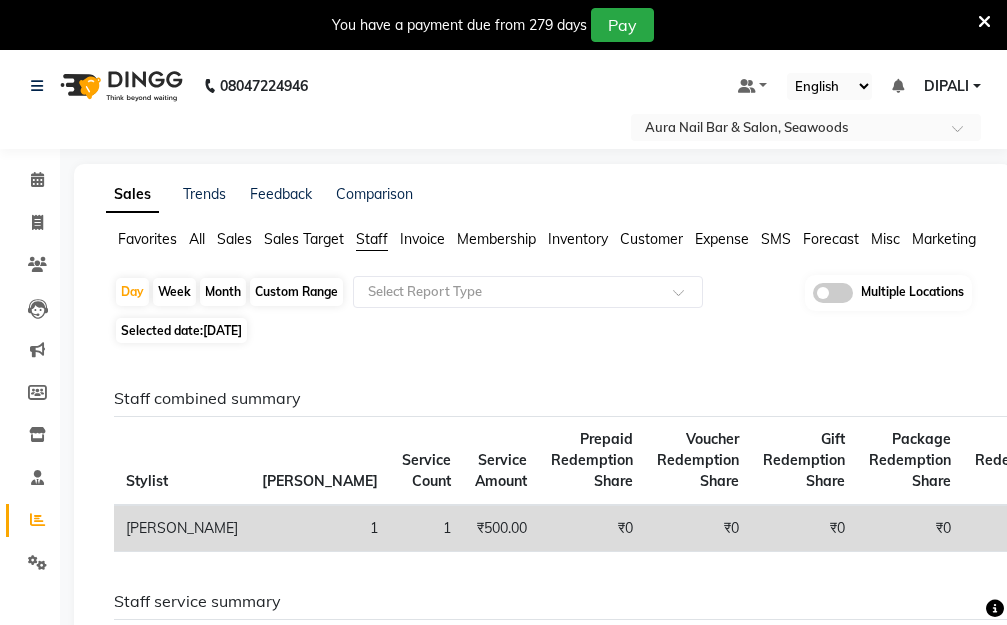 click on "₹500.00" 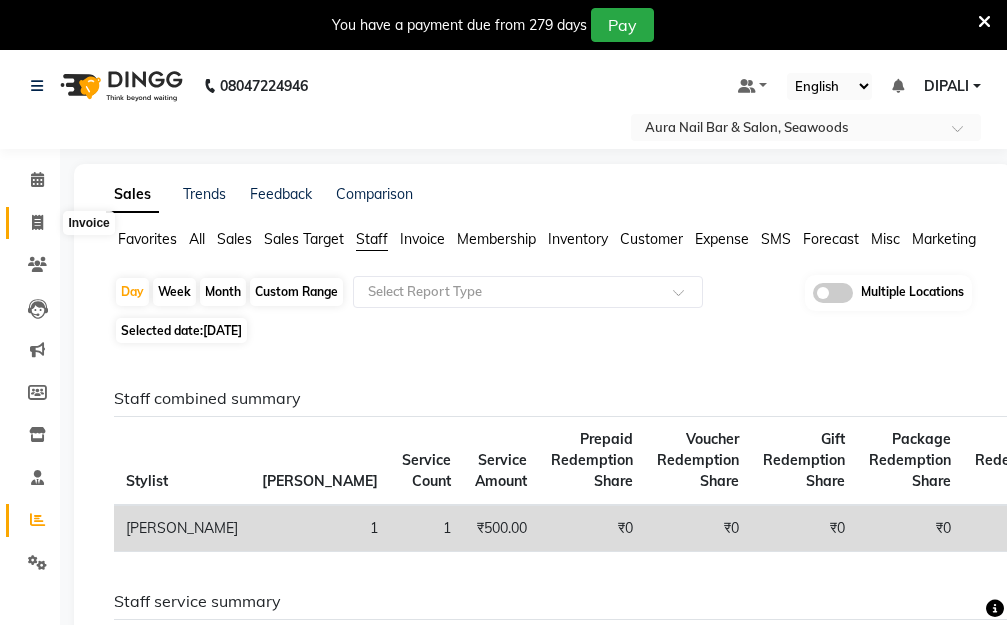 click 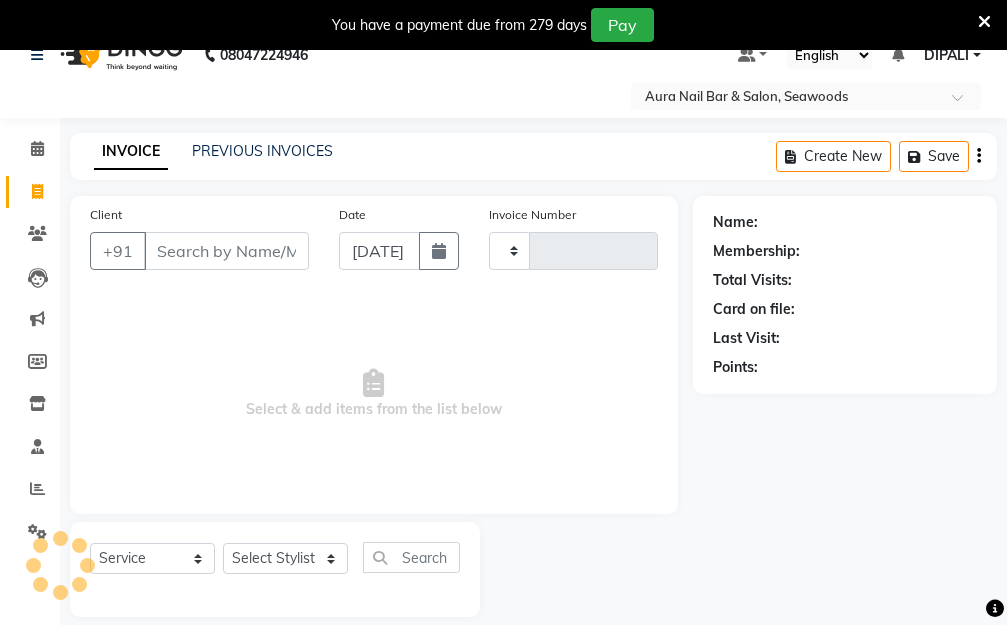 type on "1623" 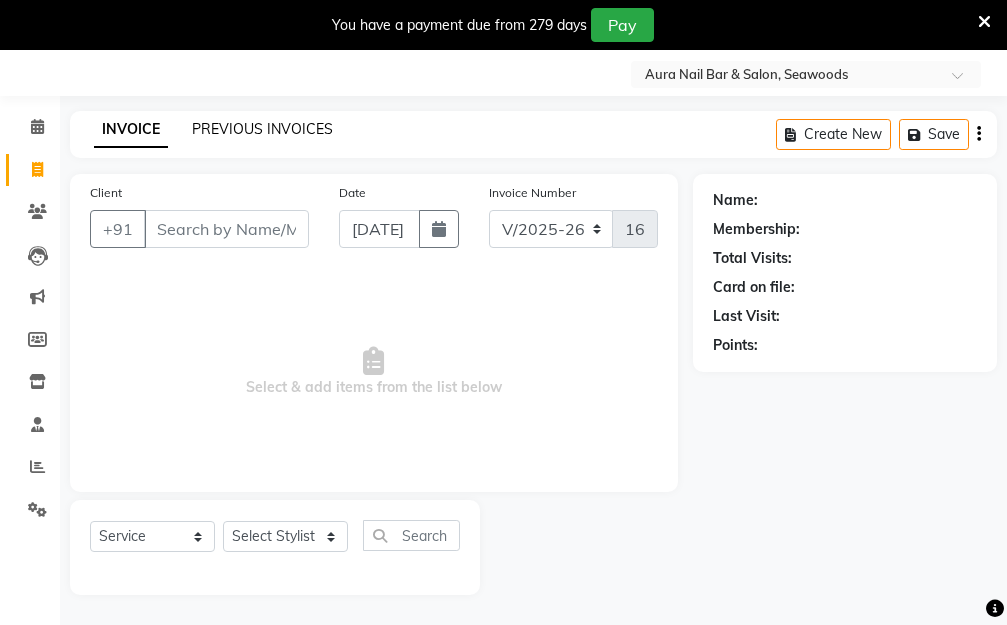 click on "PREVIOUS INVOICES" 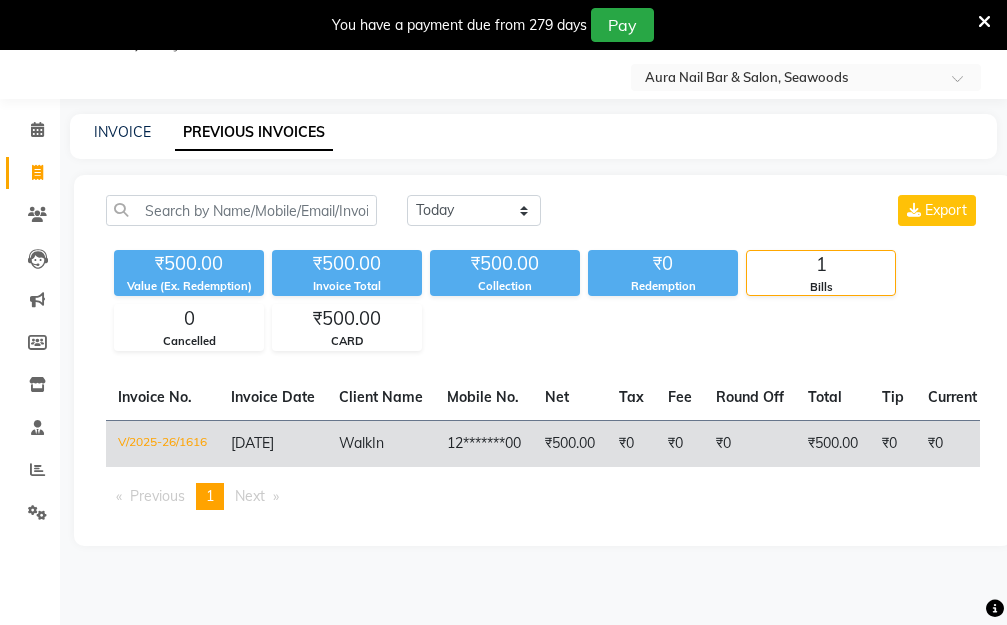 click on "Walk  In" 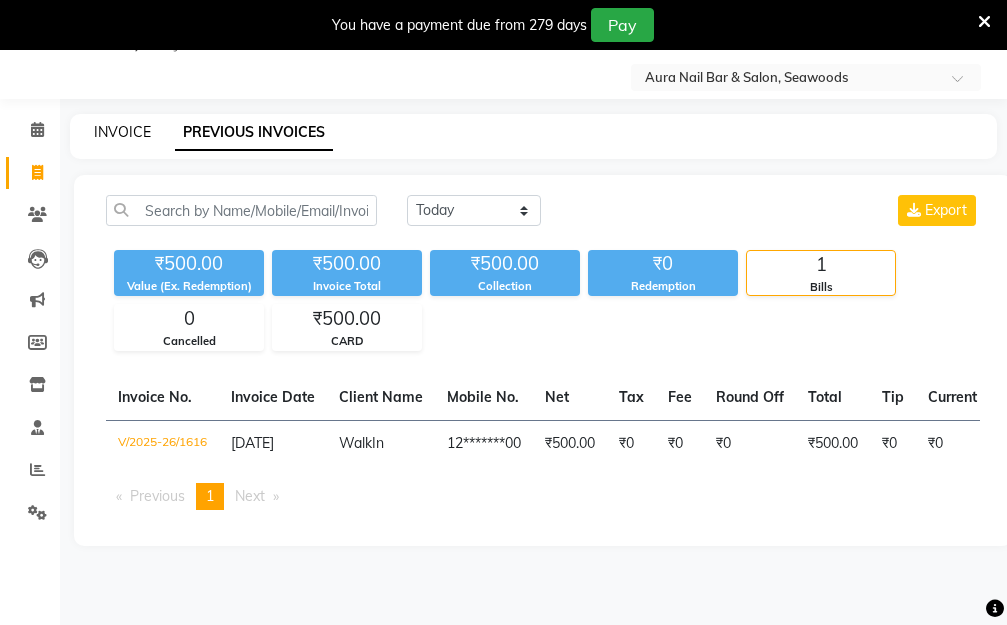 click on "INVOICE" 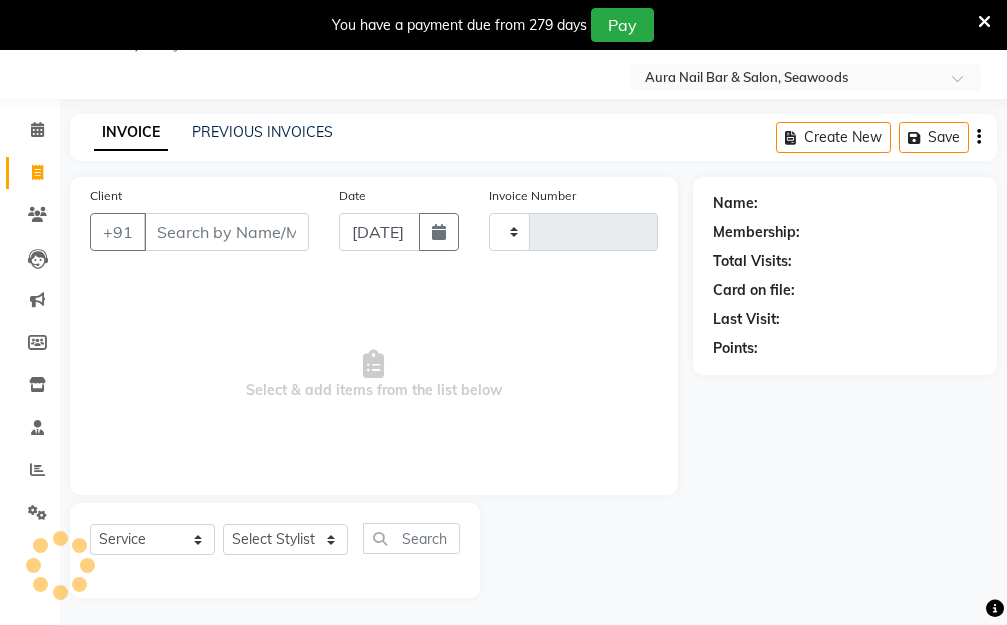 scroll, scrollTop: 53, scrollLeft: 0, axis: vertical 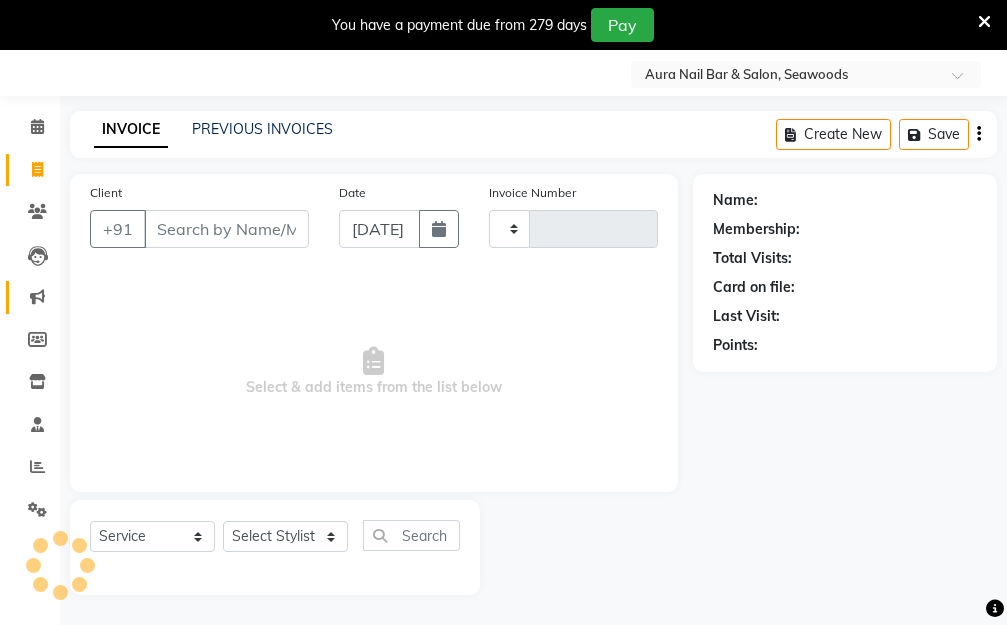 type on "1624" 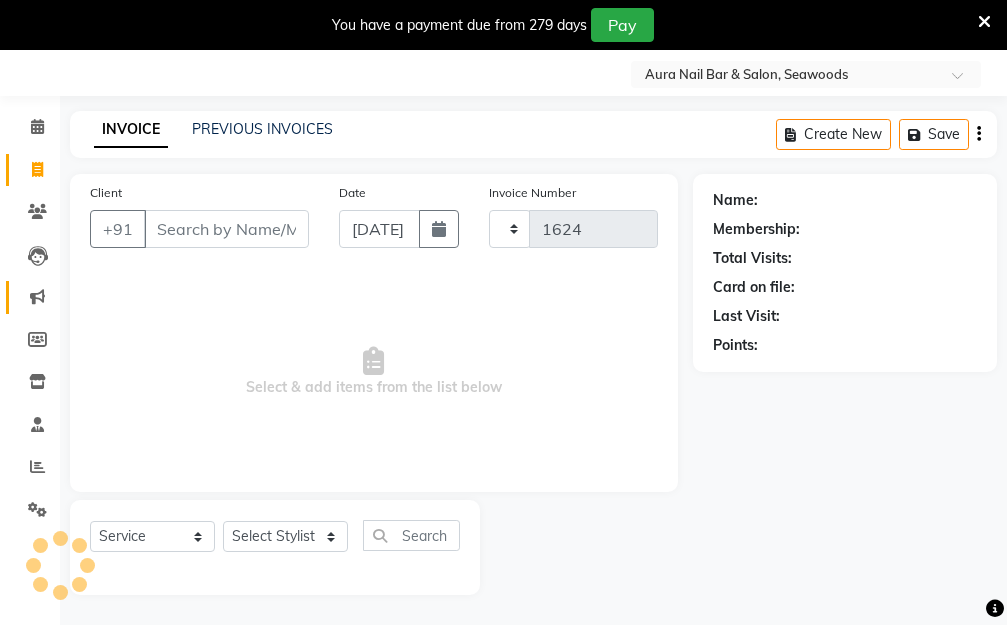 select on "4994" 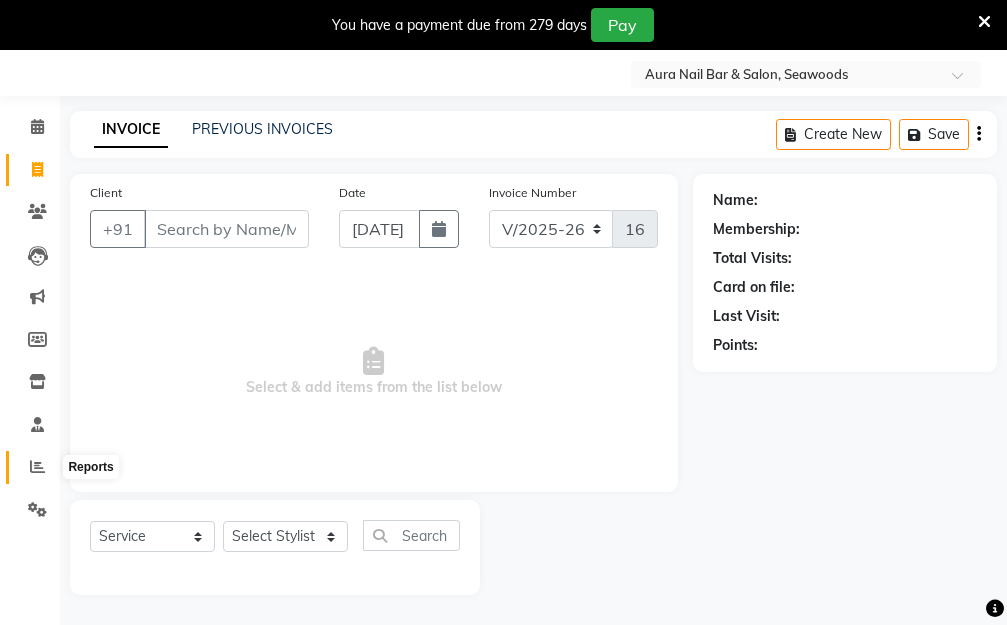 click 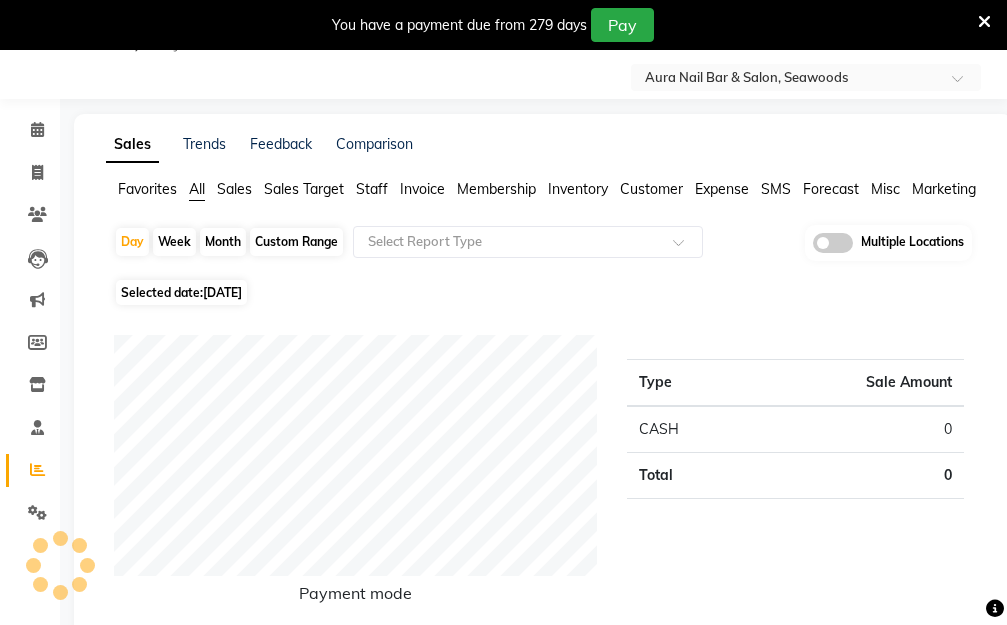 scroll, scrollTop: 53, scrollLeft: 0, axis: vertical 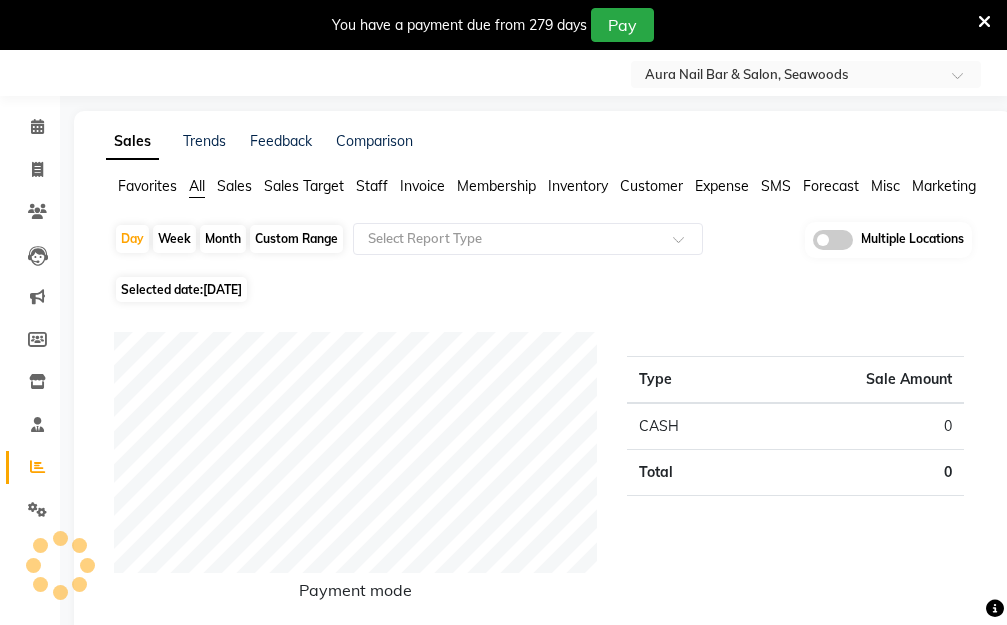 click on "Week" 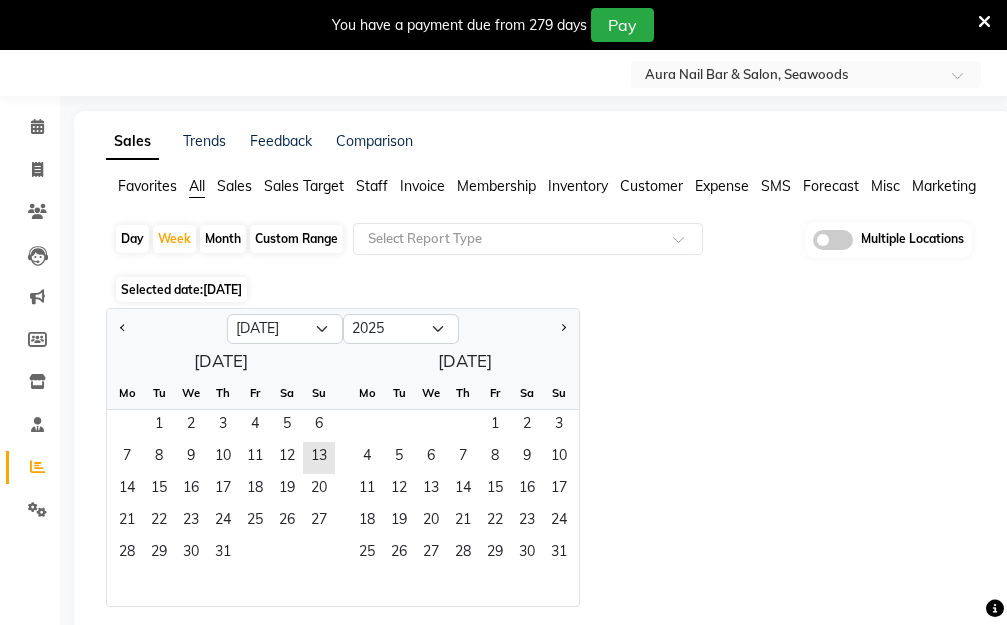 click on "[DATE]" 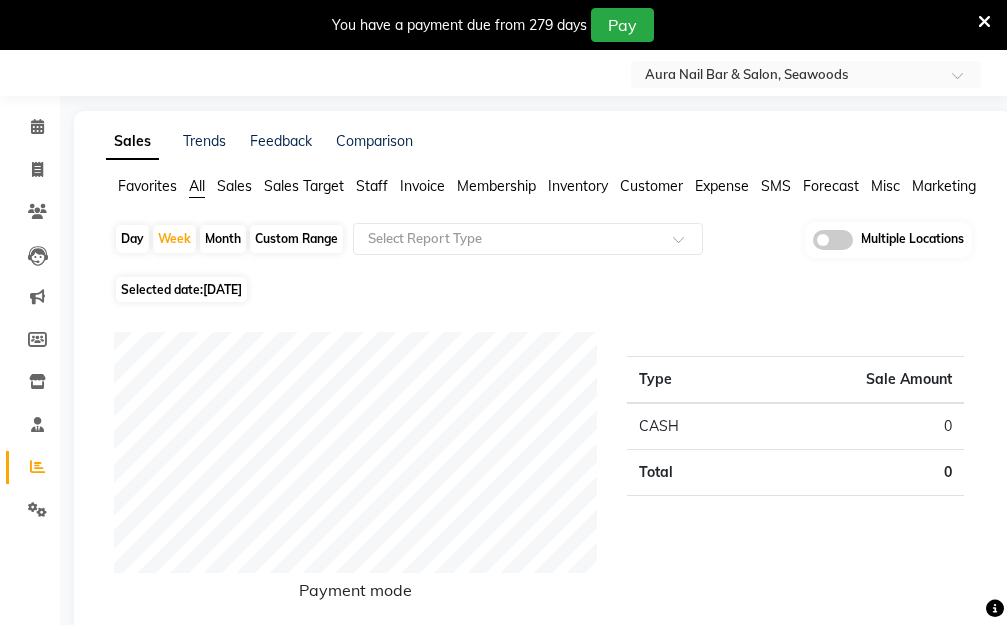 click on "[DATE]" 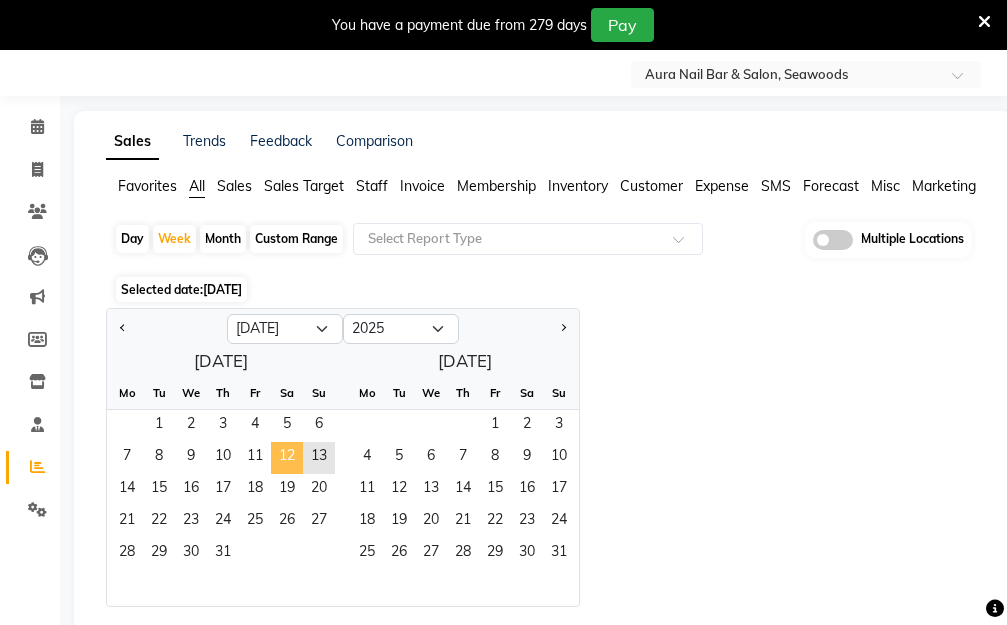 click on "12" 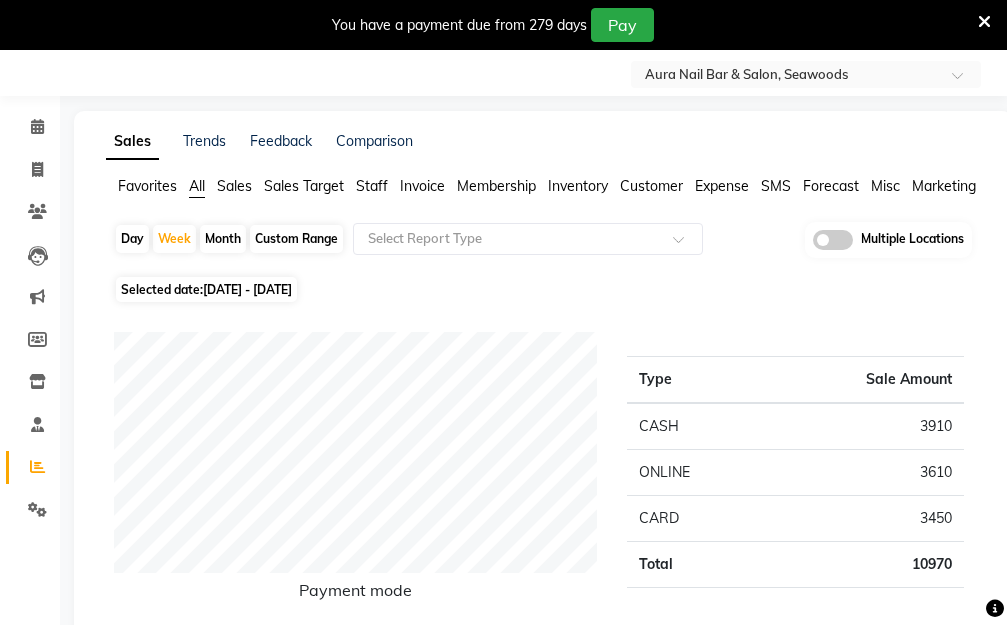 click on "Staff" 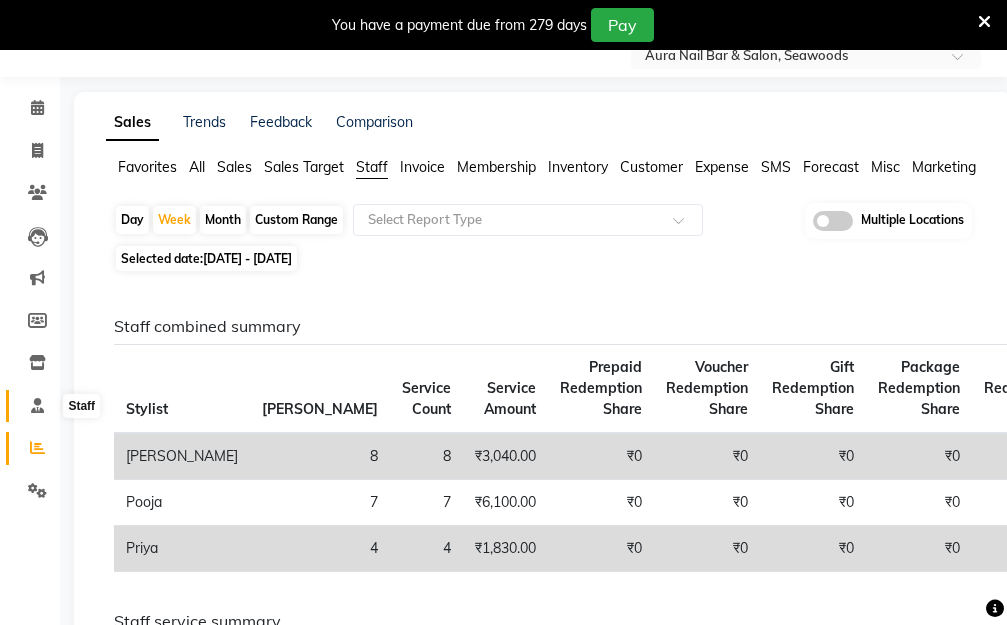 scroll, scrollTop: 0, scrollLeft: 0, axis: both 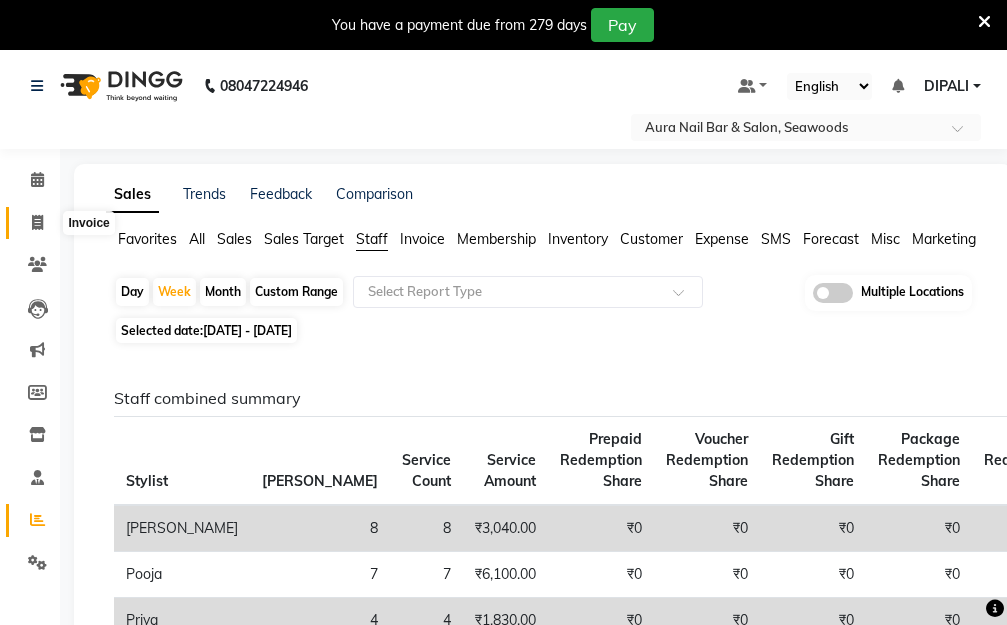 click 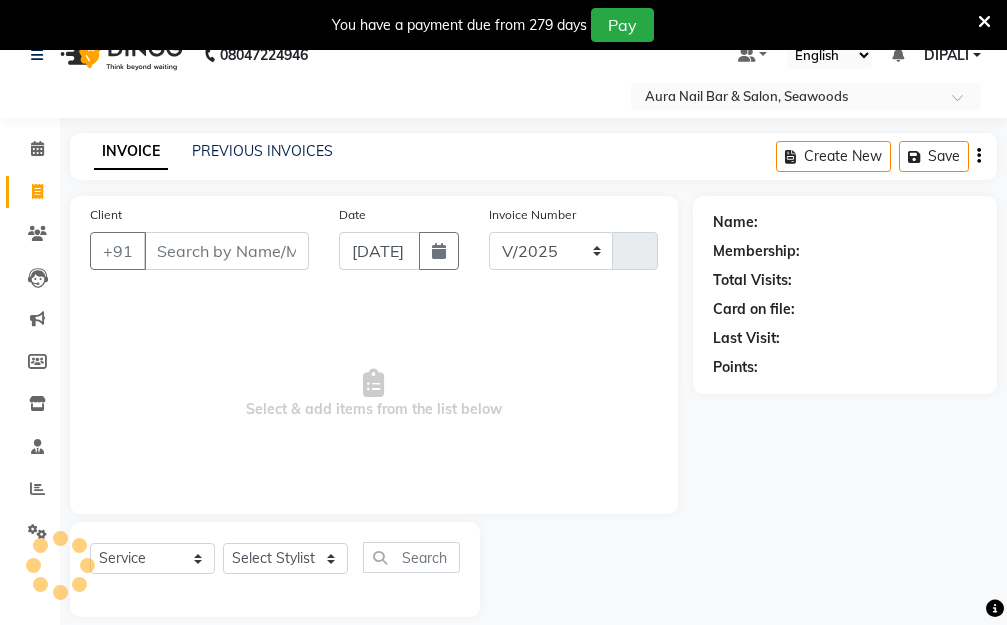 select on "4994" 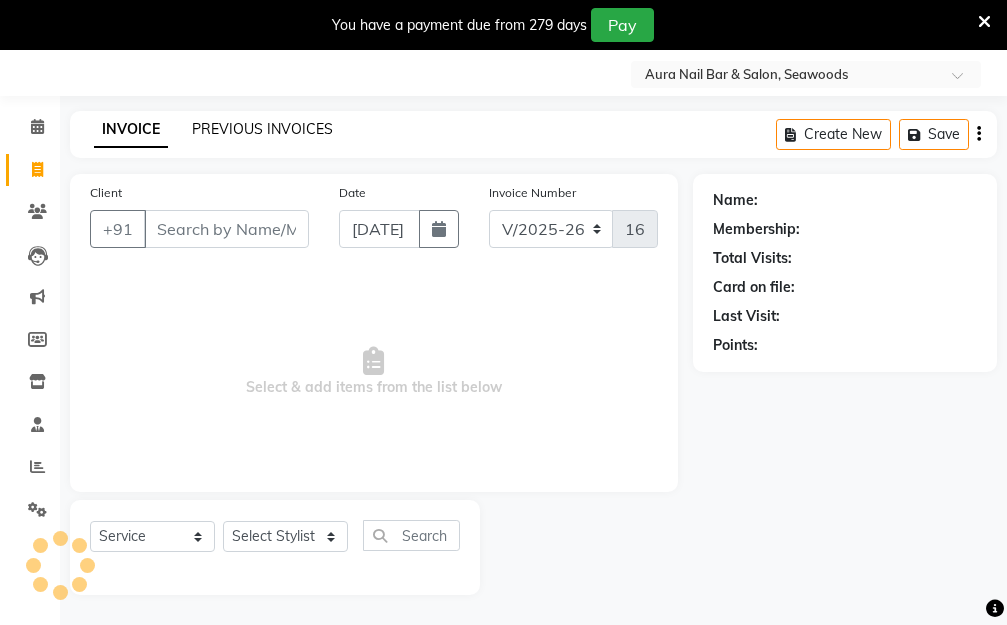 click on "PREVIOUS INVOICES" 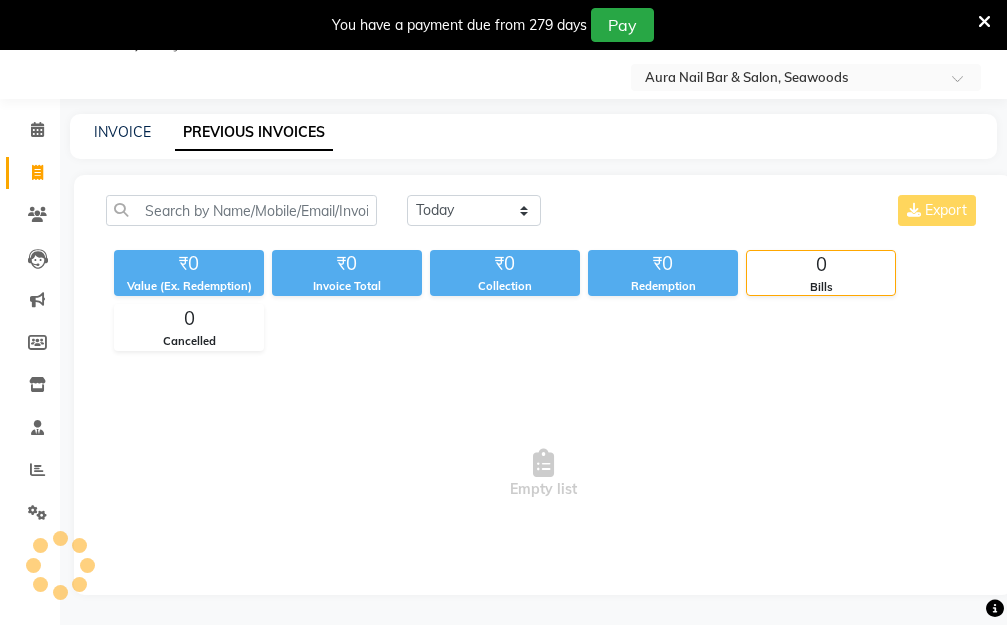 scroll, scrollTop: 50, scrollLeft: 0, axis: vertical 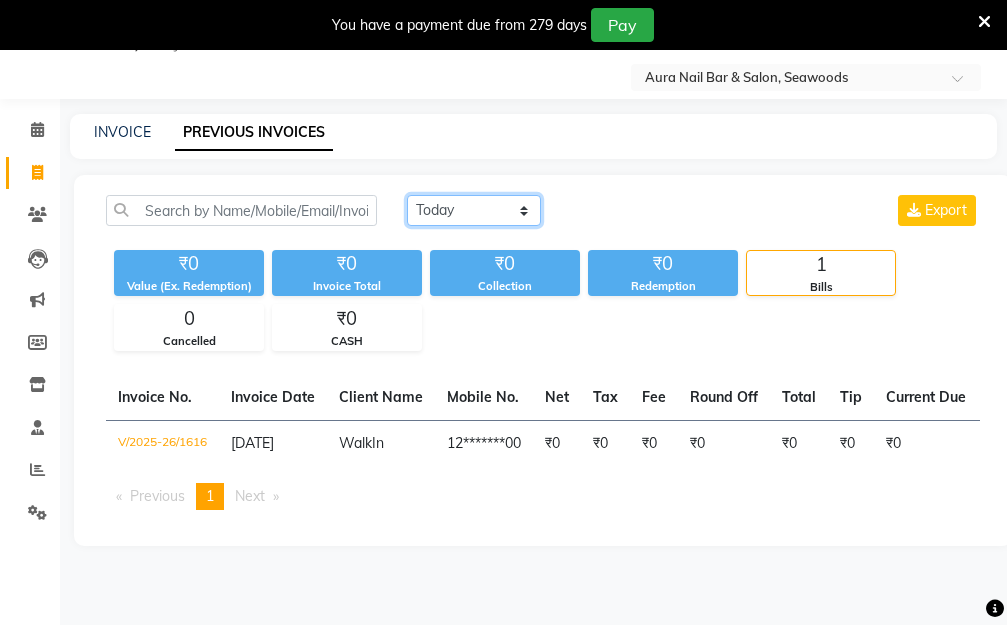 click on "[DATE] [DATE] Custom Range" 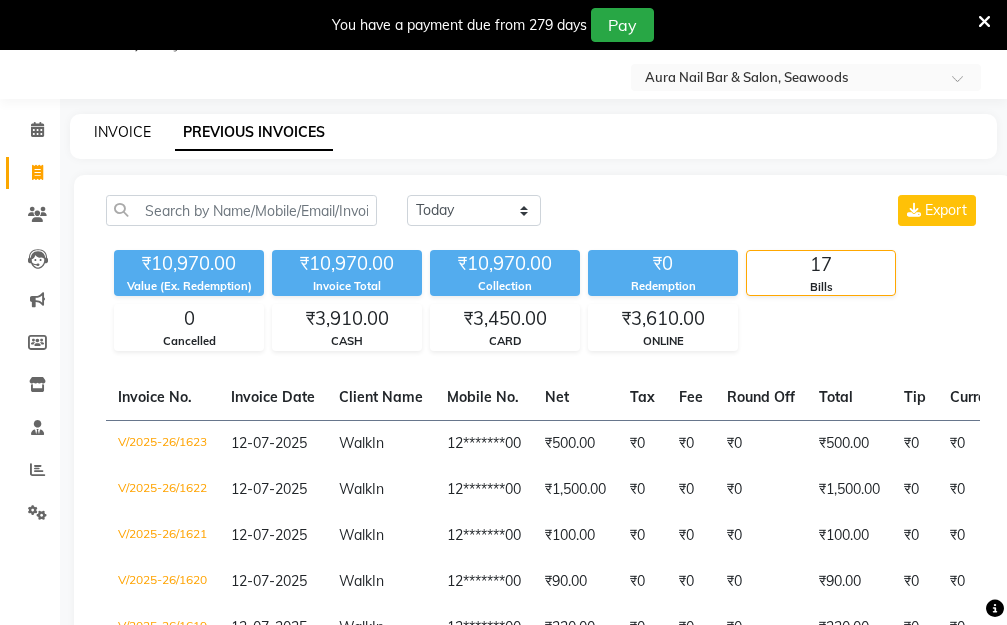 click on "INVOICE" 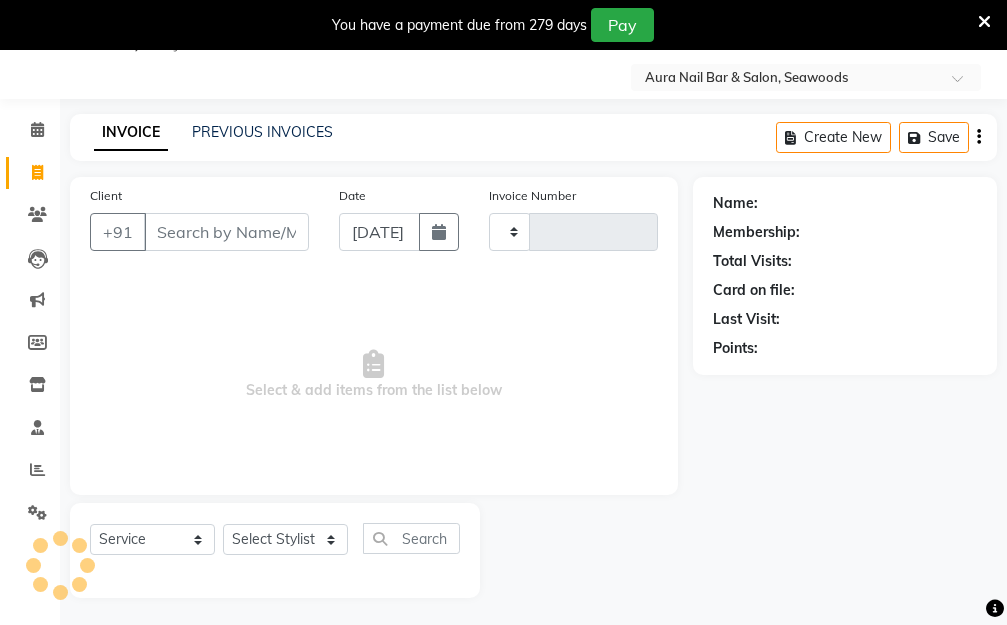 scroll, scrollTop: 53, scrollLeft: 0, axis: vertical 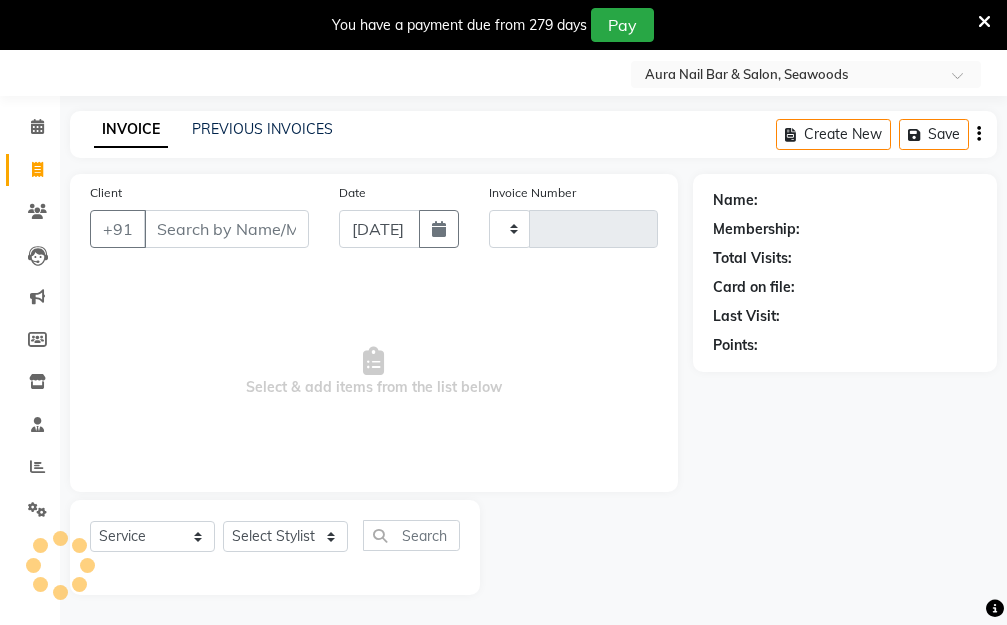 type on "1624" 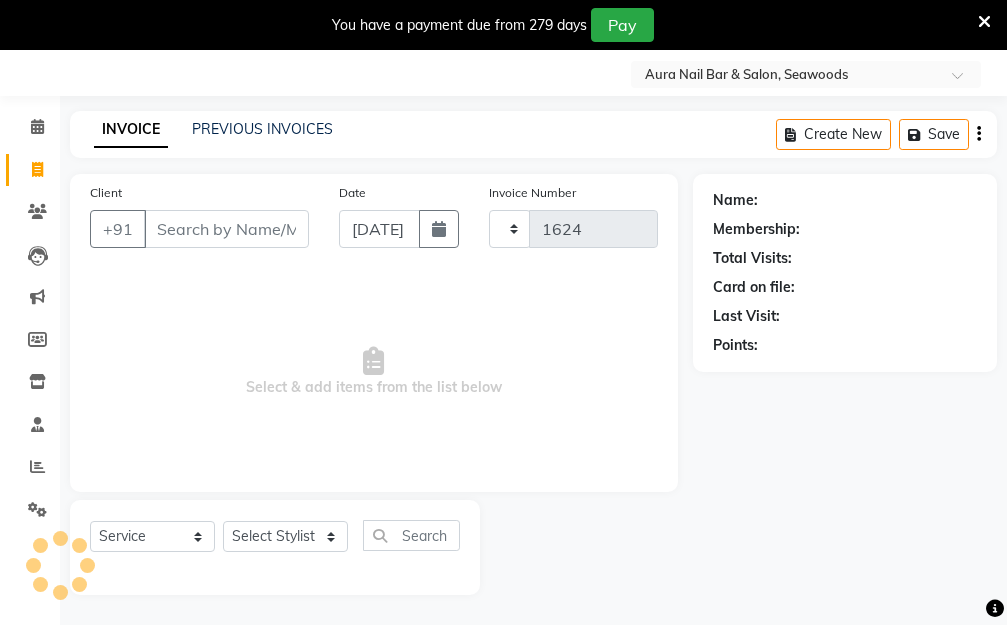 select on "4994" 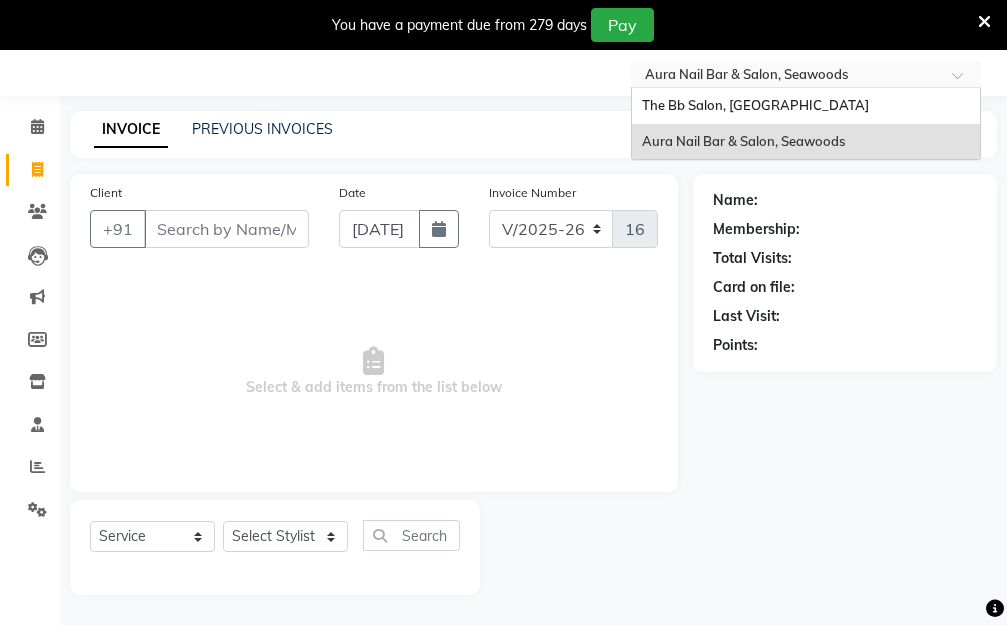 click at bounding box center [964, 81] 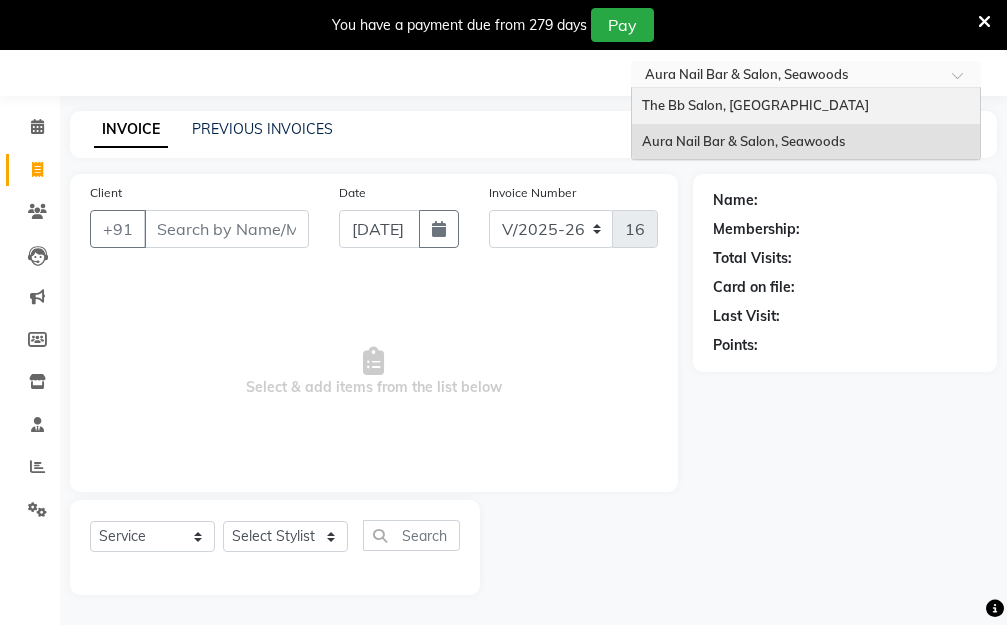 click on "The Bb Salon, [GEOGRAPHIC_DATA]" at bounding box center (806, 106) 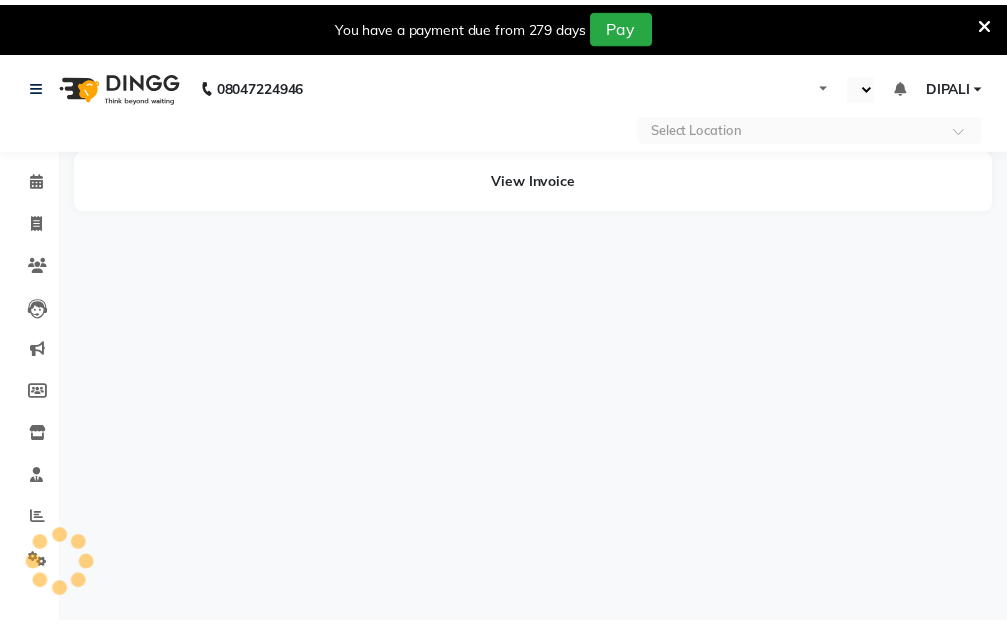 scroll, scrollTop: 0, scrollLeft: 0, axis: both 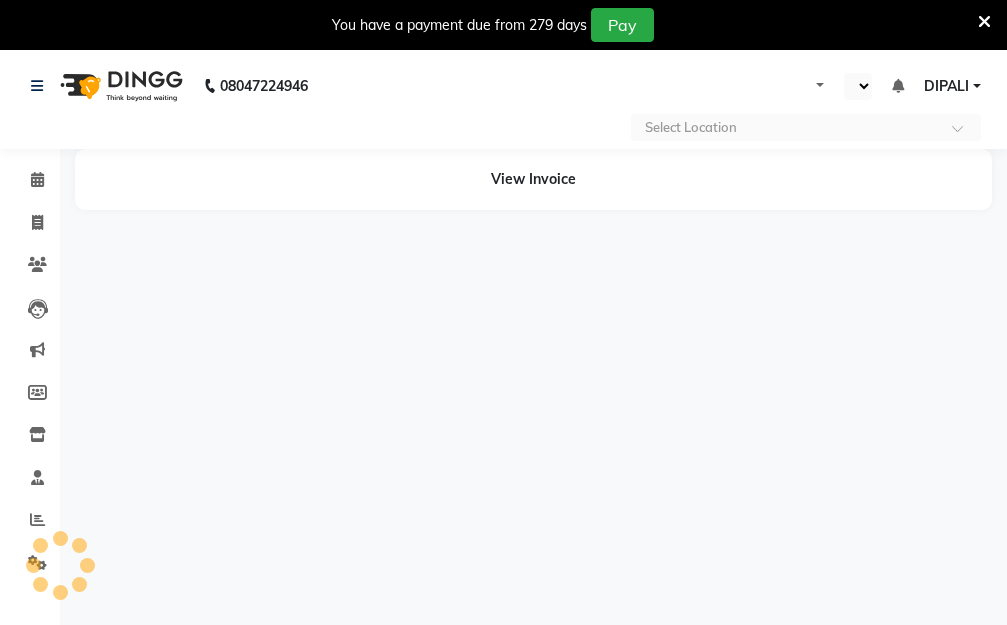 select on "en" 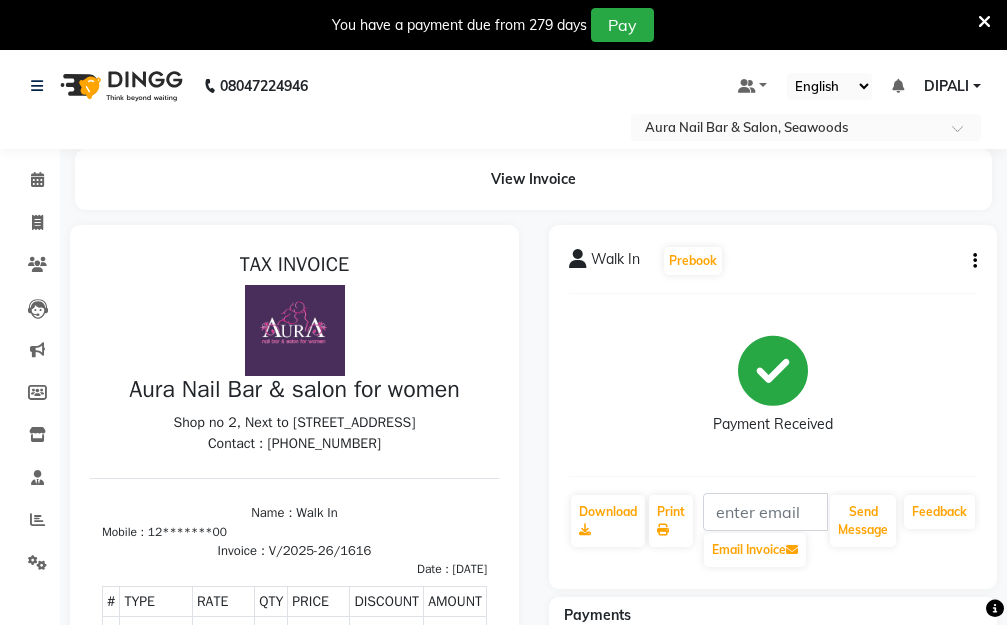 scroll, scrollTop: 0, scrollLeft: 0, axis: both 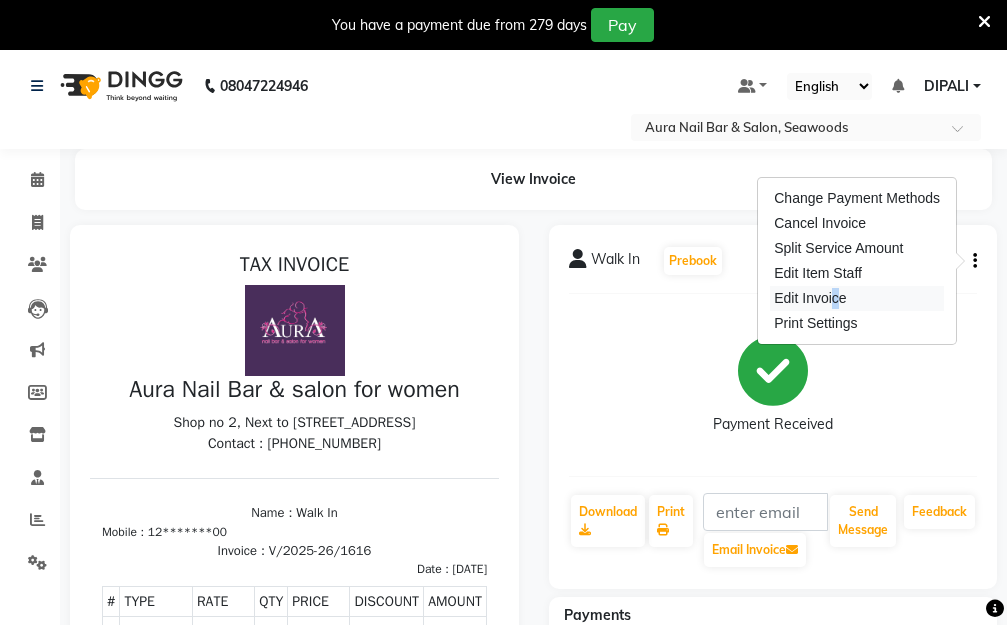 click on "Edit Invoice" at bounding box center (857, 298) 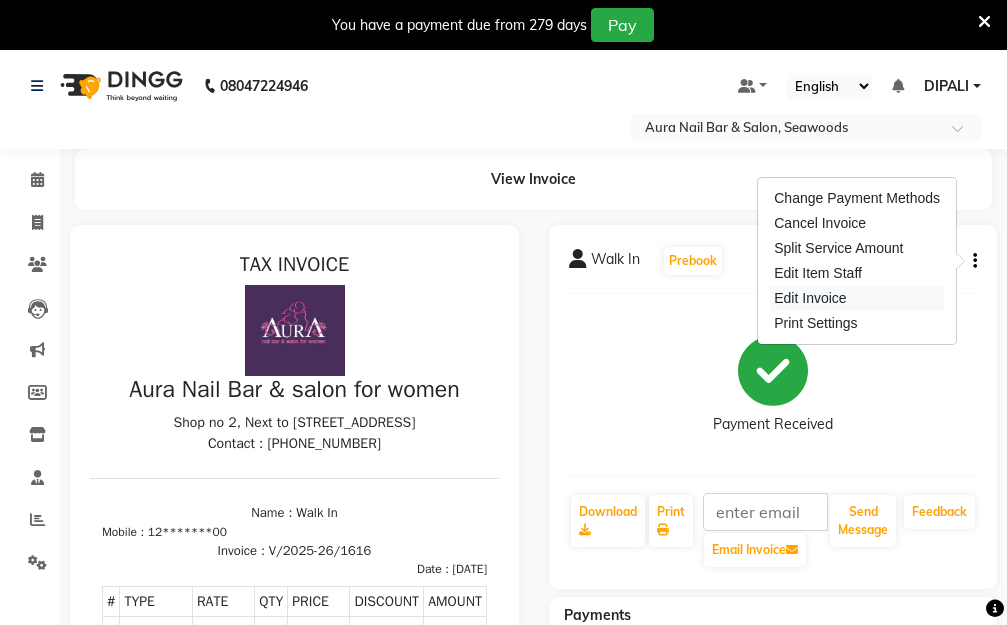 select on "service" 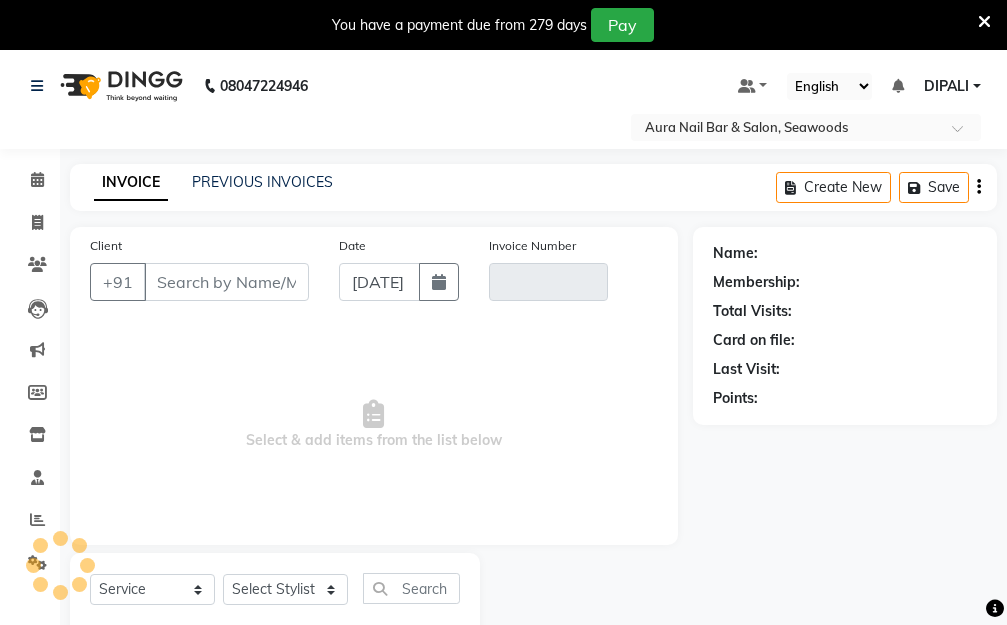 scroll, scrollTop: 53, scrollLeft: 0, axis: vertical 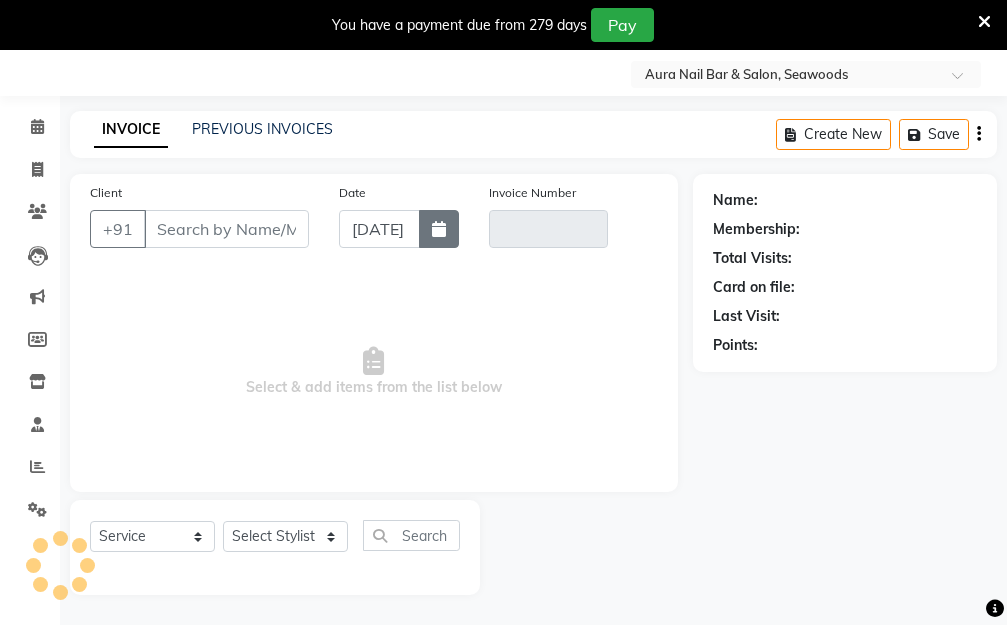 click 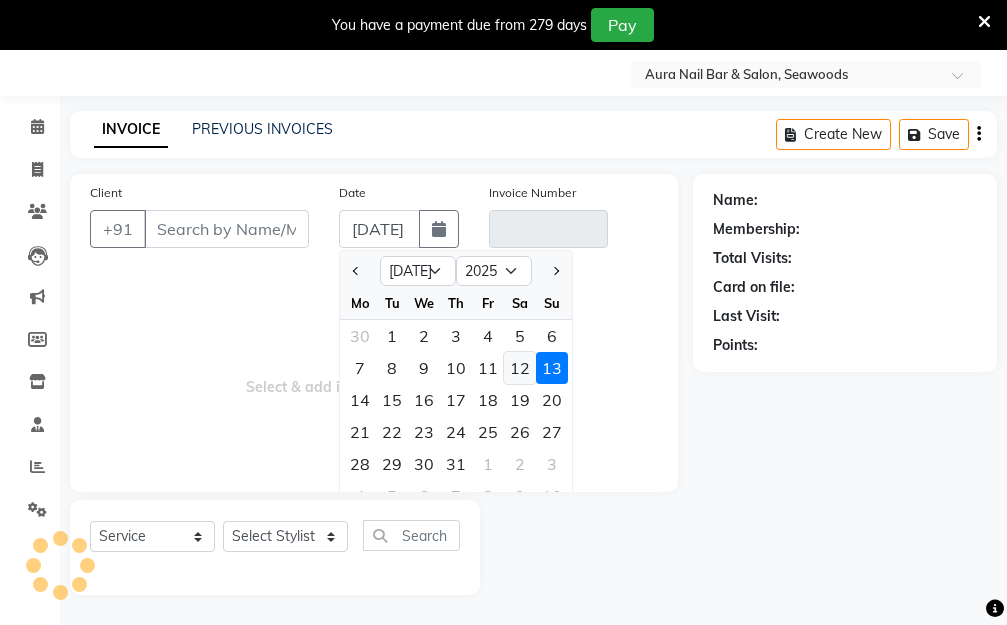 click on "12" 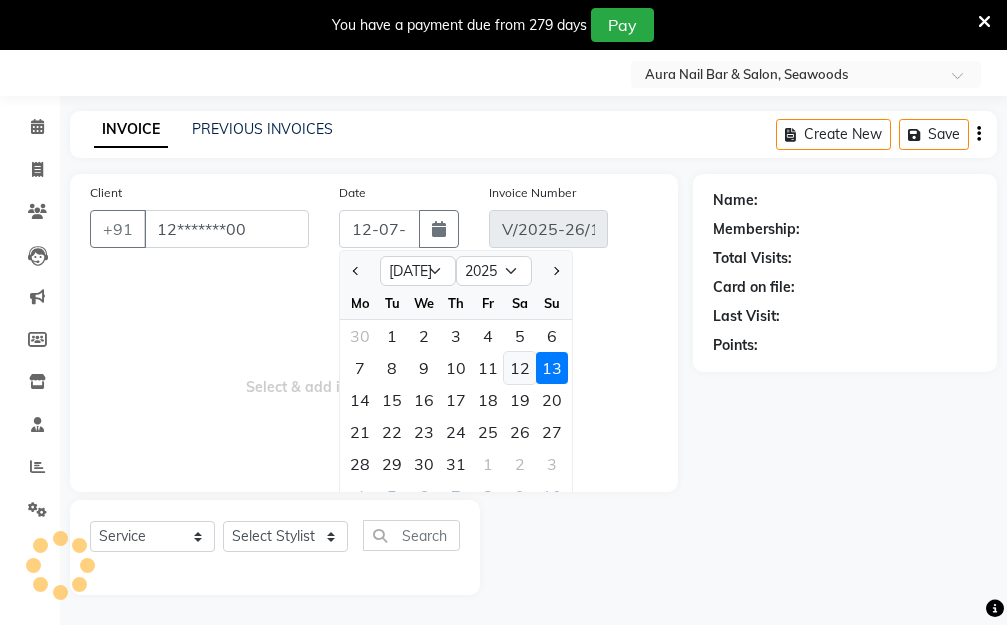 type on "1623" 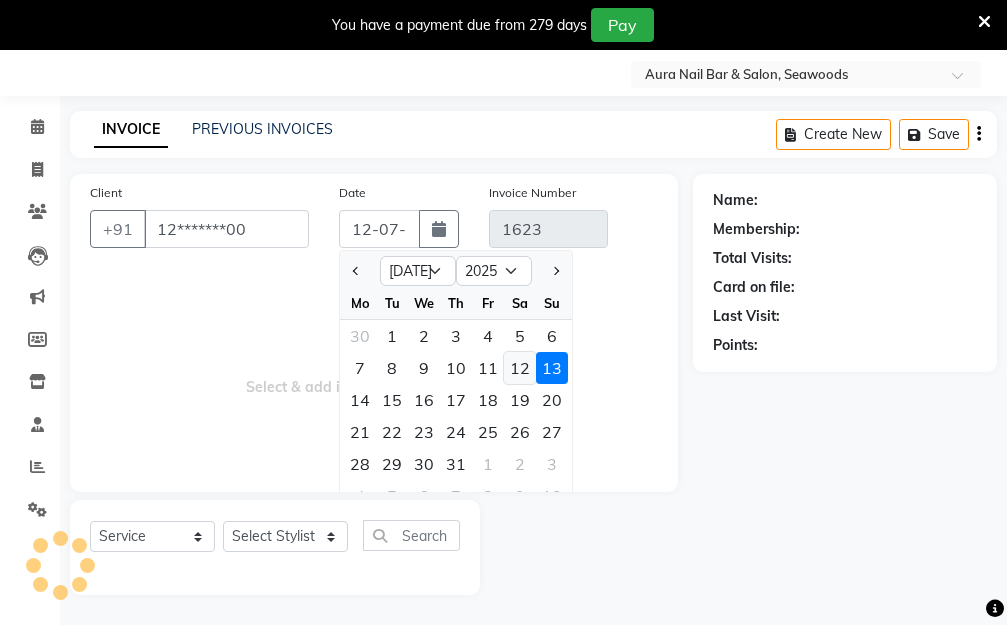 select on "1: Object" 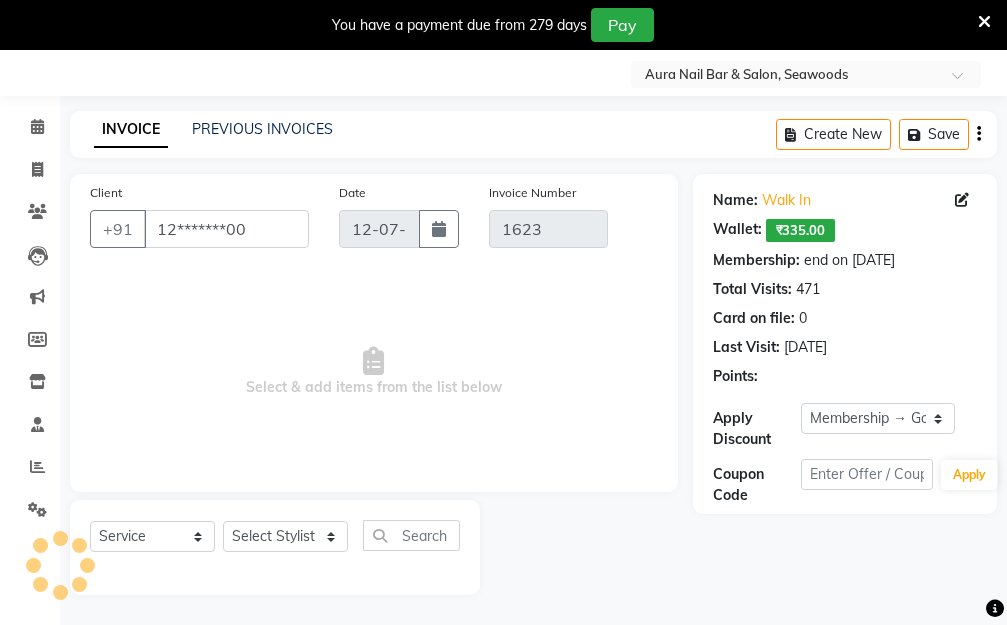 type on "[DATE]" 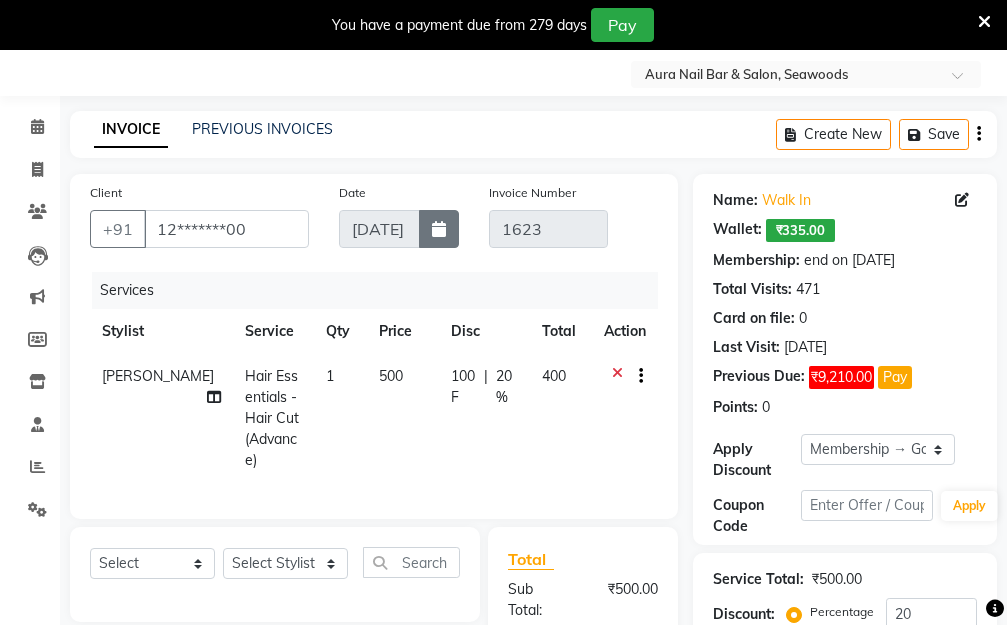 click 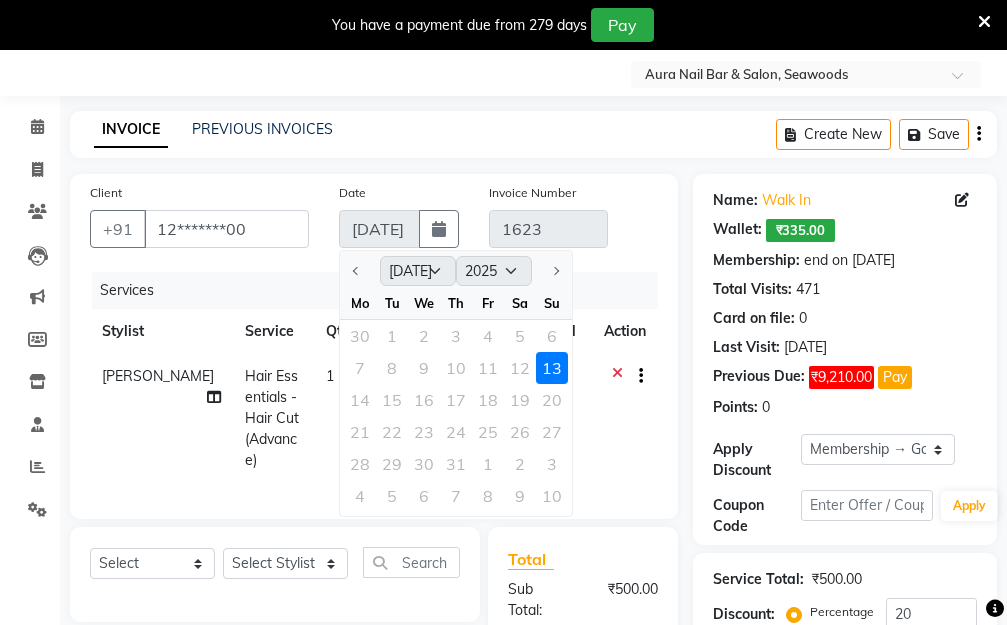 click on "7 8 9 10 11 12 13" 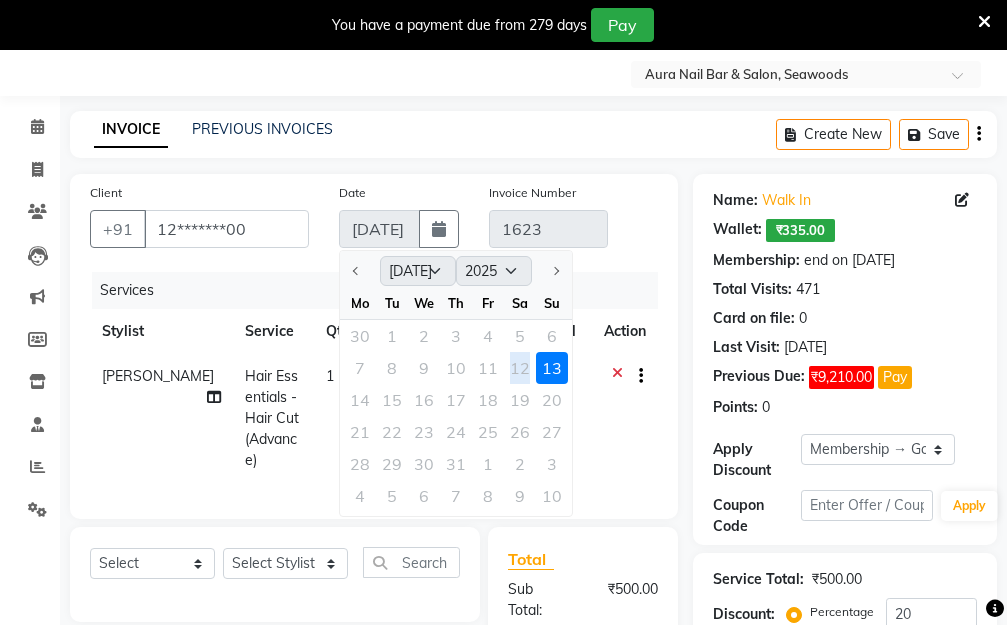 click on "7 8 9 10 11 12 13" 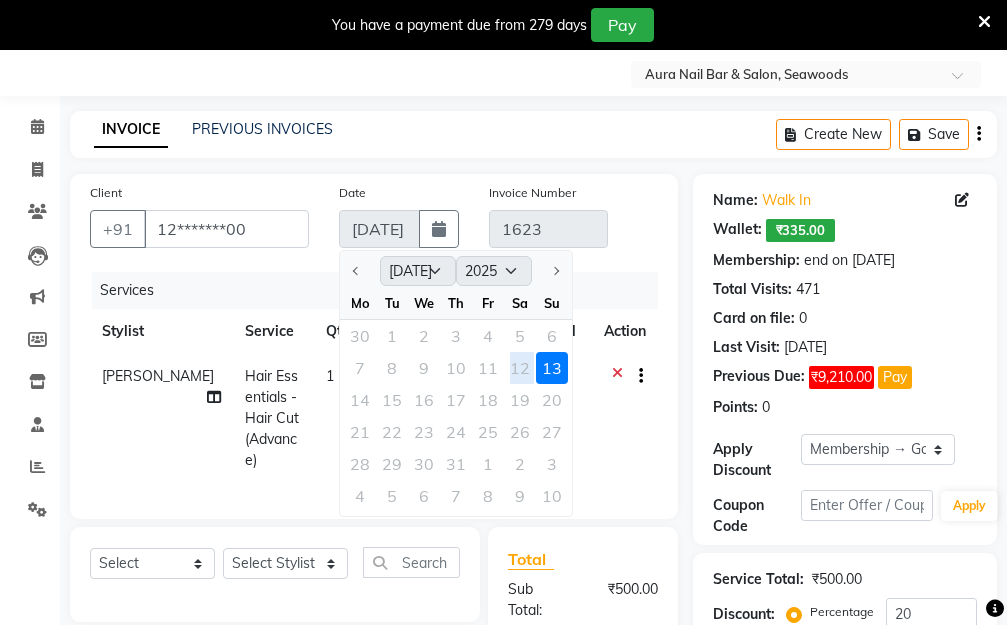 click on "7 8 9 10 11 12 13" 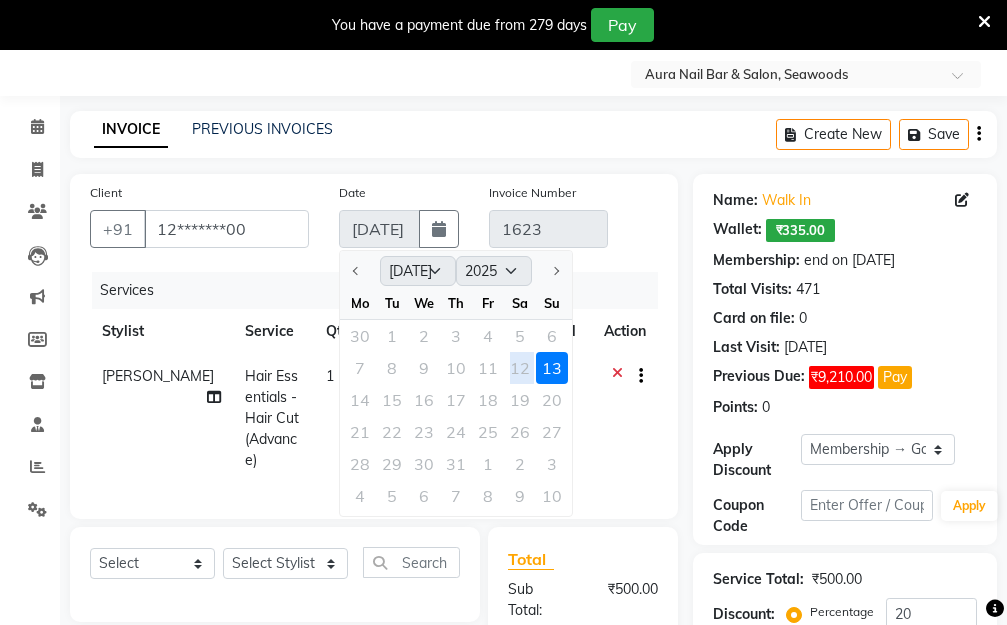 click on "7 8 9 10 11 12 13" 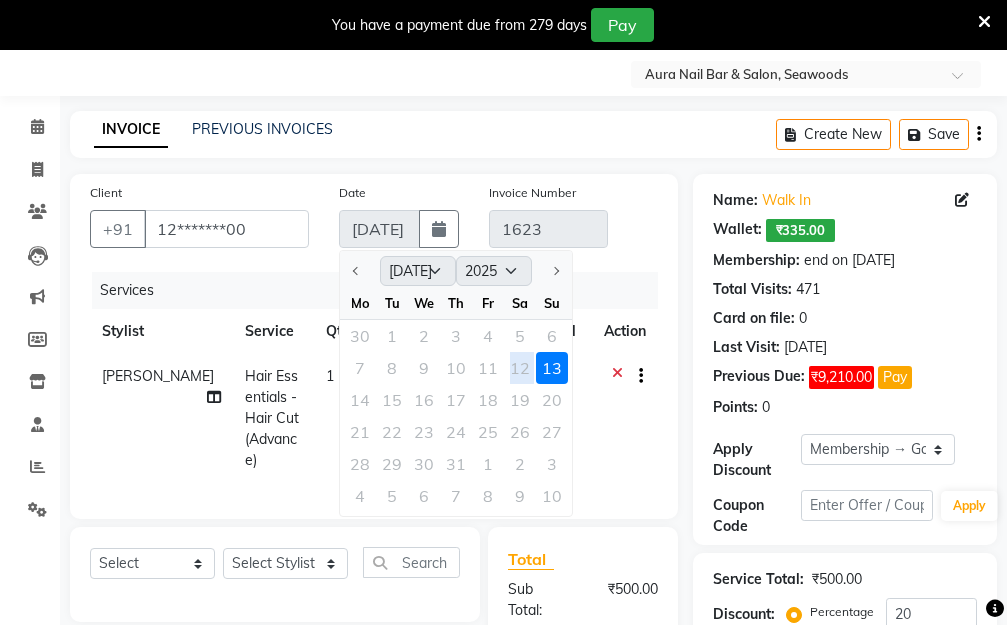 click on "7 8 9 10 11 12 13" 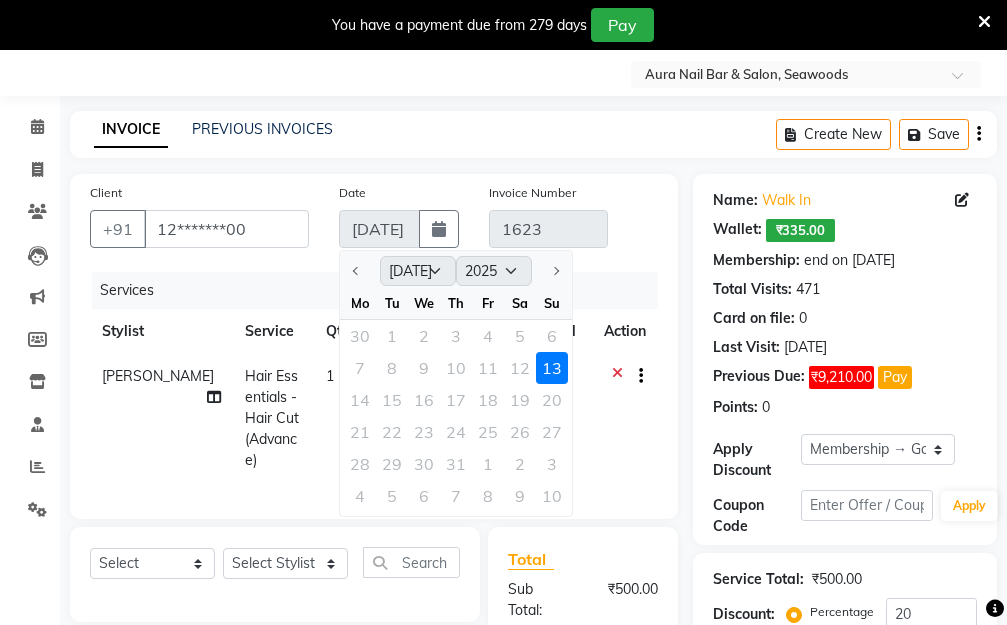 click on "7 8 9 10 11 12 13" 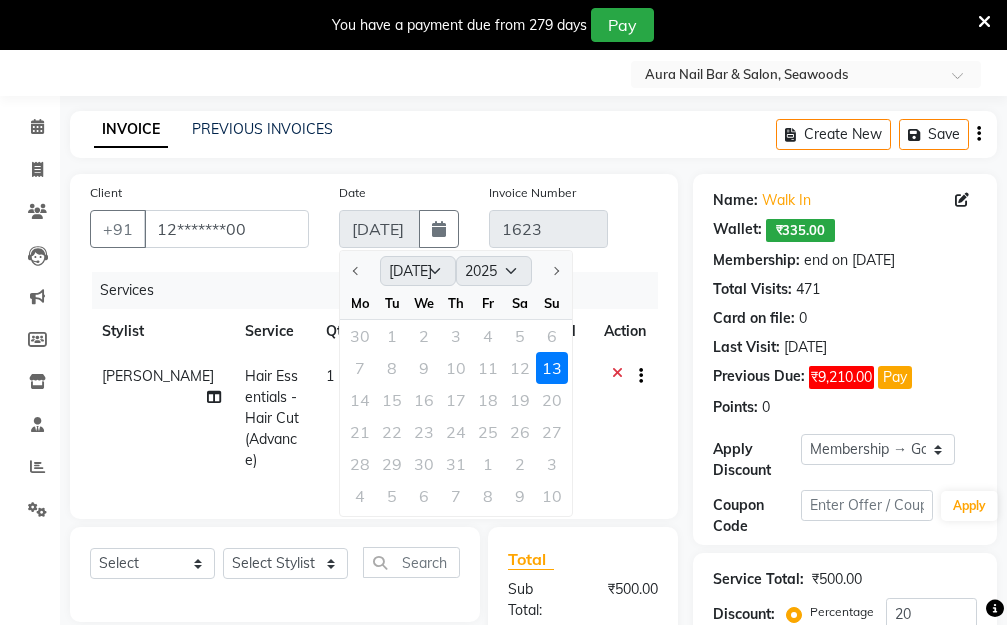 click on "7 8 9 10 11 12 13" 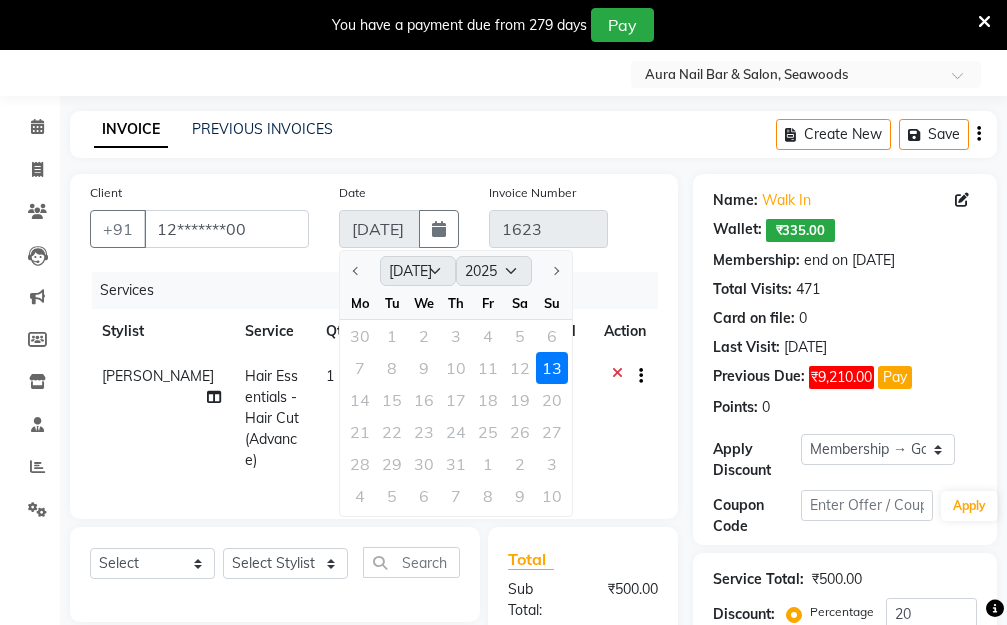 click on "Client +91 12*******00 Date [DATE] Jan Feb Mar Apr May Jun [DATE] Aug Sep Oct Nov [DATE] 2016 2017 2018 2019 2020 2021 2022 2023 2024 2025 2026 2027 2028 2029 2030 2031 2032 2033 2034 2035 Mo Tu We Th Fr Sa Su 30 1 2 3 4 5 6 7 8 9 10 11 12 13 14 15 16 17 18 19 20 21 22 23 24 25 26 27 28 29 30 31 1 2 3 4 5 6 7 8 9 10 Invoice Number 1623" 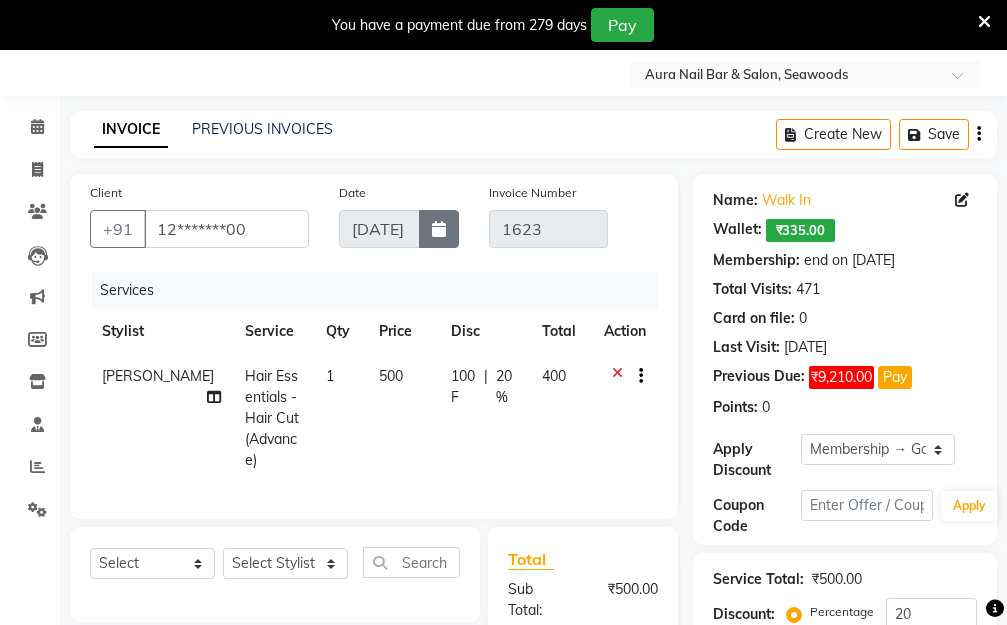 click 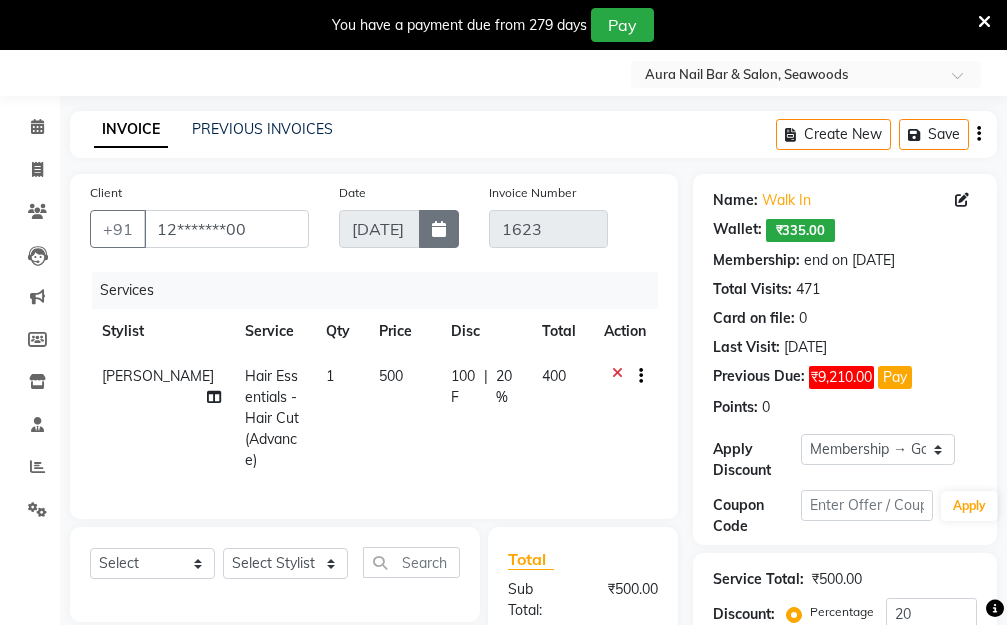 select on "7" 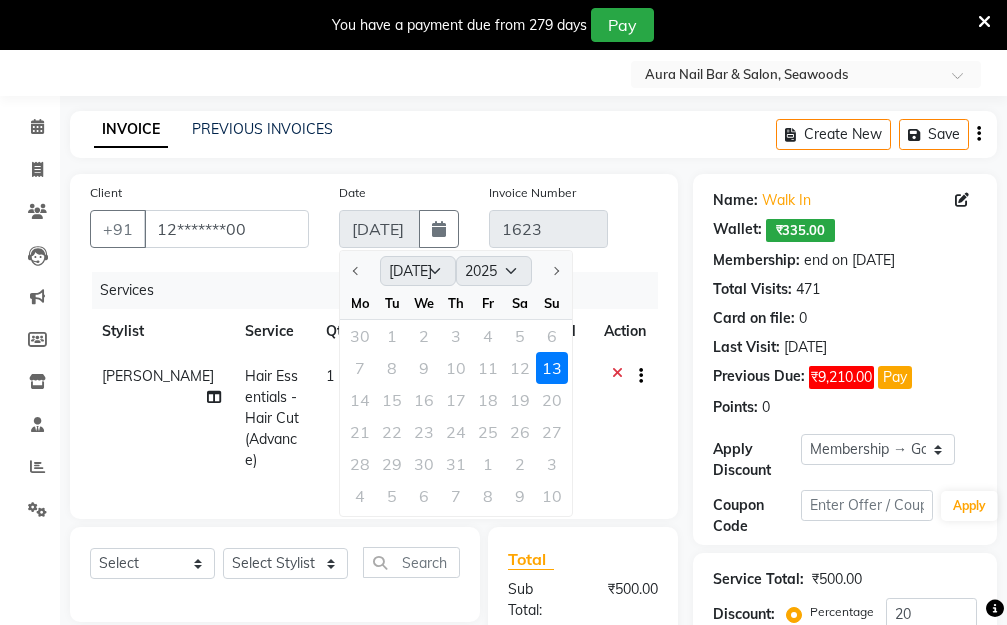 click on "7 8 9 10 11 12 13" 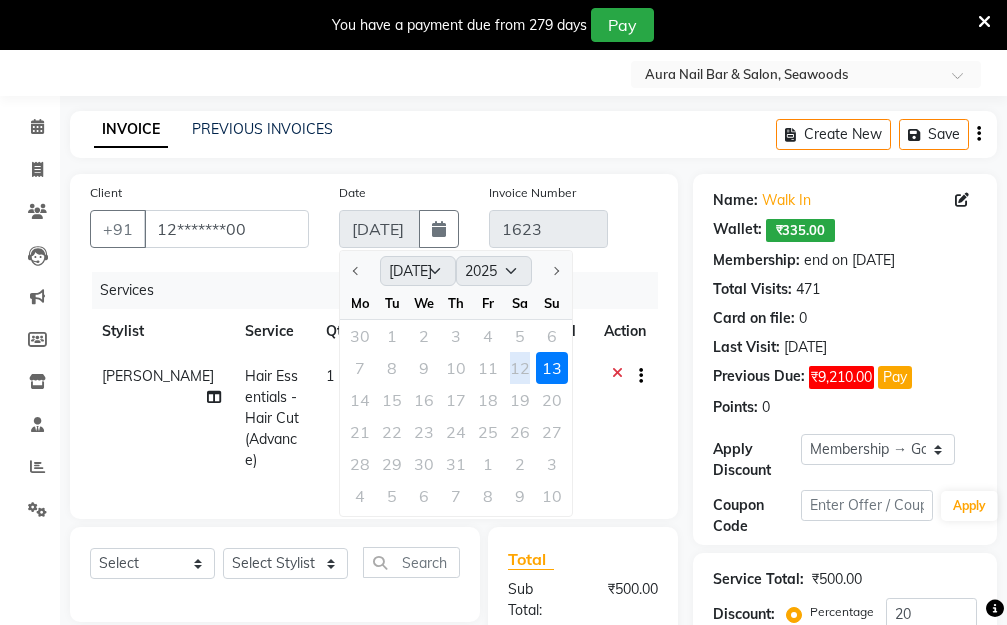 click on "7 8 9 10 11 12 13" 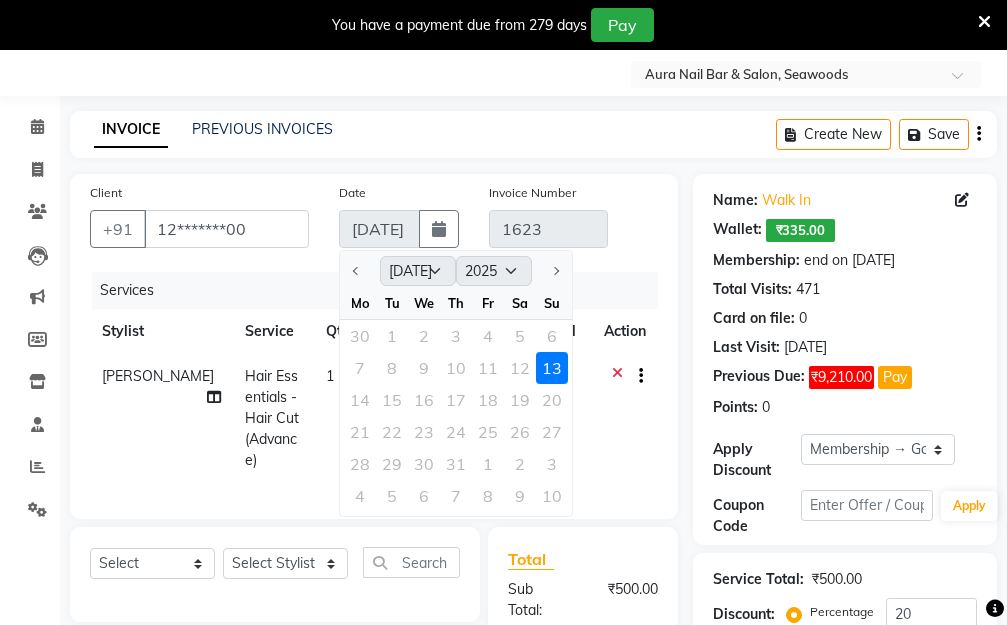 click on "Client +91 12*******00 Date [DATE] Jan Feb Mar Apr May Jun [DATE] Aug Sep Oct Nov [DATE] 2016 2017 2018 2019 2020 2021 2022 2023 2024 2025 2026 2027 2028 2029 2030 2031 2032 2033 2034 2035 Mo Tu We Th Fr Sa Su 30 1 2 3 4 5 6 7 8 9 10 11 12 13 14 15 16 17 18 19 20 21 22 23 24 25 26 27 28 29 30 31 1 2 3 4 5 6 7 8 9 10 Invoice Number 1623" 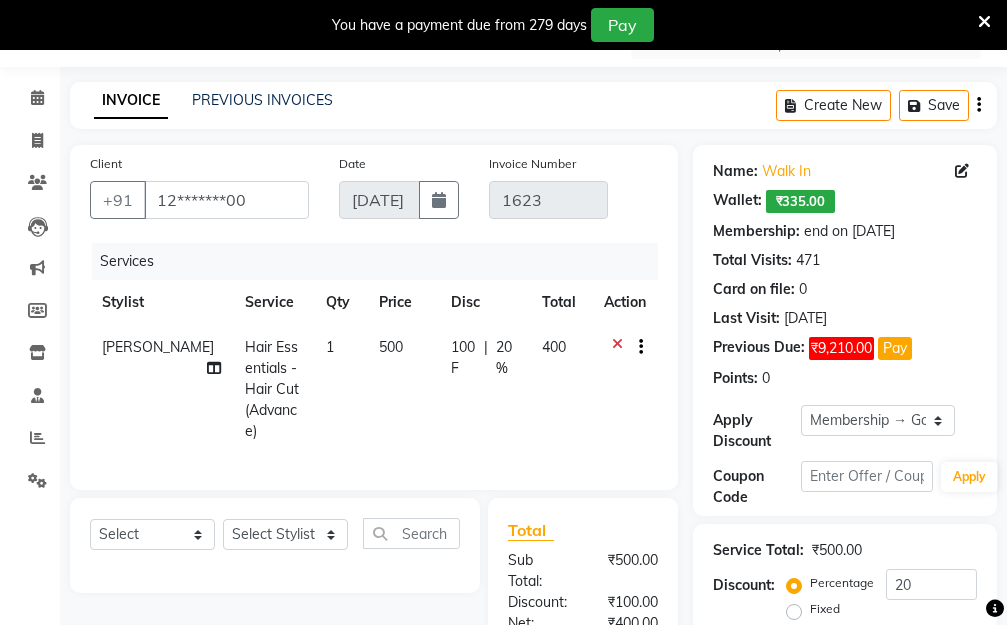 scroll, scrollTop: 79, scrollLeft: 0, axis: vertical 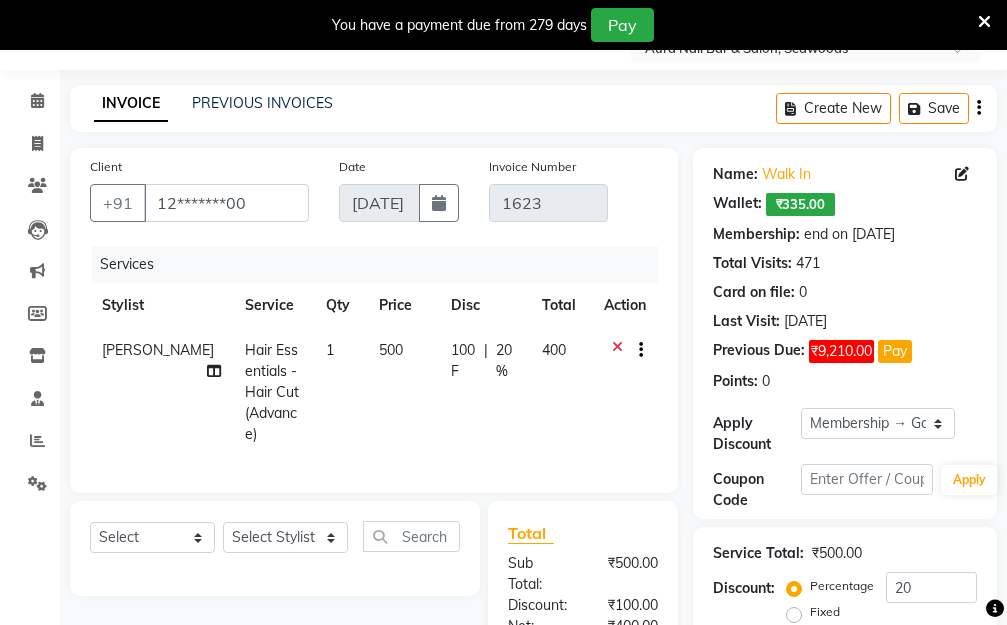 click on "500" 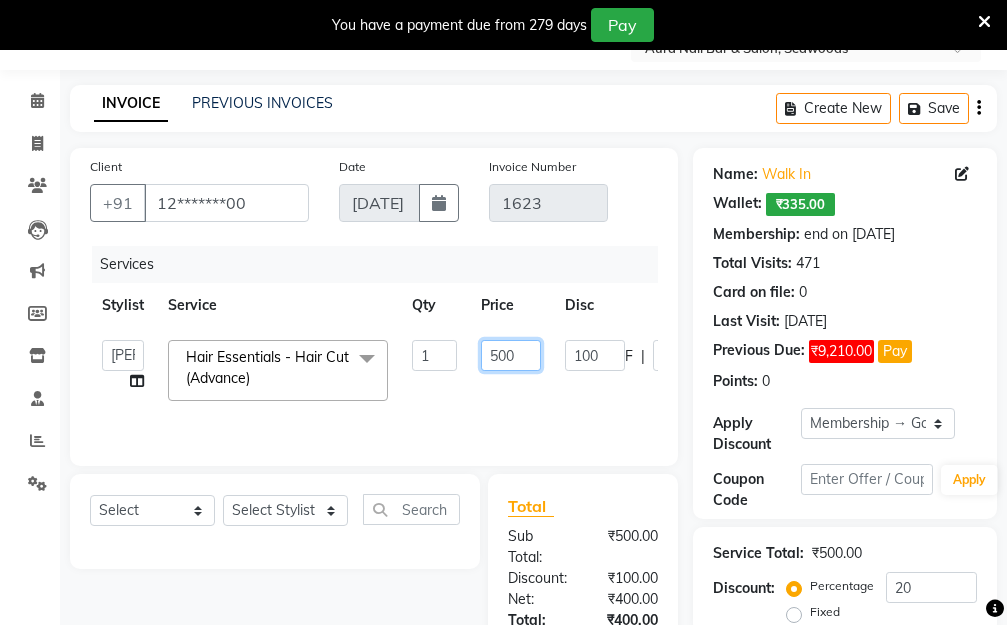 drag, startPoint x: 534, startPoint y: 348, endPoint x: 427, endPoint y: 353, distance: 107.11676 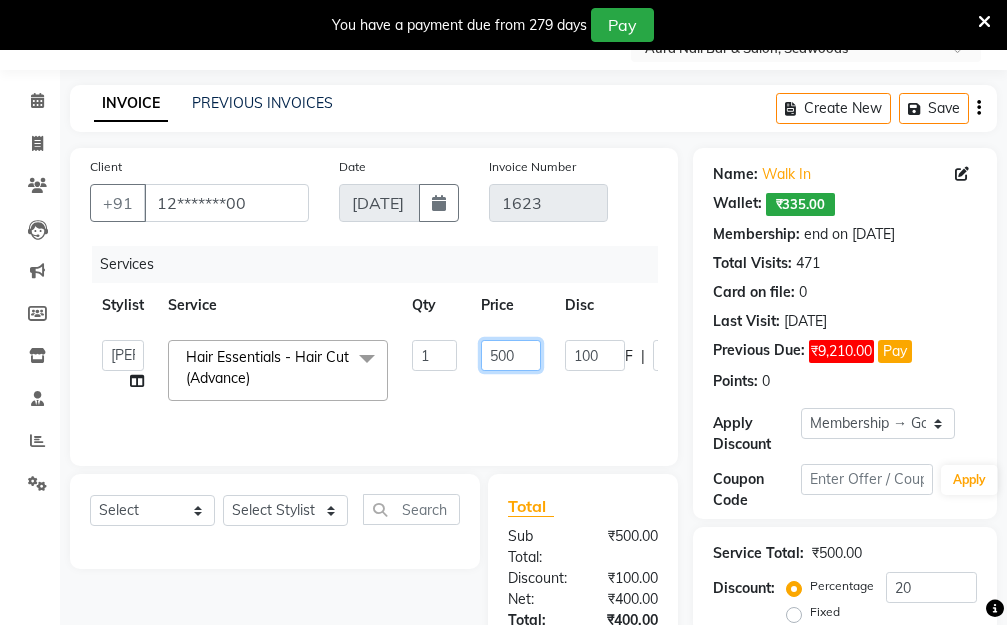 click on "Aarti   [PERSON_NAME]    Manager   Pallavi    pooja   Priya   Hair Essentials - Hair Cut (Advance)  x Hair Essentials - Hair Cut (Advance) (₹500) Hair Essentials - Kids Haircut (Below 8 Yrs) (₹250) Hair Essentials -Hair Wash Up To Shoulder (₹300) Hair Essentials - Hair Cut  (₹350) HAIR WASH UP TO WASTE (₹700) DANDRUFF TERATMENT (₹1500) Shampoo & Conditioning + Blast Dry - Upto Shoulder (₹350) Shampoo & Conditioning + Blast Dry - Below Shoulder (₹550) Shampoo & Conditioning + Blast Dry - Upto Waist (₹750) Shampoo & Conditioning + Blast Dry - Add: Charge For Morocon/Riviver/ Keratin (₹600) Blow Dry/Outcurl/Straight - Upto Shoulder (₹449) Blow Dry/Outcurl/Straight - Below Shoulder (₹650) Blow Dry/Outcurl/Straight - Upto Waist (₹850) Ironing - Upto Shoulder (₹650) Ironing - Below Shoulder (₹850) Ironing - Upto Waist (₹1000) Ironing - Add Charge For Thick Hair (₹300) Tongs - Upto Shoulder (₹800) Tongs - Below Shoulder (₹960) Tongs - Upto Waist (₹1500) [MEDICAL_DATA] (₹5000) 1 500 100 F |" 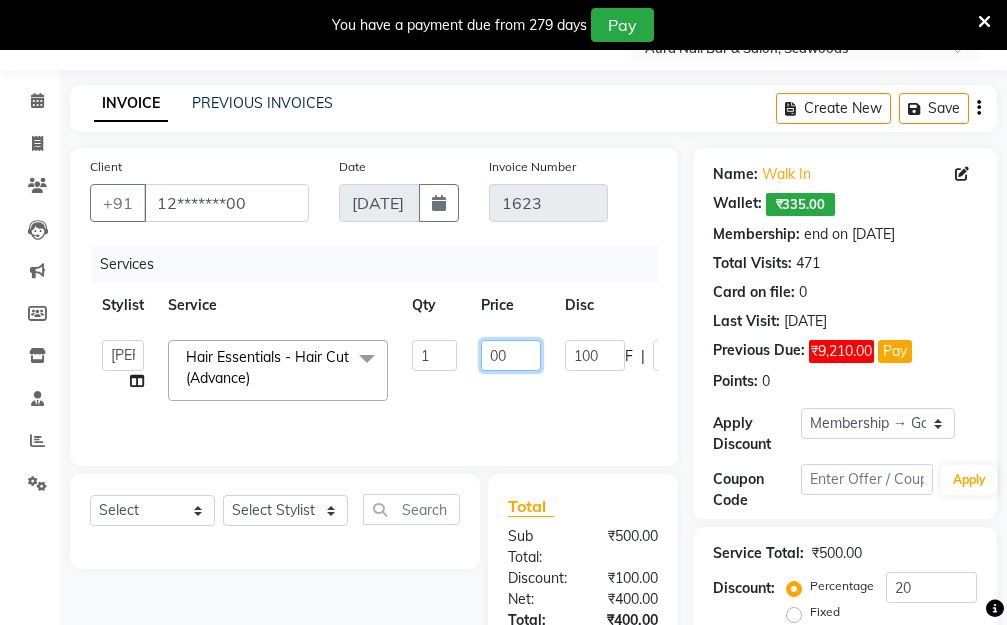 type on "000" 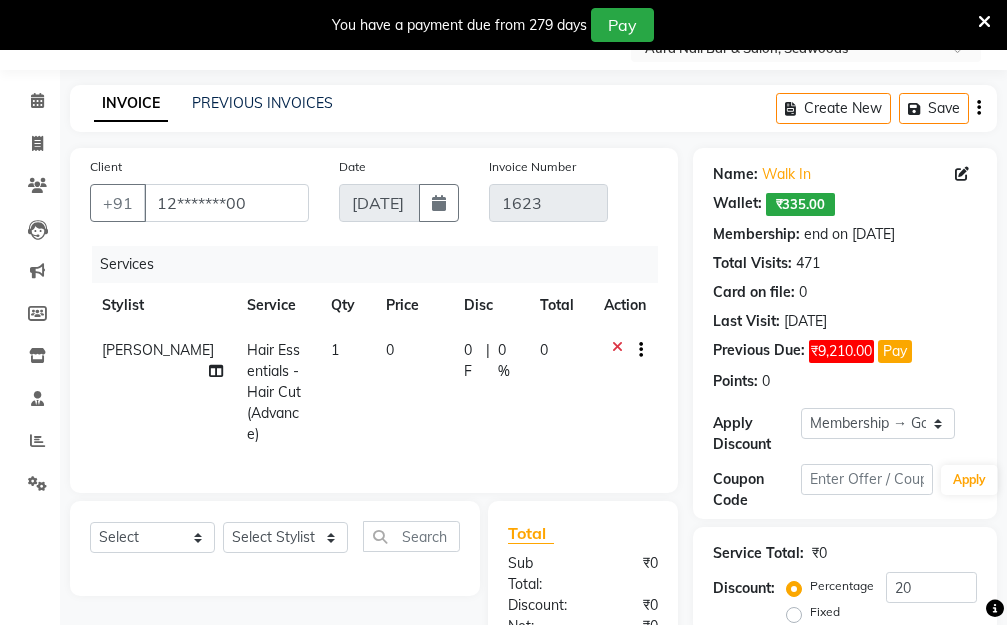 click on "[PERSON_NAME]  Hair Essentials - Hair Cut (Advance) 1 0 0 F | 0 % 0" 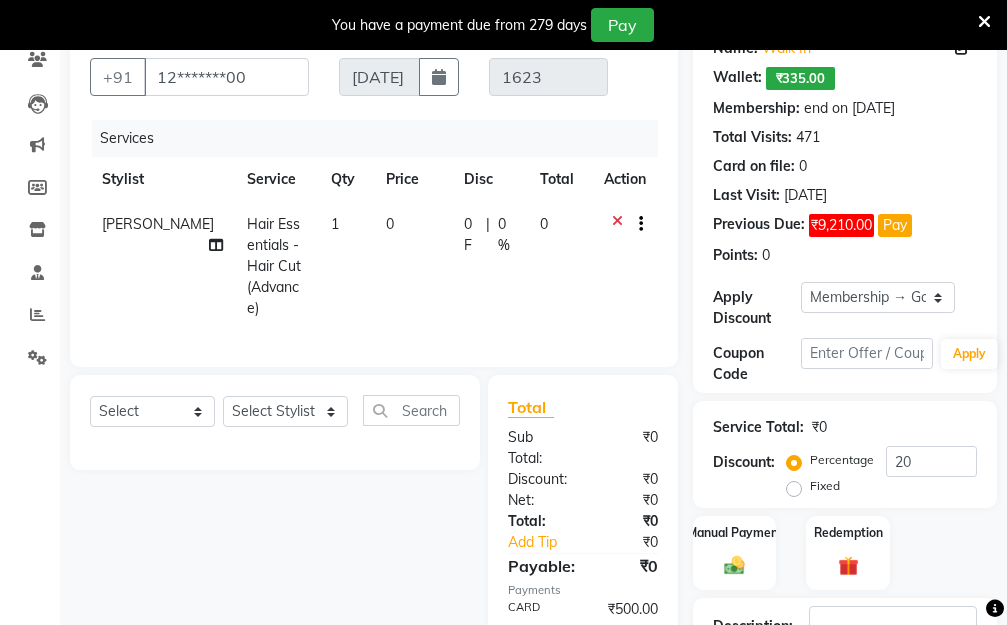 scroll, scrollTop: 355, scrollLeft: 0, axis: vertical 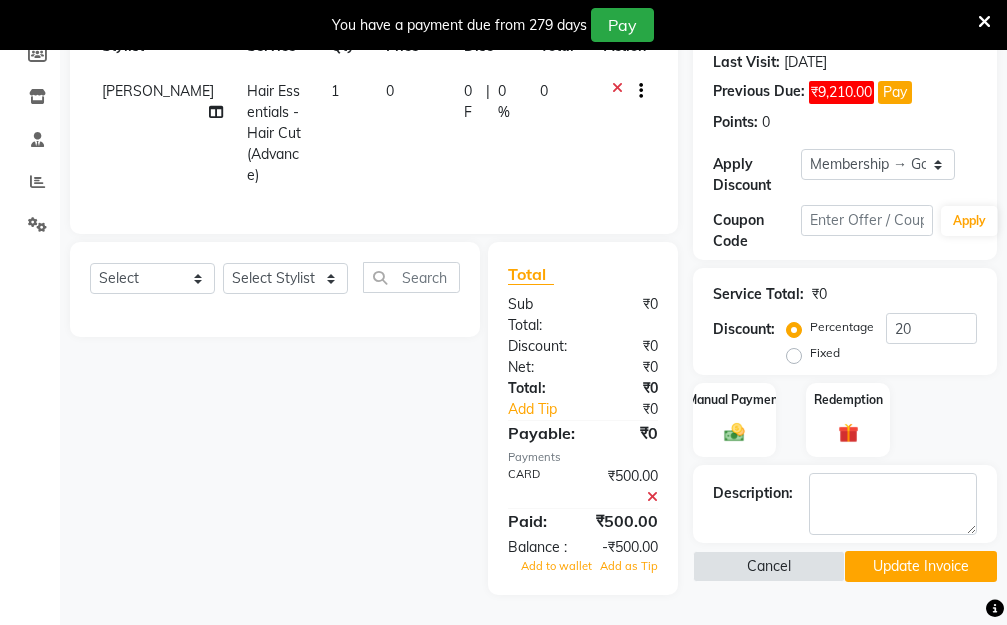 click 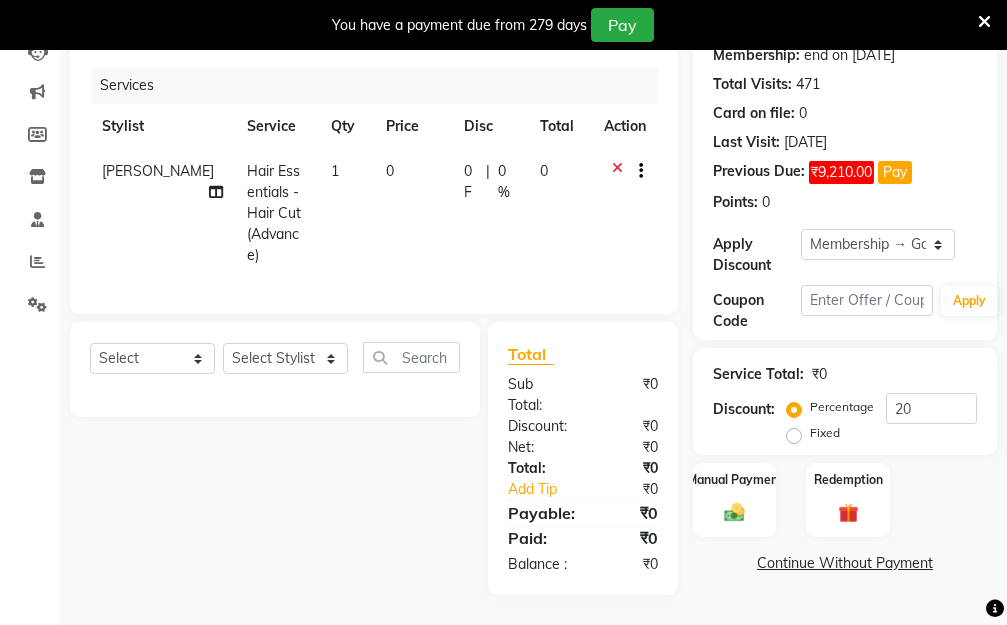 scroll, scrollTop: 275, scrollLeft: 0, axis: vertical 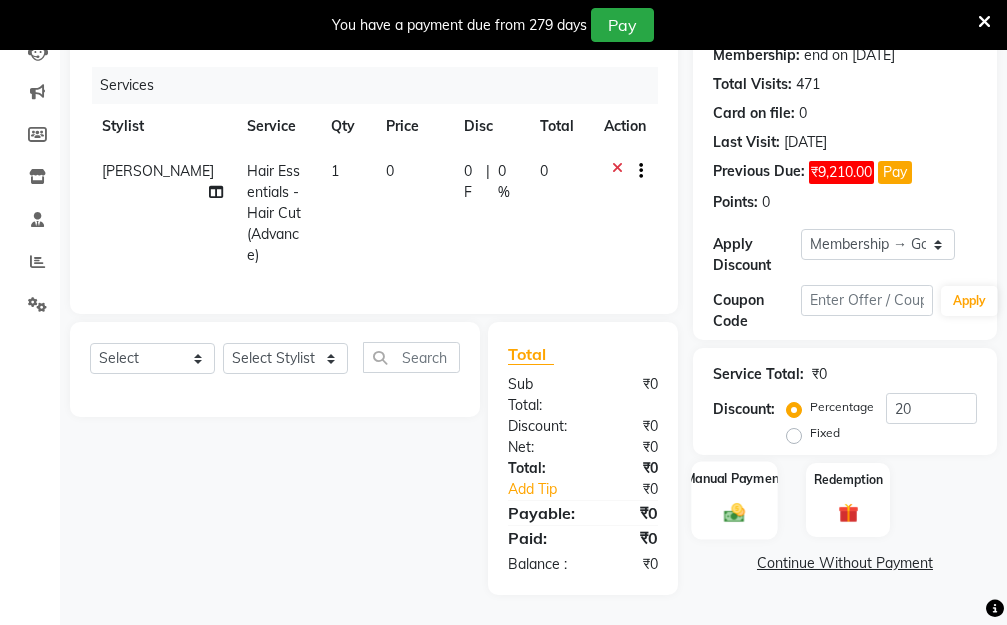 click 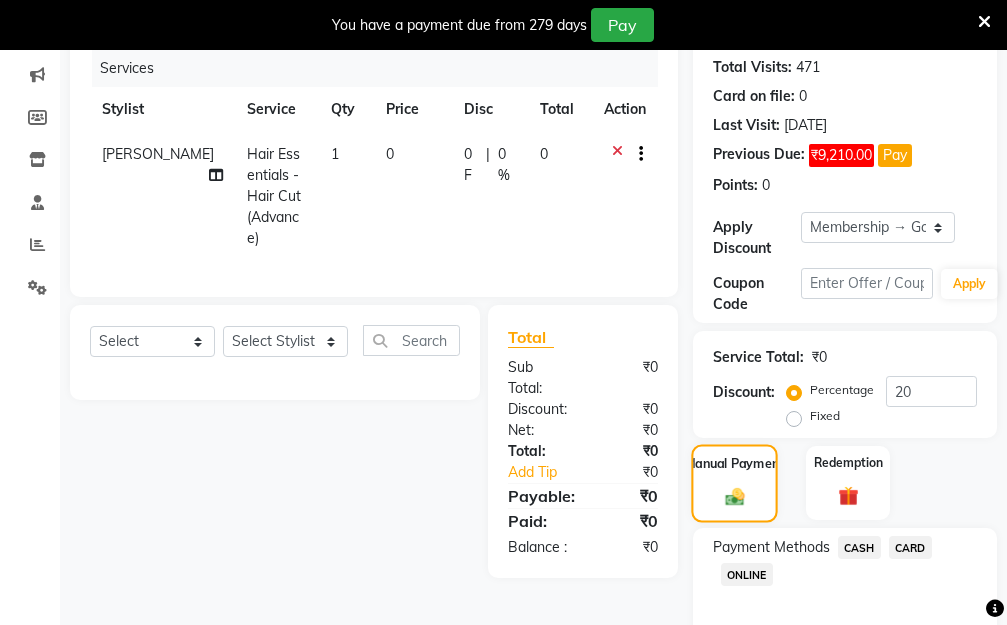 scroll, scrollTop: 355, scrollLeft: 0, axis: vertical 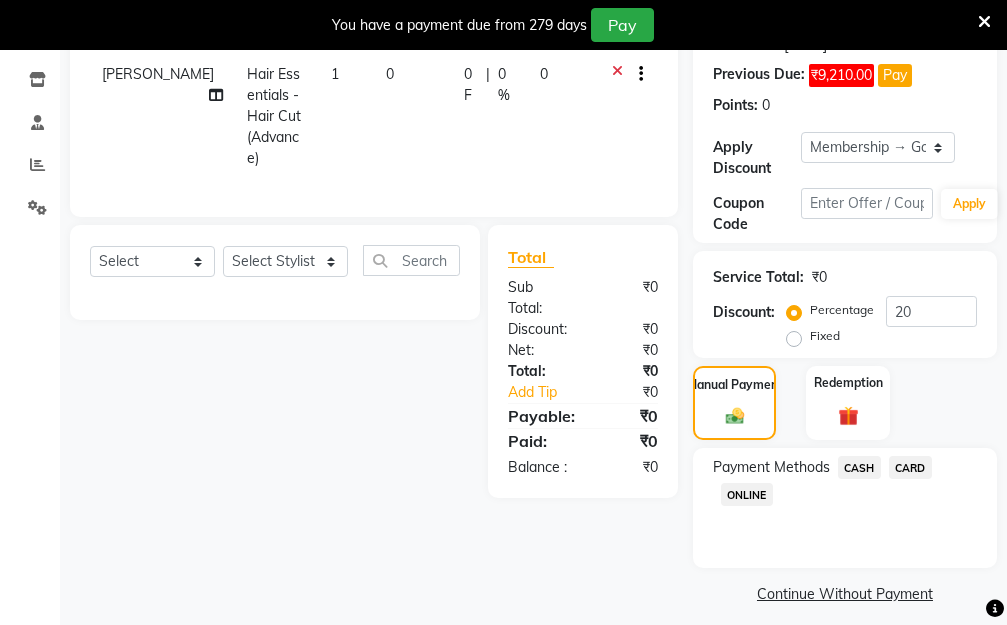 click on "CASH" 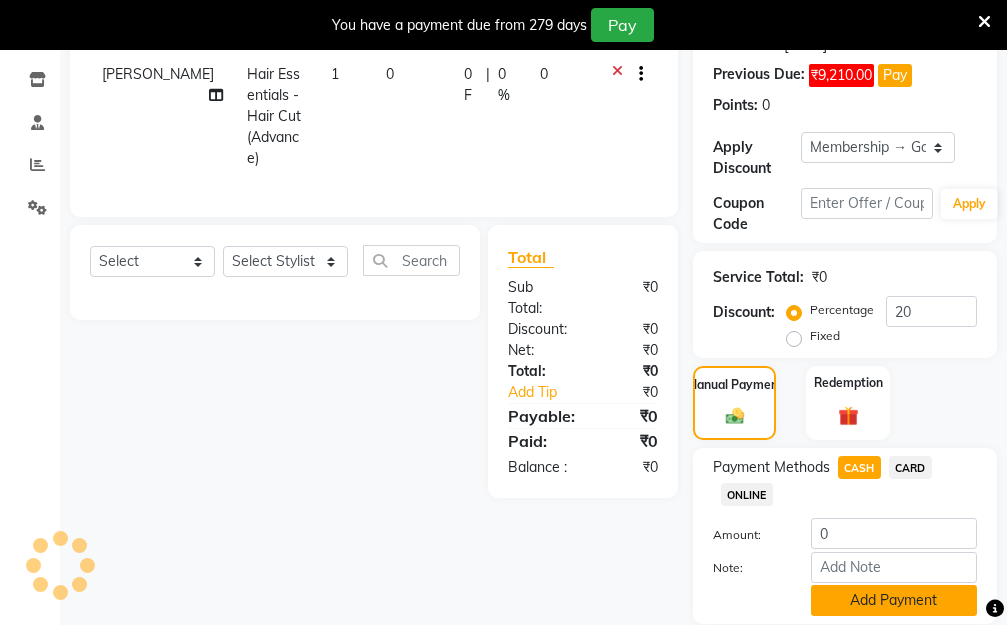 click on "Add Payment" 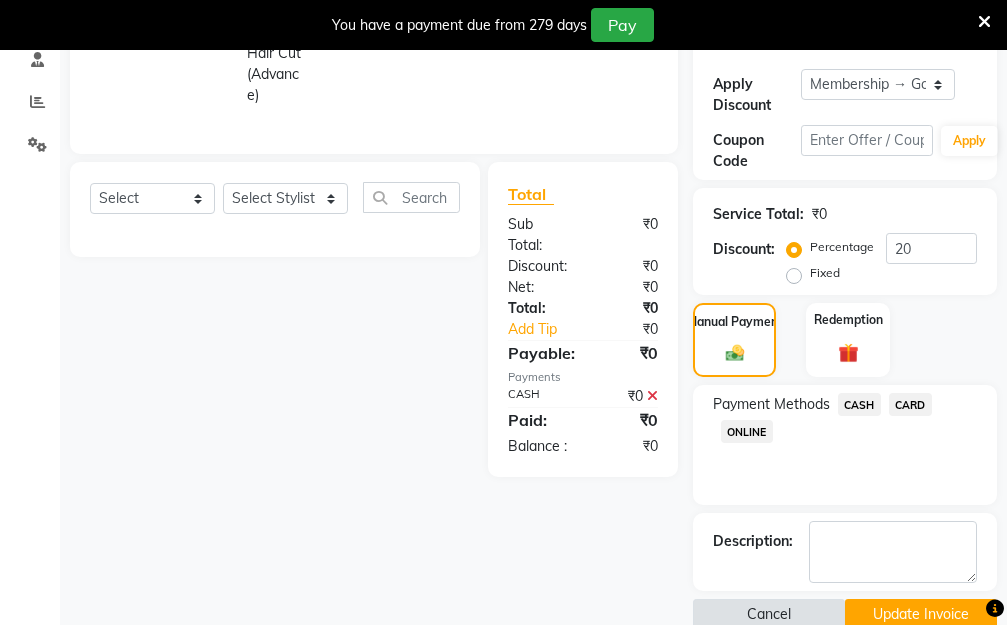 scroll, scrollTop: 453, scrollLeft: 0, axis: vertical 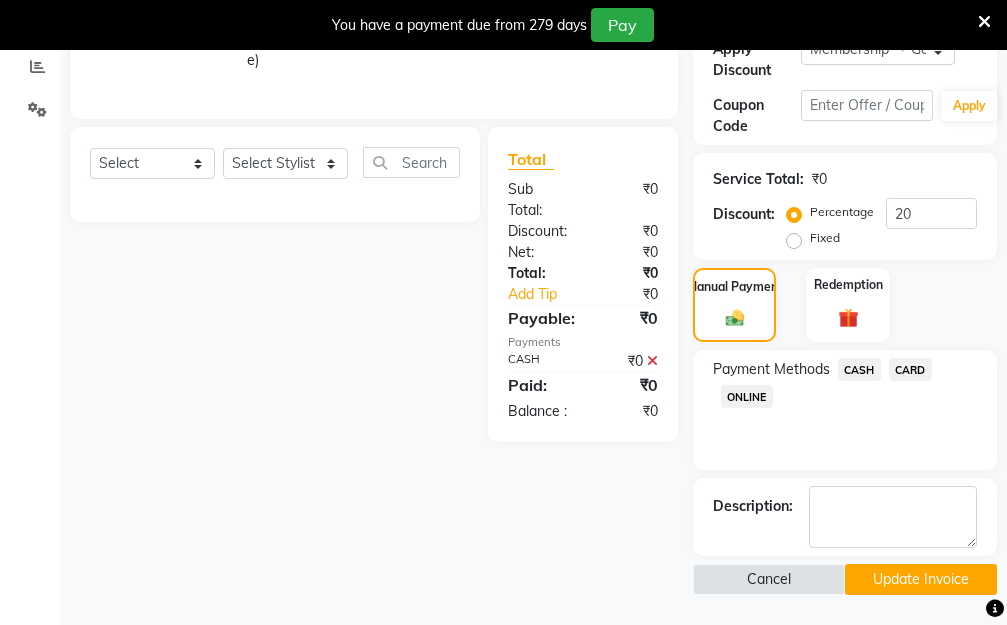 click on "Update Invoice" 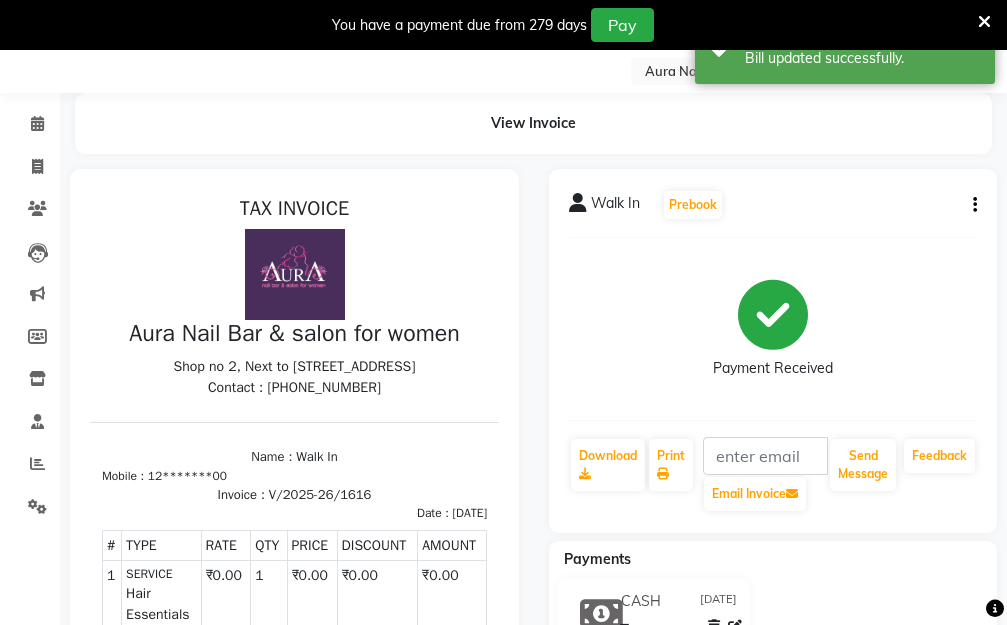scroll, scrollTop: 53, scrollLeft: 0, axis: vertical 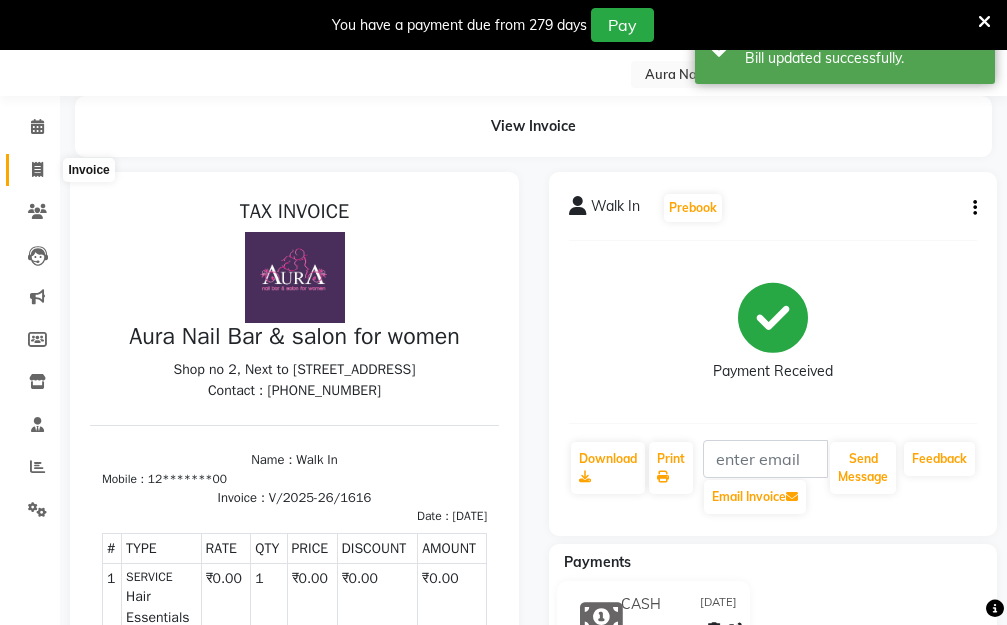 click 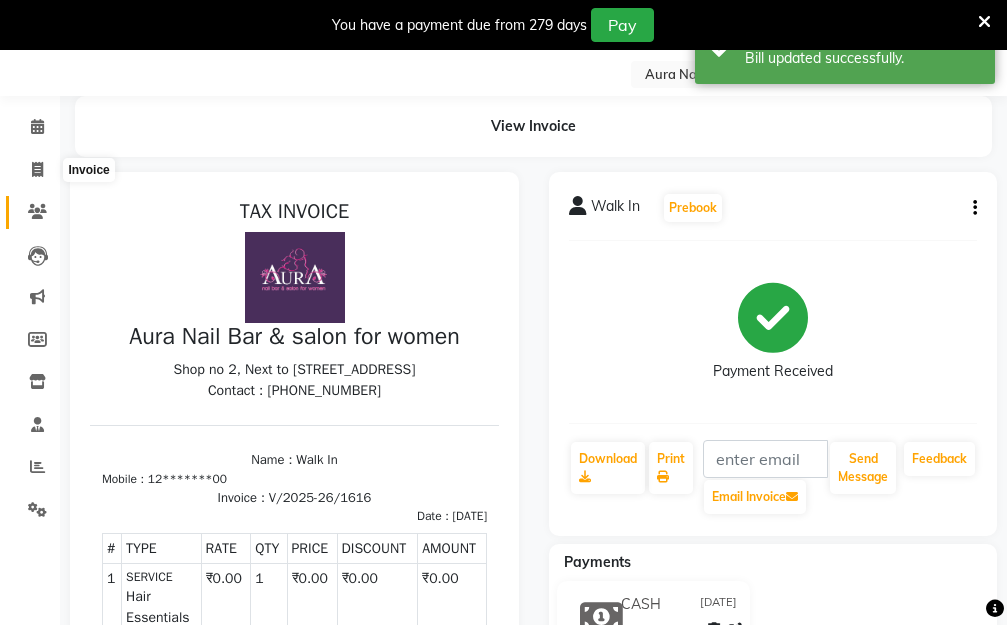 select on "service" 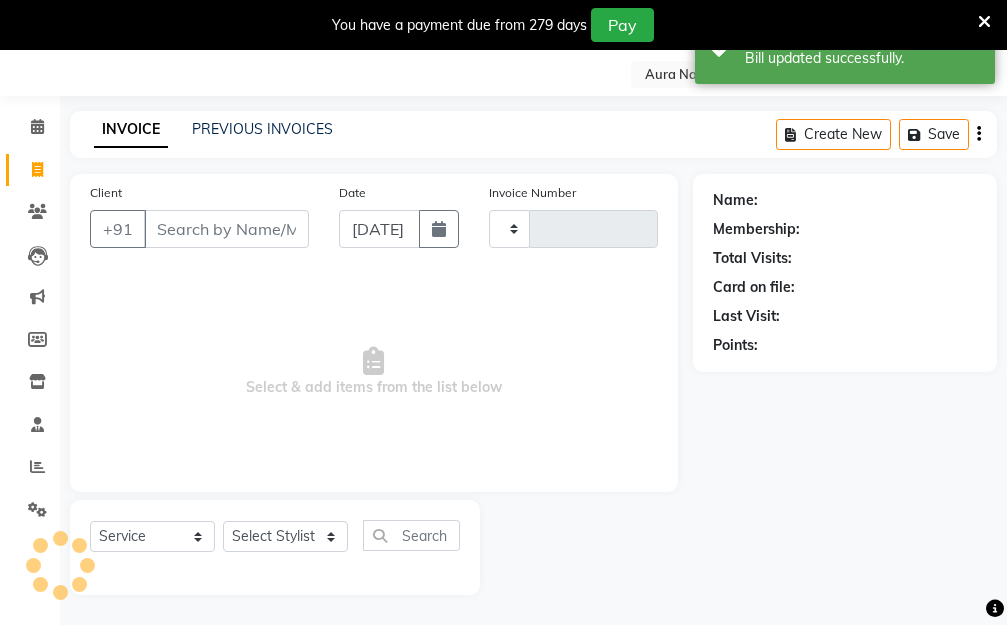 type on "1623" 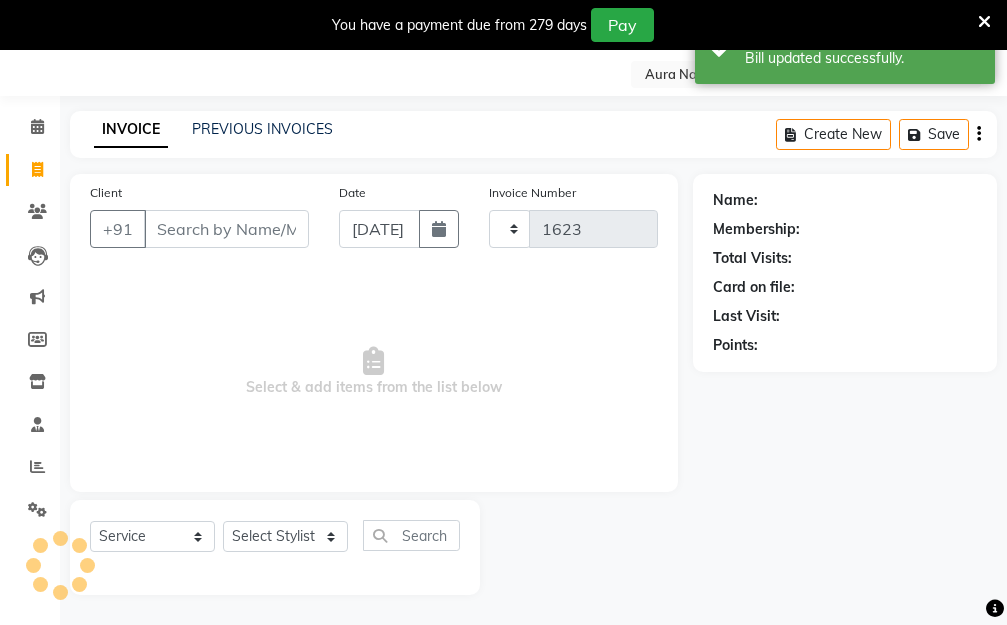 select on "4994" 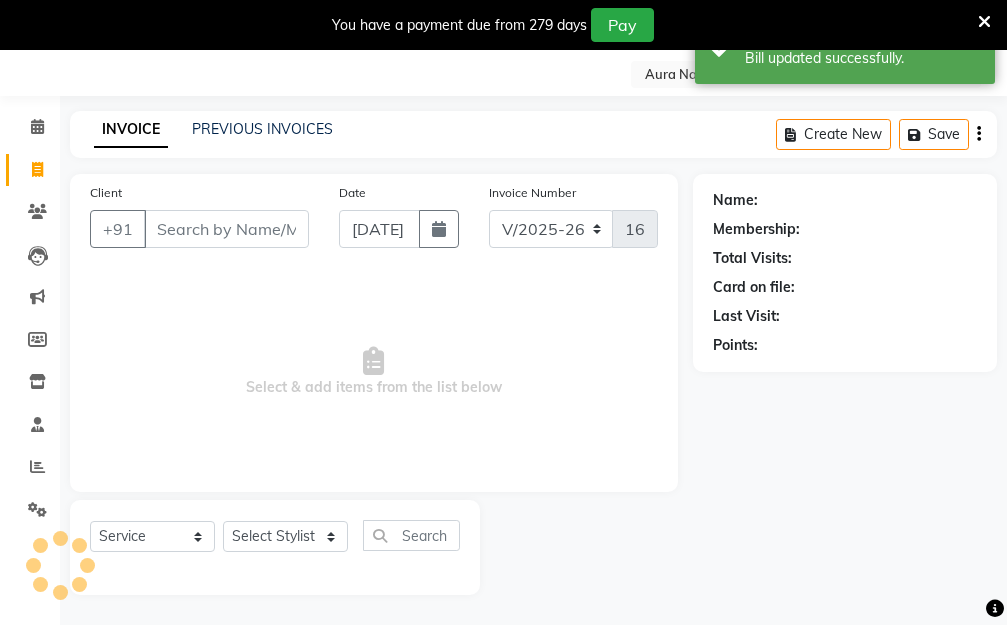 click on "Client" at bounding box center (226, 229) 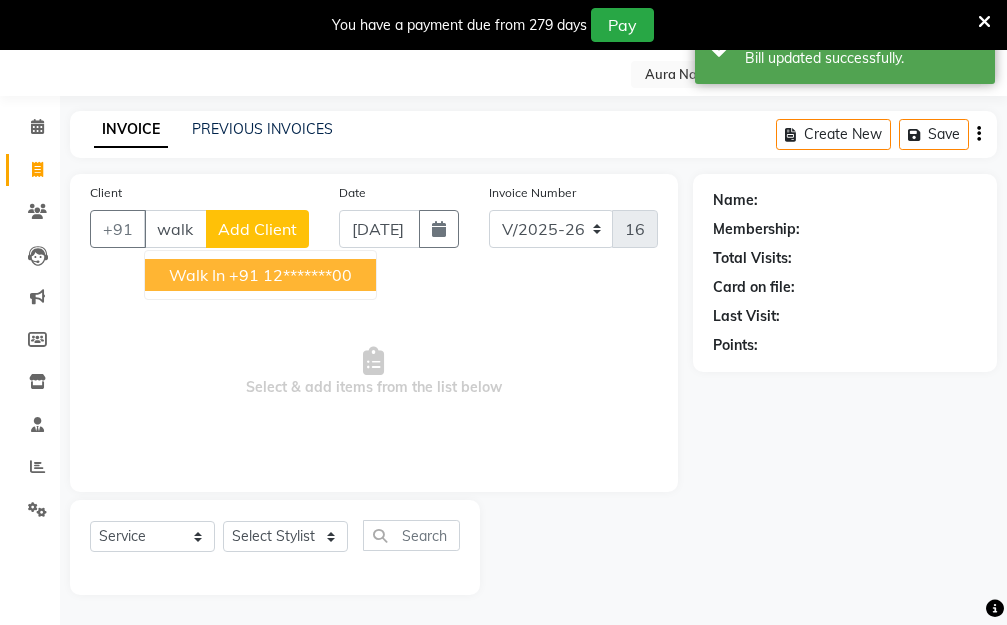 click on "+91  12*******00" at bounding box center (290, 275) 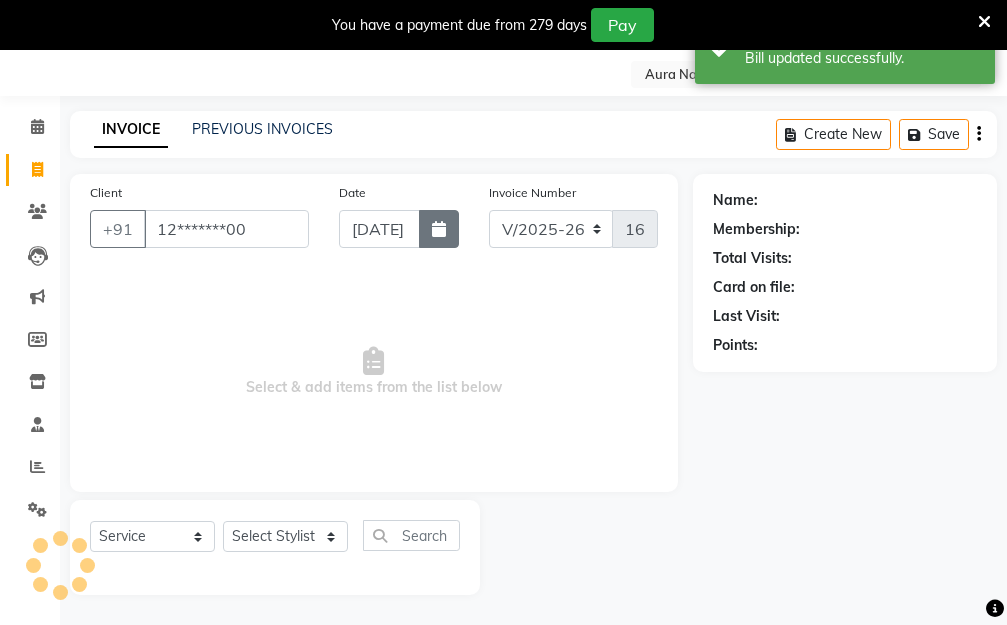 type on "12*******00" 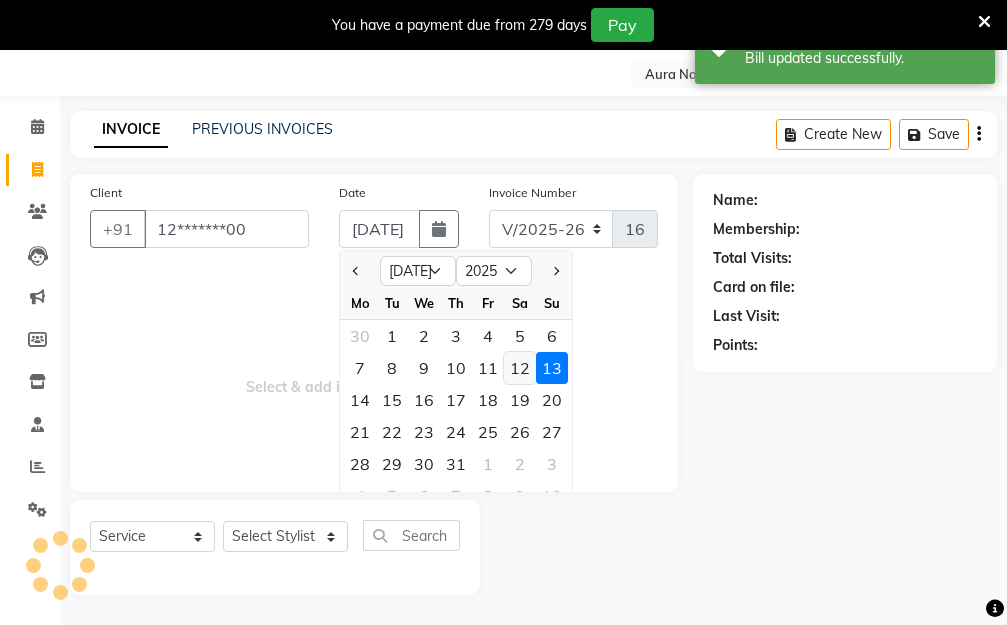 click on "12" 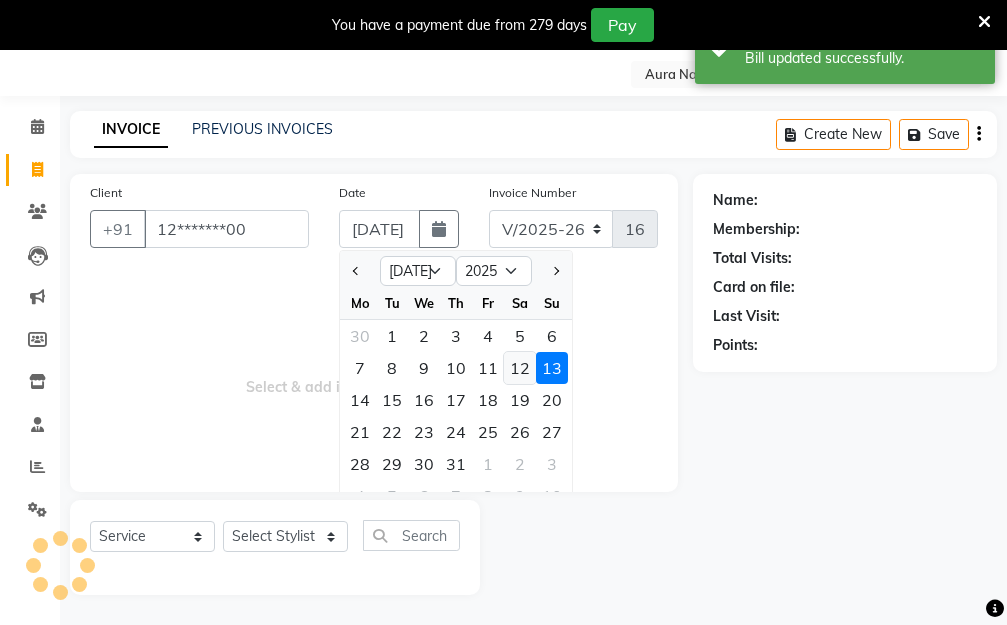 type on "12-07-2025" 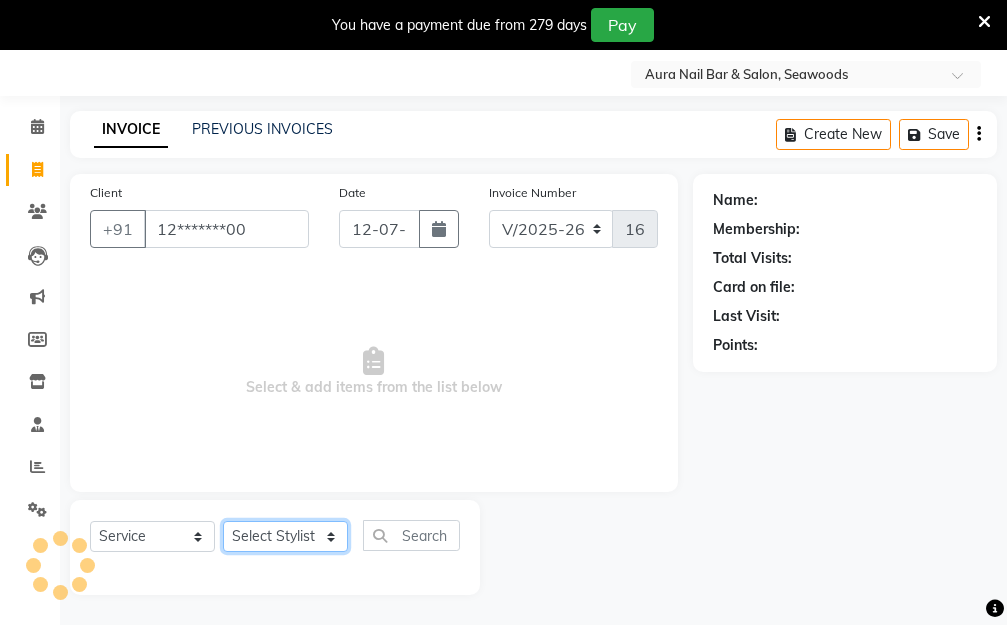 click on "Select Stylist Aarti [PERSON_NAME]  Manager Pallavi  pooja Priya" 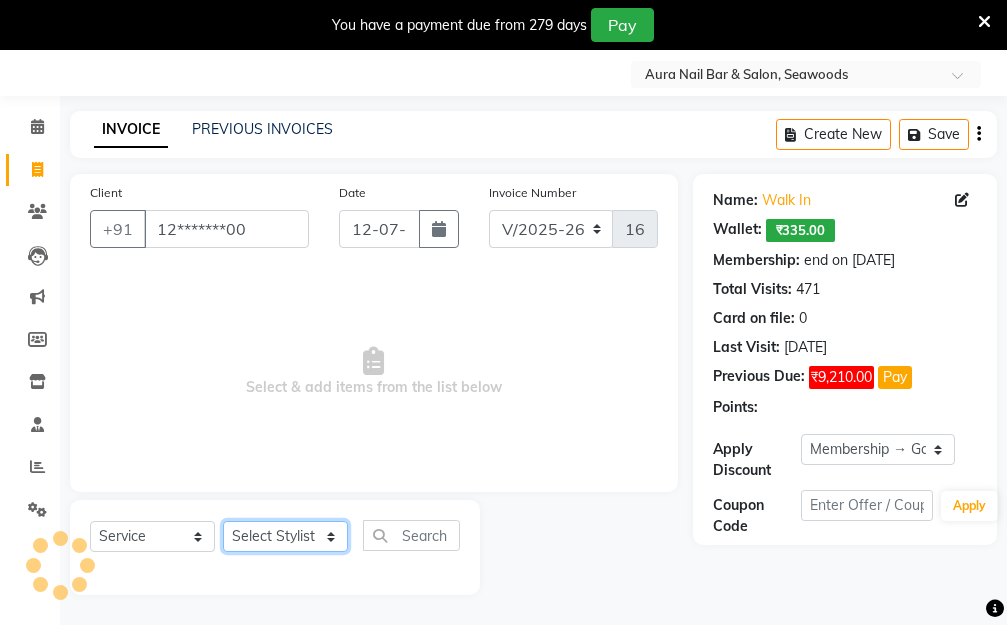 select on "31261" 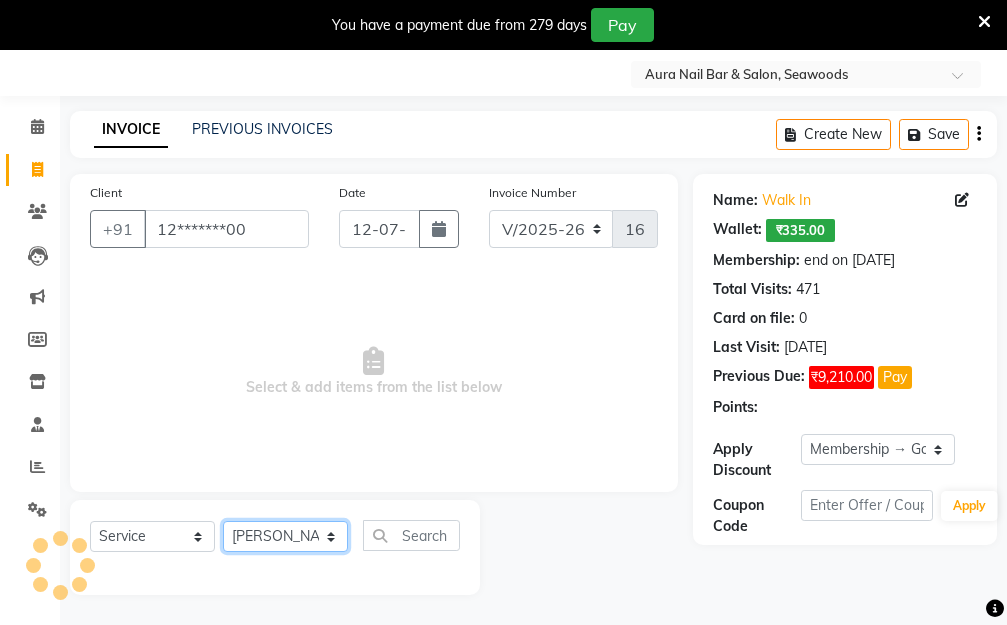 click on "Select Stylist Aarti [PERSON_NAME]  Manager Pallavi  pooja Priya" 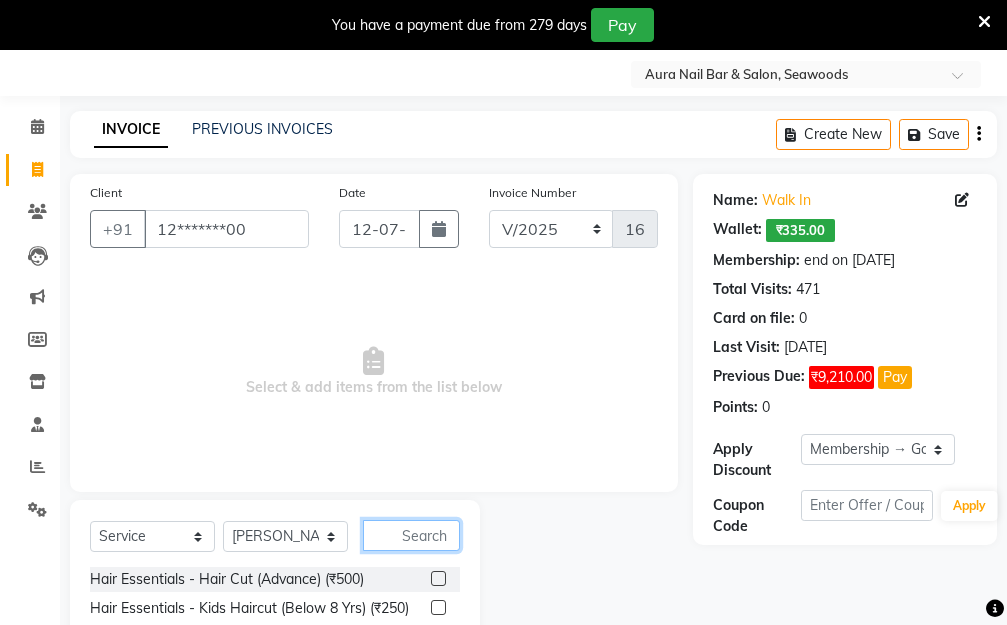 click 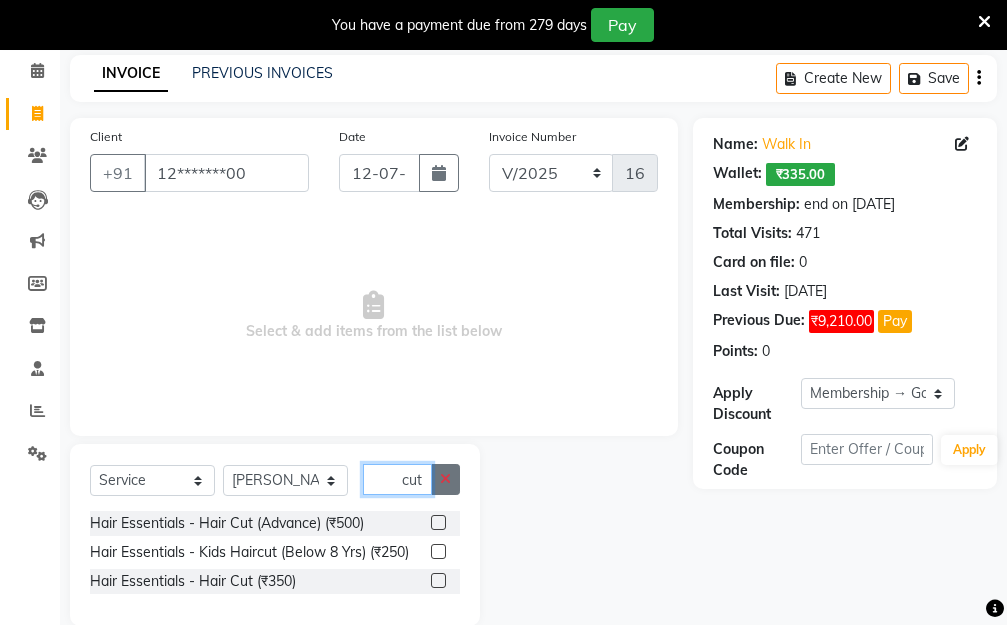 scroll, scrollTop: 140, scrollLeft: 0, axis: vertical 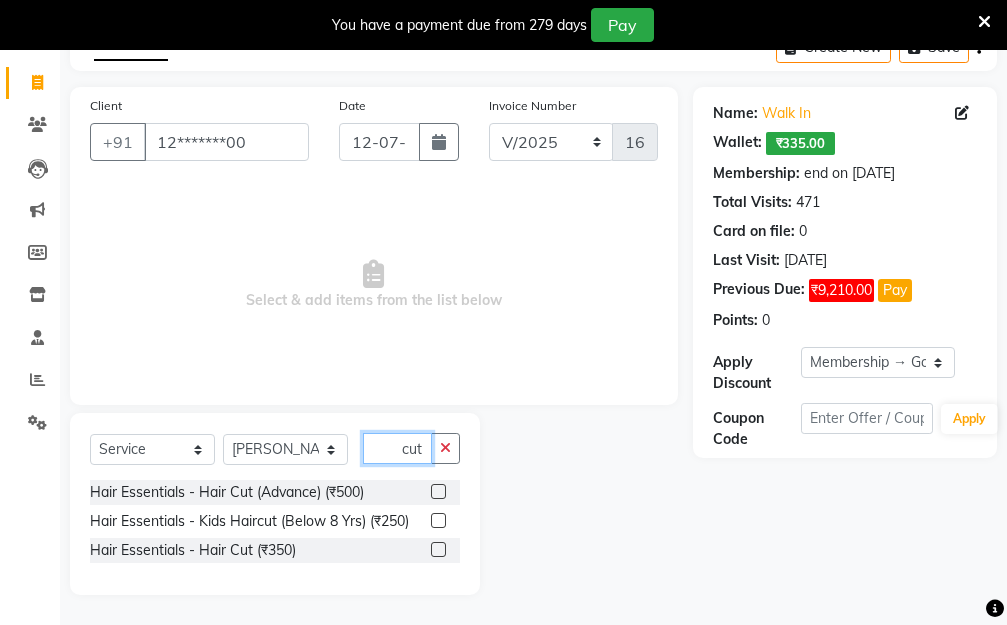 type on "cut" 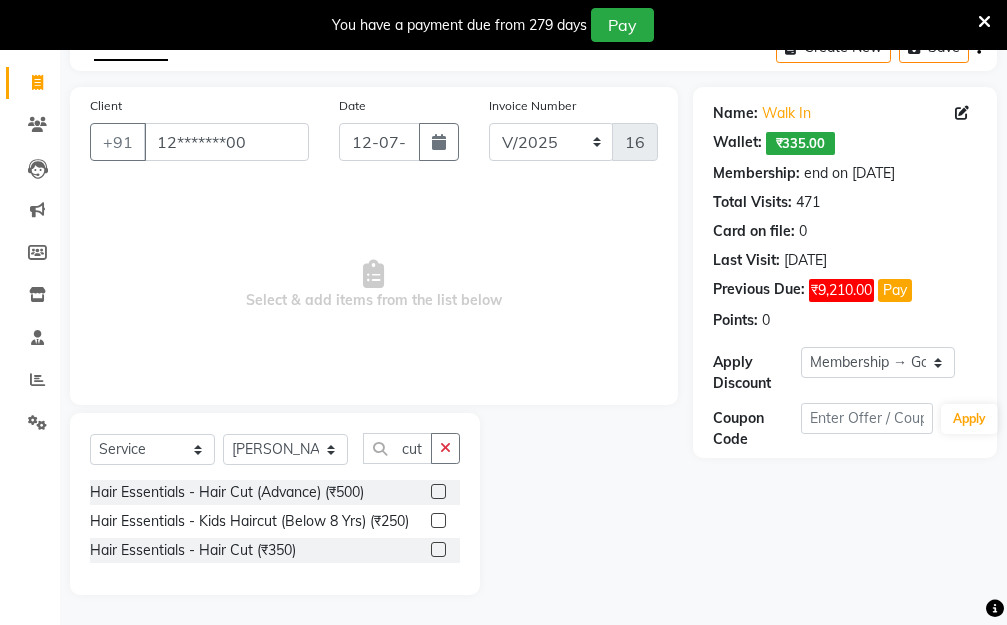 click 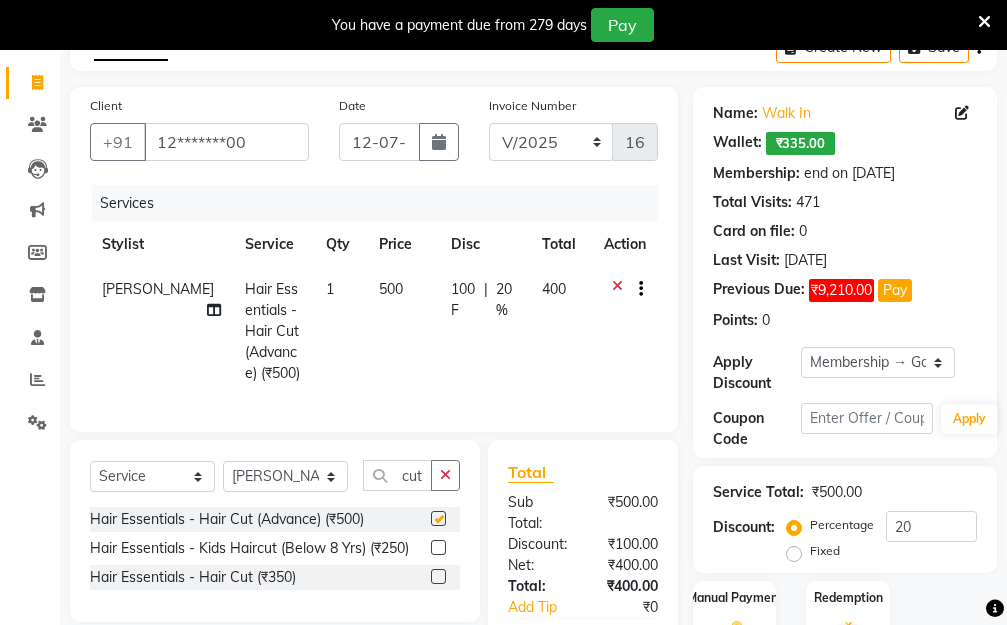 checkbox on "false" 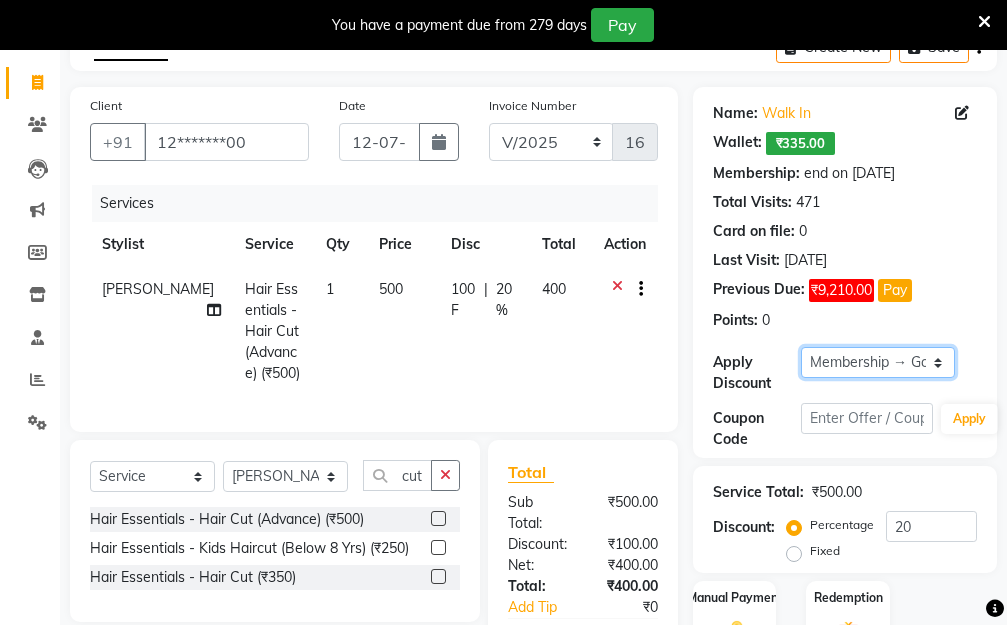 click on "Select Membership → Golden Membership Membership → Golden Membership Membership → Golden Membership Membership → Golden Membership Membership → Golden Membership Membership → Golden Membership Membership → Golden Membership Membership → Golden Membership Membership → Golden Membership Membership → Golden Membership Membership → Golden Membership Membership → Golden Membership Membership → Golden Membership Membership → Golden Membership Membership → Golden Membership Membership → Golden Membership Membership → Golden Membership Membership → Golden Membership Membership → Golden Membership Membership → Golden Membership Membership → Golden Membership Membership → Golden Membership Membership → Golden Membership Membership → Golden Membership Membership → Golden Membership Membership → Golden Membership Membership → Golden Membership Membership → Golden Membership Membership → Golden Membership Membership → Golden Membership" 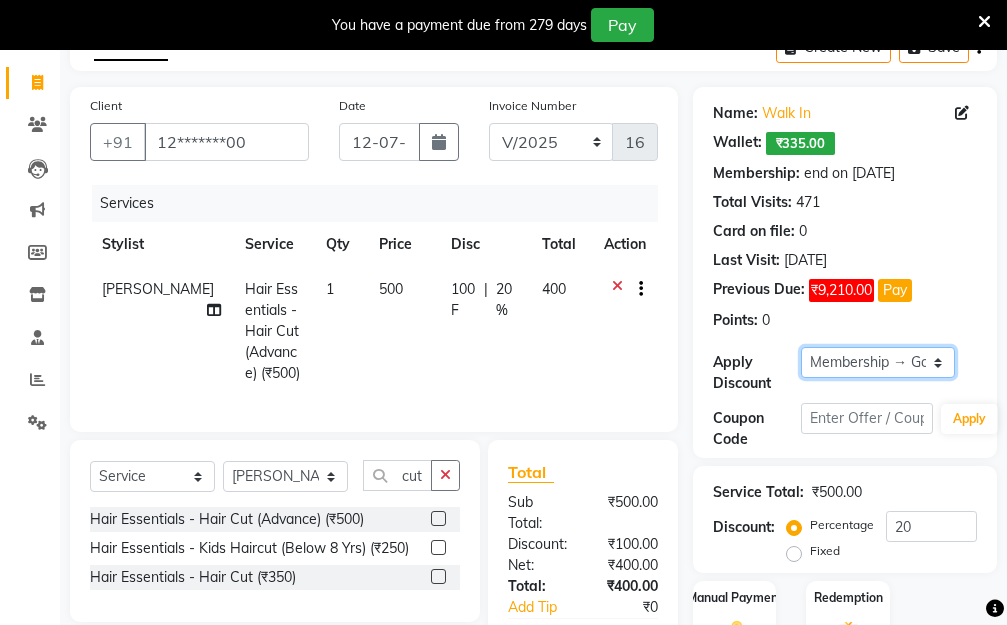 click on "Select Membership → Golden Membership Membership → Golden Membership Membership → Golden Membership Membership → Golden Membership Membership → Golden Membership Membership → Golden Membership Membership → Golden Membership Membership → Golden Membership Membership → Golden Membership Membership → Golden Membership Membership → Golden Membership Membership → Golden Membership Membership → Golden Membership Membership → Golden Membership Membership → Golden Membership Membership → Golden Membership Membership → Golden Membership Membership → Golden Membership Membership → Golden Membership Membership → Golden Membership Membership → Golden Membership Membership → Golden Membership Membership → Golden Membership Membership → Golden Membership Membership → Golden Membership Membership → Golden Membership Membership → Golden Membership Membership → Golden Membership Membership → Golden Membership Membership → Golden Membership" 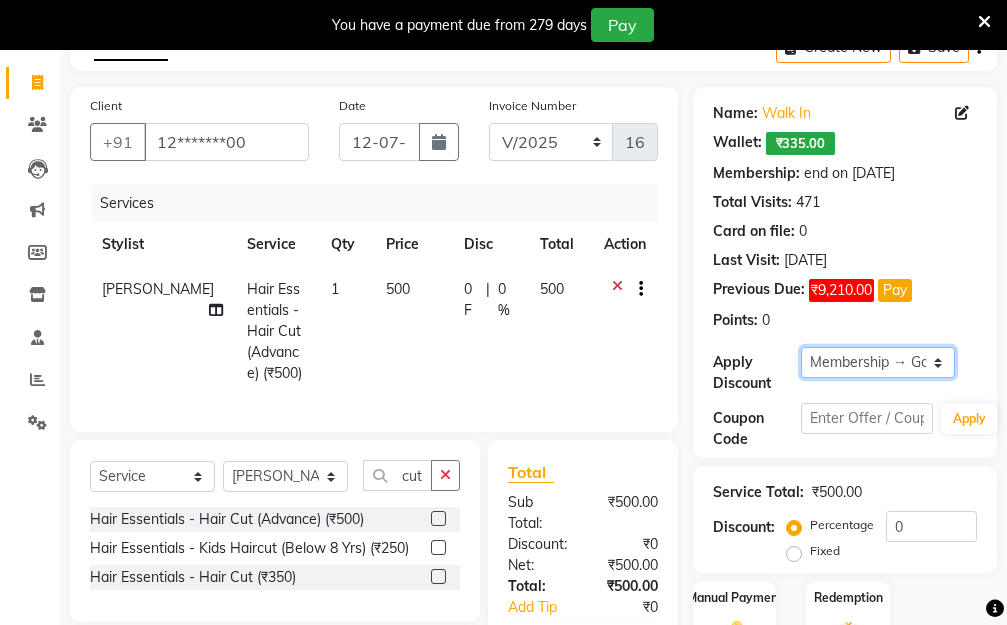 scroll, scrollTop: 320, scrollLeft: 0, axis: vertical 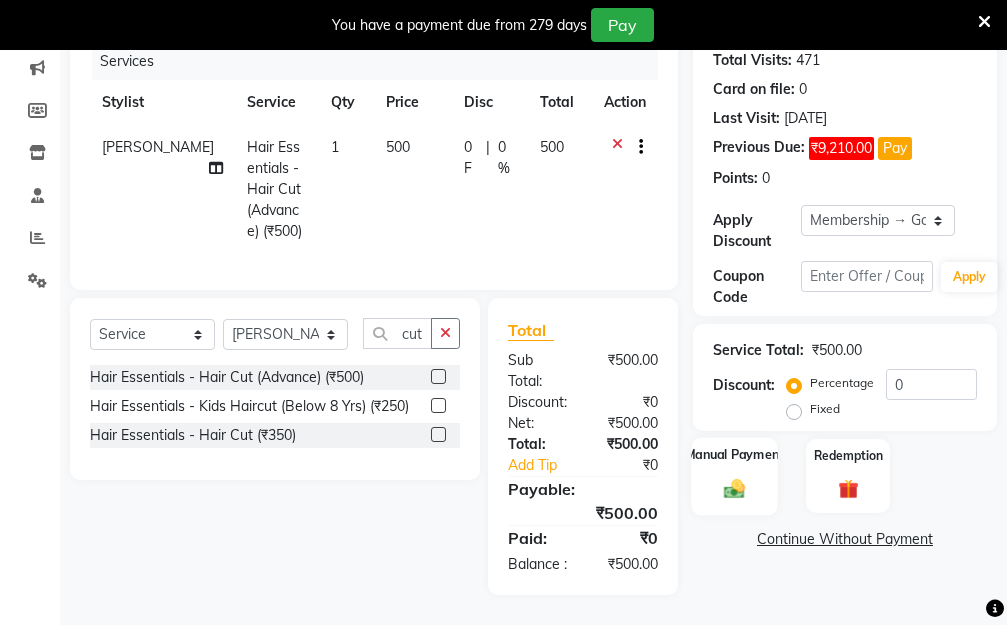 click on "Manual Payment" 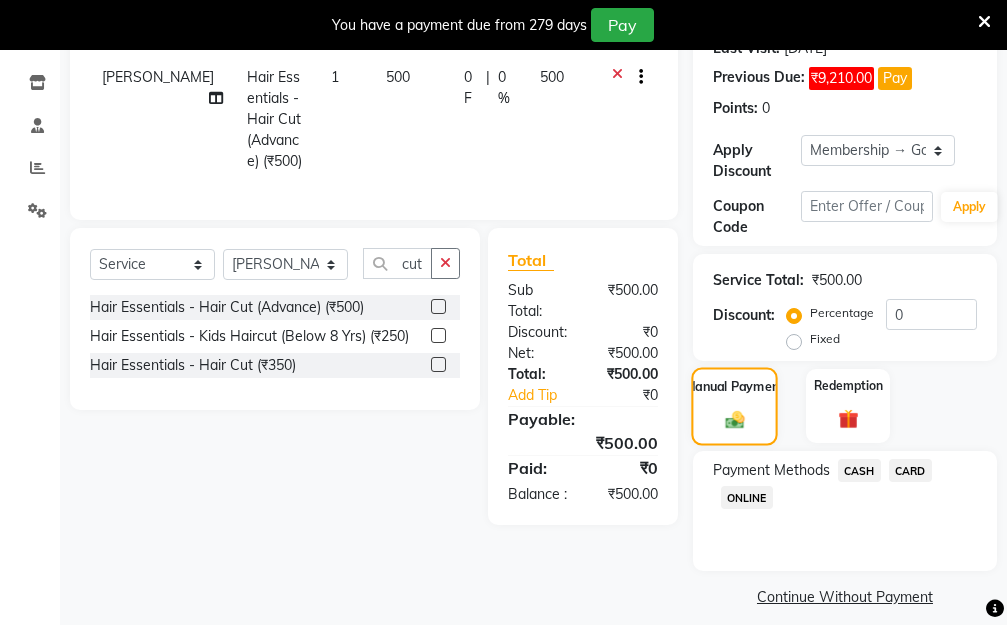 scroll, scrollTop: 369, scrollLeft: 0, axis: vertical 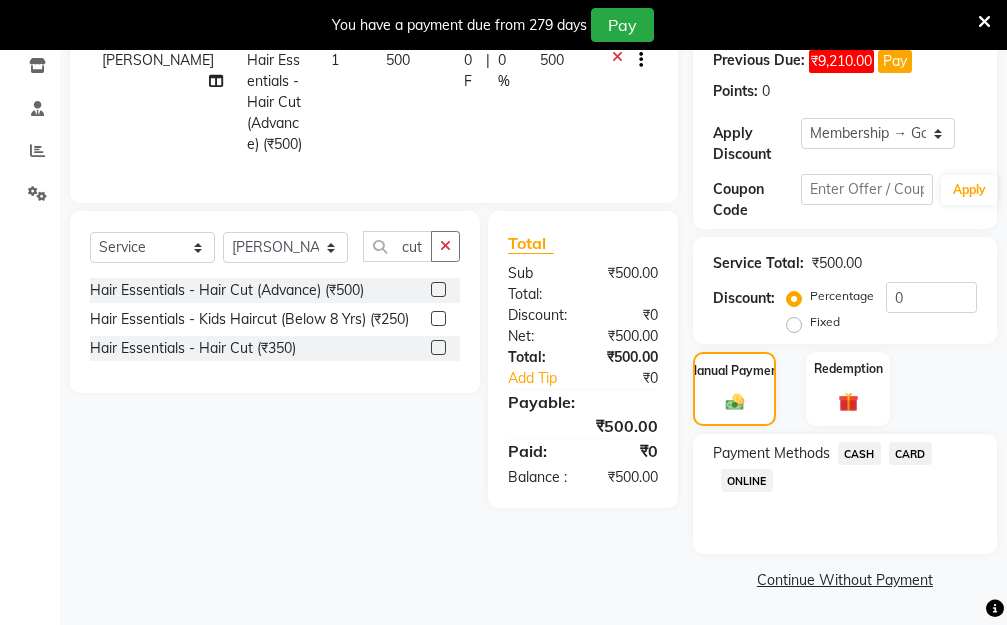 click on "CARD" 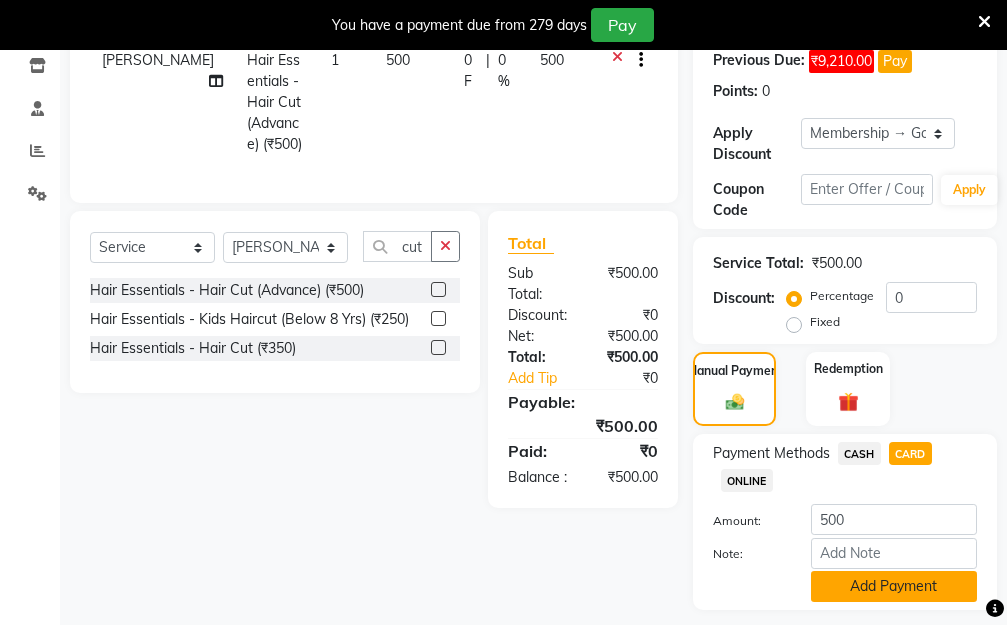 click on "Add Payment" 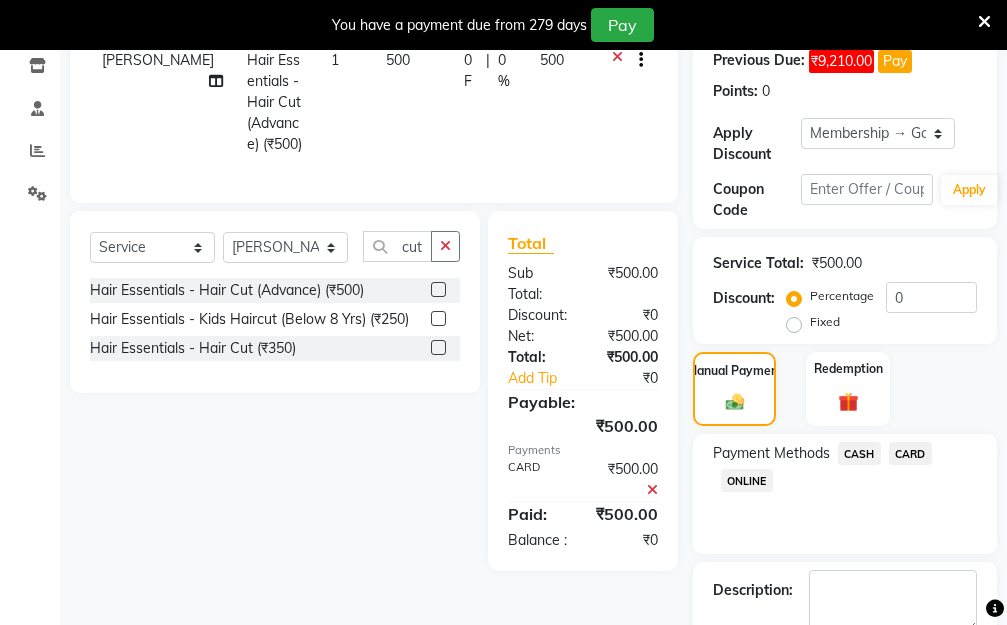 click on "CARD" 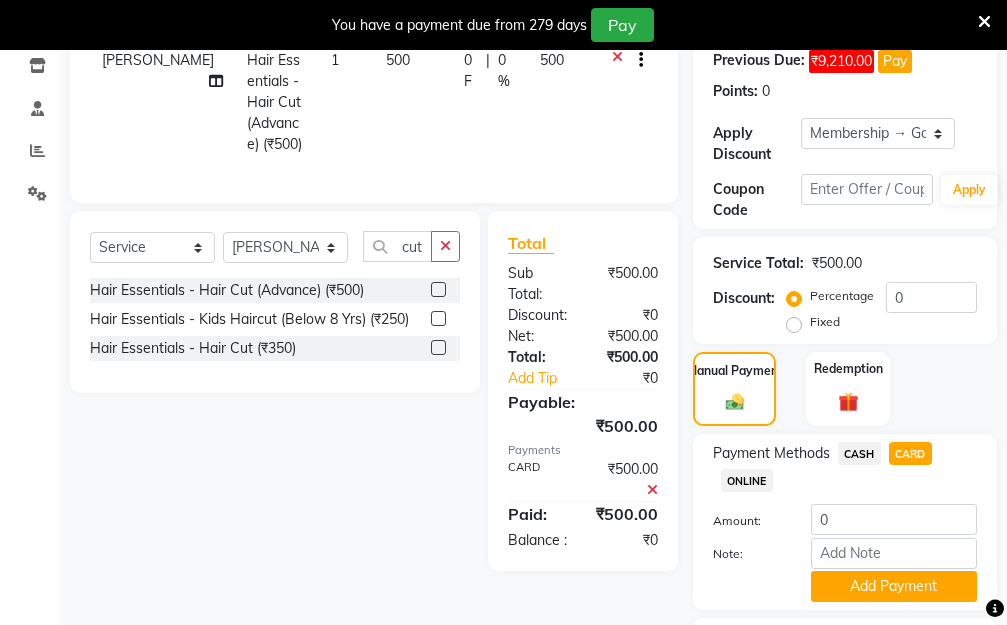 click on "ONLINE" 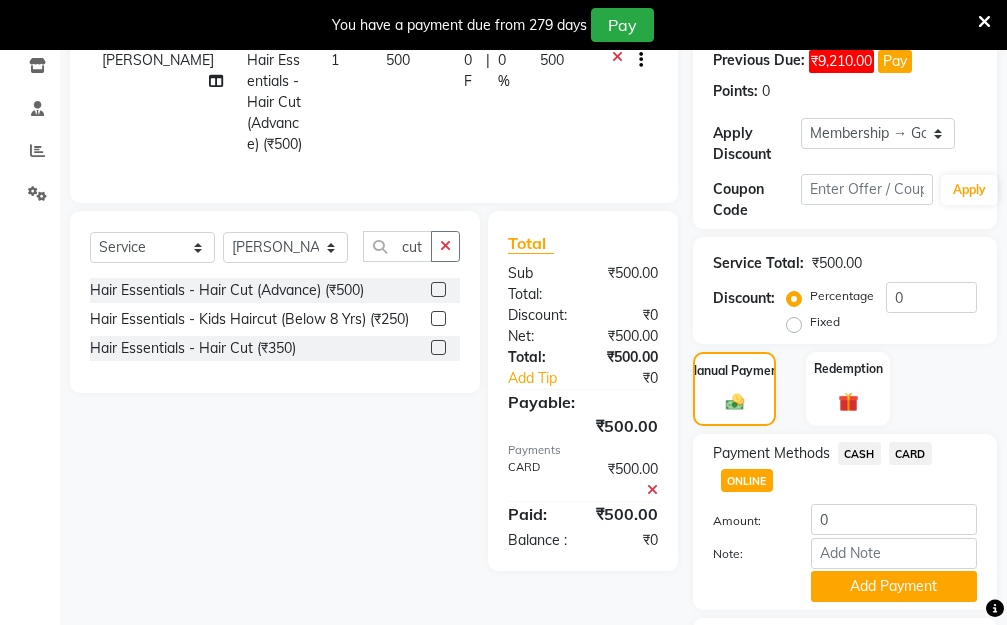 click on "CARD" 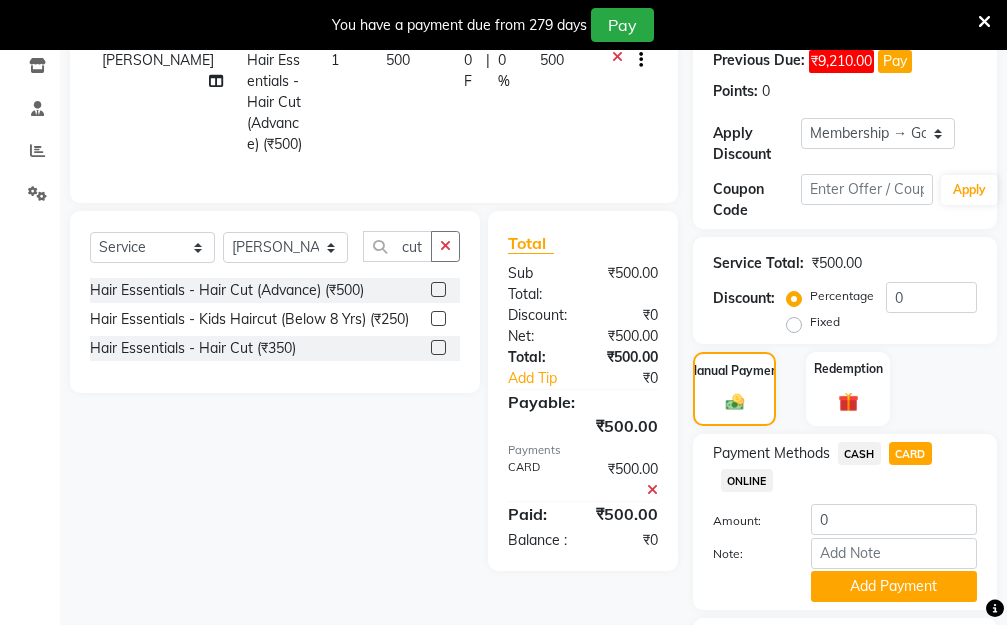 click 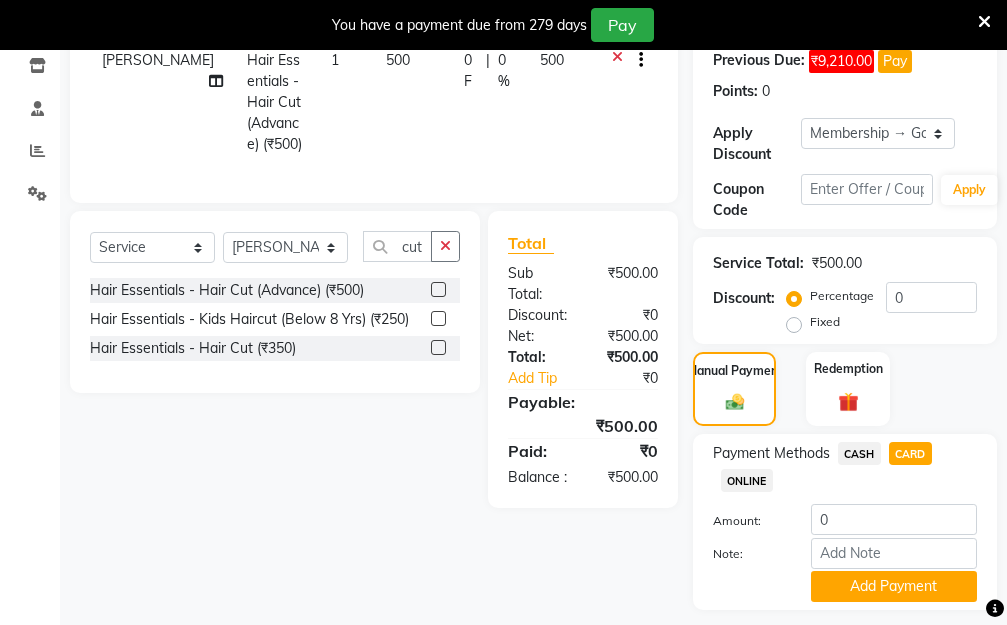 drag, startPoint x: 911, startPoint y: 448, endPoint x: 782, endPoint y: 460, distance: 129.55693 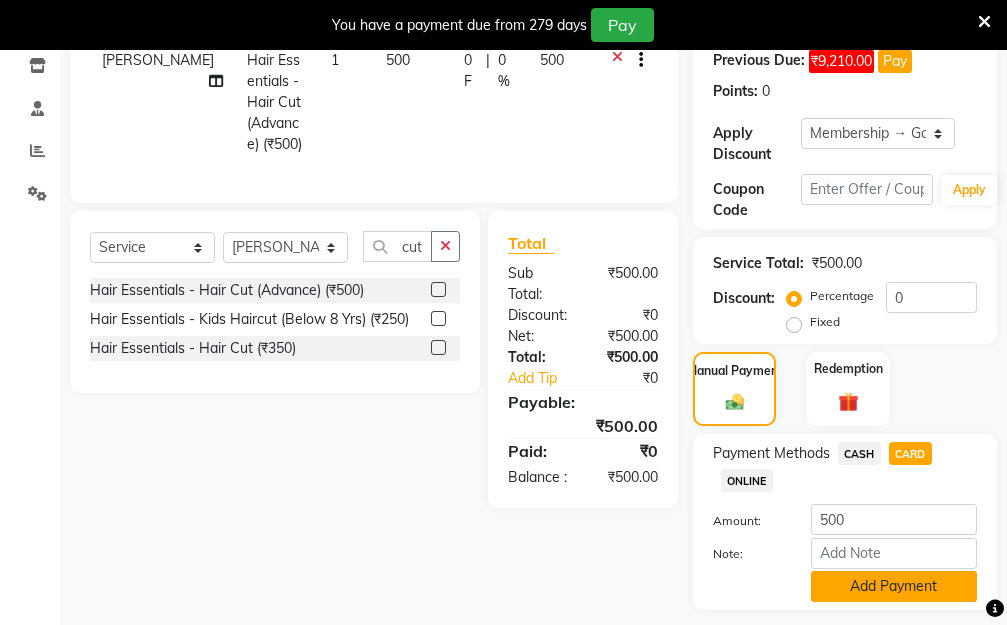 click on "Add Payment" 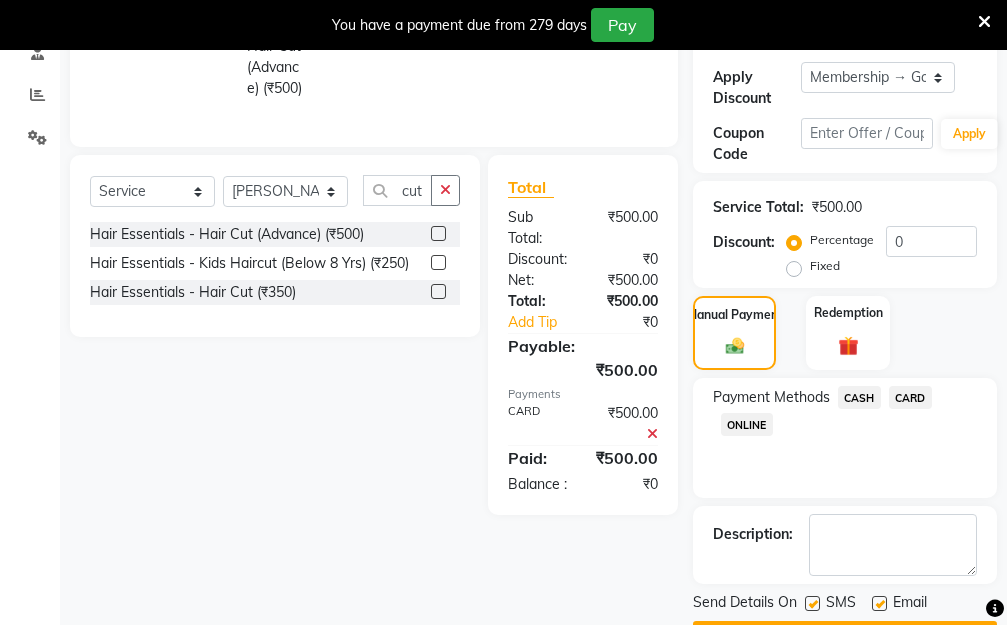 scroll, scrollTop: 482, scrollLeft: 0, axis: vertical 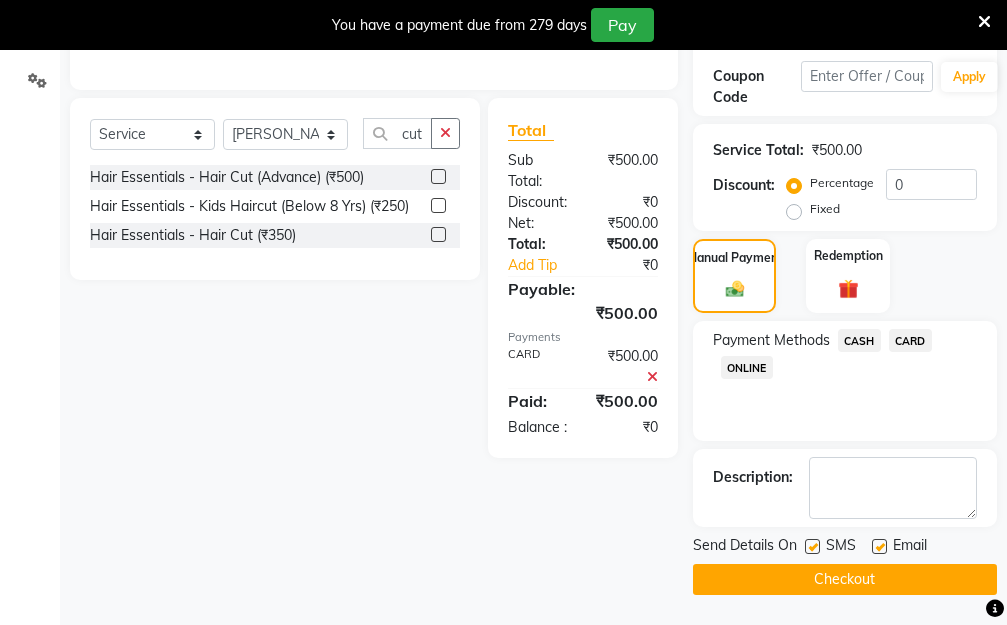 click on "Checkout" 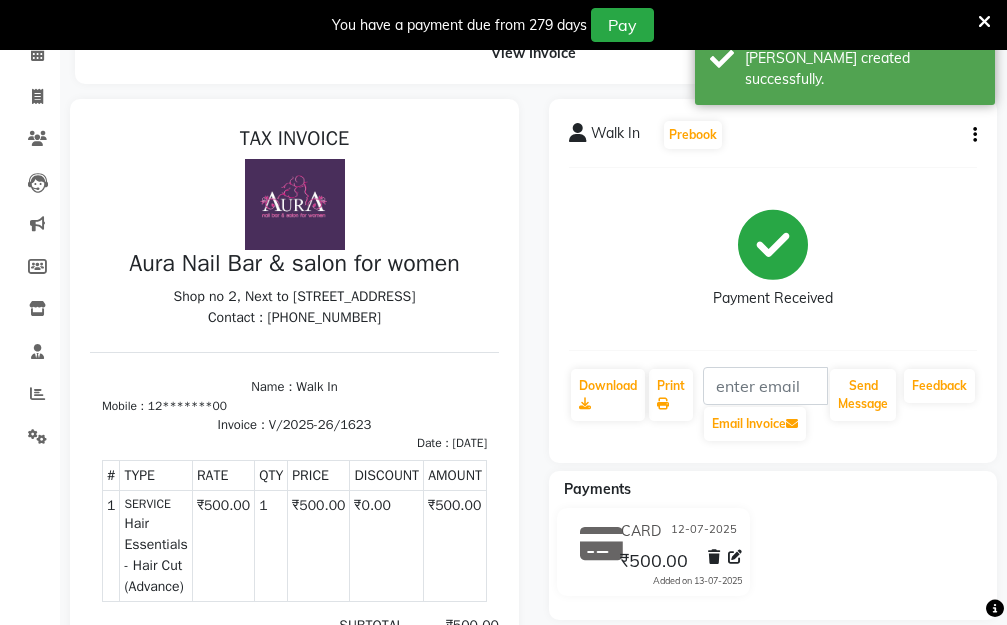 scroll, scrollTop: 0, scrollLeft: 0, axis: both 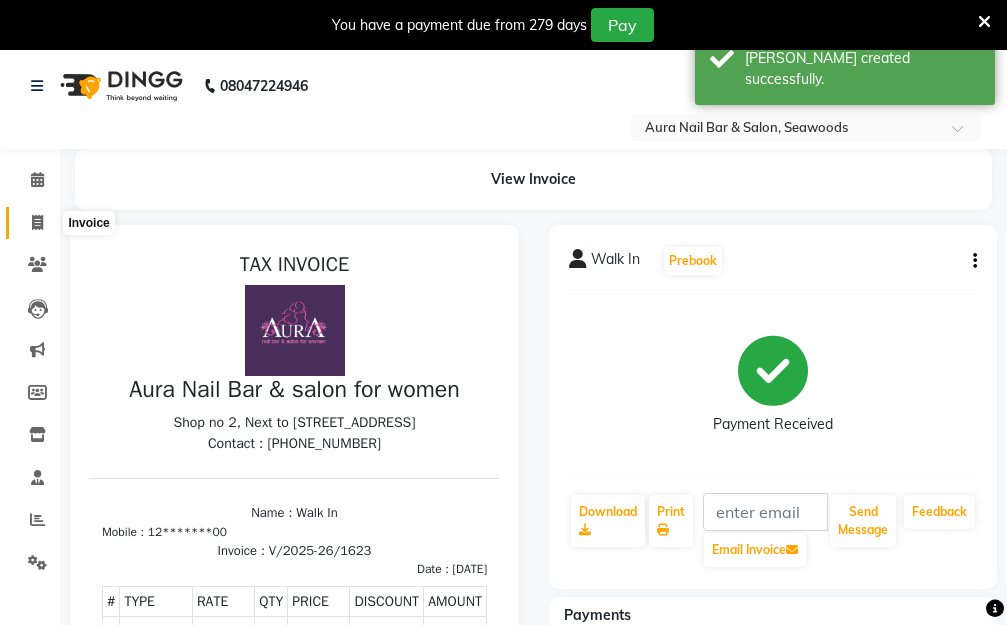 click 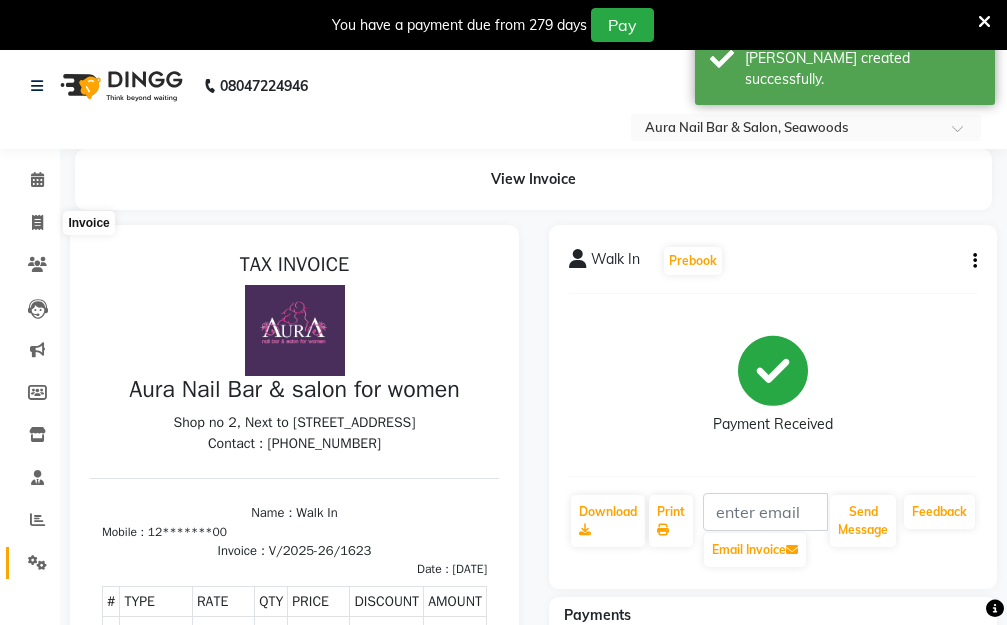 select on "4994" 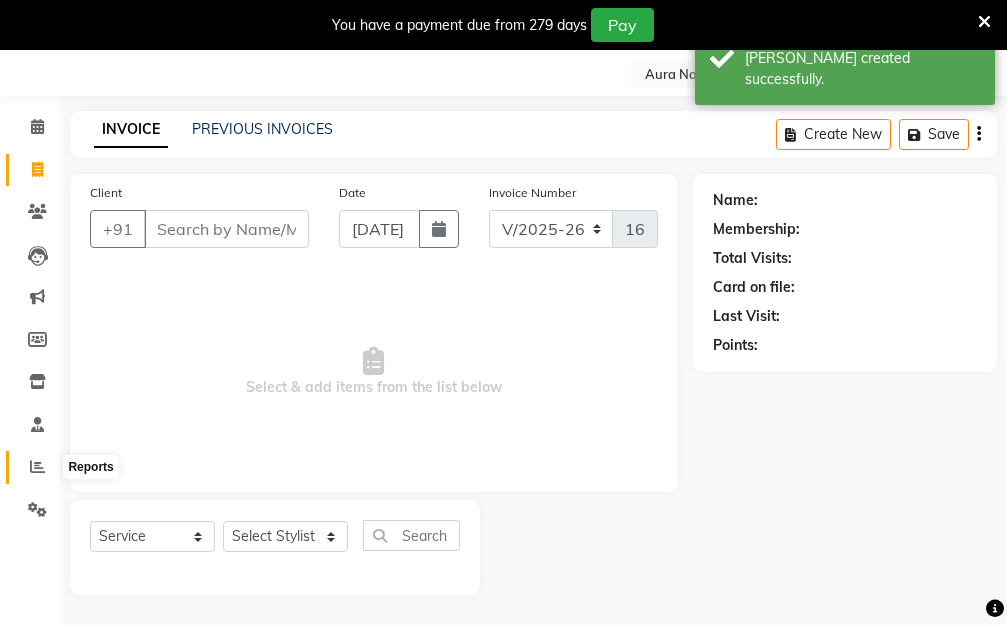 click 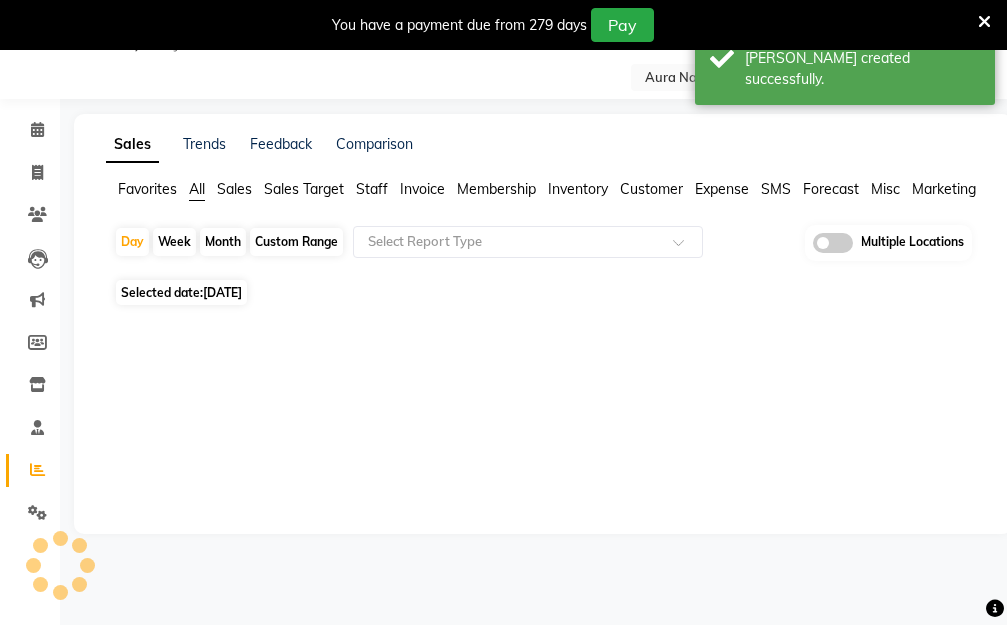 scroll, scrollTop: 53, scrollLeft: 0, axis: vertical 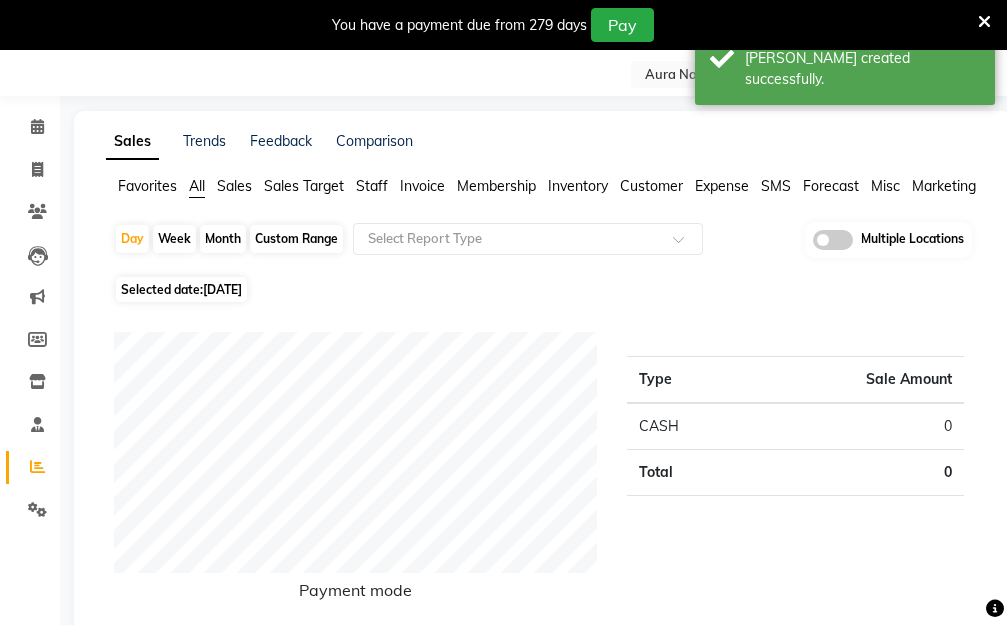 click on "Staff" 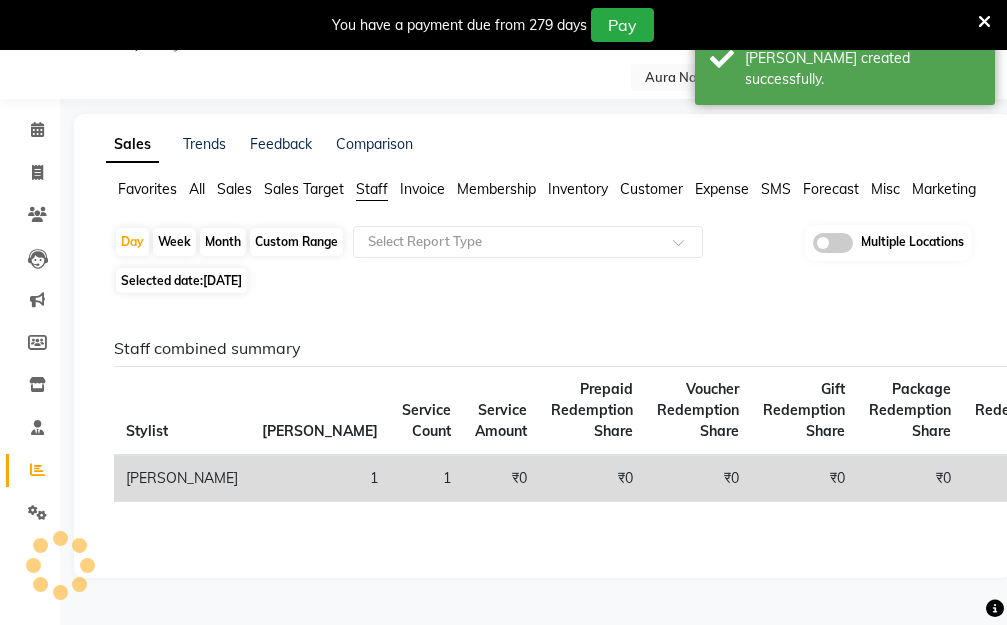 scroll, scrollTop: 53, scrollLeft: 0, axis: vertical 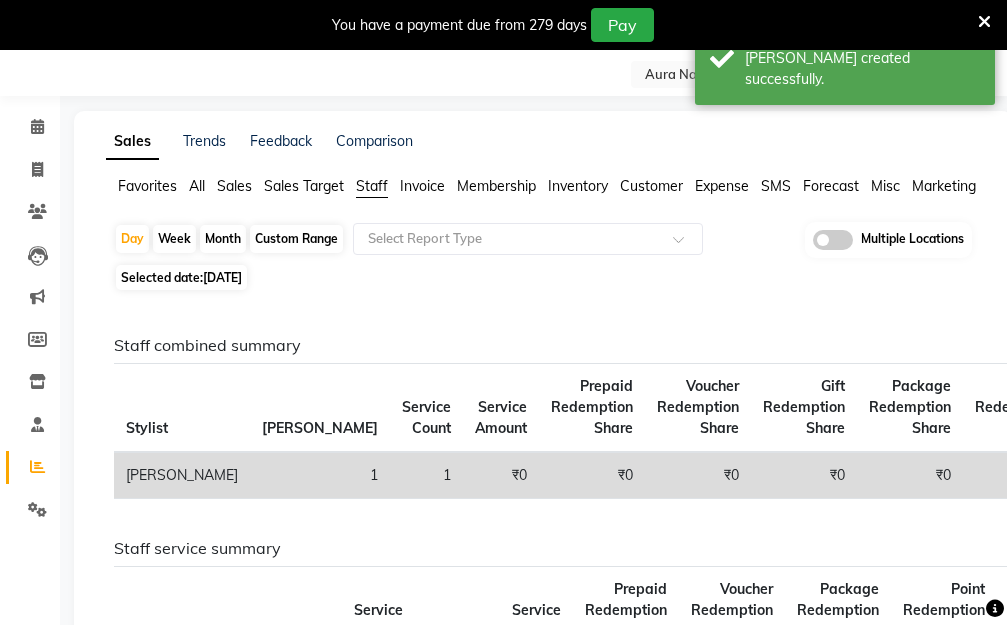 click on "[DATE]" 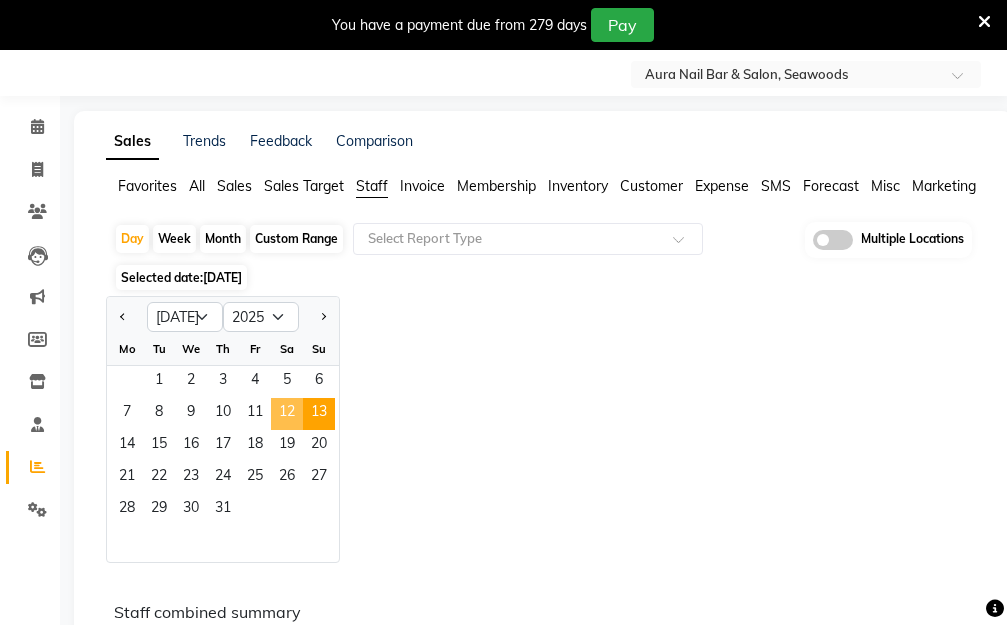 click on "12" 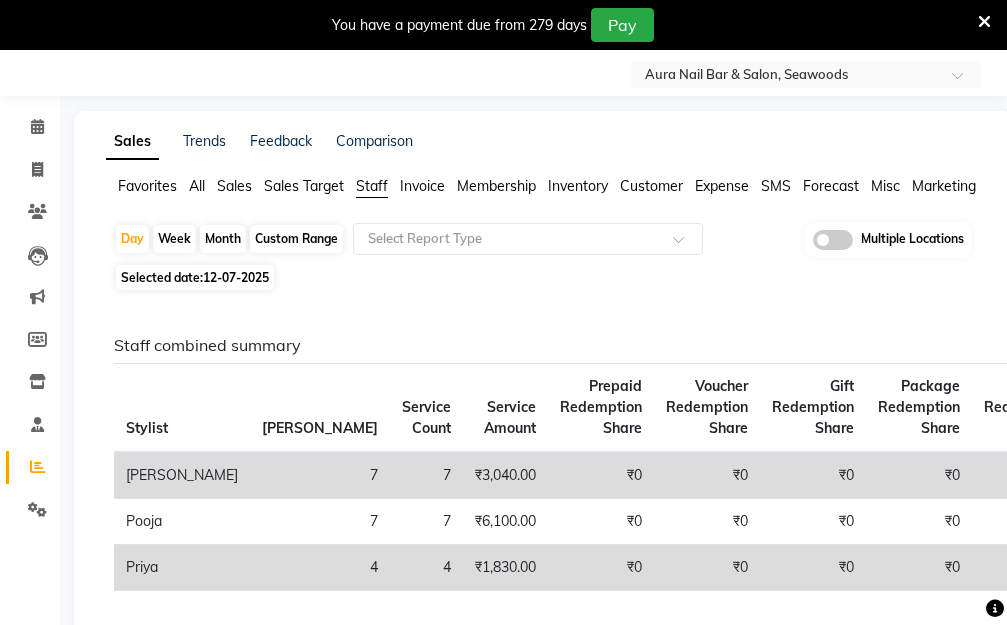 scroll, scrollTop: 153, scrollLeft: 0, axis: vertical 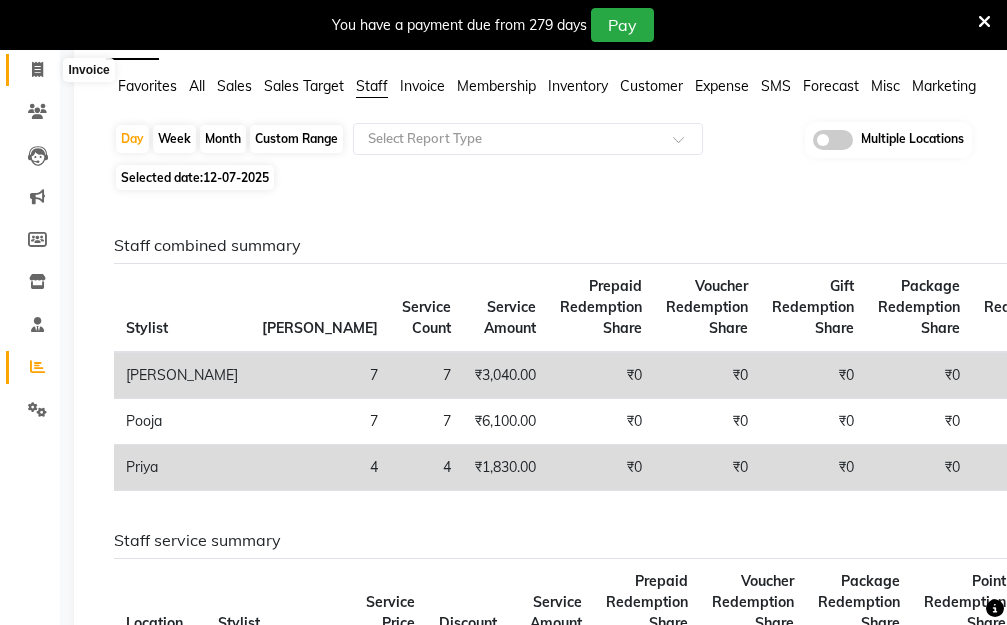 click 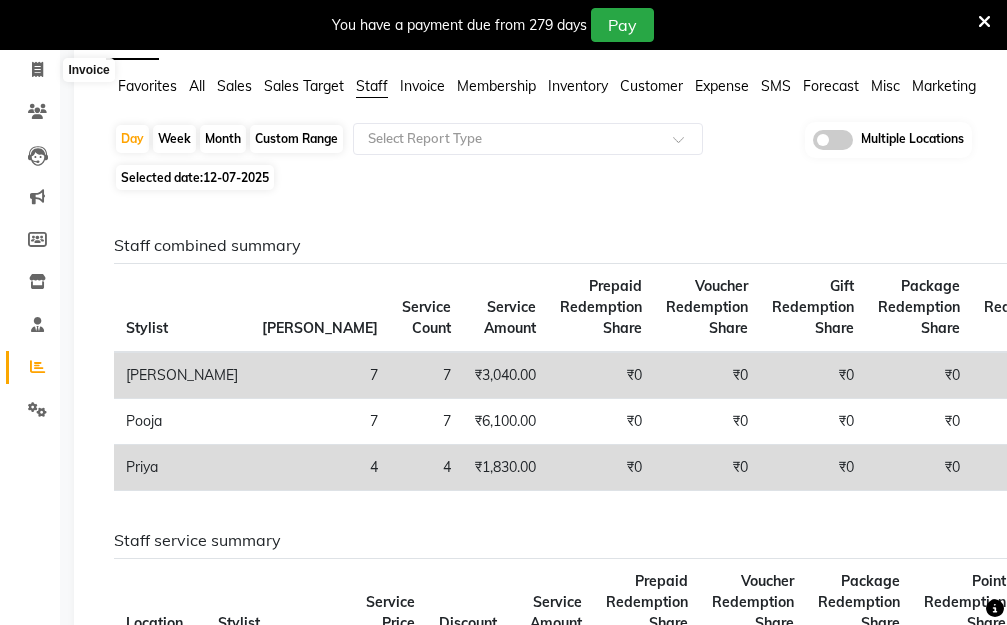select on "service" 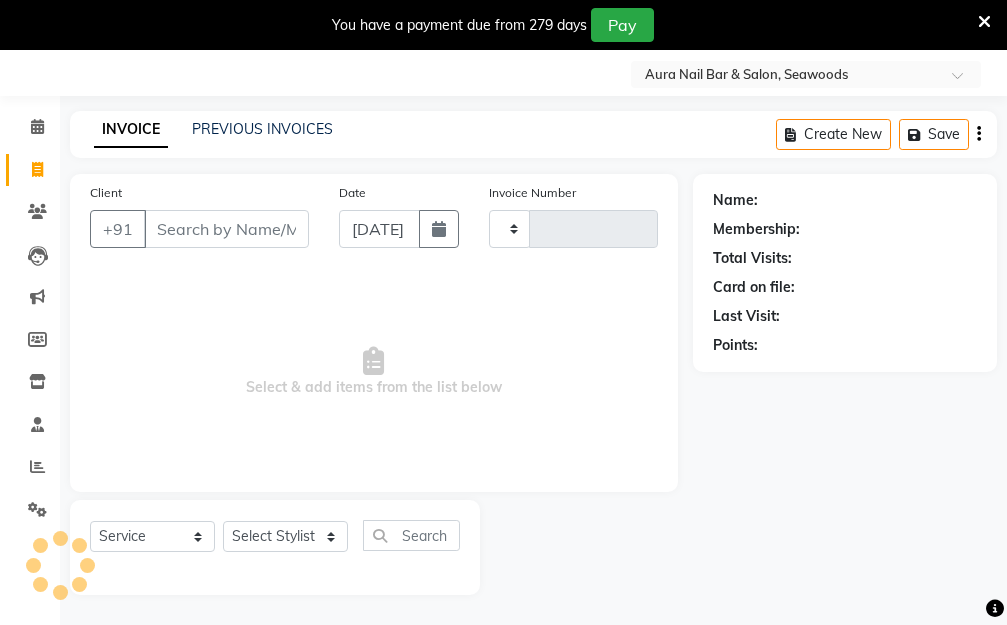 type on "1624" 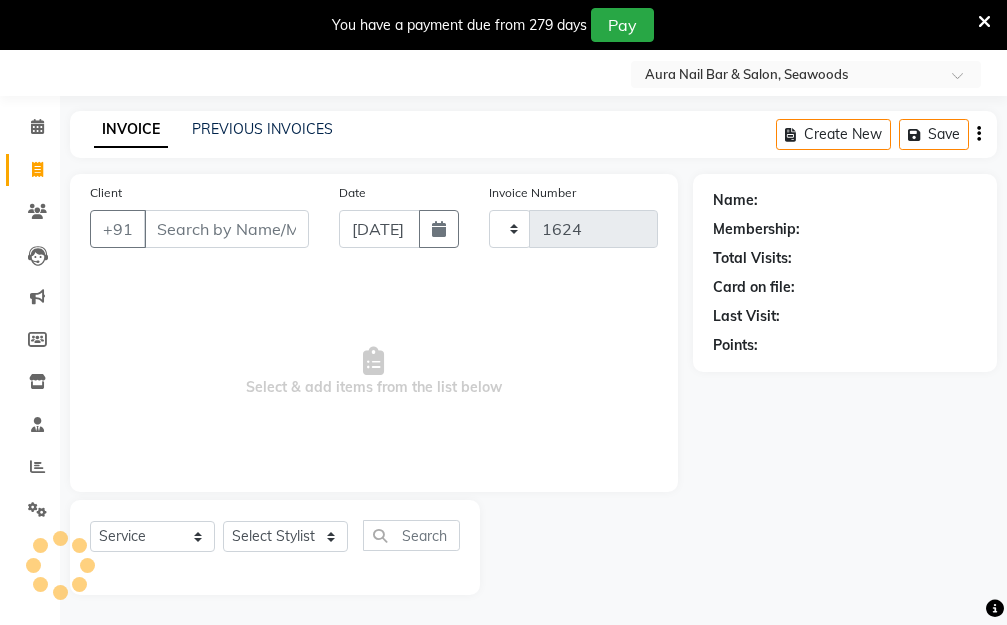 select on "4994" 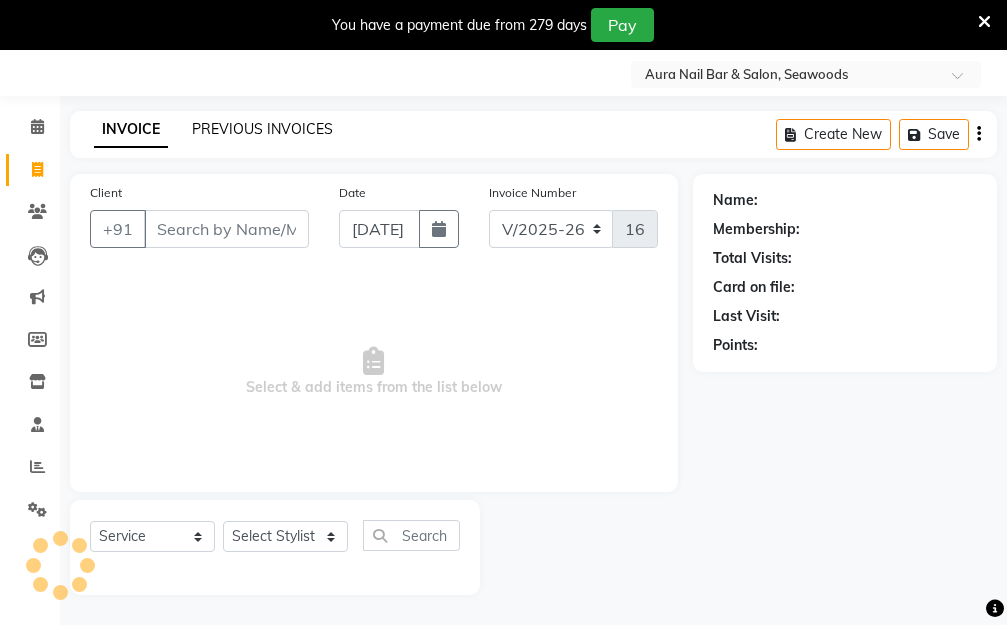 click on "PREVIOUS INVOICES" 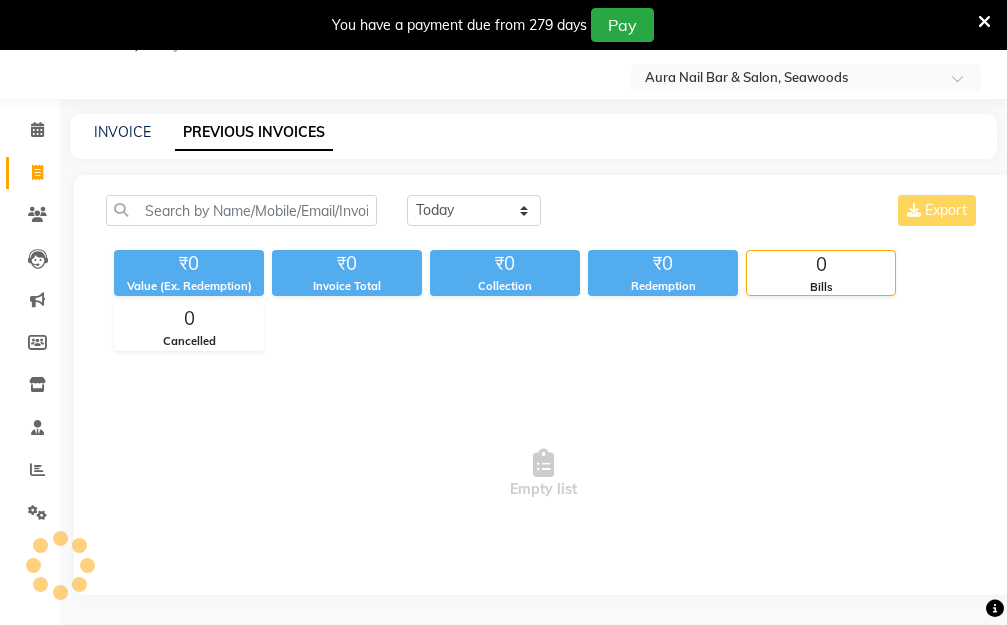 scroll, scrollTop: 50, scrollLeft: 0, axis: vertical 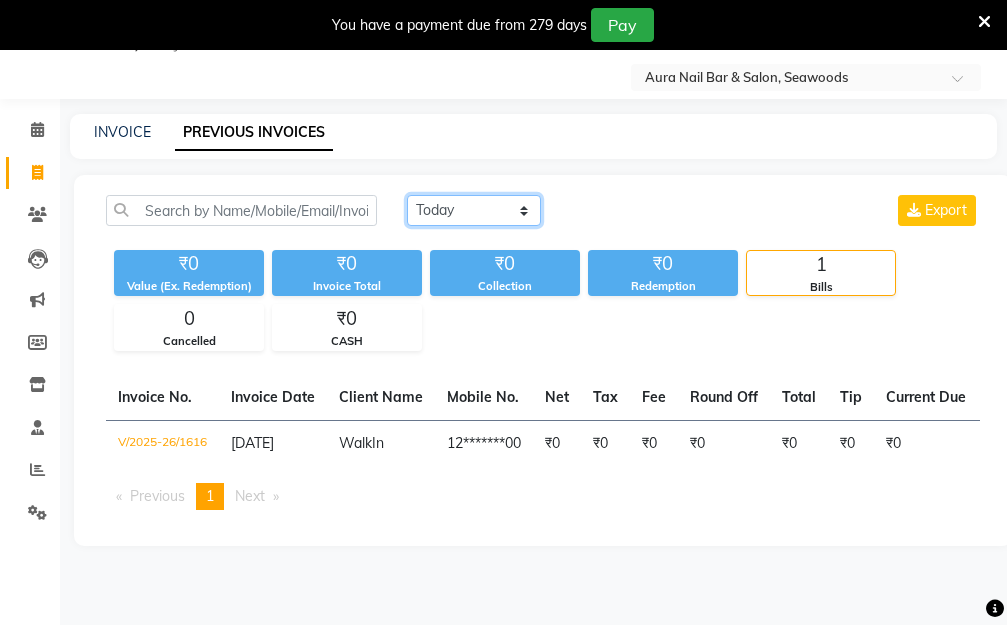 click on "[DATE] [DATE] Custom Range" 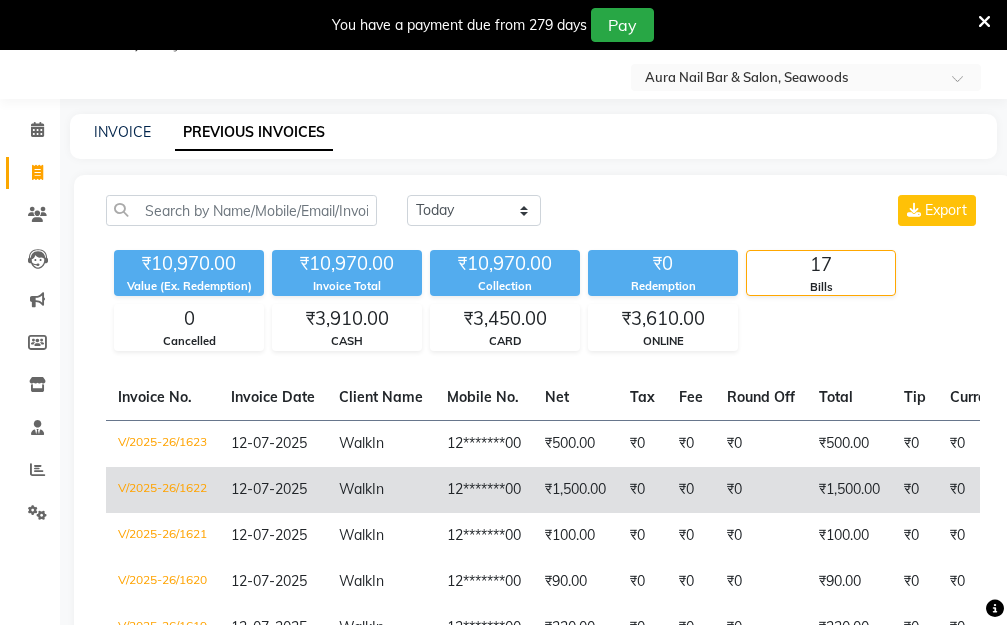 click on "₹0" 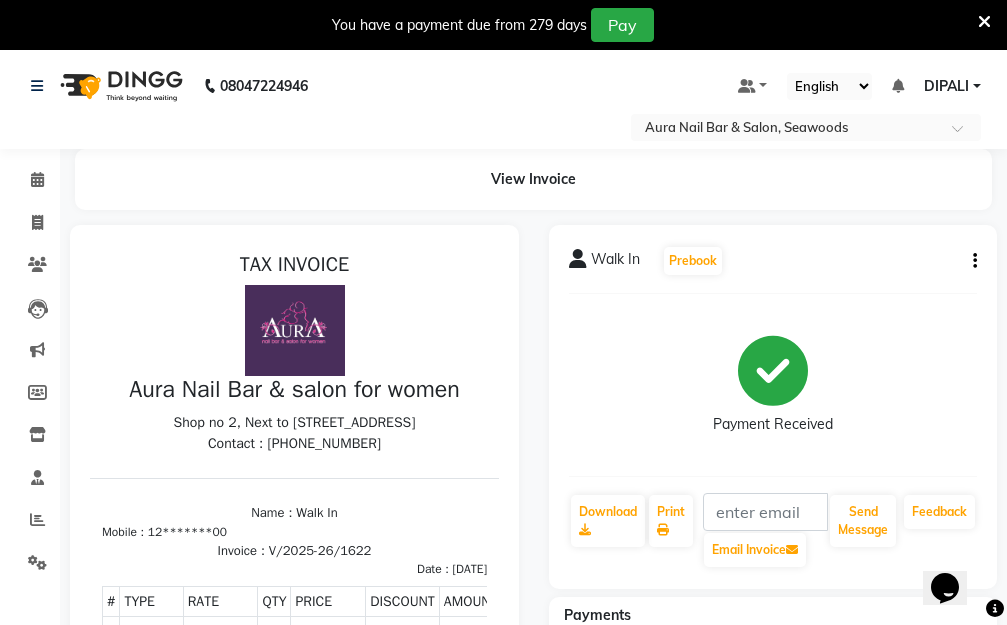 scroll, scrollTop: 0, scrollLeft: 0, axis: both 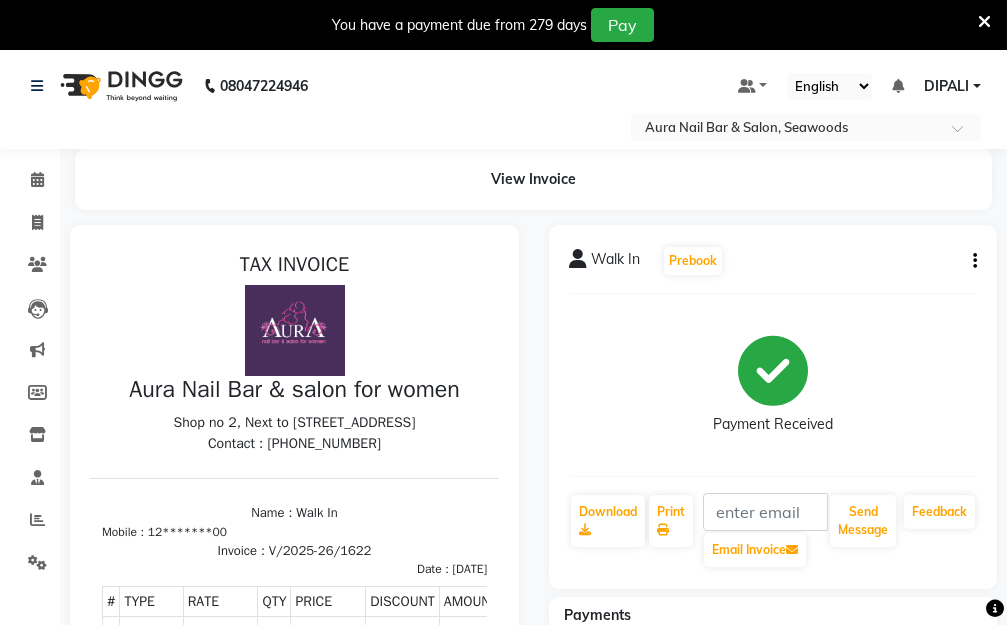 click 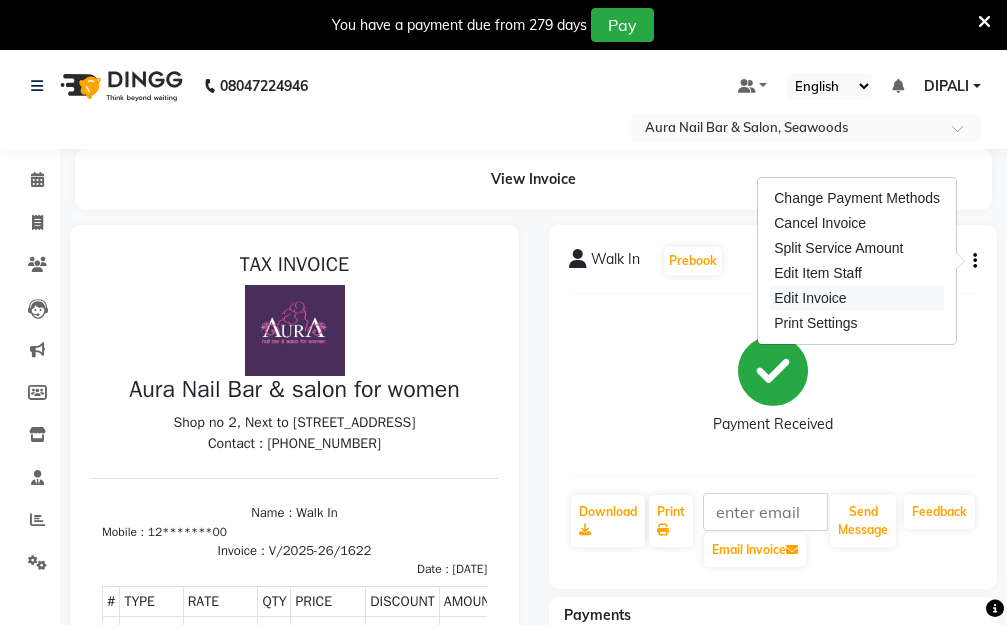 click on "Edit Invoice" at bounding box center (857, 298) 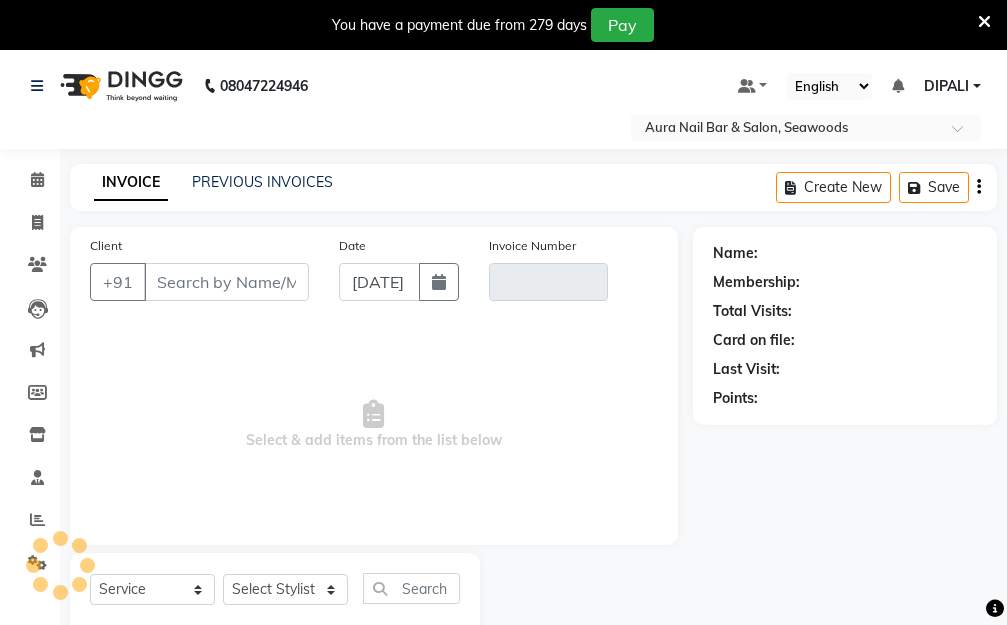 scroll, scrollTop: 53, scrollLeft: 0, axis: vertical 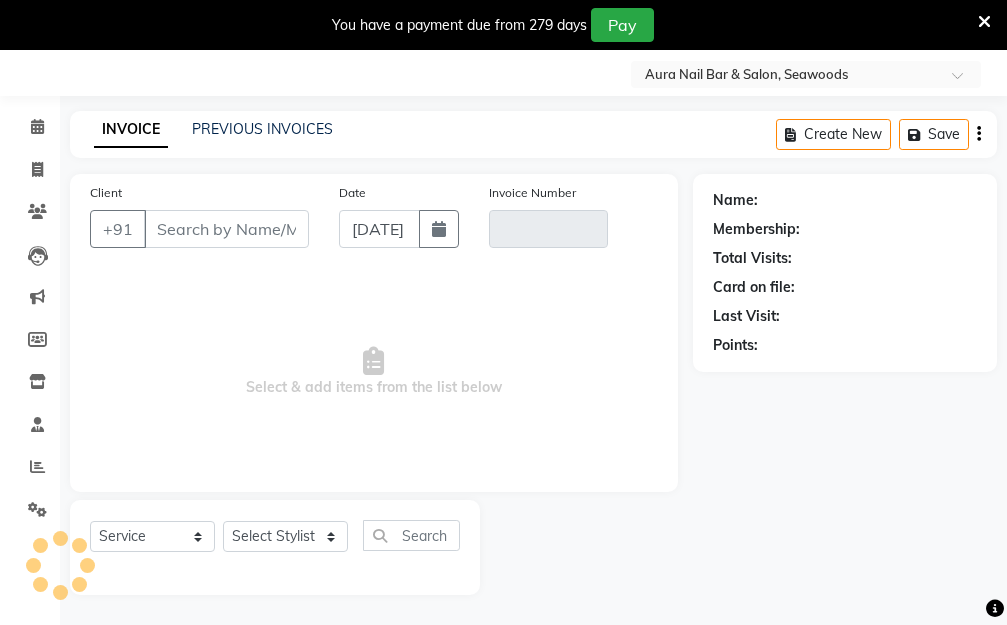 type on "12*******00" 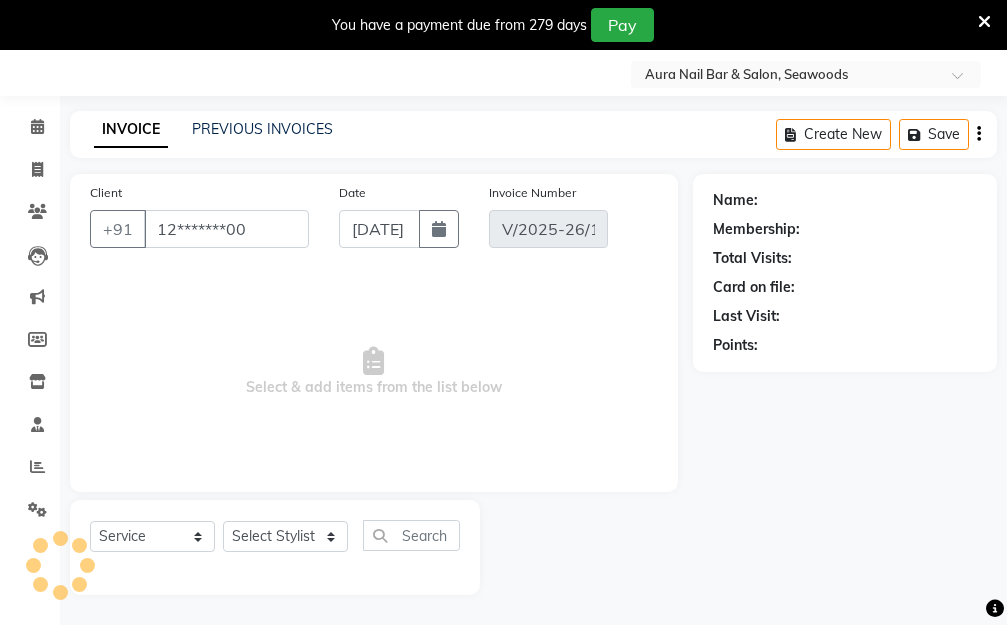 select on "1: Object" 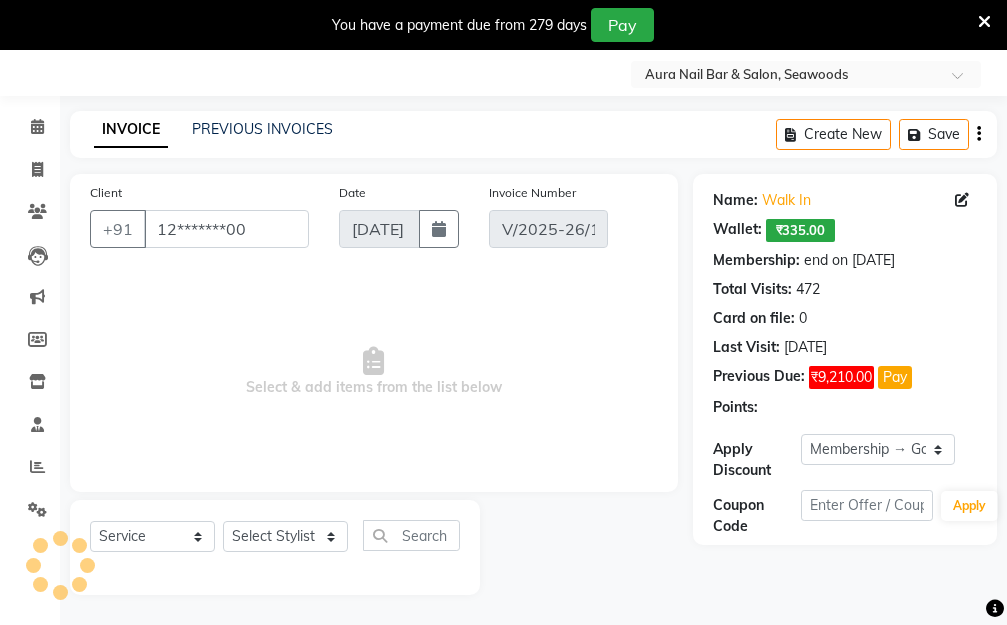 type on "12-07-2025" 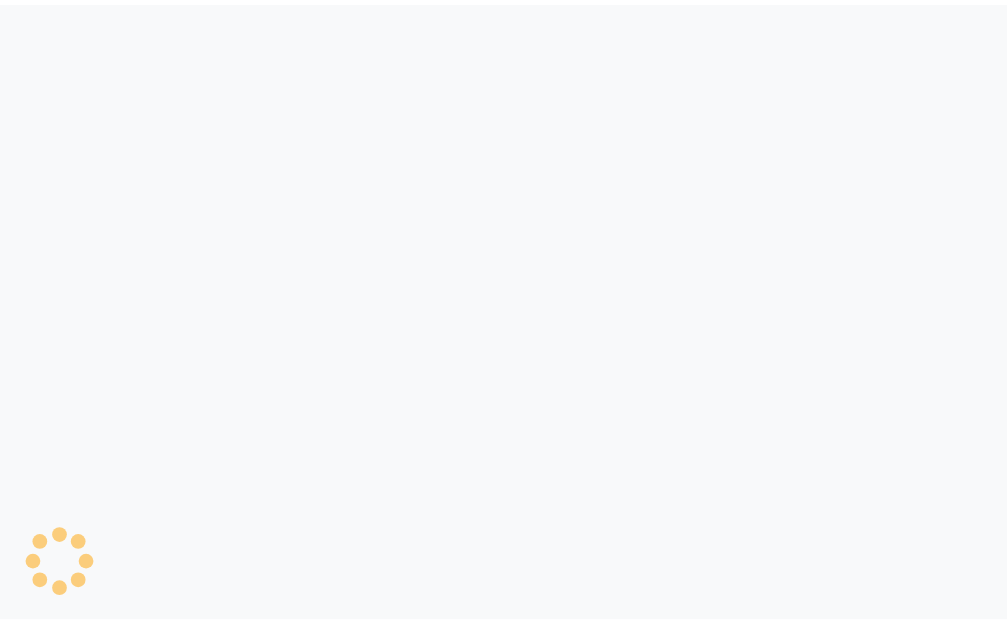 scroll, scrollTop: 0, scrollLeft: 0, axis: both 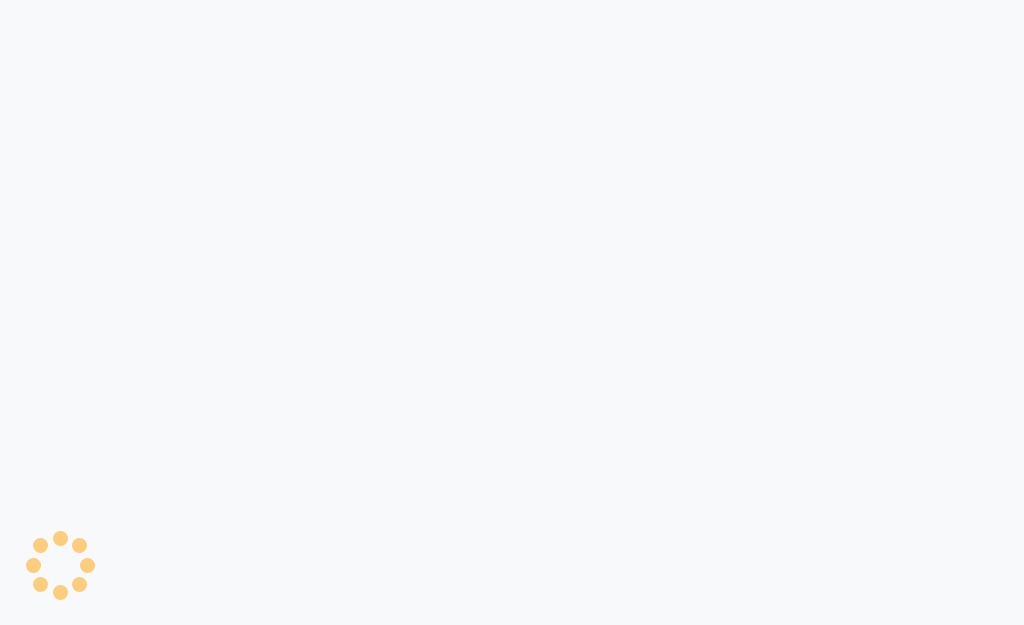 select on "service" 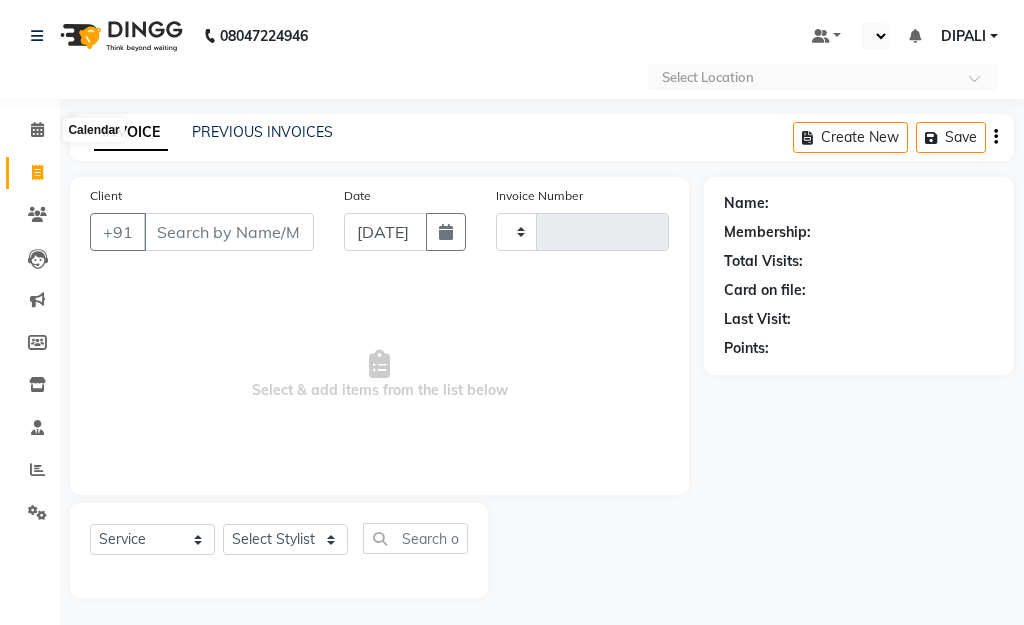 type on "2320" 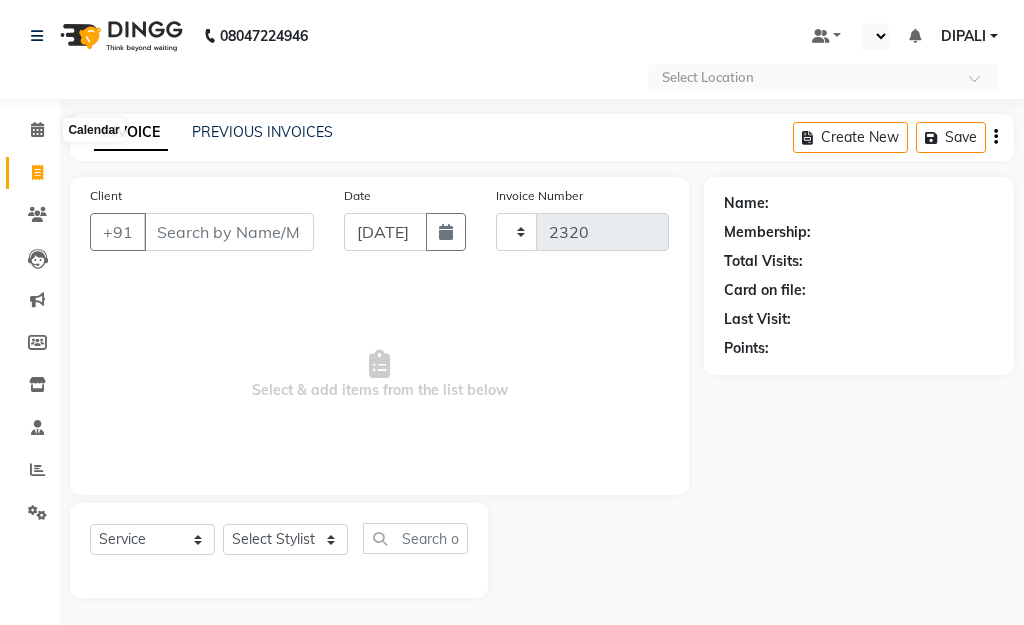 select on "en" 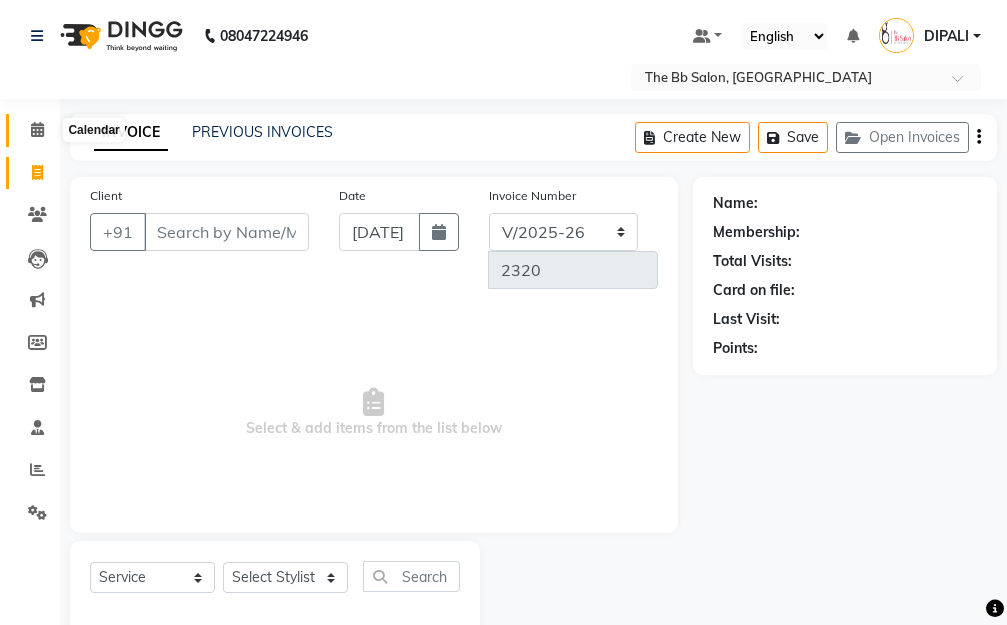 click 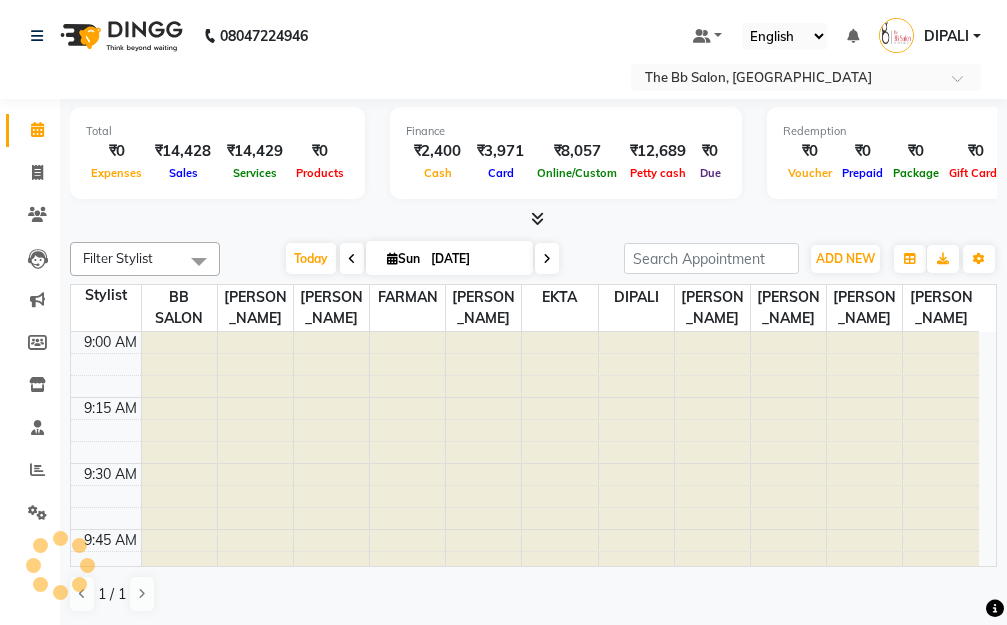 scroll, scrollTop: 0, scrollLeft: 0, axis: both 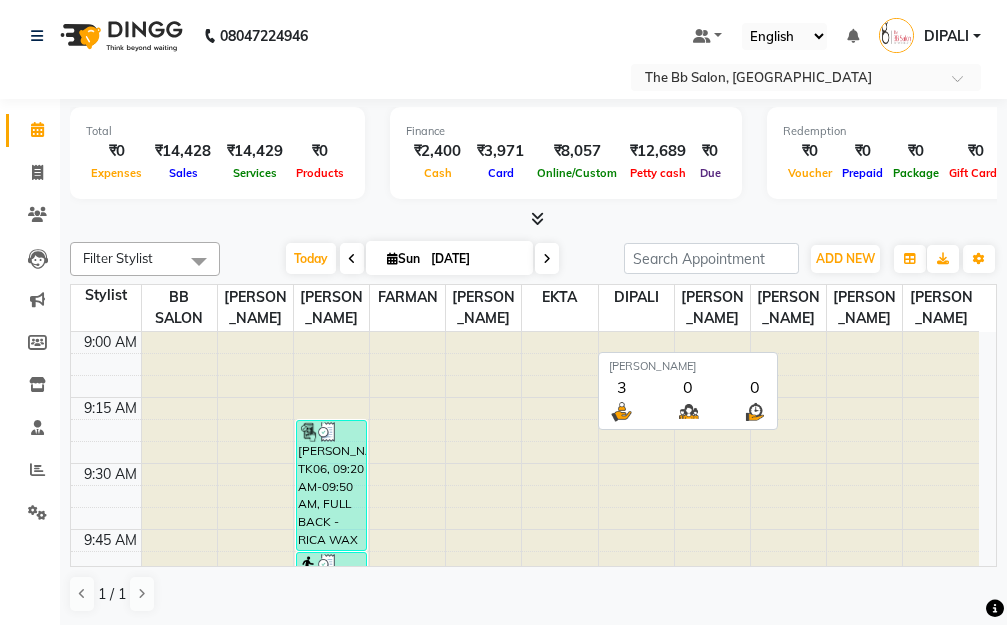 click on "[PERSON_NAME]" at bounding box center (788, 308) 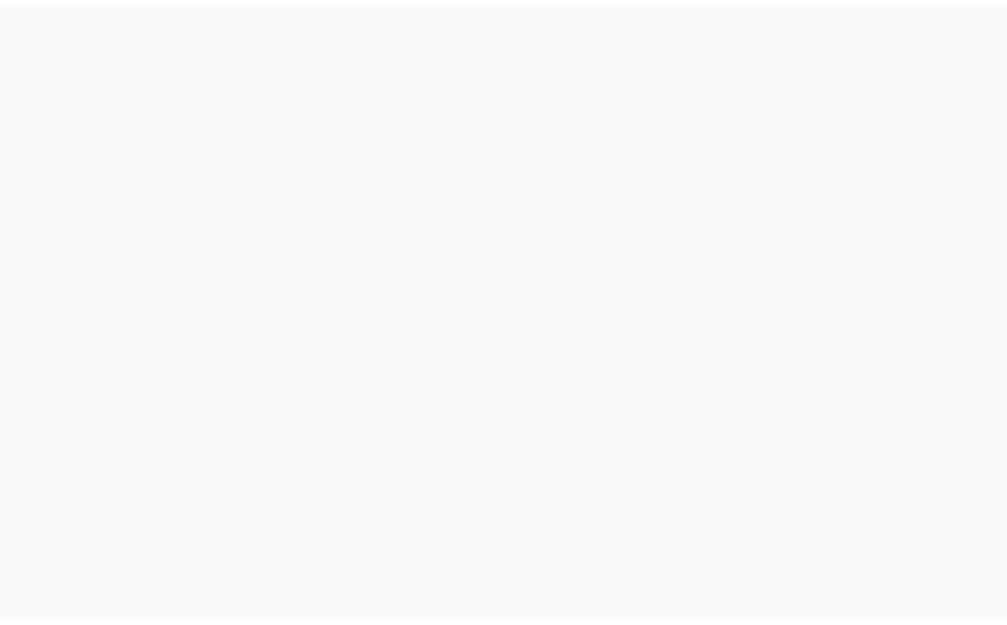scroll, scrollTop: 0, scrollLeft: 0, axis: both 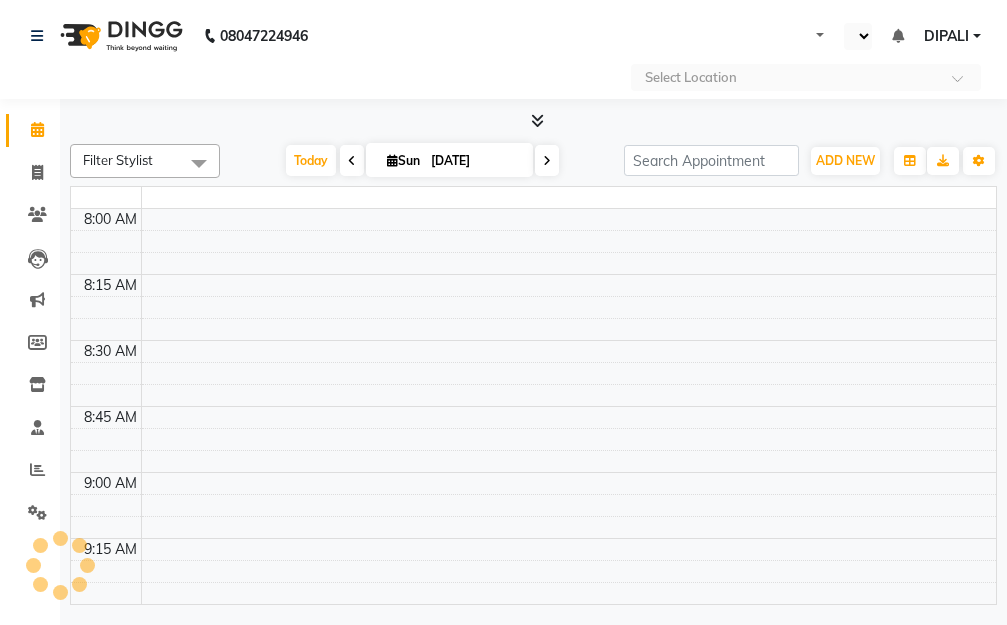 select on "en" 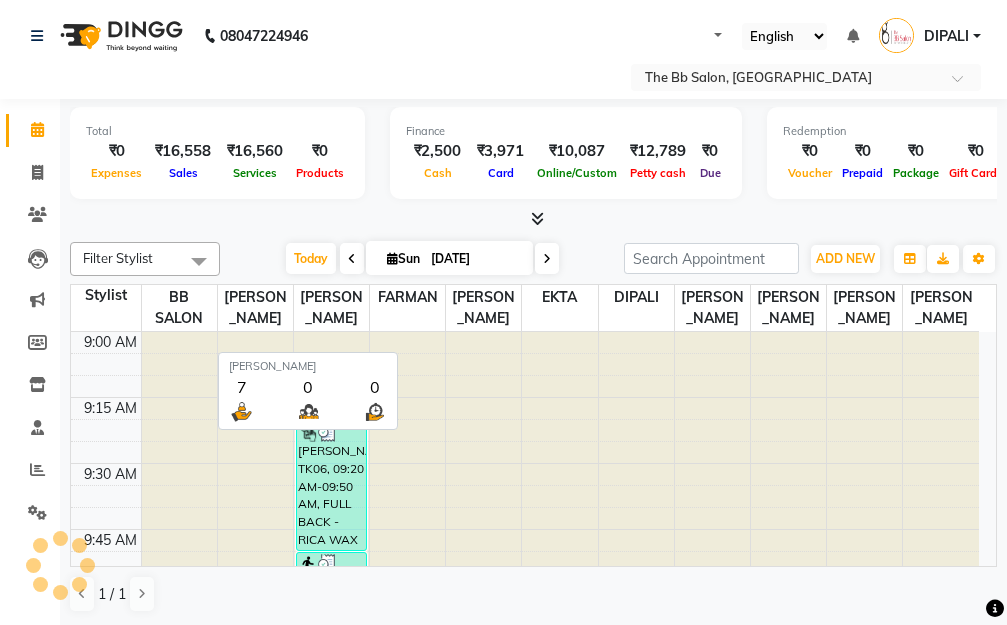 scroll, scrollTop: 1, scrollLeft: 0, axis: vertical 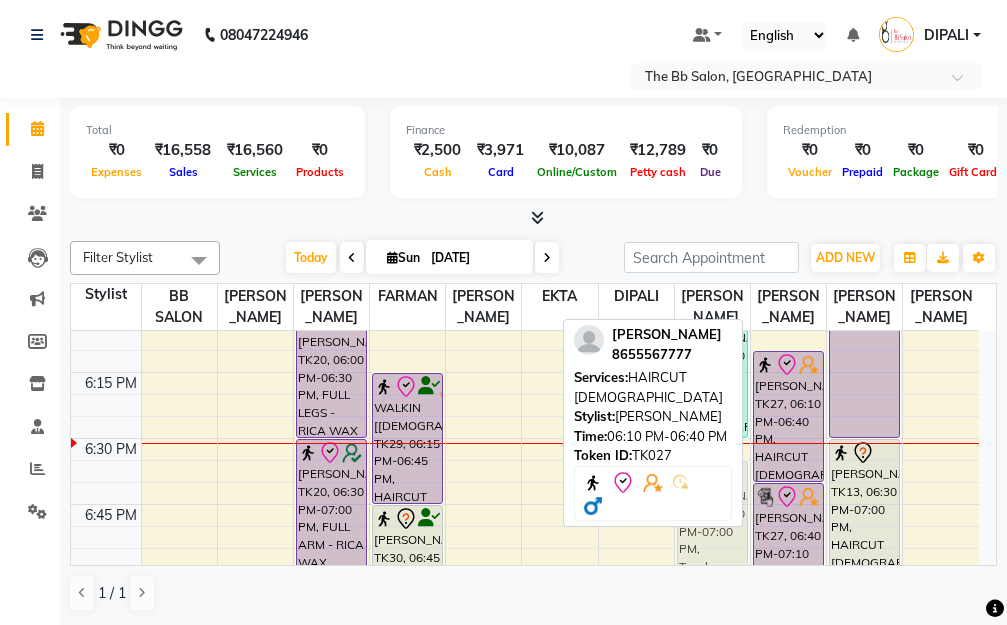 drag, startPoint x: 800, startPoint y: 501, endPoint x: 685, endPoint y: 496, distance: 115.10864 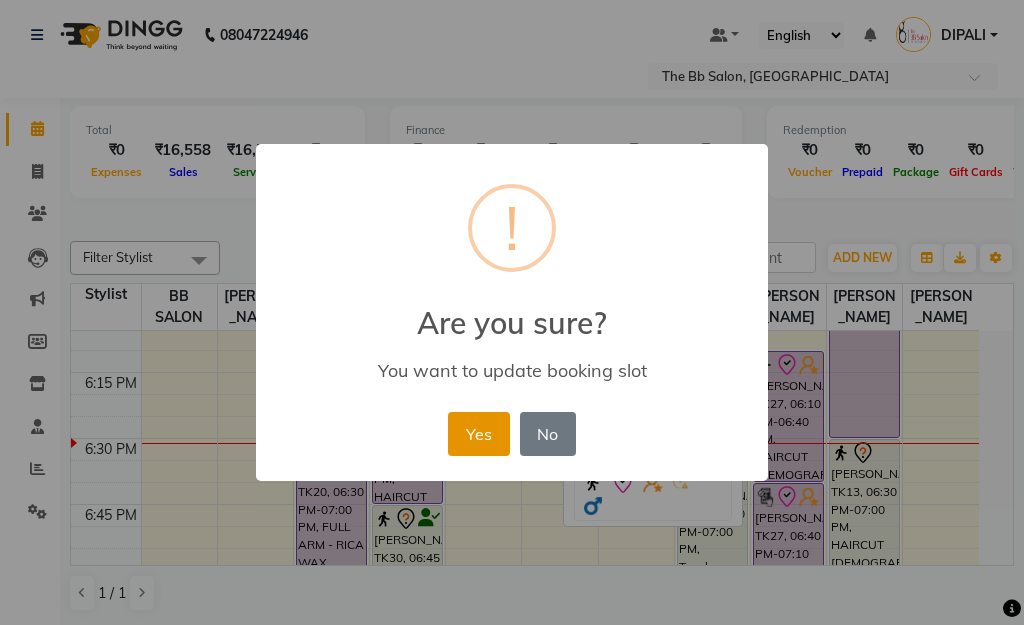 click on "Yes" at bounding box center (478, 434) 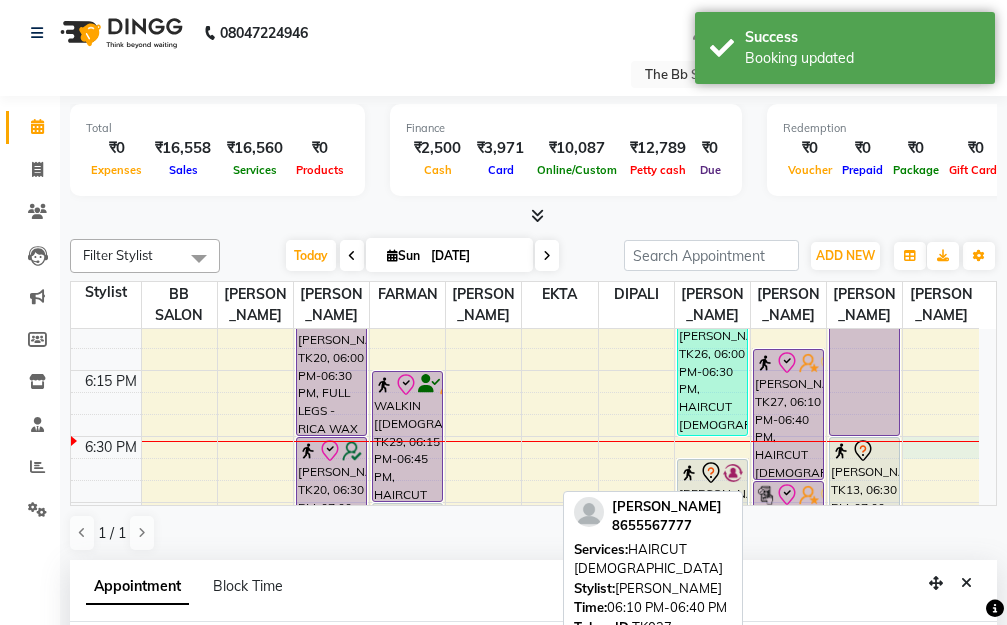 select on "84071" 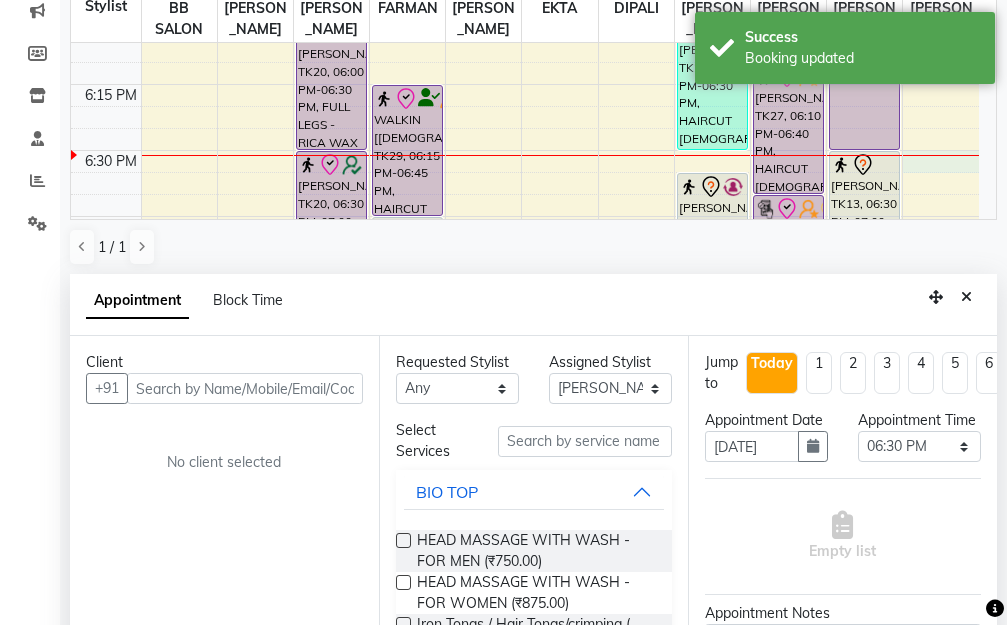 scroll, scrollTop: 365, scrollLeft: 0, axis: vertical 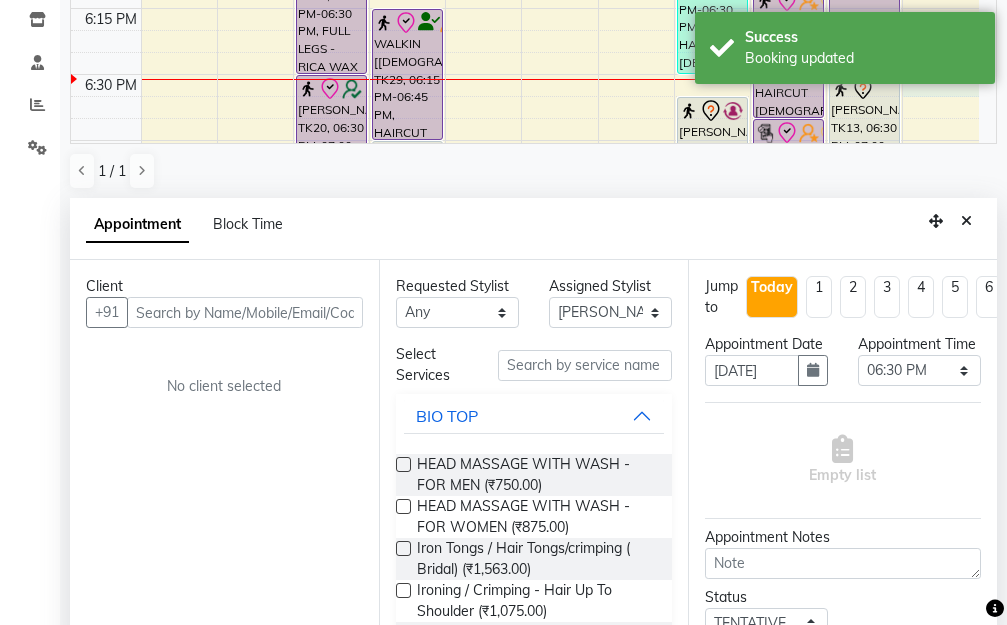 click at bounding box center [245, 312] 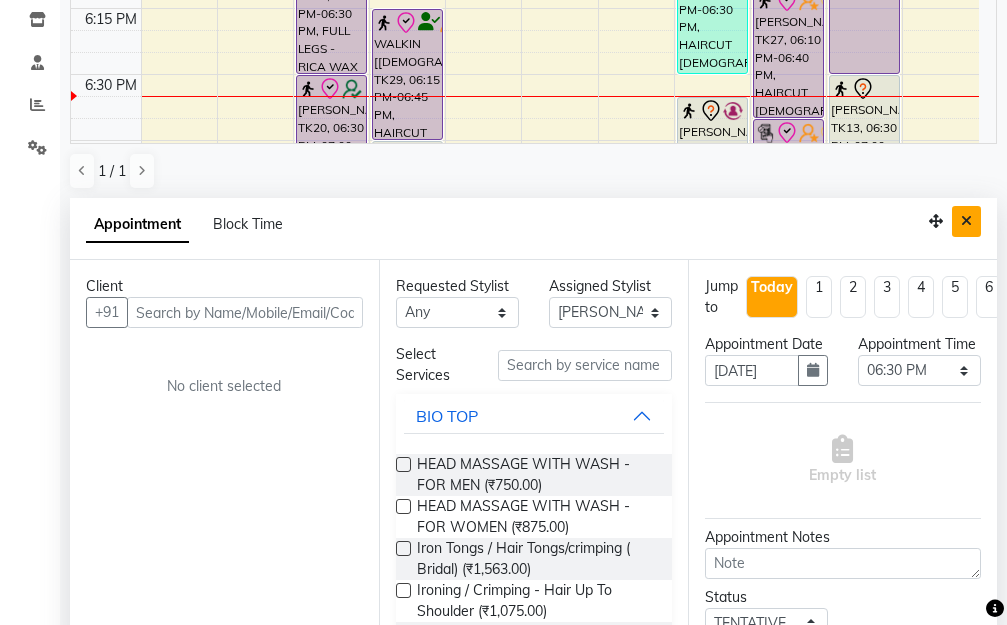 click at bounding box center (966, 221) 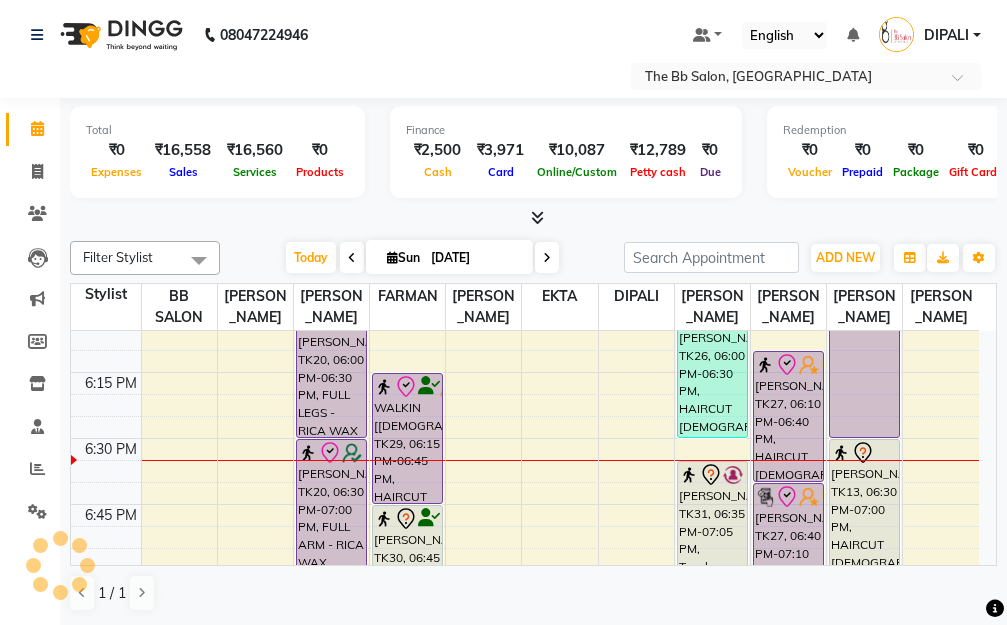 scroll, scrollTop: 1, scrollLeft: 0, axis: vertical 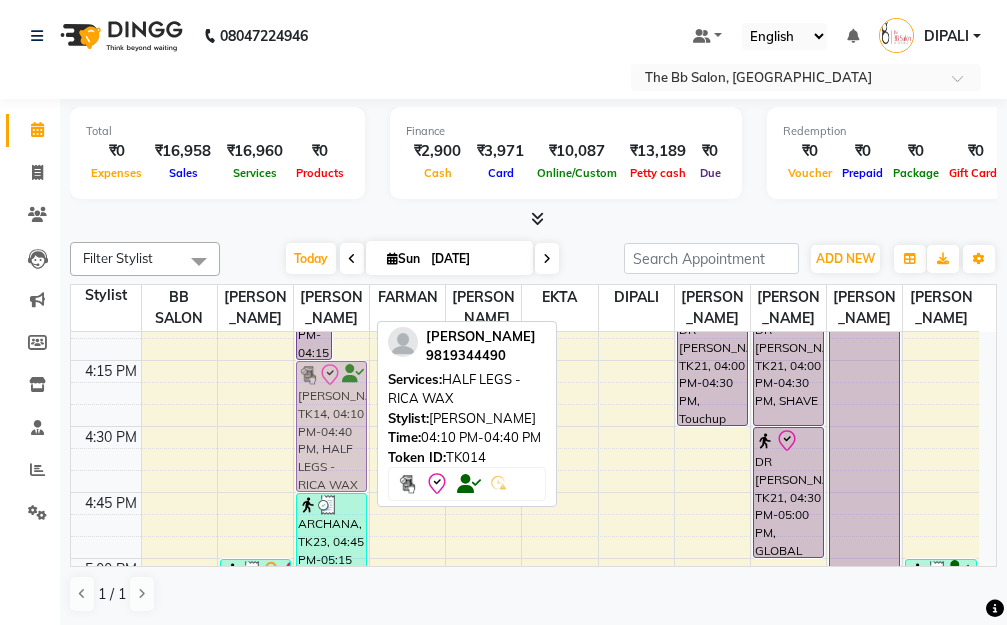 drag, startPoint x: 349, startPoint y: 359, endPoint x: 344, endPoint y: 384, distance: 25.495098 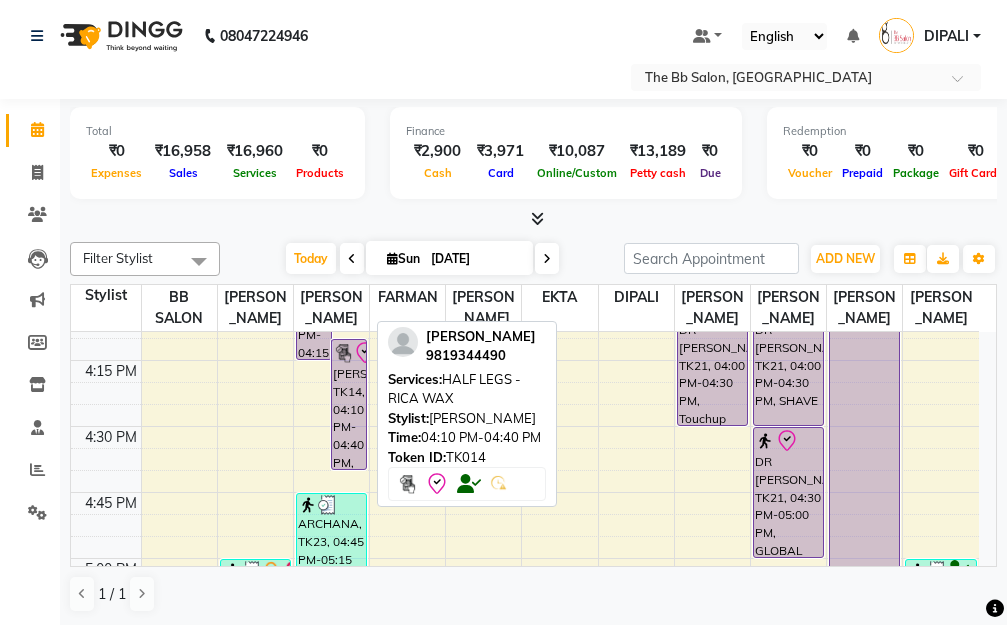 scroll, scrollTop: 1881, scrollLeft: 0, axis: vertical 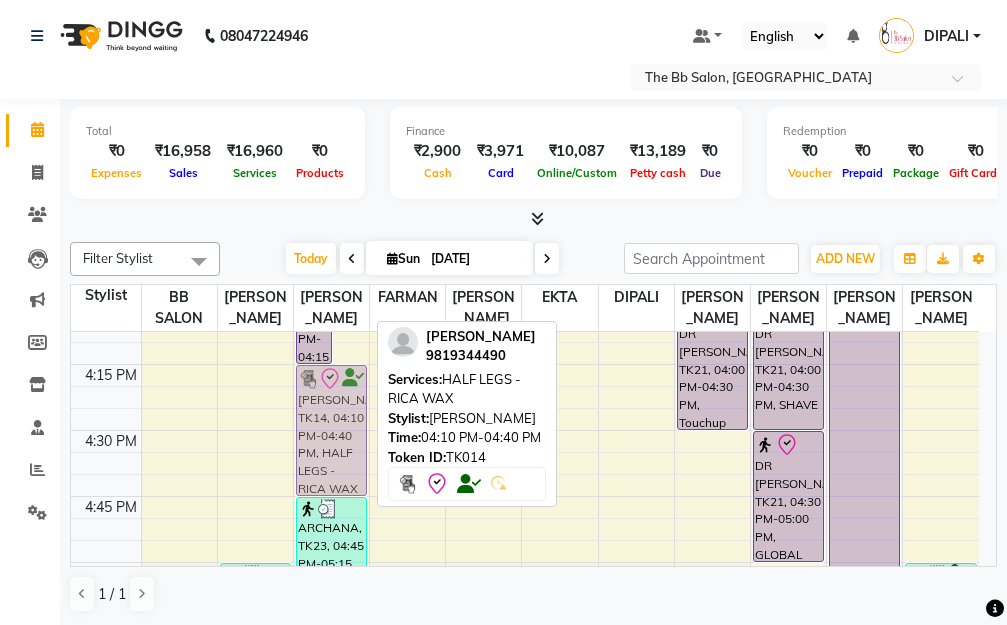 drag, startPoint x: 344, startPoint y: 388, endPoint x: 337, endPoint y: 415, distance: 27.89265 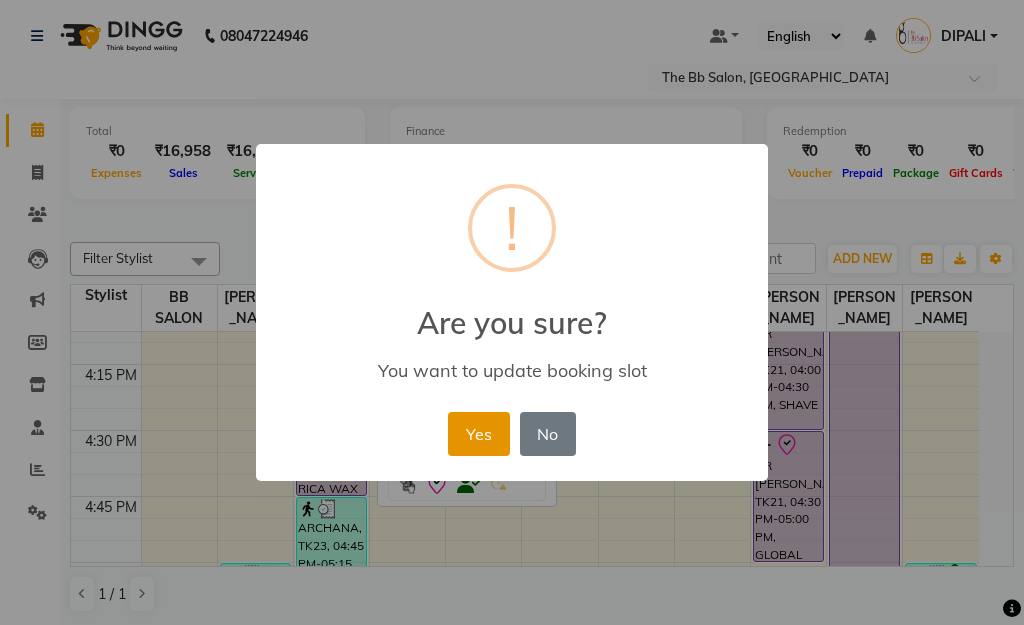 click on "Yes" at bounding box center (478, 434) 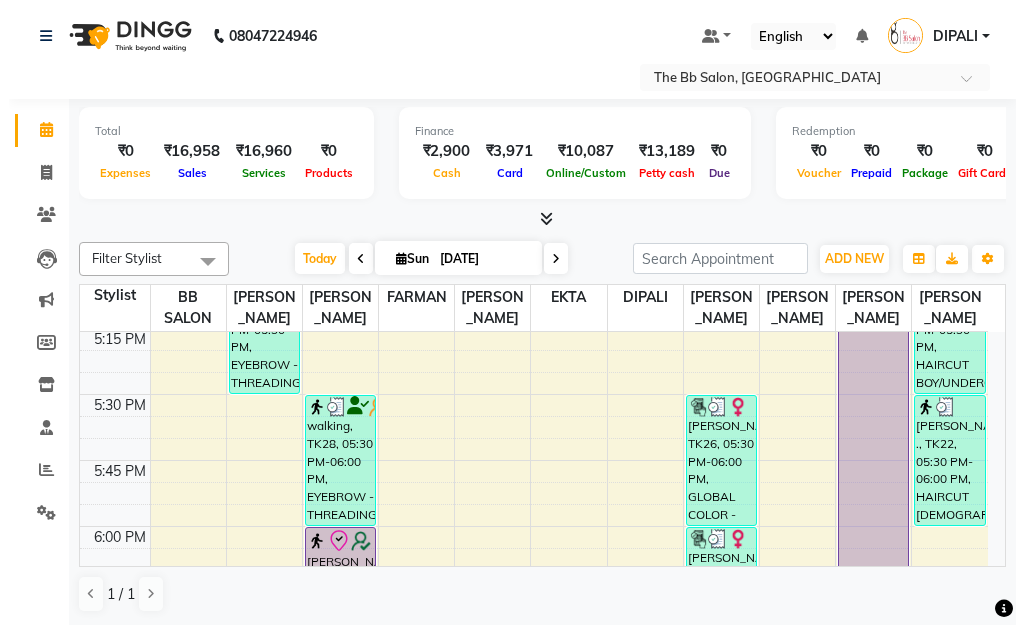 scroll, scrollTop: 2281, scrollLeft: 0, axis: vertical 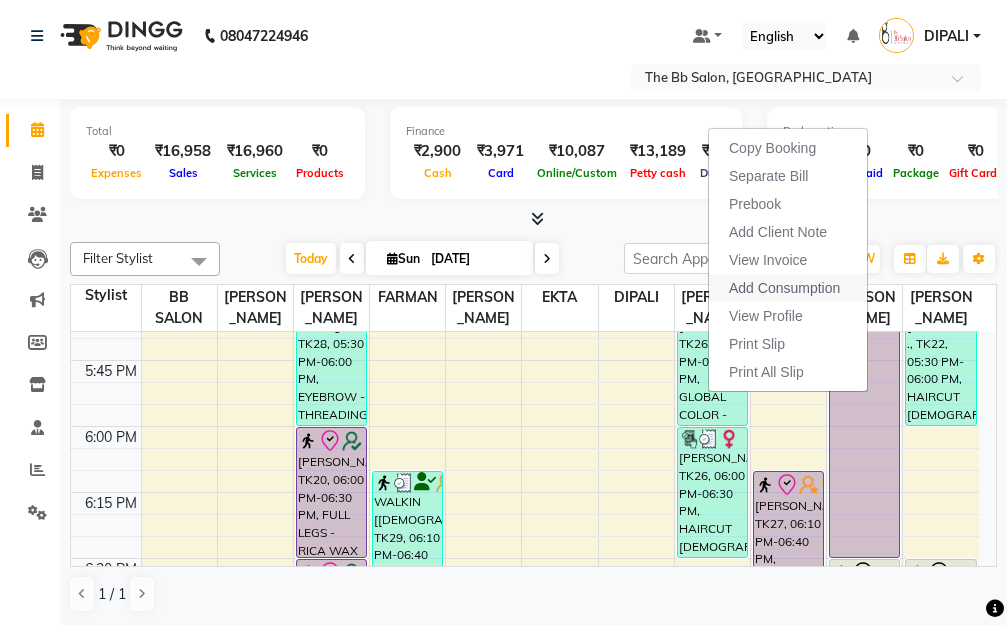 click on "Add Consumption" at bounding box center (788, 288) 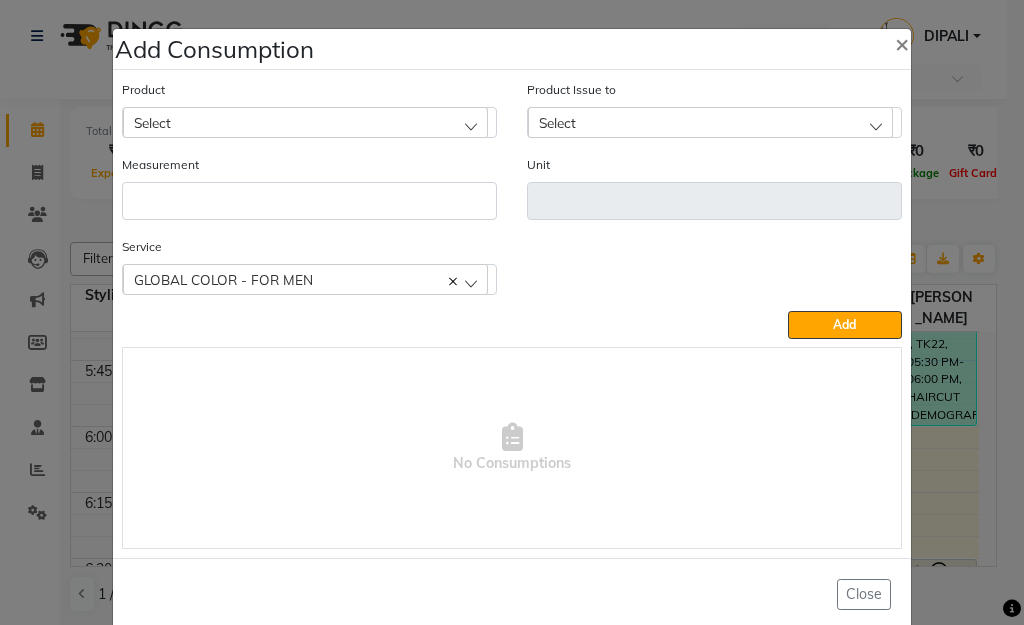 click on "Select" 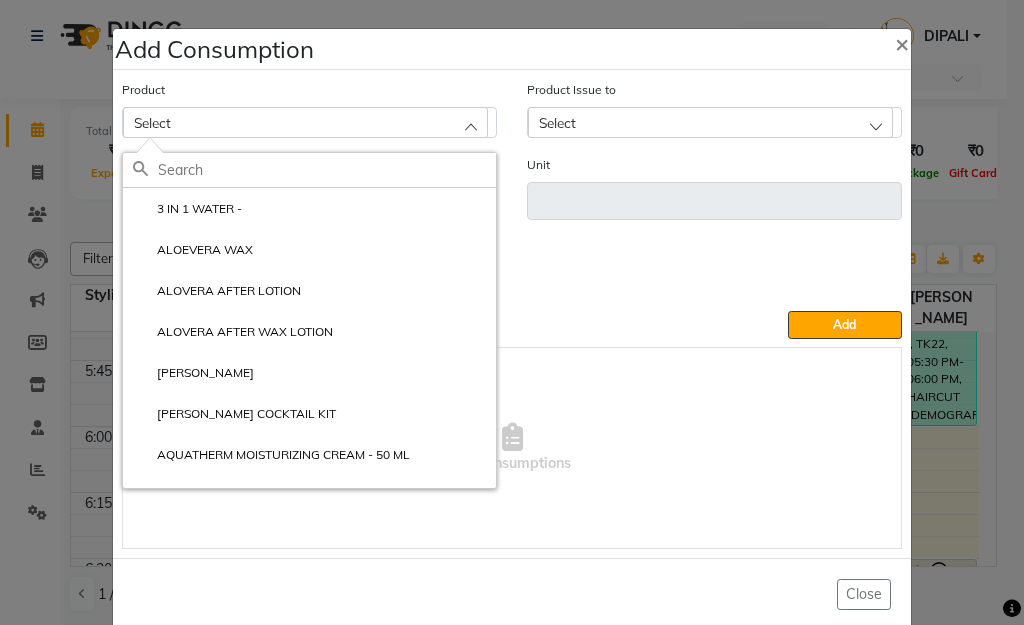 click 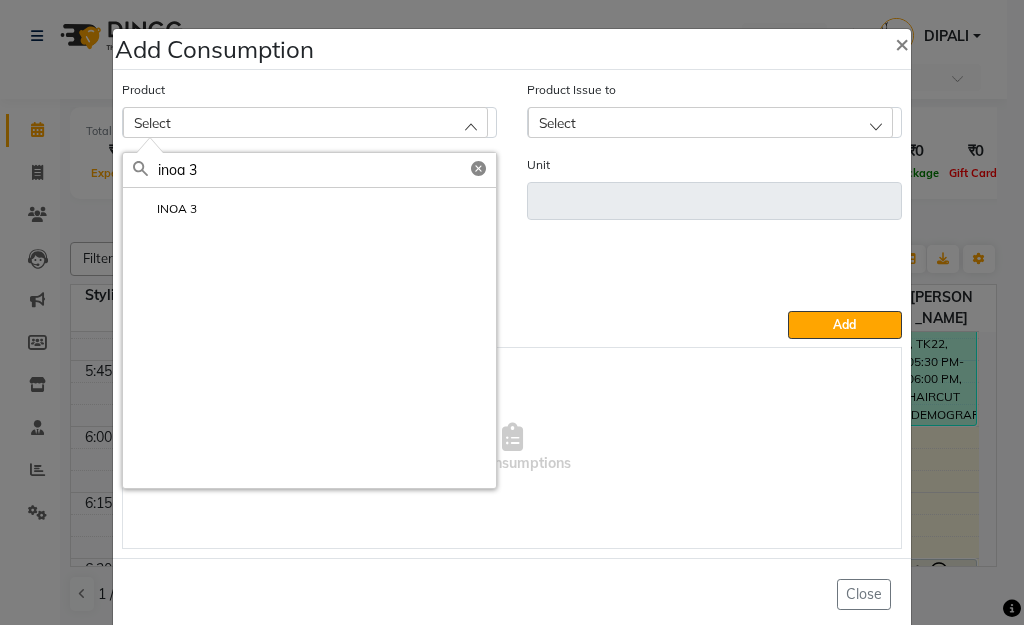 type on "inoa 3" 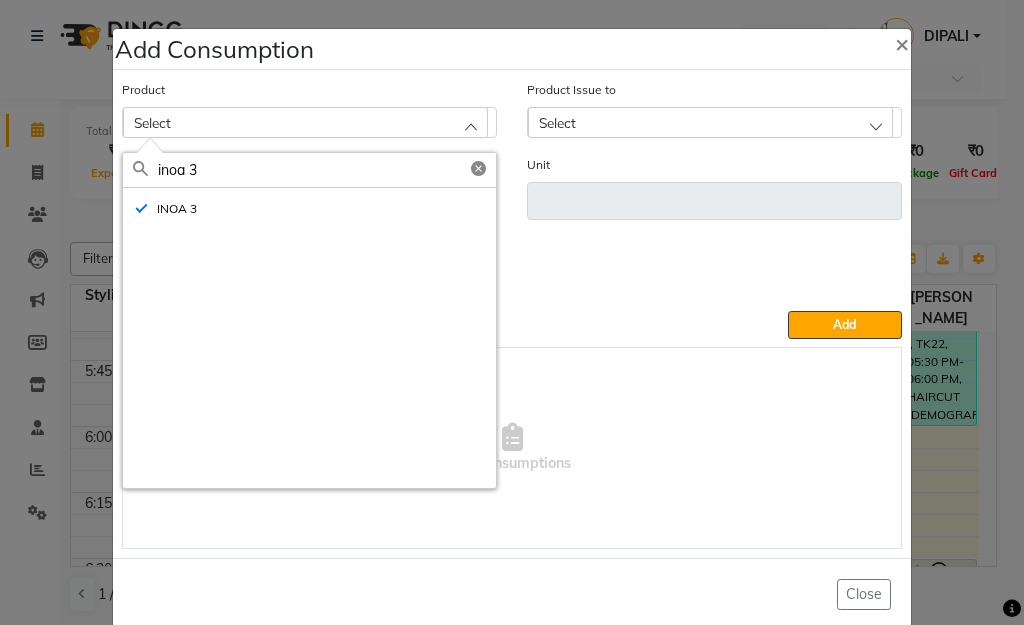 type on "ML" 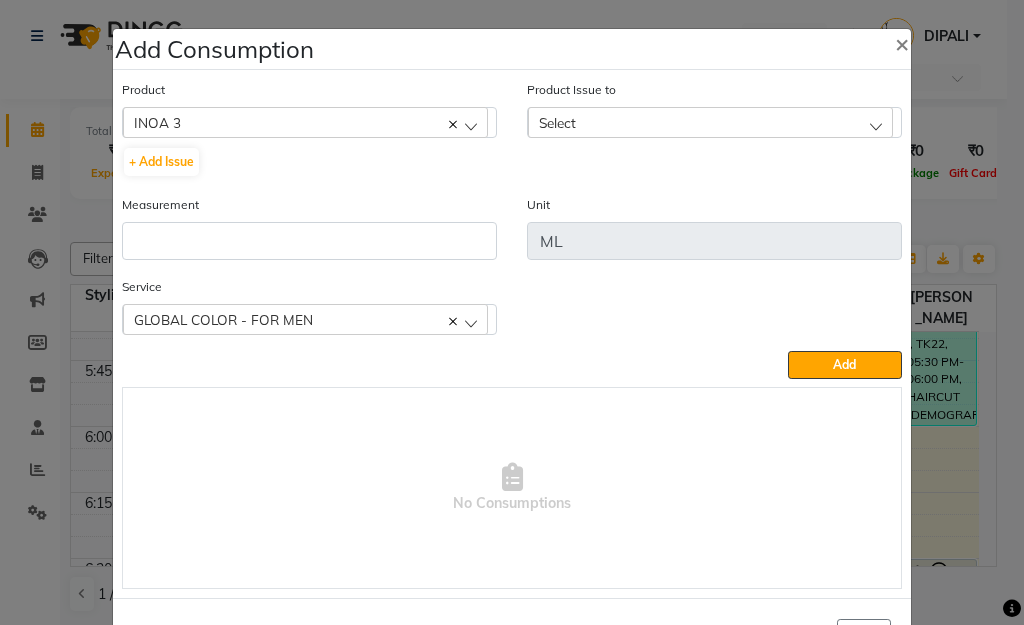 click on "Product Issue to Select No Data Available" 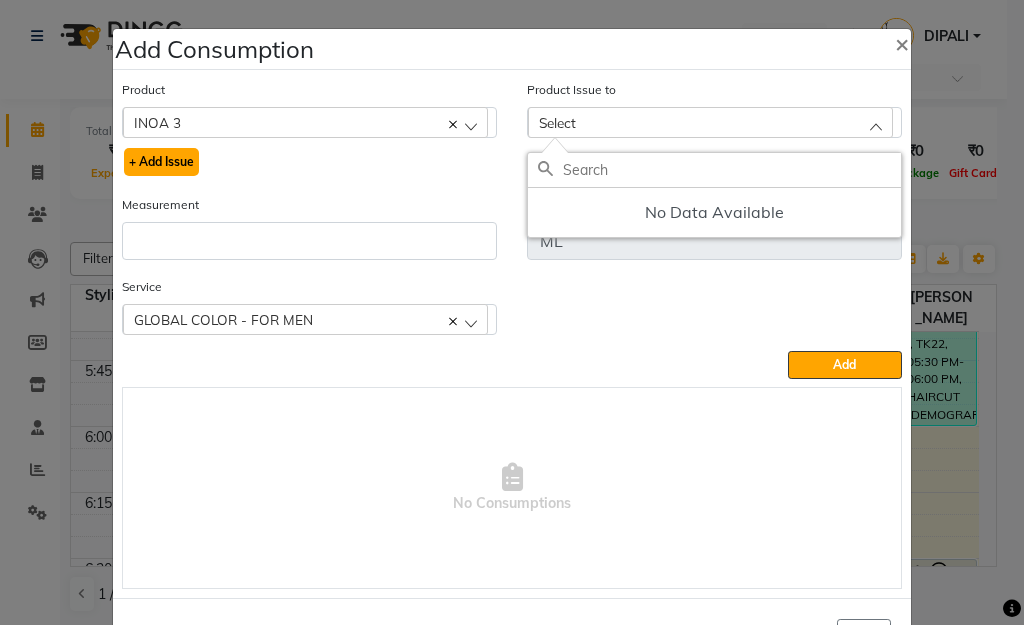 click on "+ Add Issue" 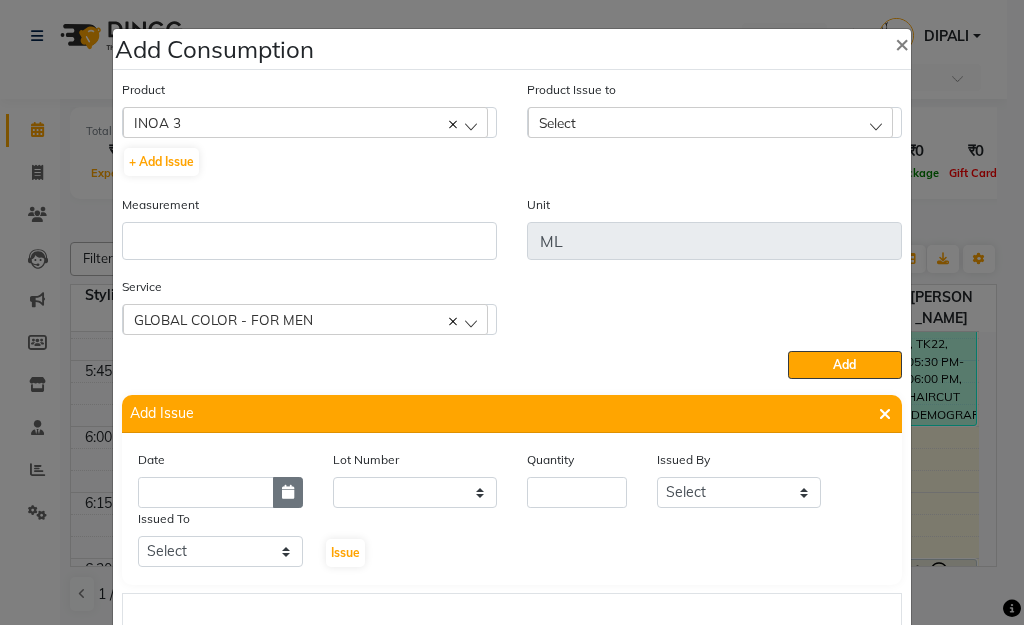 click 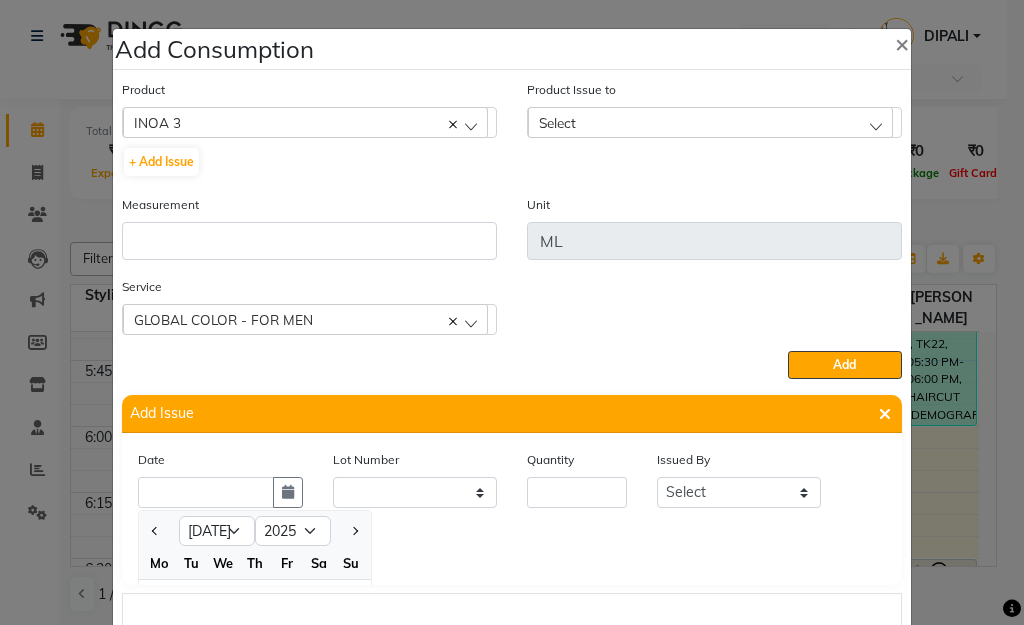 scroll, scrollTop: 138, scrollLeft: 0, axis: vertical 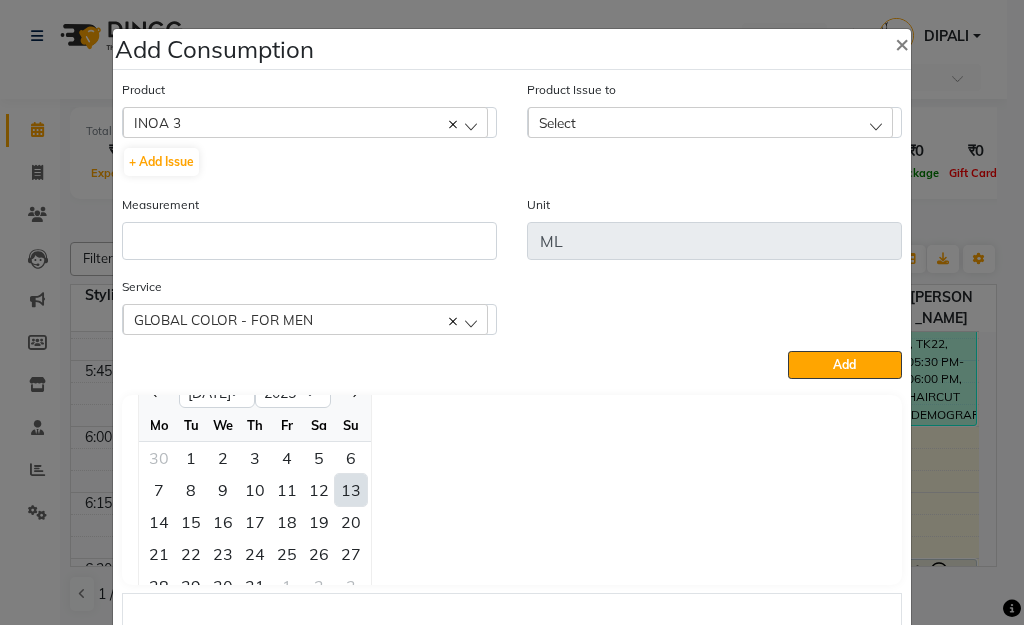 click on "13" 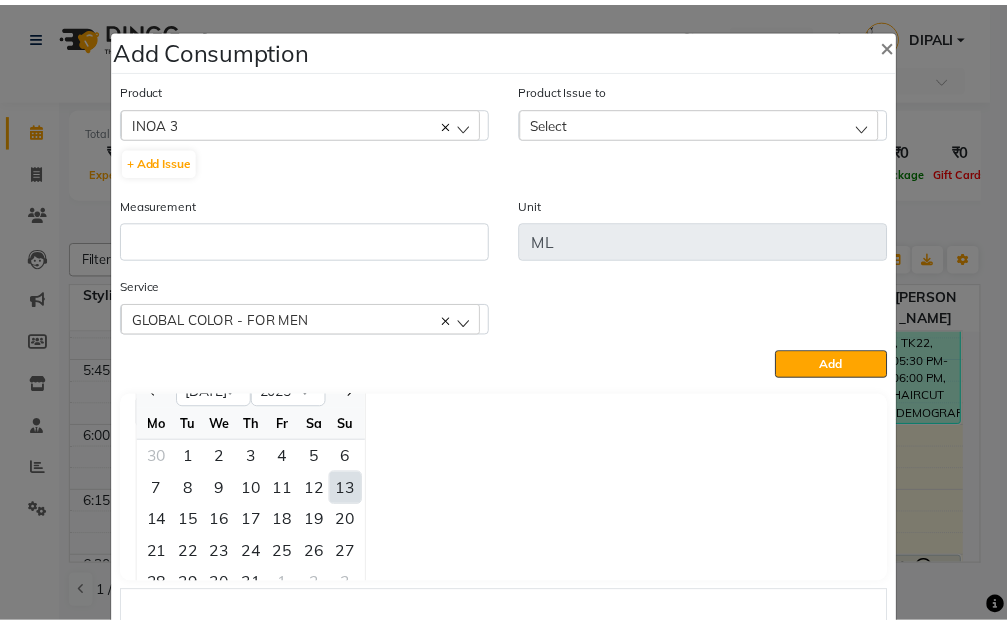 scroll, scrollTop: 0, scrollLeft: 0, axis: both 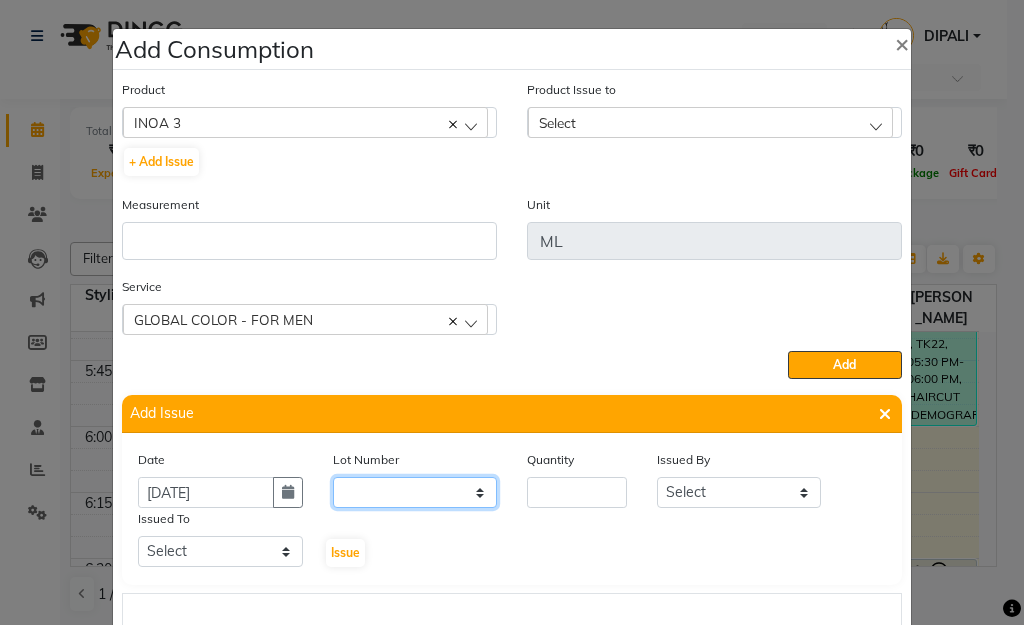 click on "None" 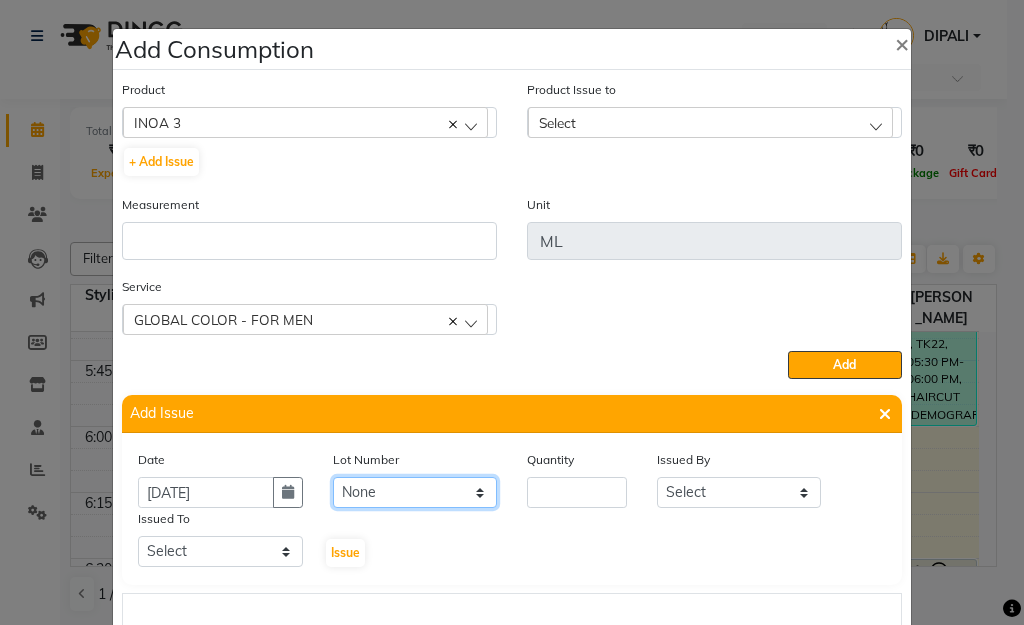click on "None" 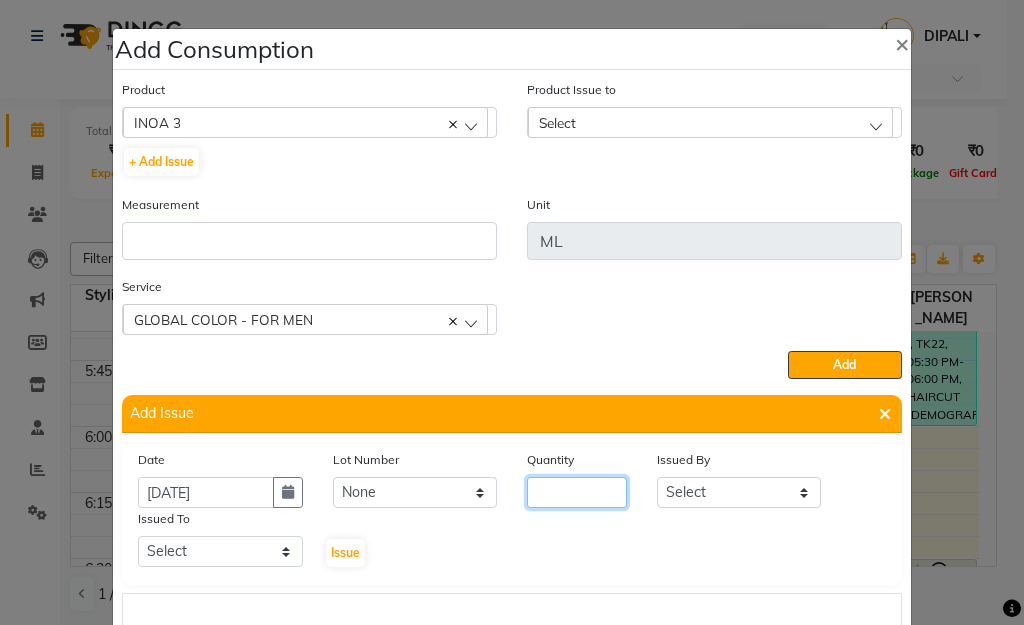 click on "Quantity" 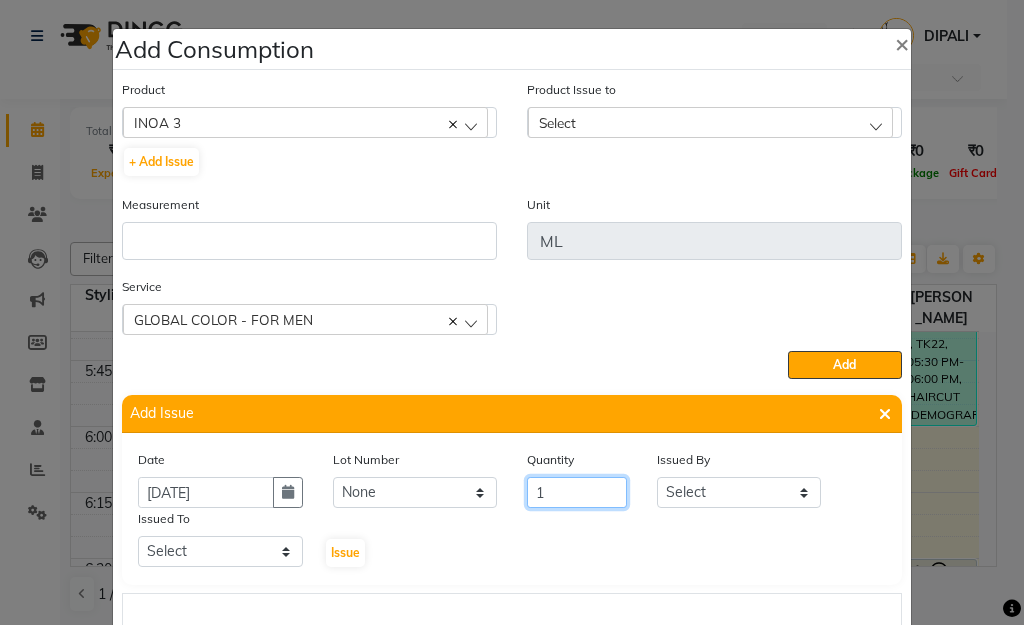 type on "1" 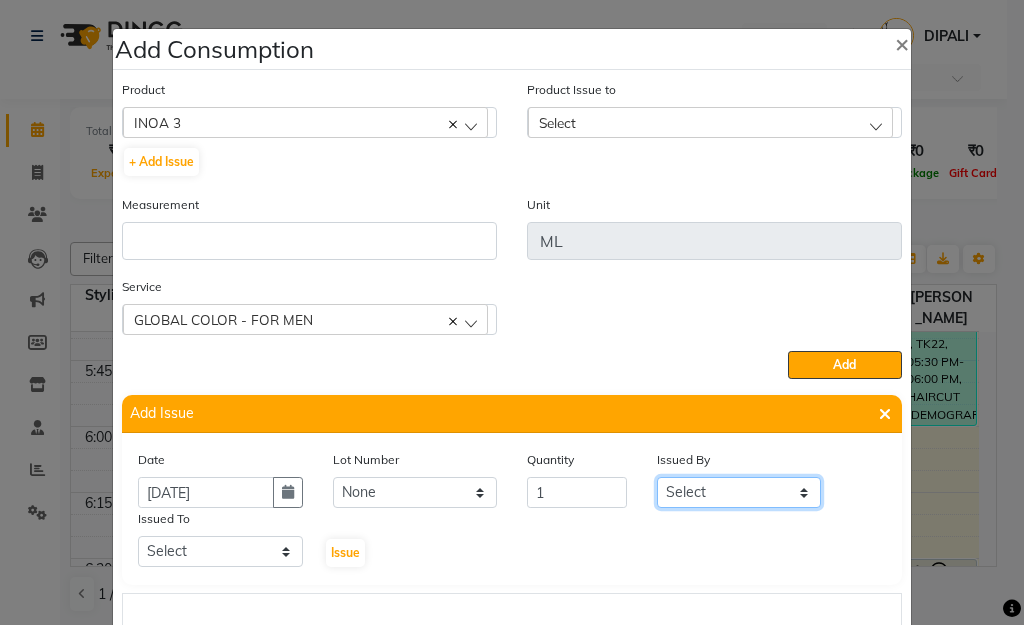 click on "Select BB SALON DIPALI EKTA FARMAN GOUSIYA SHAIKH MANGESH TAVARE Nazim Shaikh Rupesh Chavan Sanjay Pawar SHILPA YADAV WILSON" 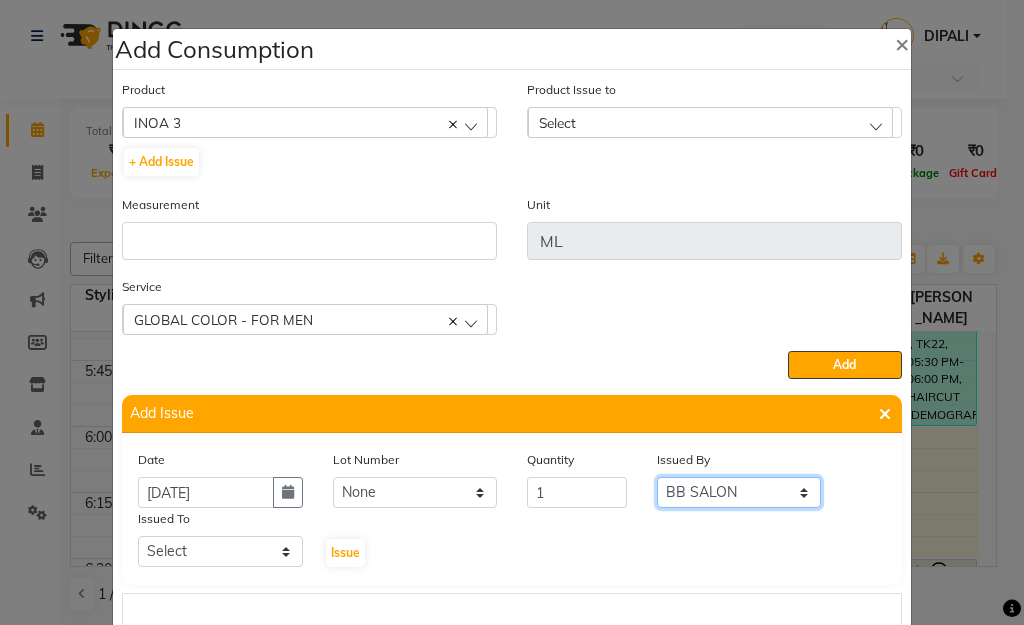 click on "Select BB SALON DIPALI EKTA FARMAN GOUSIYA SHAIKH MANGESH TAVARE Nazim Shaikh Rupesh Chavan Sanjay Pawar SHILPA YADAV WILSON" 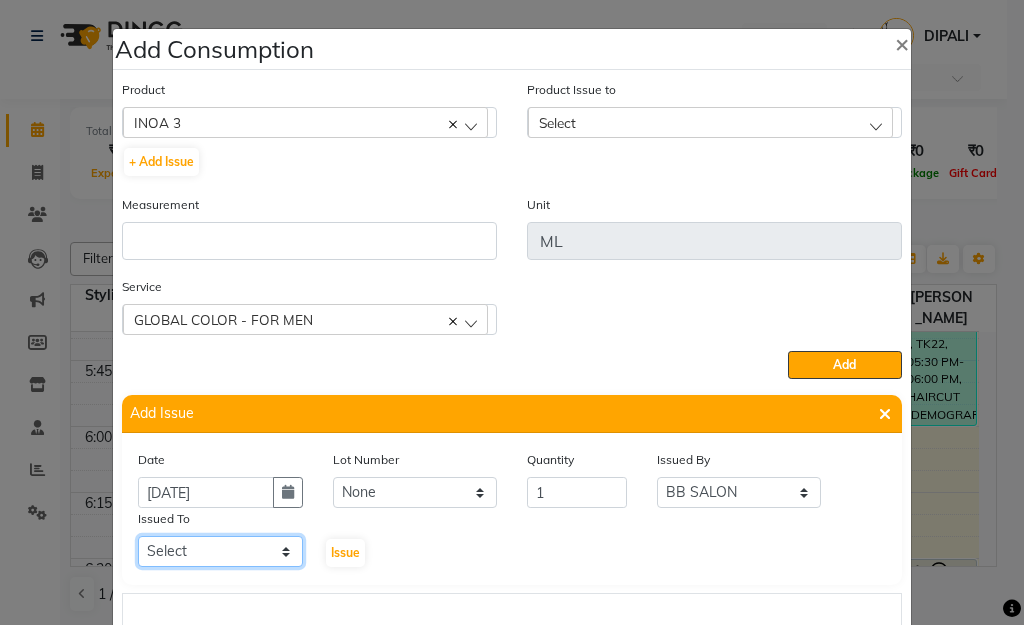 click on "Select BB SALON DIPALI EKTA FARMAN GOUSIYA SHAIKH MANGESH TAVARE Nazim Shaikh Rupesh Chavan Sanjay Pawar SHILPA YADAV WILSON" 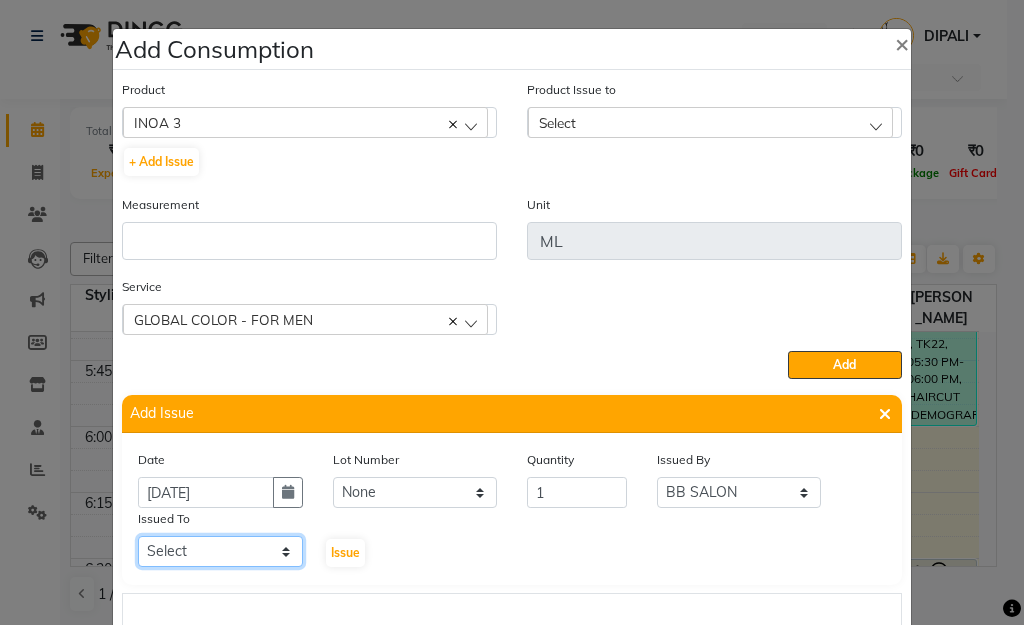 select on "83658" 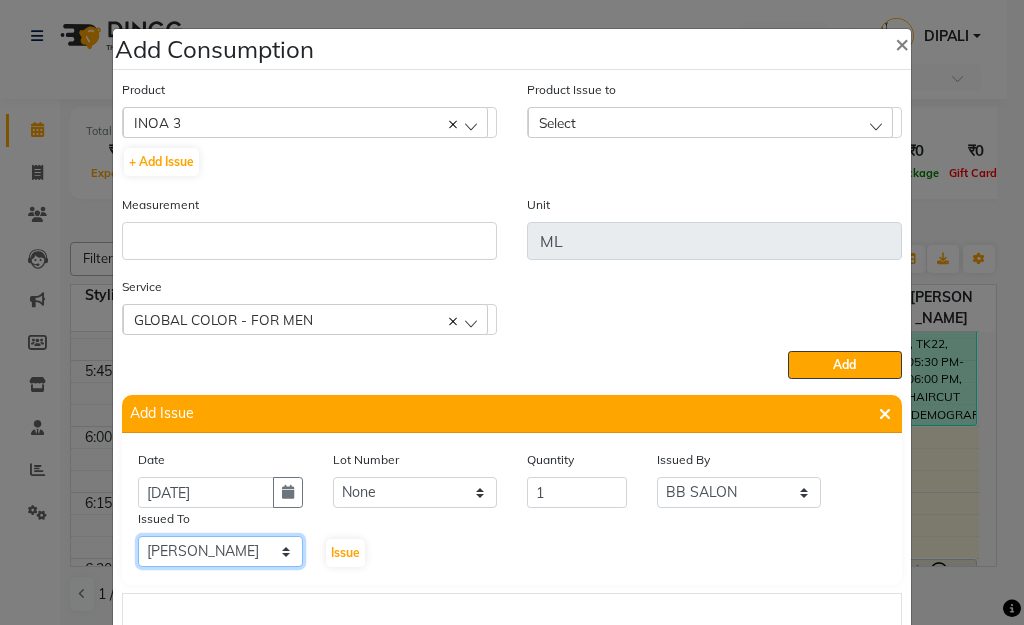 click on "Select BB SALON DIPALI EKTA FARMAN GOUSIYA SHAIKH MANGESH TAVARE Nazim Shaikh Rupesh Chavan Sanjay Pawar SHILPA YADAV WILSON" 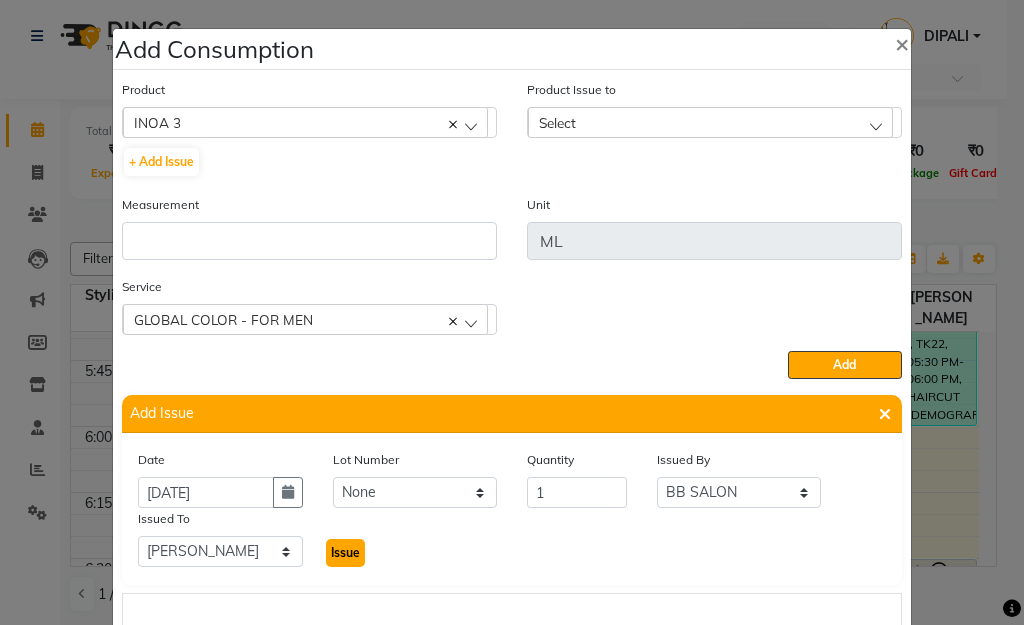 click on "Issue" 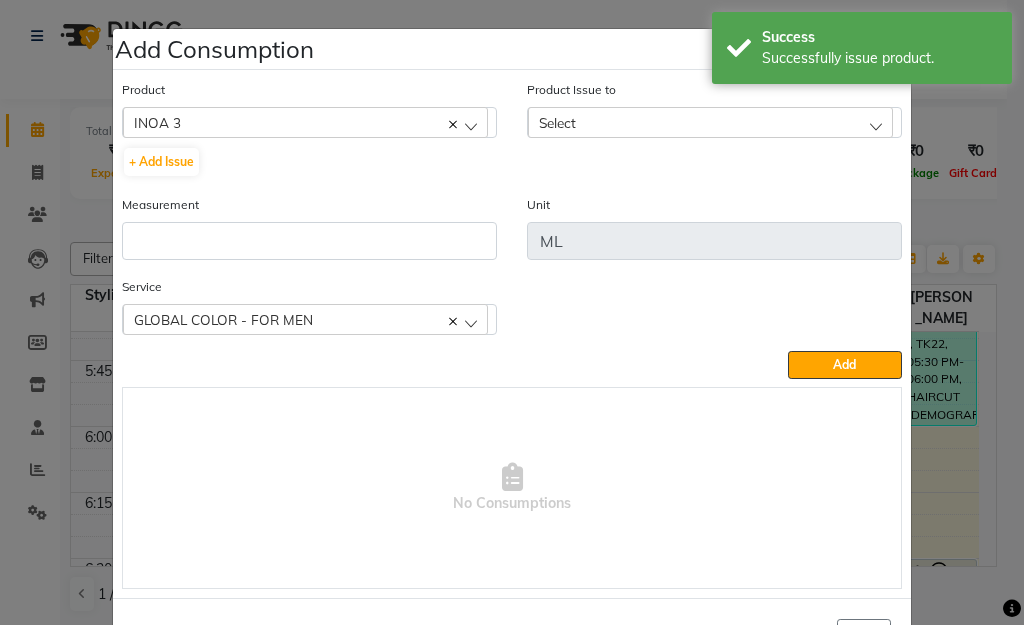 click on "Select" 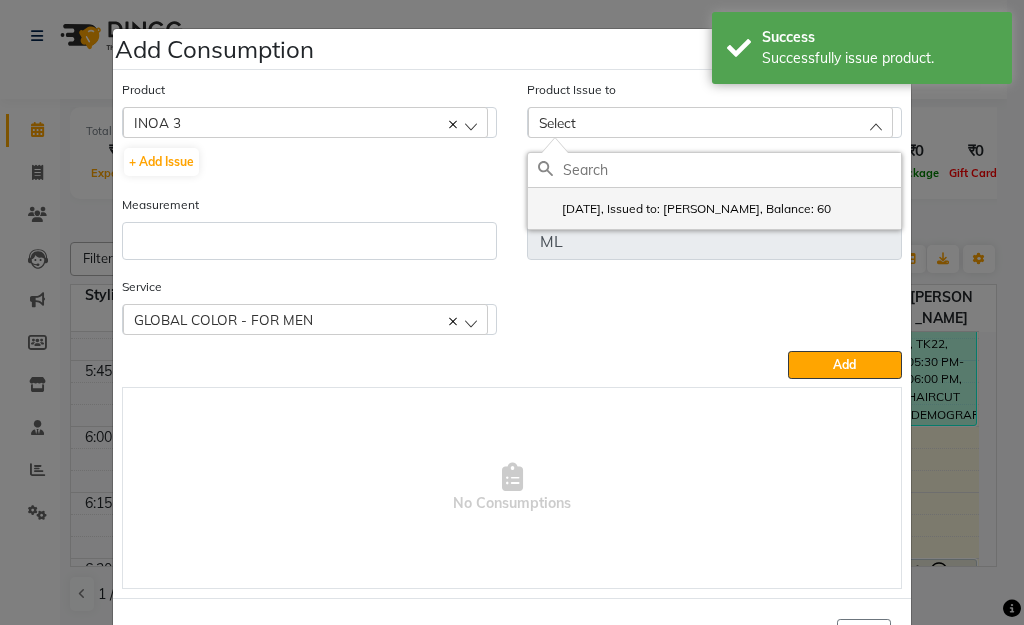 click on "2025-07-13, Issued to: Nazim Shaikh, Balance: 60" 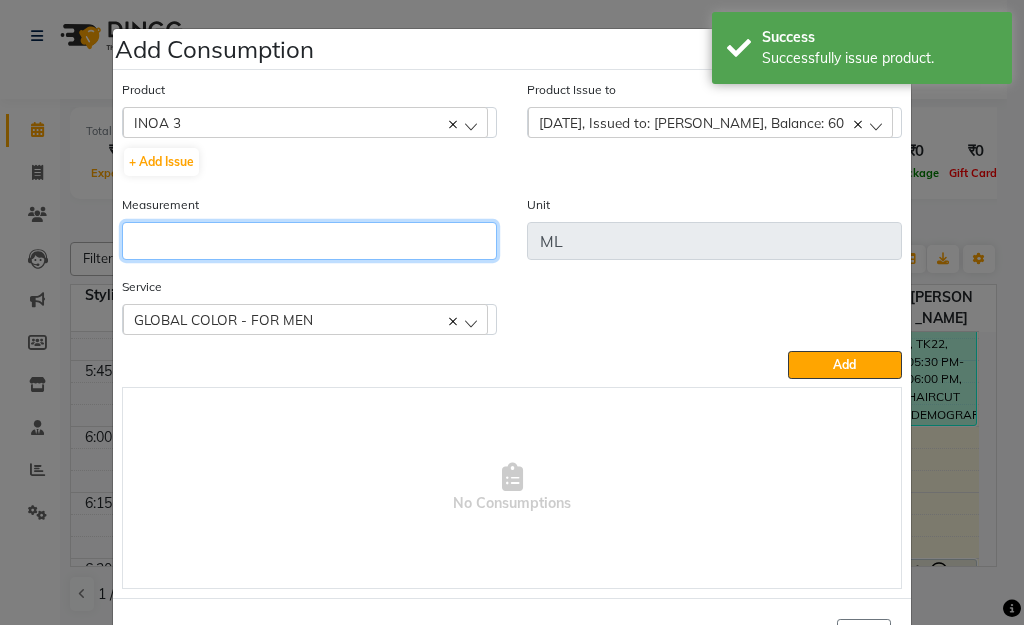 click 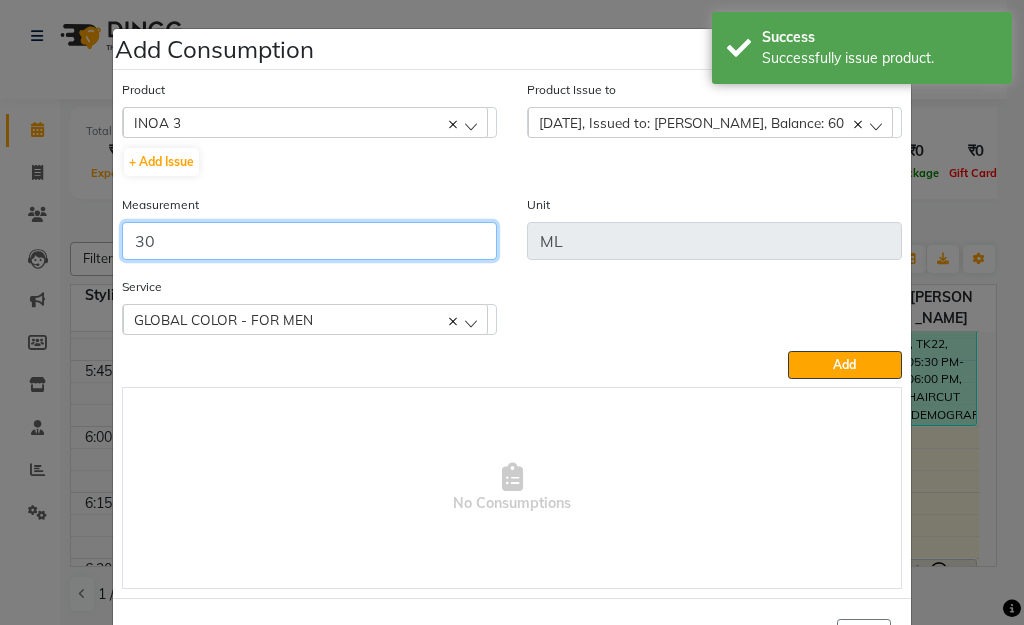 type on "3" 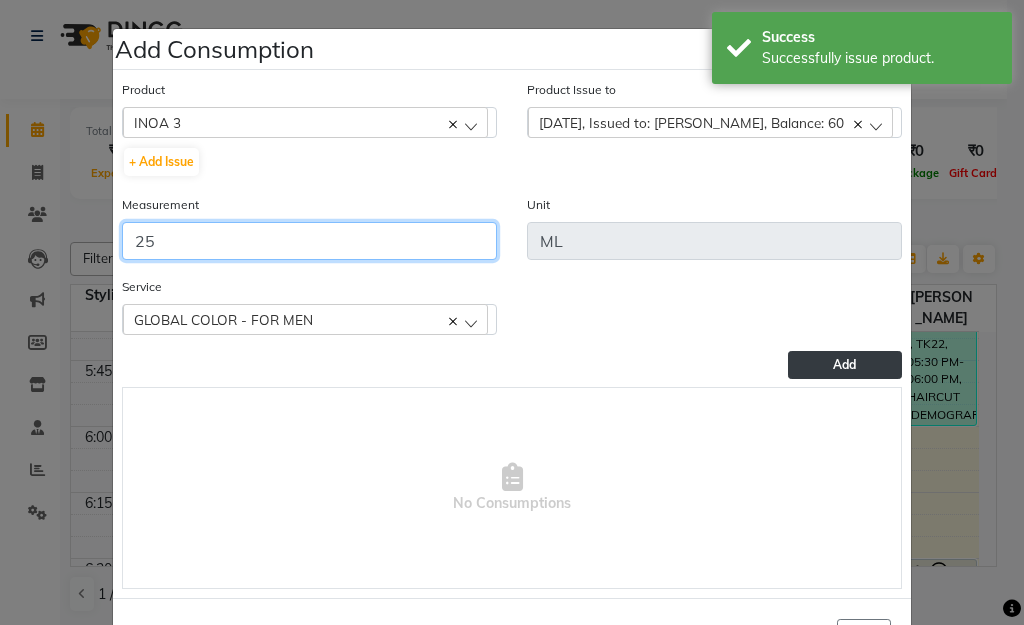 type on "25" 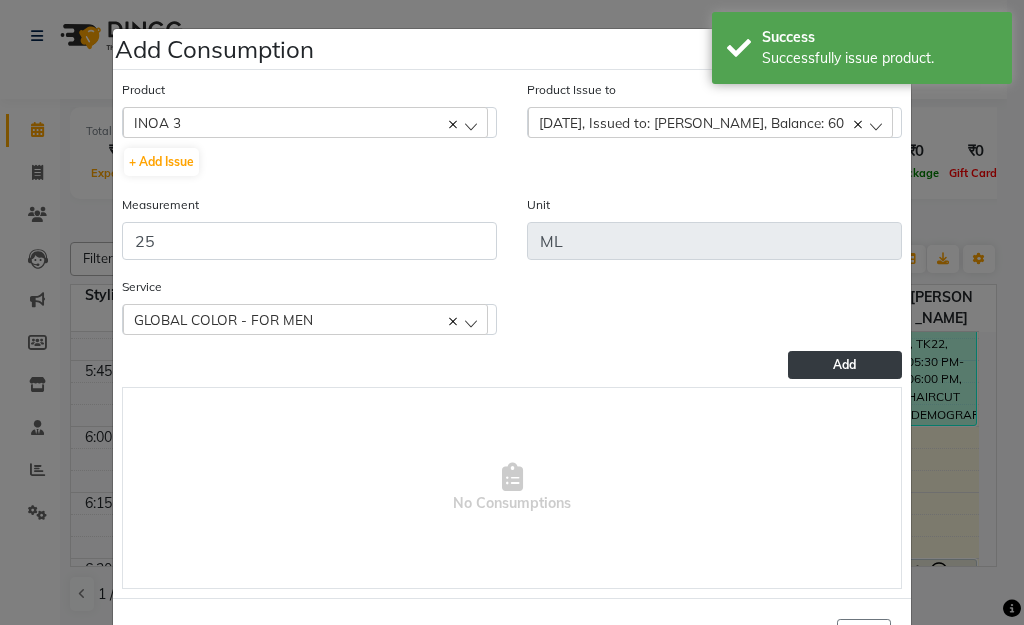 click on "Add" 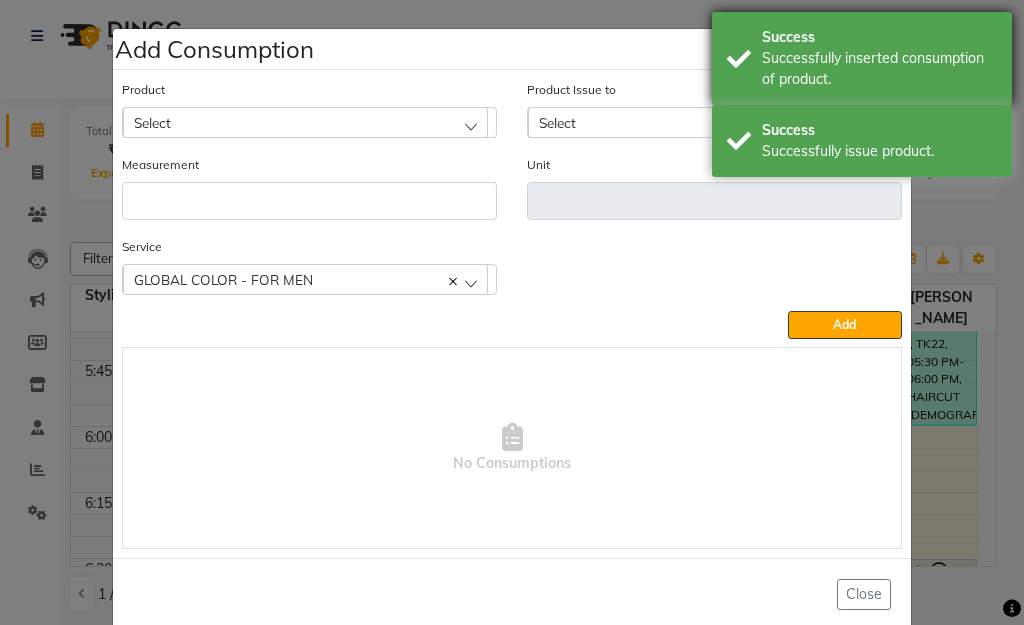 click on "Success" at bounding box center (879, 37) 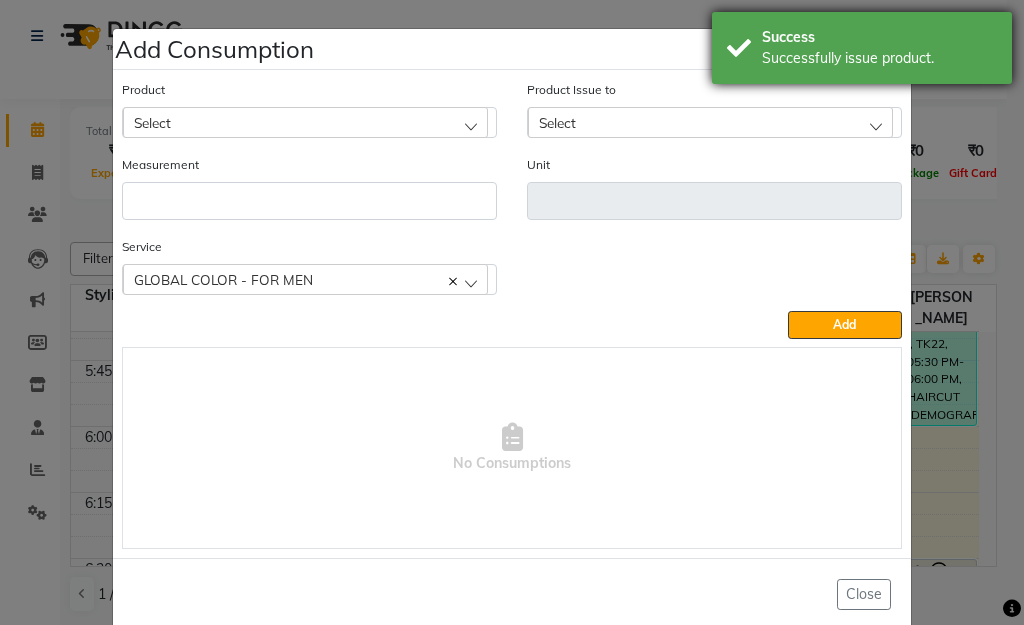 click on "Success" at bounding box center [879, 37] 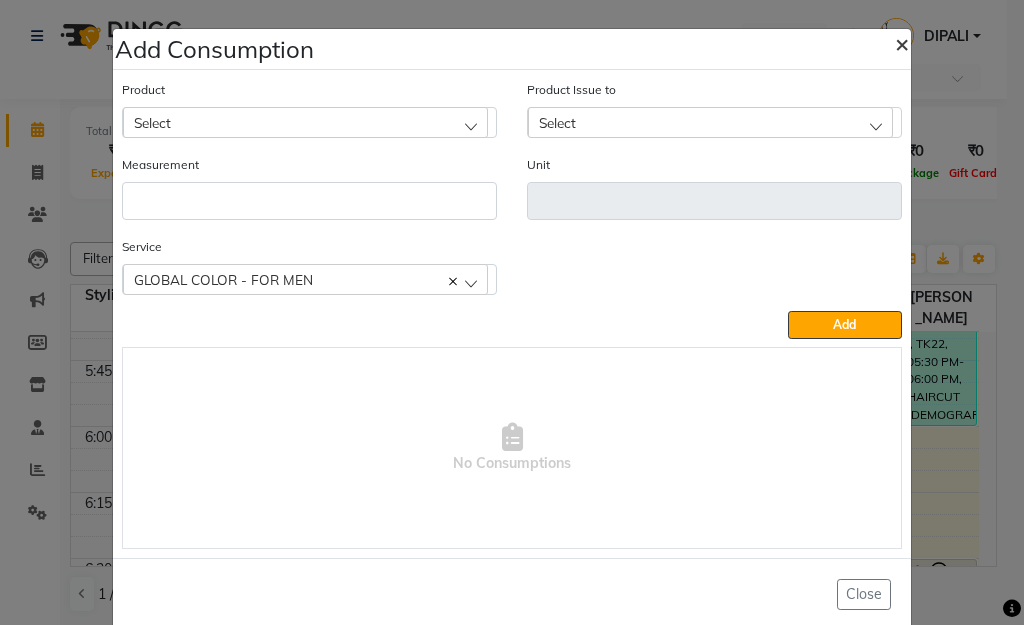 click on "×" 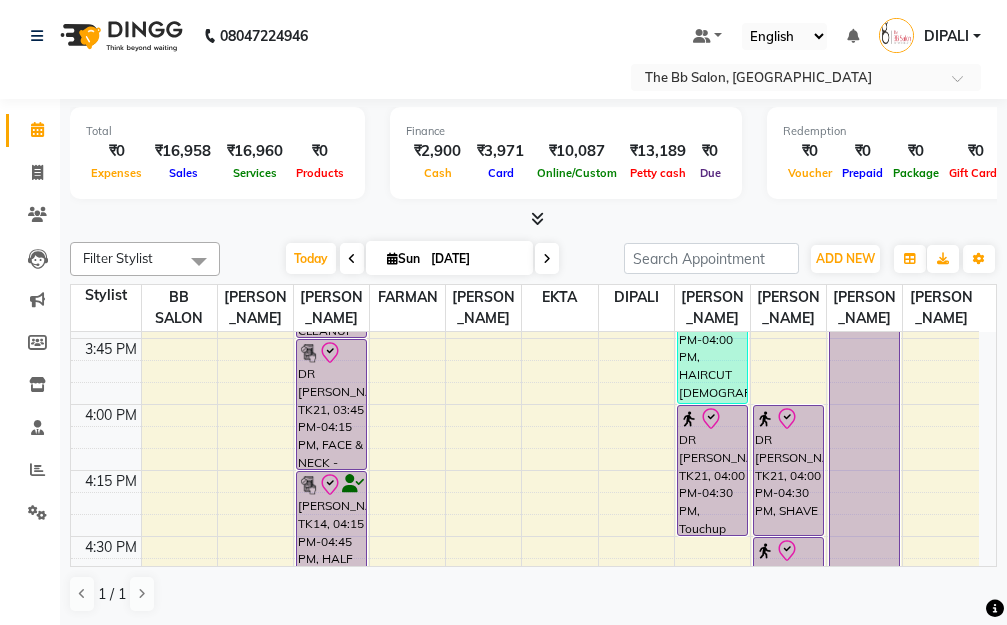 scroll, scrollTop: 1981, scrollLeft: 0, axis: vertical 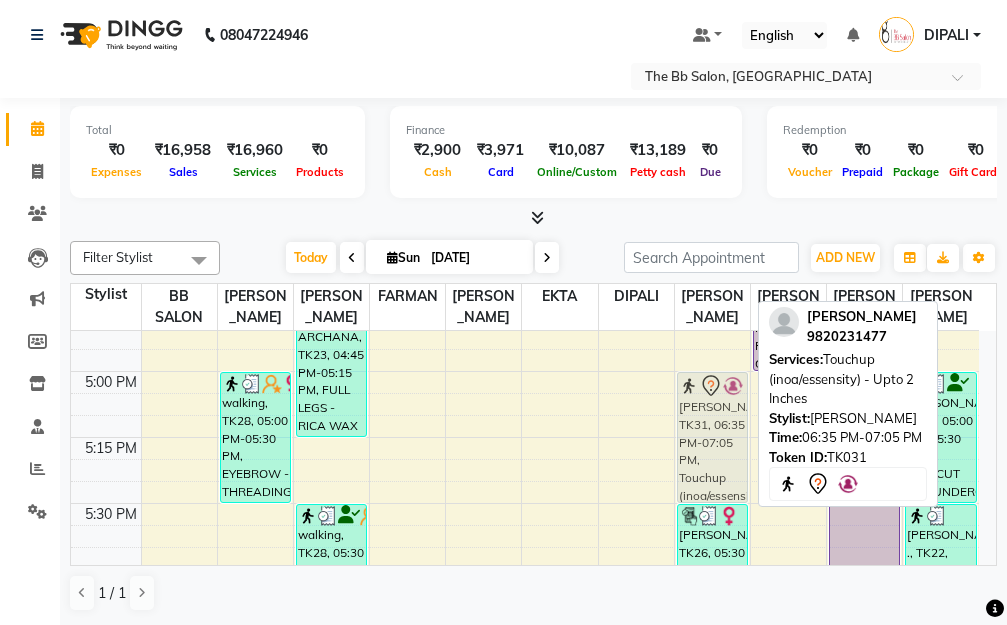drag, startPoint x: 712, startPoint y: 517, endPoint x: 728, endPoint y: 404, distance: 114.12712 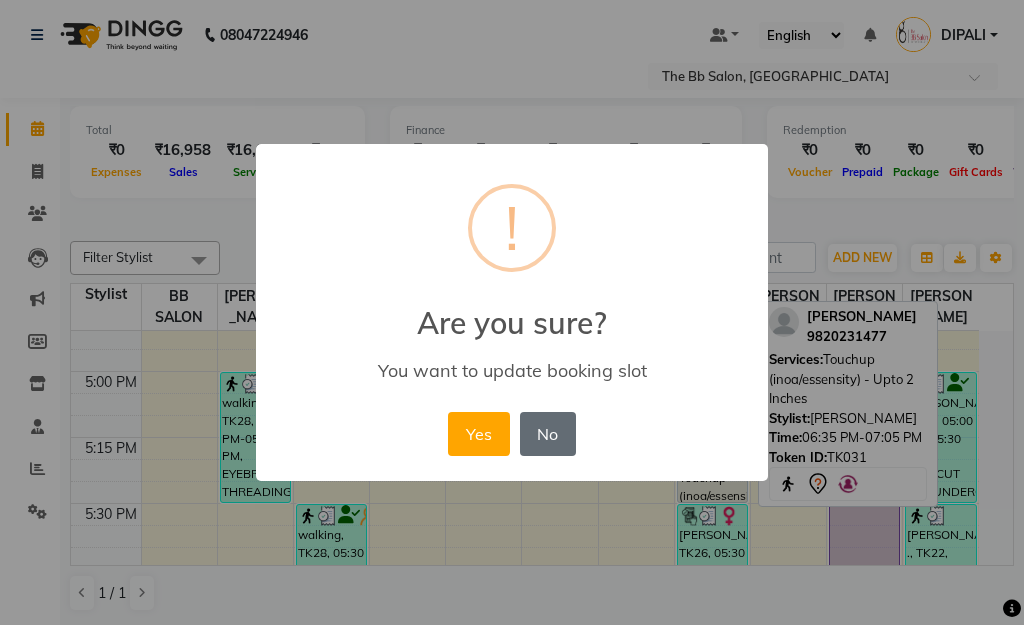 click on "No" at bounding box center [548, 434] 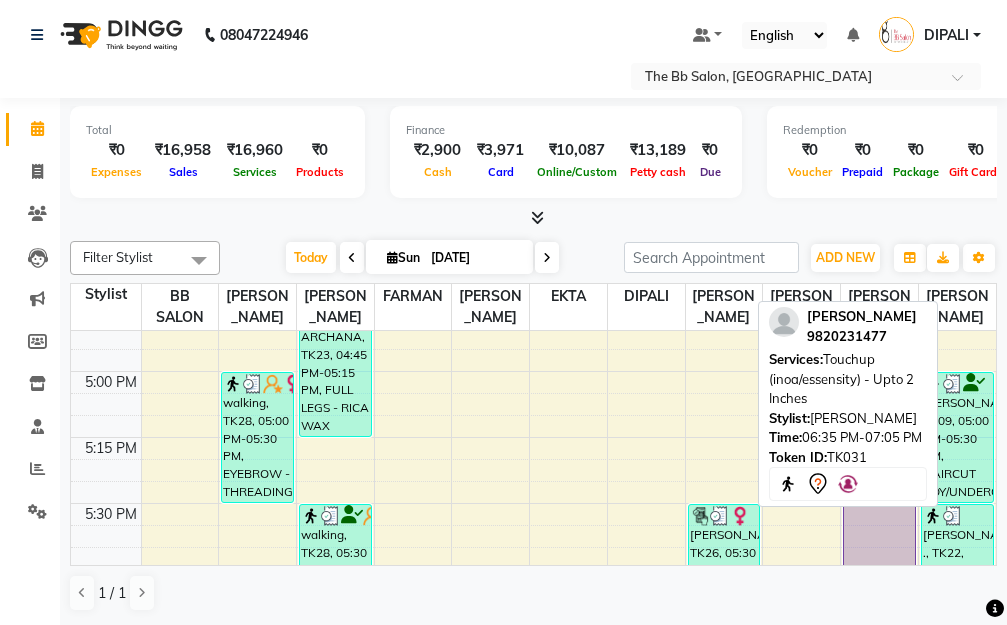 click at bounding box center (533, 218) 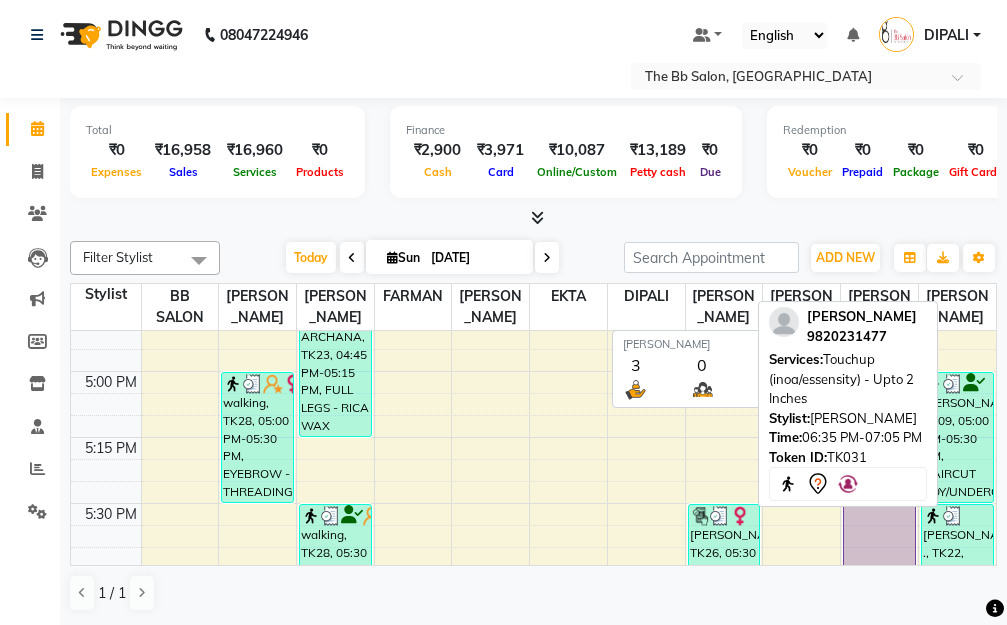 click on "Rupesh Chavan" at bounding box center (801, 307) 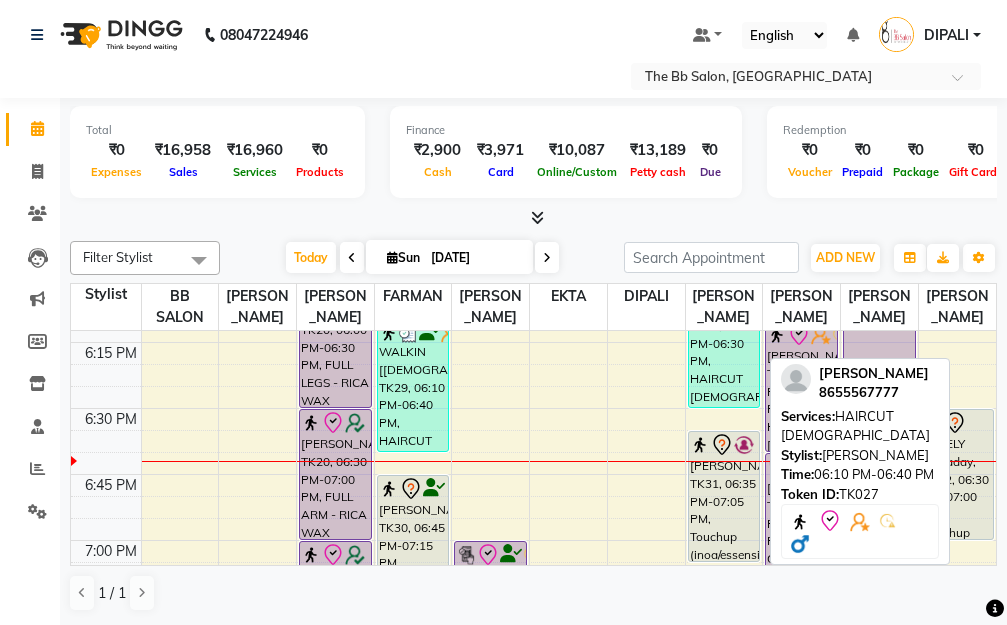scroll, scrollTop: 2471, scrollLeft: 0, axis: vertical 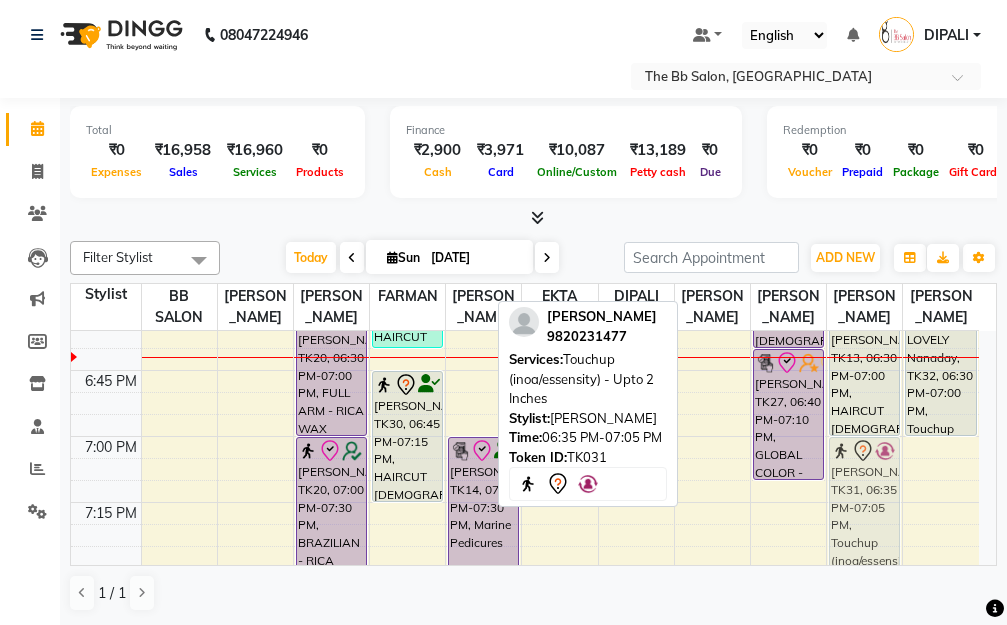 drag, startPoint x: 827, startPoint y: 528, endPoint x: 848, endPoint y: 501, distance: 34.20526 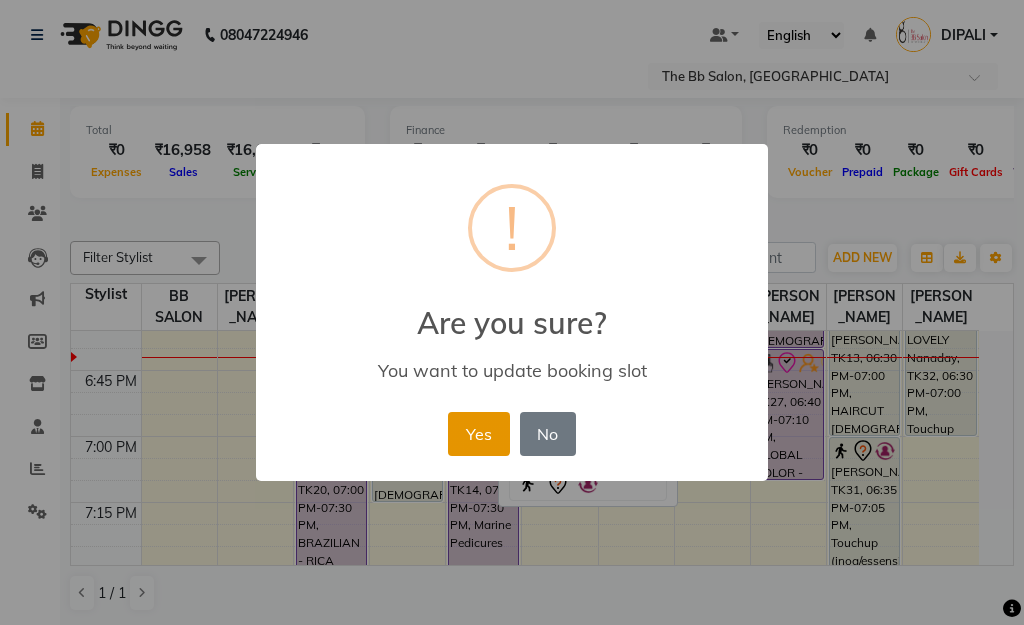 click on "Yes" at bounding box center [478, 434] 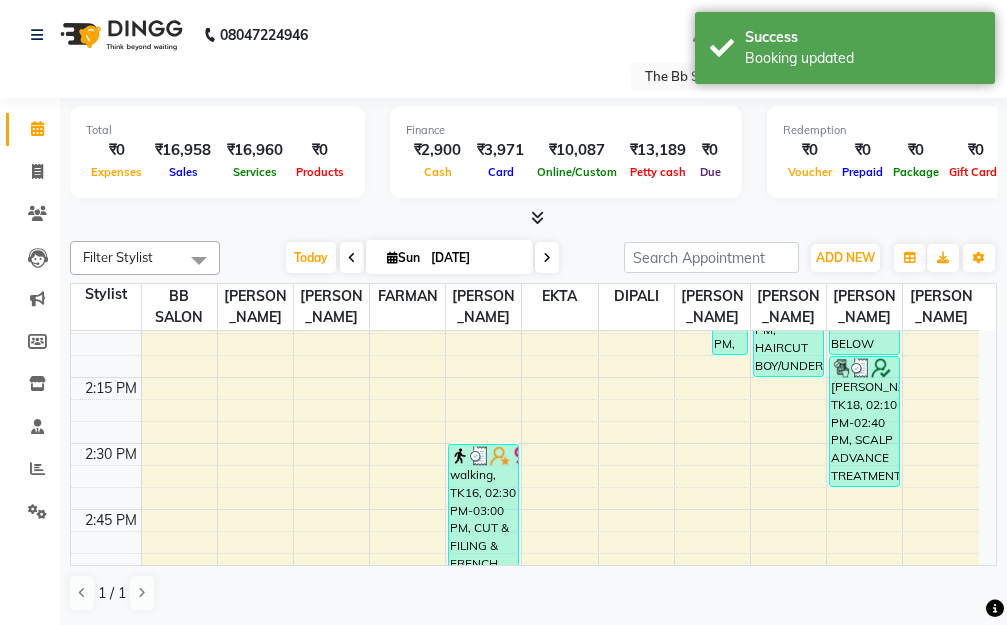 scroll, scrollTop: 1334, scrollLeft: 0, axis: vertical 